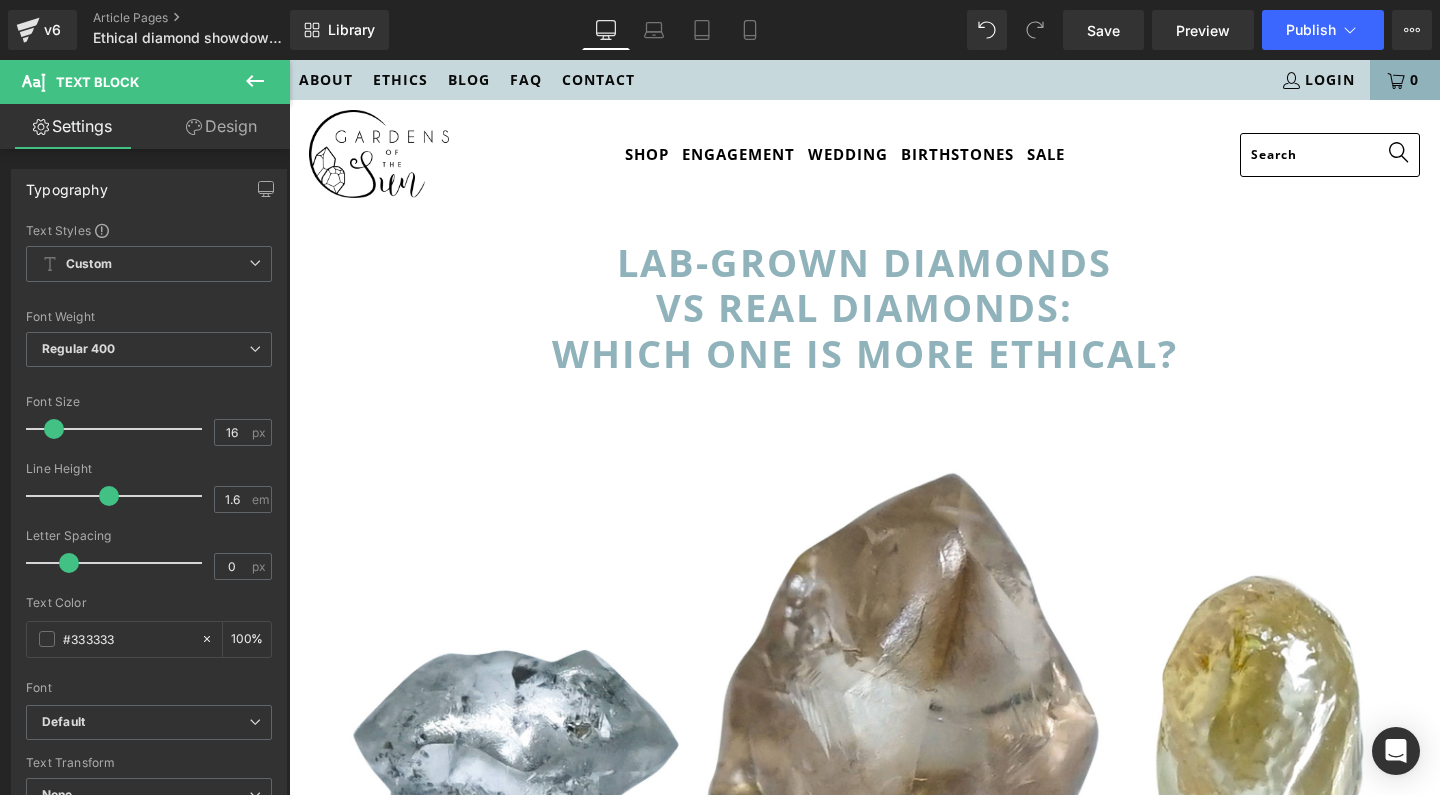 scroll, scrollTop: 0, scrollLeft: 0, axis: both 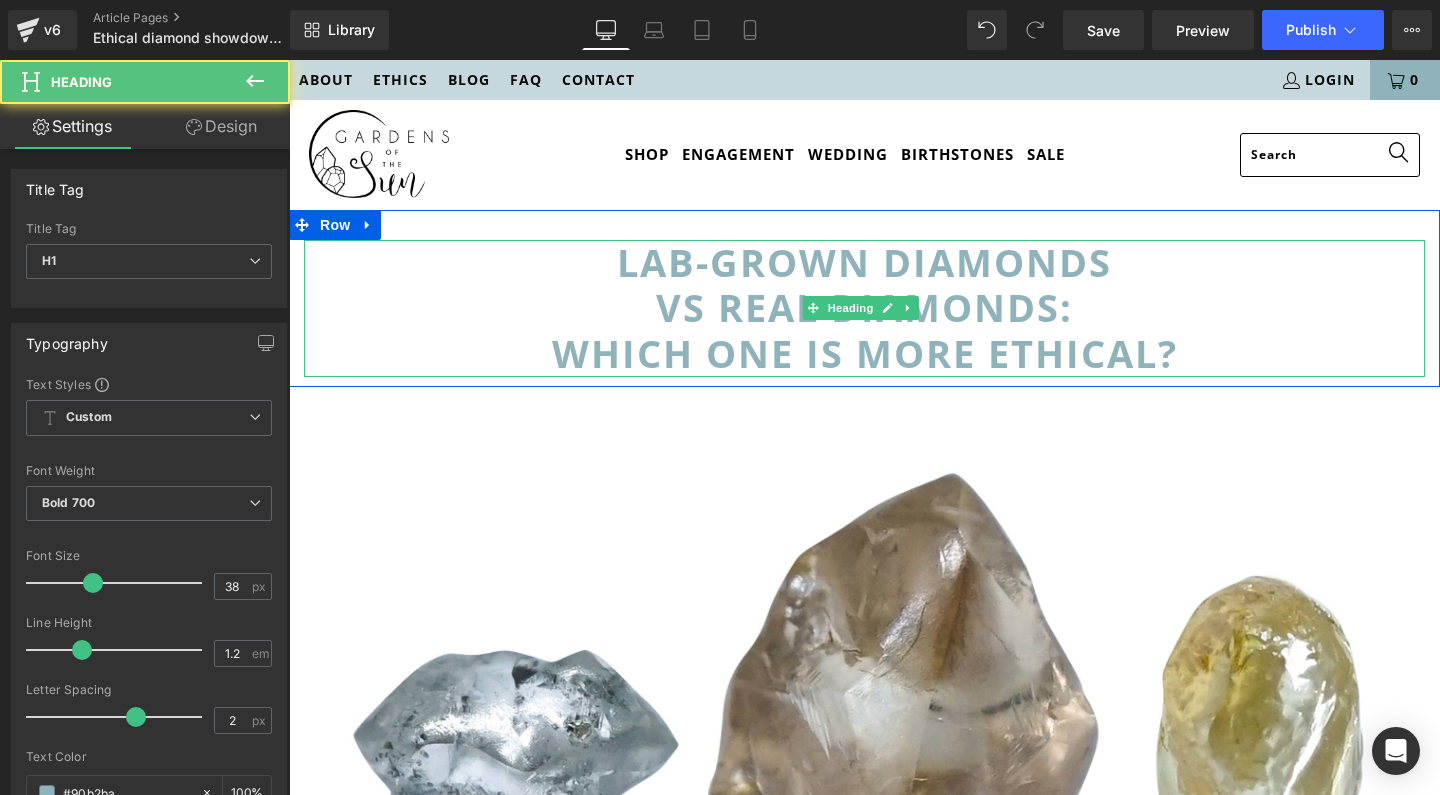 click on "VS REAL DIAMONDS:" at bounding box center (864, 308) 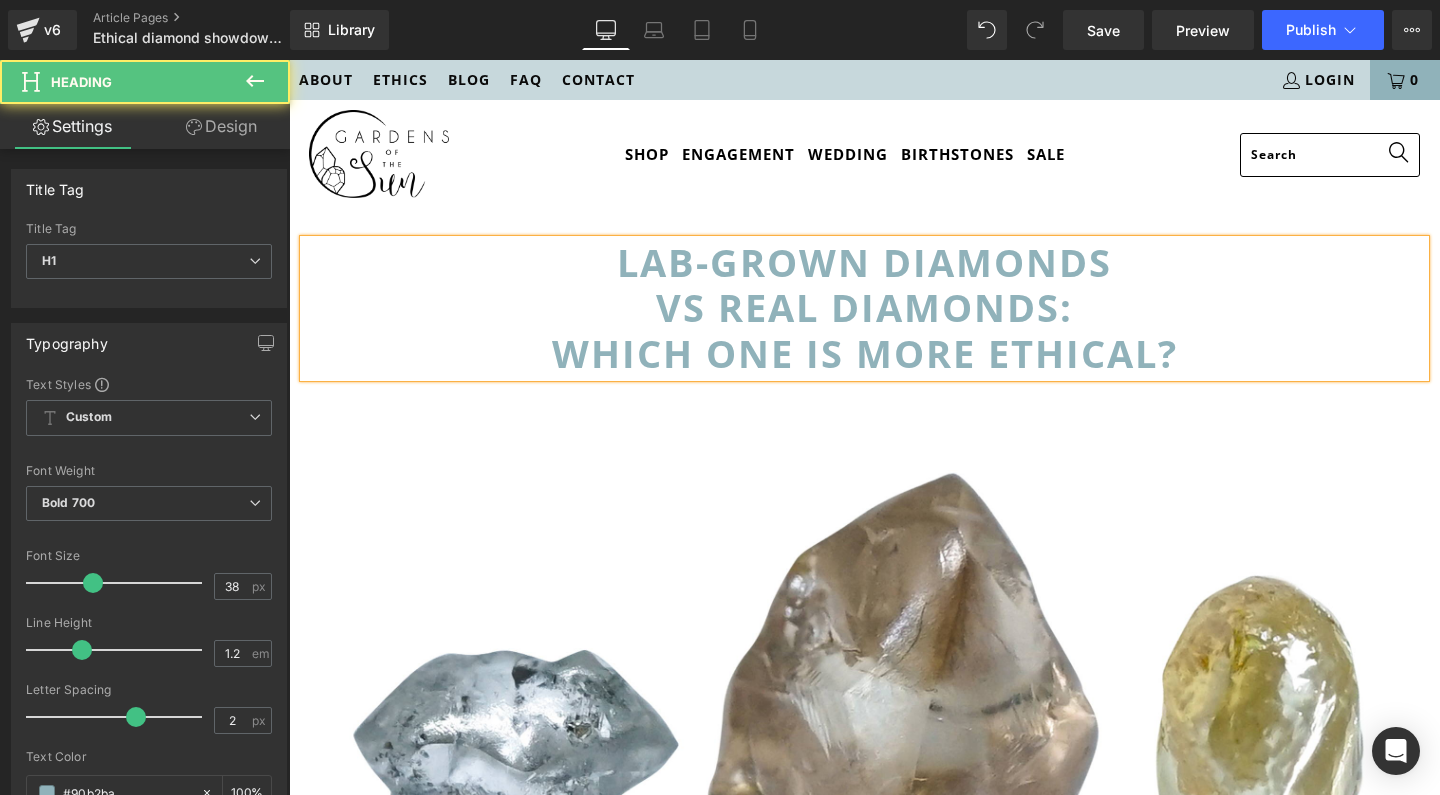 click on "WHICH ONE IS MORE ETHICAL?" at bounding box center (864, 354) 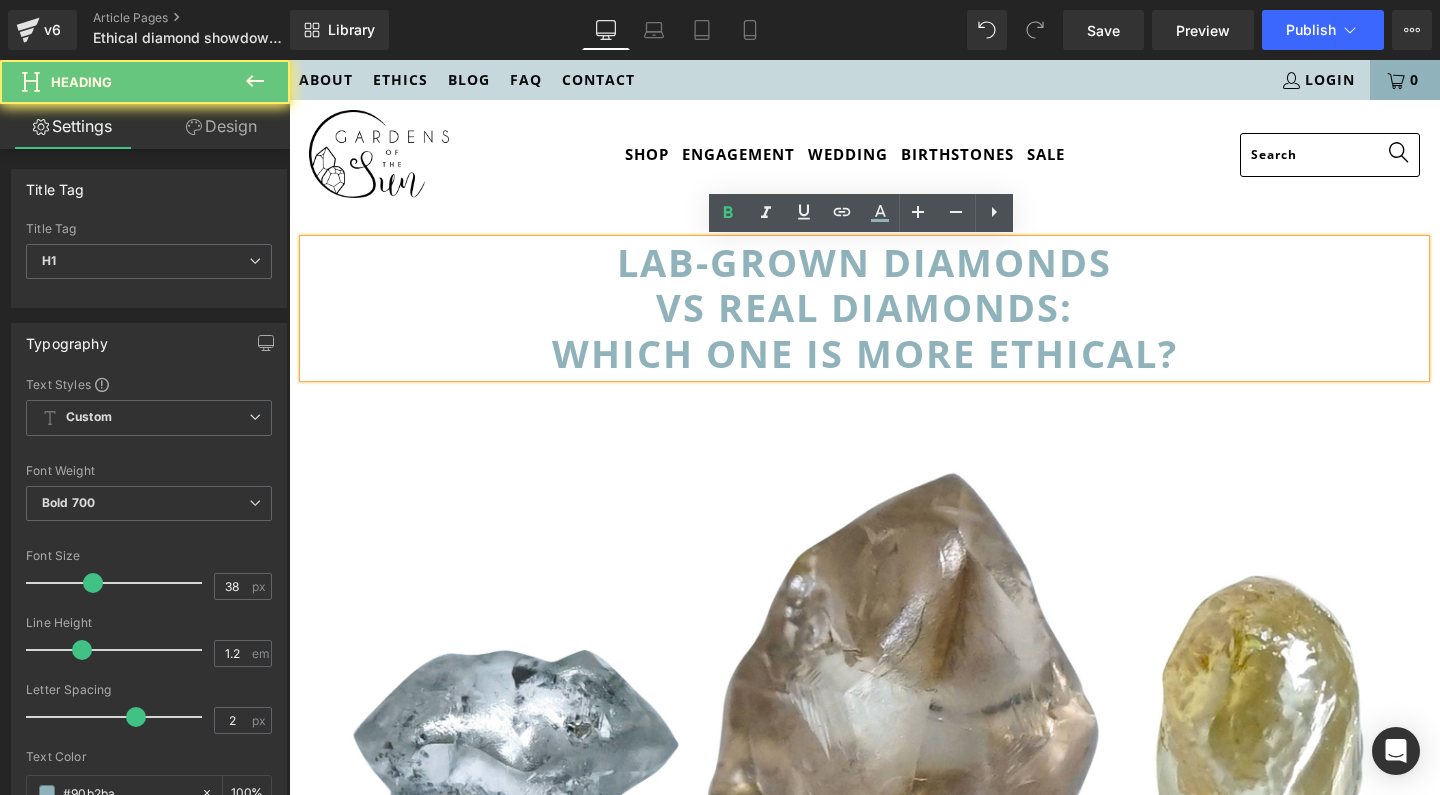 click on "WHICH ONE IS MORE ETHICAL?" at bounding box center (864, 354) 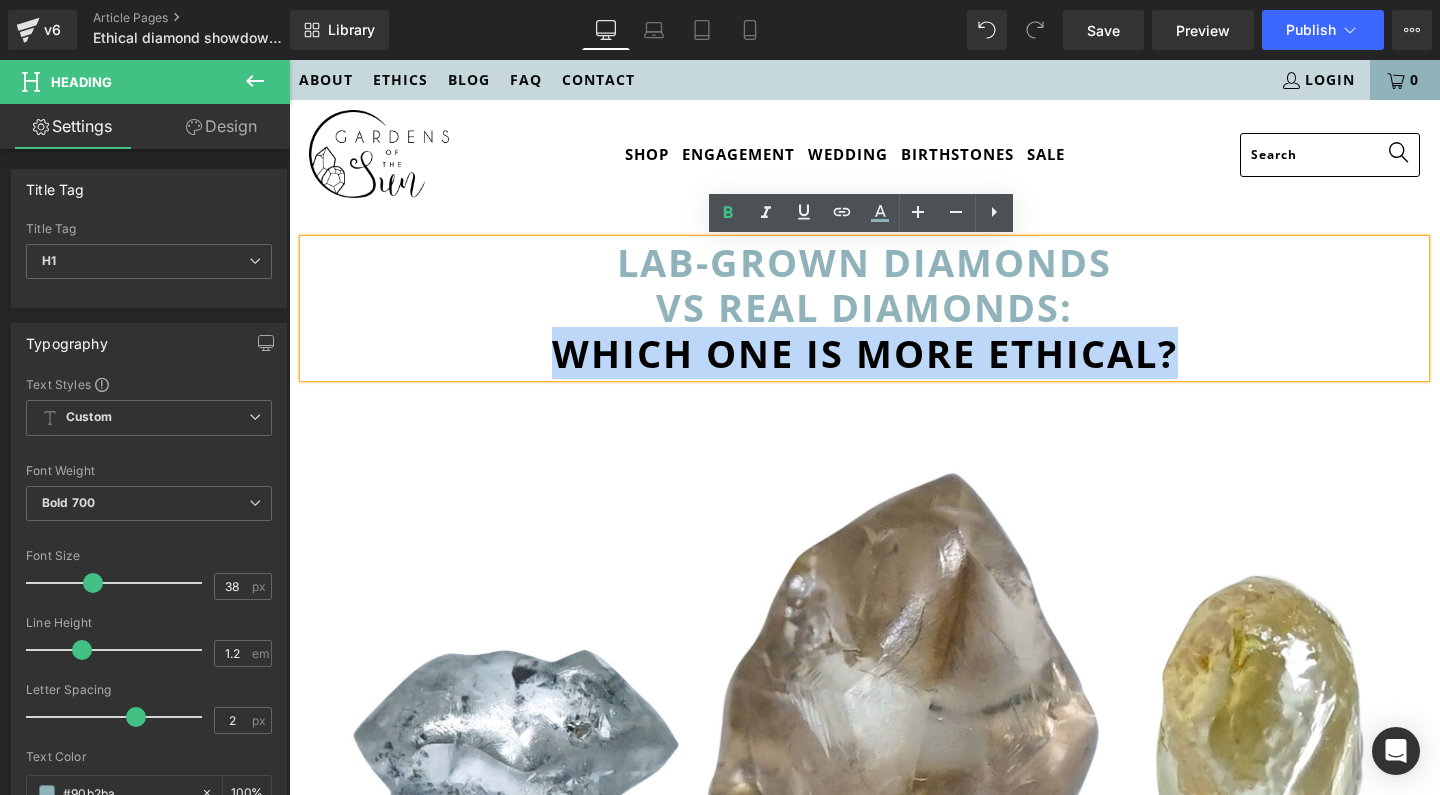 paste 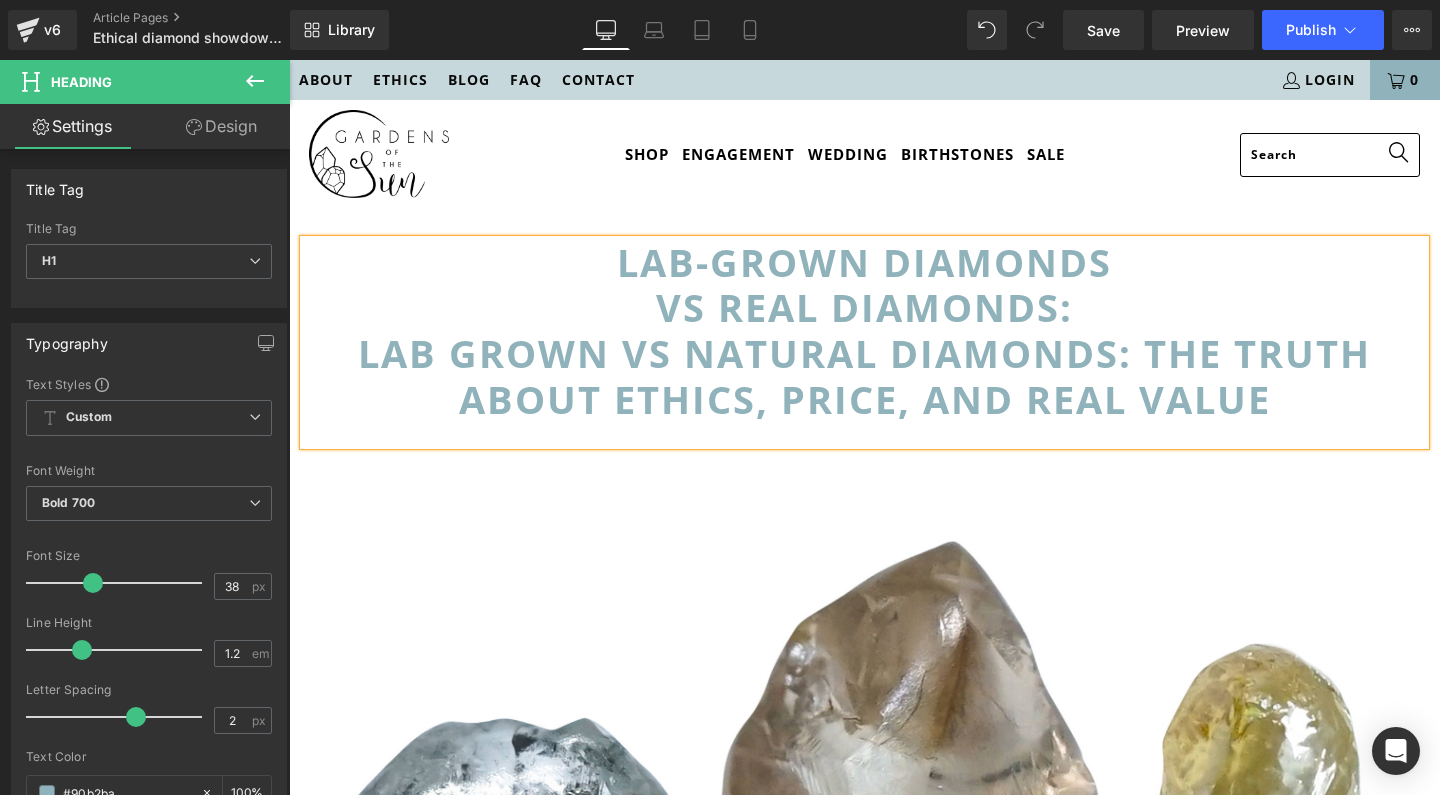 type 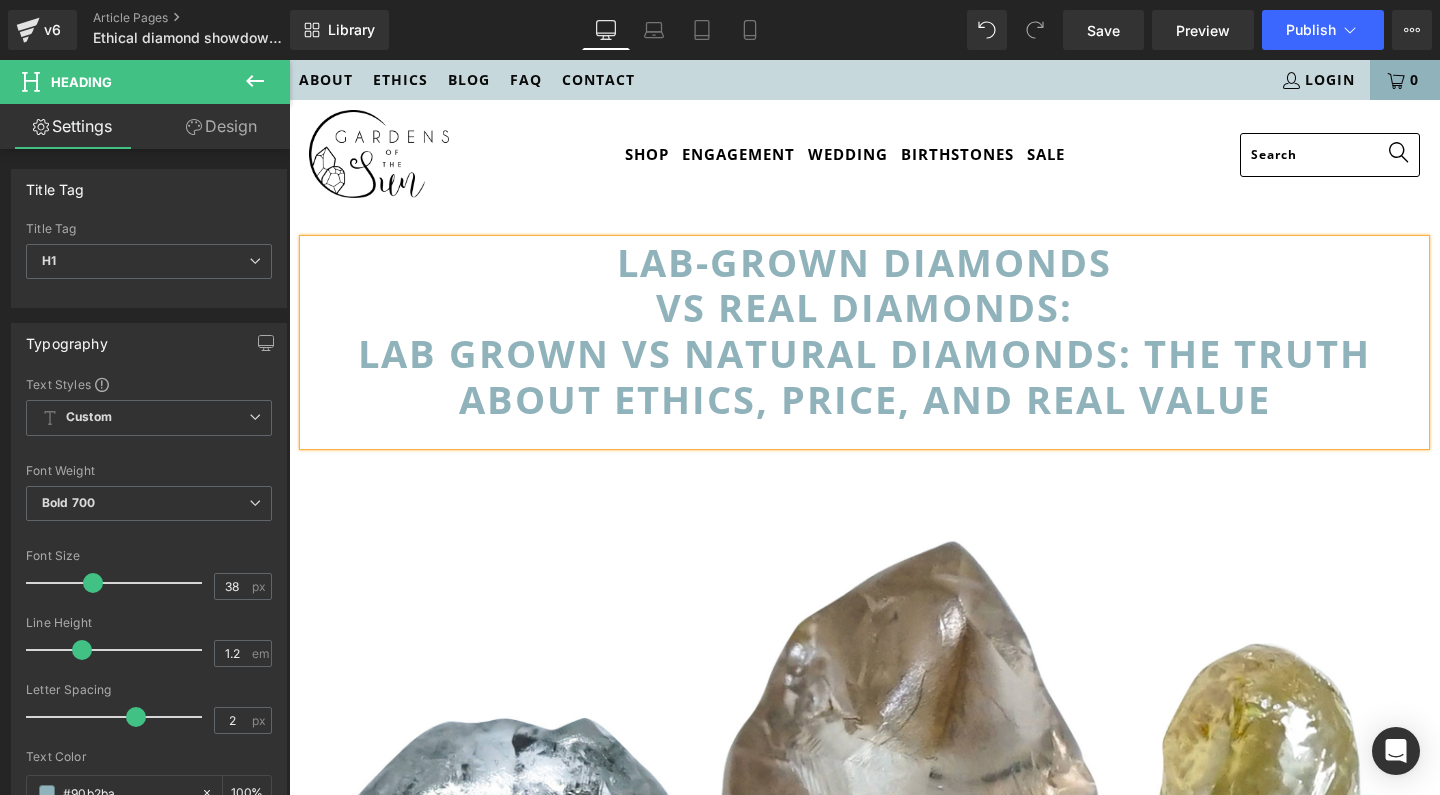 click on "LAB-GROWN DIAMONDS" at bounding box center (864, 263) 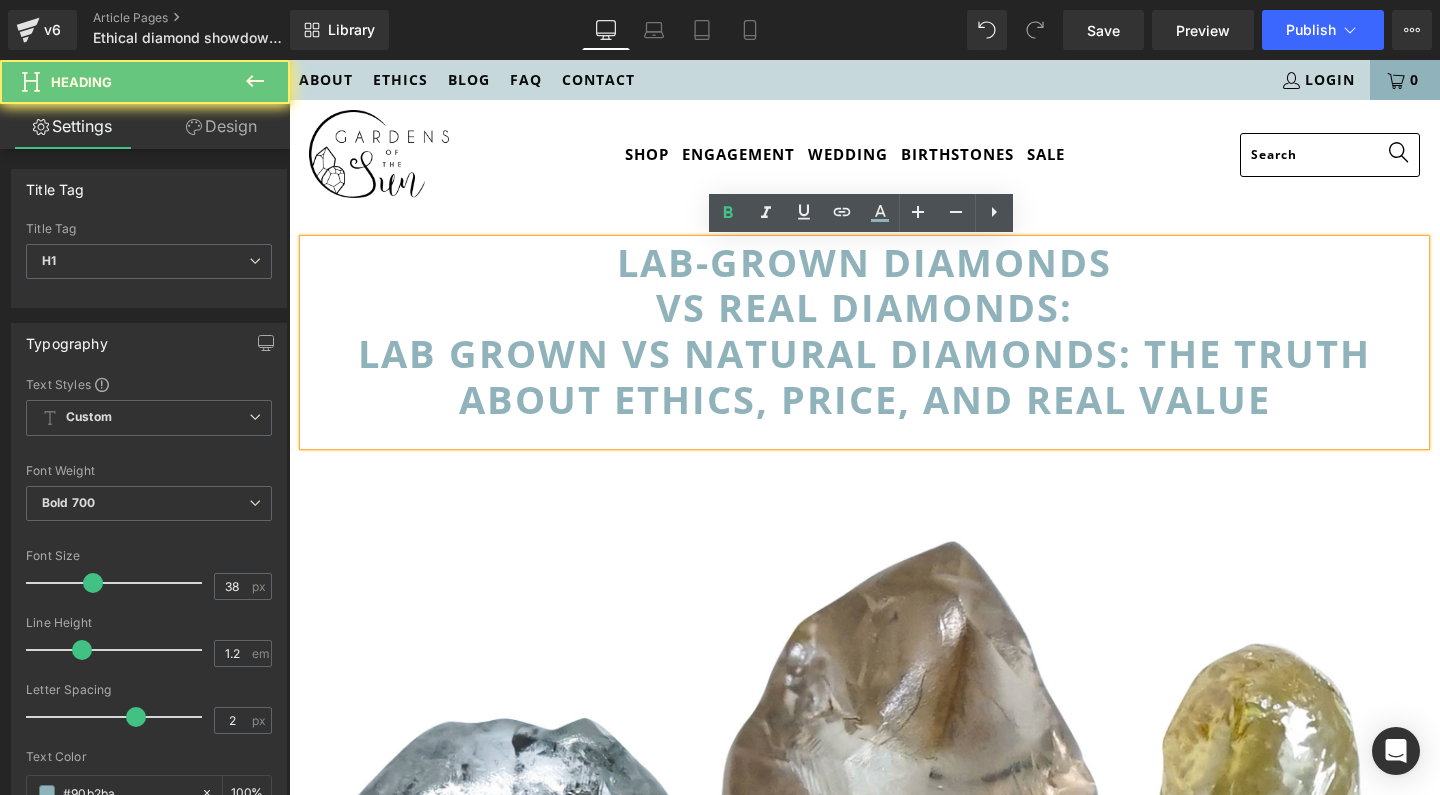 click on "LAB-GROWN DIAMONDS" at bounding box center (864, 263) 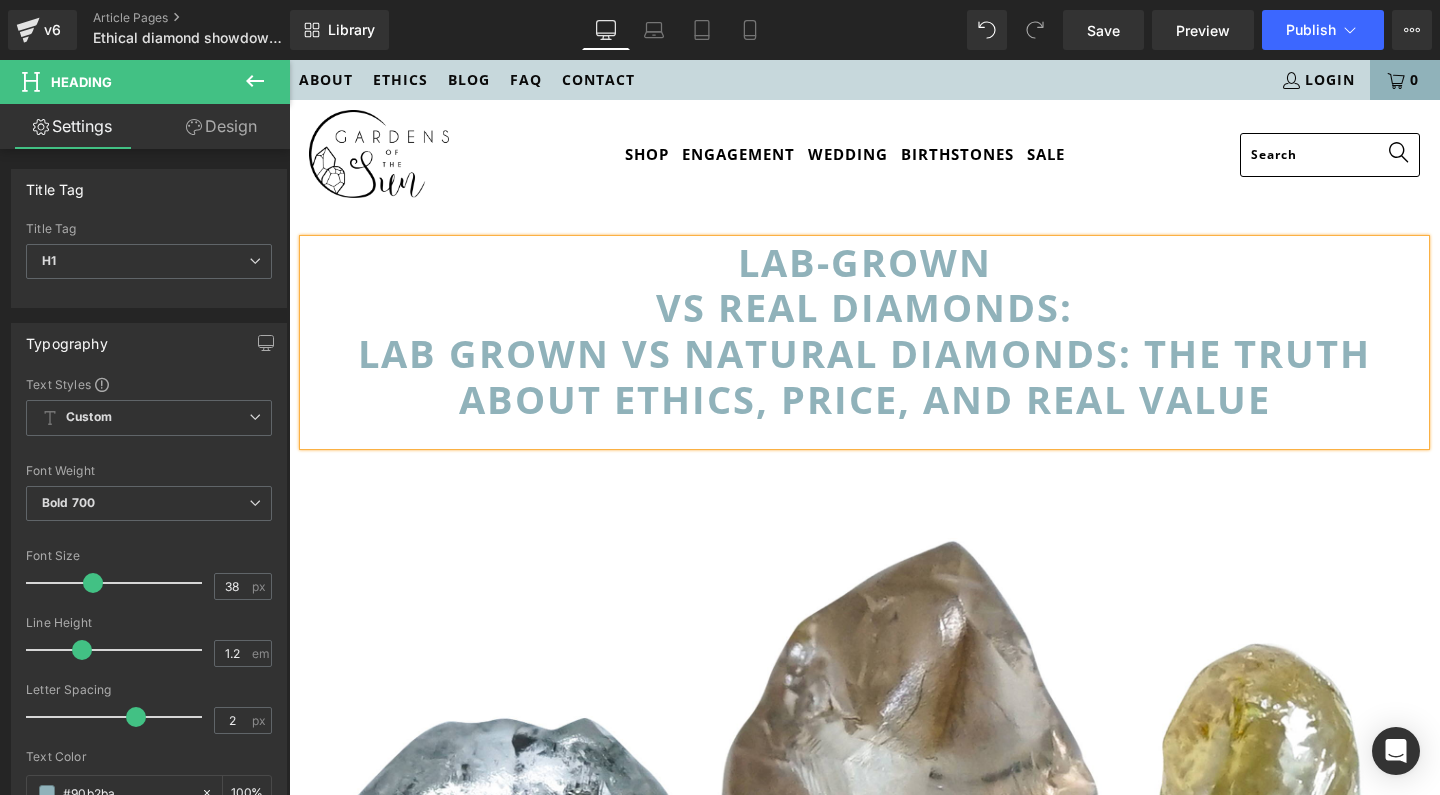 click on "LAB-GROWN" at bounding box center [864, 263] 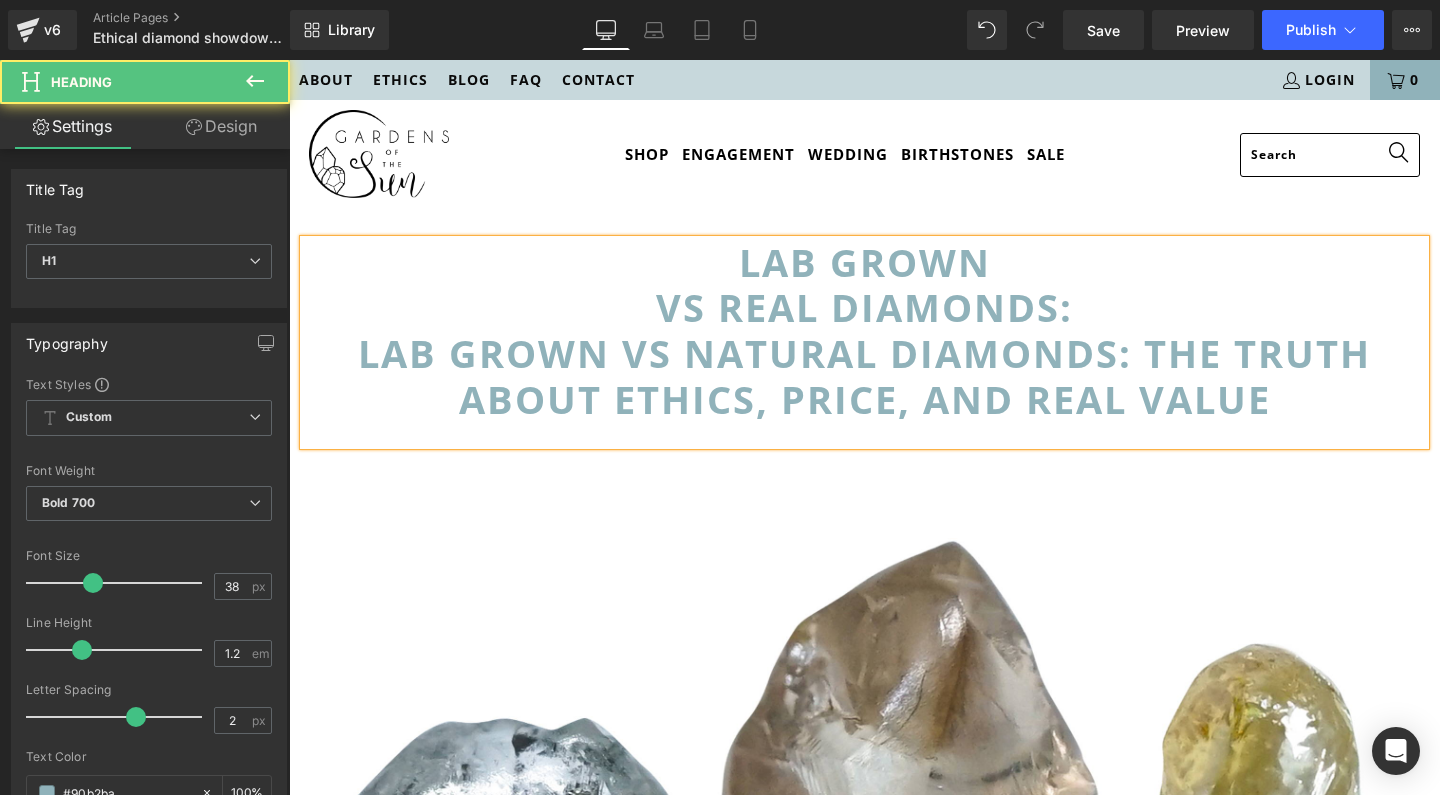 click on "VS REAL DIAMONDS:" at bounding box center [864, 308] 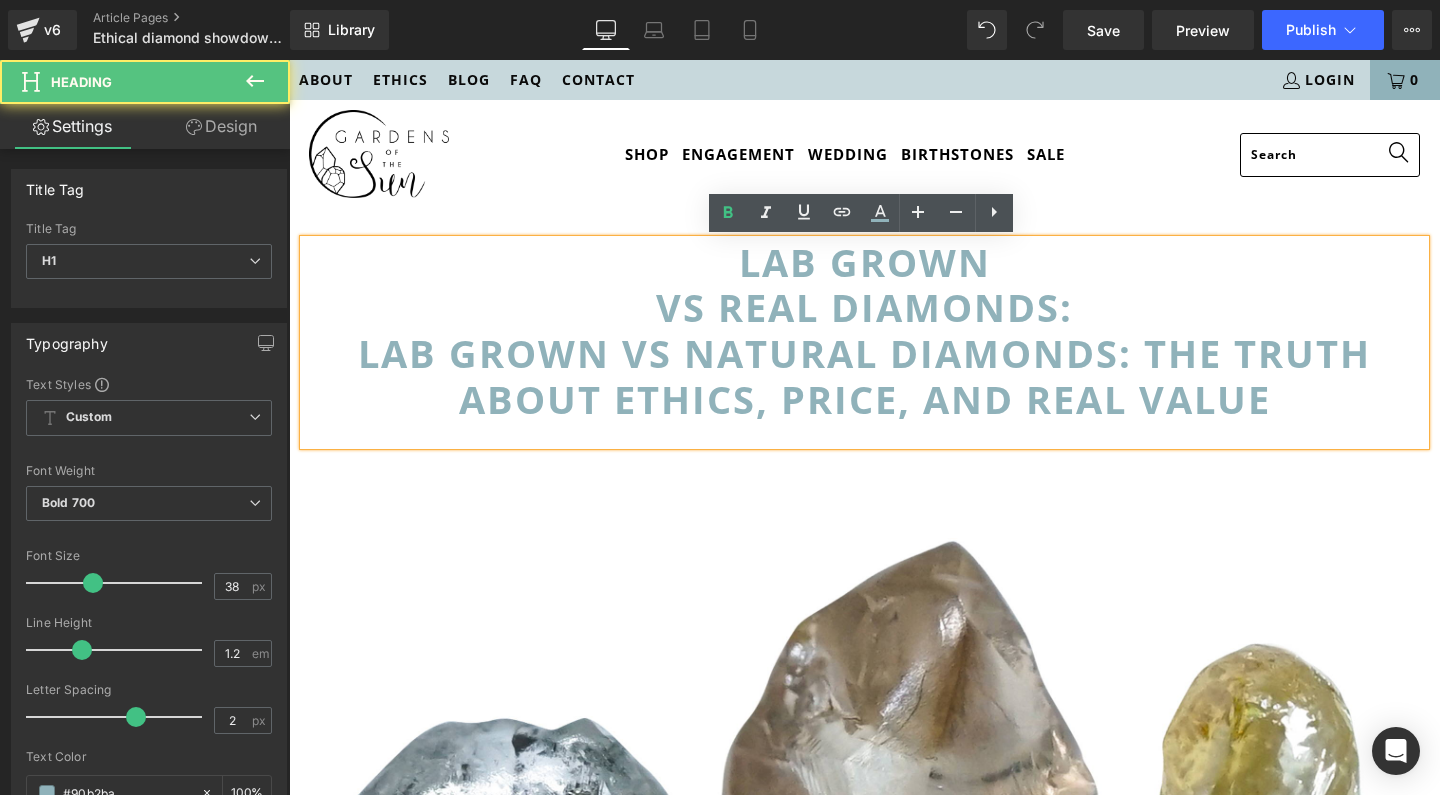 click on "VS REAL DIAMONDS:" at bounding box center [864, 308] 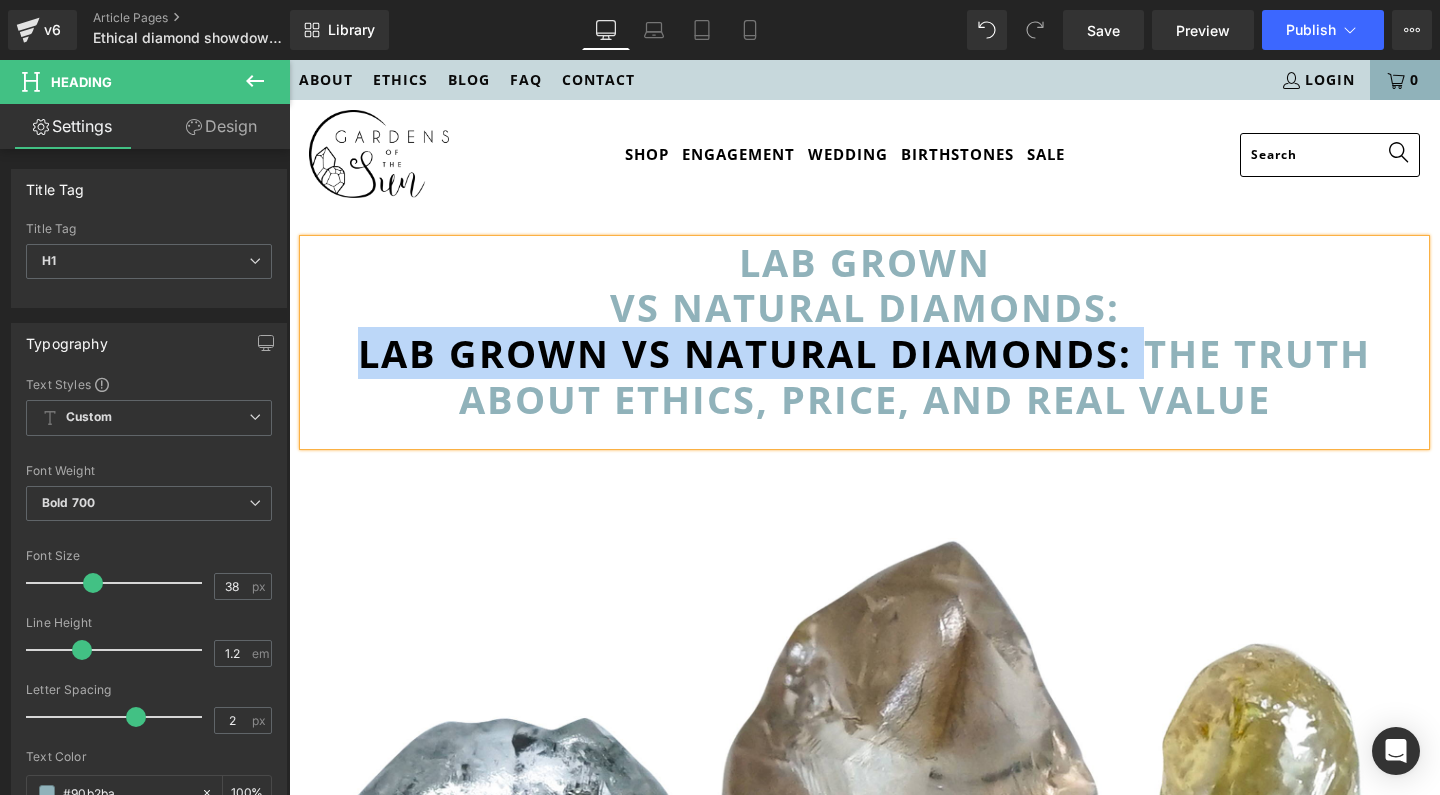drag, startPoint x: 1136, startPoint y: 352, endPoint x: 327, endPoint y: 363, distance: 809.07477 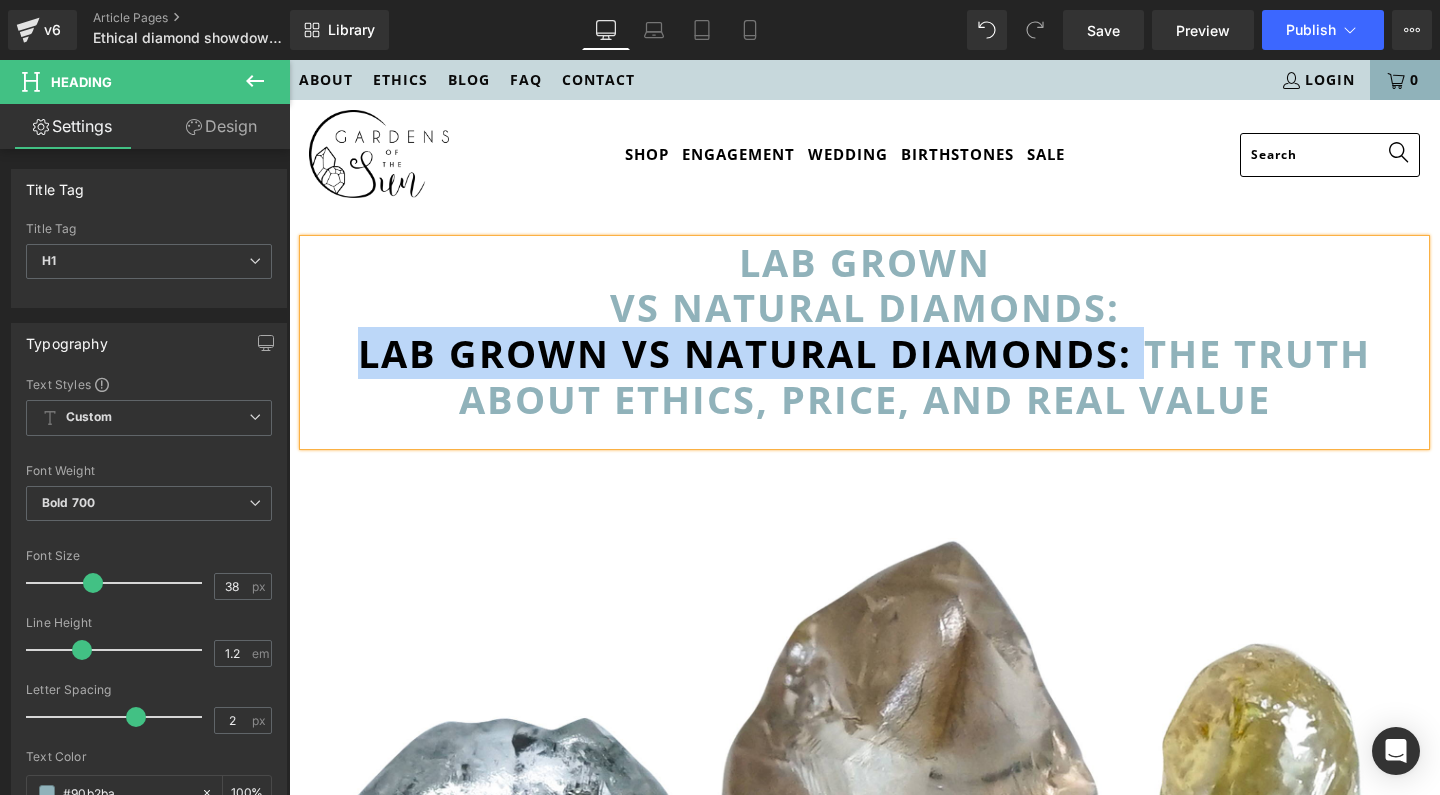 click on "Lab Grown vs Natural Diamonds: the Truth about Ethics, Price, and Real Value" at bounding box center [864, 376] 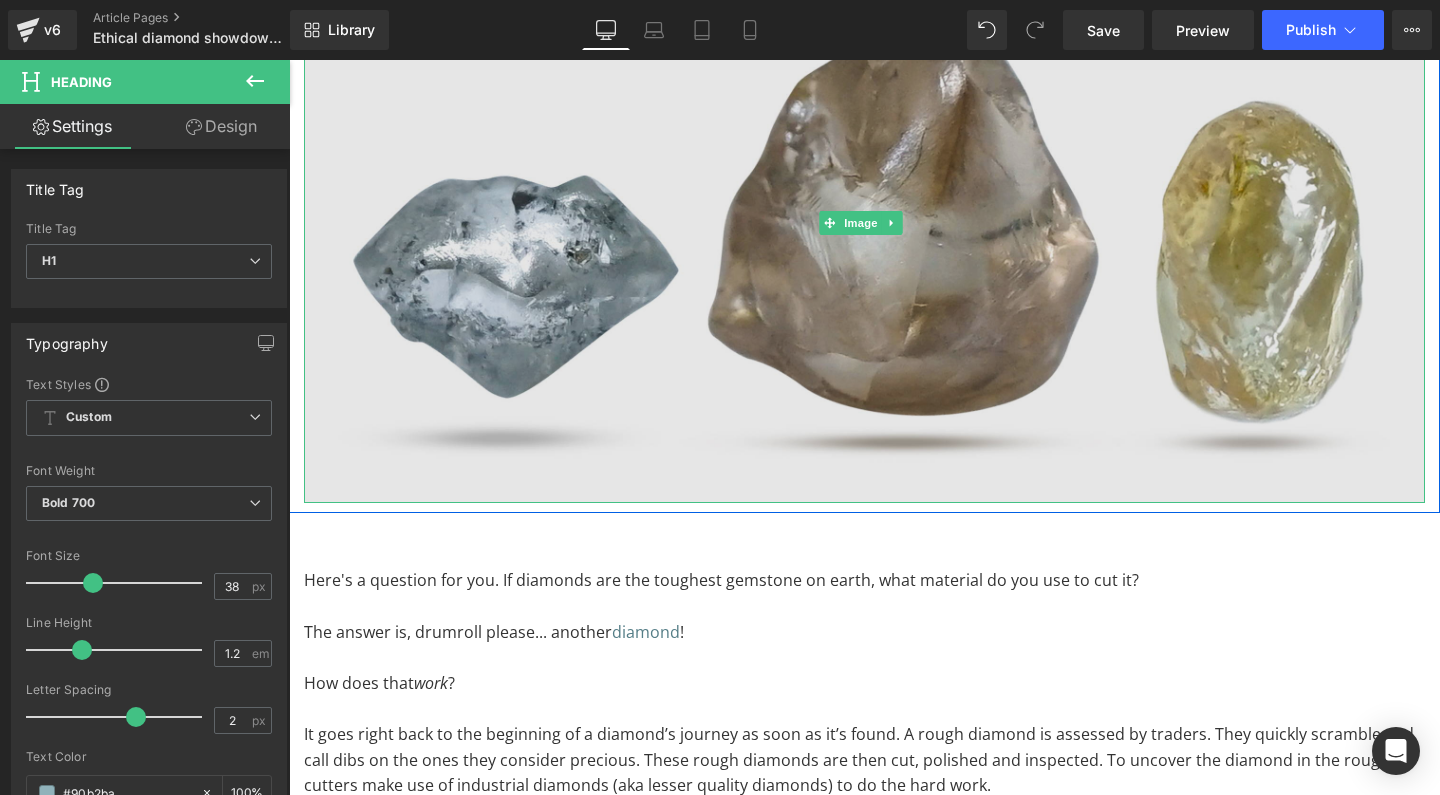 scroll, scrollTop: 633, scrollLeft: 0, axis: vertical 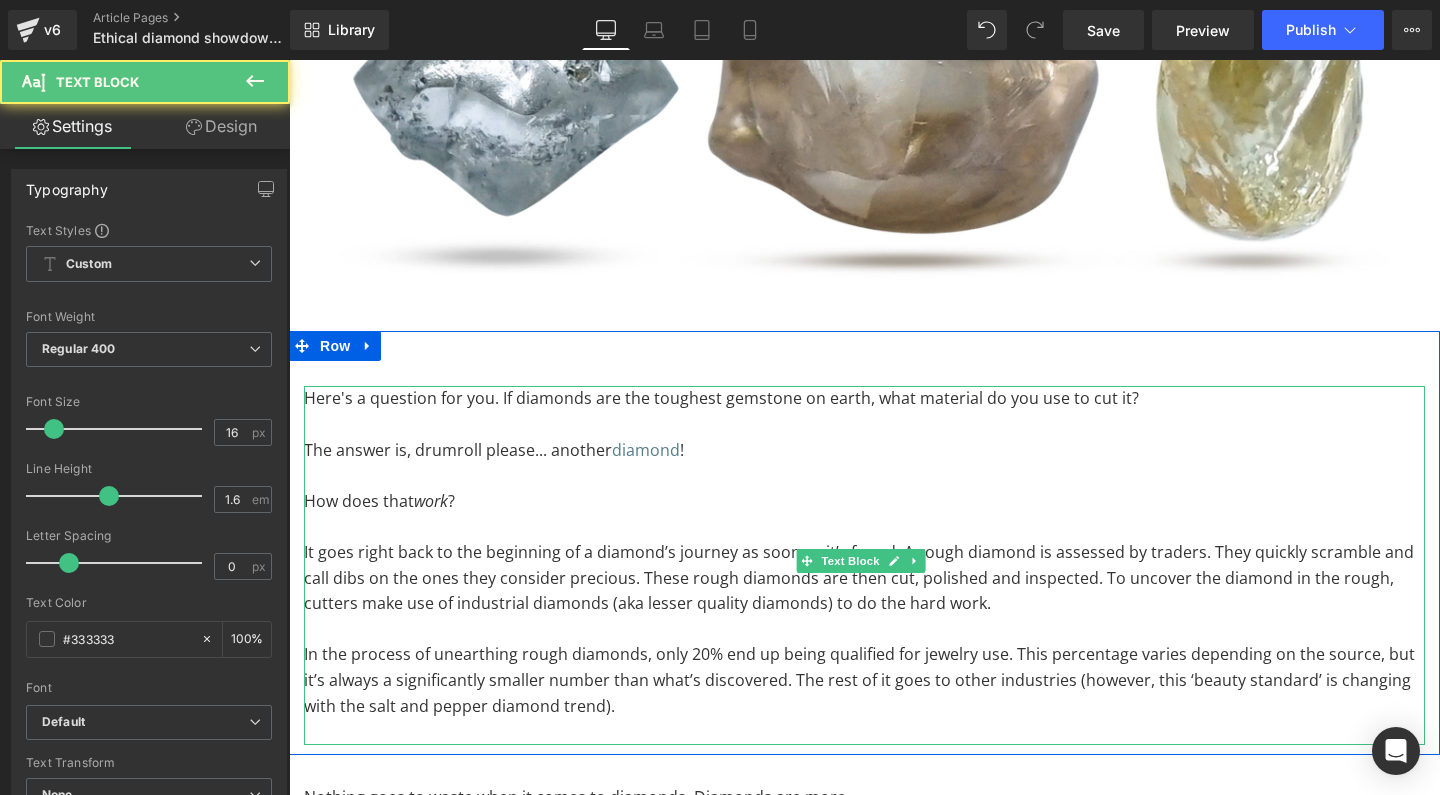click on "Here's a question for you. If diamonds are the toughest gemstone on earth, what material do you use to cut it?" at bounding box center [864, 399] 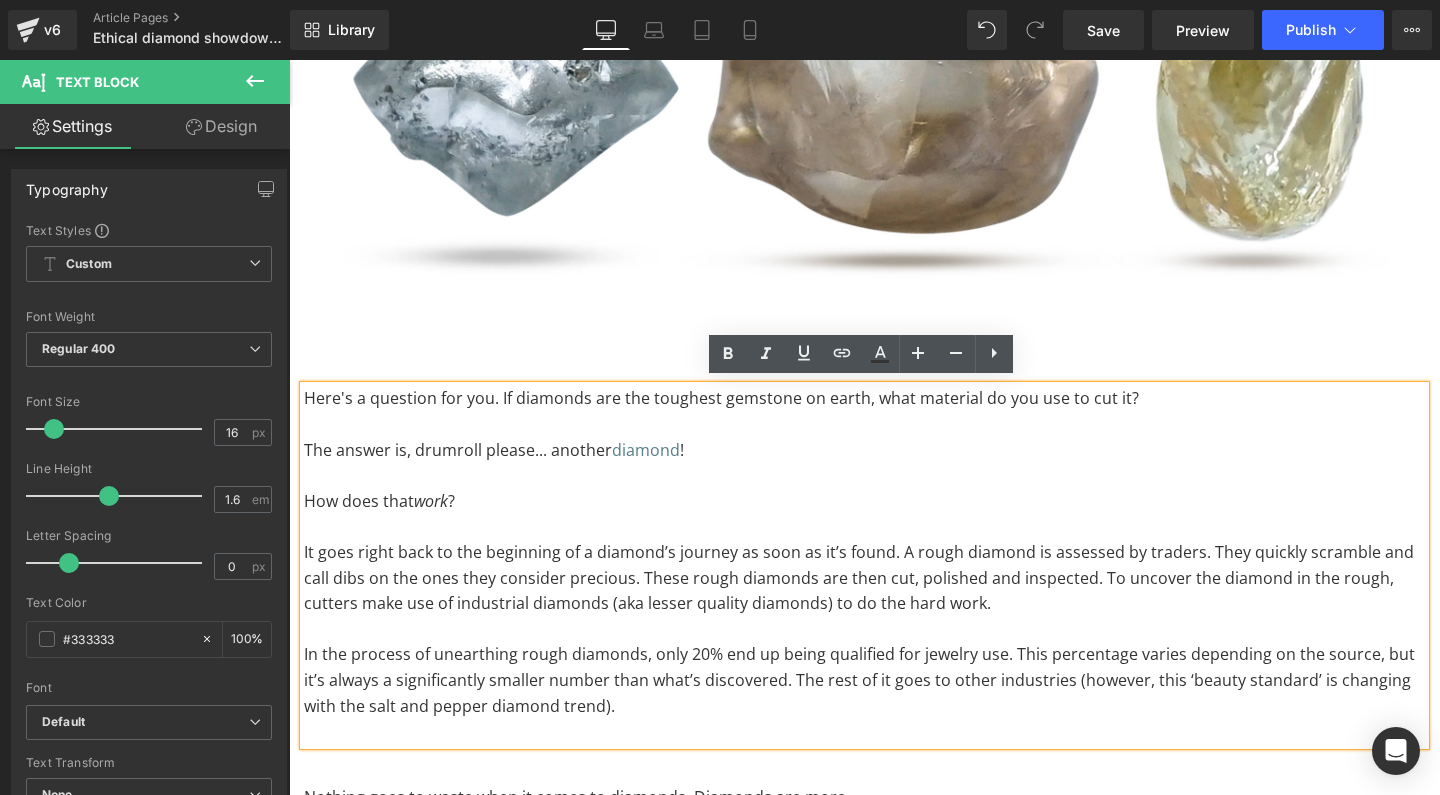 click at bounding box center (864, 425) 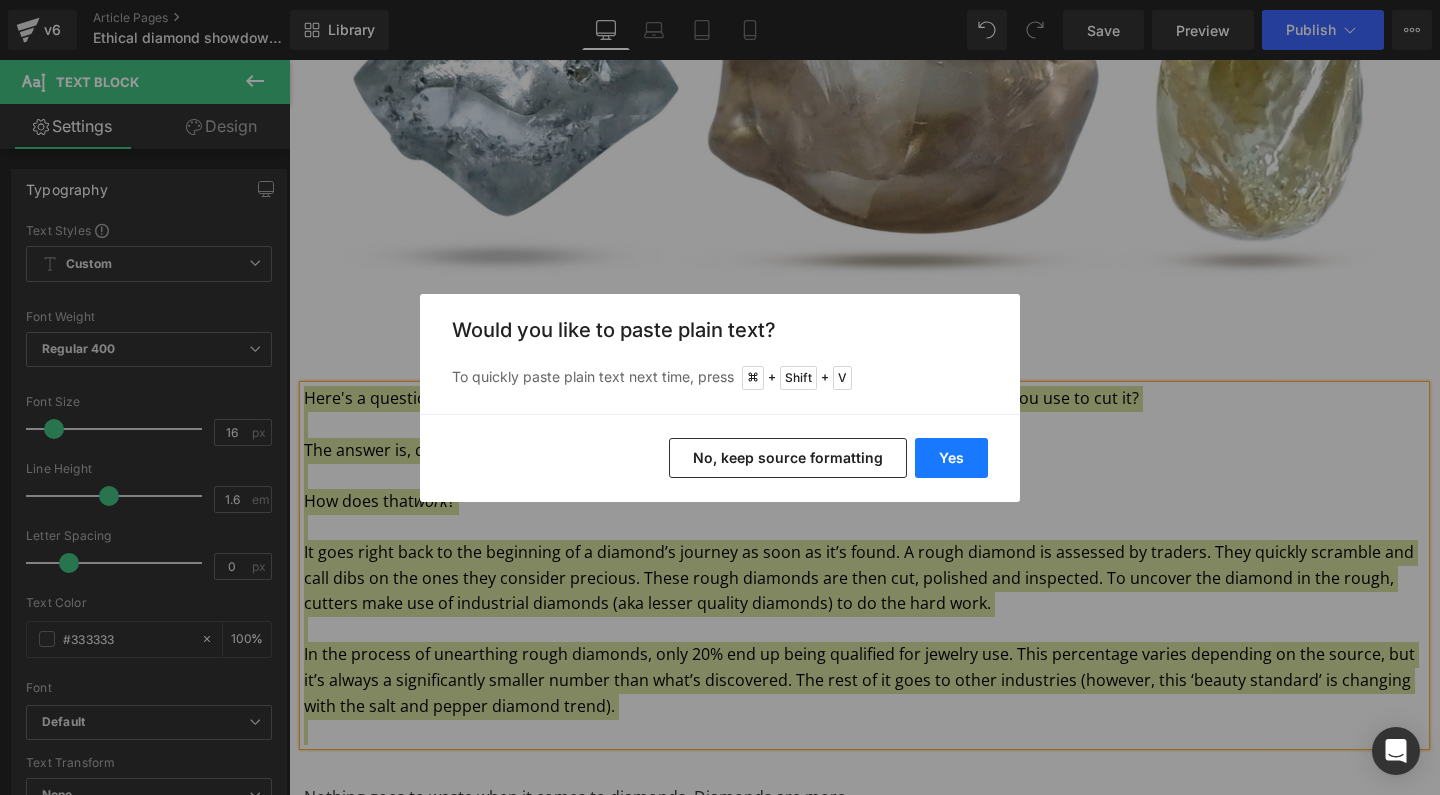 click on "Yes" at bounding box center [951, 458] 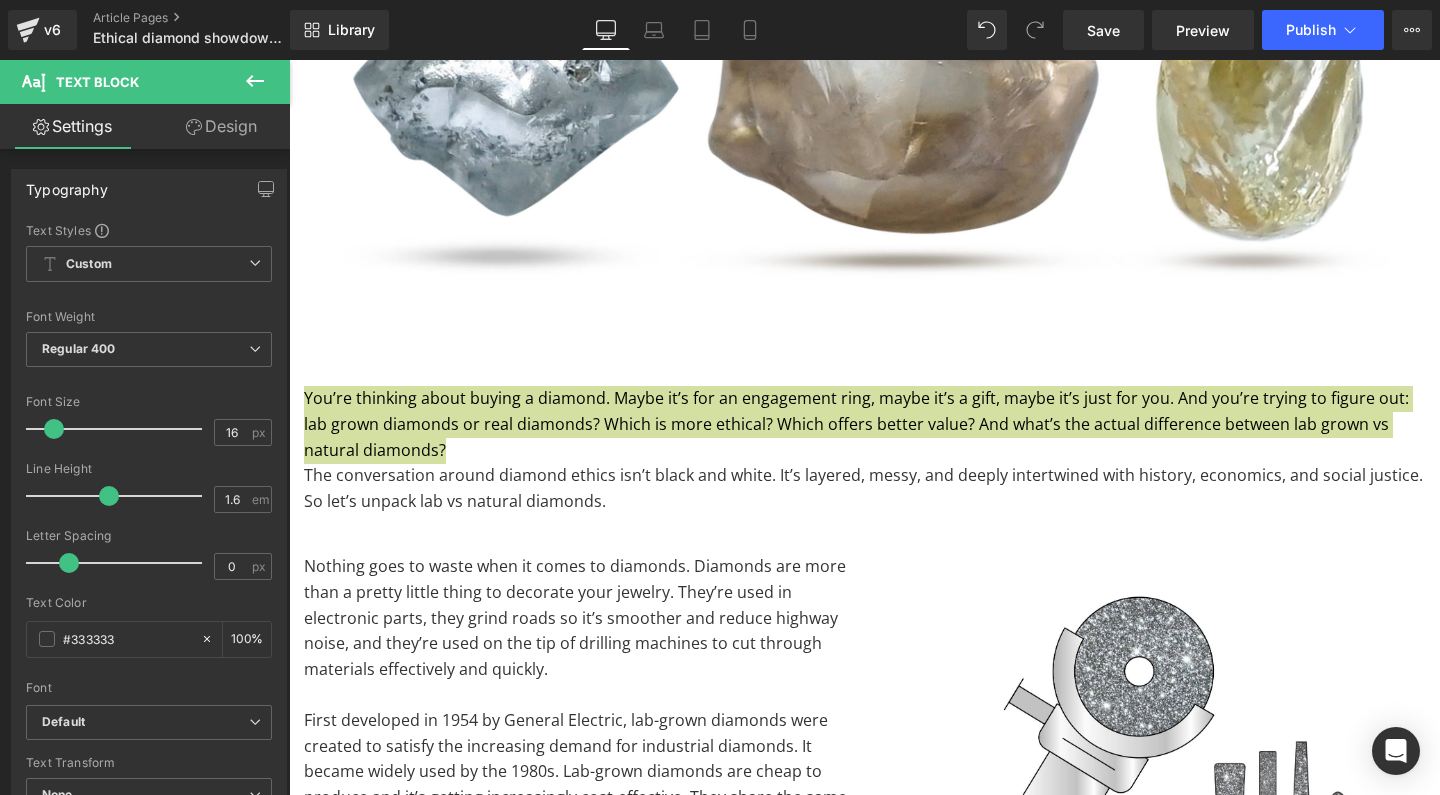type 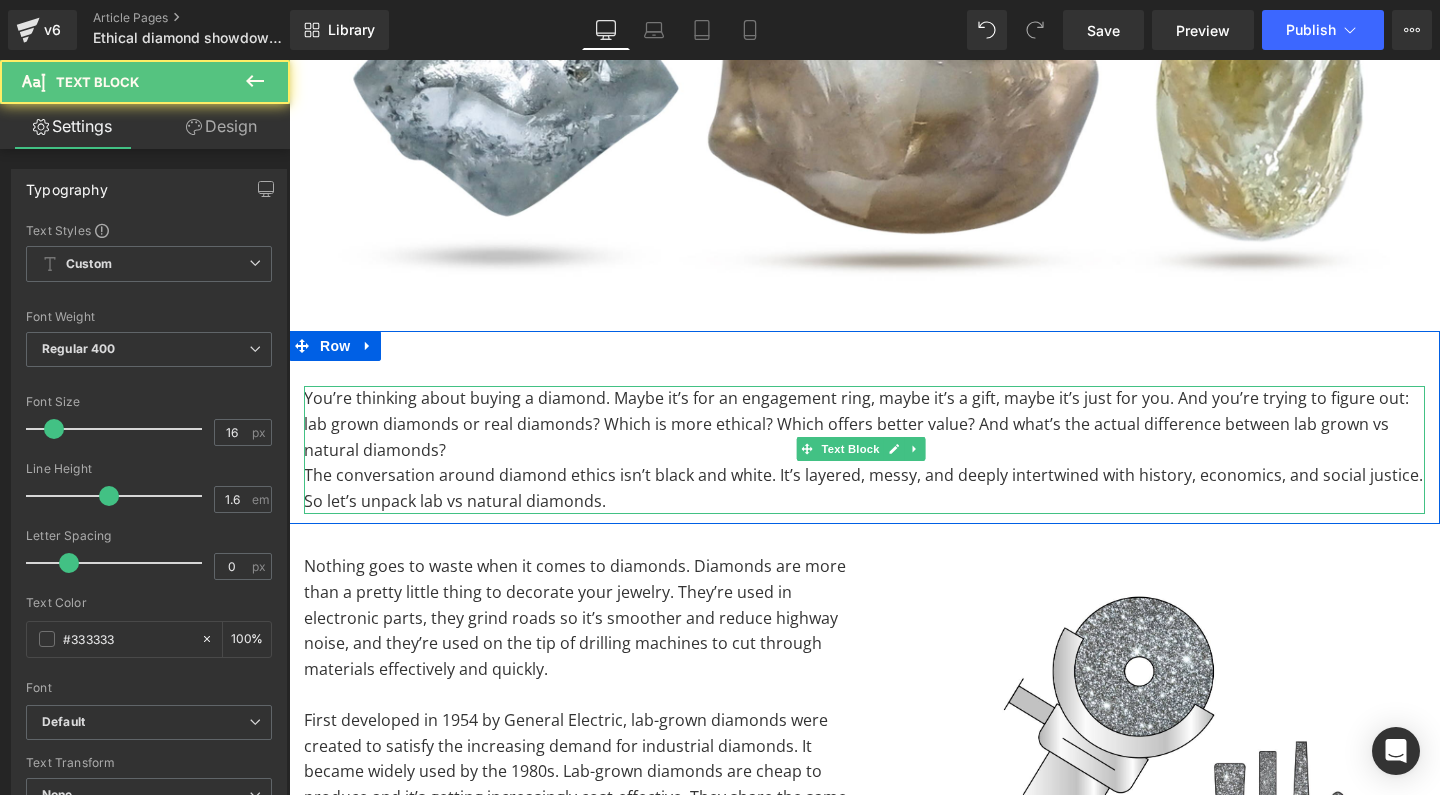 click on "The conversation around diamond ethics isn’t black and white. It’s layered, messy, and deeply intertwined with history, economics, and social justice. So let’s unpack lab vs natural diamonds." at bounding box center [864, 488] 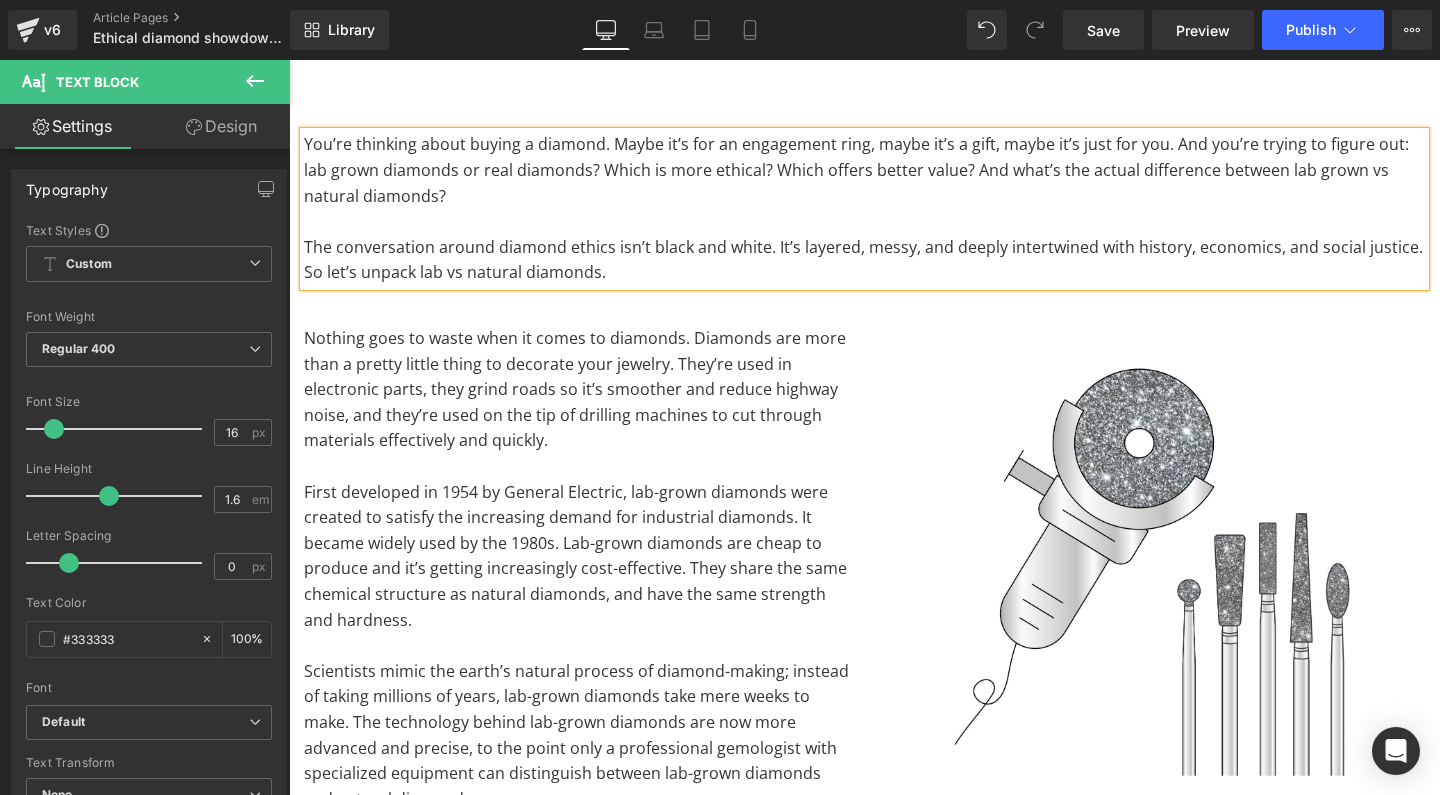 scroll, scrollTop: 885, scrollLeft: 0, axis: vertical 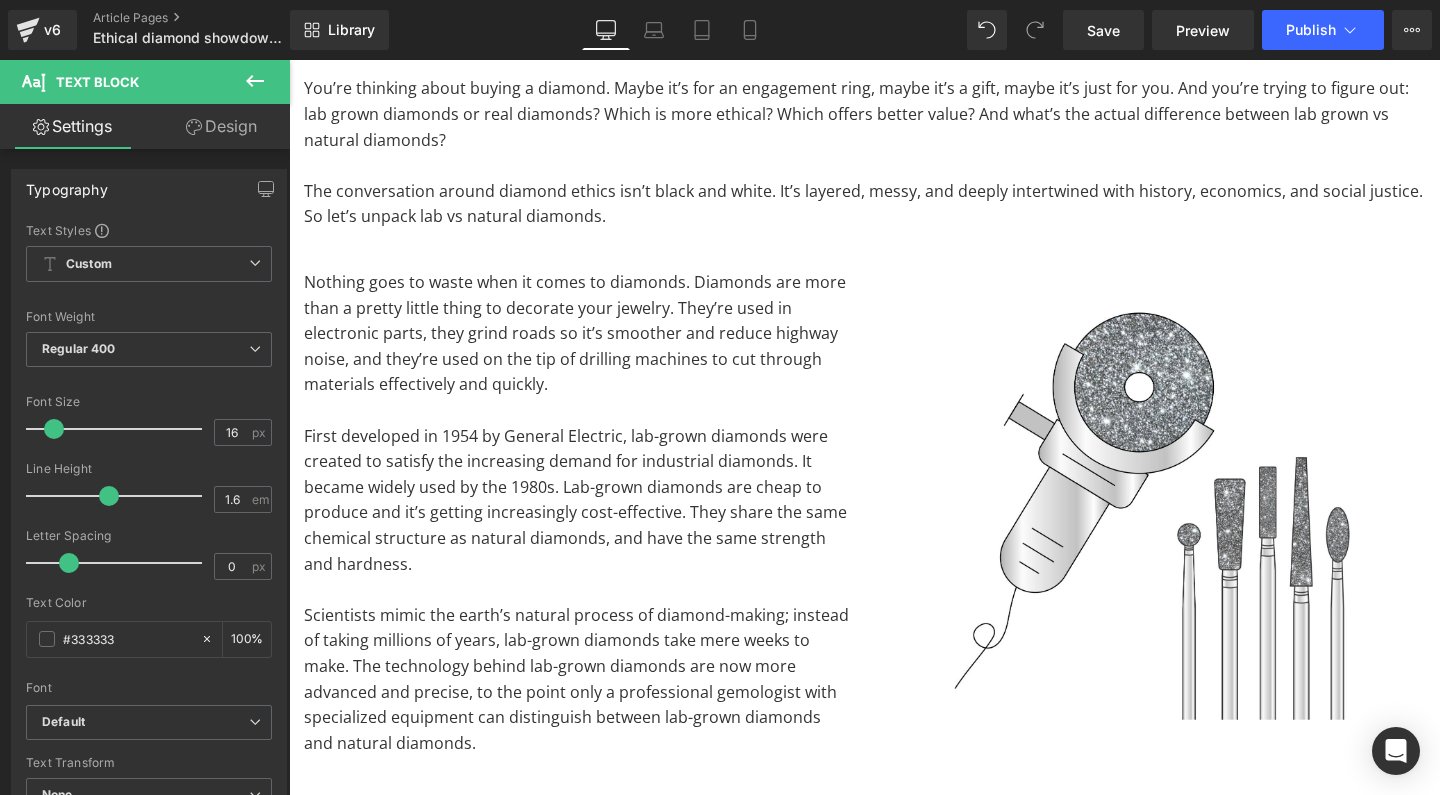 click 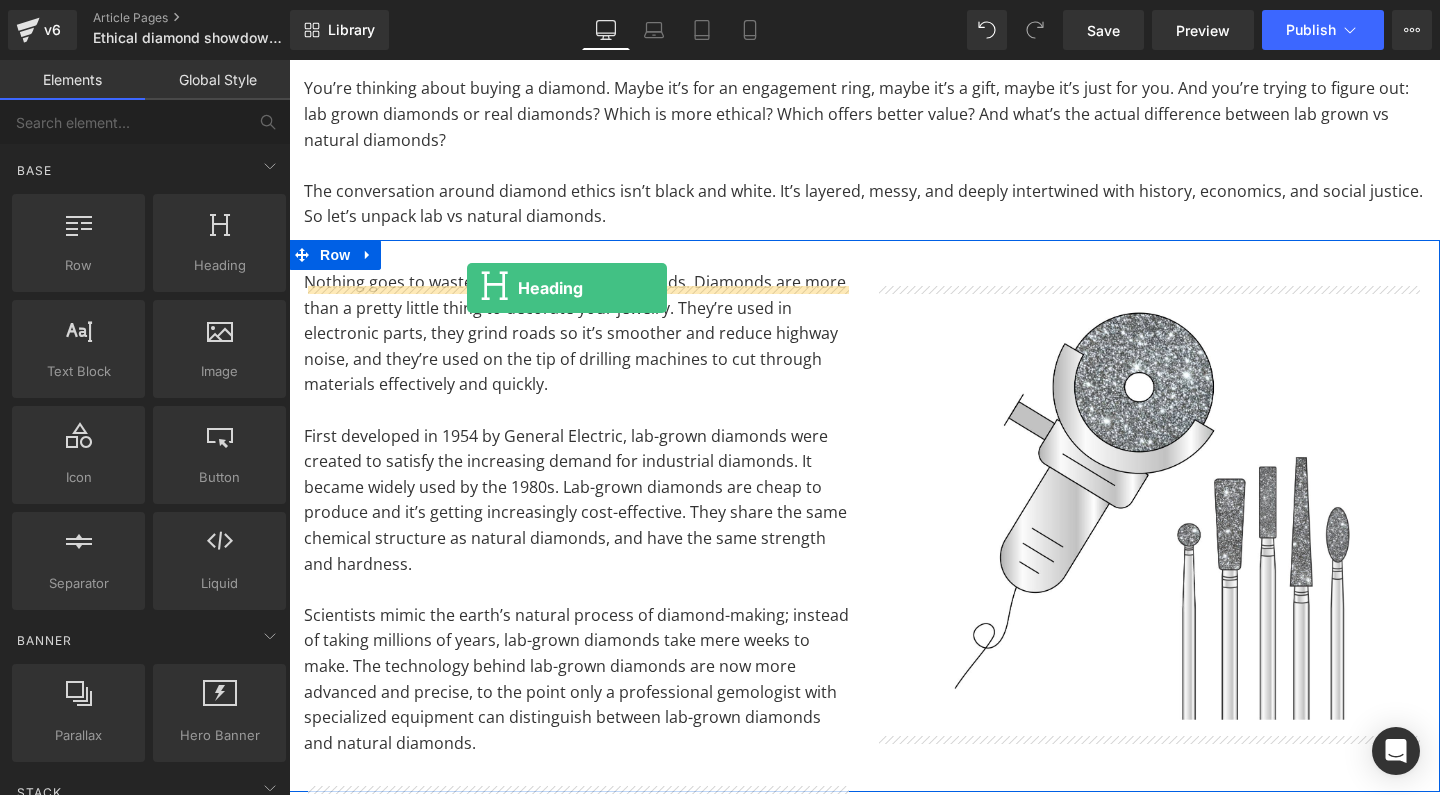 drag, startPoint x: 486, startPoint y: 305, endPoint x: 467, endPoint y: 288, distance: 25.495098 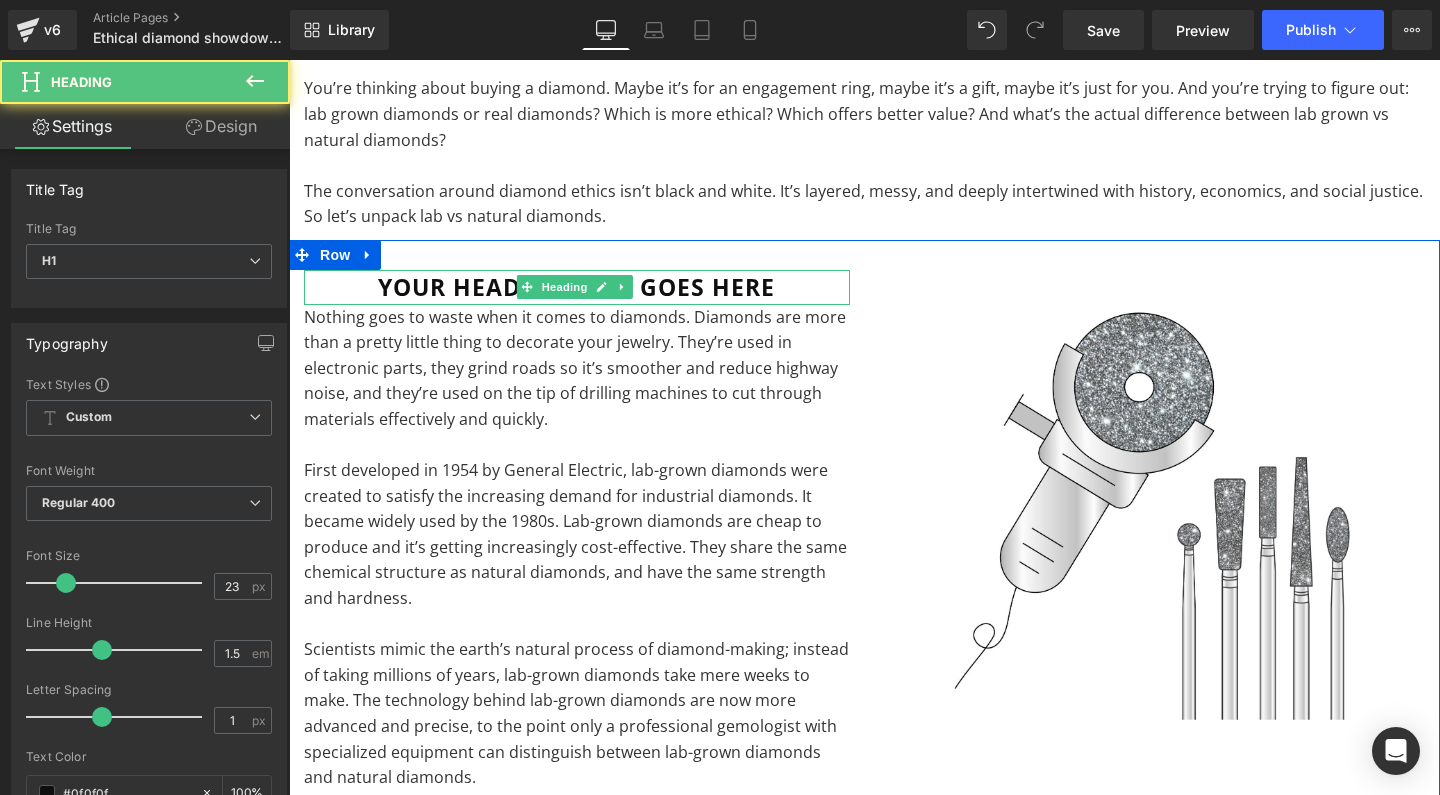 click on "Your heading text goes here" at bounding box center [577, 287] 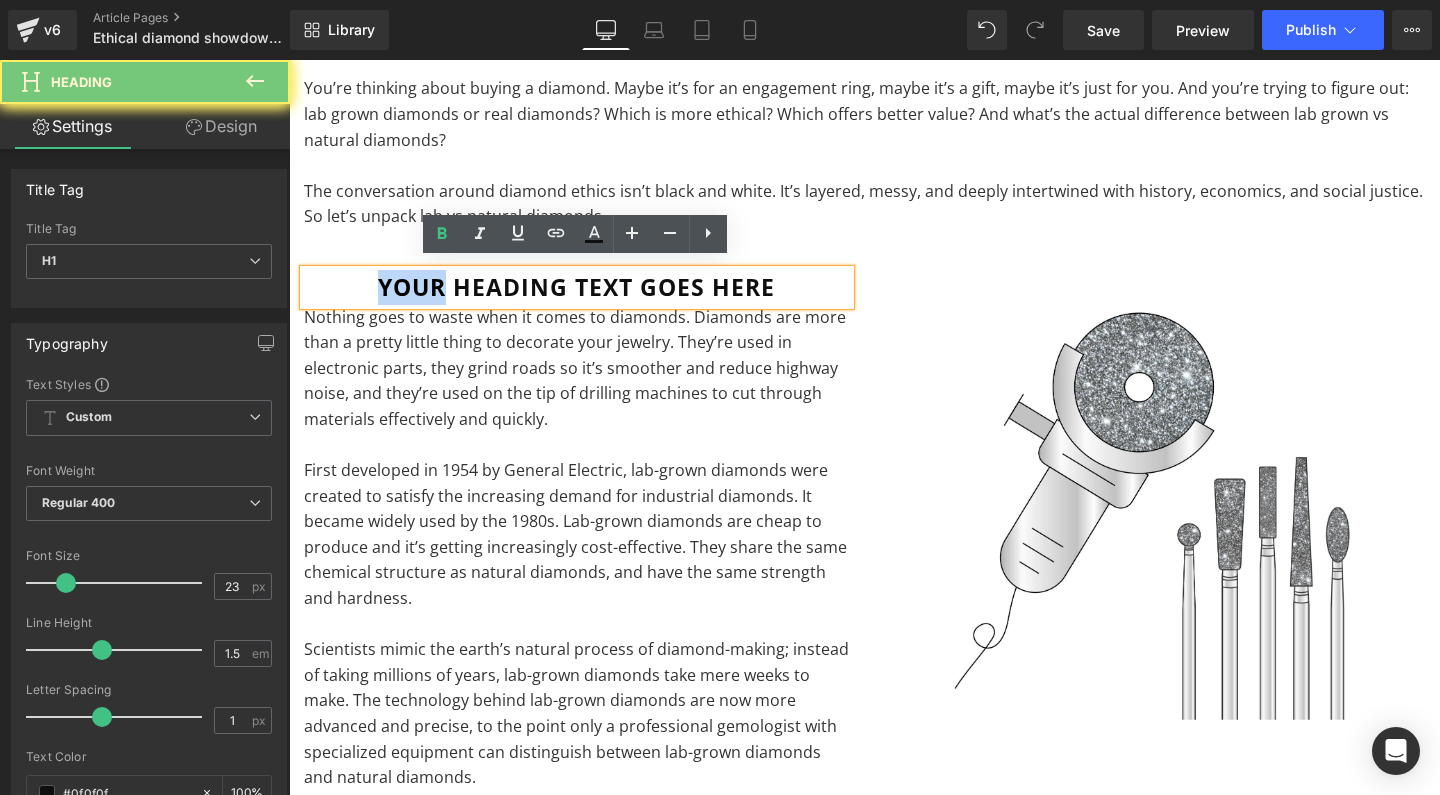 click on "Your heading text goes here" at bounding box center [577, 287] 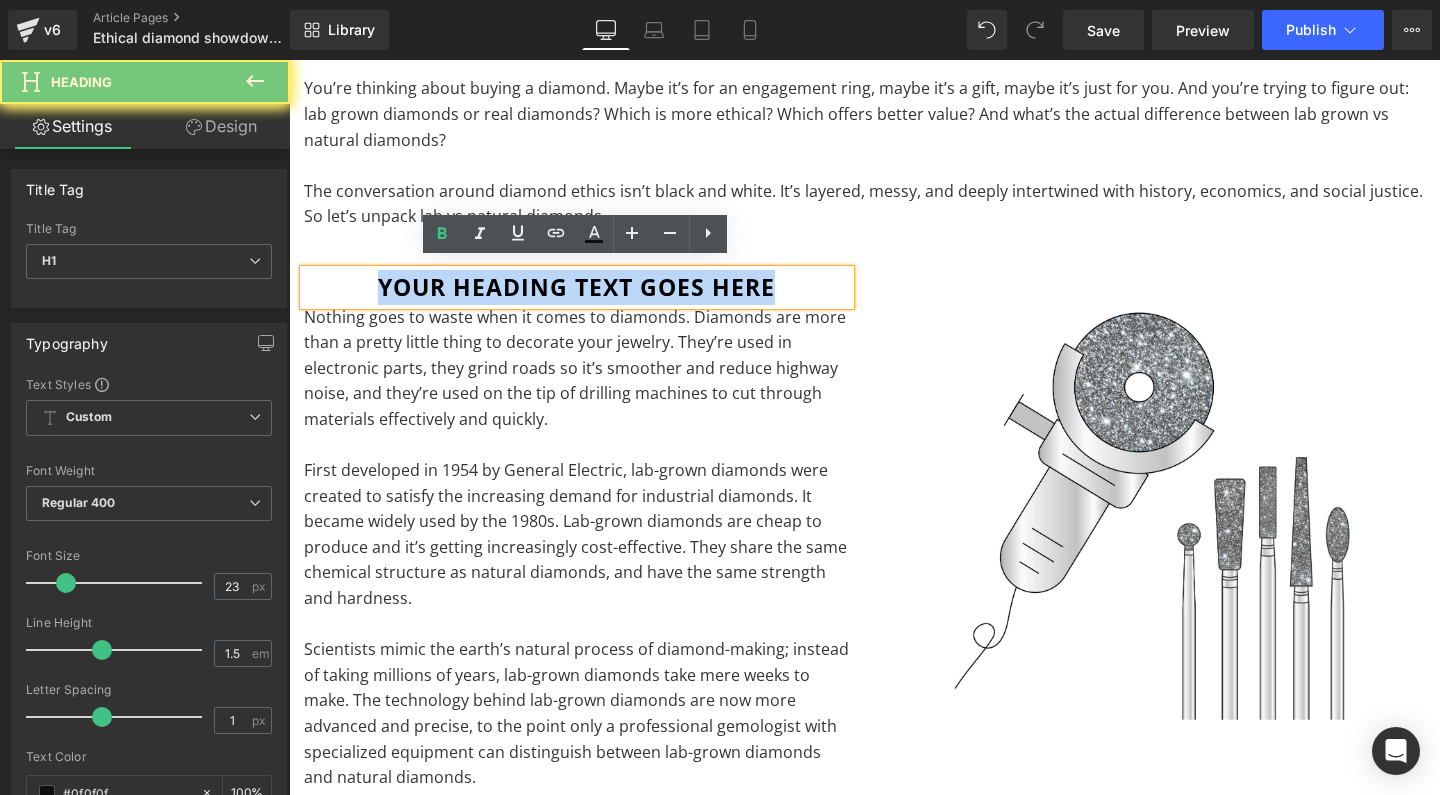 click on "Your heading text goes here" at bounding box center (577, 287) 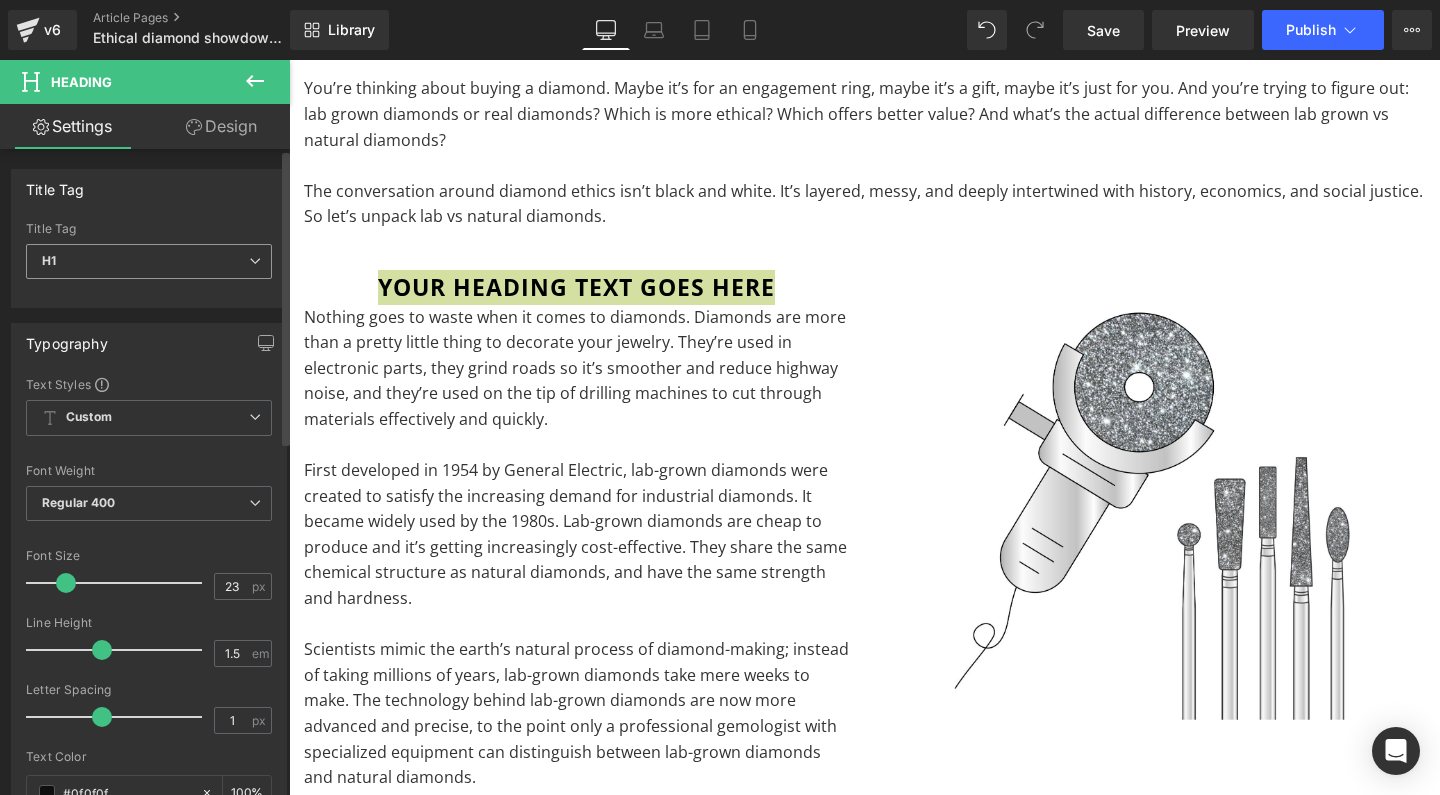 click on "H1
H1 H2 H3 H4 H5 H6" at bounding box center [149, 266] 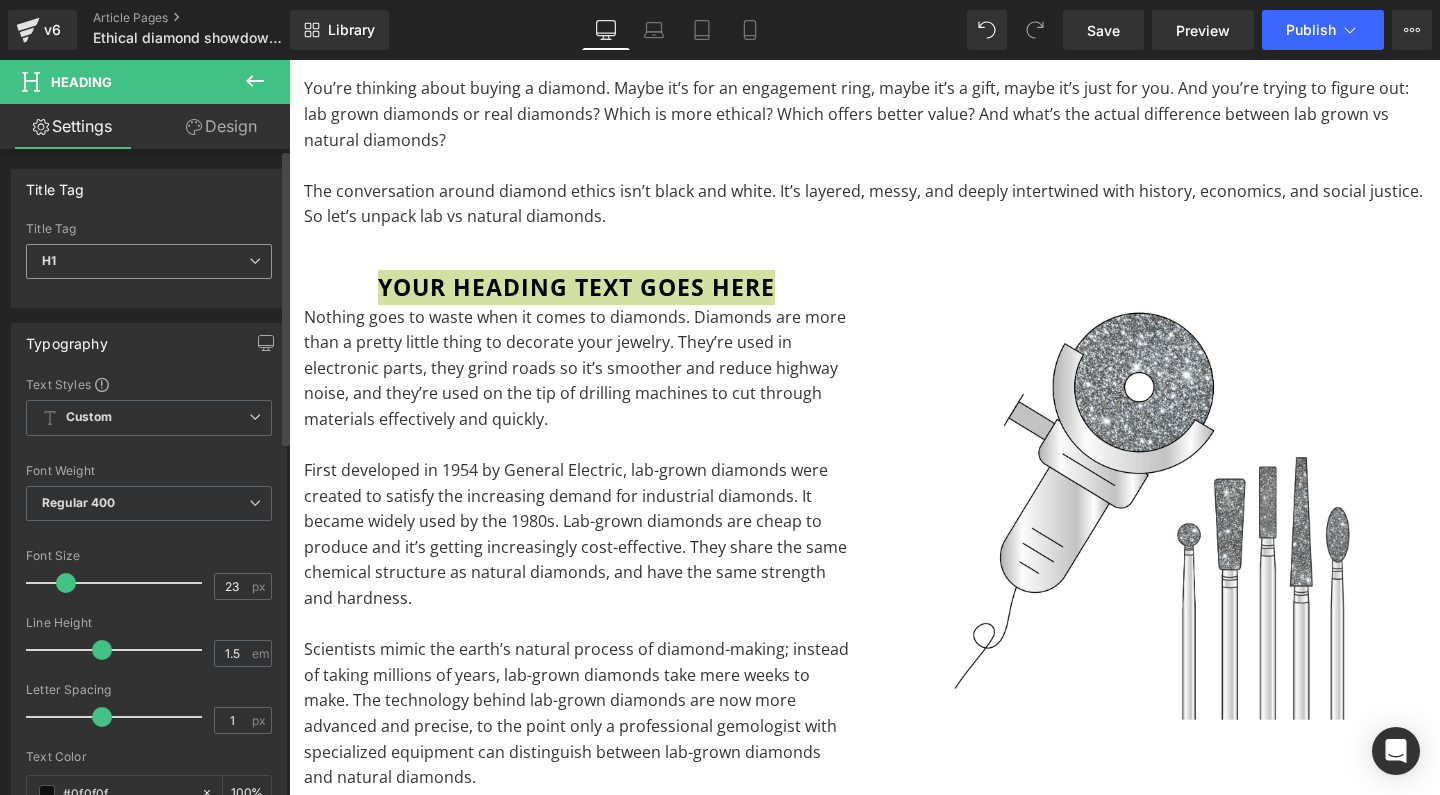 click on "H1" at bounding box center [149, 261] 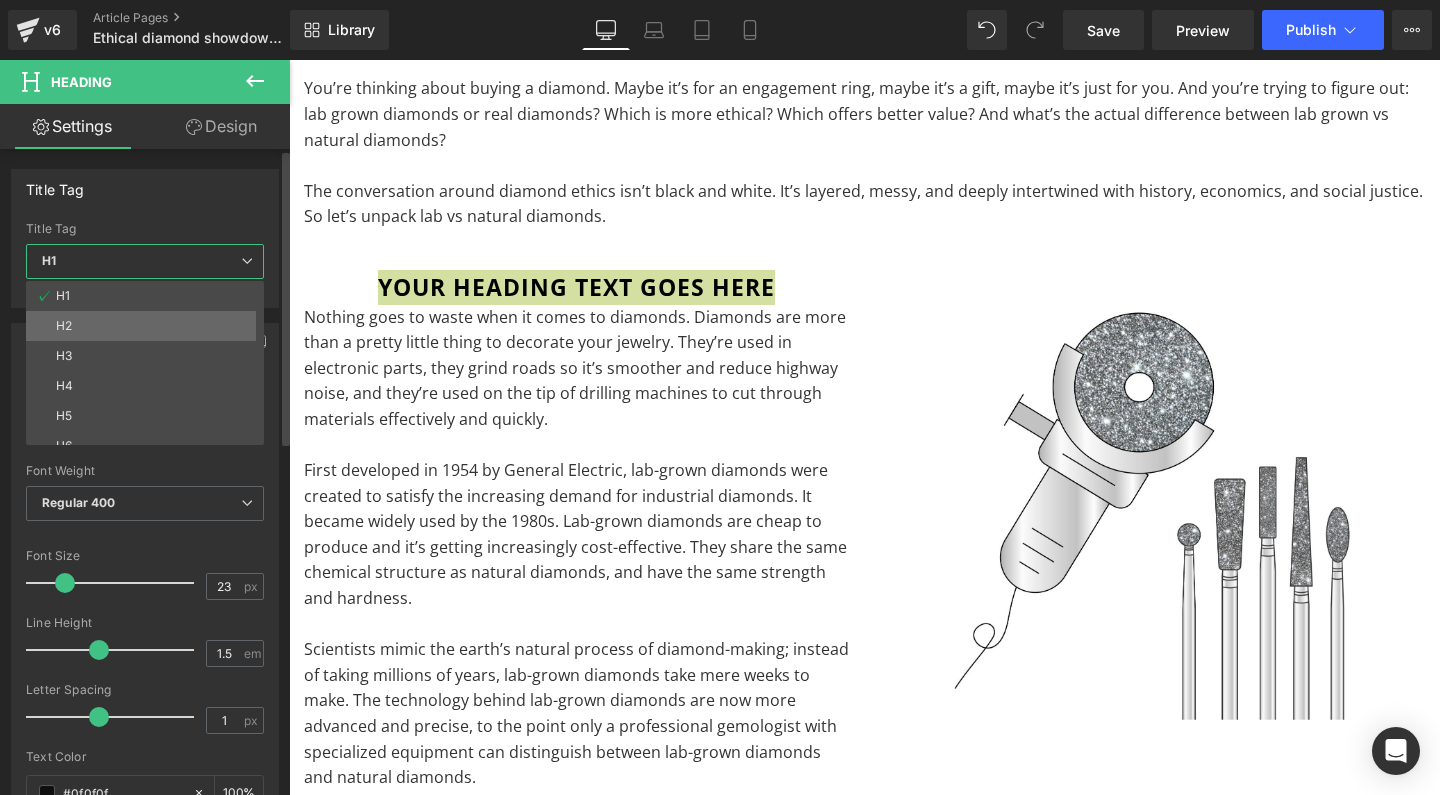 click on "H2" at bounding box center [149, 326] 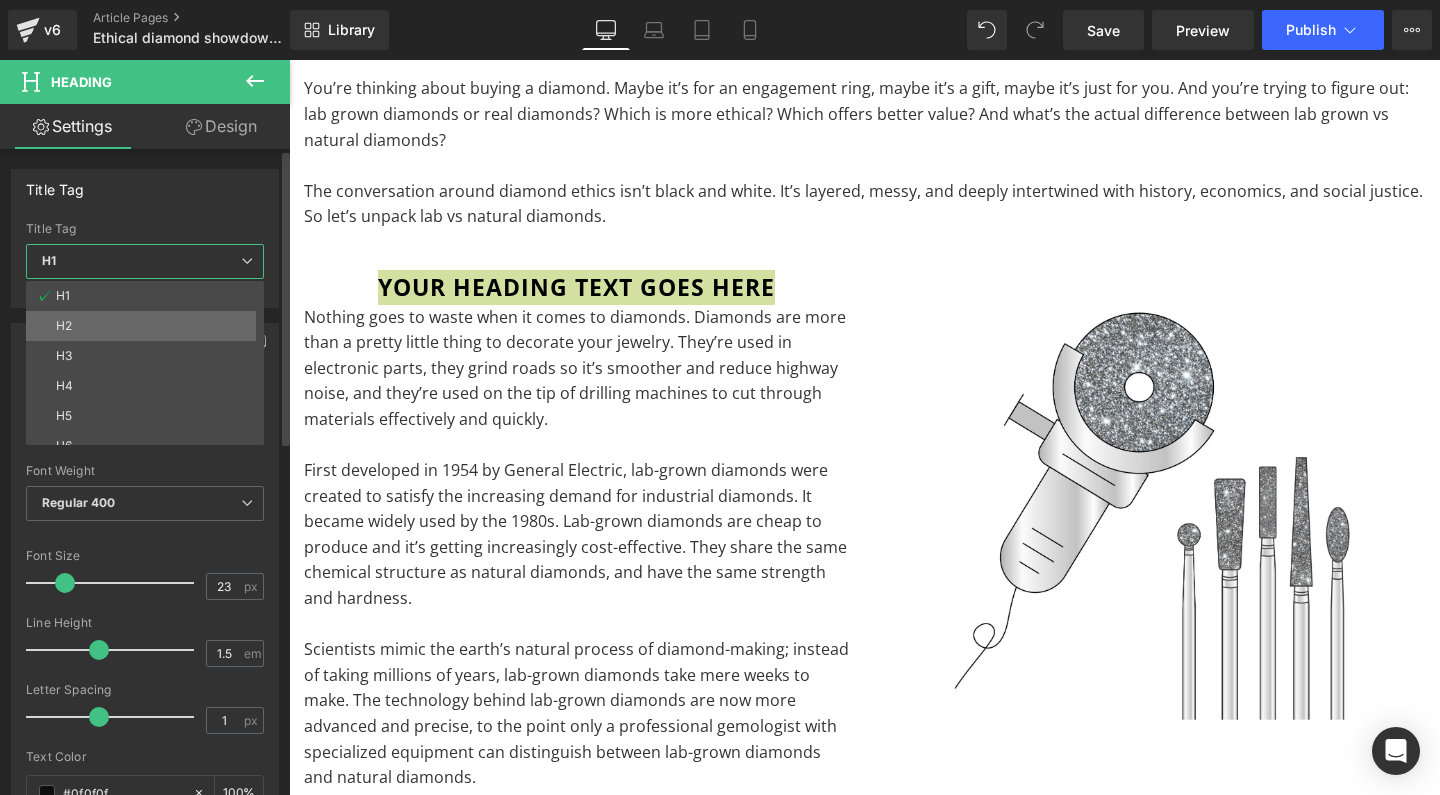 type on "20" 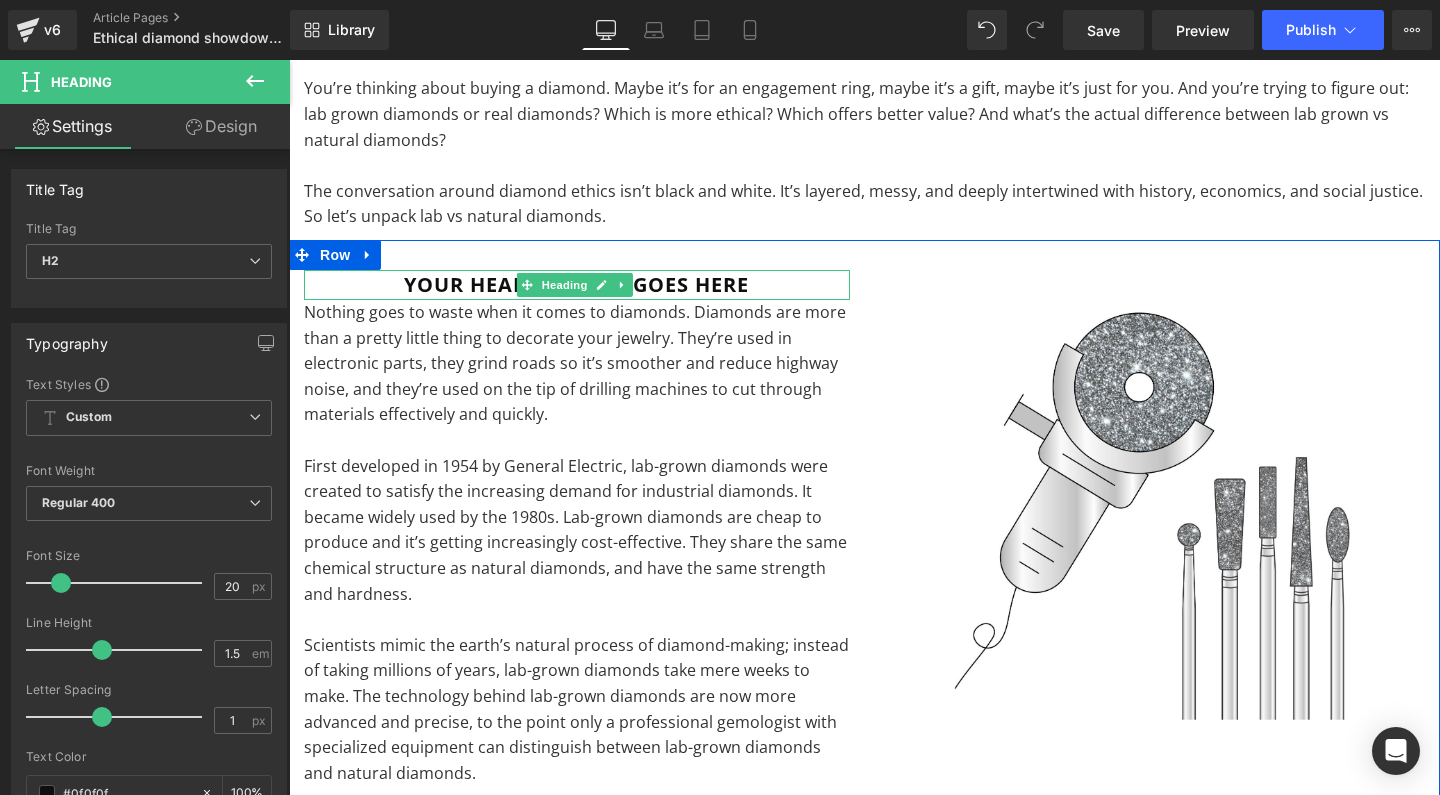 click on "Your heading text goes here" at bounding box center [577, 285] 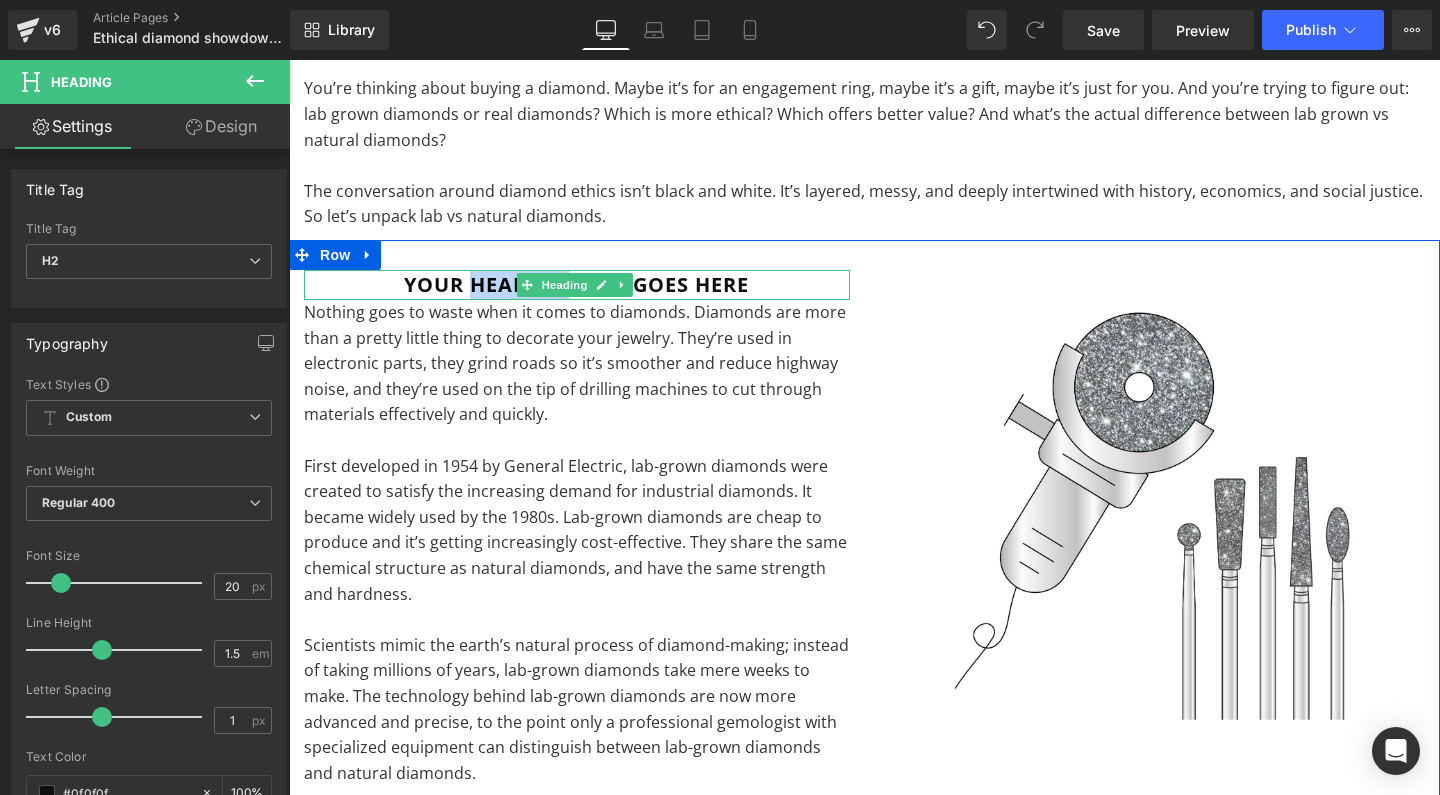 click on "Your heading text goes here" at bounding box center [577, 285] 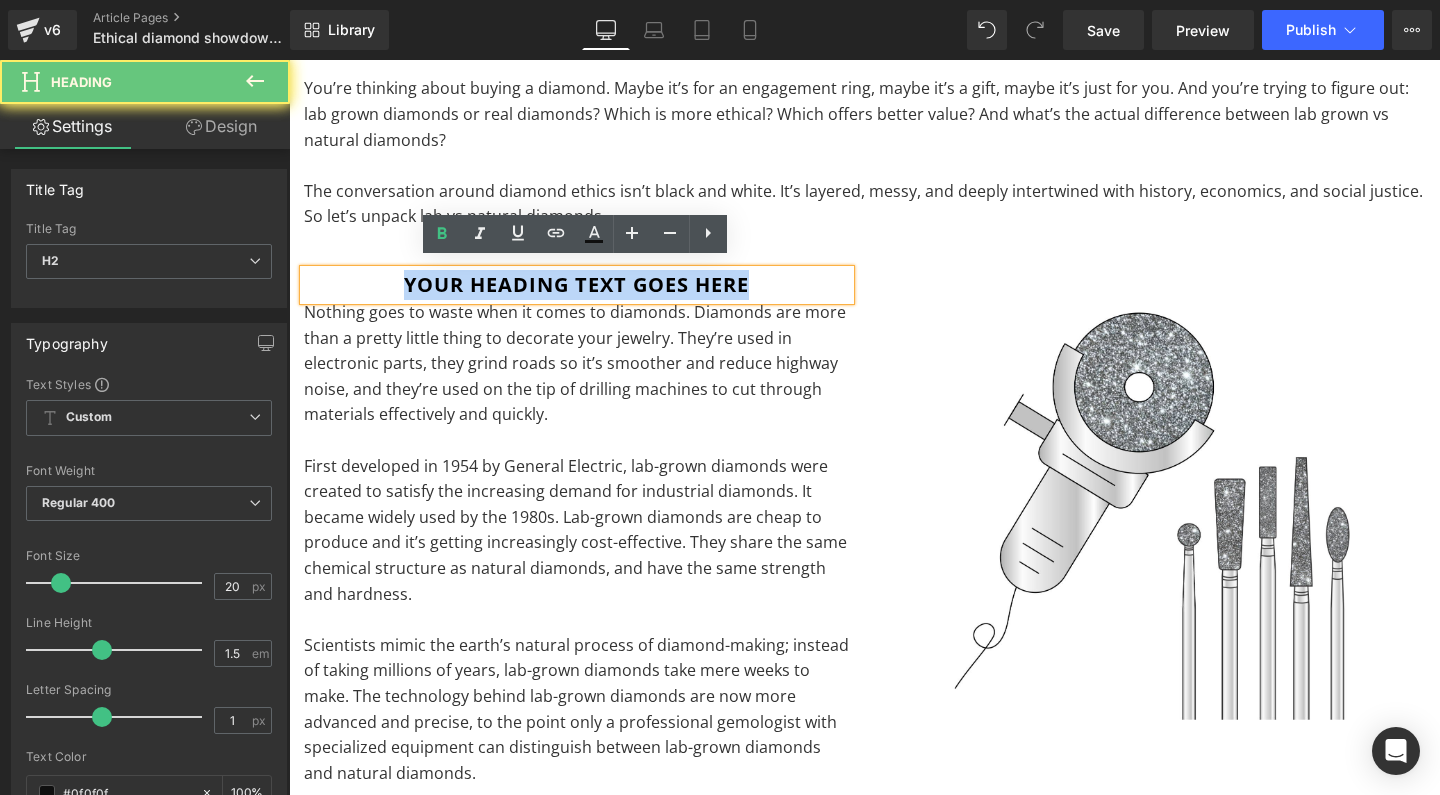 click on "Your heading text goes here" at bounding box center (577, 285) 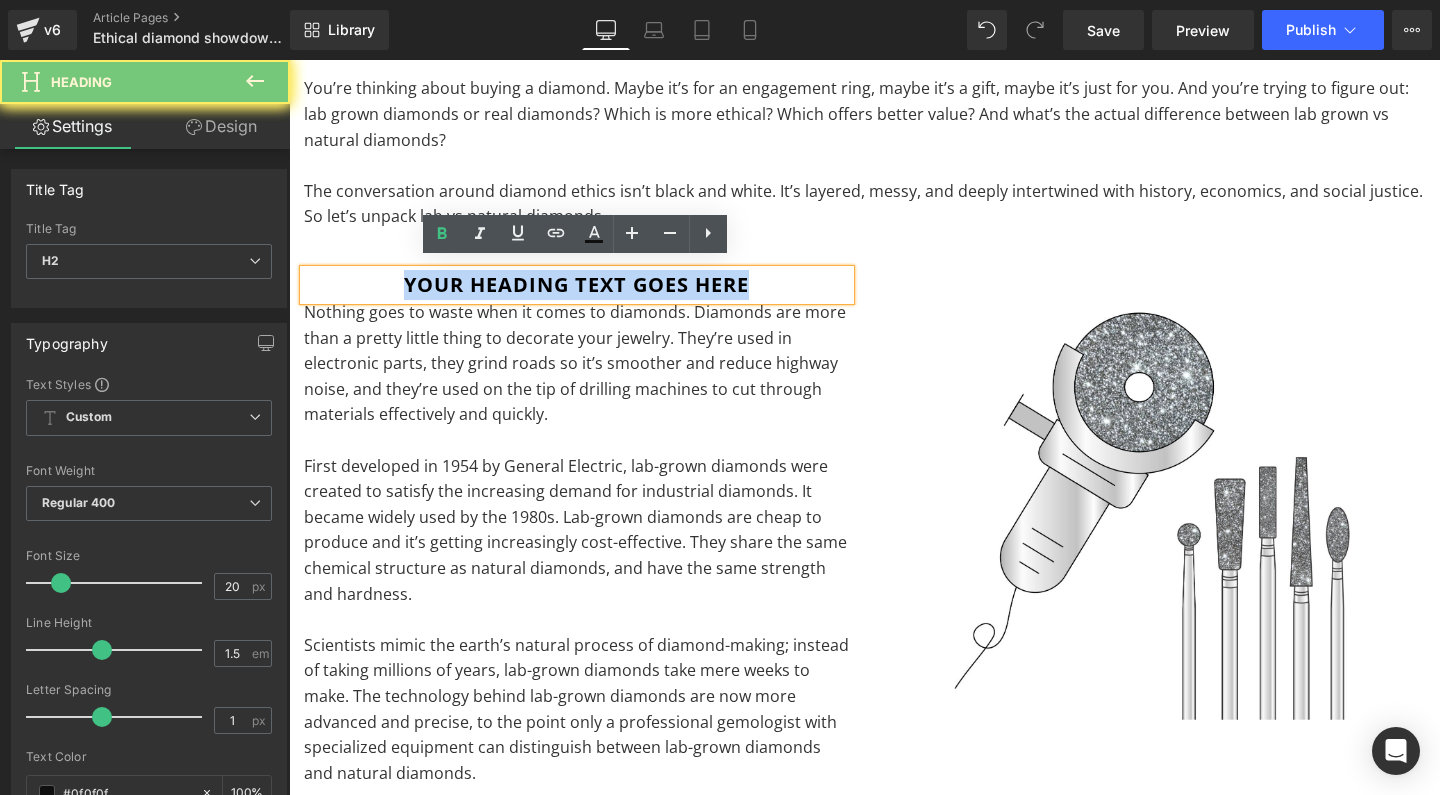 type 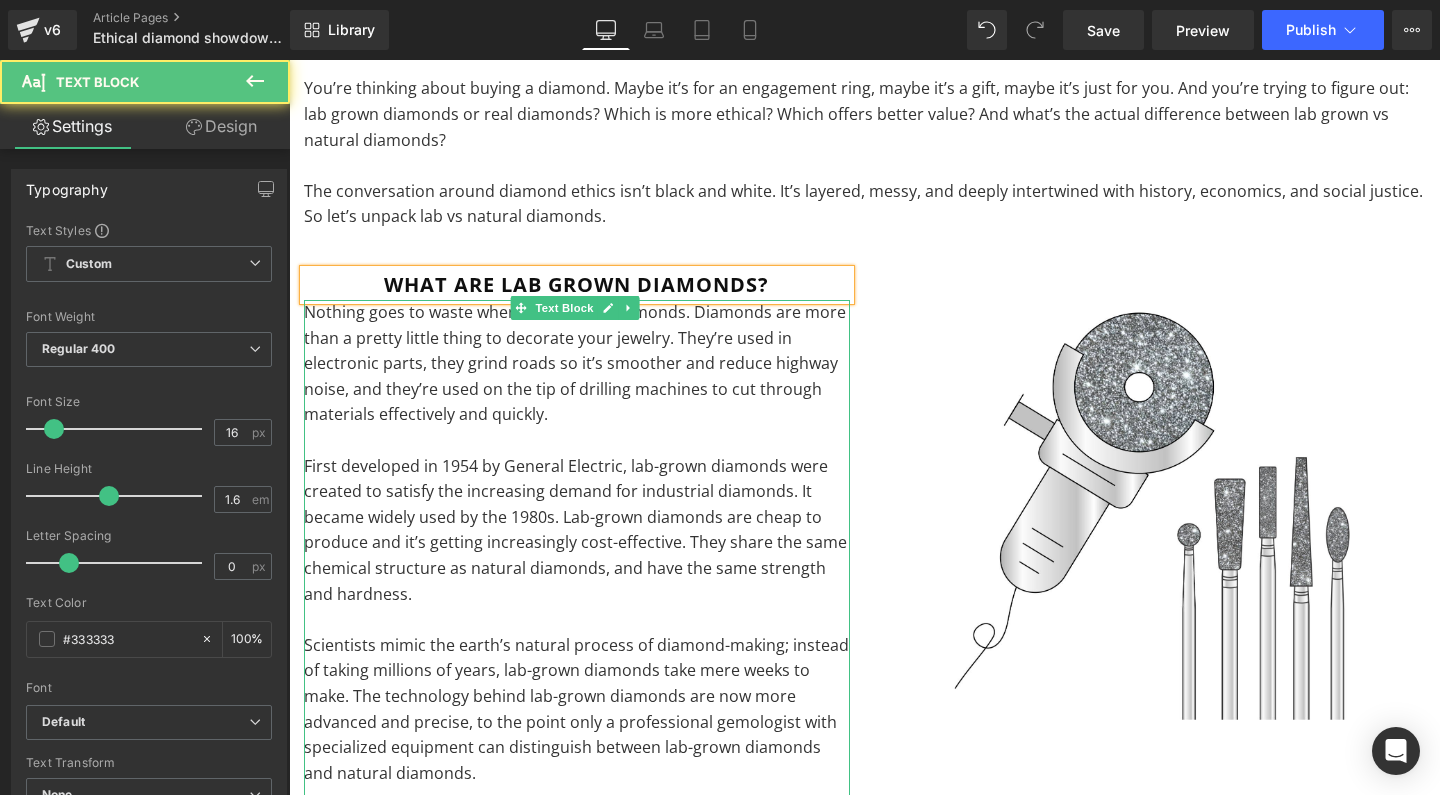 click on "Nothing goes to waste when it comes to diamonds. Diamonds are more than a pretty little thing to decorate your jewelry. They’re used in electronic parts, they grind roads so it’s smoother and reduce highway noise, and they’re used on the tip of drilling machines to cut through materials effectively and quickly." at bounding box center [577, 364] 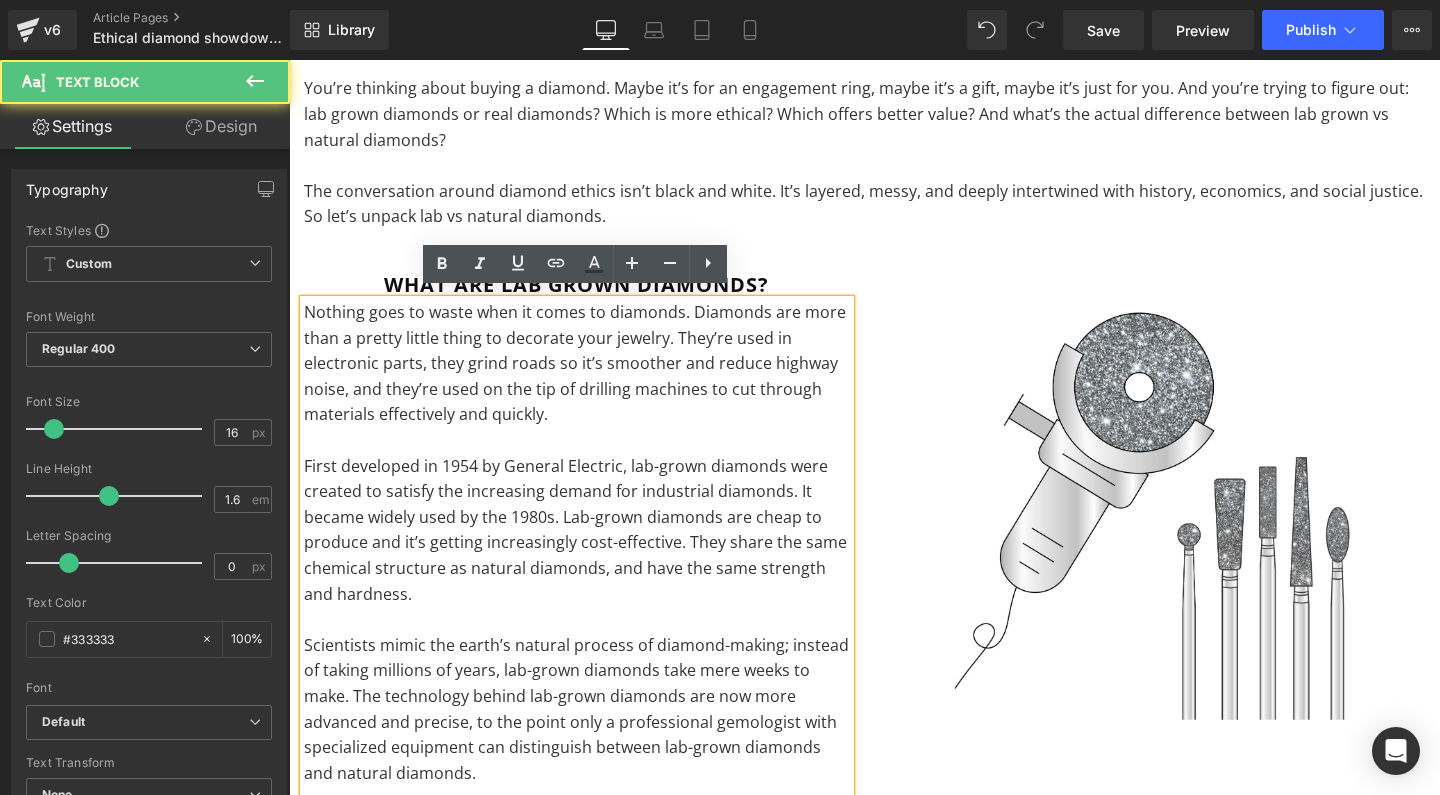 click on "Nothing goes to waste when it comes to diamonds. Diamonds are more than a pretty little thing to decorate your jewelry. They’re used in electronic parts, they grind roads so it’s smoother and reduce highway noise, and they’re used on the tip of drilling machines to cut through materials effectively and quickly." at bounding box center [577, 364] 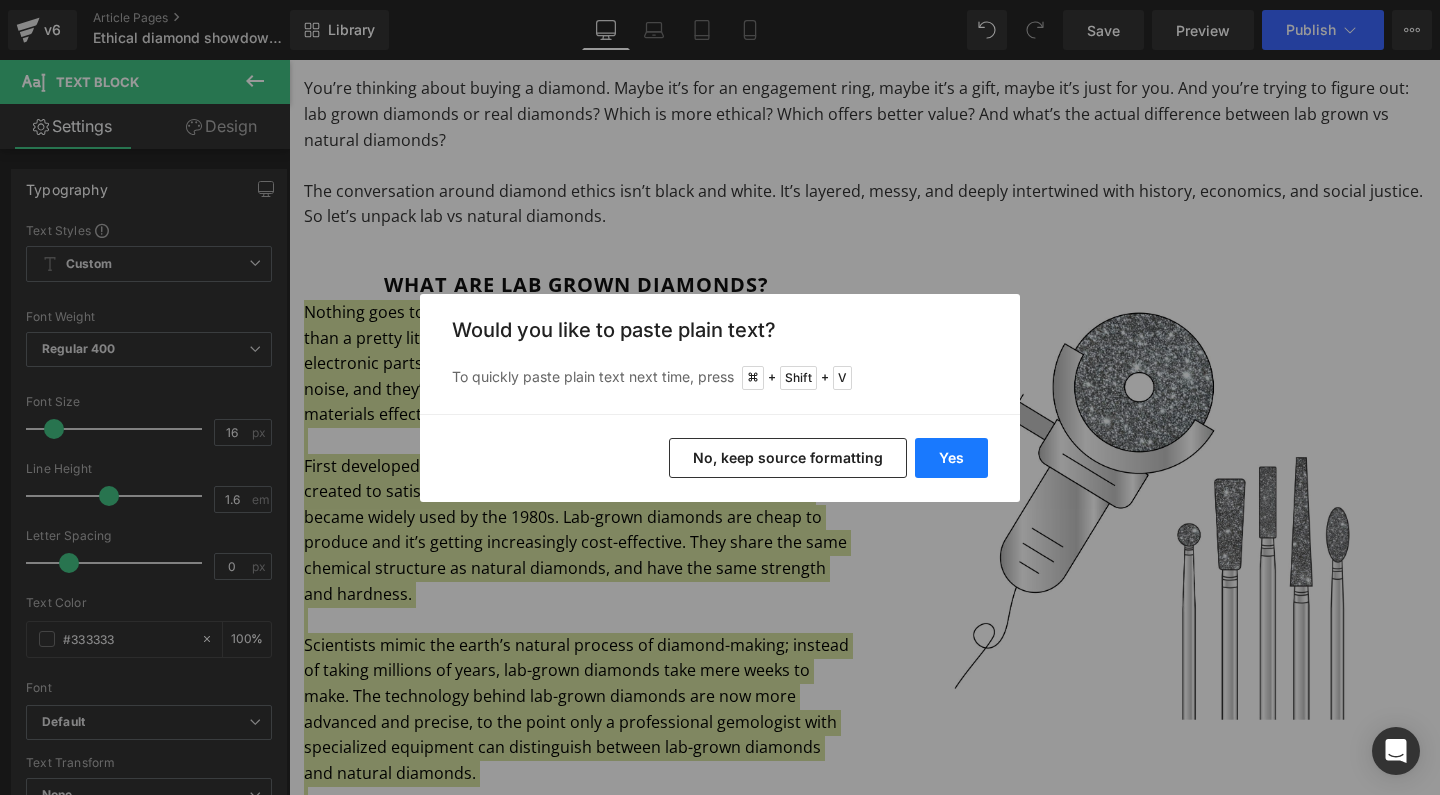 click on "Yes" at bounding box center [951, 458] 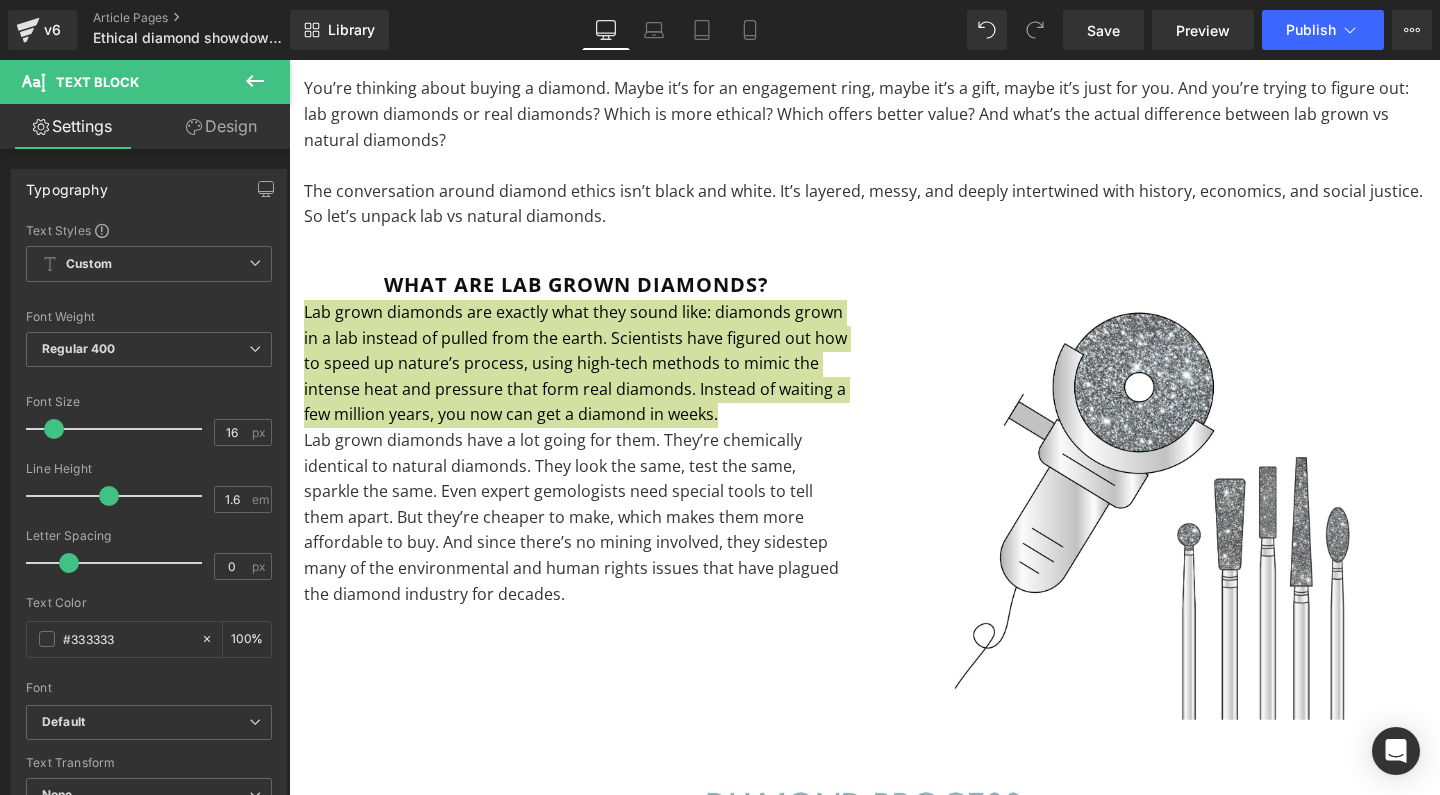 type 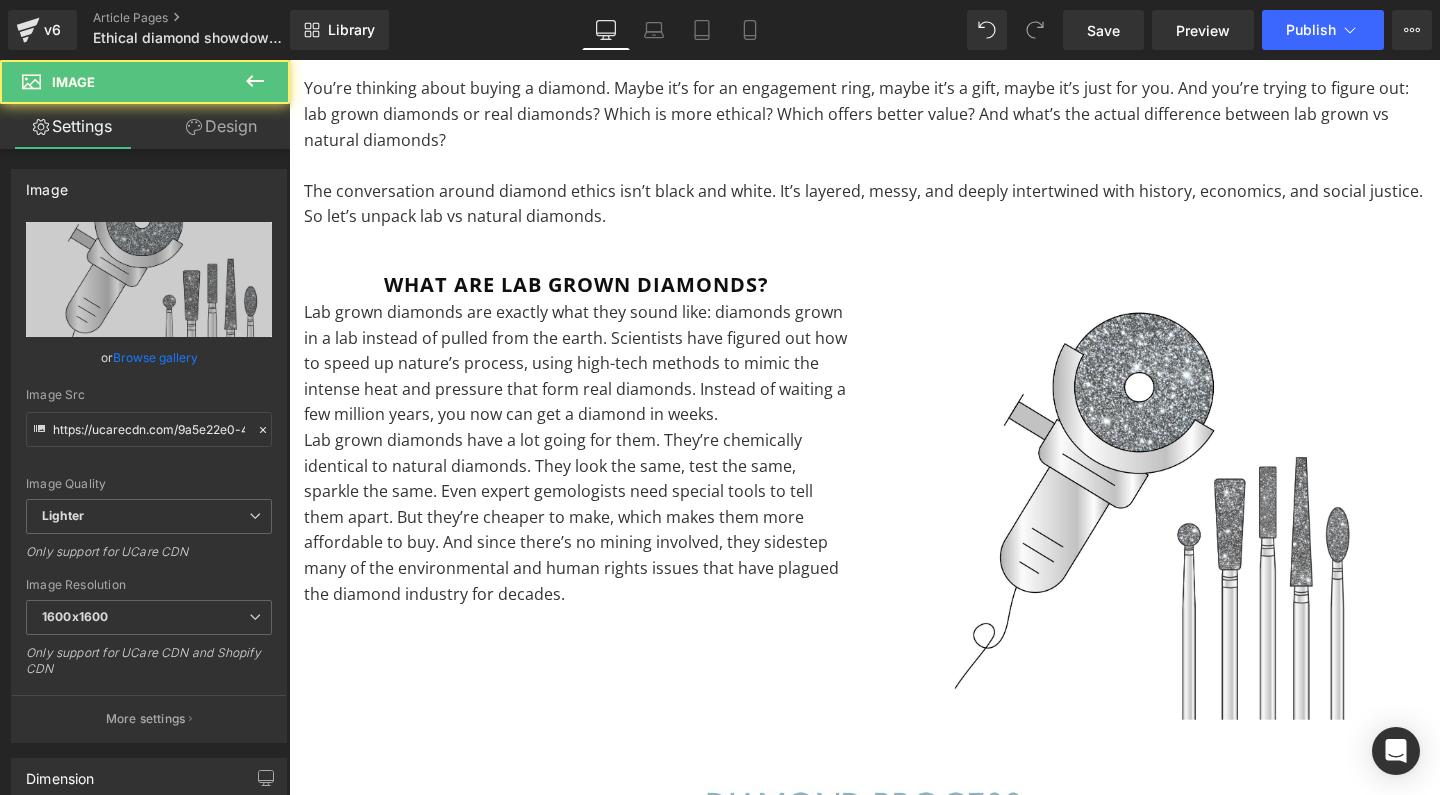 click at bounding box center (1152, 495) 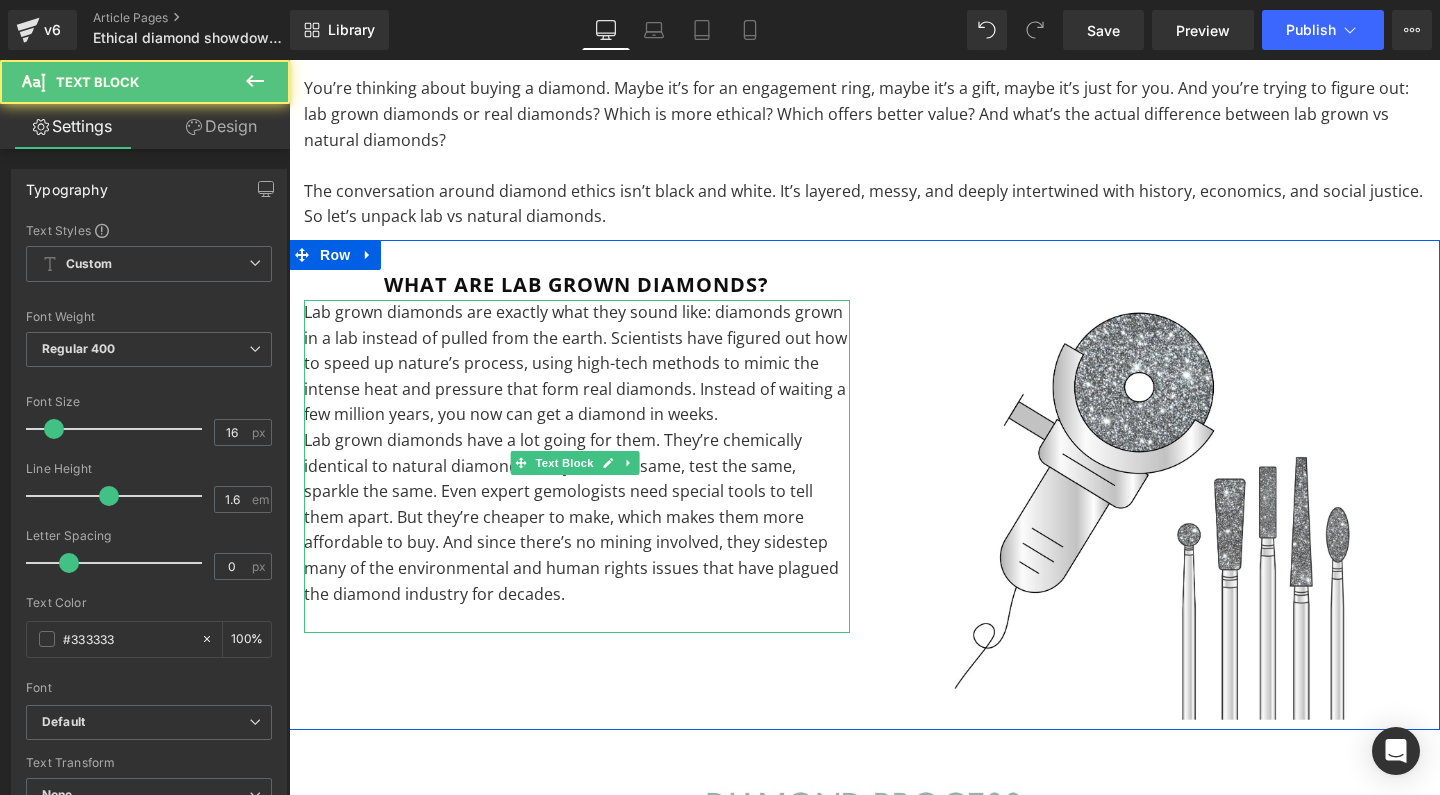 click on "Lab grown diamonds have a lot going for them. They’re chemically identical to natural diamonds. They look the same, test the same, sparkle the same. Even expert gemologists need special tools to tell them apart. But they’re cheaper to make, which makes them more affordable to buy. And since there’s no mining involved, they sidestep many of the environmental and human rights issues that have plagued the diamond industry for decades." at bounding box center [577, 517] 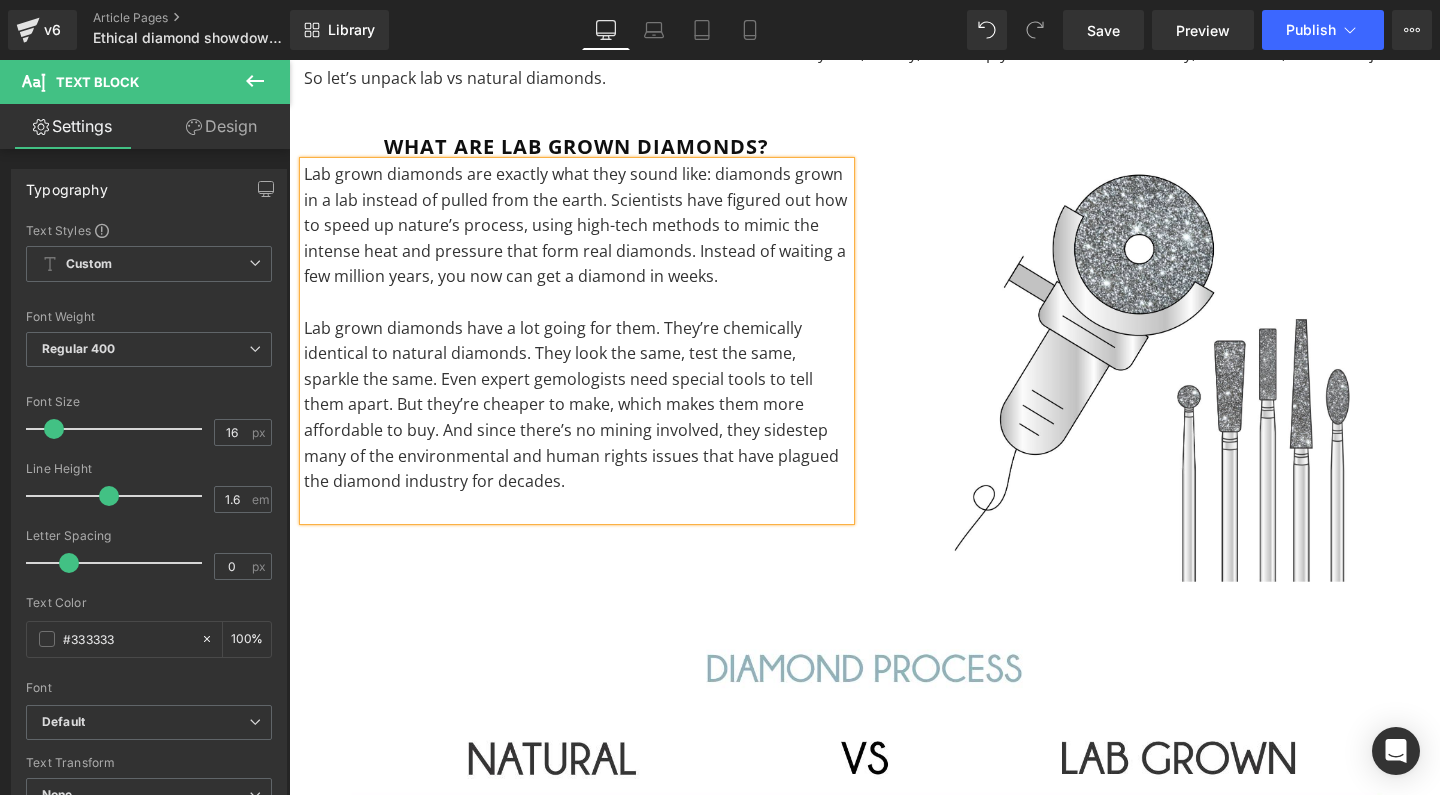 scroll, scrollTop: 1105, scrollLeft: 0, axis: vertical 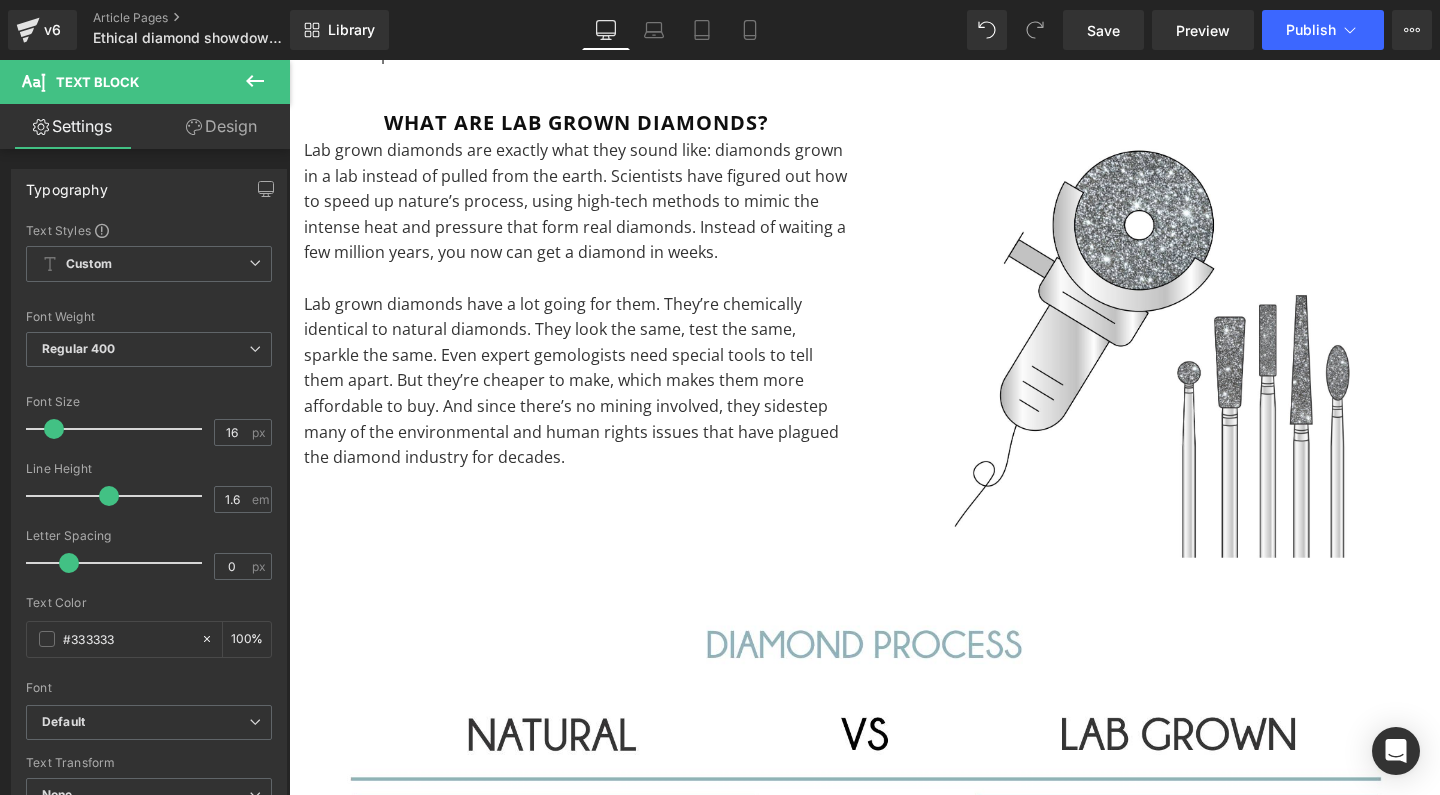 click 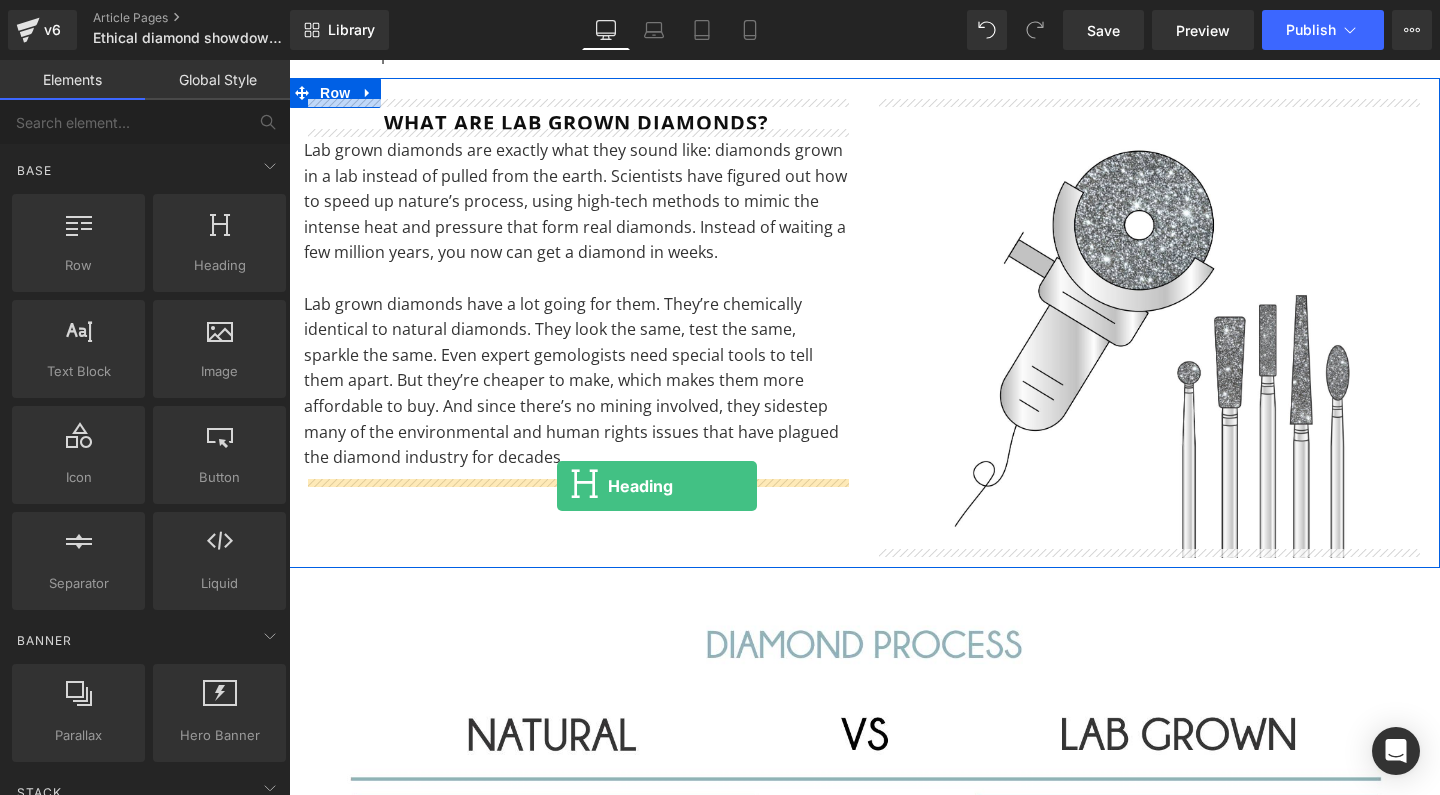 drag, startPoint x: 571, startPoint y: 323, endPoint x: 557, endPoint y: 486, distance: 163.60013 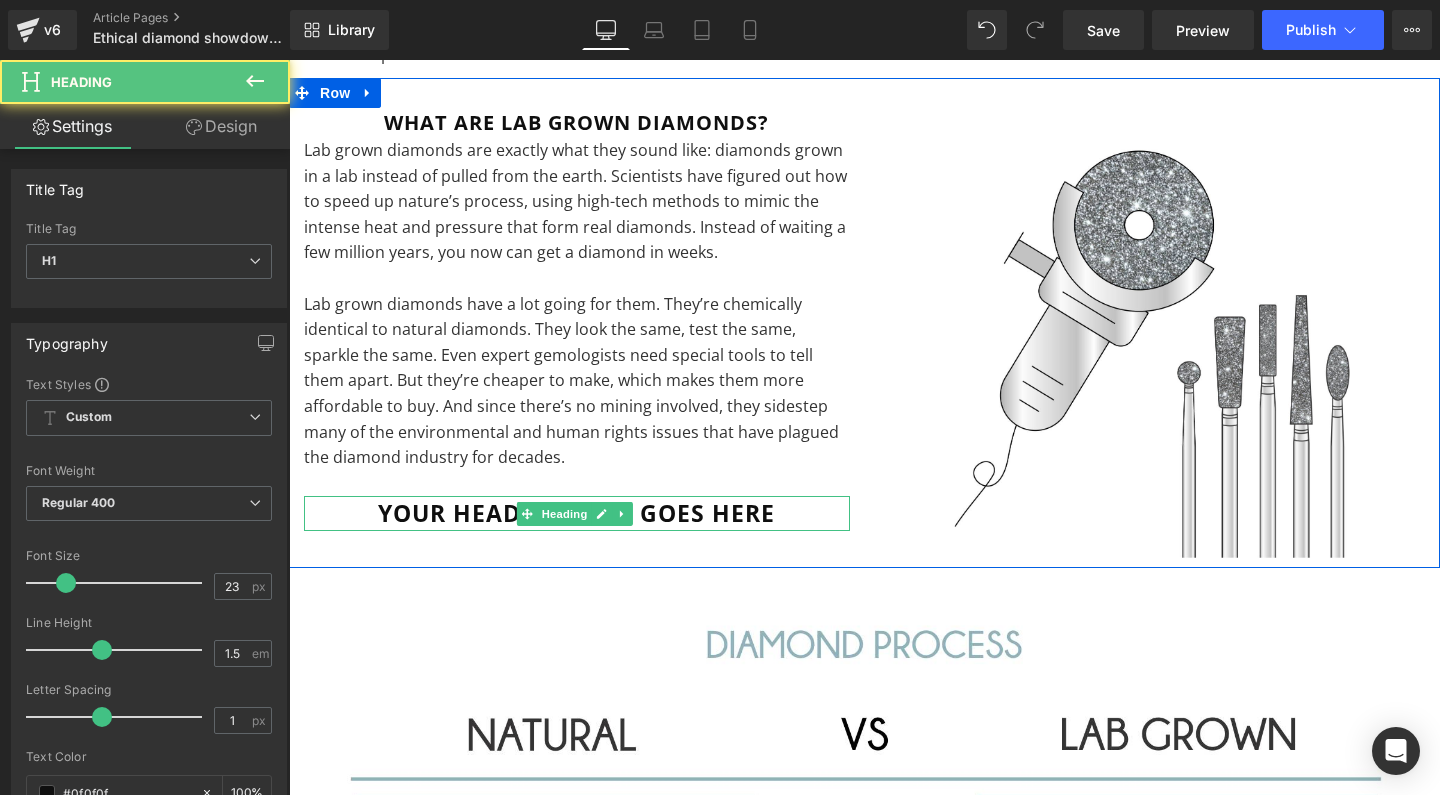 click on "Your heading text goes here" at bounding box center [577, 513] 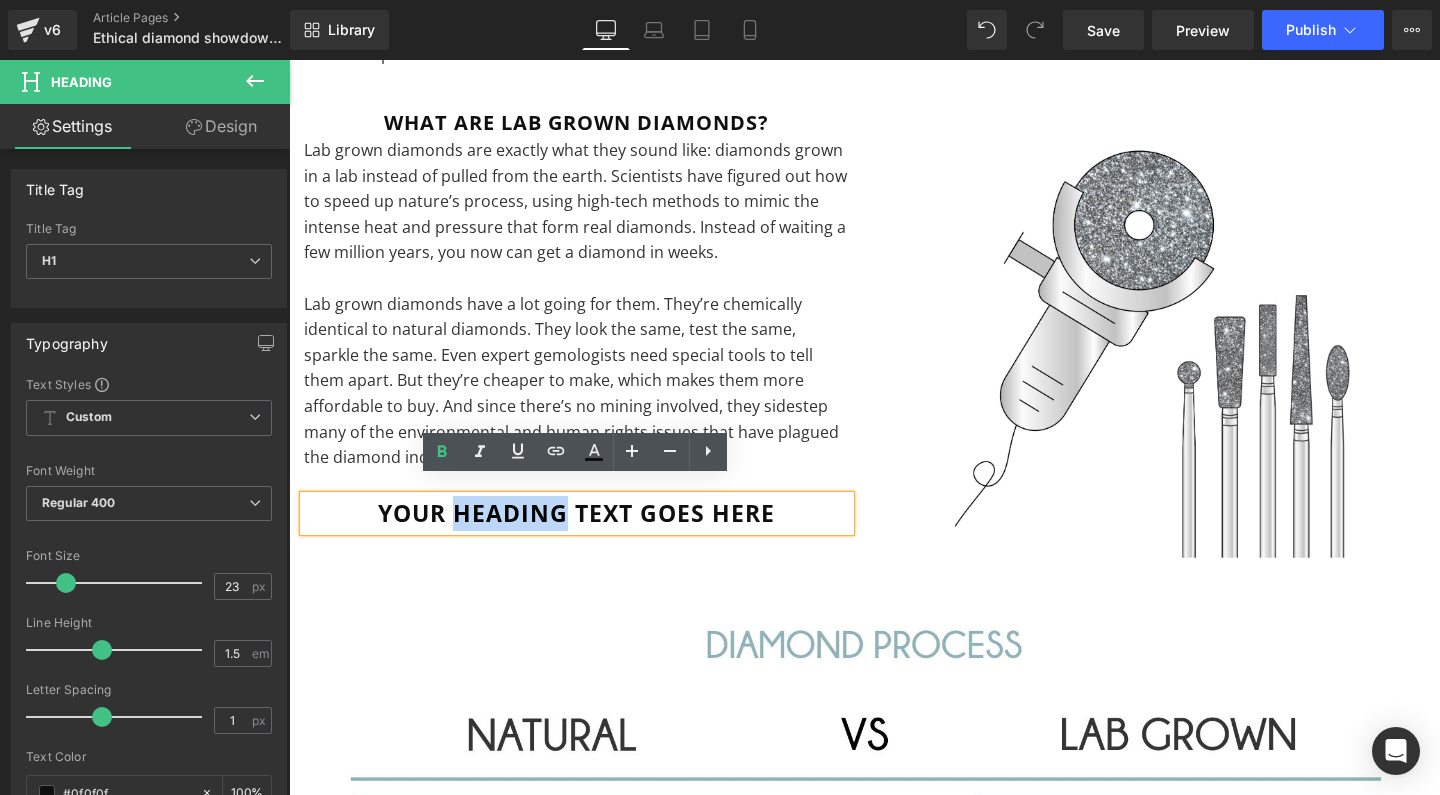 click on "Your heading text goes here" at bounding box center [577, 513] 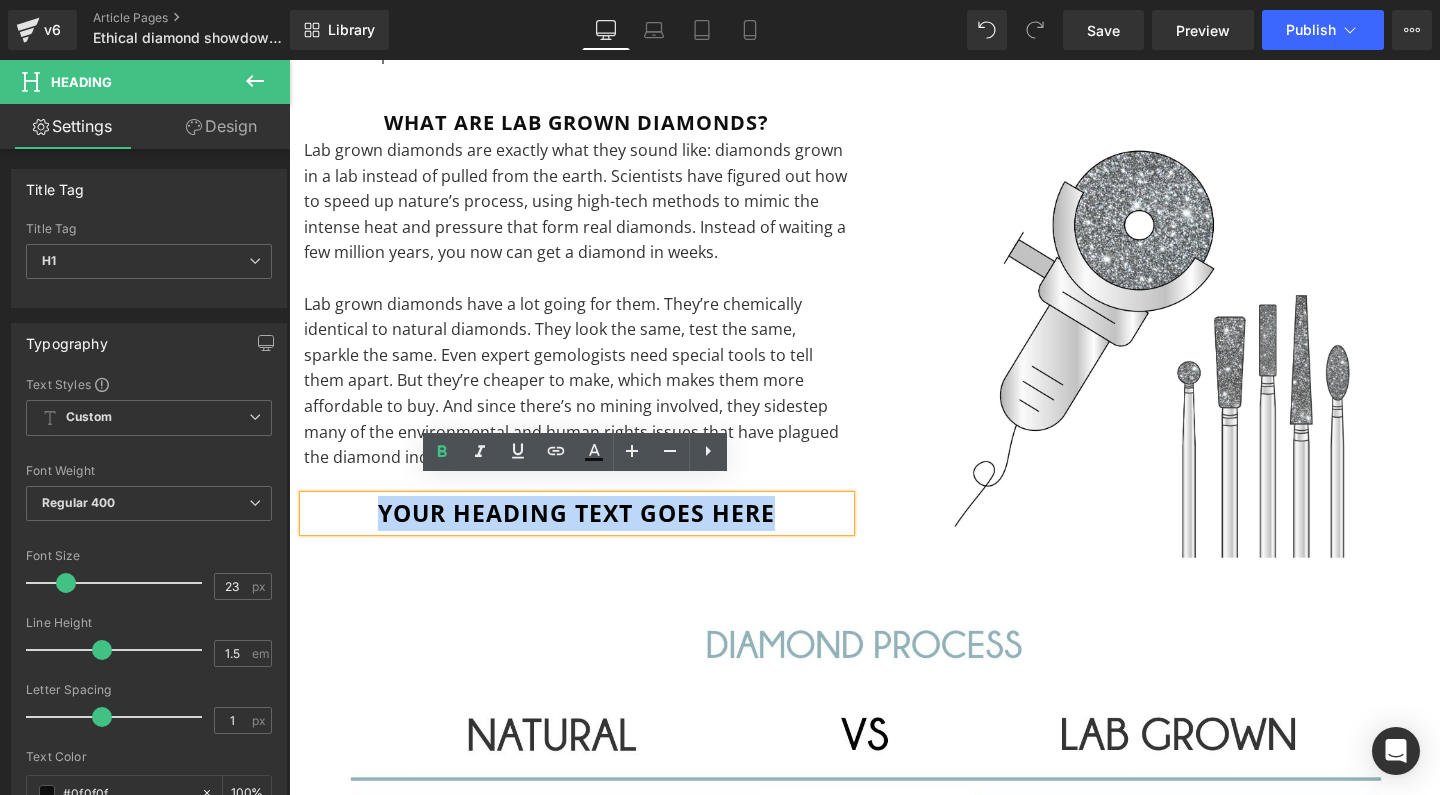 click on "Your heading text goes here" at bounding box center [577, 513] 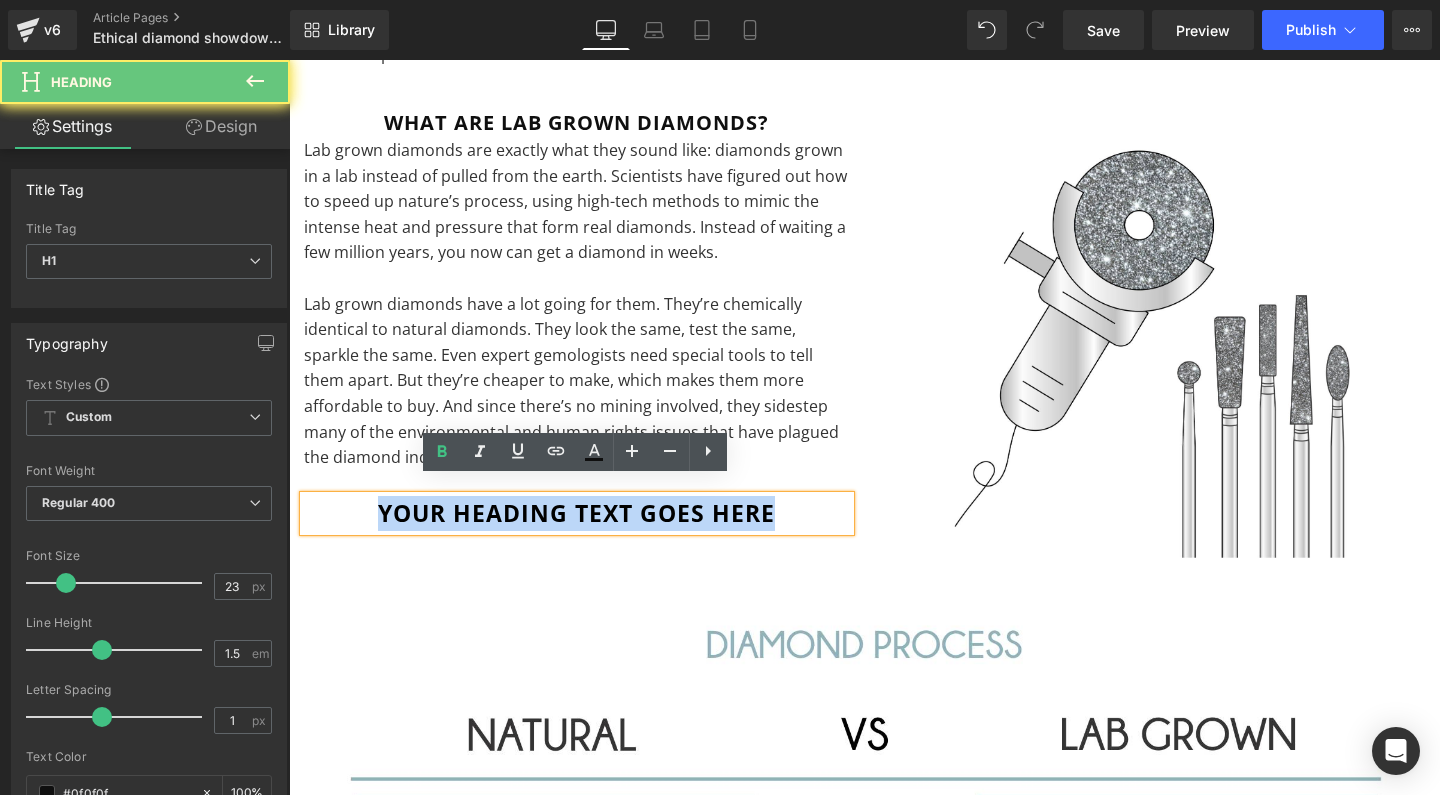 type 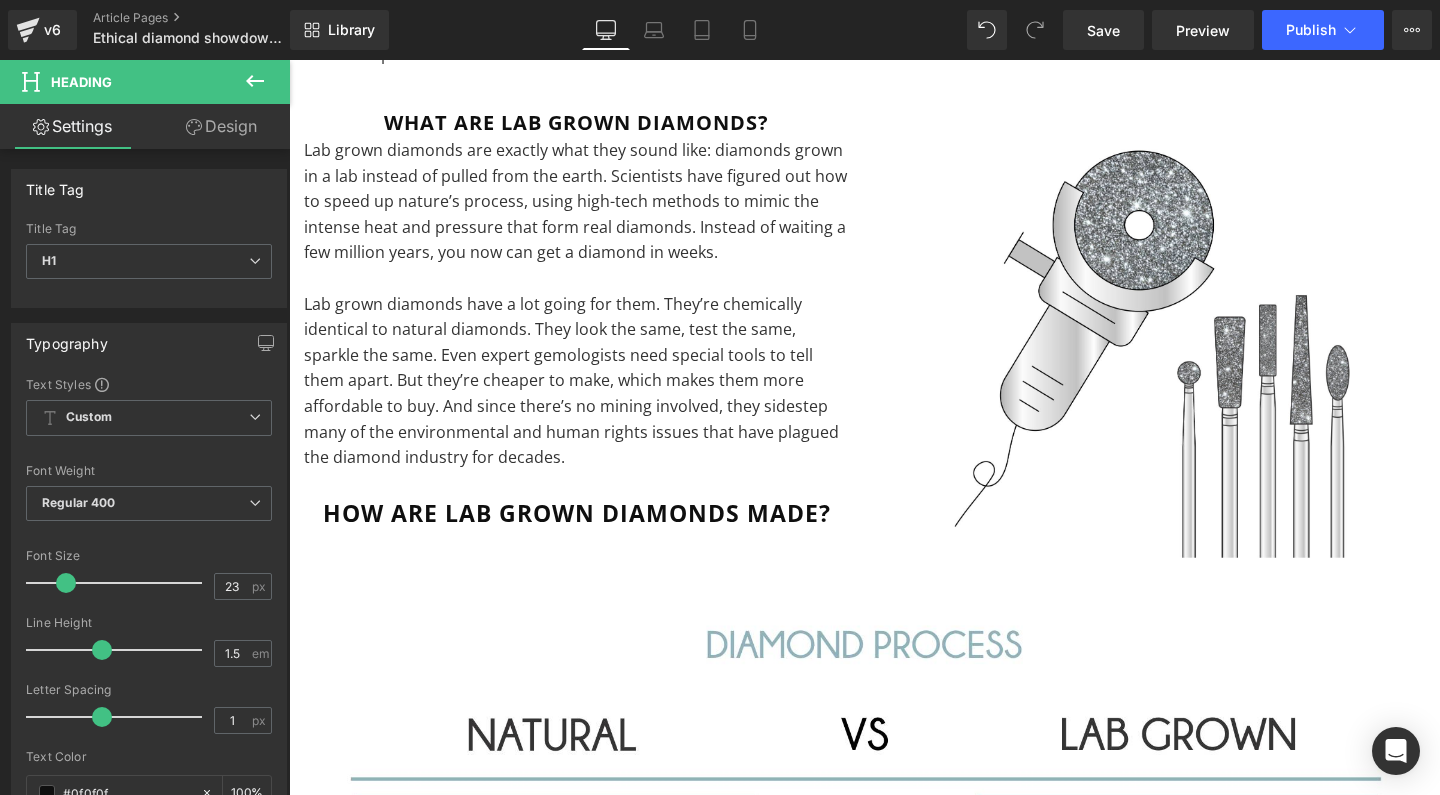 click 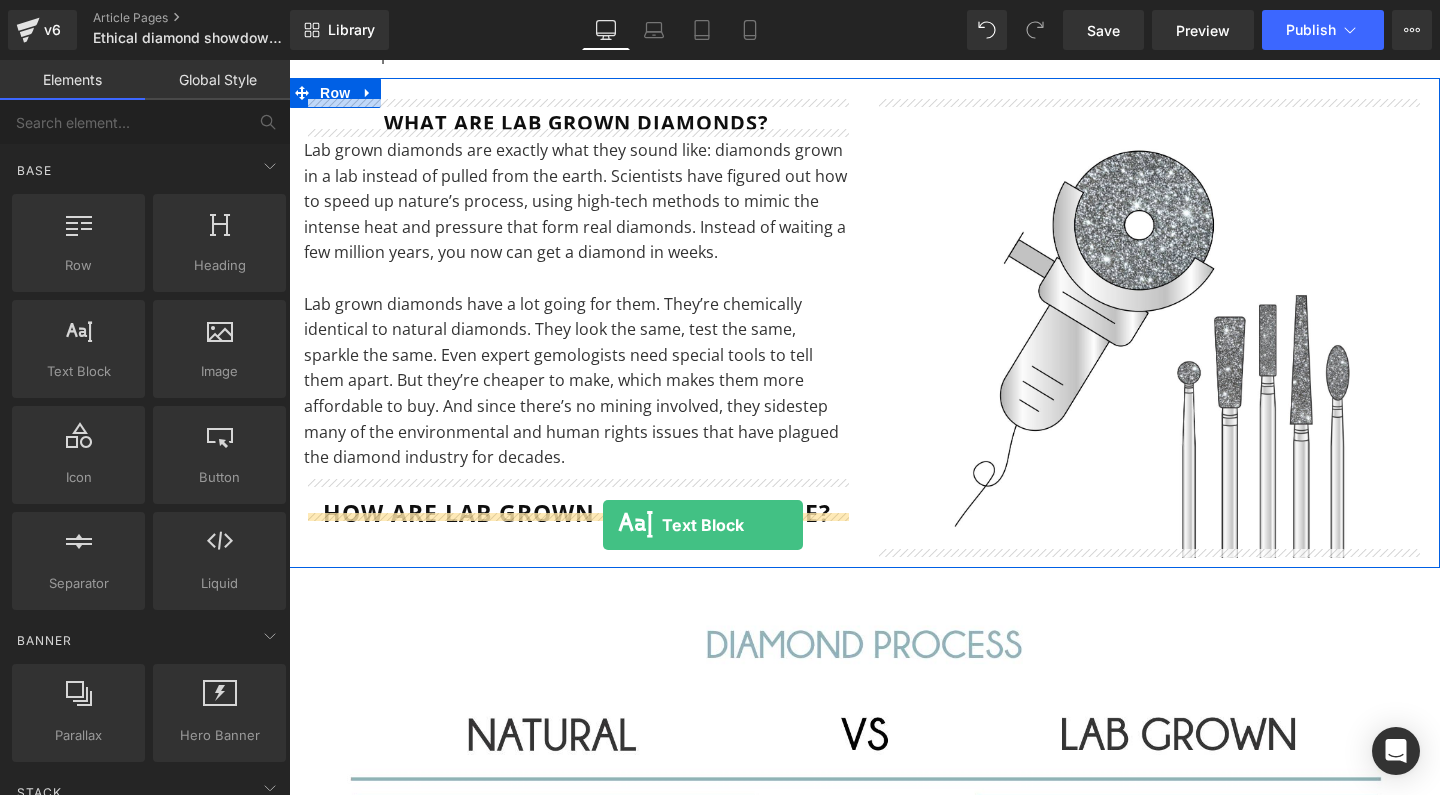 drag, startPoint x: 376, startPoint y: 410, endPoint x: 603, endPoint y: 525, distance: 254.46808 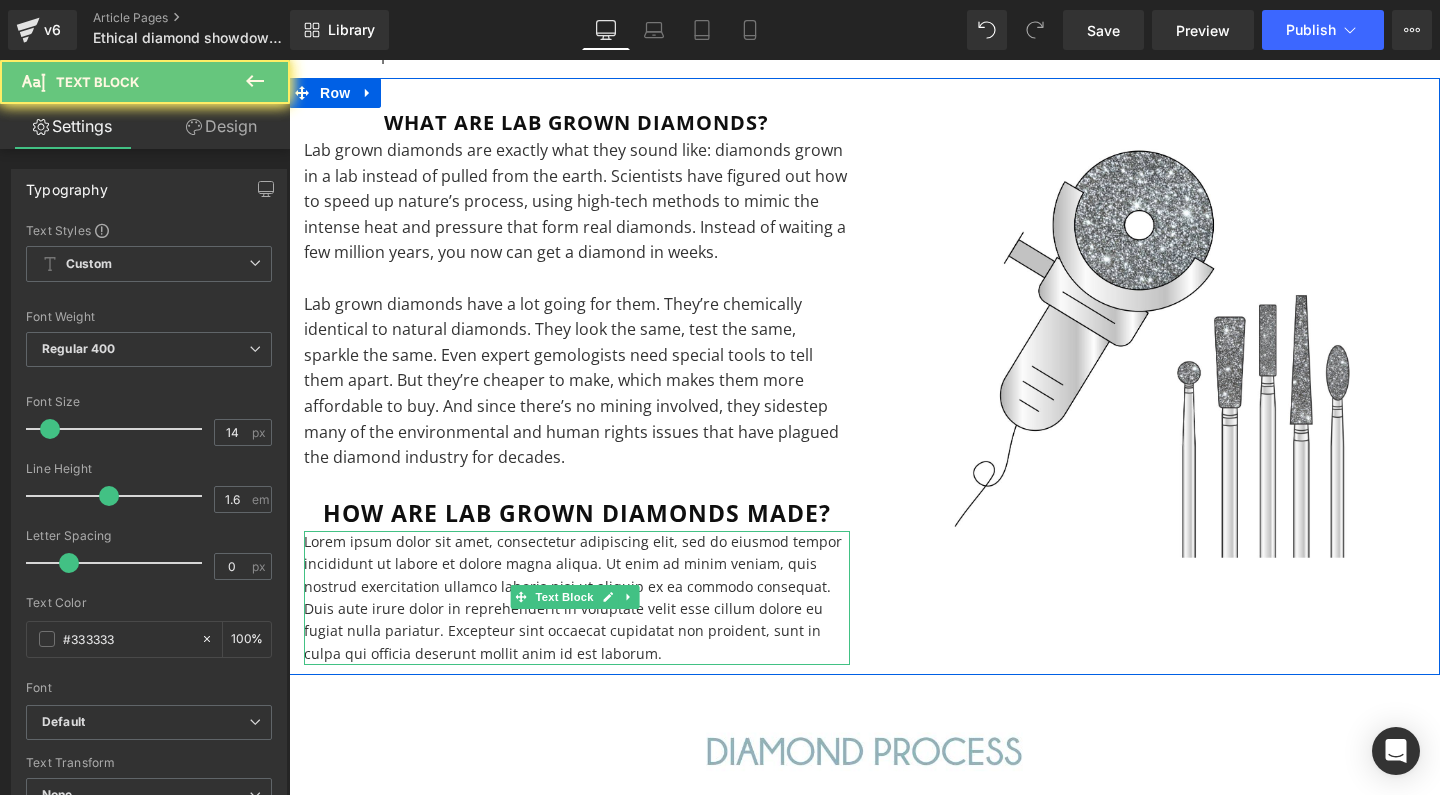 click on "Lorem ipsum dolor sit amet, consectetur adipiscing elit, sed do eiusmod tempor incididunt ut labore et dolore magna aliqua. Ut enim ad minim veniam, quis nostrud exercitation ullamco laboris nisi ut aliquip ex ea commodo consequat. Duis aute irure dolor in reprehenderit in voluptate velit esse cillum dolore eu fugiat nulla pariatur. Excepteur sint occaecat cupidatat non proident, sunt in culpa qui officia deserunt mollit anim id est laborum." at bounding box center [577, 598] 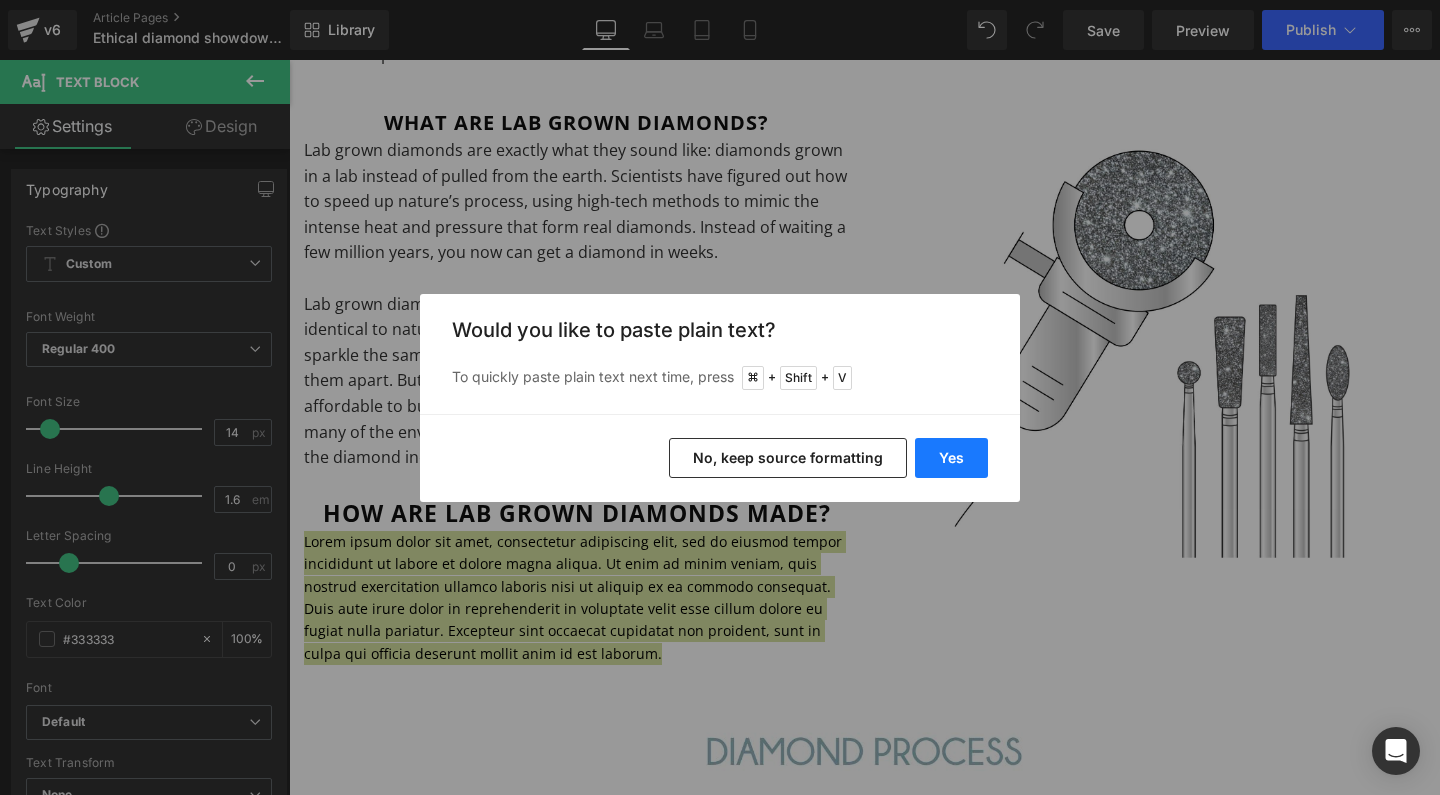 click on "Yes" at bounding box center [951, 458] 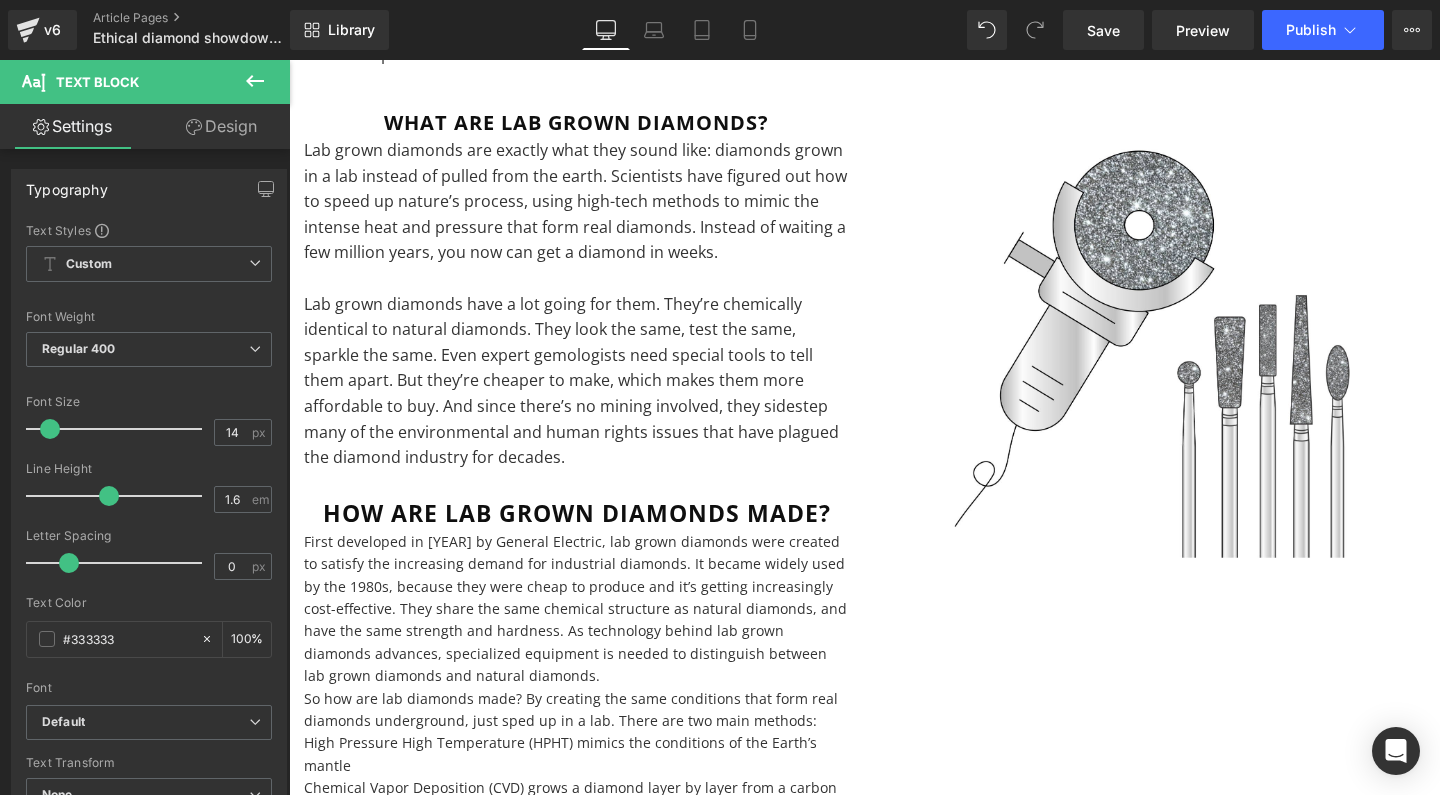 type 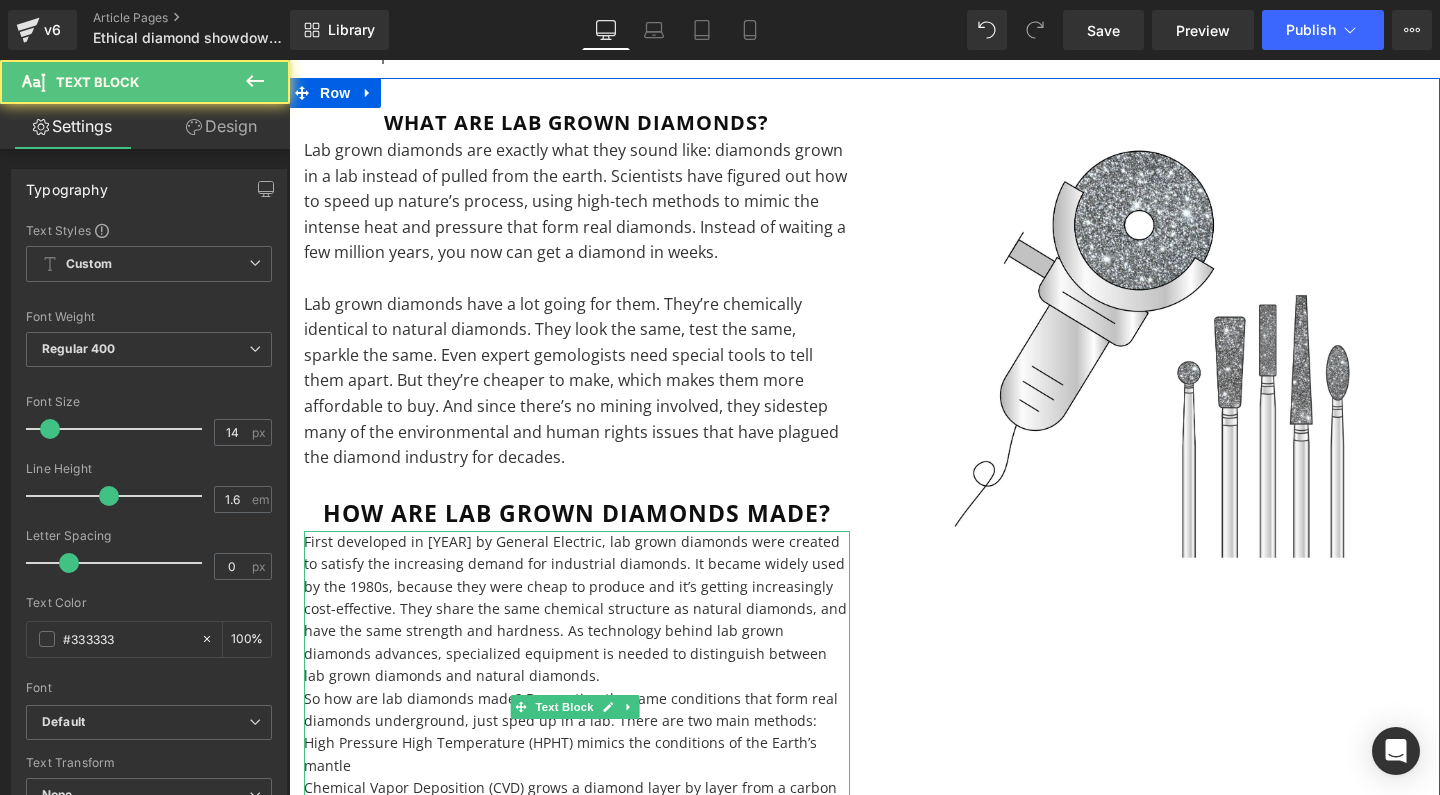 click on "First developed in [YEAR] by General Electric, lab grown diamonds were created to satisfy the increasing demand for industrial diamonds. It became widely used by the 1980s, because they were cheap to produce and it’s getting increasingly cost-effective. They share the same chemical structure as natural diamonds, and have the same strength and hardness. As technology behind lab grown diamonds advances, specialized equipment is needed to distinguish between lab grown diamonds and natural diamonds." at bounding box center [577, 609] 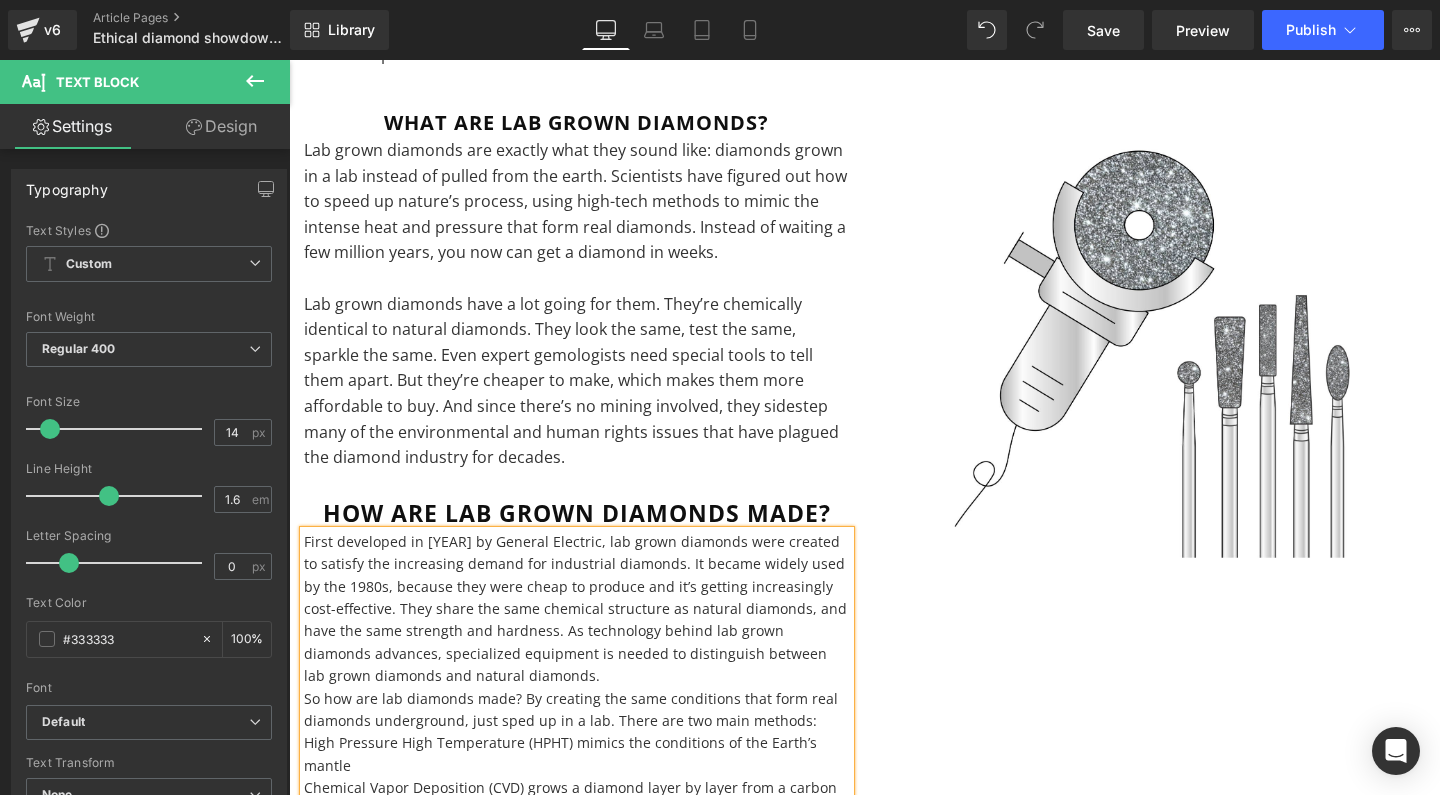 click on "So how are lab diamonds made? By creating the same conditions that form real diamonds underground, just sped up in a lab. There are two main methods:" at bounding box center [577, 710] 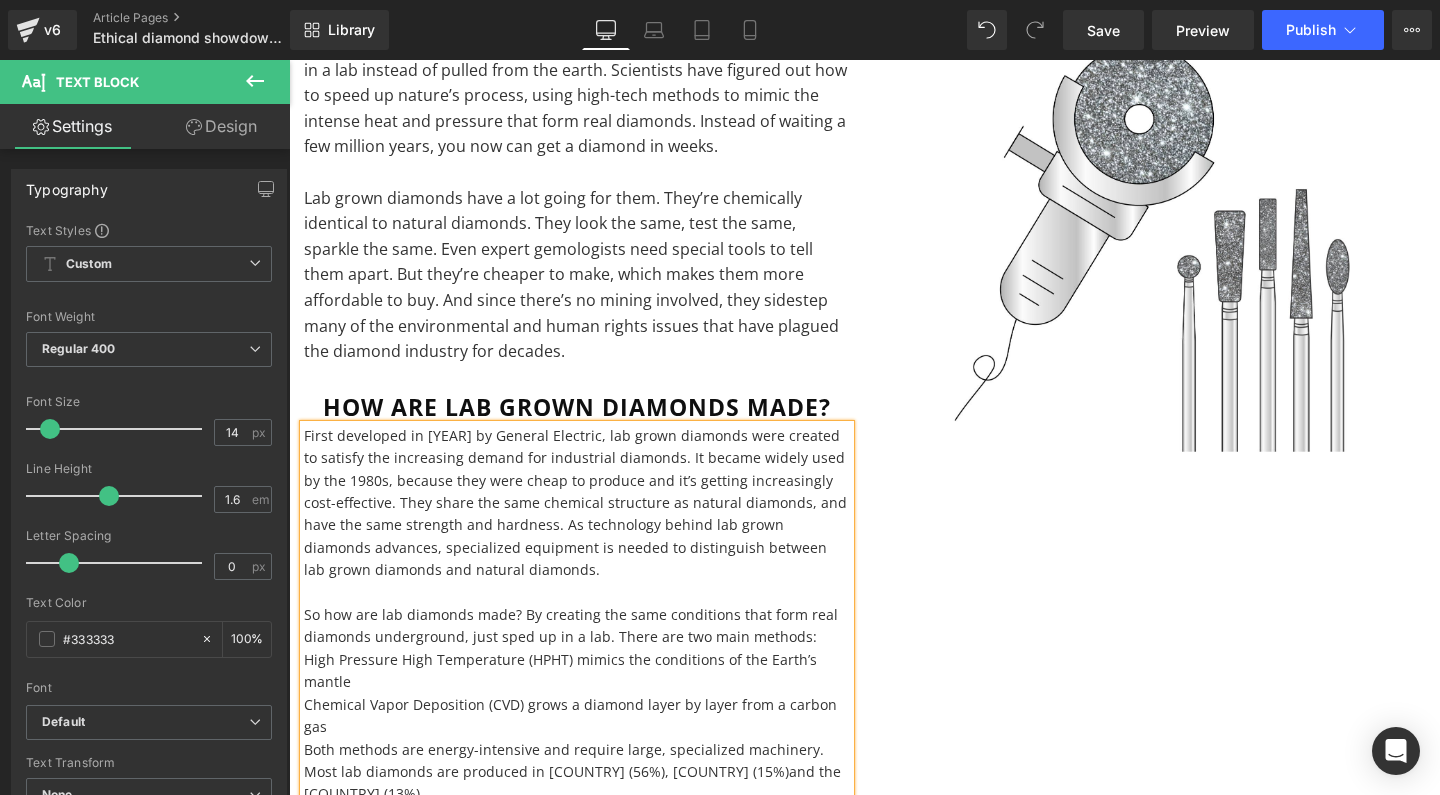 scroll, scrollTop: 1244, scrollLeft: 0, axis: vertical 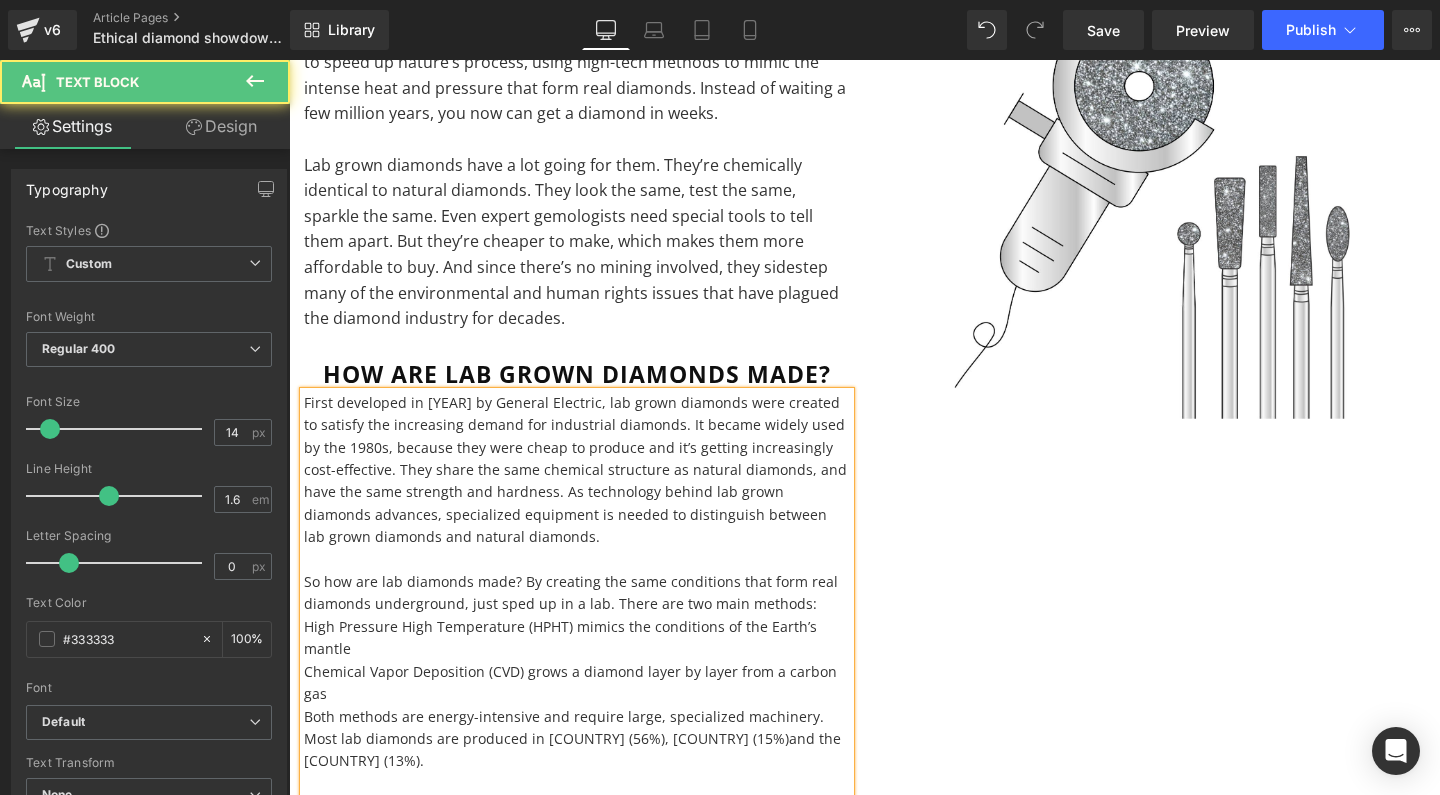 click on "High Pressure High Temperature (HPHT) mimics the conditions of the Earth’s mantle" at bounding box center [577, 638] 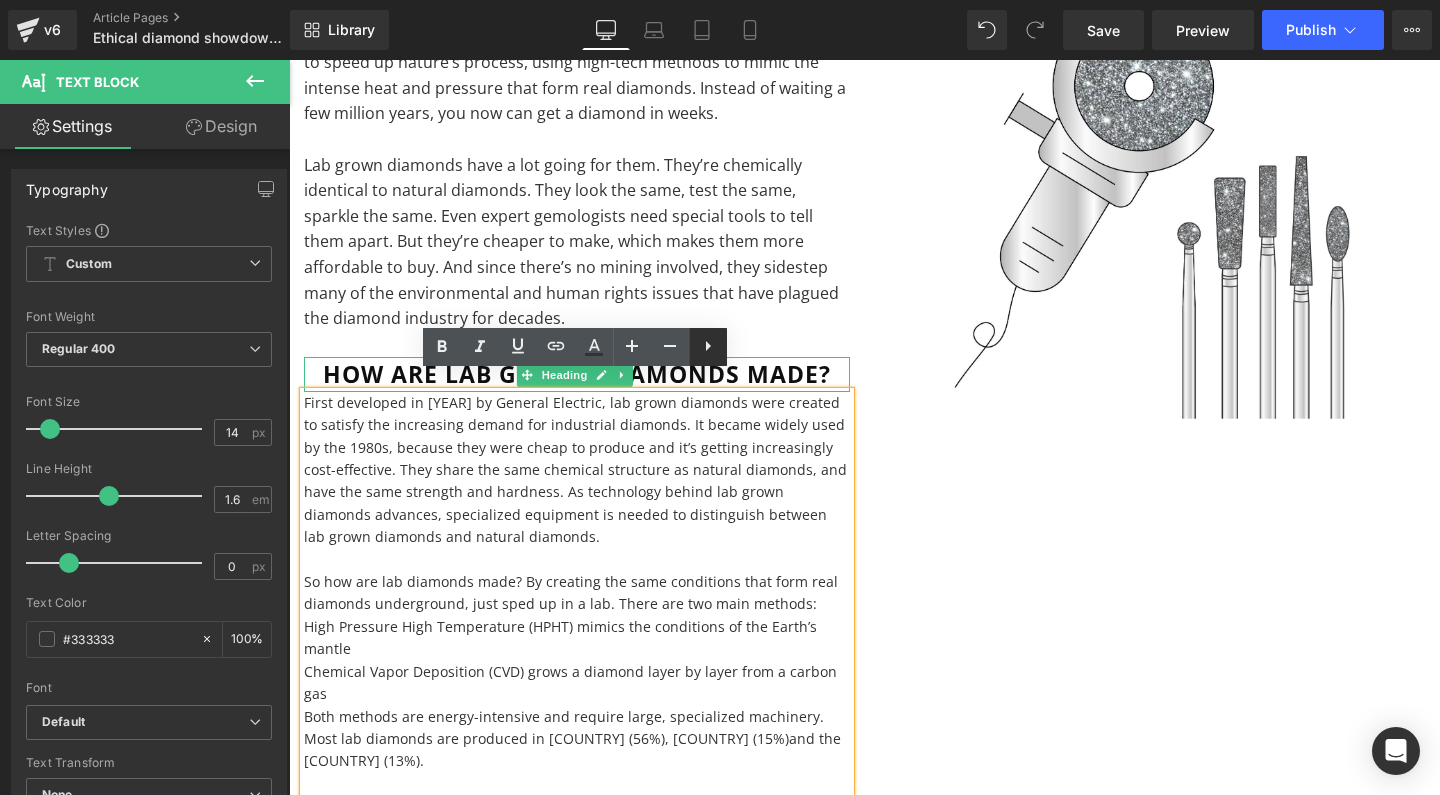 click 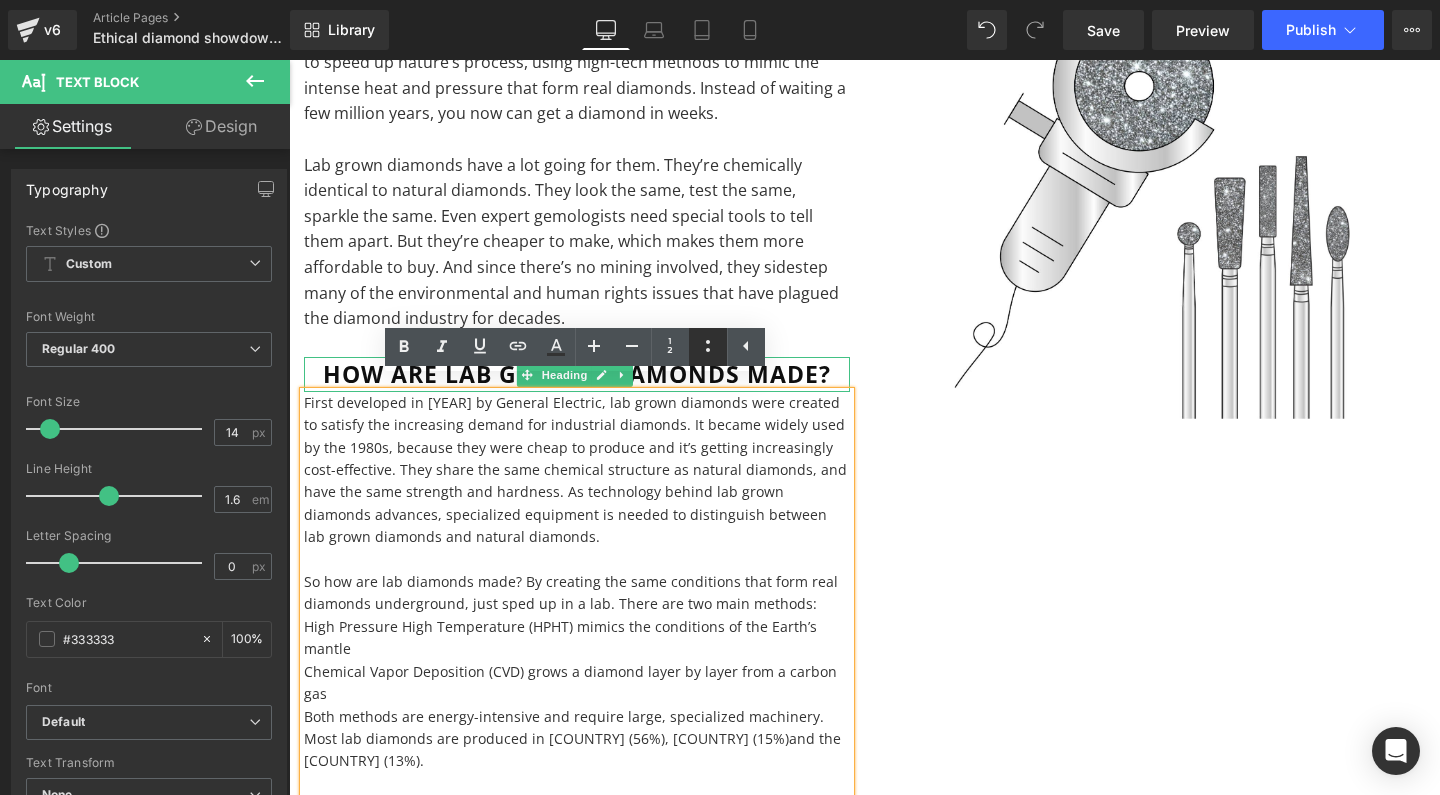 click 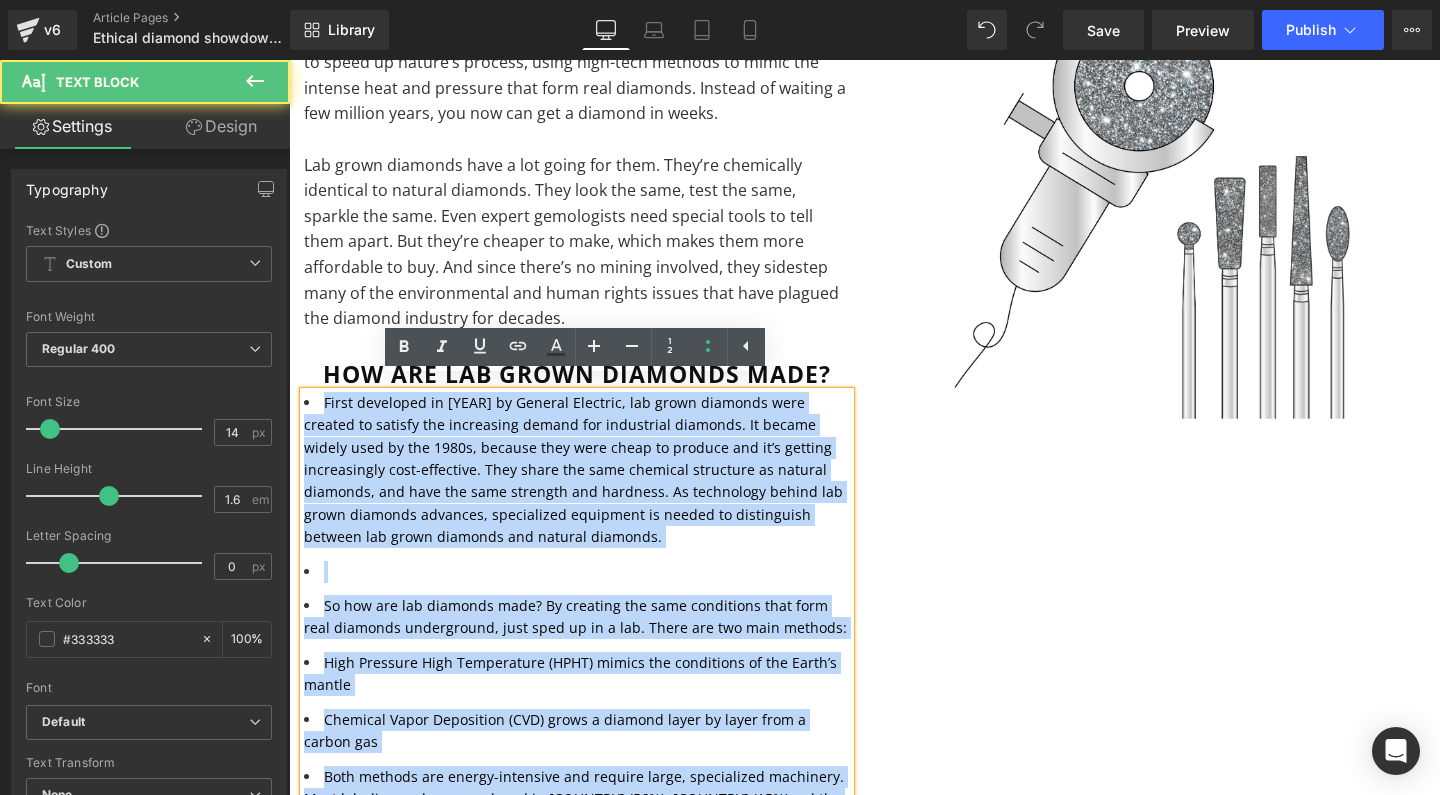 click on "First developed in [YEAR] by [COMPANY], lab grown diamonds were created to satisfy the increasing demand for industrial diamonds. It became widely used by the [DECADE], because they were cheap to produce and it’s getting increasingly cost-effective. They share the same chemical structure as natural diamonds, and have the same strength and hardness. As technology behind lab grown diamonds advances, specialized equipment is needed to distinguish between lab grown diamonds and natural diamonds.   So how are lab diamonds made? By creating the same conditions that form real diamonds underground, just sped up in a lab. There are two main methods: High Pressure High Temperature (HPHT) mimics the conditions of the Earth’s mantle Chemical Vapor Deposition (CVD) grows a diamond layer by layer from a carbon gas Both methods are energy-intensive and require large, specialized machinery. Most lab diamonds are produced in [COUNTRY] ([PERCENTAGE]%), [COUNTRY] ([PERCENTAGE]%)and the [COUNTRY] ([PERCENTAGE]%)." at bounding box center (577, 612) 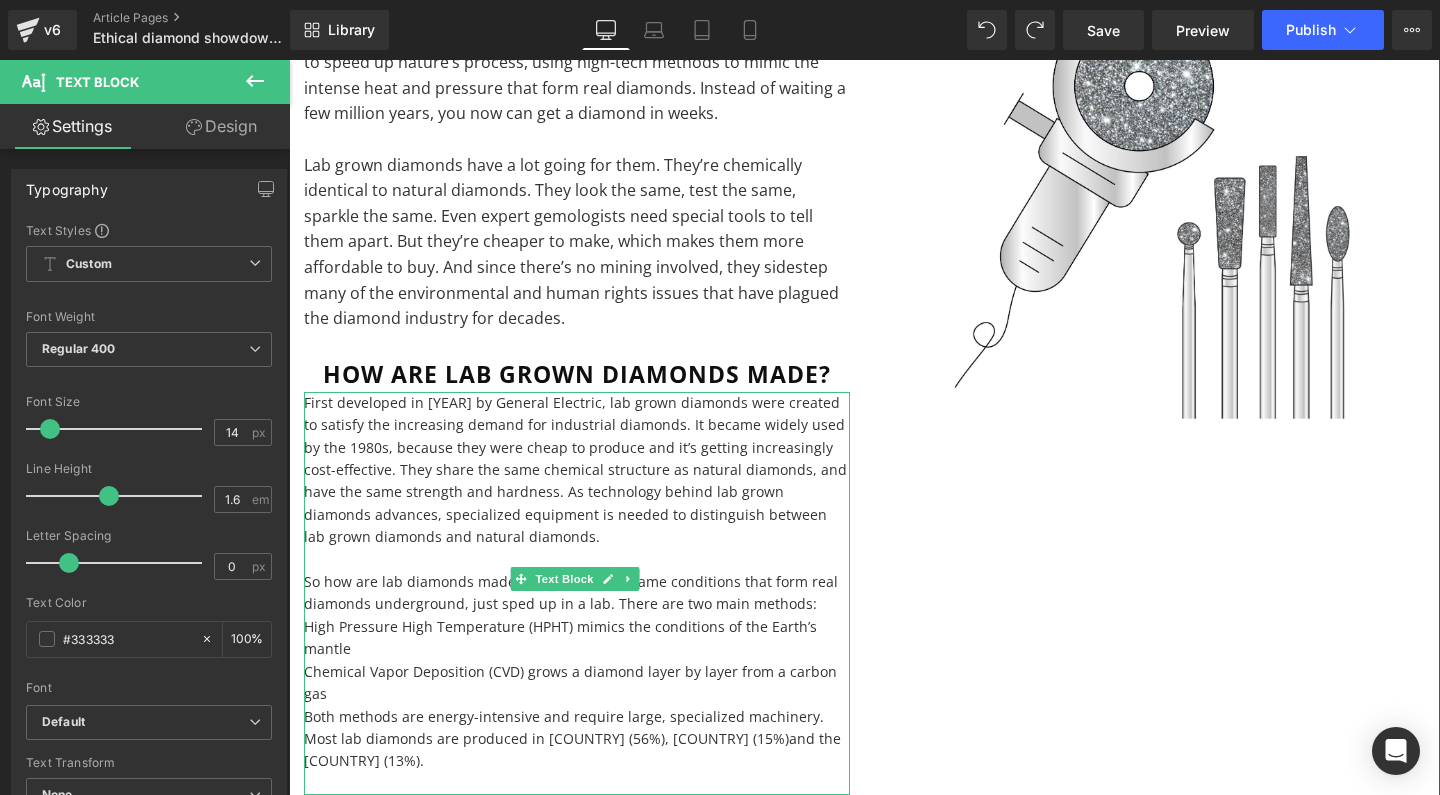 click on "High Pressure High Temperature (HPHT) mimics the conditions of the Earth’s mantle" at bounding box center (577, 638) 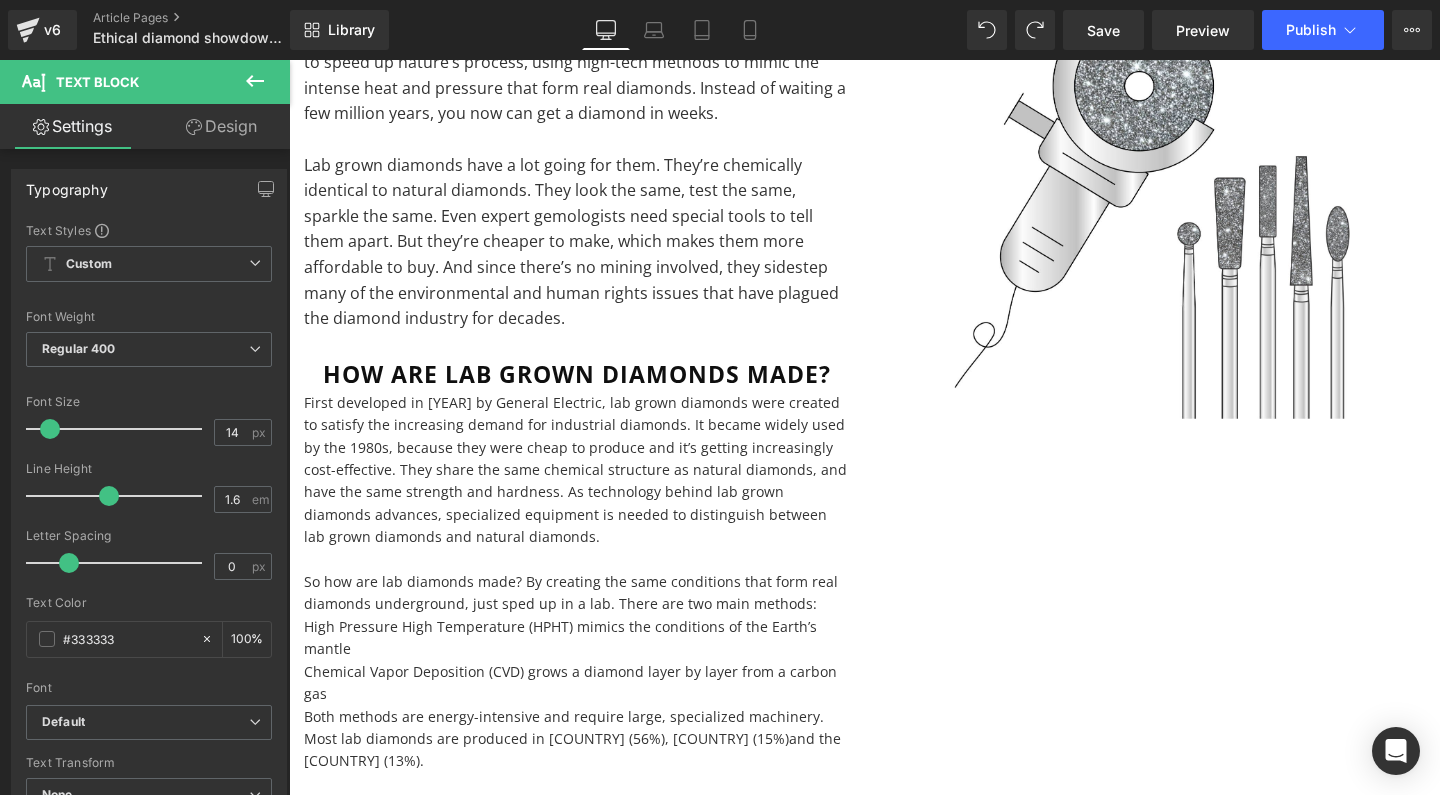 click 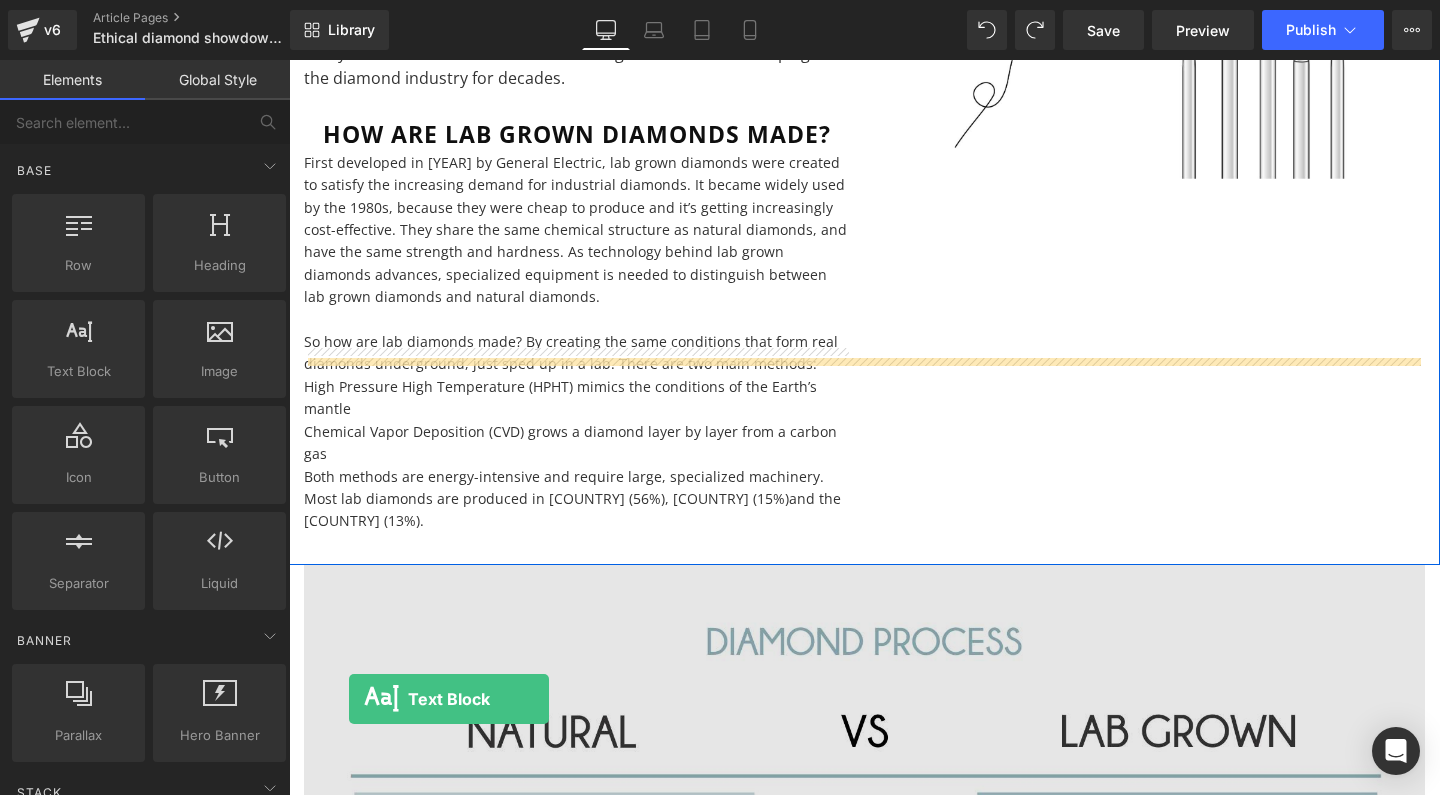 scroll, scrollTop: 1644, scrollLeft: 0, axis: vertical 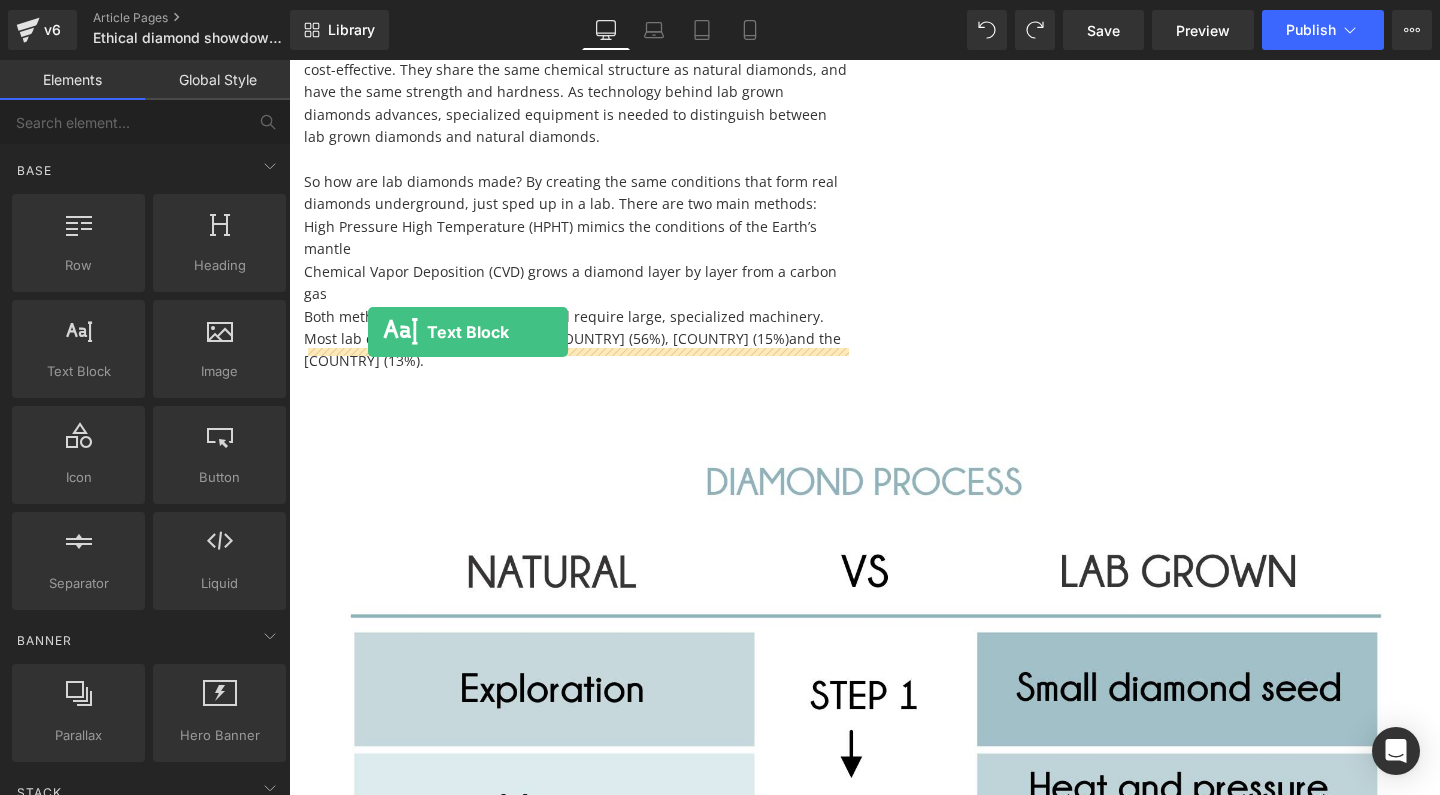 drag, startPoint x: 370, startPoint y: 384, endPoint x: 368, endPoint y: 332, distance: 52.03845 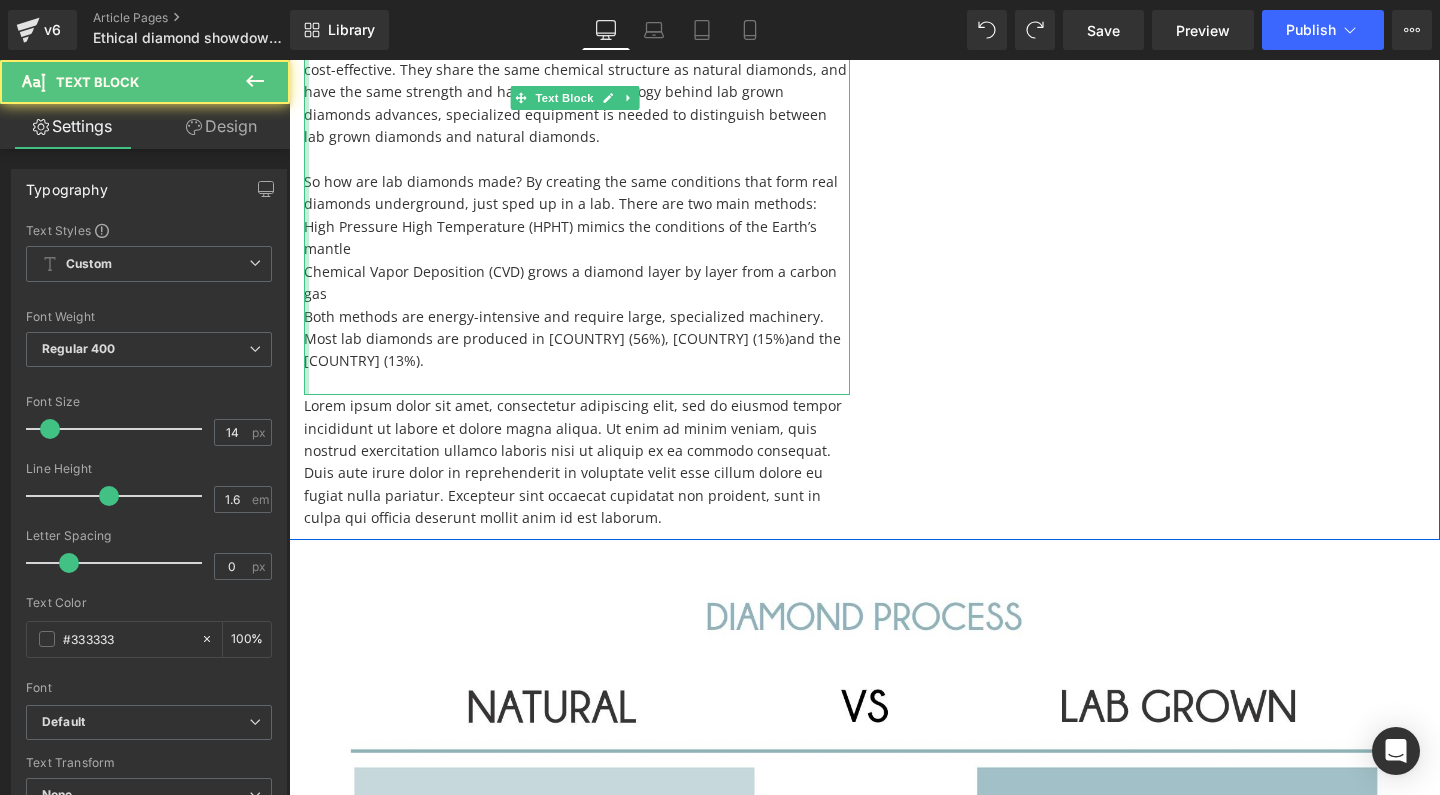click on "First developed in 1954 by General Electric, lab grown diamonds were created to satisfy the increasing demand for industrial diamonds. It became widely used by the 1980s, because they were cheap to produce and it’s getting increasingly cost-effective. They share the same chemical structure as natural diamonds, and have the same strength and hardness. As technology behind lab grown diamonds advances, specialized equipment is needed to distinguish between lab grown diamonds and natural diamonds.   So how are lab diamonds made? By creating the same conditions that form real diamonds underground, just sped up in a lab. There are two main methods: High Pressure High Temperature (HPHT) mimics the conditions of the Earth’s mantle Chemical Vapor Deposition (CVD) grows a diamond layer by layer from a carbon gas Both methods are energy-intensive and require large, specialized machinery. Most lab diamonds are produced in [COUNTRY] (56%), [COUNTRY] (15%)and the [COUNTRY] (13%).
Text Block" at bounding box center (577, 193) 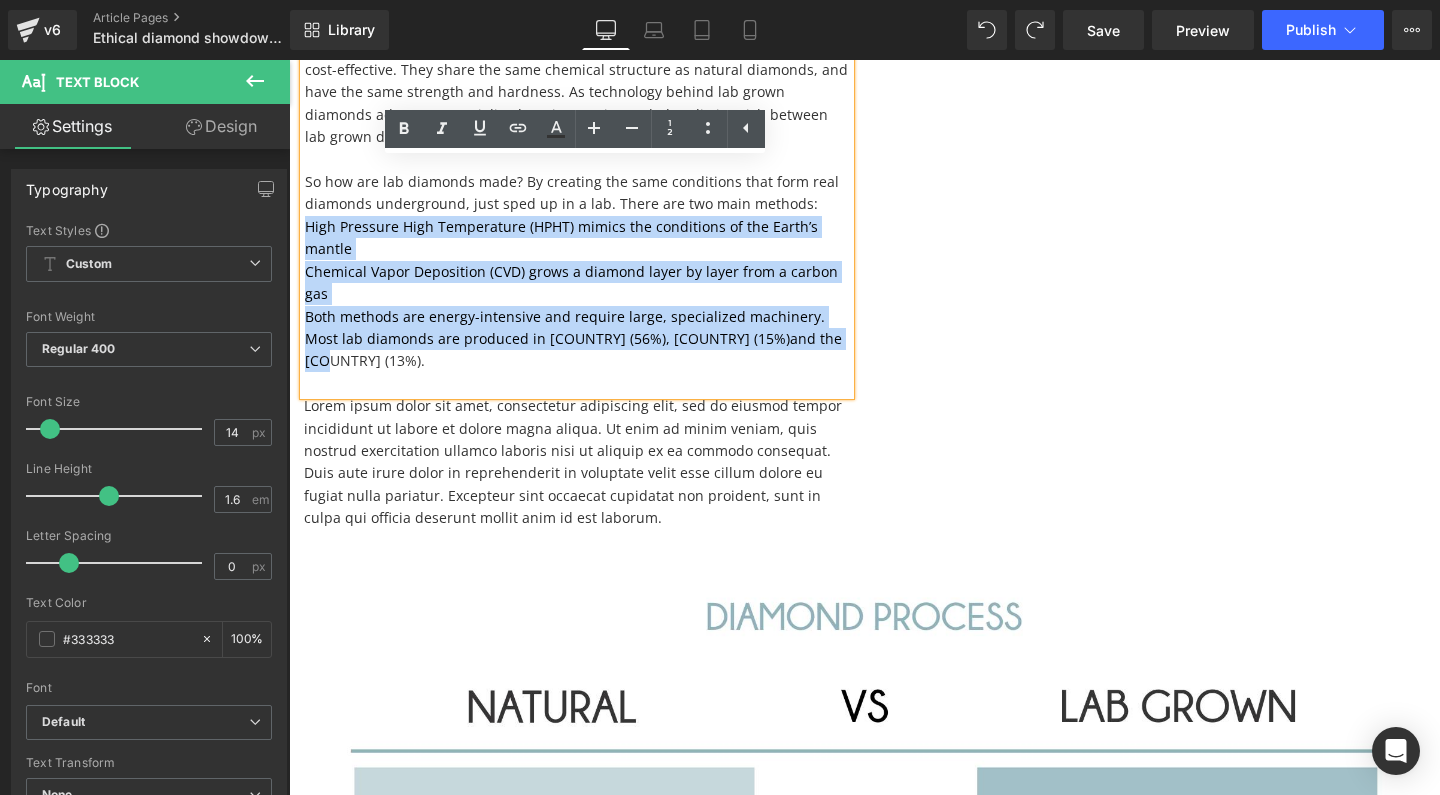 drag, startPoint x: 421, startPoint y: 300, endPoint x: 281, endPoint y: 211, distance: 165.89455 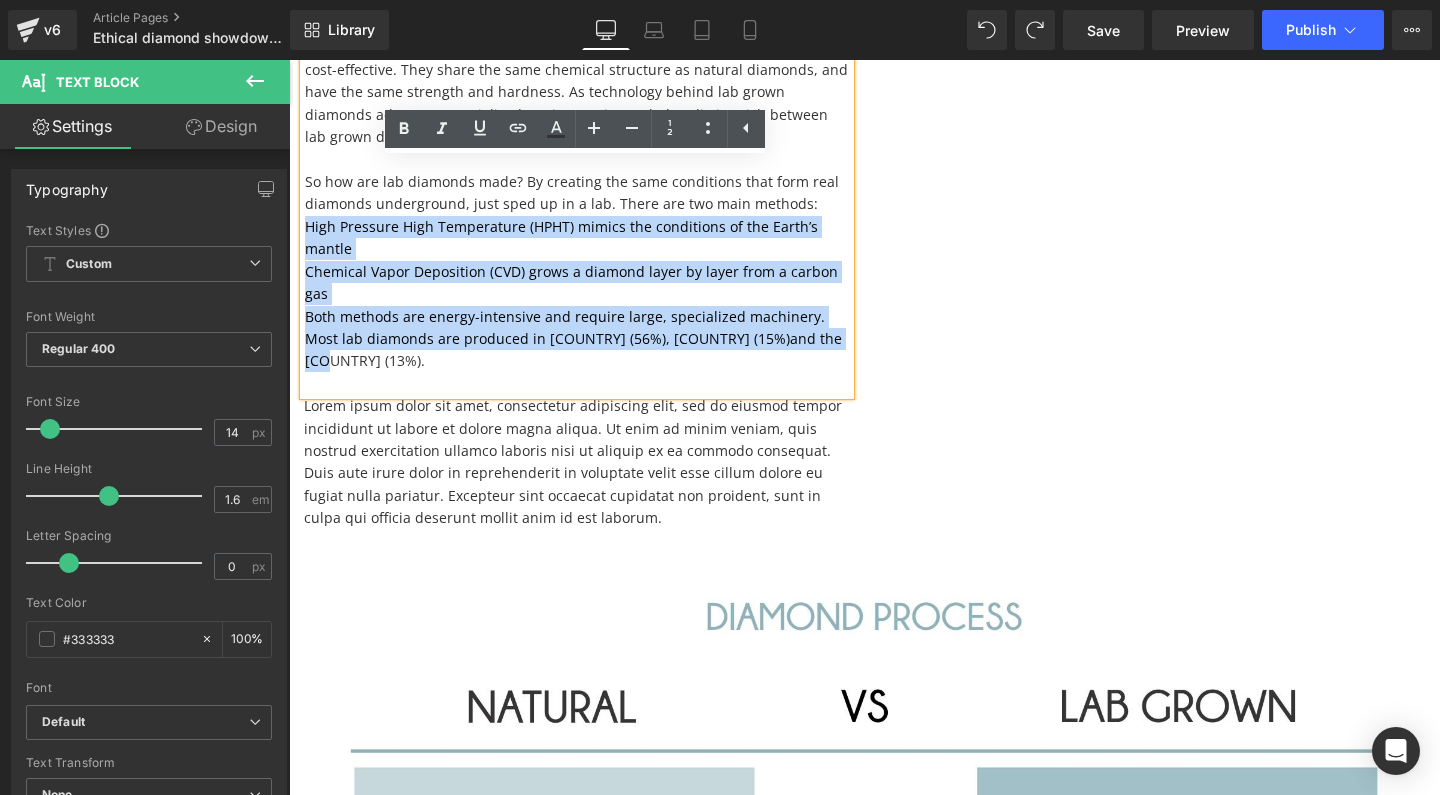 click on "★ free shipping worldwide on orders $200+ ★                     Menu
Shop
Engagement
Wedding
Birthstones
Sale
About
Ethics
Blog
FAQ
Contact     Login               0
★ free shipping worldwide on orders $200+ ★           About     Ethics     Blog     FAQ     Contact
Login       0       Your Cart is Empty
Continue shopping
$0.00   Subtotal     Sales tax included.  Shipping  calculated at checkout.
Go to cart
Shop       Engagement       Wedding" at bounding box center [864, 3221] 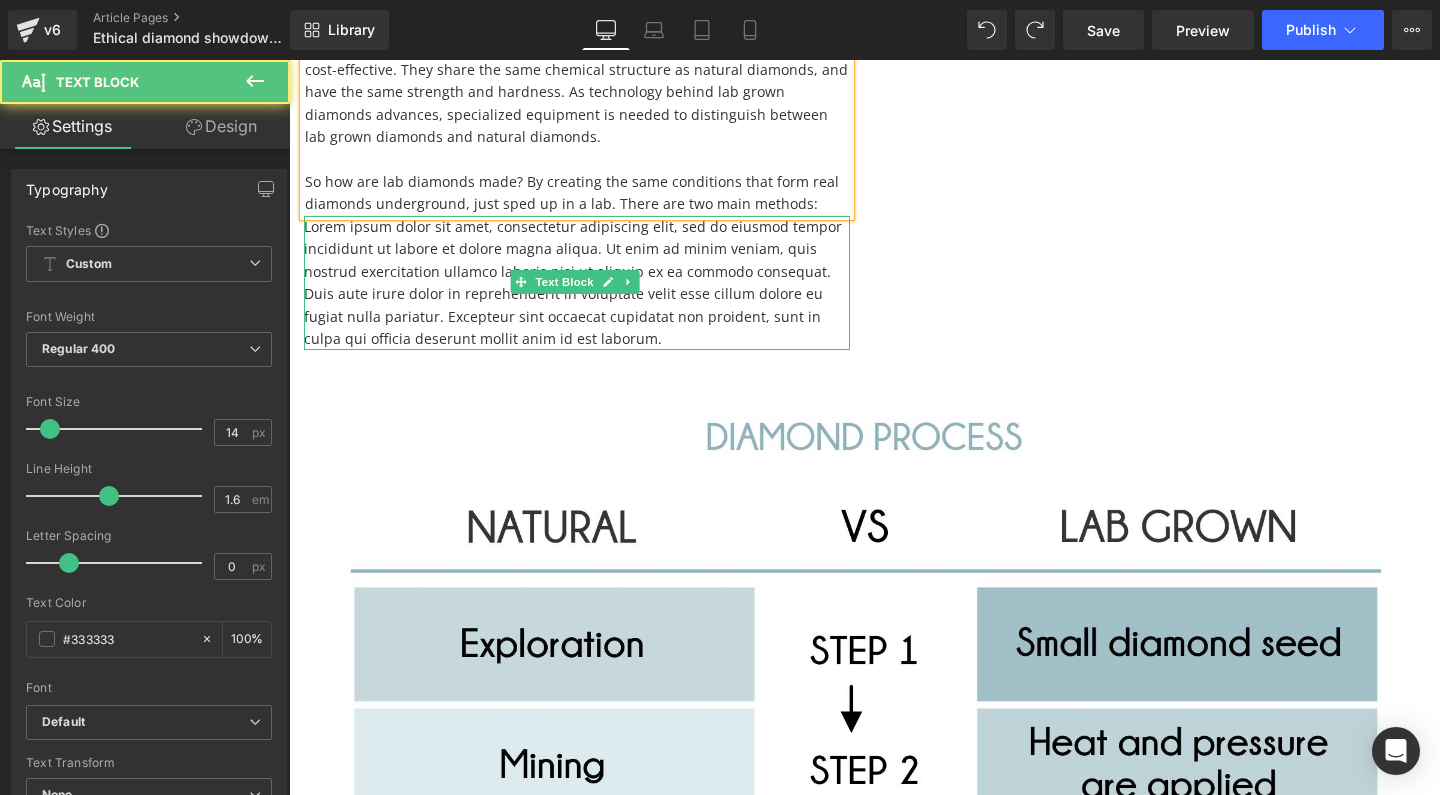 click on "Lorem ipsum dolor sit amet, consectetur adipiscing elit, sed do eiusmod tempor incididunt ut labore et dolore magna aliqua. Ut enim ad minim veniam, quis nostrud exercitation ullamco laboris nisi ut aliquip ex ea commodo consequat. Duis aute irure dolor in reprehenderit in voluptate velit esse cillum dolore eu fugiat nulla pariatur. Excepteur sint occaecat cupidatat non proident, sunt in culpa qui officia deserunt mollit anim id est laborum." at bounding box center [577, 283] 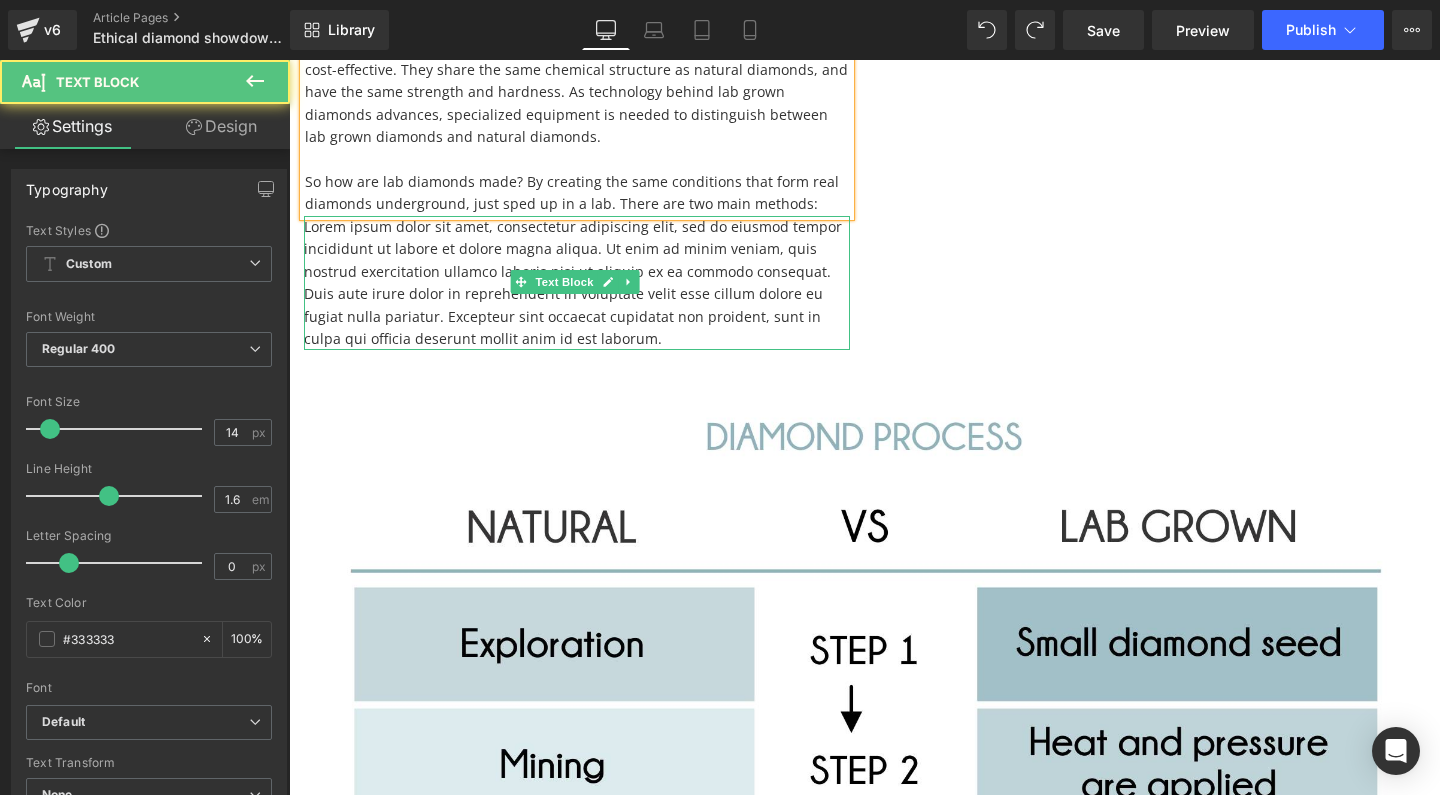 click on "Lorem ipsum dolor sit amet, consectetur adipiscing elit, sed do eiusmod tempor incididunt ut labore et dolore magna aliqua. Ut enim ad minim veniam, quis nostrud exercitation ullamco laboris nisi ut aliquip ex ea commodo consequat. Duis aute irure dolor in reprehenderit in voluptate velit esse cillum dolore eu fugiat nulla pariatur. Excepteur sint occaecat cupidatat non proident, sunt in culpa qui officia deserunt mollit anim id est laborum." at bounding box center (577, 283) 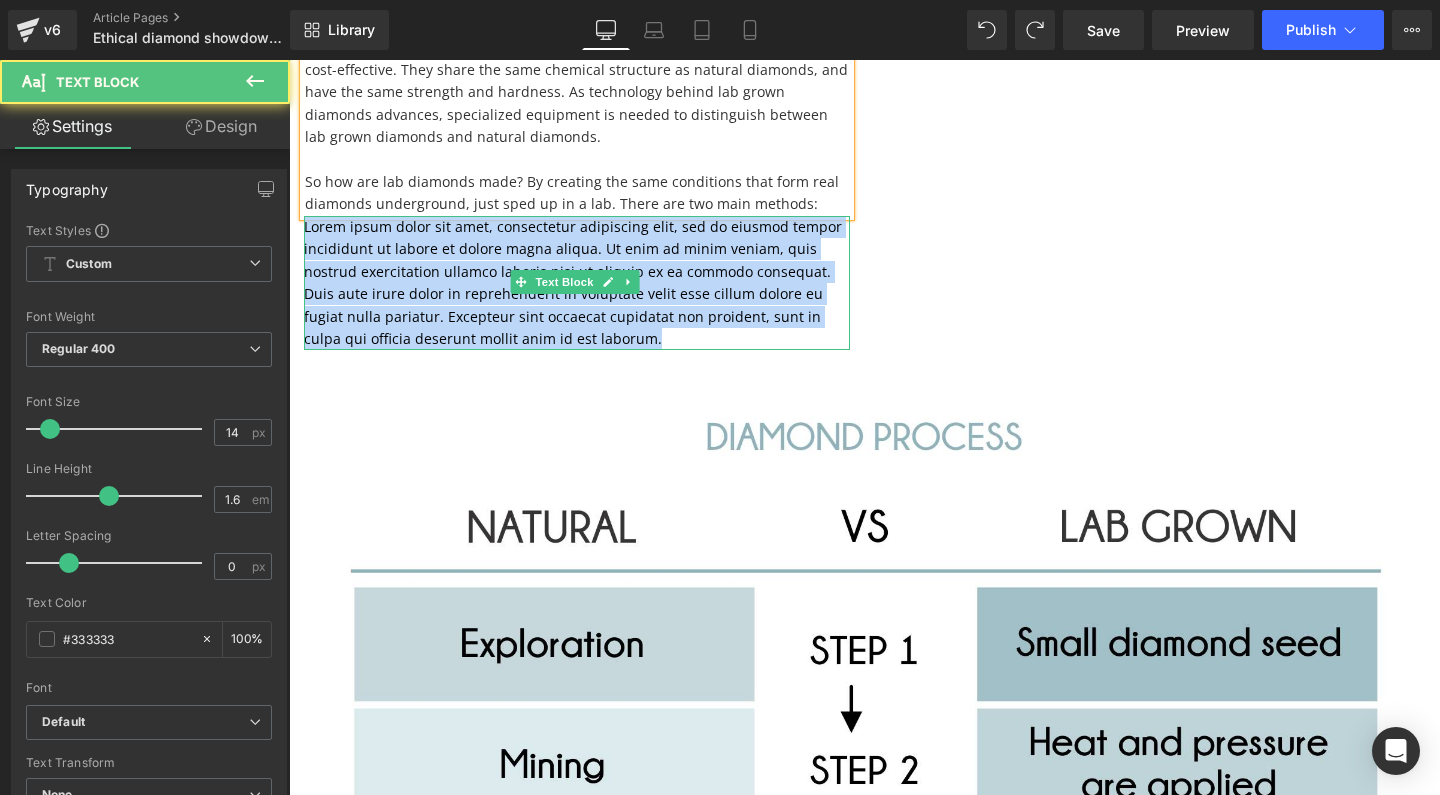 click on "Lorem ipsum dolor sit amet, consectetur adipiscing elit, sed do eiusmod tempor incididunt ut labore et dolore magna aliqua. Ut enim ad minim veniam, quis nostrud exercitation ullamco laboris nisi ut aliquip ex ea commodo consequat. Duis aute irure dolor in reprehenderit in voluptate velit esse cillum dolore eu fugiat nulla pariatur. Excepteur sint occaecat cupidatat non proident, sunt in culpa qui officia deserunt mollit anim id est laborum." at bounding box center [577, 283] 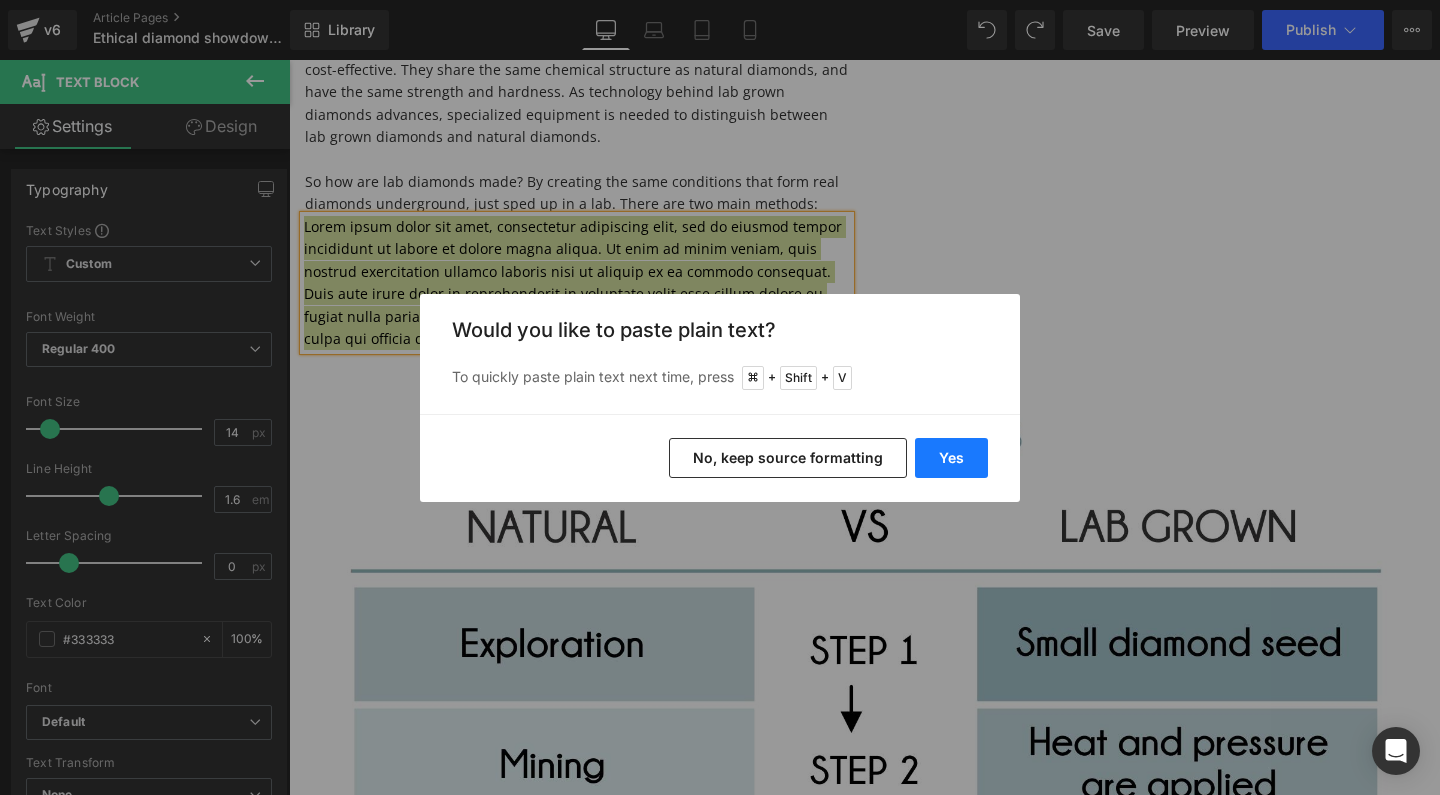 click on "Yes" at bounding box center [951, 458] 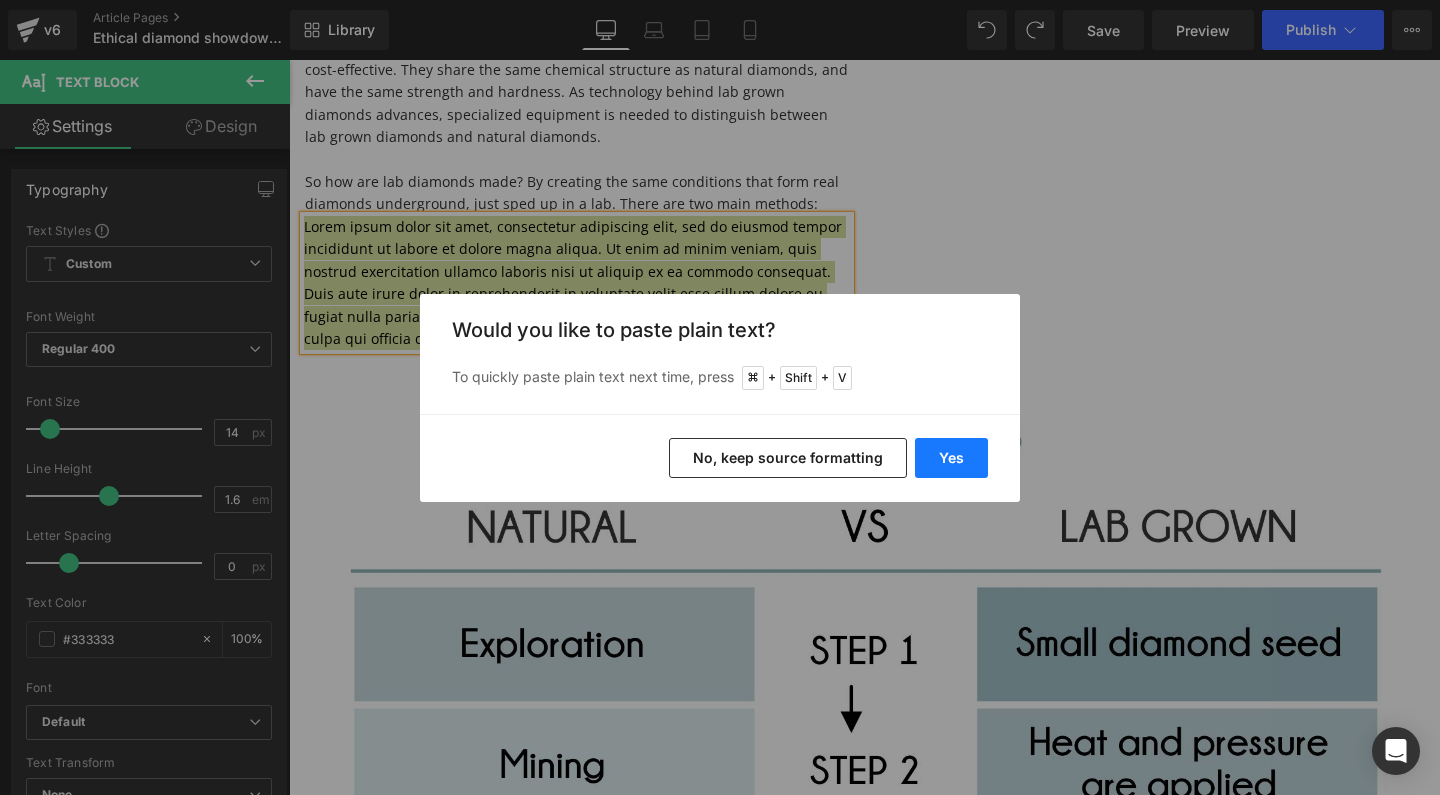 type 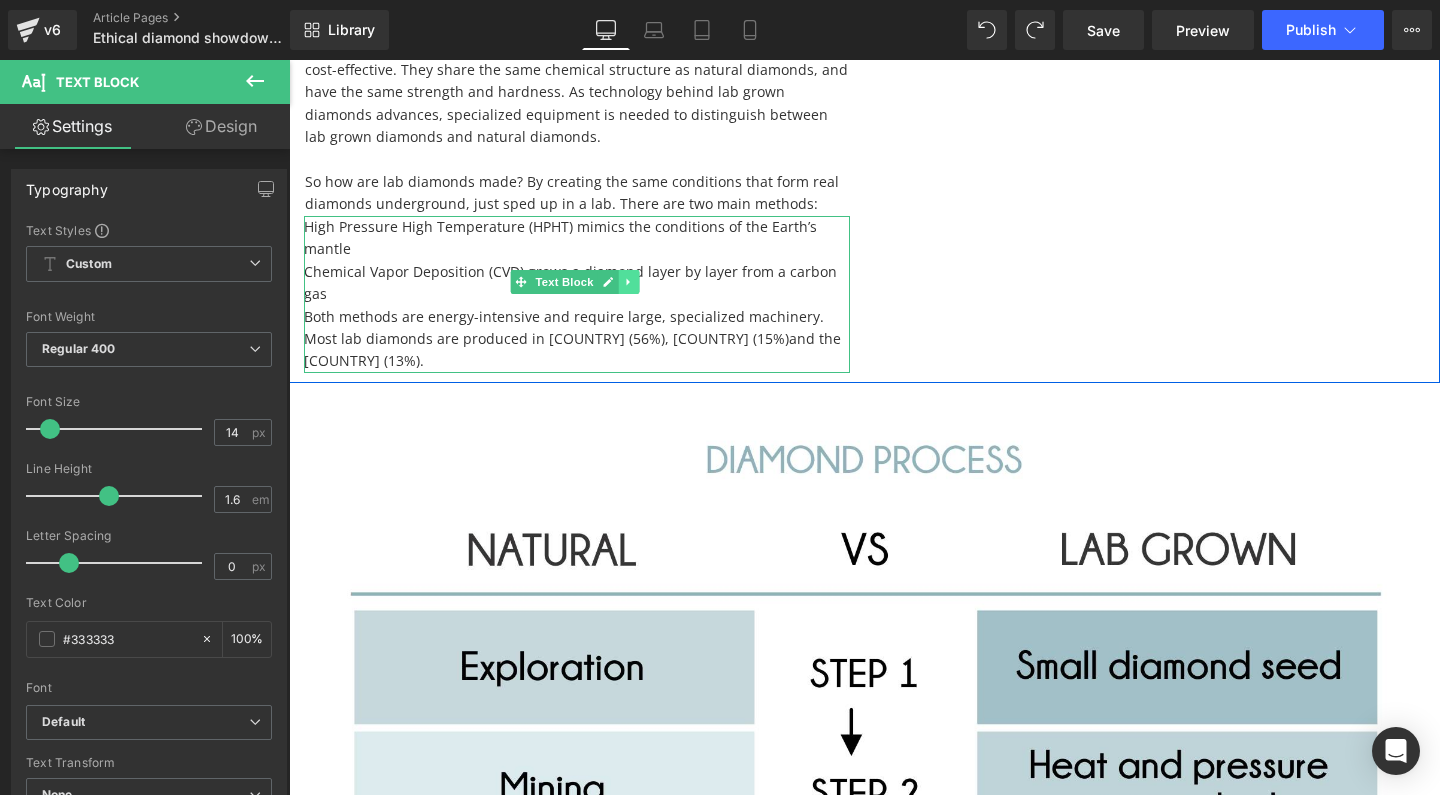 click 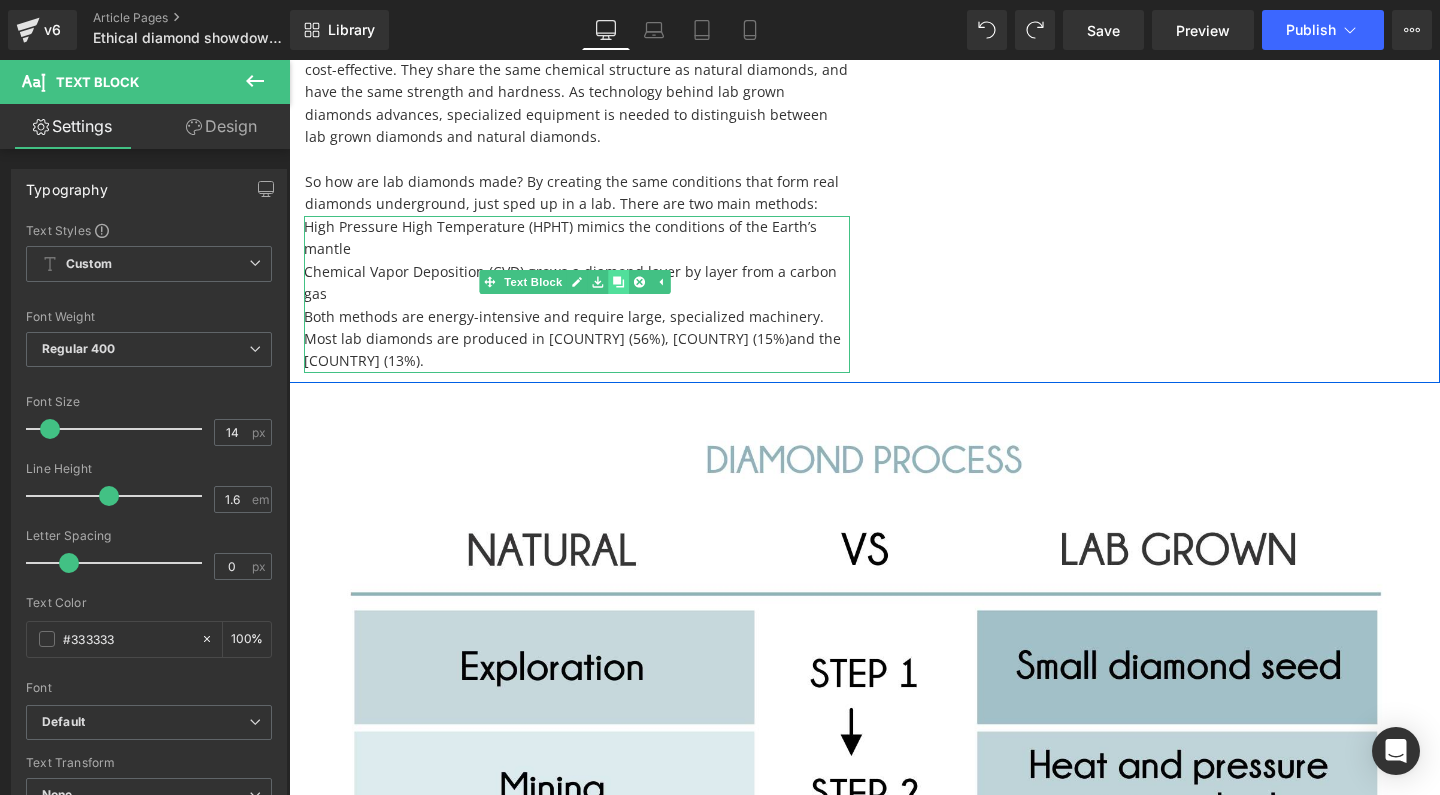 click 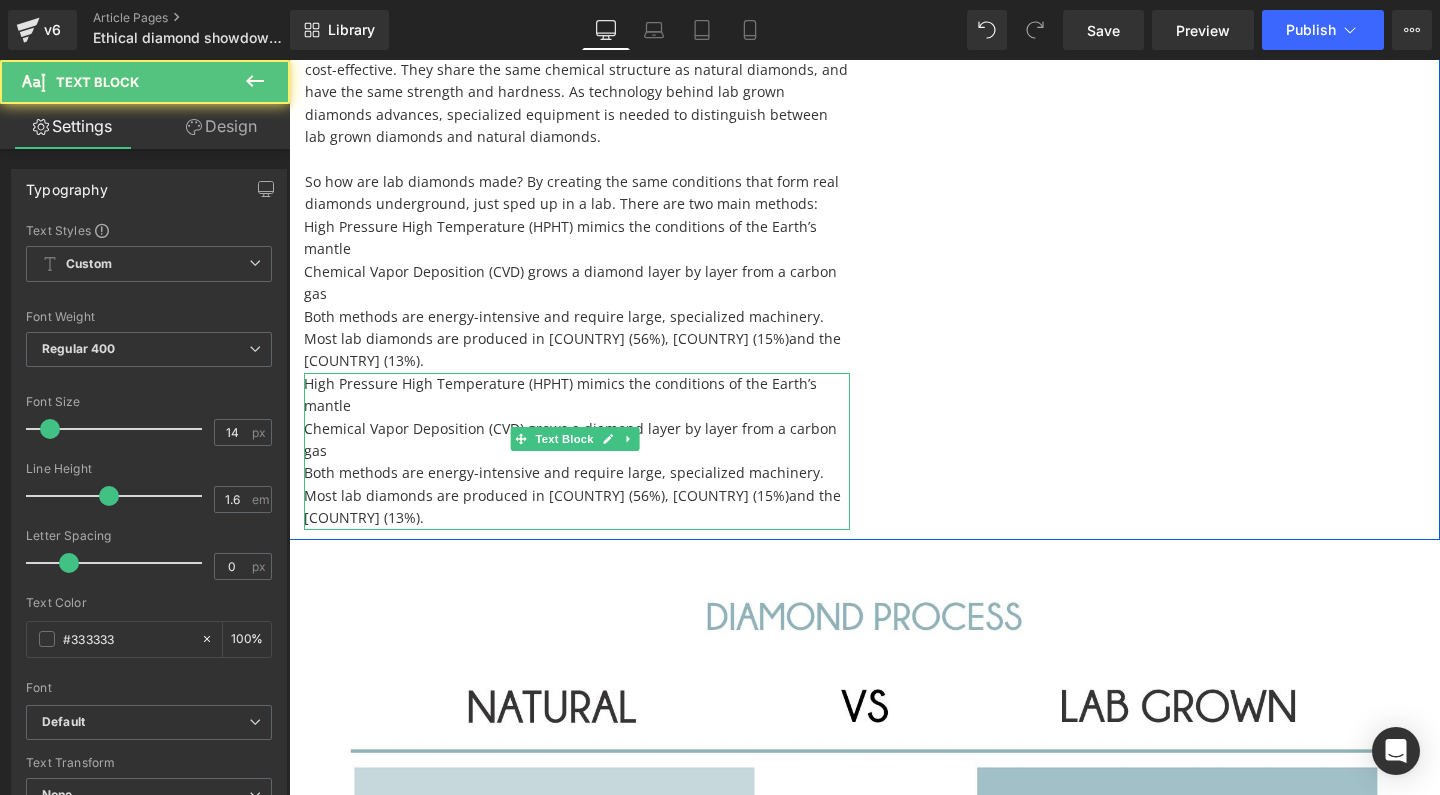 click on "Chemical Vapor Deposition (CVD) grows a diamond layer by layer from a carbon gas" at bounding box center (577, 440) 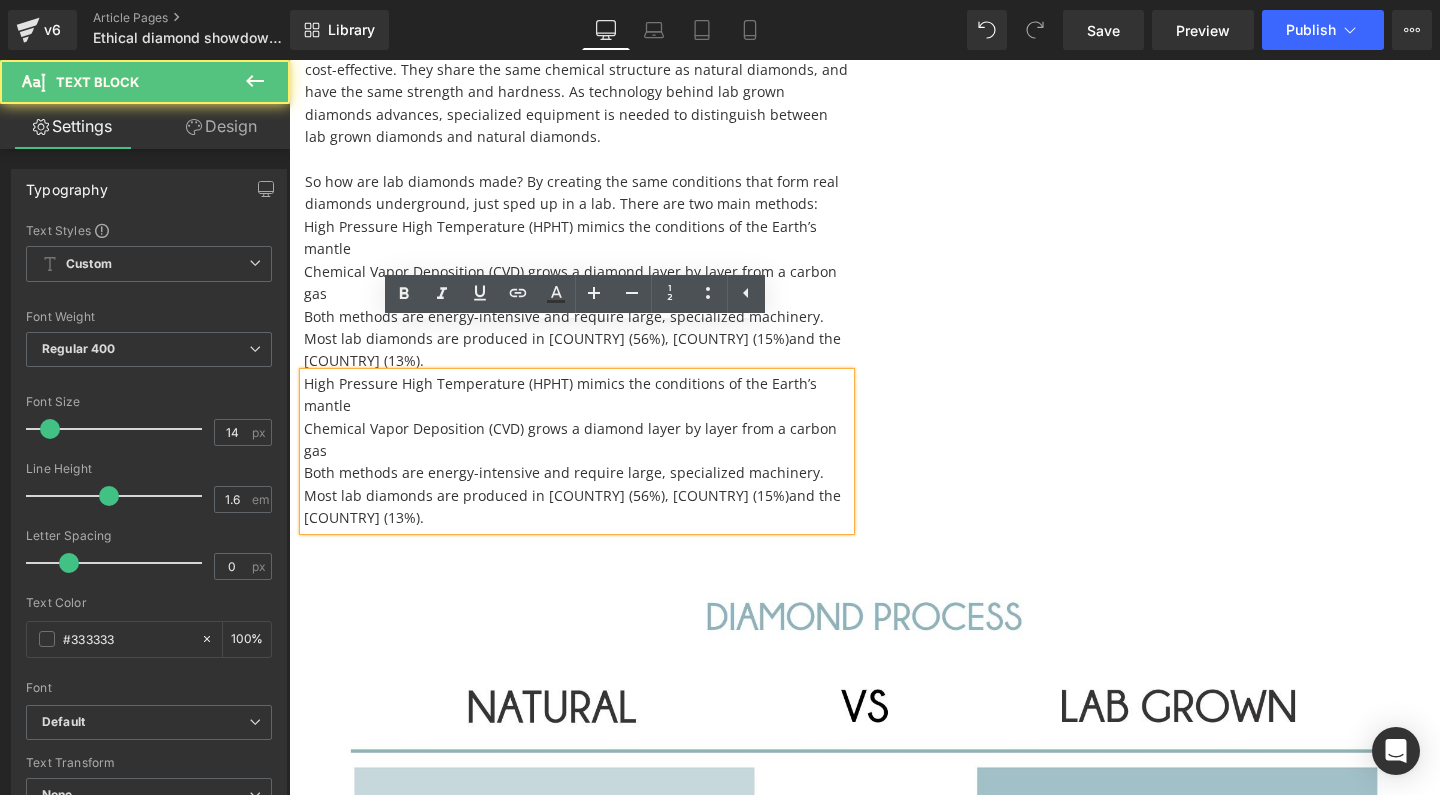 click on "Chemical Vapor Deposition (CVD) grows a diamond layer by layer from a carbon gas" at bounding box center [577, 440] 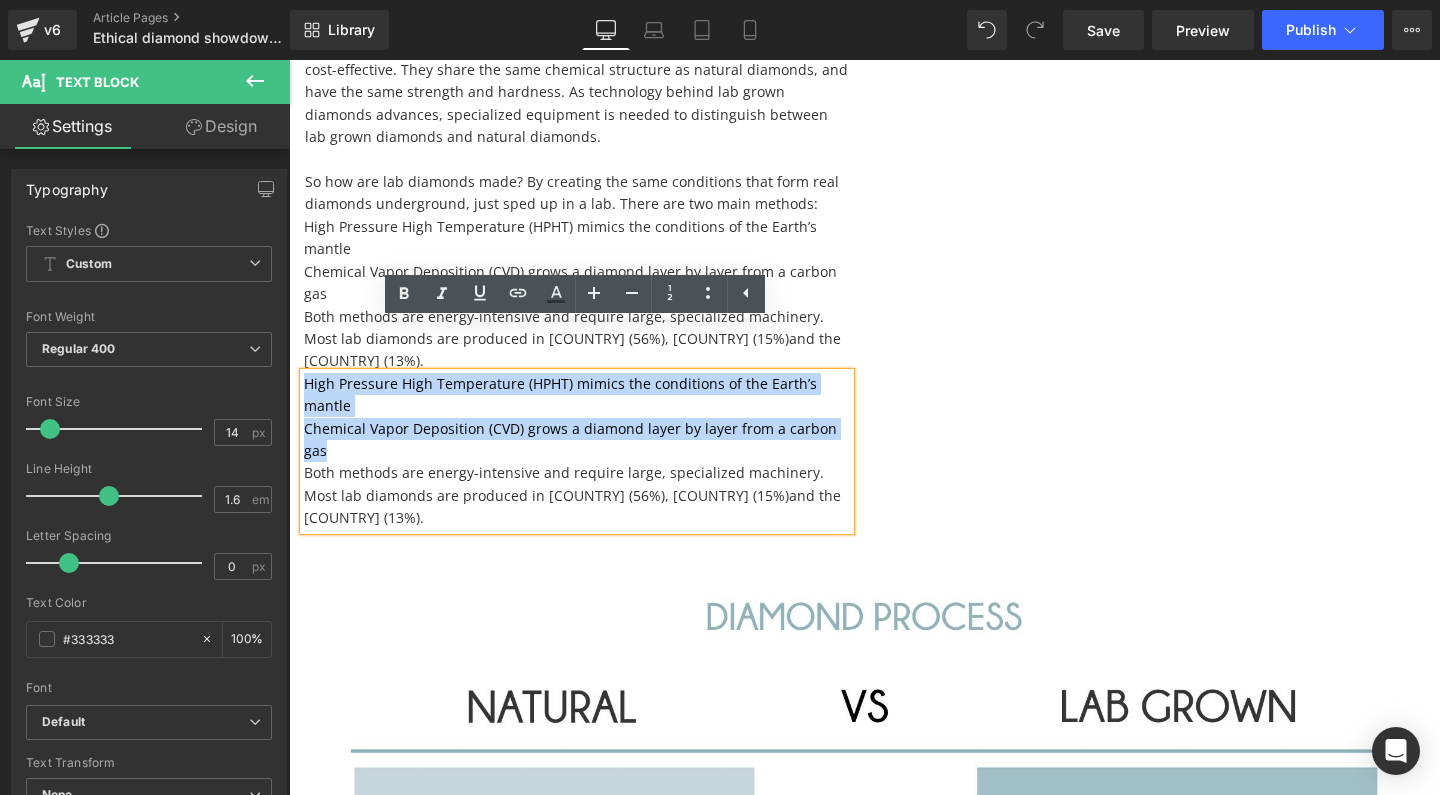drag, startPoint x: 348, startPoint y: 405, endPoint x: 271, endPoint y: 338, distance: 102.0686 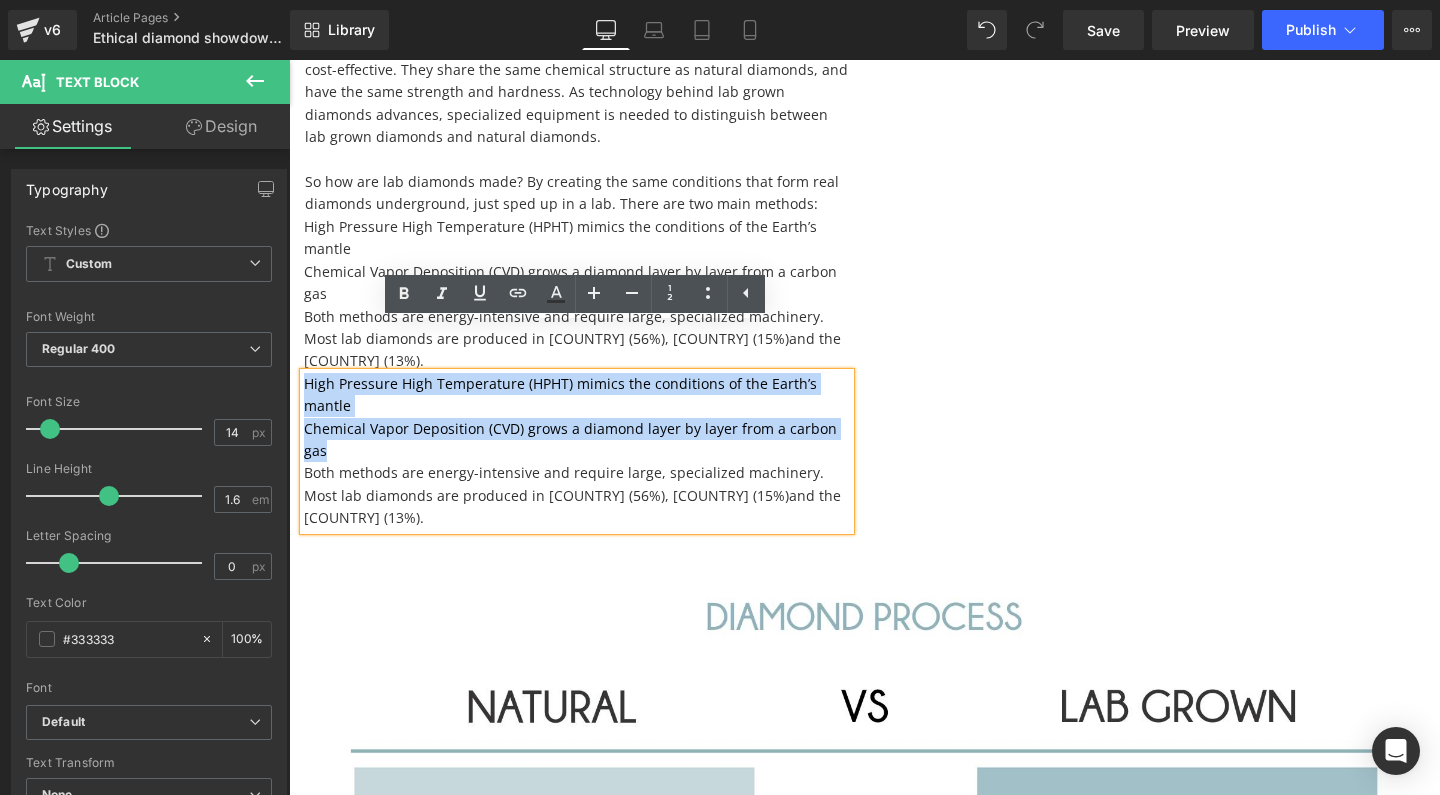 click on "★ free shipping worldwide on orders $200+ ★                     Menu
Shop
Engagement
Wedding
Birthstones
Sale
About
Ethics
Blog
FAQ
Contact     Login               0
★ free shipping worldwide on orders $200+ ★           About     Ethics     Blog     FAQ     Contact
Login       0       Your Cart is Empty
Continue shopping
$0.00   Subtotal     Sales tax included.  Shipping  calculated at checkout.
Go to cart
Shop       Engagement       Wedding" at bounding box center (864, 3221) 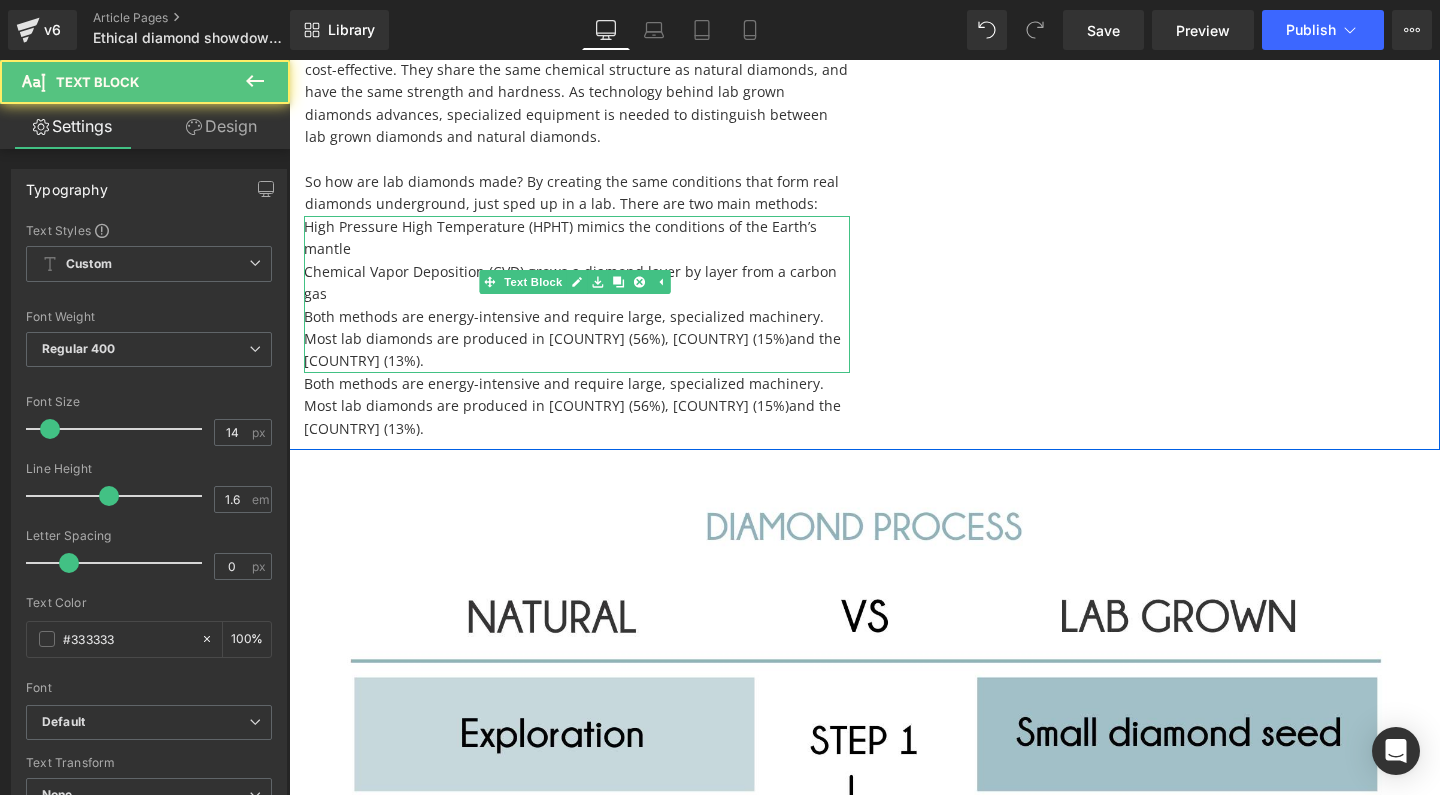 click on "Both methods are energy-intensive and require large, specialized machinery. Most lab diamonds are produced in [COUNTRY] (56%), [COUNTRY] (15%)and the [COUNTRY] (13%)." at bounding box center (577, 339) 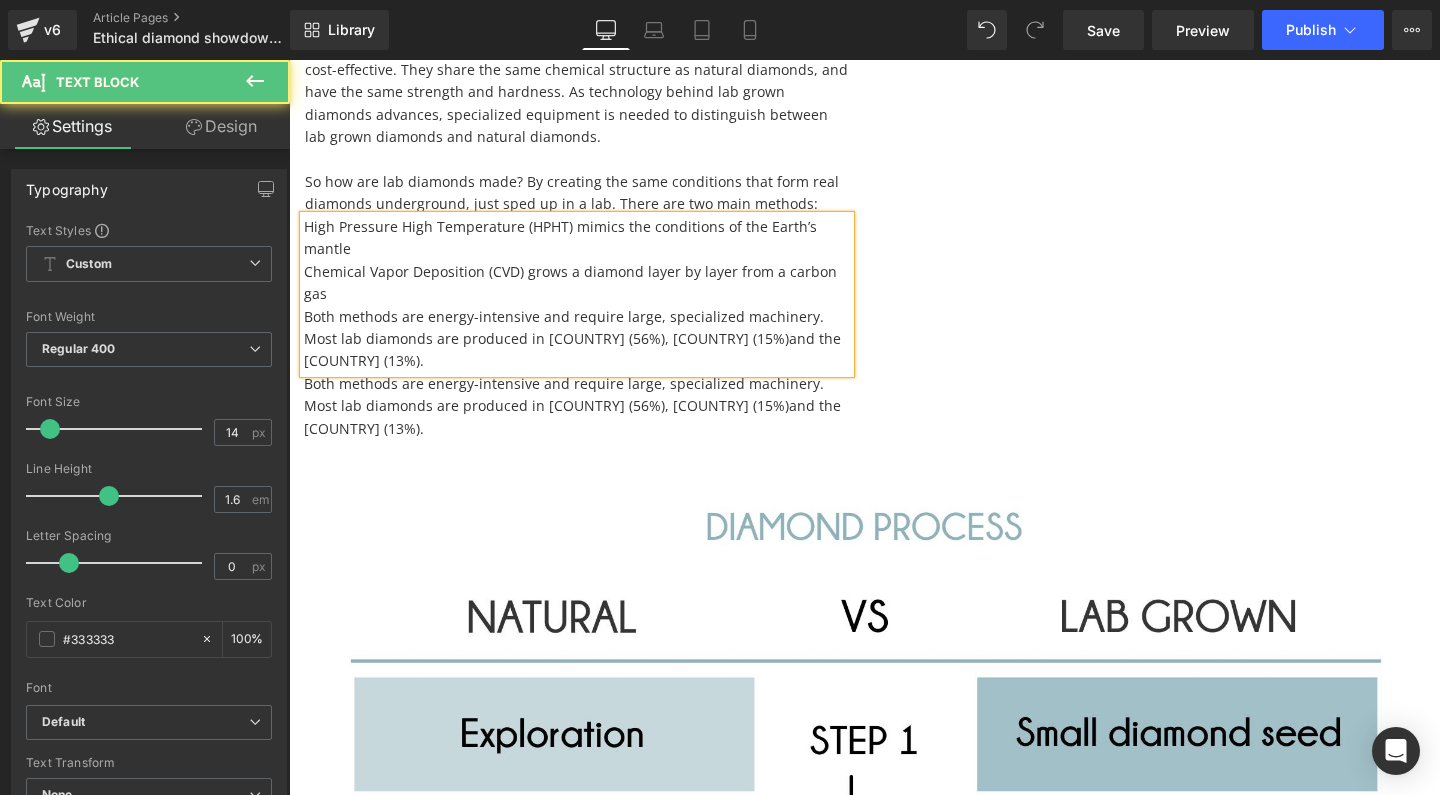 click on "Both methods are energy-intensive and require large, specialized machinery. Most lab diamonds are produced in [COUNTRY] (56%), [COUNTRY] (15%)and the [COUNTRY] (13%)." at bounding box center [577, 339] 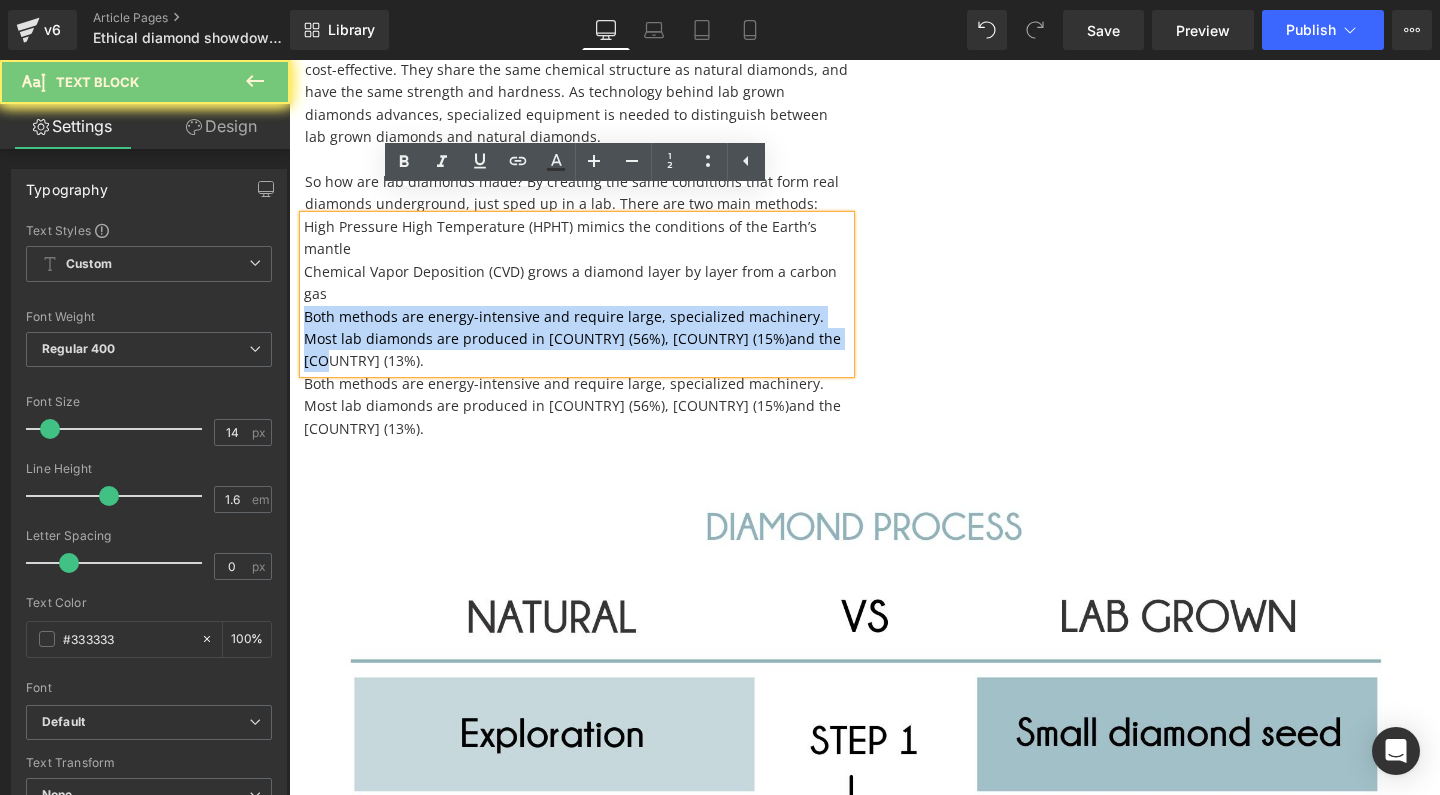click on "Both methods are energy-intensive and require large, specialized machinery. Most lab diamonds are produced in [COUNTRY] (56%), [COUNTRY] (15%)and the [COUNTRY] (13%)." at bounding box center (577, 339) 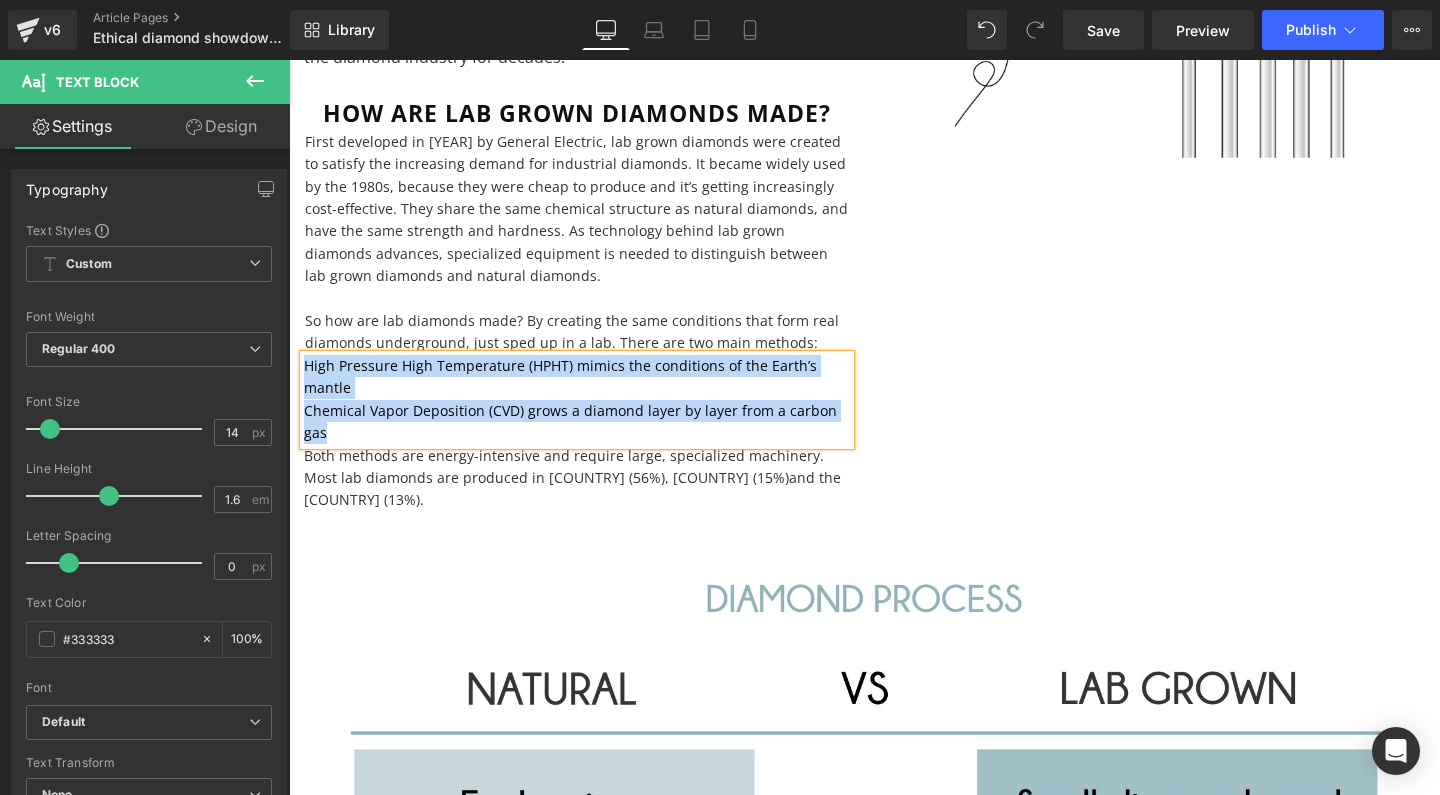 scroll, scrollTop: 1500, scrollLeft: 0, axis: vertical 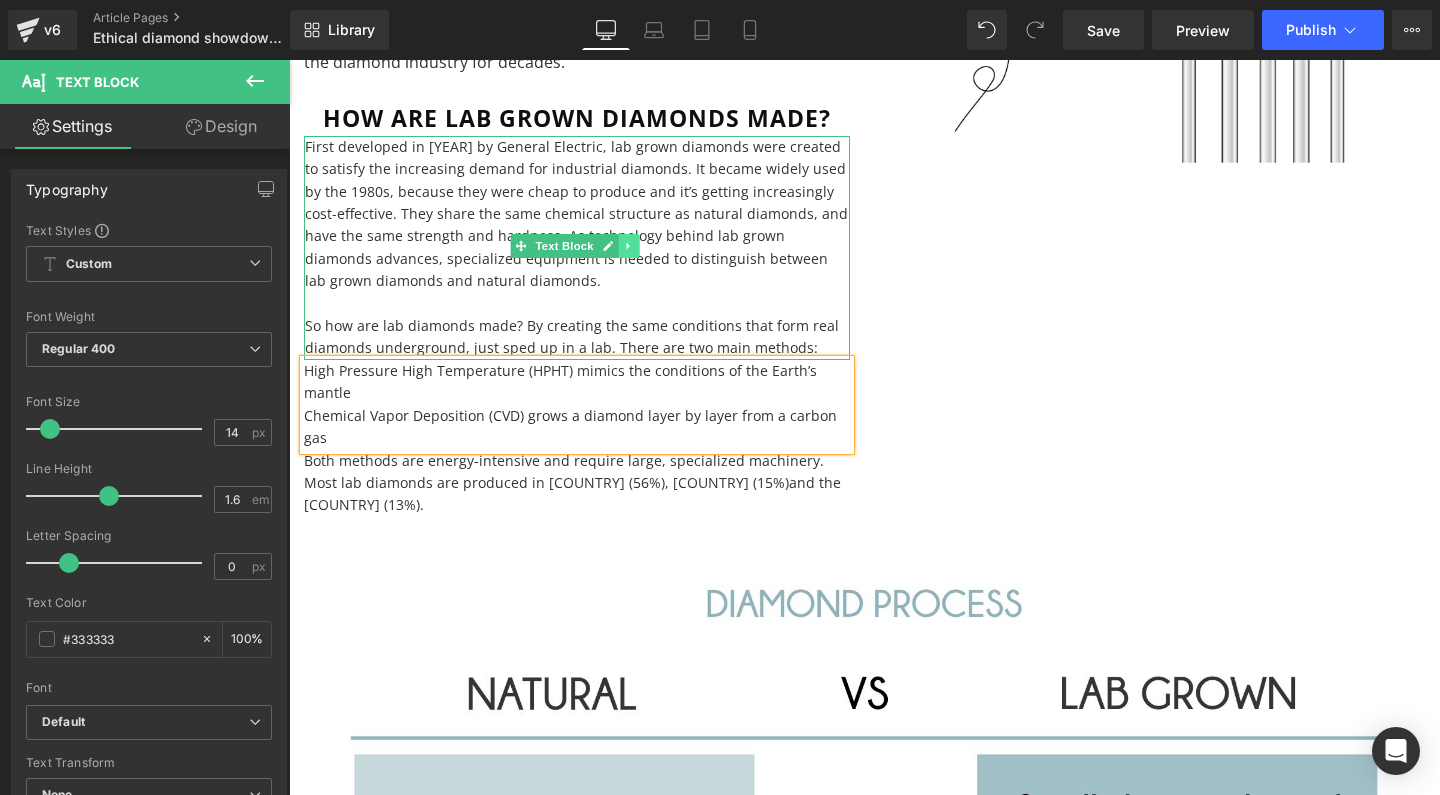 click 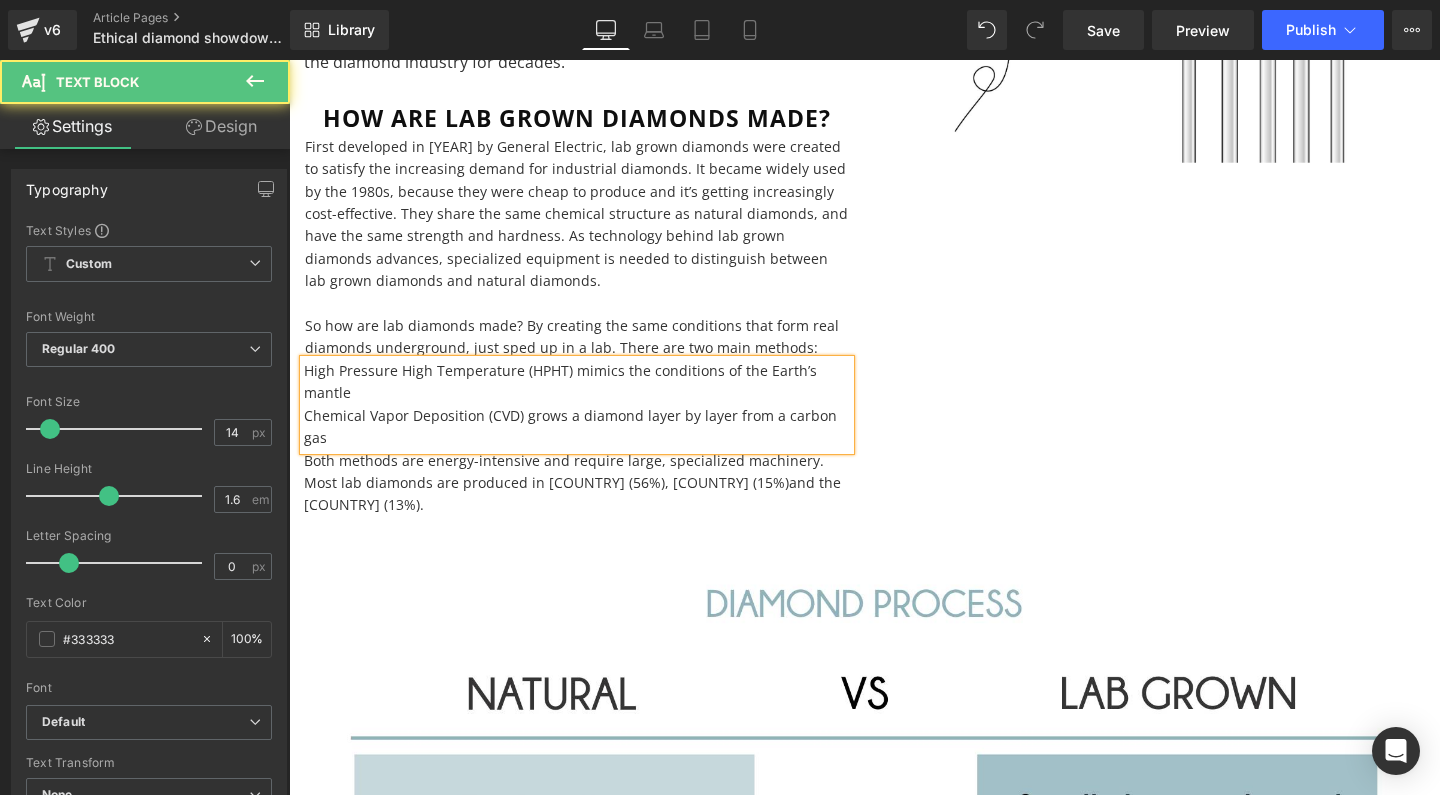 click on "High Pressure High Temperature (HPHT) mimics the conditions of the Earth’s mantle" at bounding box center [577, 382] 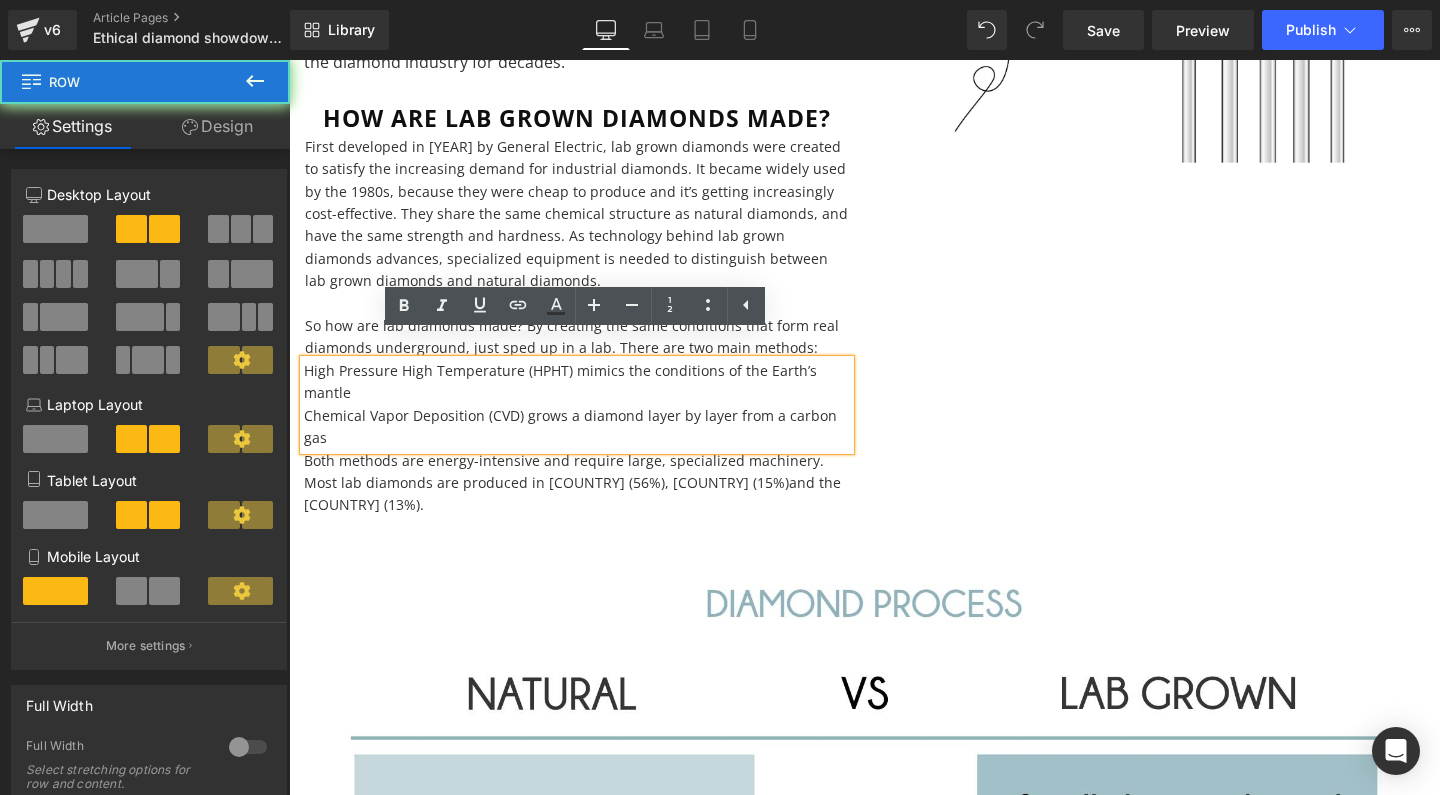 click on "What are lab grown diamonds?
Heading         Lab grown diamonds are exactly what they sound like: diamonds grown in a lab instead of pulled from the earth. Scientists have figured out how to speed up nature’s process, using high-tech methods to mimic the intense heat and pressure that form real diamonds. Instead of waiting a few million years, you now can get a diamond in weeks. Lab grown diamonds have a lot going for them. They’re chemically identical to natural diamonds. They look the same, test the same, sparkle the same. Even expert gemologists need special tools to tell them apart. But they’re cheaper to make, which makes them more affordable to buy. And since there’s no mining involved, they sidestep many of the environmental and human rights issues that have plagued the diamond industry for decades. Text Block
how are lab grown diamonds made?
Heading
Text Block
Text Block         Text Block         Image" at bounding box center (864, 105) 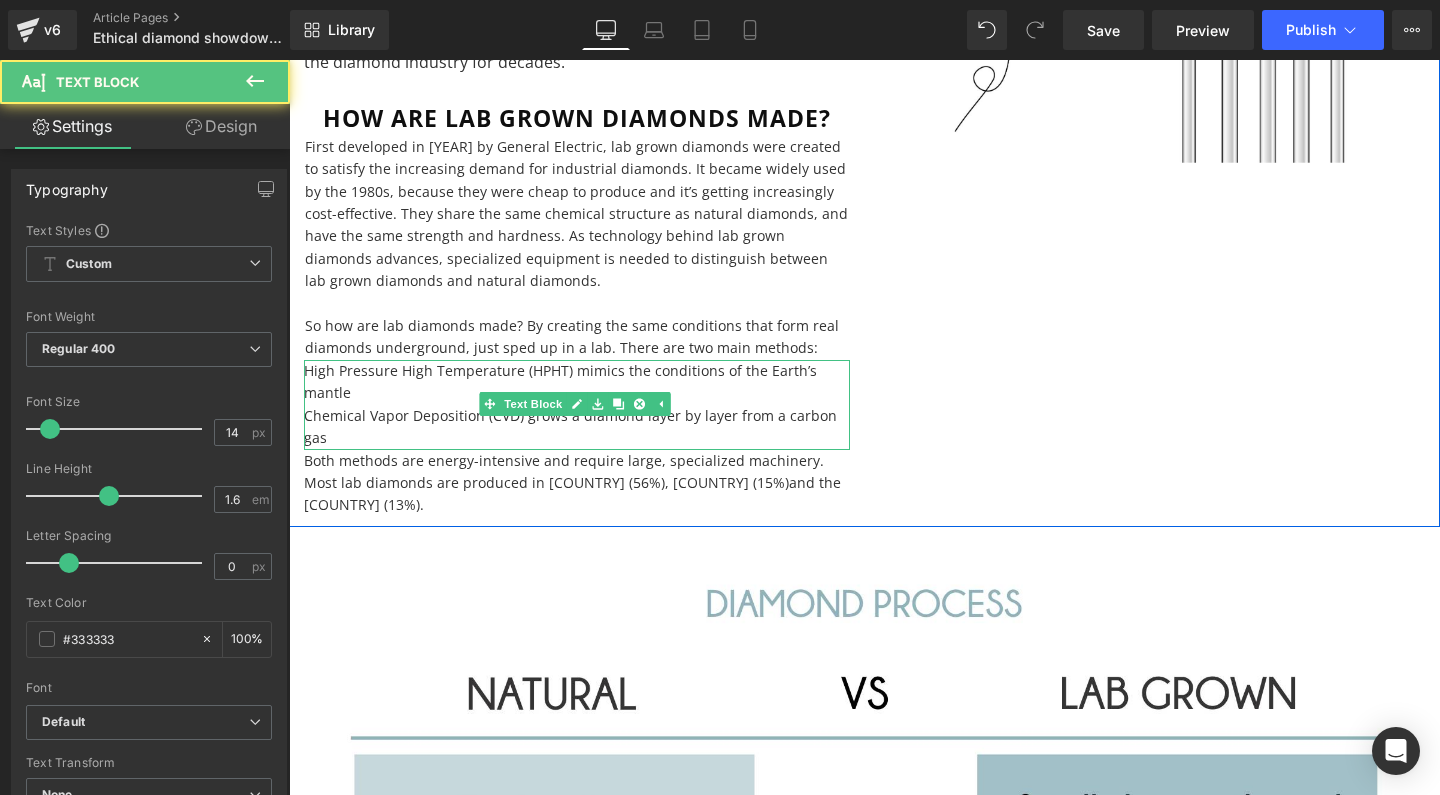 click on "High Pressure High Temperature (HPHT) mimics the conditions of the Earth’s mantle" at bounding box center (577, 382) 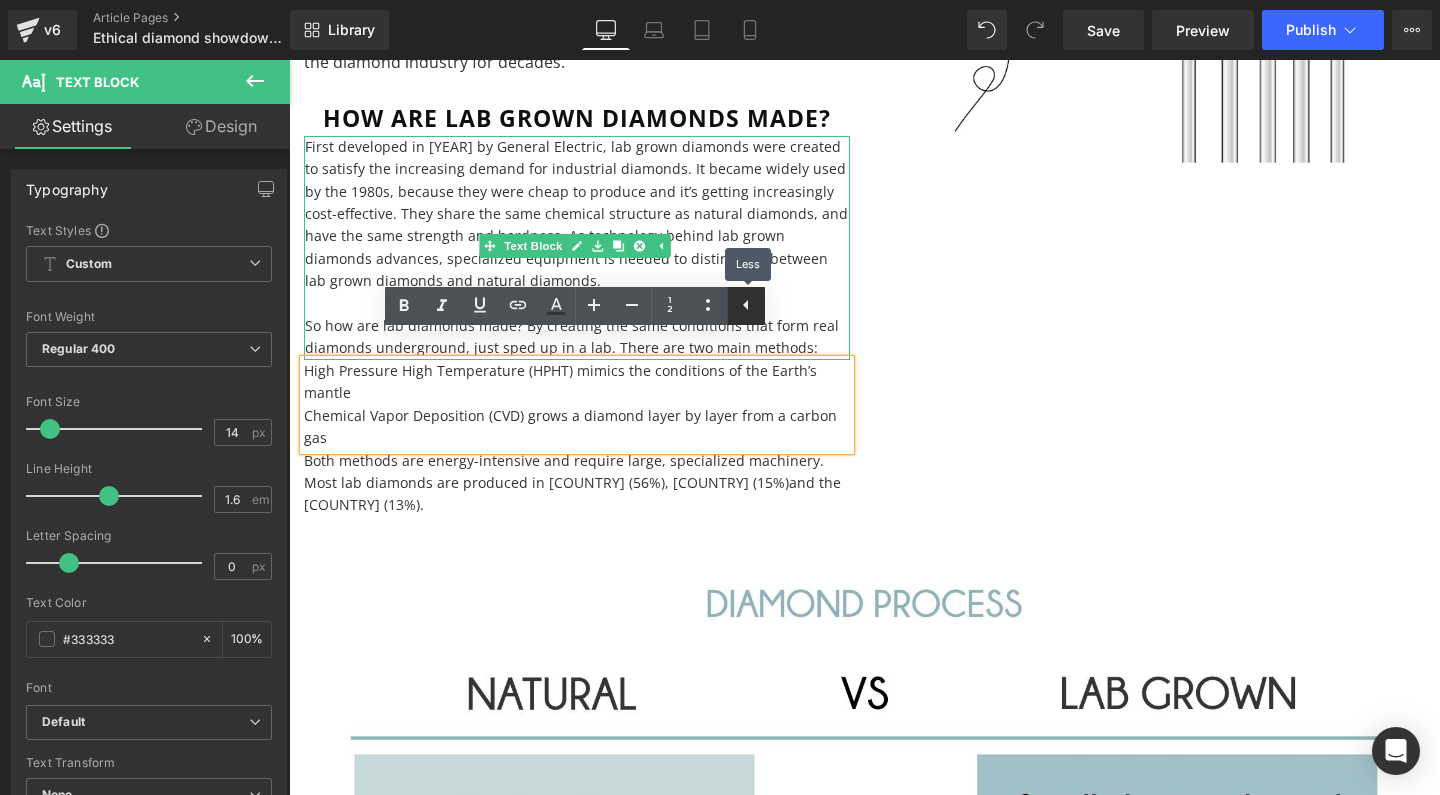 click 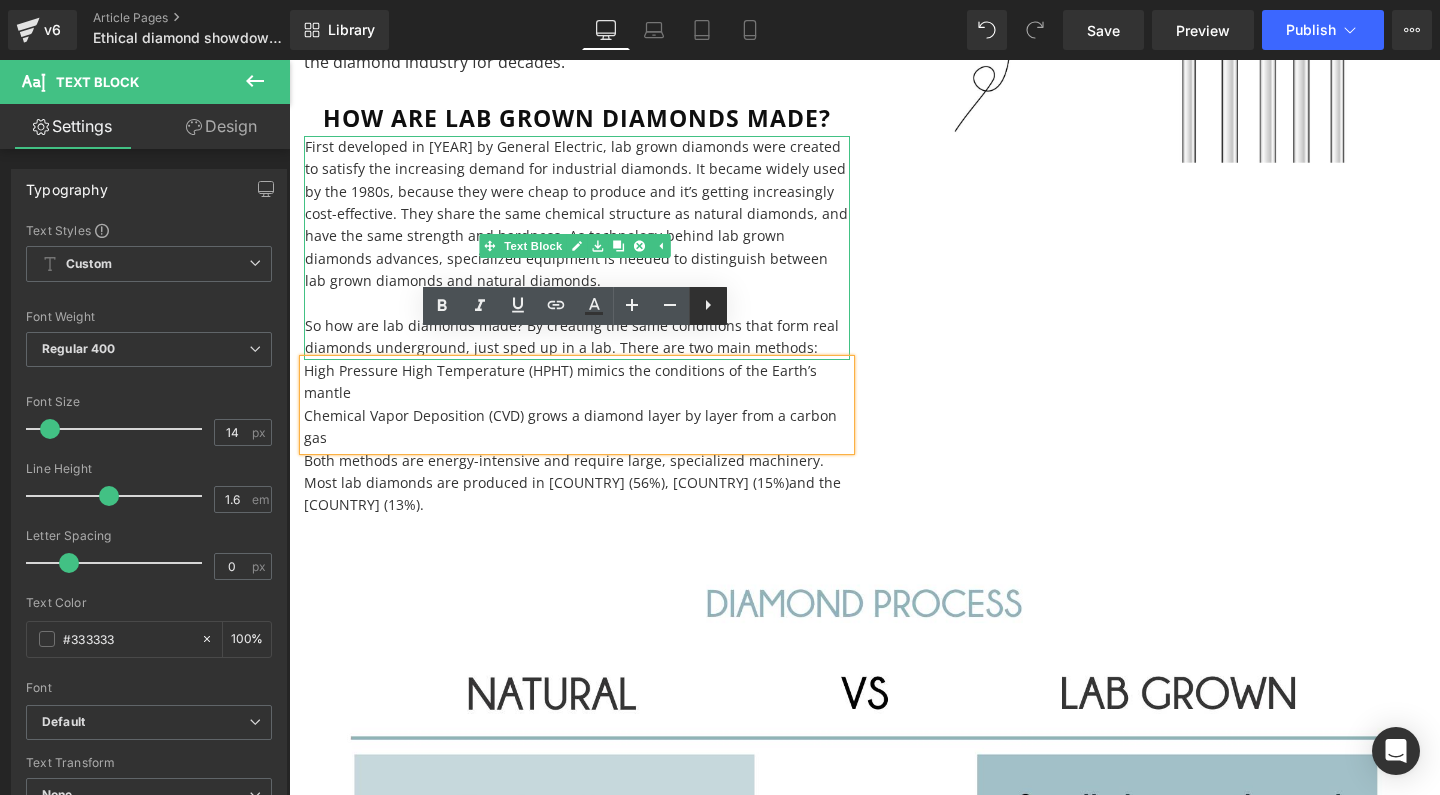 click 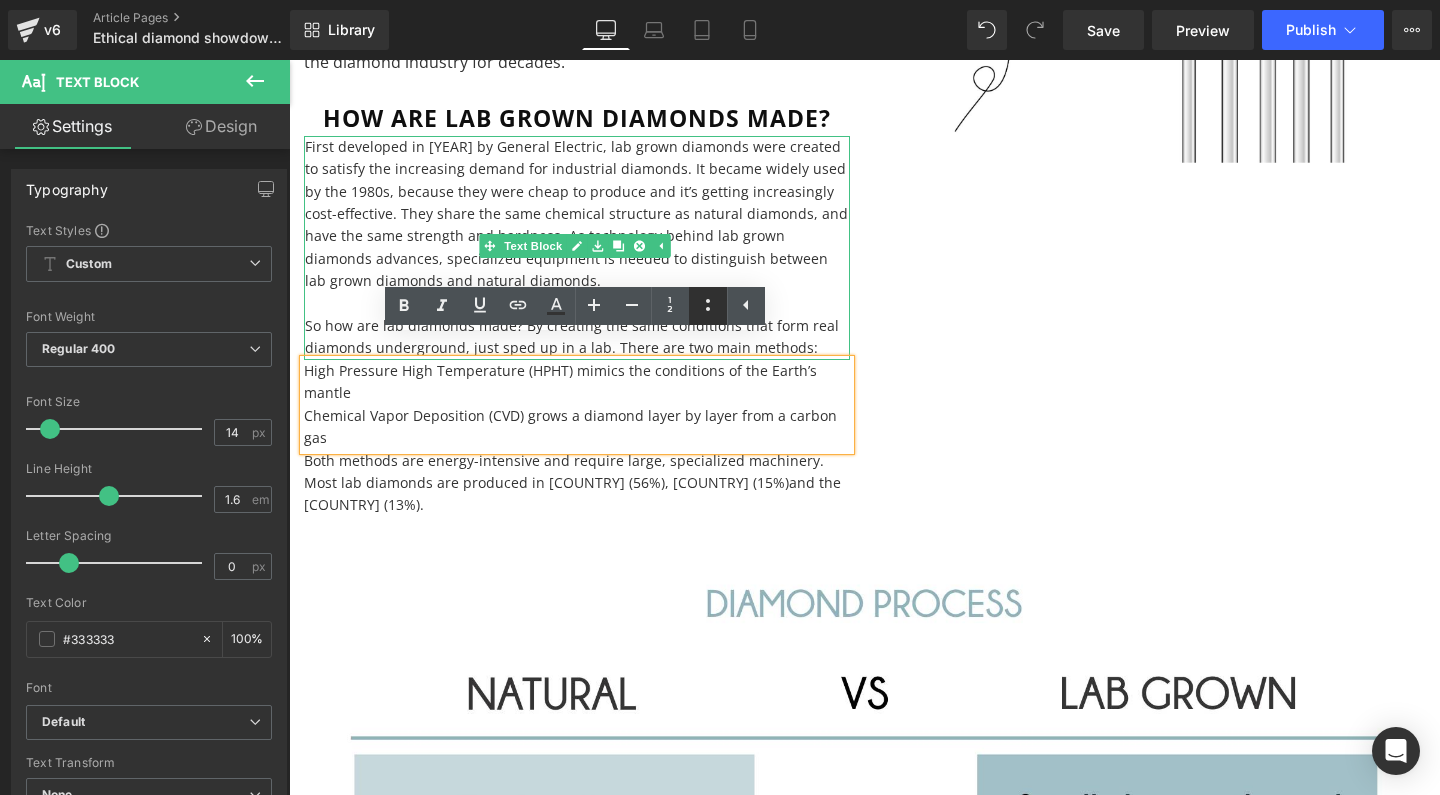 click 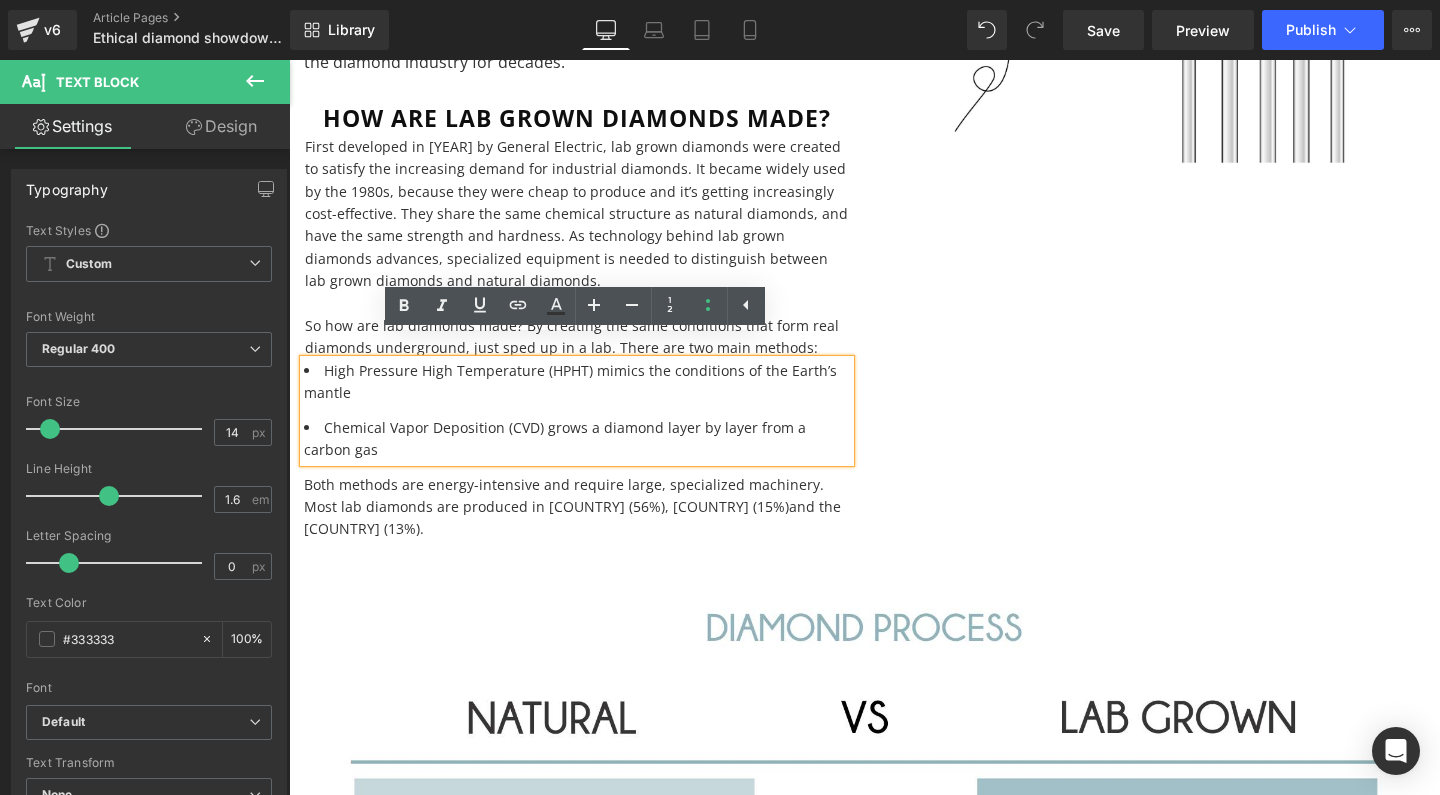 click on "Chemical Vapor Deposition (CVD) grows a diamond layer by layer from a carbon gas" at bounding box center (577, 439) 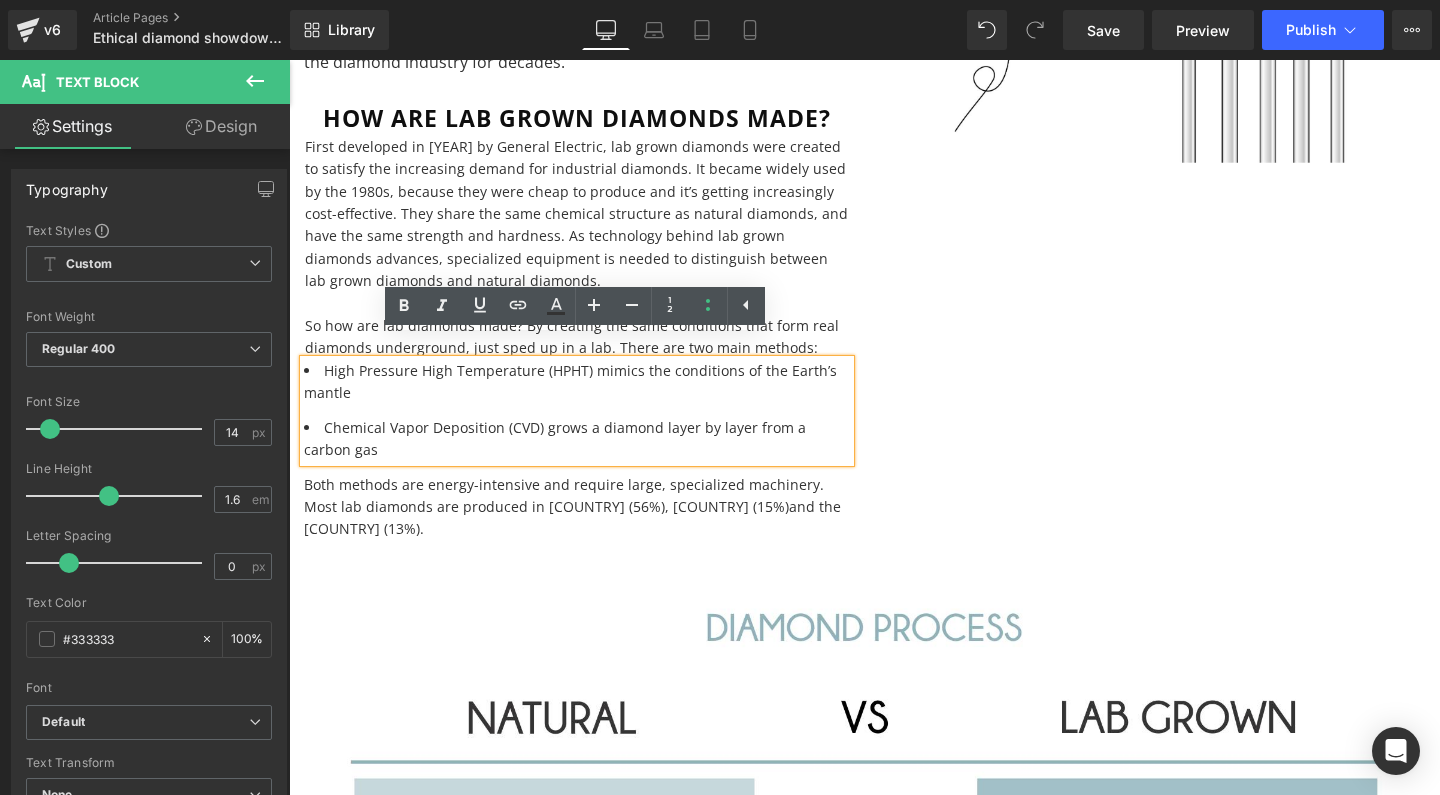 click on "High Pressure High Temperature (HPHT) mimics the conditions of the Earth’s mantle Chemical Vapor Deposition (CVD) grows a diamond layer by layer from a carbon gas" at bounding box center (577, 411) 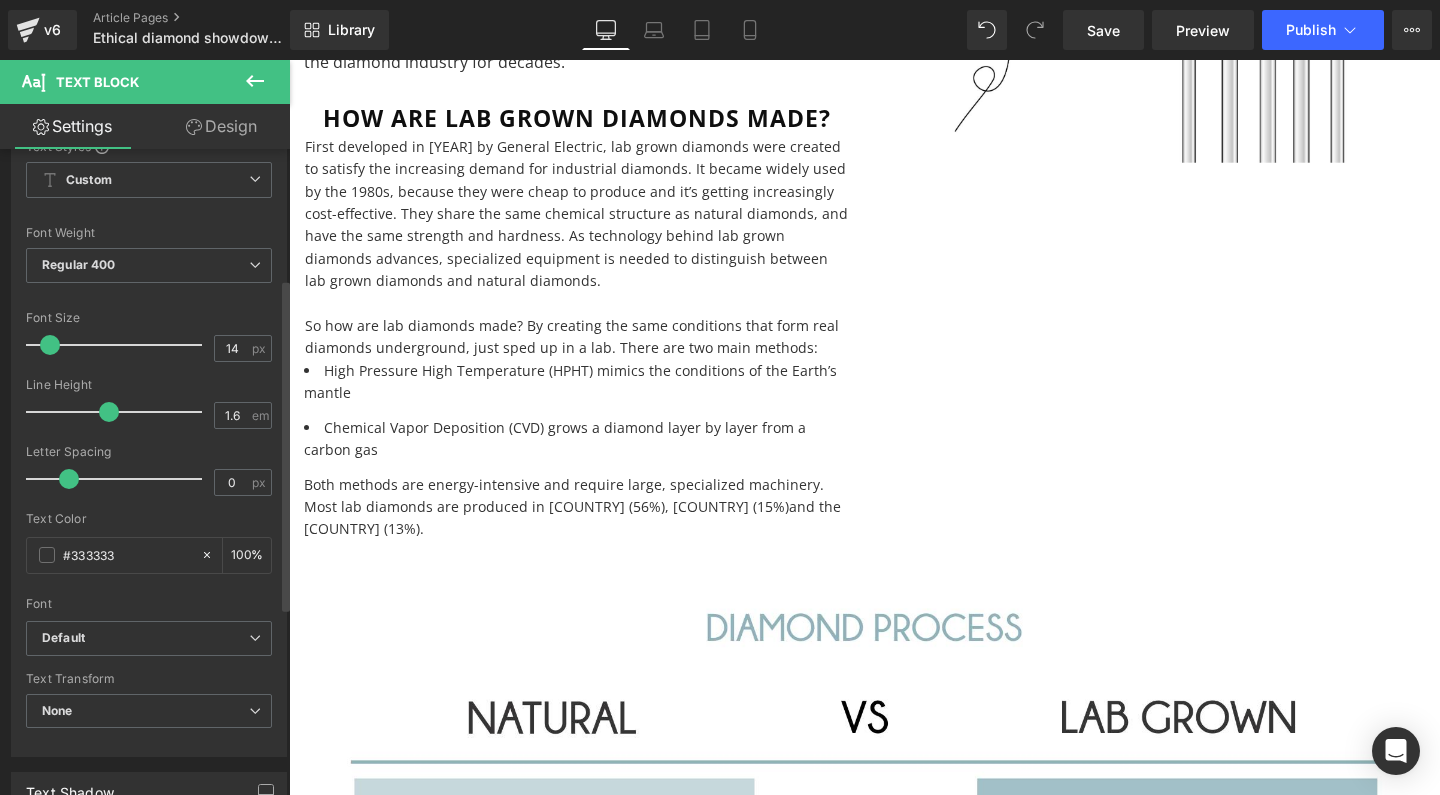 scroll, scrollTop: 0, scrollLeft: 0, axis: both 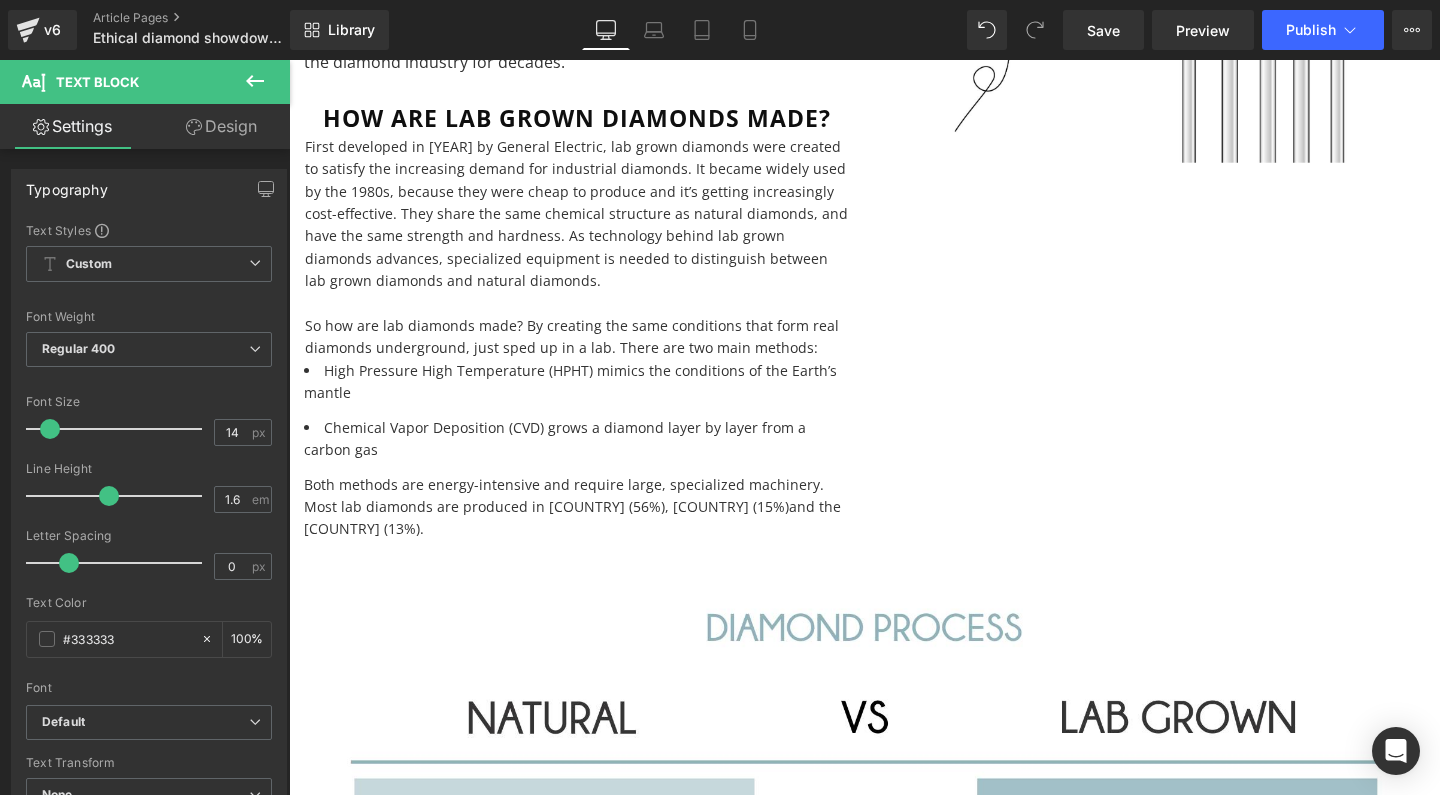 click on "Design" at bounding box center (221, 126) 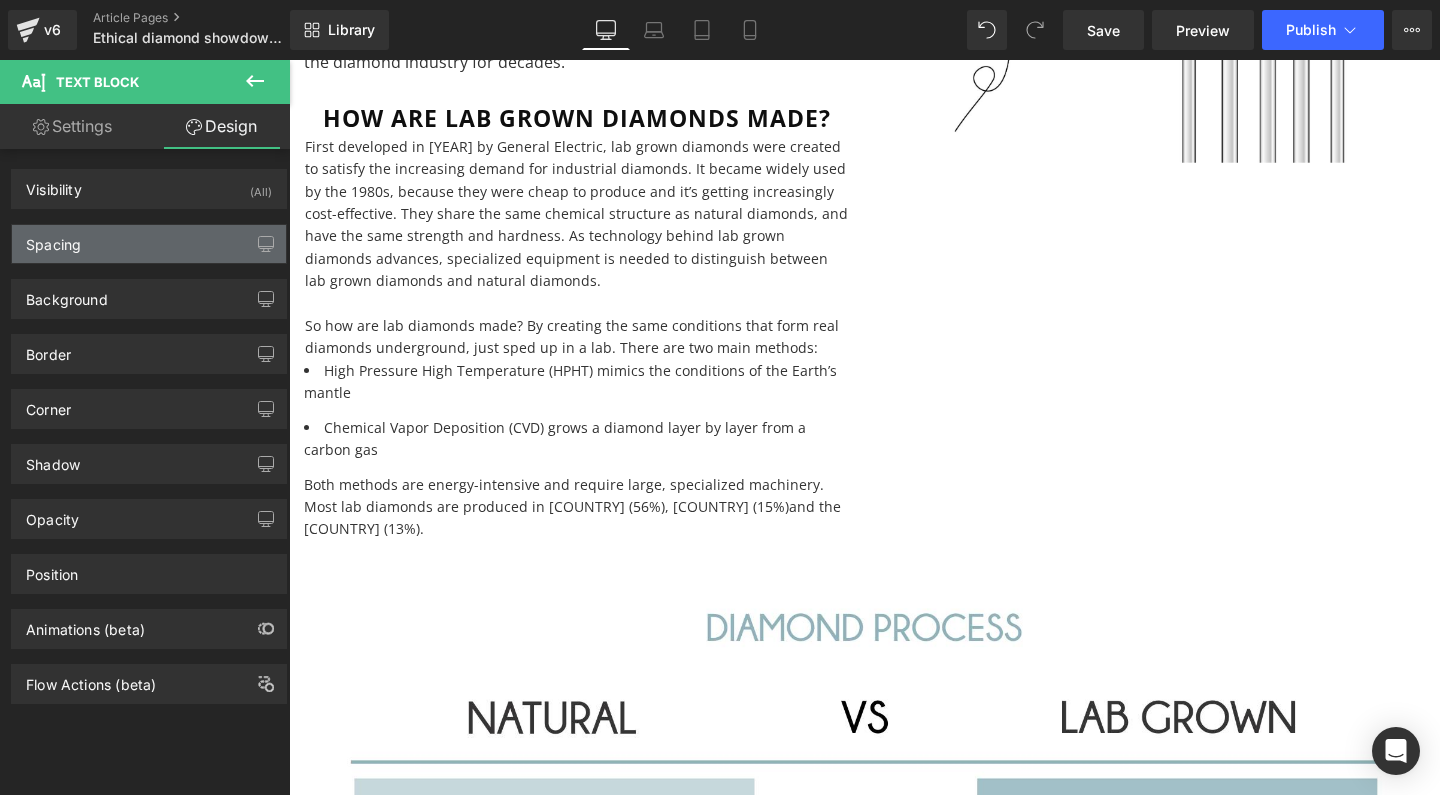 click on "Spacing" at bounding box center (53, 239) 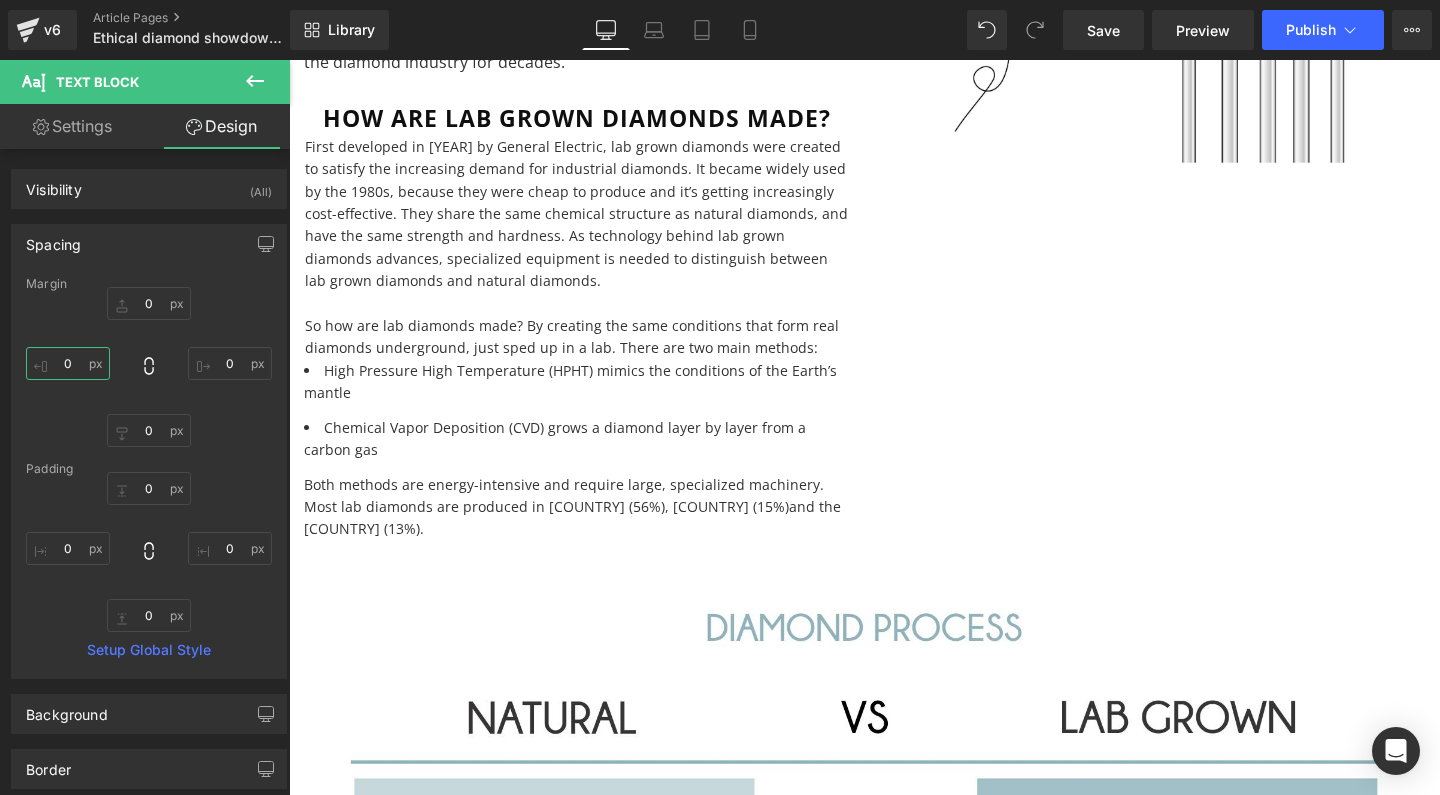 click on "0" at bounding box center [68, 363] 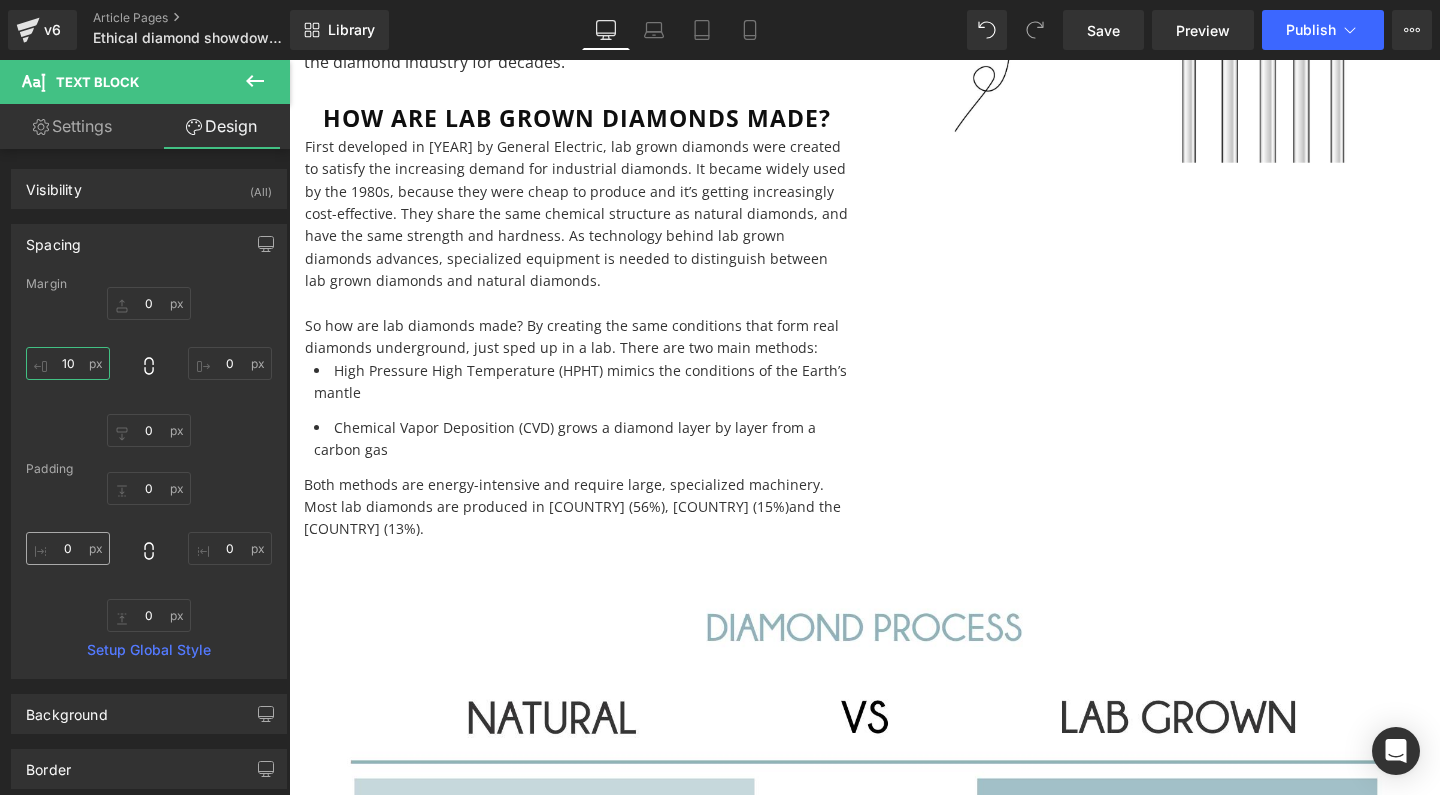 type on "10" 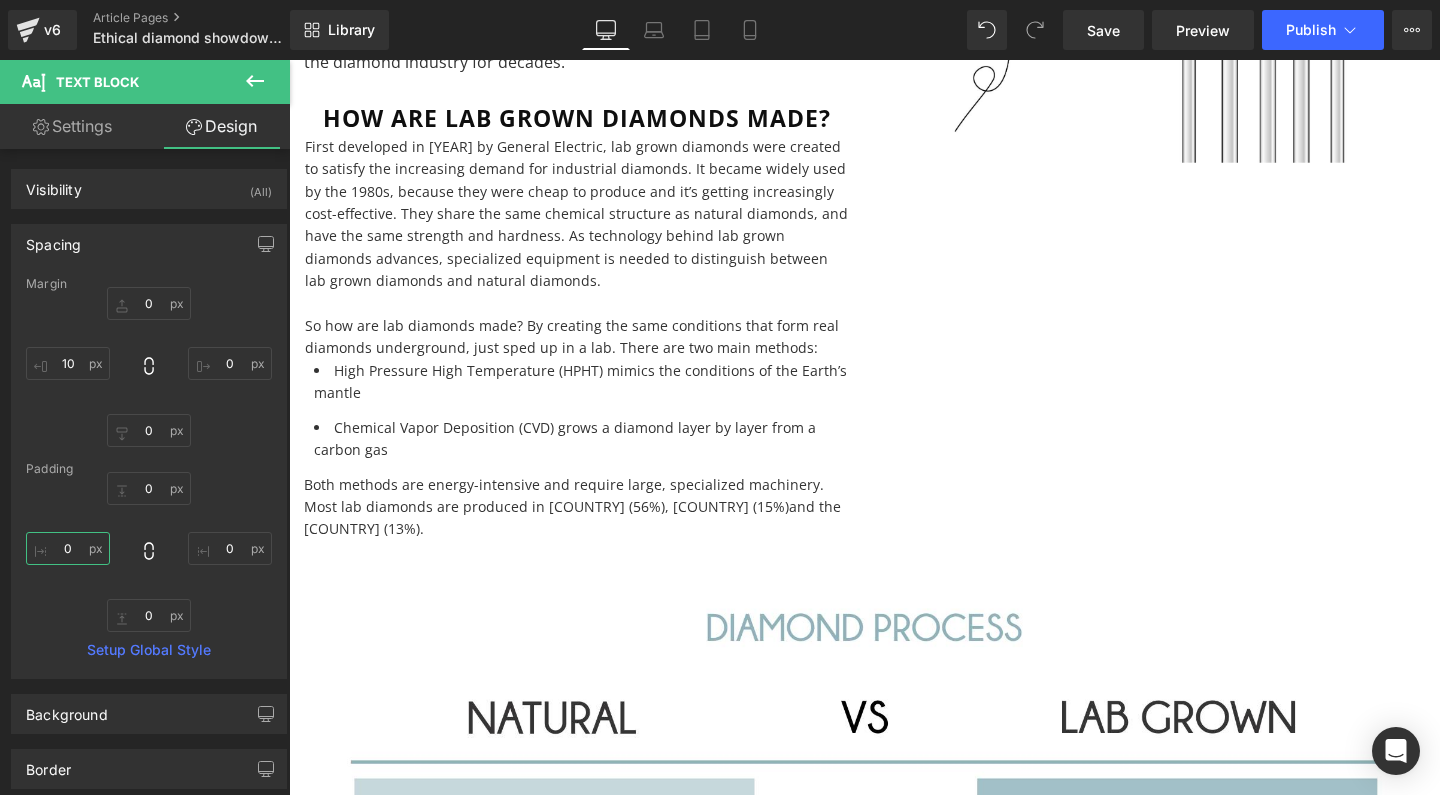 click on "0" at bounding box center (68, 548) 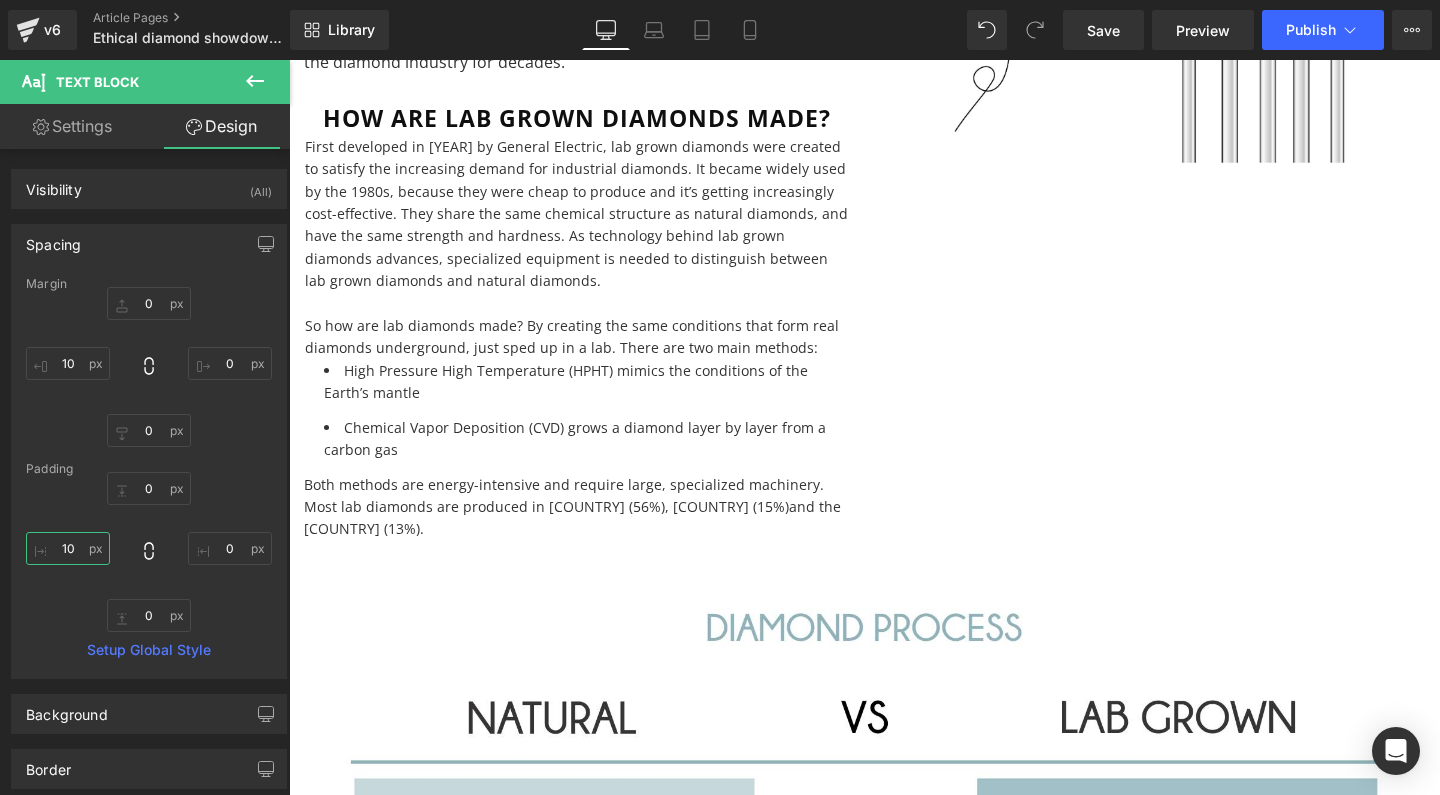 type on "0" 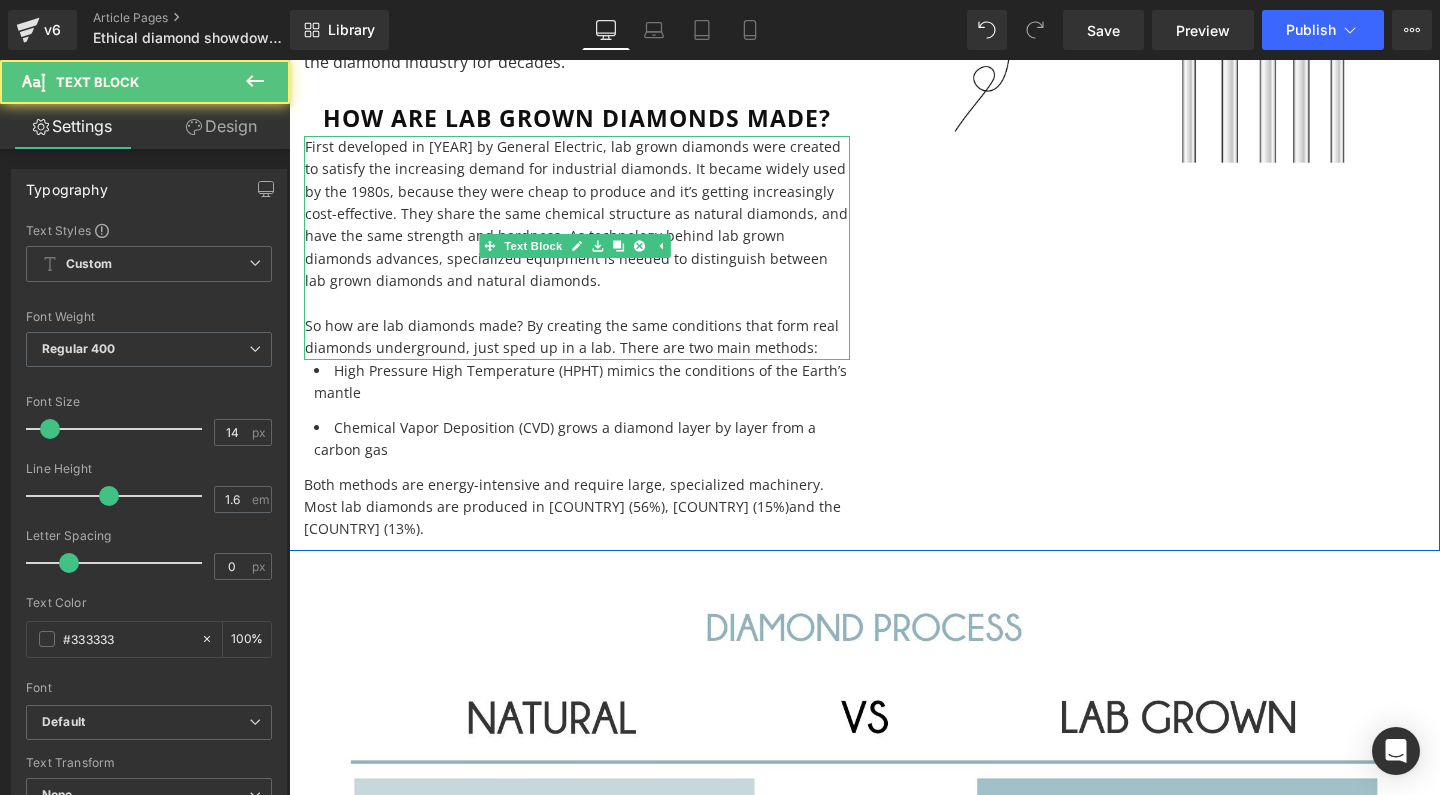 click on "So how are lab diamonds made? By creating the same conditions that form real diamonds underground, just sped up in a lab. There are two main methods:" at bounding box center (577, 337) 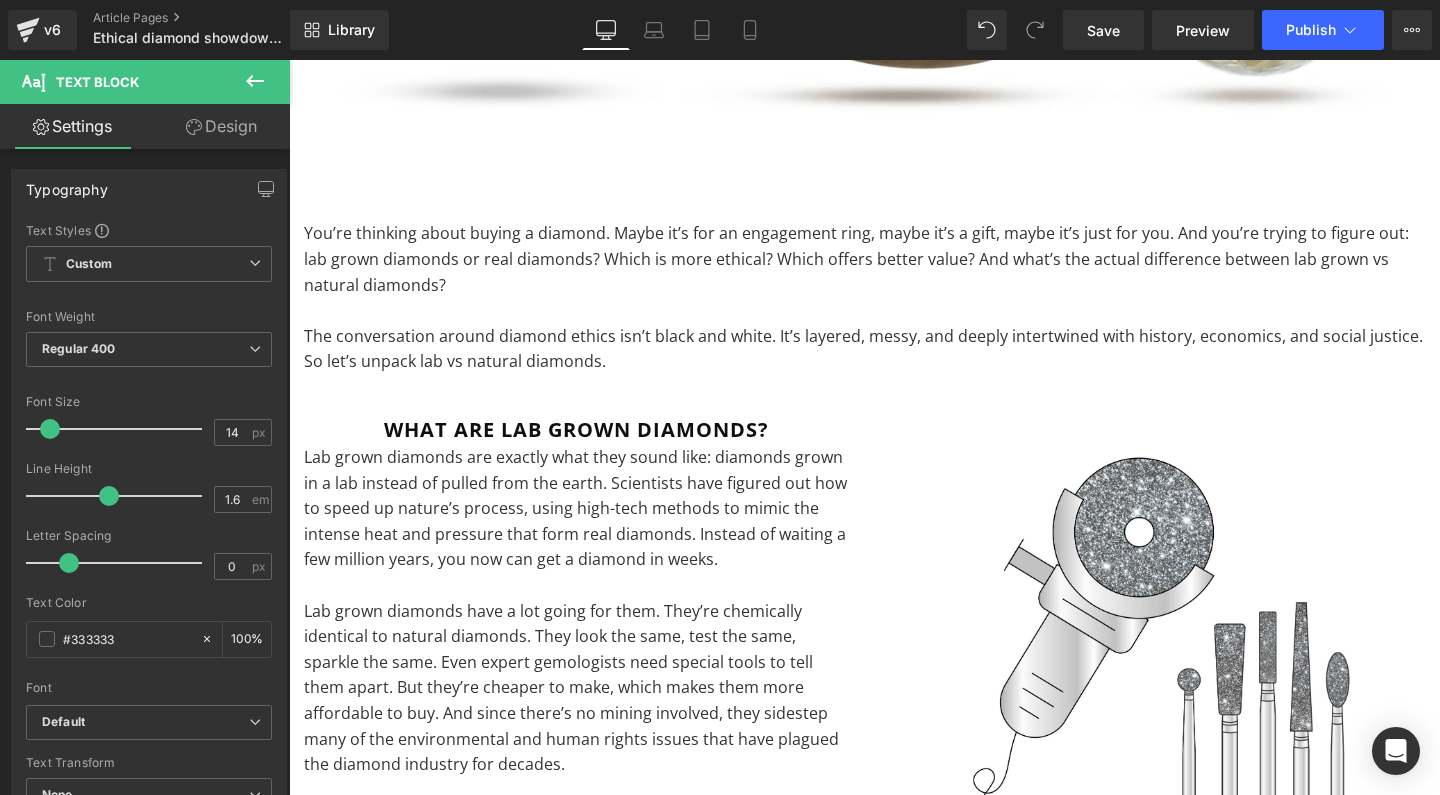 scroll, scrollTop: 795, scrollLeft: 0, axis: vertical 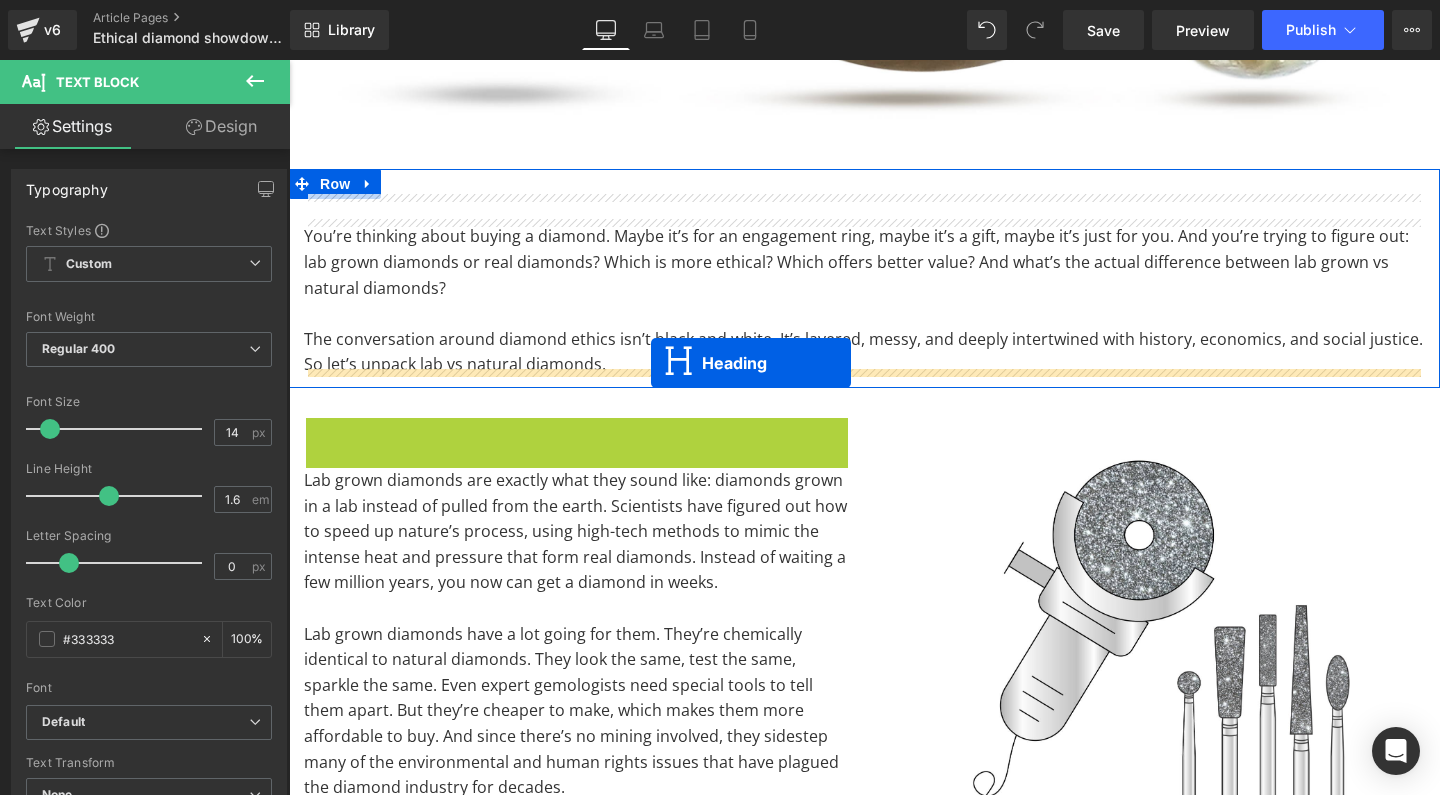 drag, startPoint x: 523, startPoint y: 426, endPoint x: 651, endPoint y: 363, distance: 142.66394 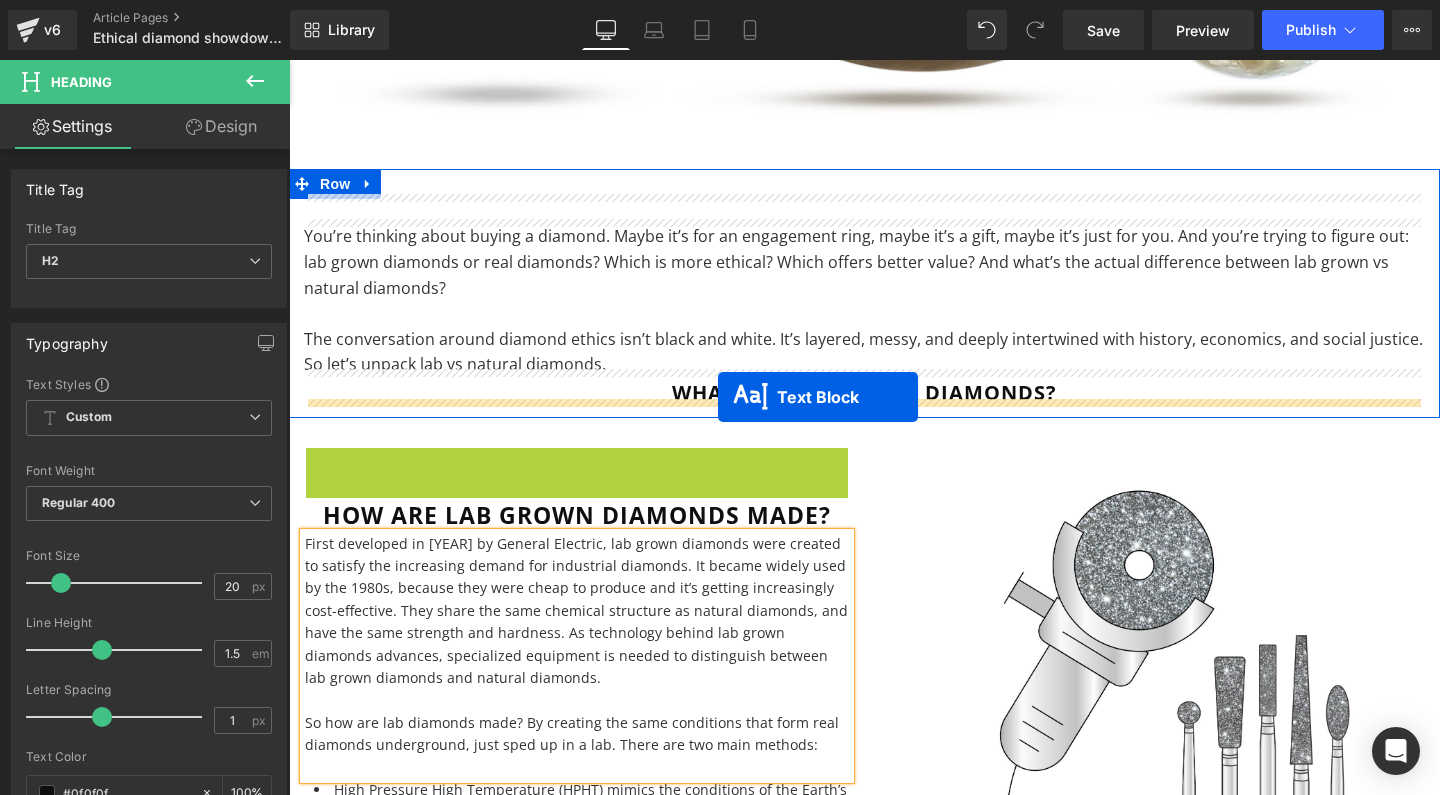 drag, startPoint x: 521, startPoint y: 610, endPoint x: 718, endPoint y: 397, distance: 290.13446 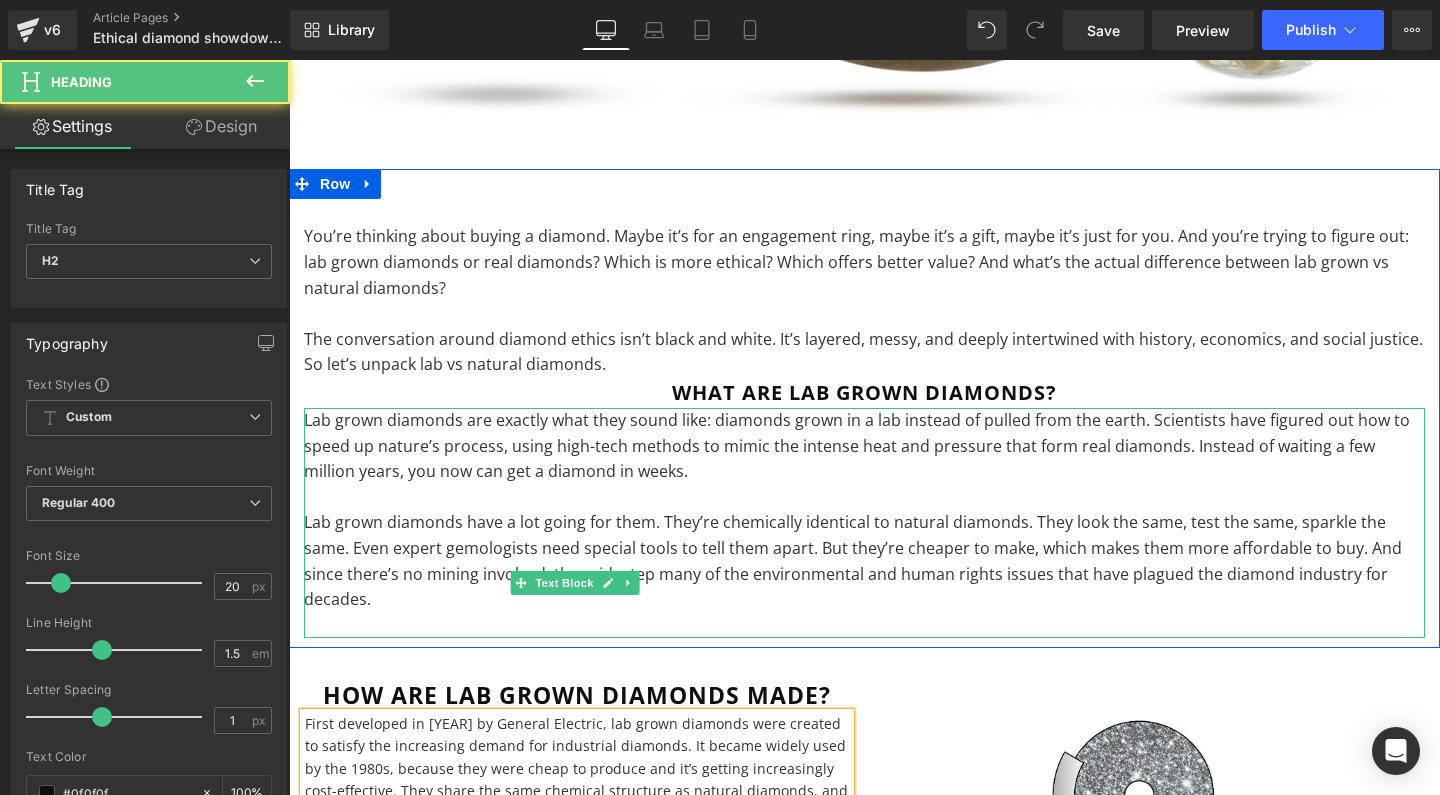 click on "What are lab grown diamonds?" at bounding box center [864, 393] 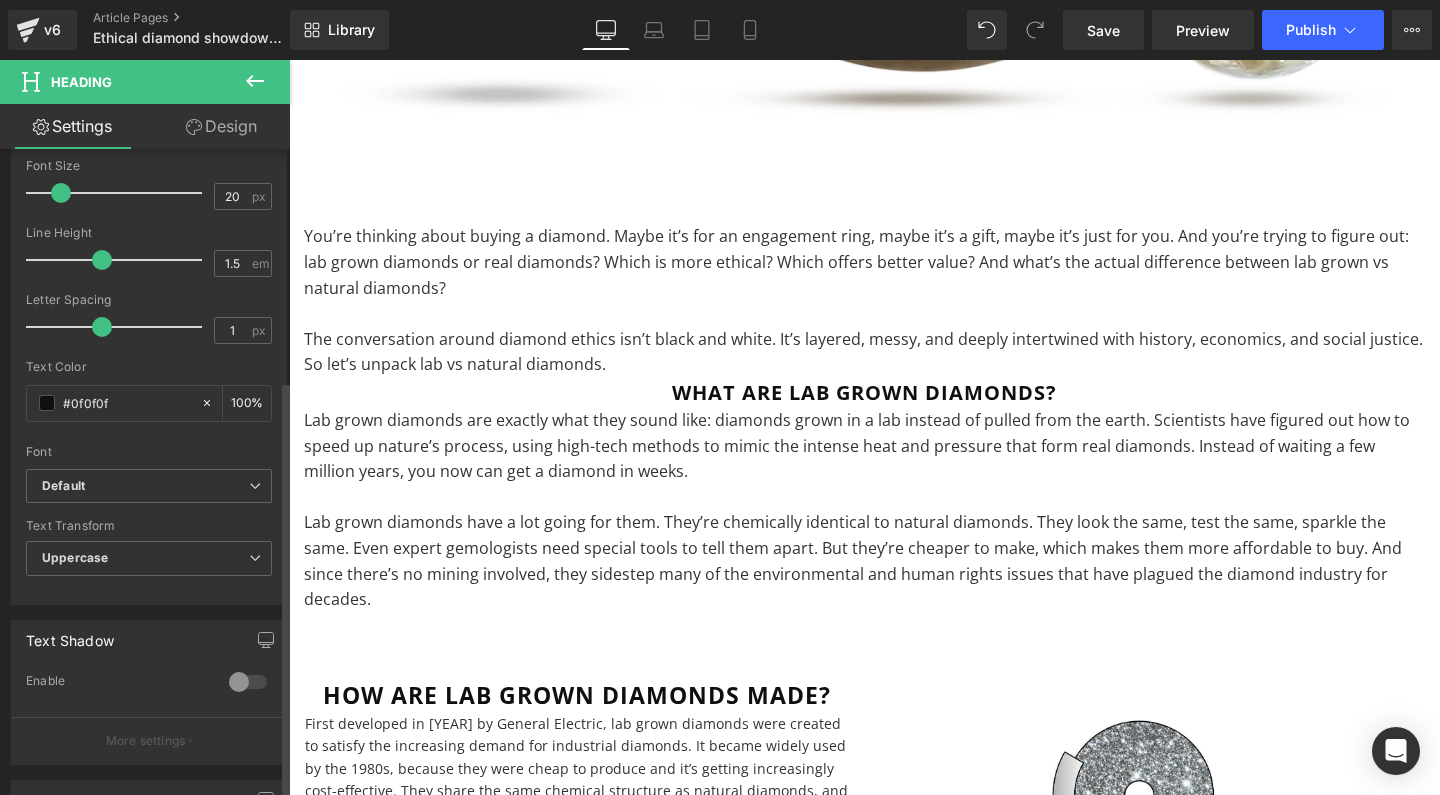 scroll, scrollTop: 771, scrollLeft: 0, axis: vertical 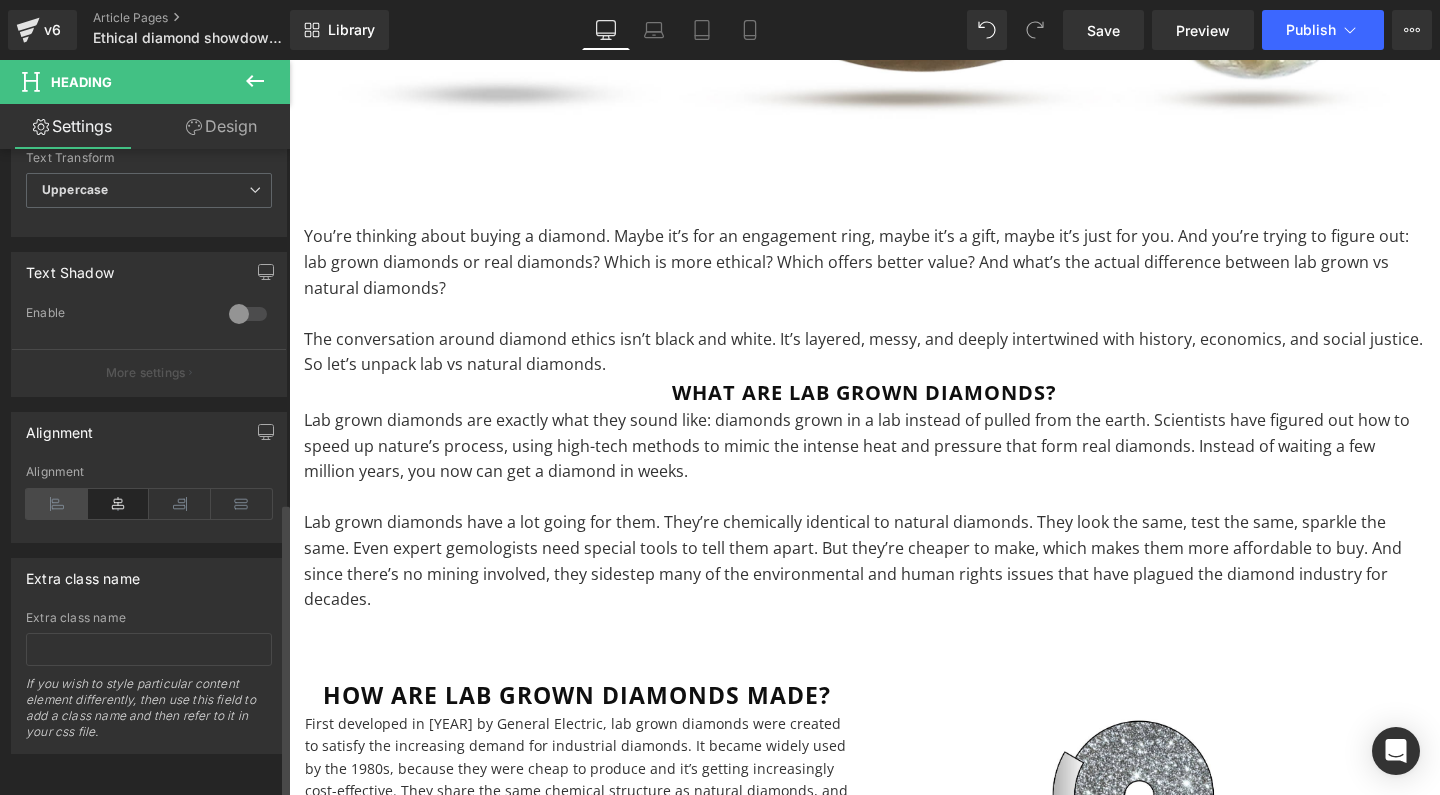 click at bounding box center [57, 504] 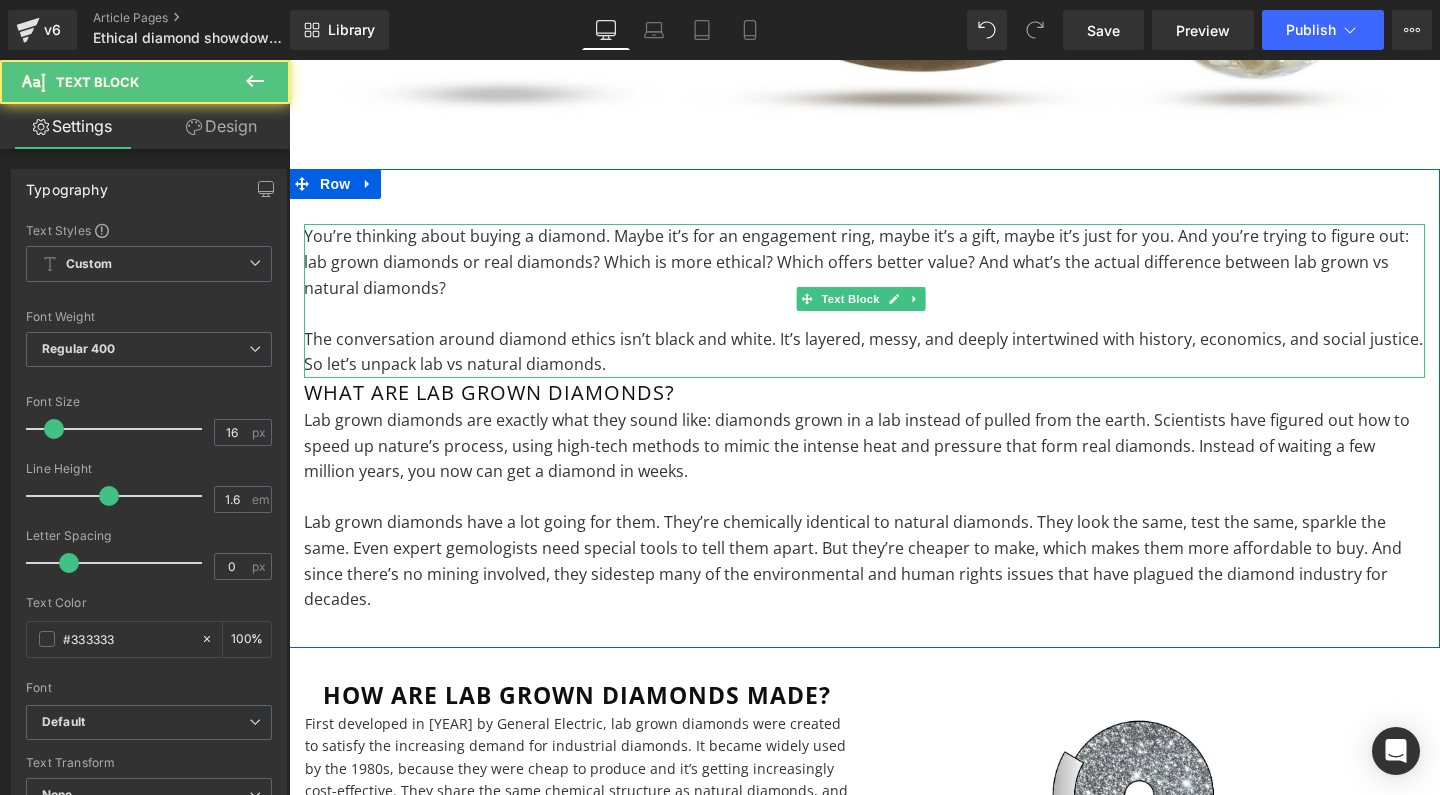 click on "So let’s unpack lab vs natural diamonds." at bounding box center (864, 365) 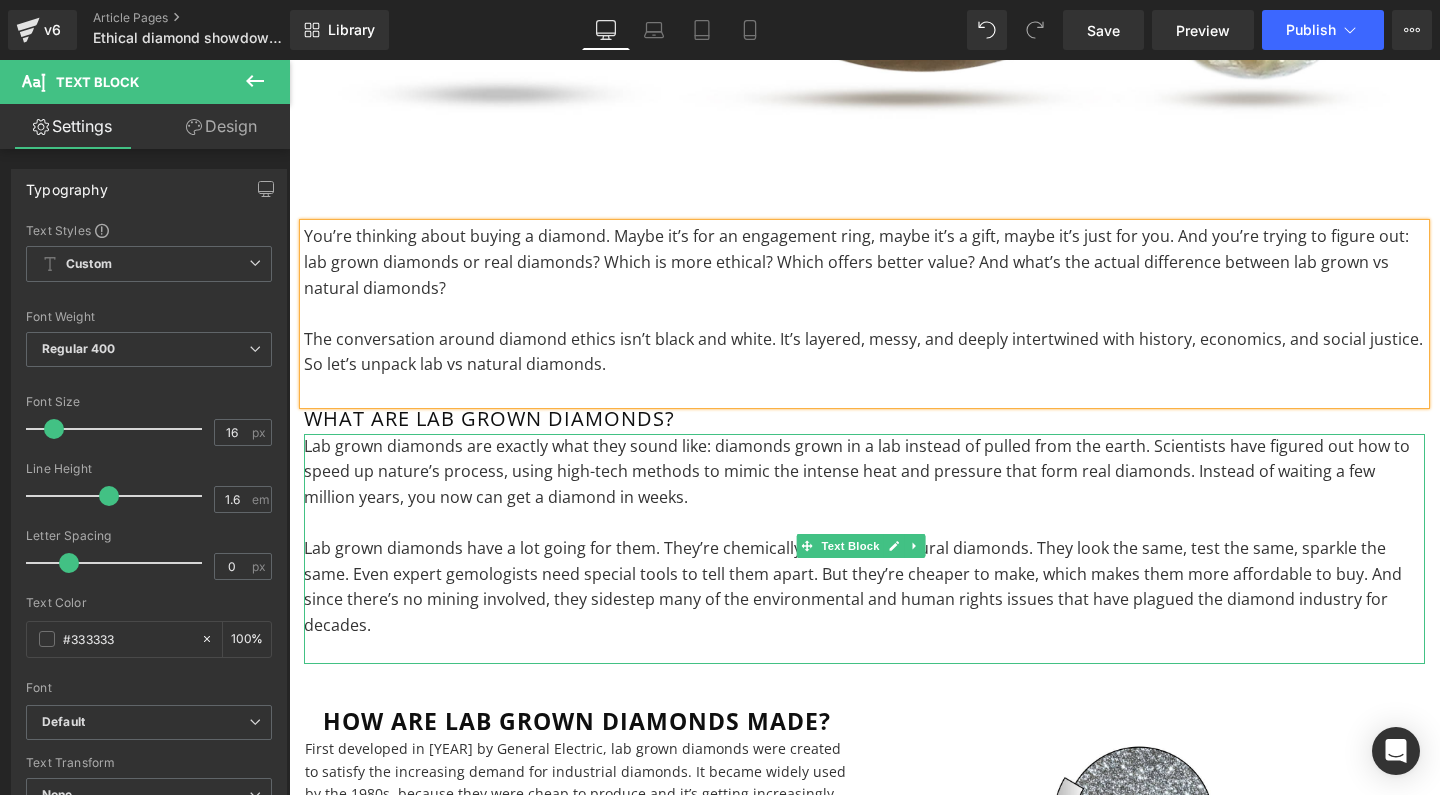 click on "Lab grown diamonds are exactly what they sound like: diamonds grown in a lab instead of pulled from the earth. Scientists have figured out how to speed up nature’s process, using high-tech methods to mimic the intense heat and pressure that form real diamonds. Instead of waiting a few million years, you now can get a diamond in weeks." at bounding box center [864, 472] 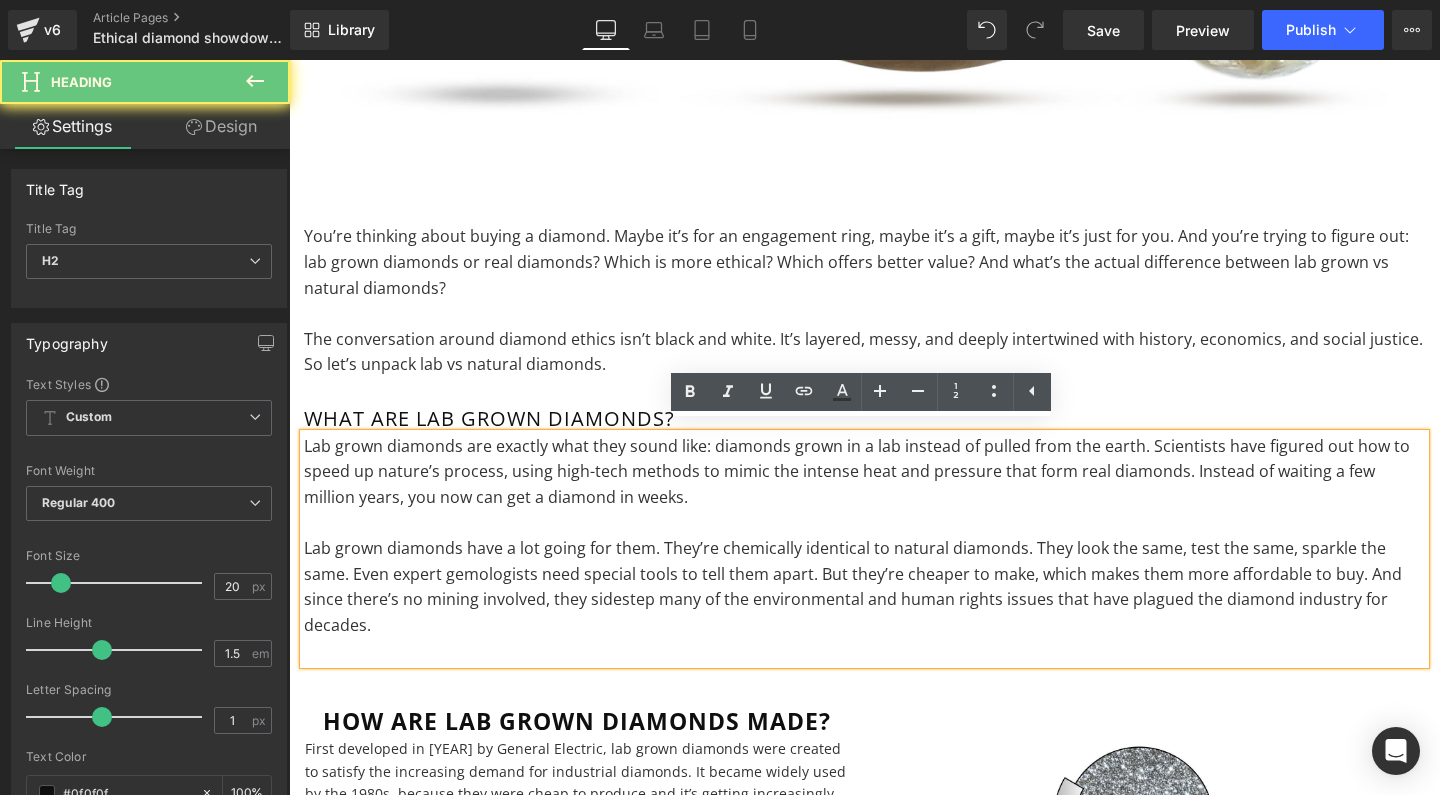 click on "What are lab grown diamonds?" at bounding box center [864, 419] 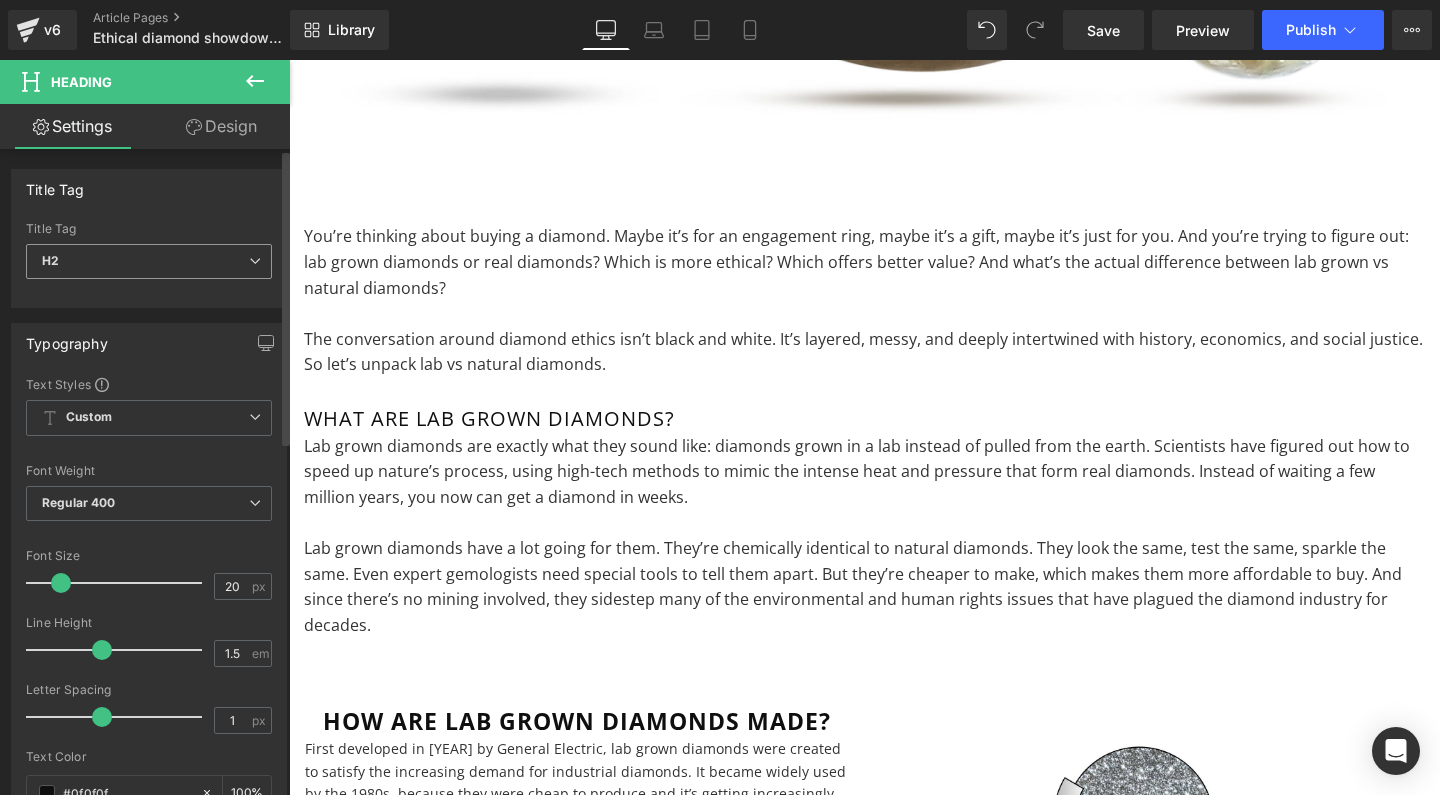 click on "H2" at bounding box center [149, 261] 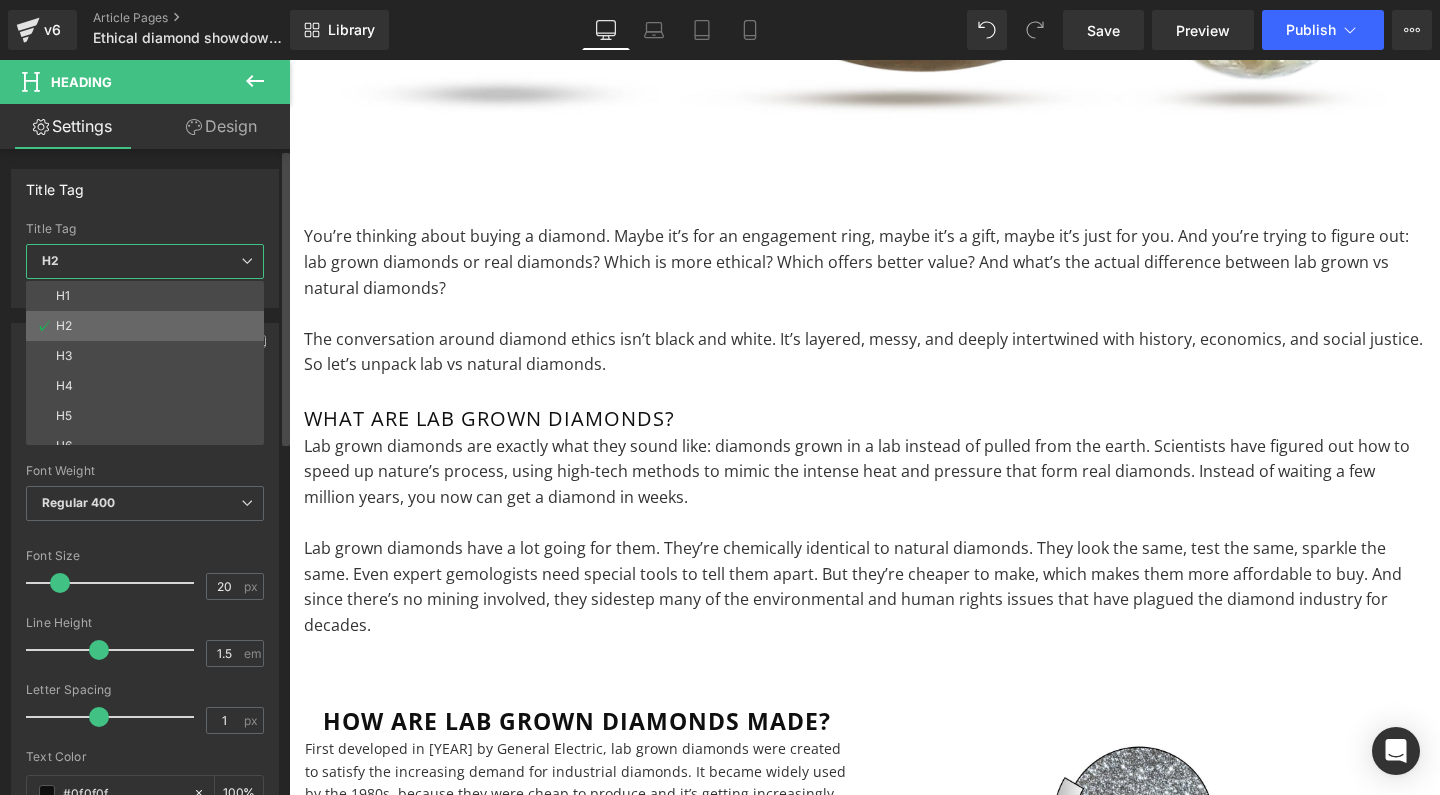 click on "H2" at bounding box center [149, 326] 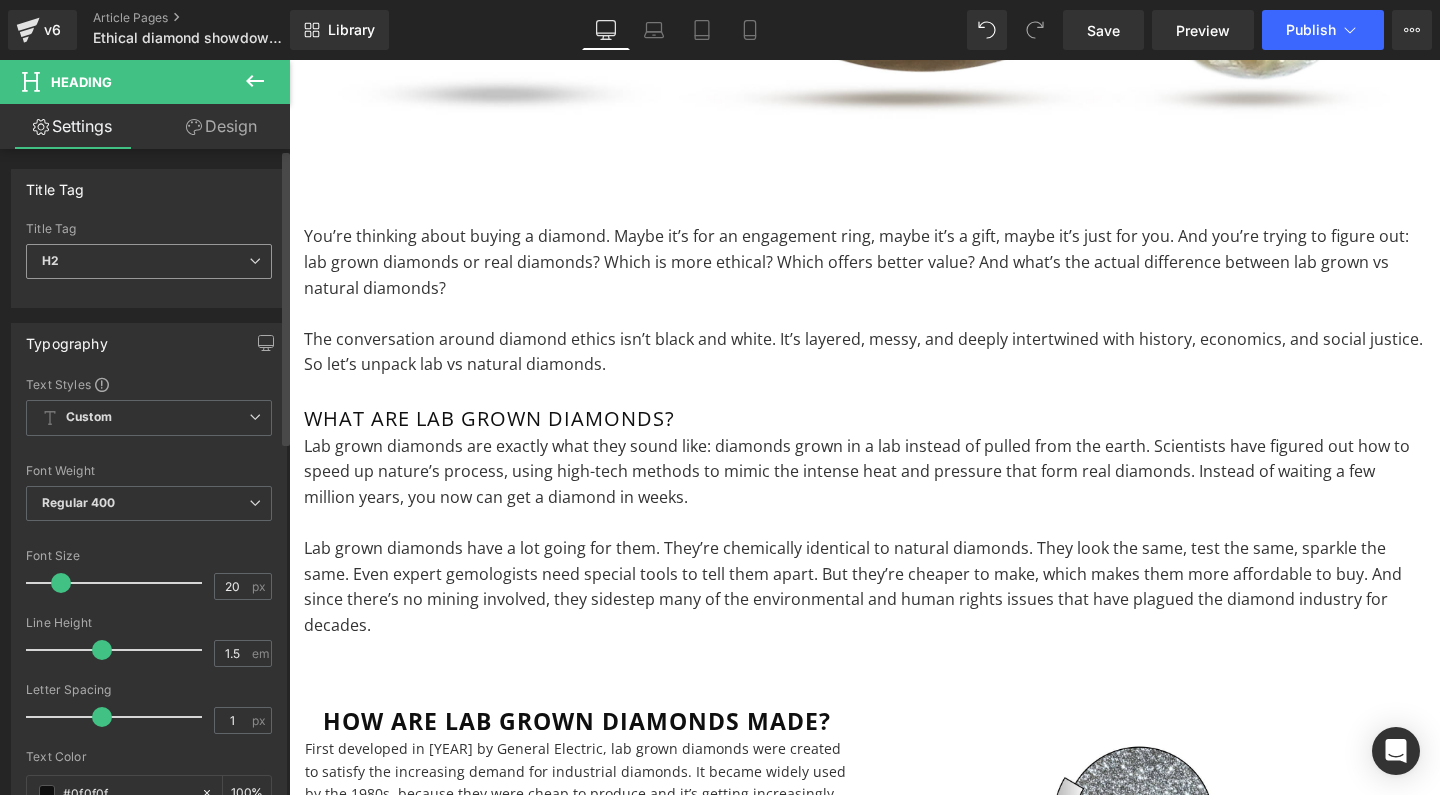type on "100" 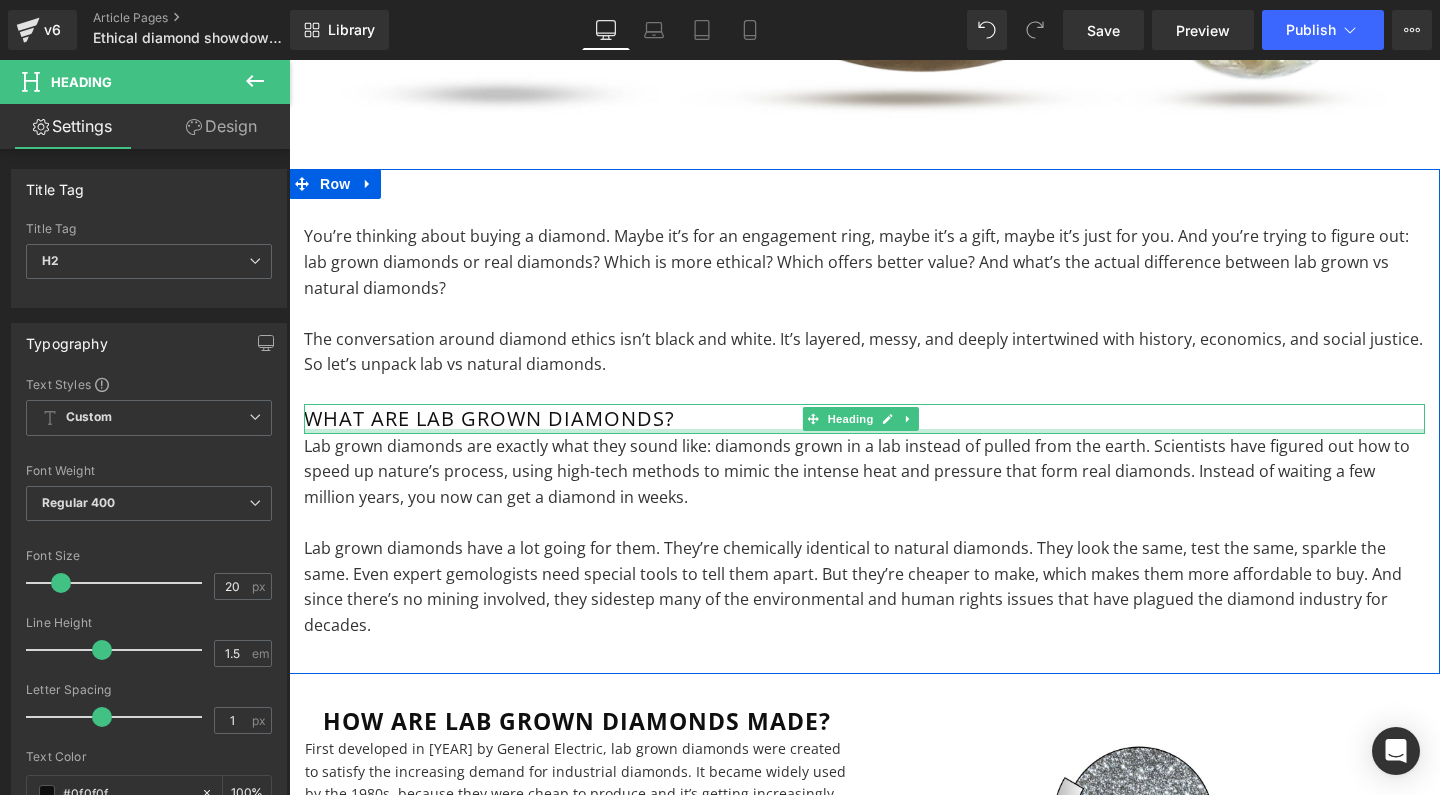 click at bounding box center (864, 431) 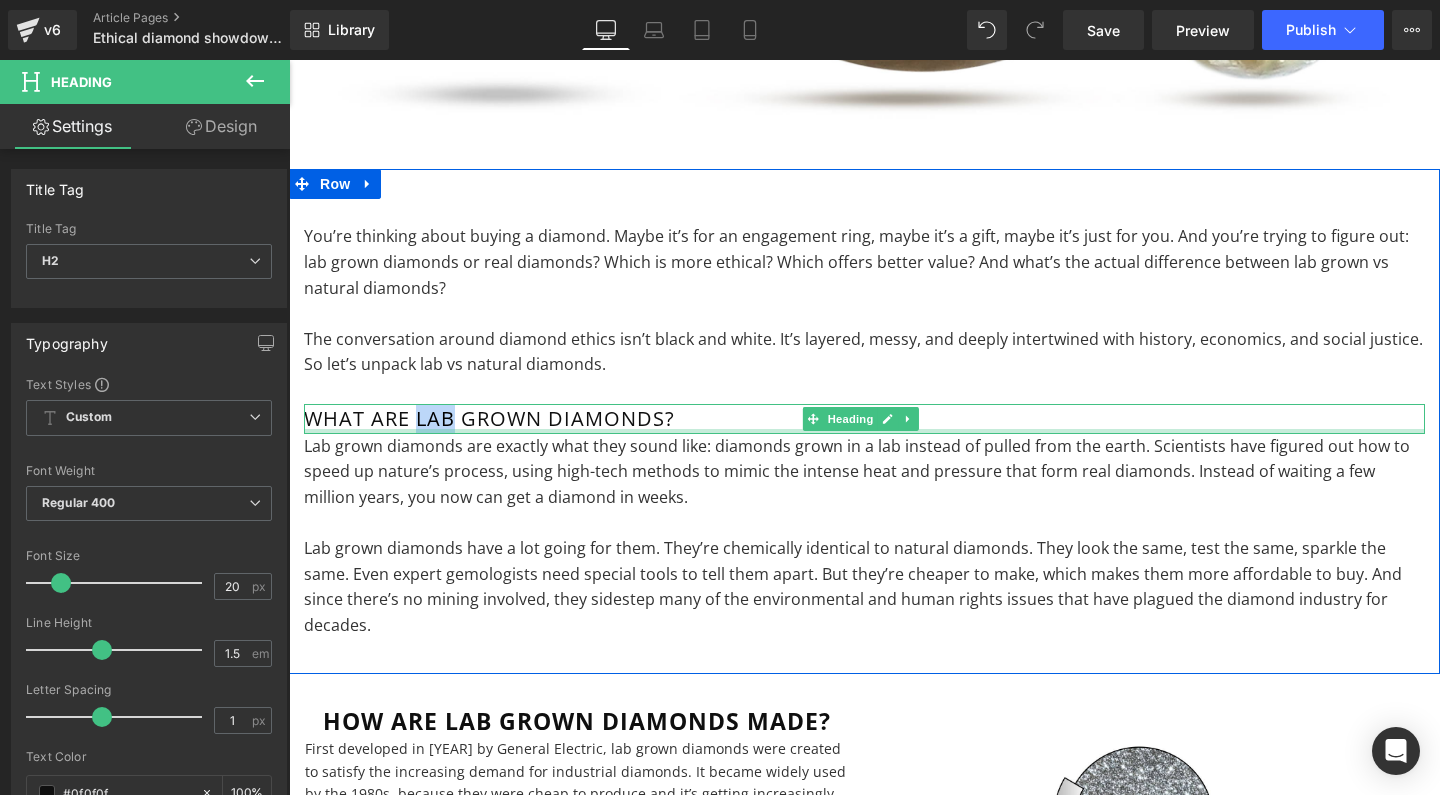 click on "What are lab grown diamonds?" at bounding box center [864, 419] 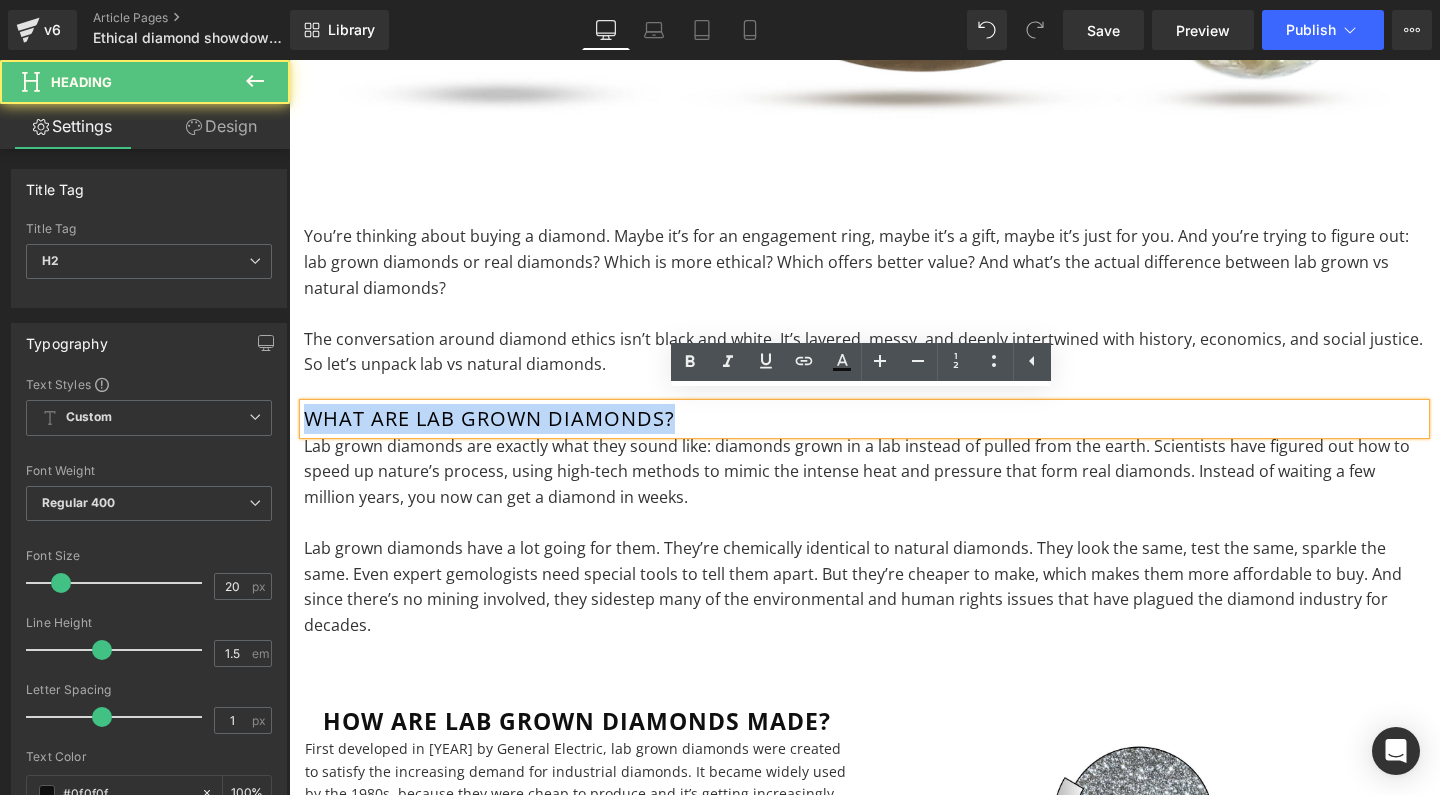 click on "What are lab grown diamonds?" at bounding box center [864, 419] 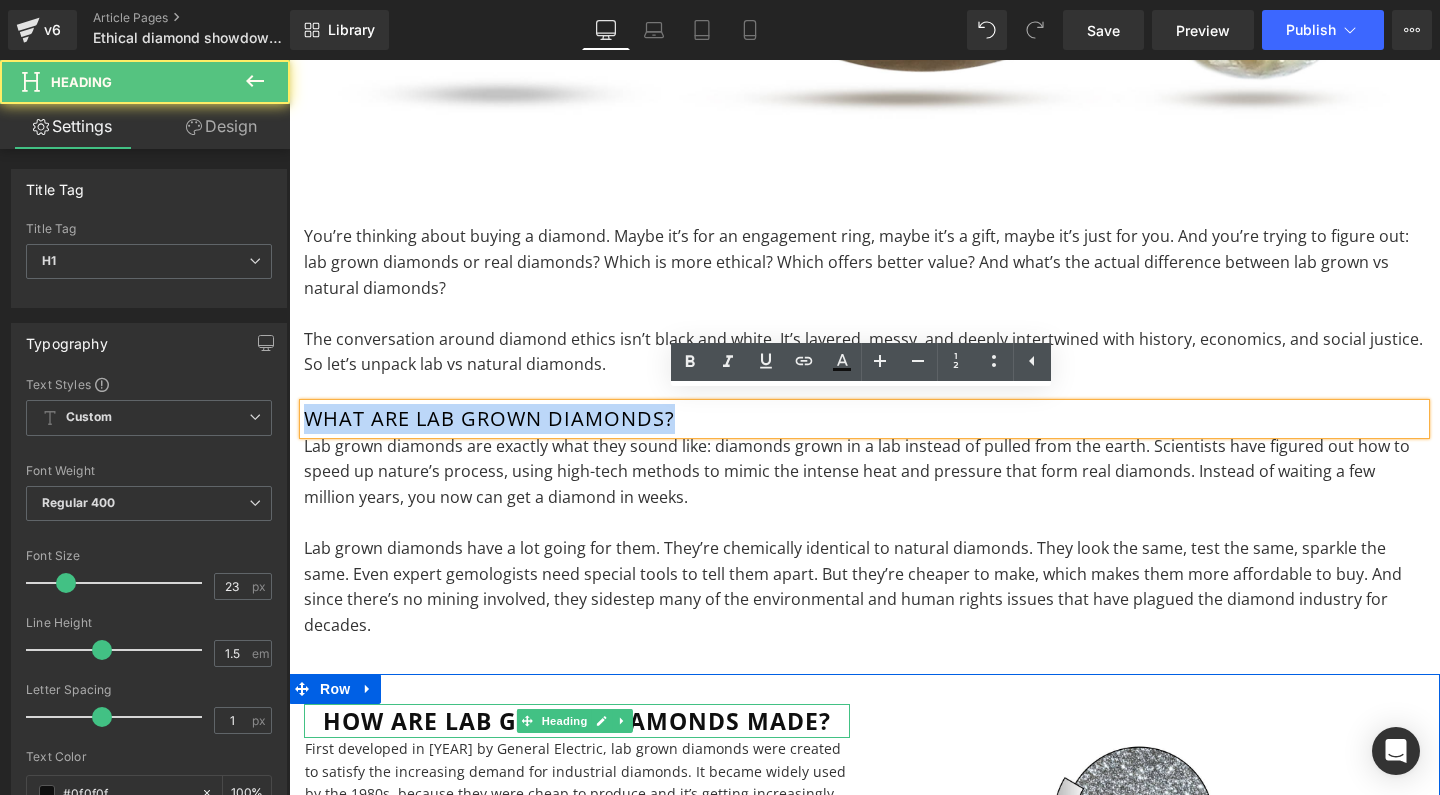 click on "how are lab grown diamonds made?" at bounding box center [577, 721] 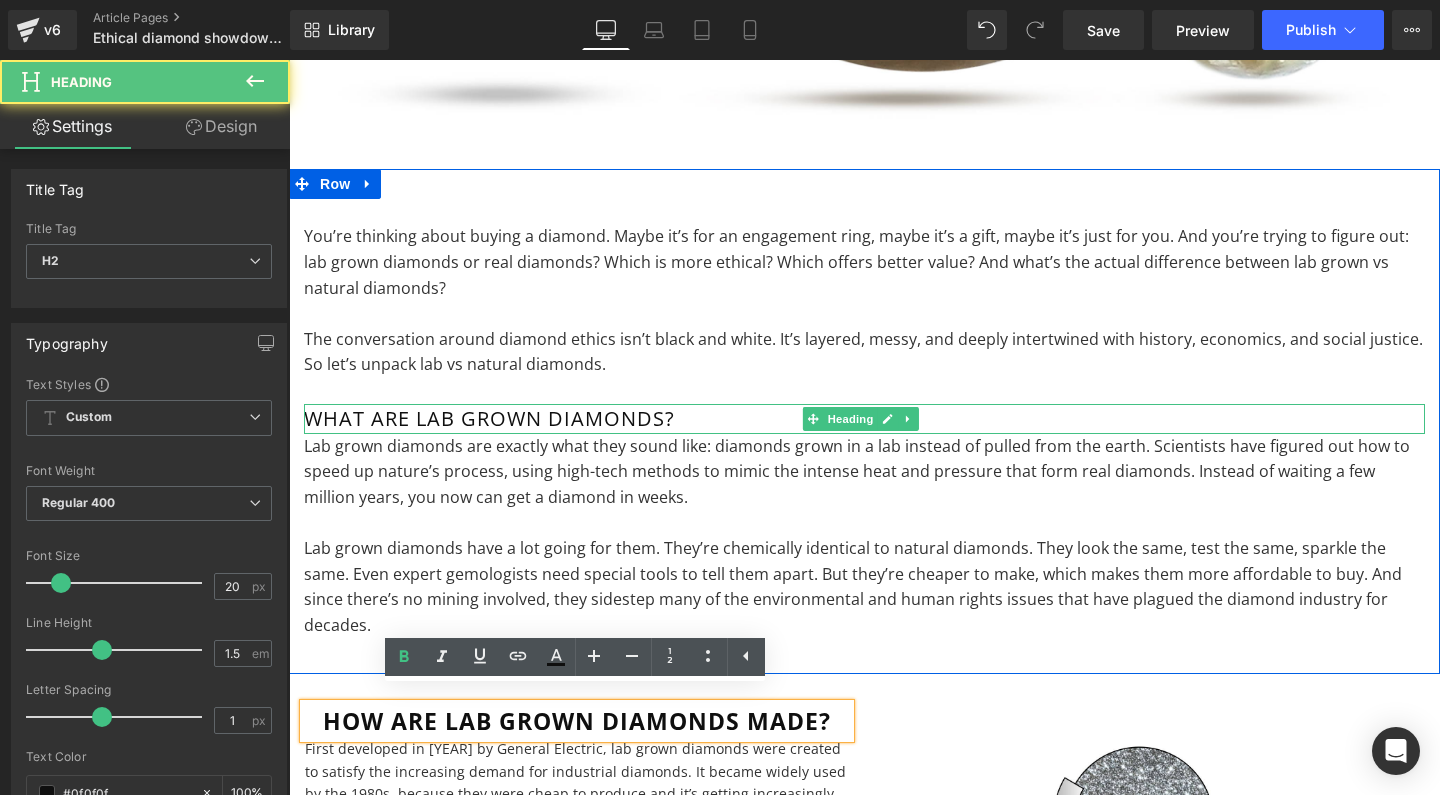 click on "What are lab grown diamonds?" at bounding box center [864, 419] 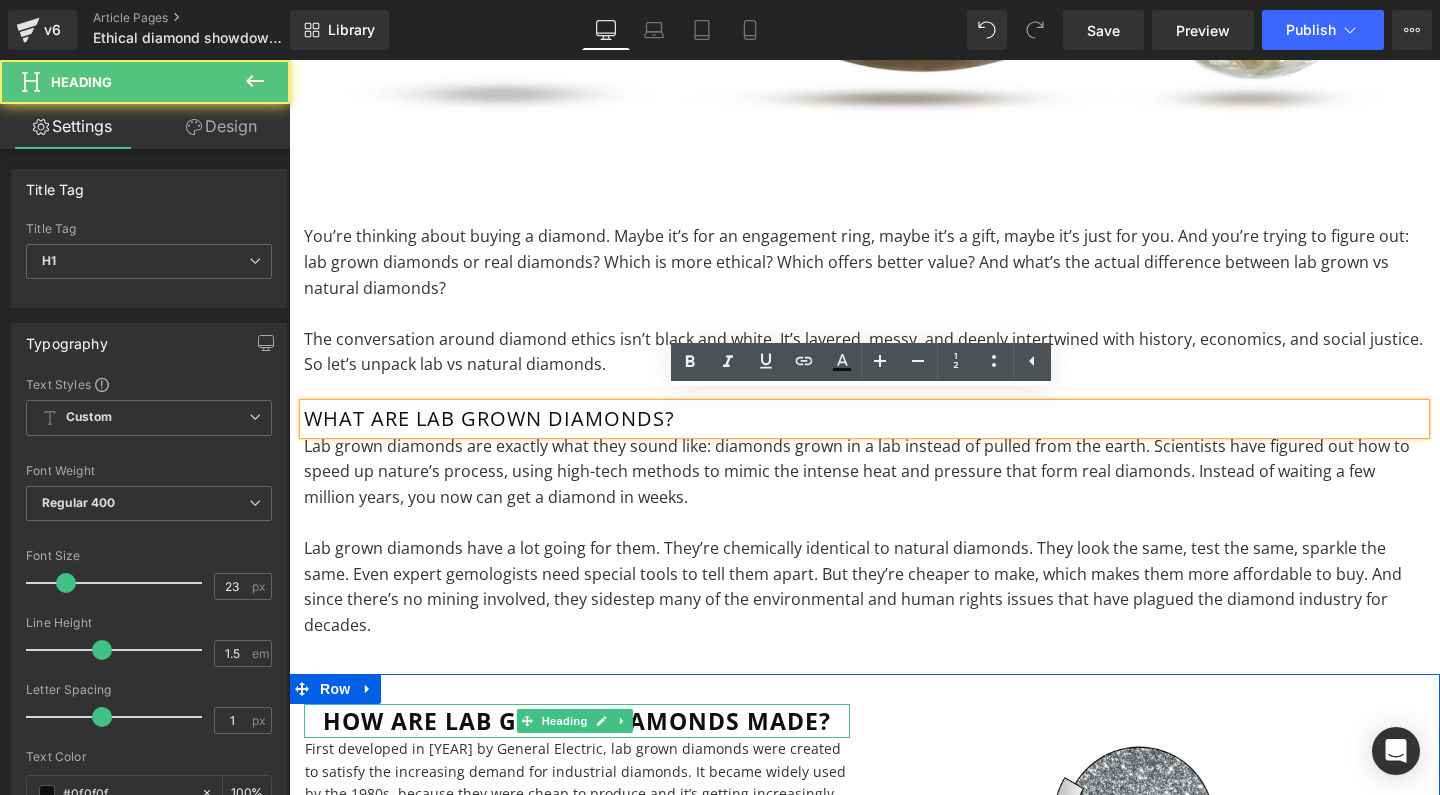 click on "how are lab grown diamonds made?" at bounding box center [577, 721] 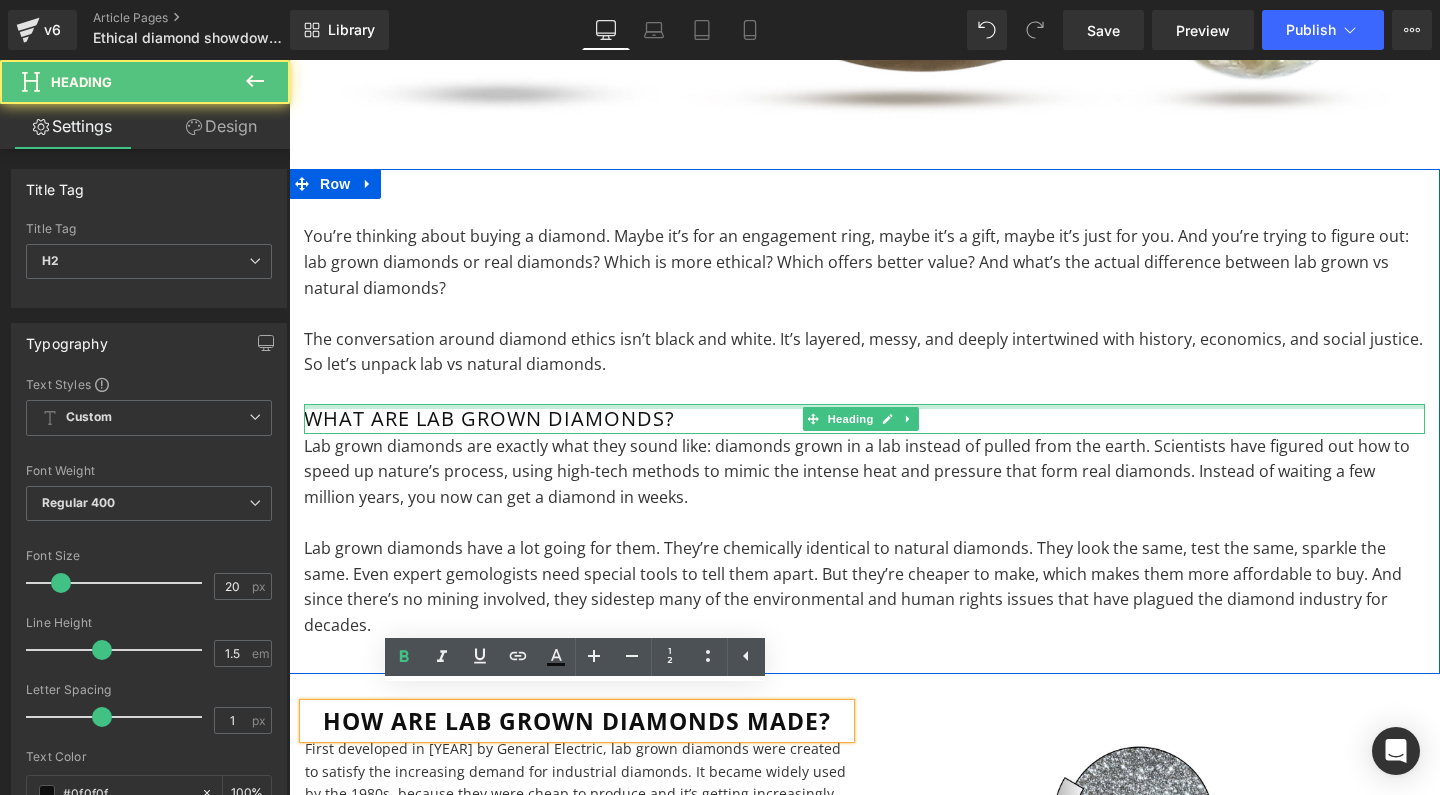 click at bounding box center [864, 406] 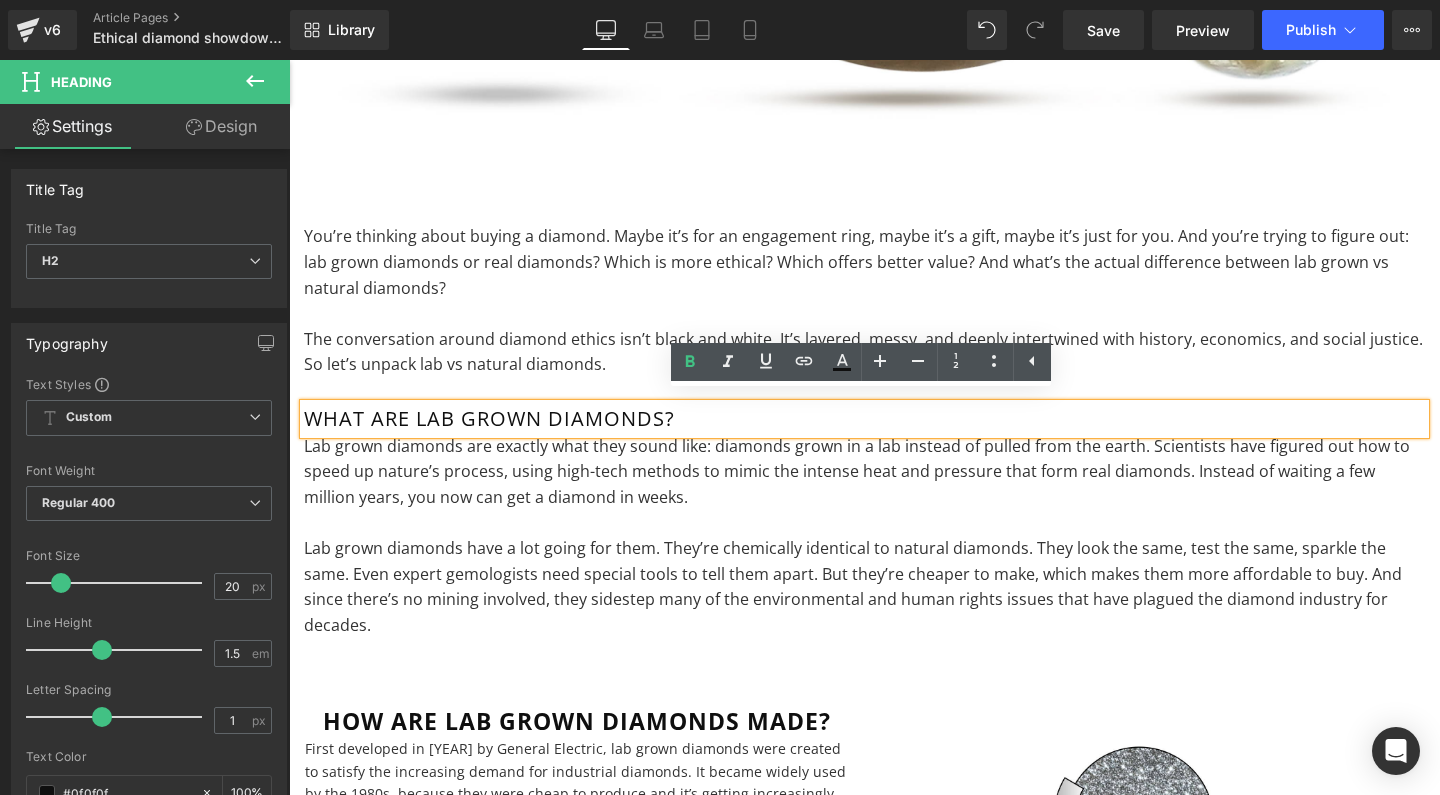 click on "What are lab grown diamonds?" at bounding box center [864, 419] 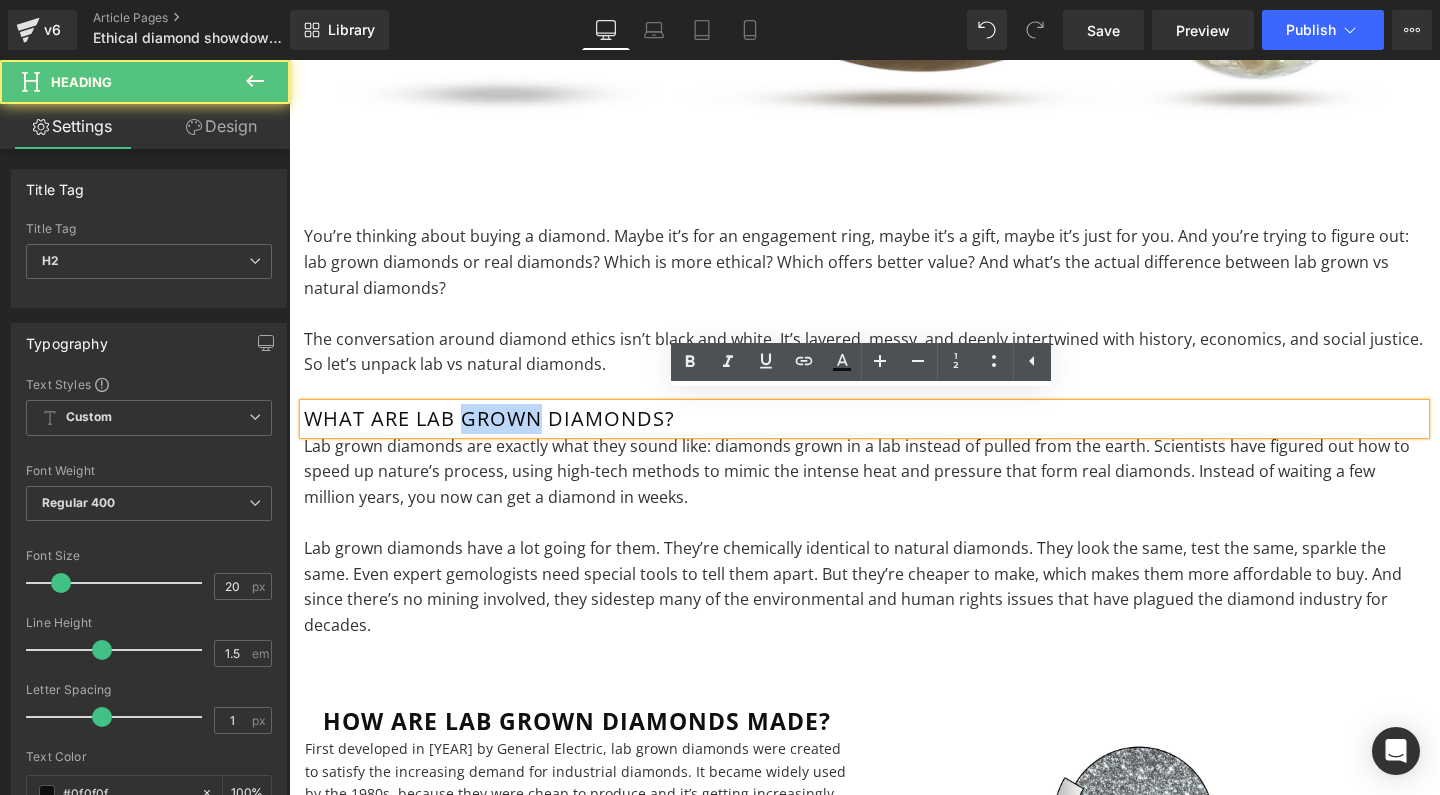 click on "What are lab grown diamonds?" at bounding box center [864, 419] 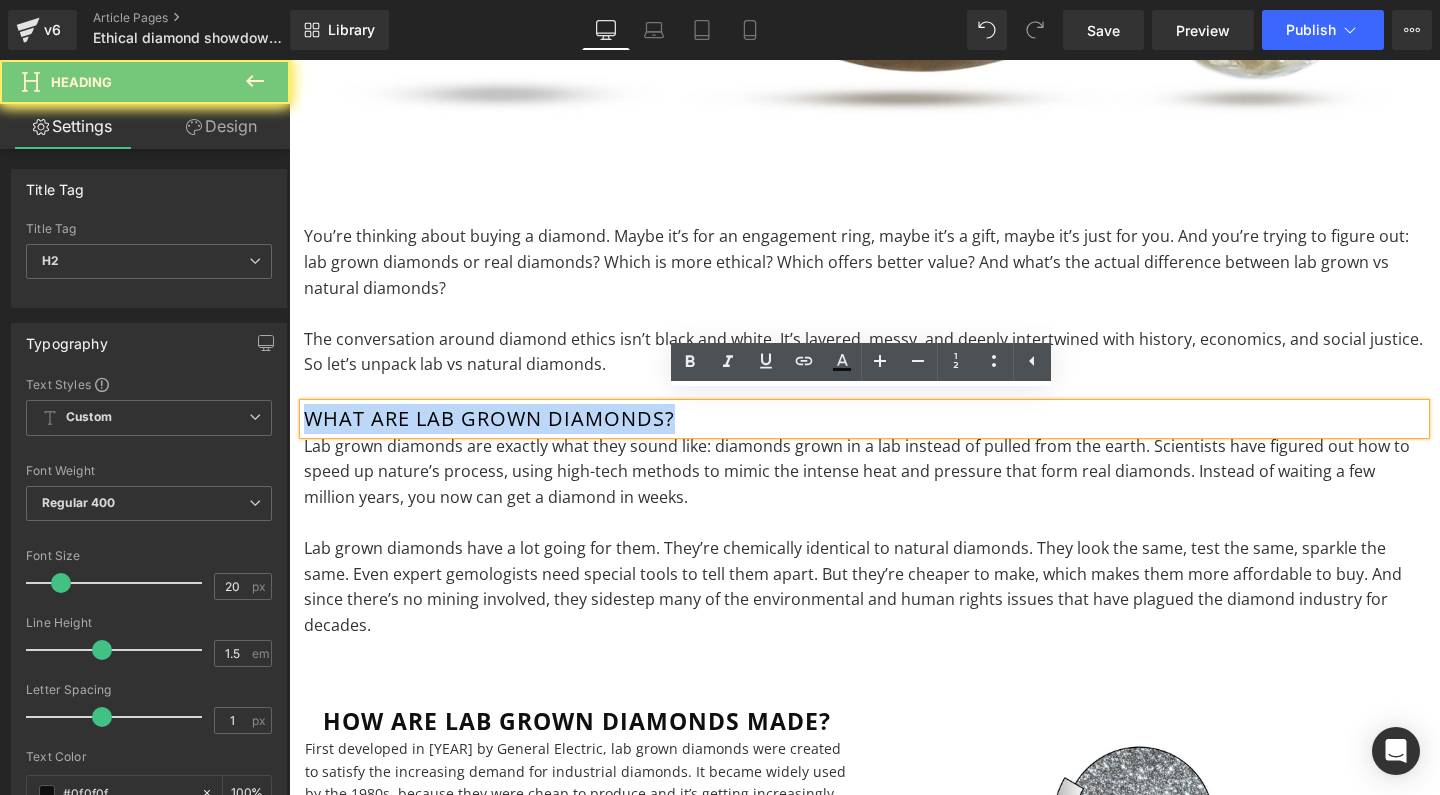 click on "What are lab grown diamonds?" at bounding box center (864, 419) 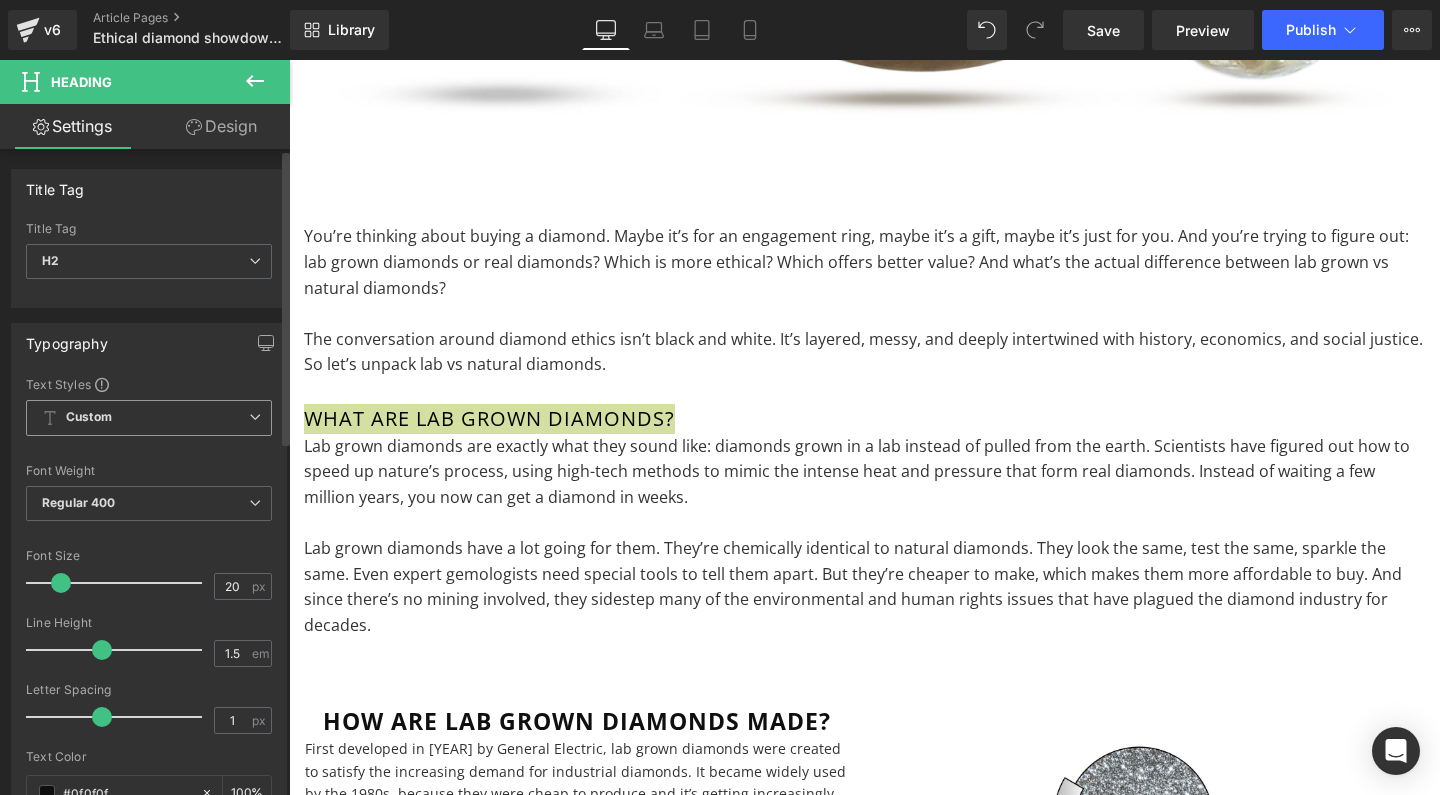 click on "Custom" at bounding box center [89, 417] 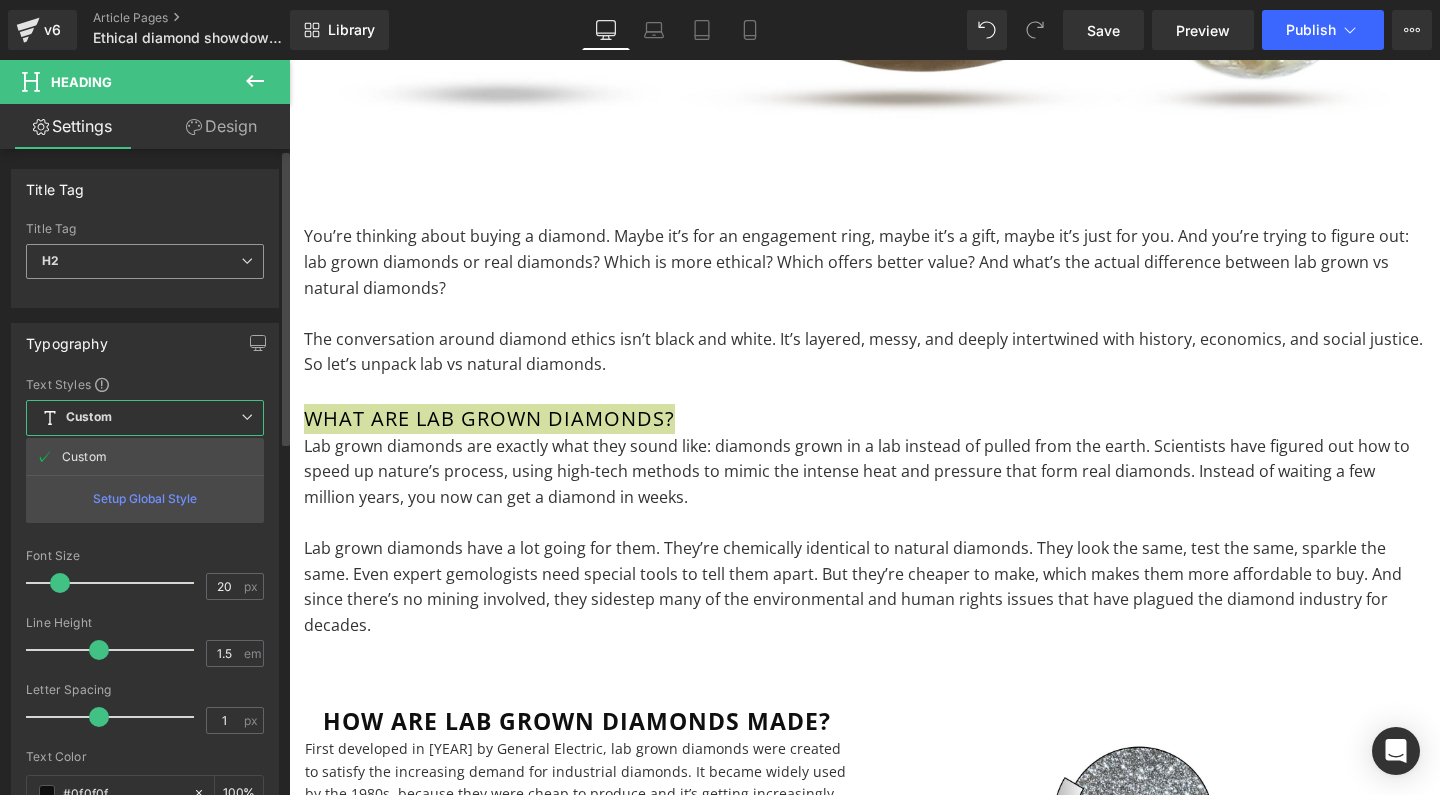 click on "H2" at bounding box center (145, 261) 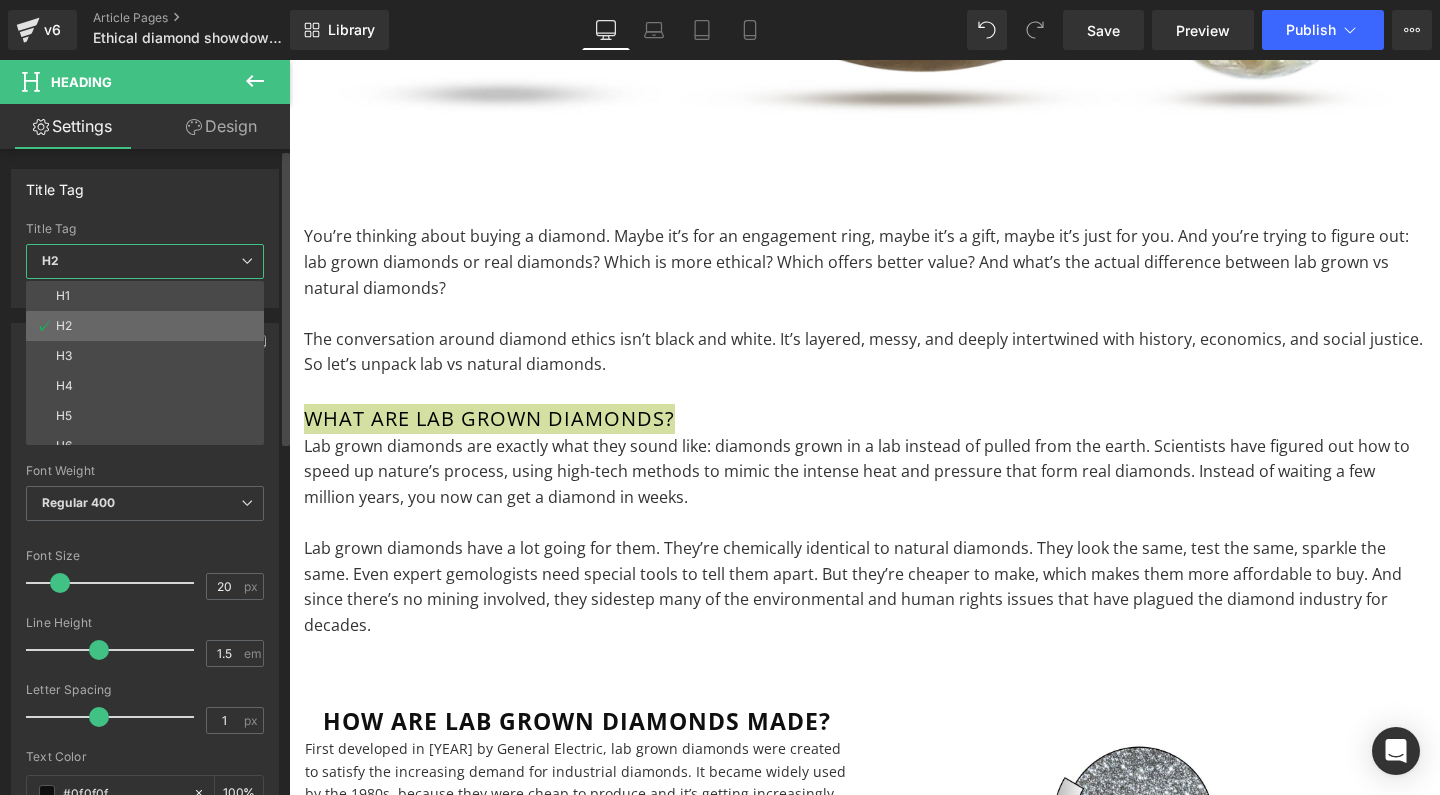 click on "H2" at bounding box center (149, 326) 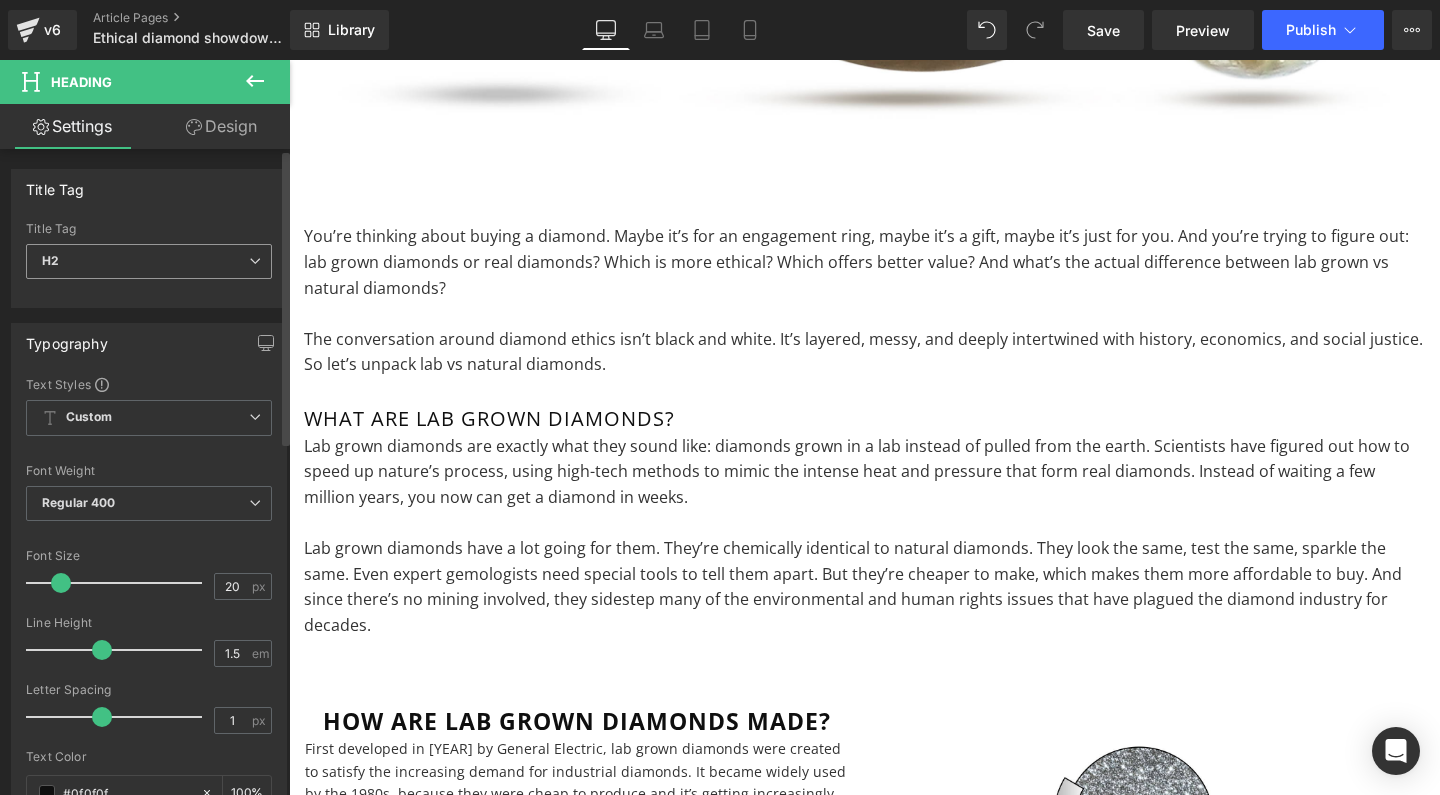 type on "100" 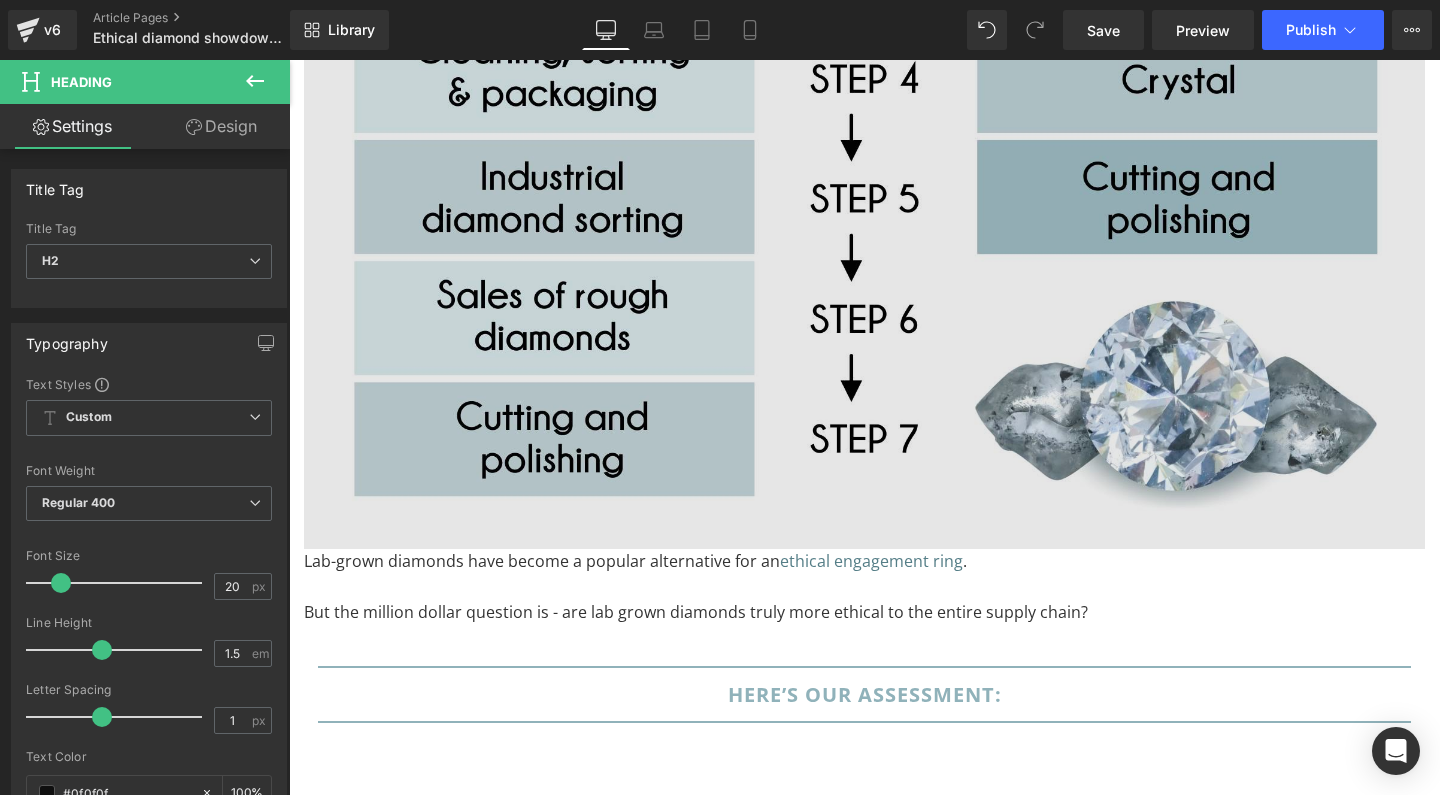 scroll, scrollTop: 2810, scrollLeft: 0, axis: vertical 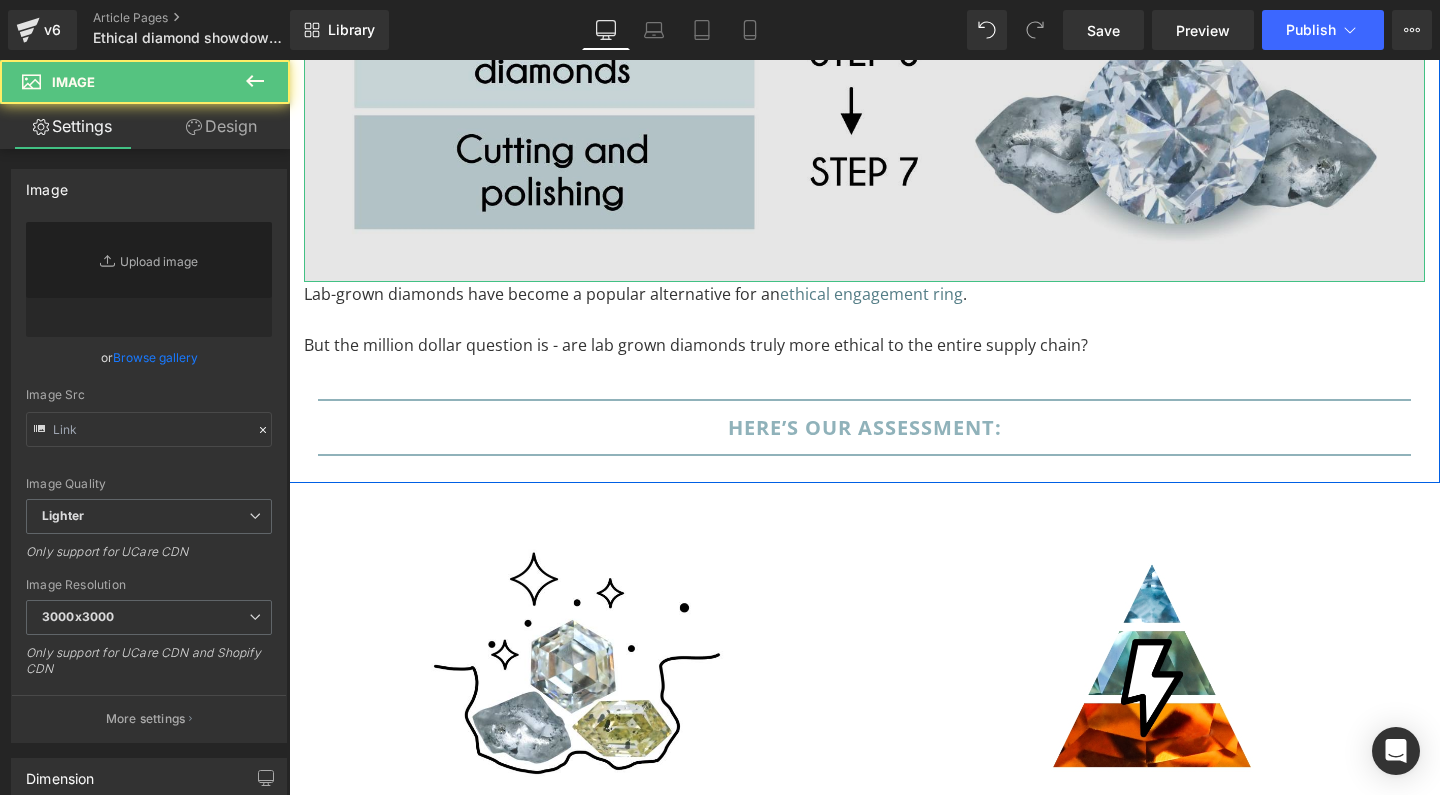 click on "Image" at bounding box center (864, -279) 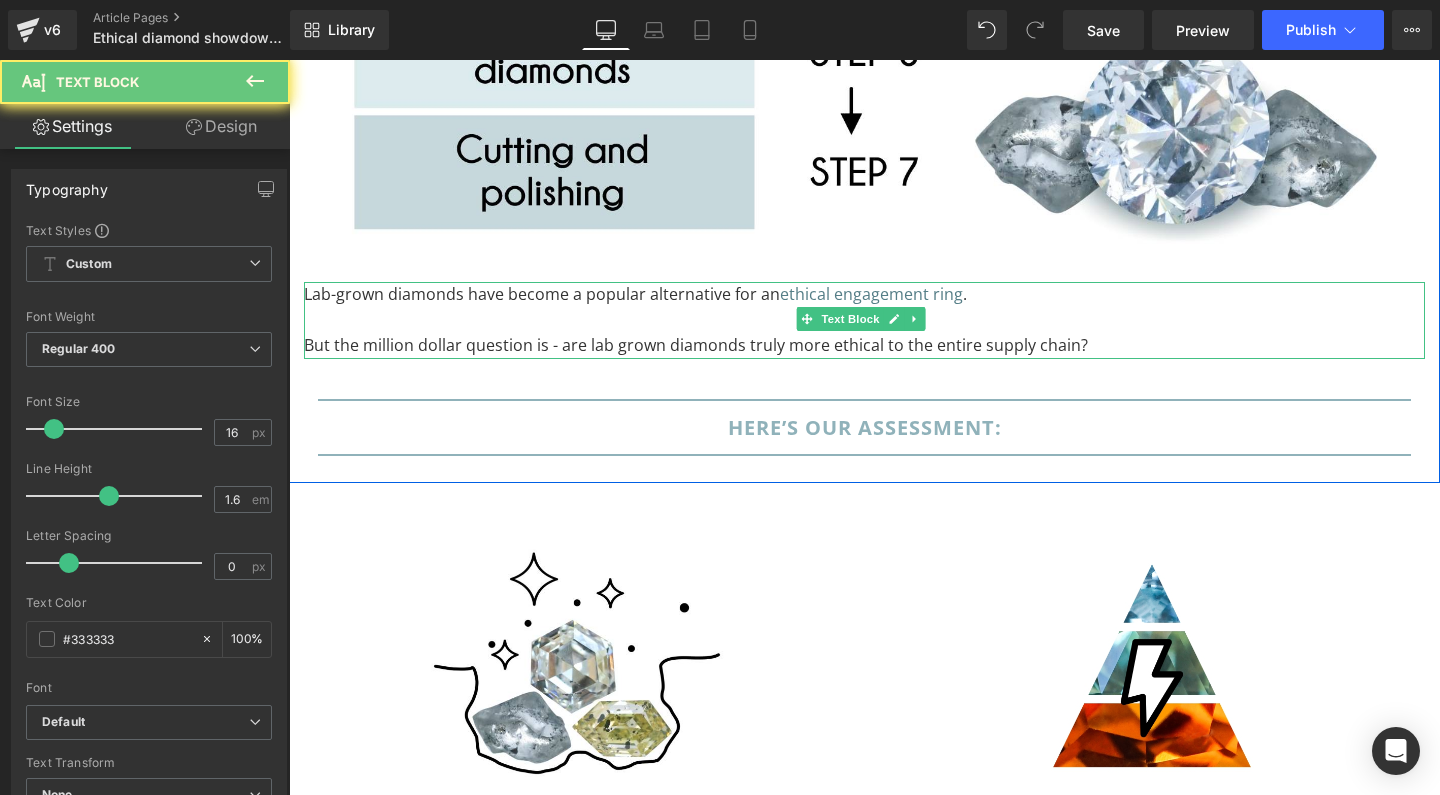 click on "Lab-grown diamonds have become a popular alternative for an  ethical engagement ring ." at bounding box center (864, 295) 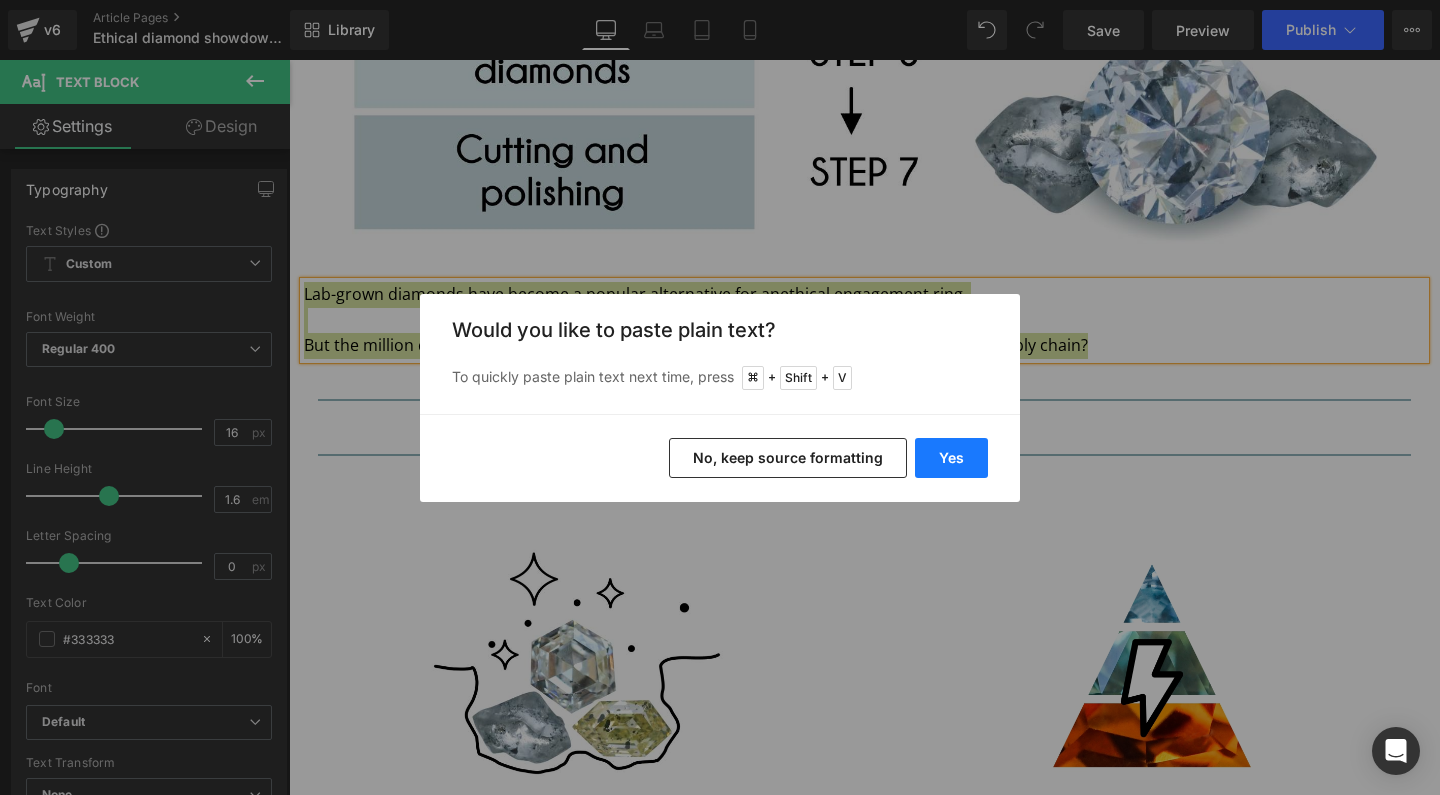 click on "Yes" at bounding box center (951, 458) 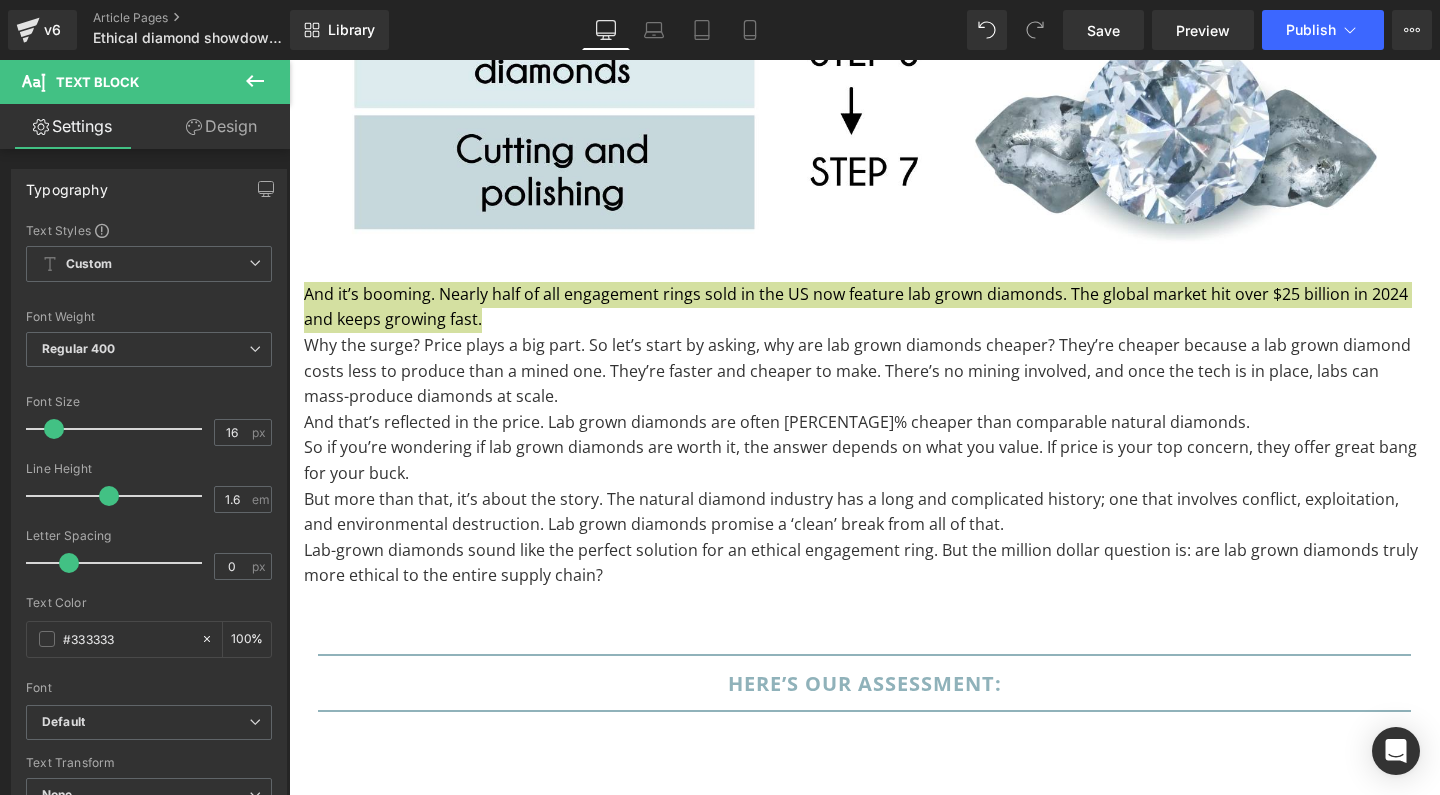 type 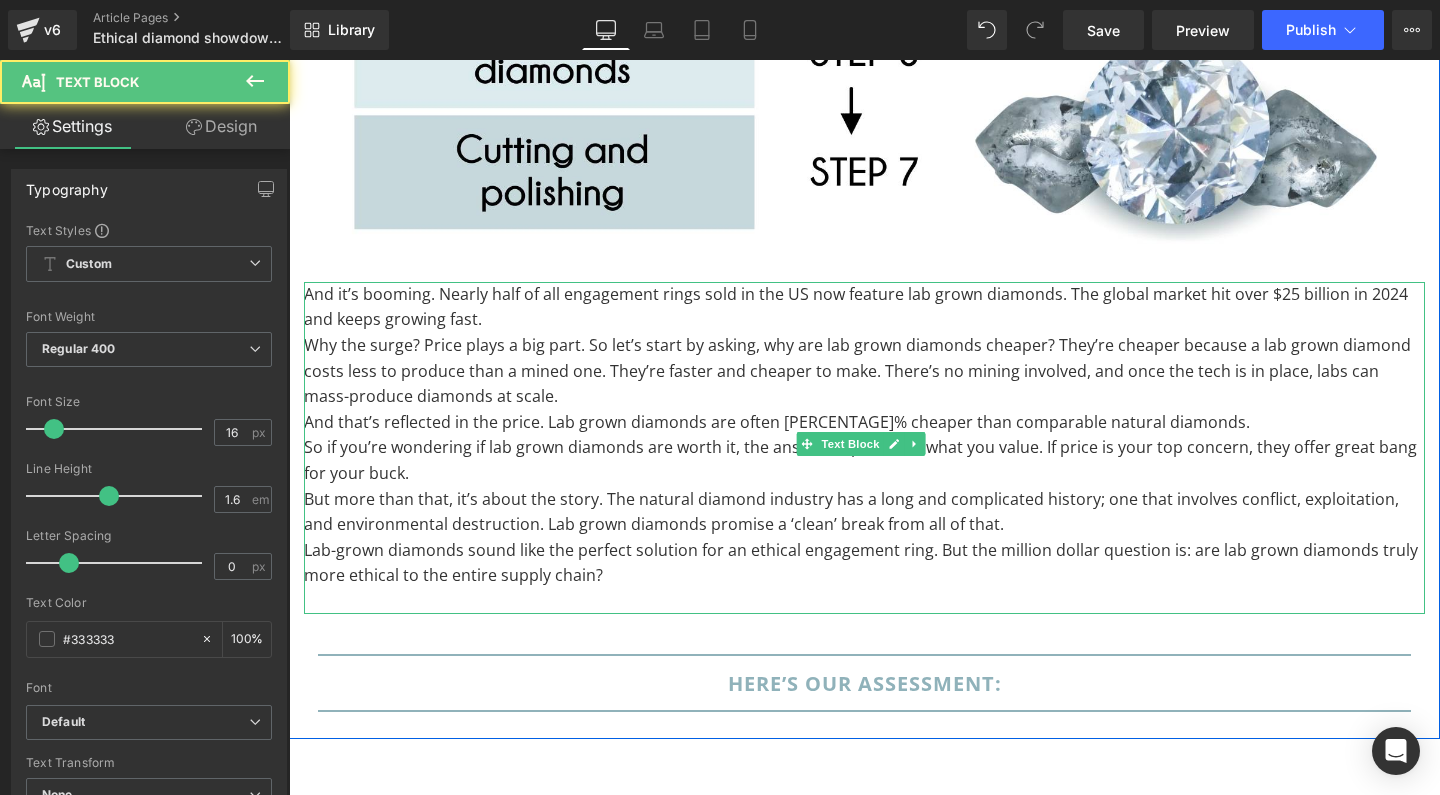 click on "Why the surge? Price plays a big part. So let’s start by asking, why are lab grown diamonds cheaper? They’re cheaper because a lab grown diamond costs less to produce than a mined one. They’re faster and cheaper to make. There’s no mining involved, and once the tech is in place, labs can mass-produce diamonds at scale." at bounding box center [864, 371] 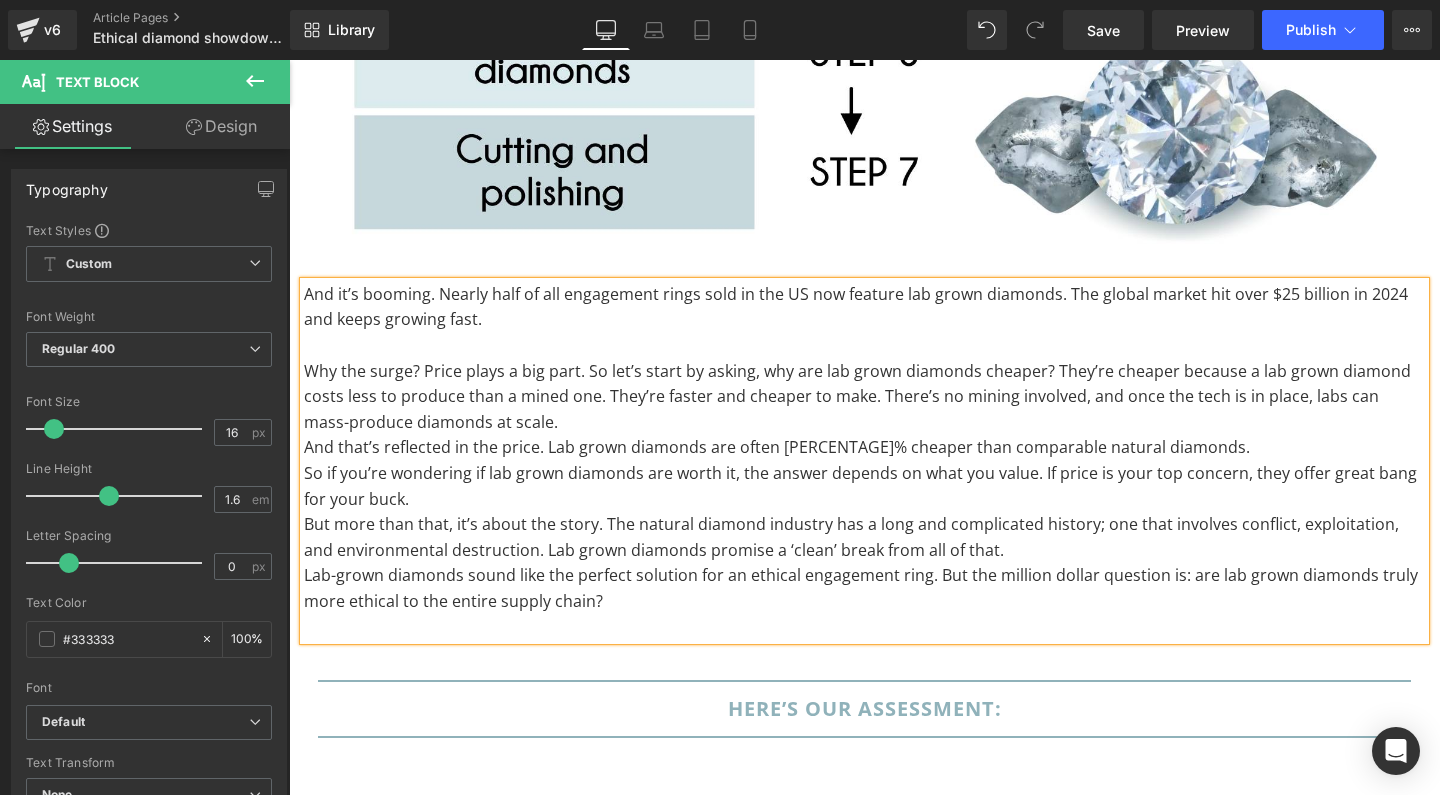 click on "Why the surge? Price plays a big part. So let’s start by asking, why are lab grown diamonds cheaper? They’re cheaper because a lab grown diamond costs less to produce than a mined one. They’re faster and cheaper to make. There’s no mining involved, and once the tech is in place, labs can mass-produce diamonds at scale." at bounding box center [864, 397] 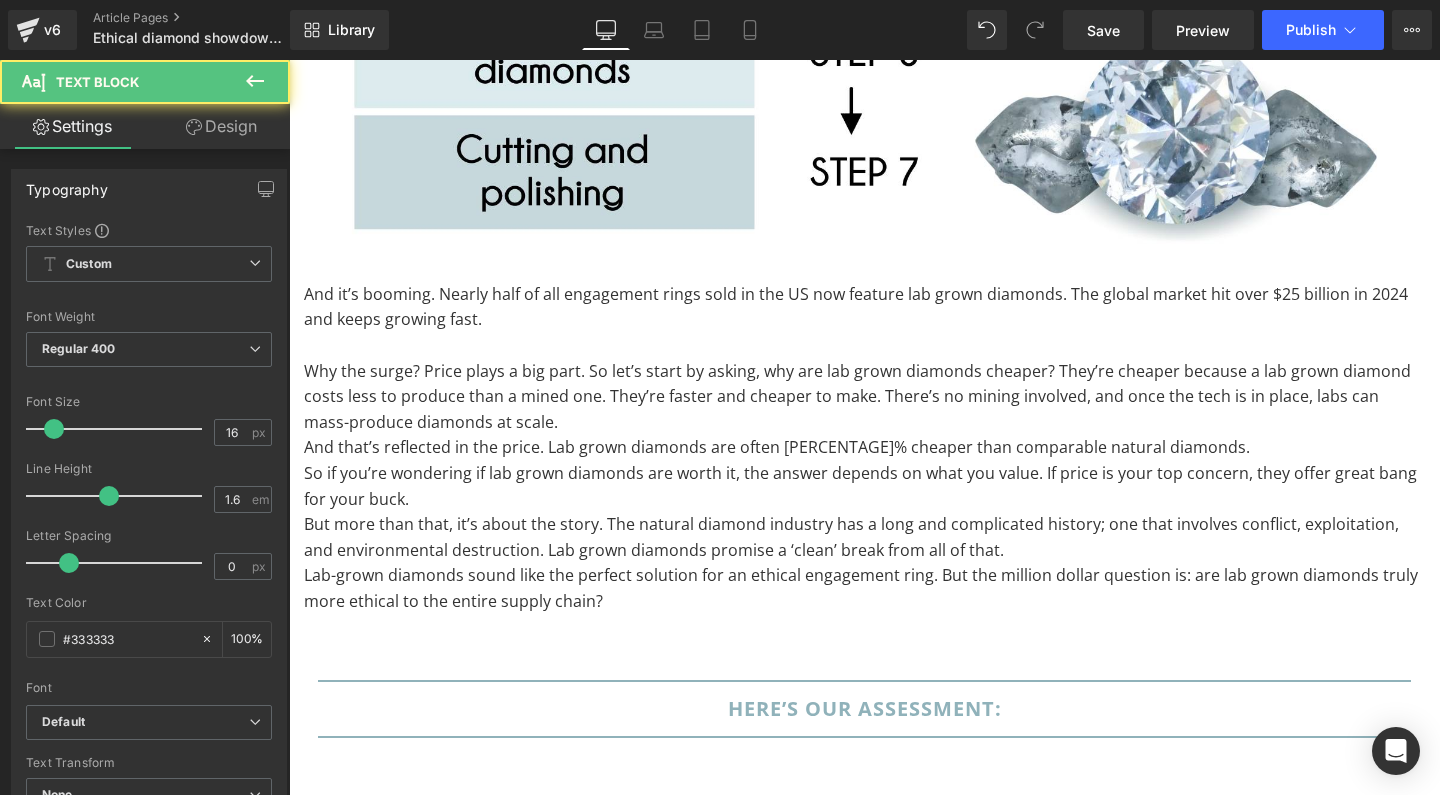 click on "And it’s booming. Nearly half of all engagement rings sold in the US now feature lab grown diamonds. The global market hit over $25 billion in [YEAR] and keeps growing fast. Why the surge? Price plays a big part. So let’s start by asking, why are lab grown diamonds cheaper? They’re cheaper because a lab grown diamond costs less to produce than a mined one. They’re faster and cheaper to make. There’s no mining involved, and once the tech is in place, labs can mass-produce diamonds at scale. And that’s reflected in the price. Lab grown diamonds are often 50–70% cheaper than comparable natural diamonds. So if you’re wondering if lab grown diamonds are worth it, the answer depends on what you value. If price is your top concern, they offer great bang for your buck. Lab-grown diamonds sound like the perfect solution for an ethical engagement ring. But the million dollar question is: are lab grown diamonds truly more ethical to the entire supply chain? Text Block" at bounding box center [864, 461] 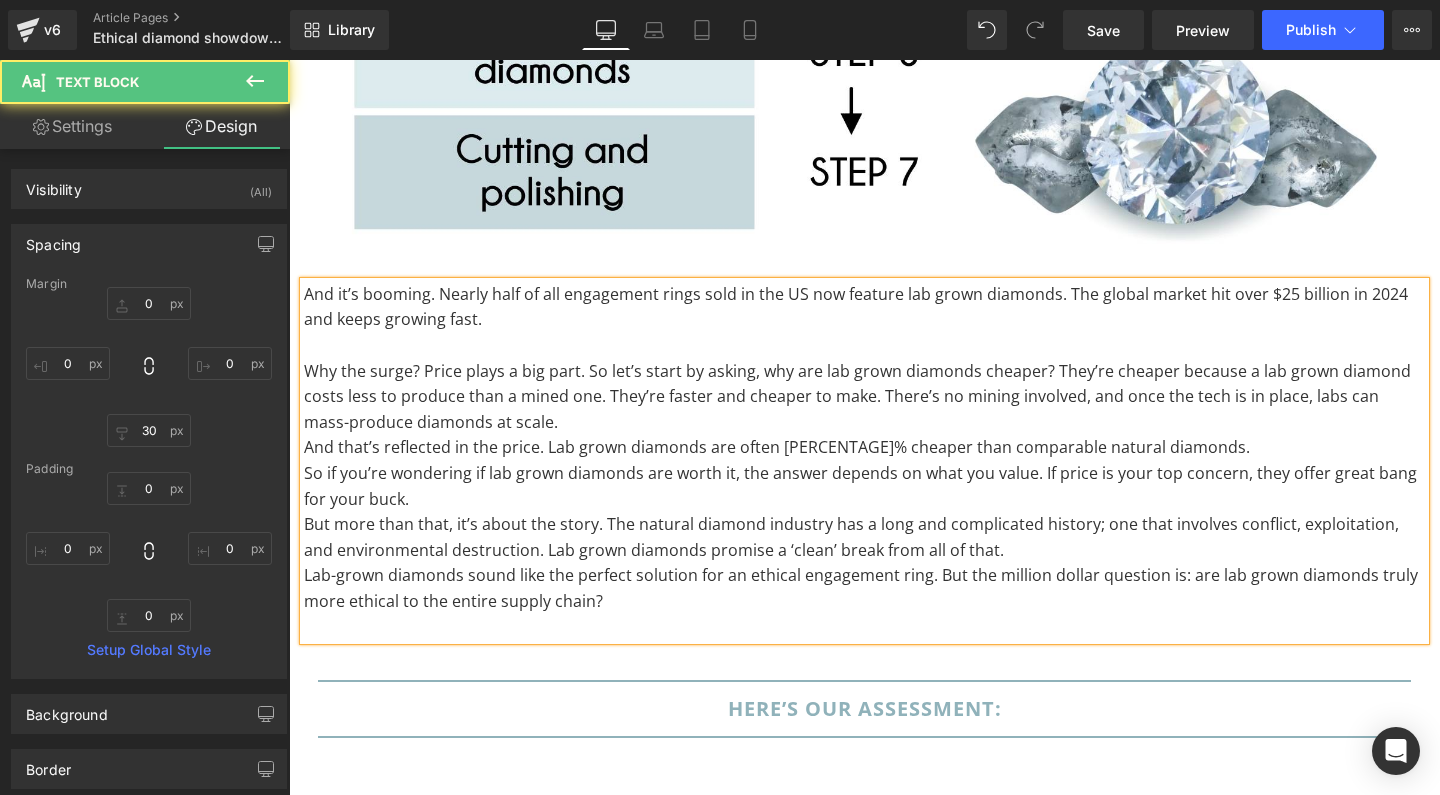 click on "And that’s reflected in the price. Lab grown diamonds are often [PERCENTAGE]% cheaper than comparable natural diamonds." at bounding box center (864, 448) 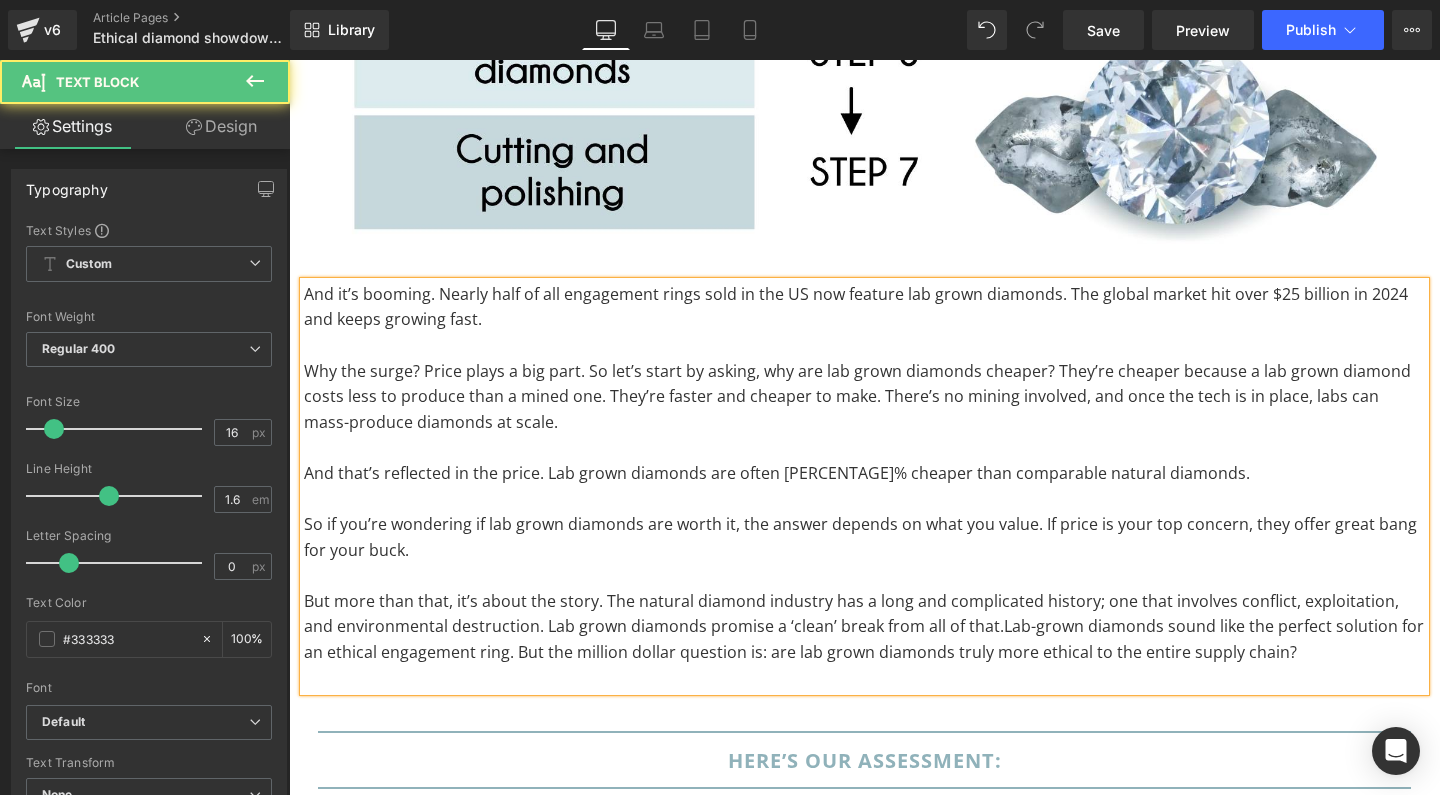 click on "Lab-grown diamonds sound like the perfect solution for an ethical engagement ring. But the million dollar question is: are lab grown diamonds truly more ethical to the entire supply chain?" at bounding box center (864, 639) 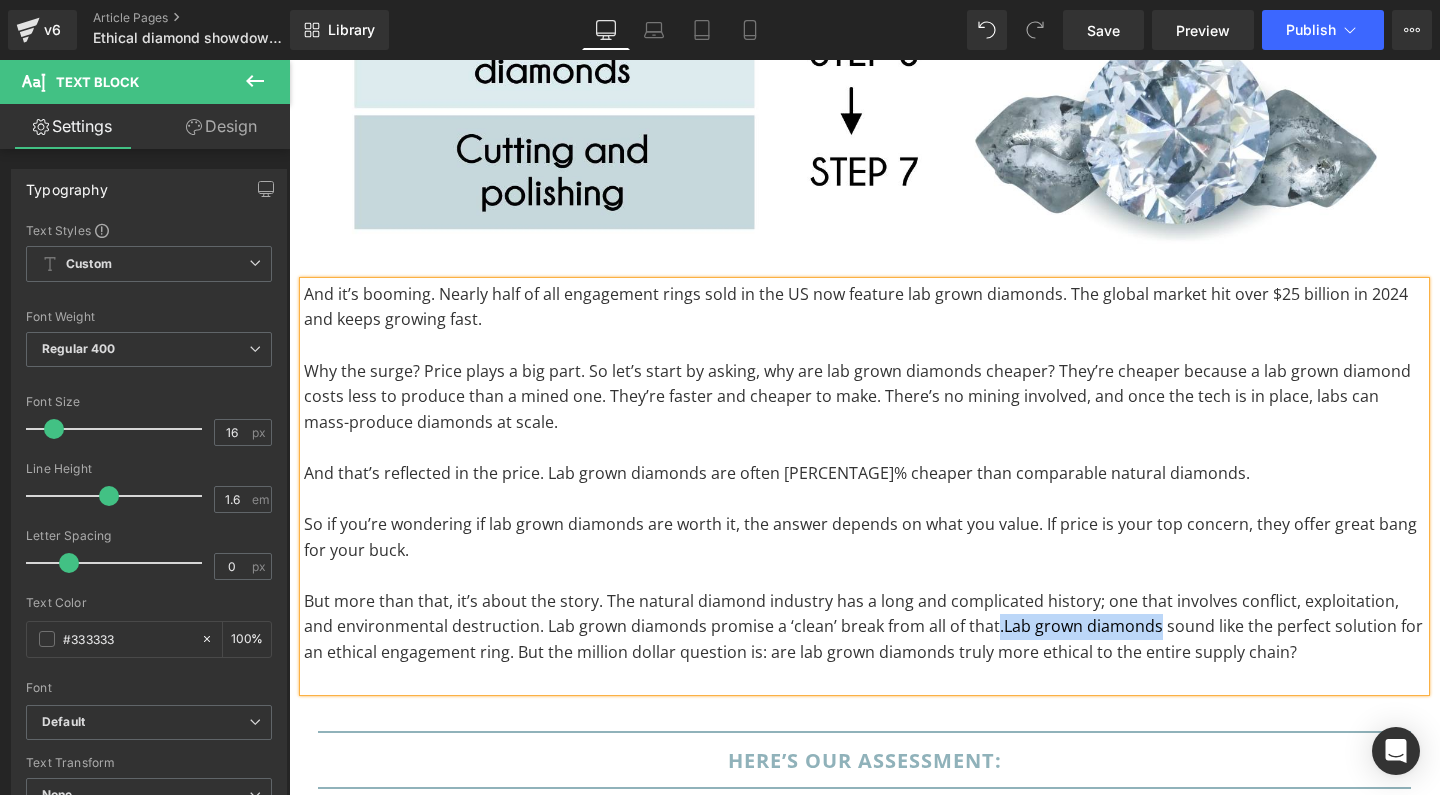 drag, startPoint x: 956, startPoint y: 588, endPoint x: 1124, endPoint y: 583, distance: 168.07439 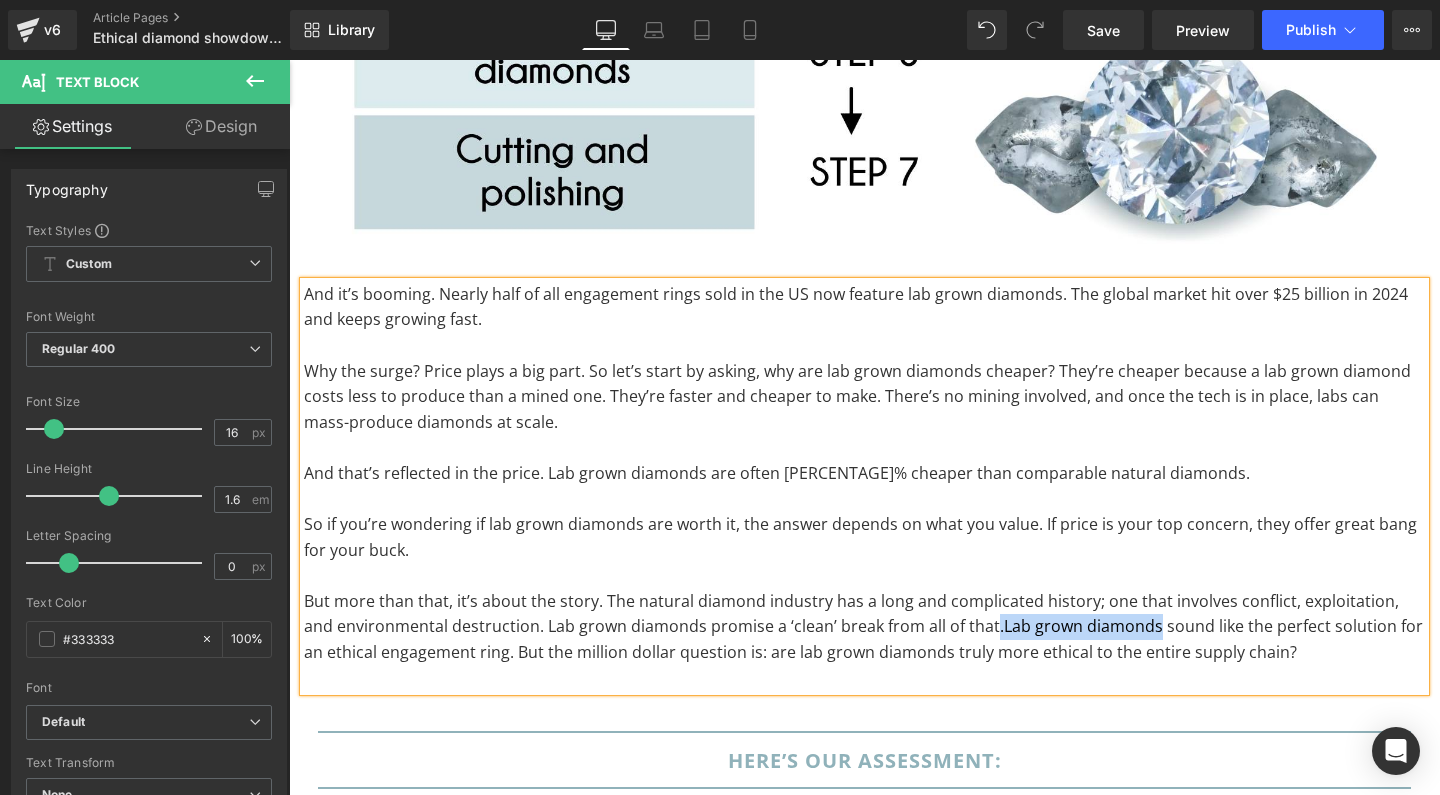click on "But more than that, it’s about the story. The natural diamond industry has a long and complicated history; one that involves conflict, exploitation, and environmental destruction. Lab grown diamonds promise a ‘clean’ break from all of that. Lab grown diamonds sound like the perfect solution for an ethical engagement ring. But the million dollar question is: are lab grown diamonds truly more ethical to the entire supply chain?" at bounding box center [864, 627] 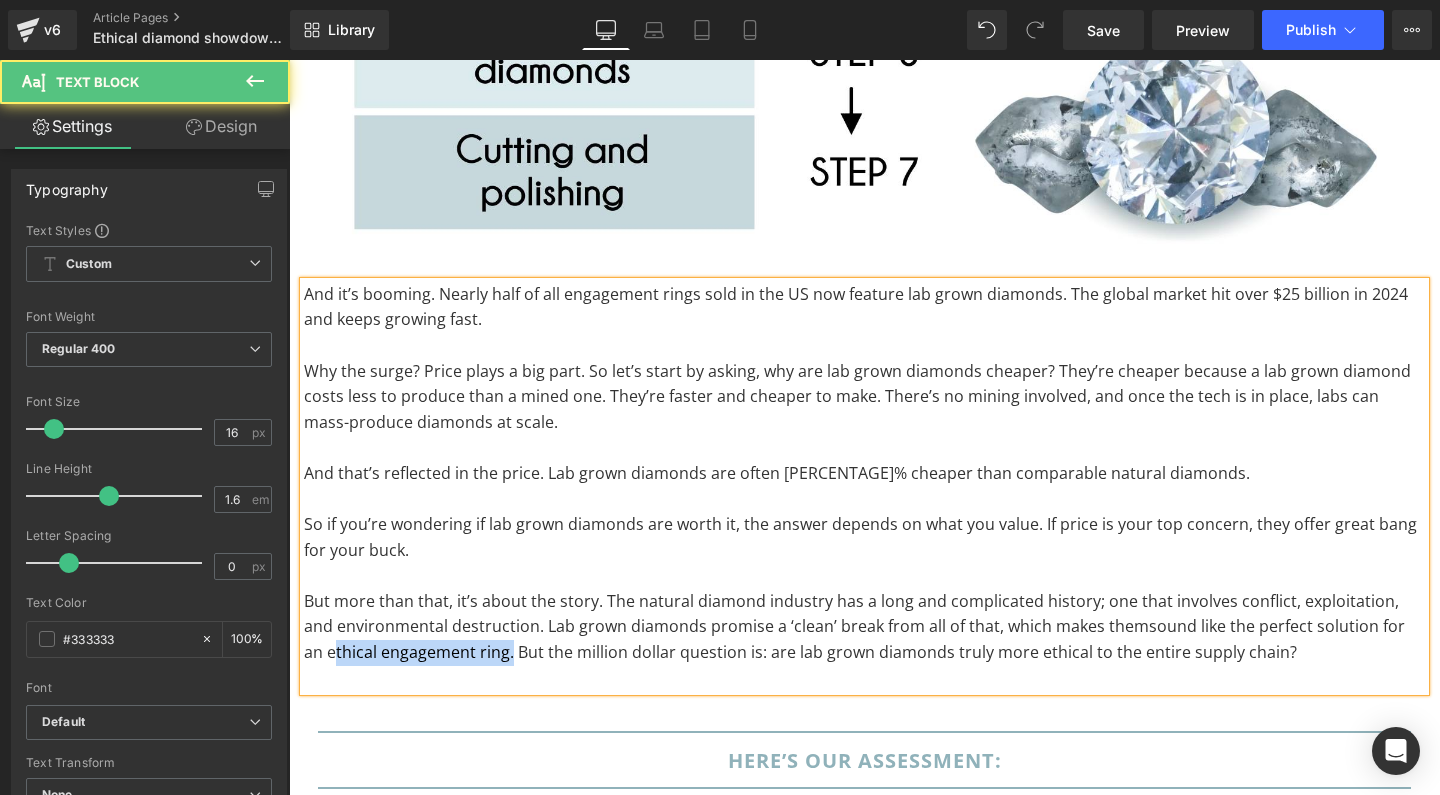 drag, startPoint x: 482, startPoint y: 608, endPoint x: 294, endPoint y: 612, distance: 188.04254 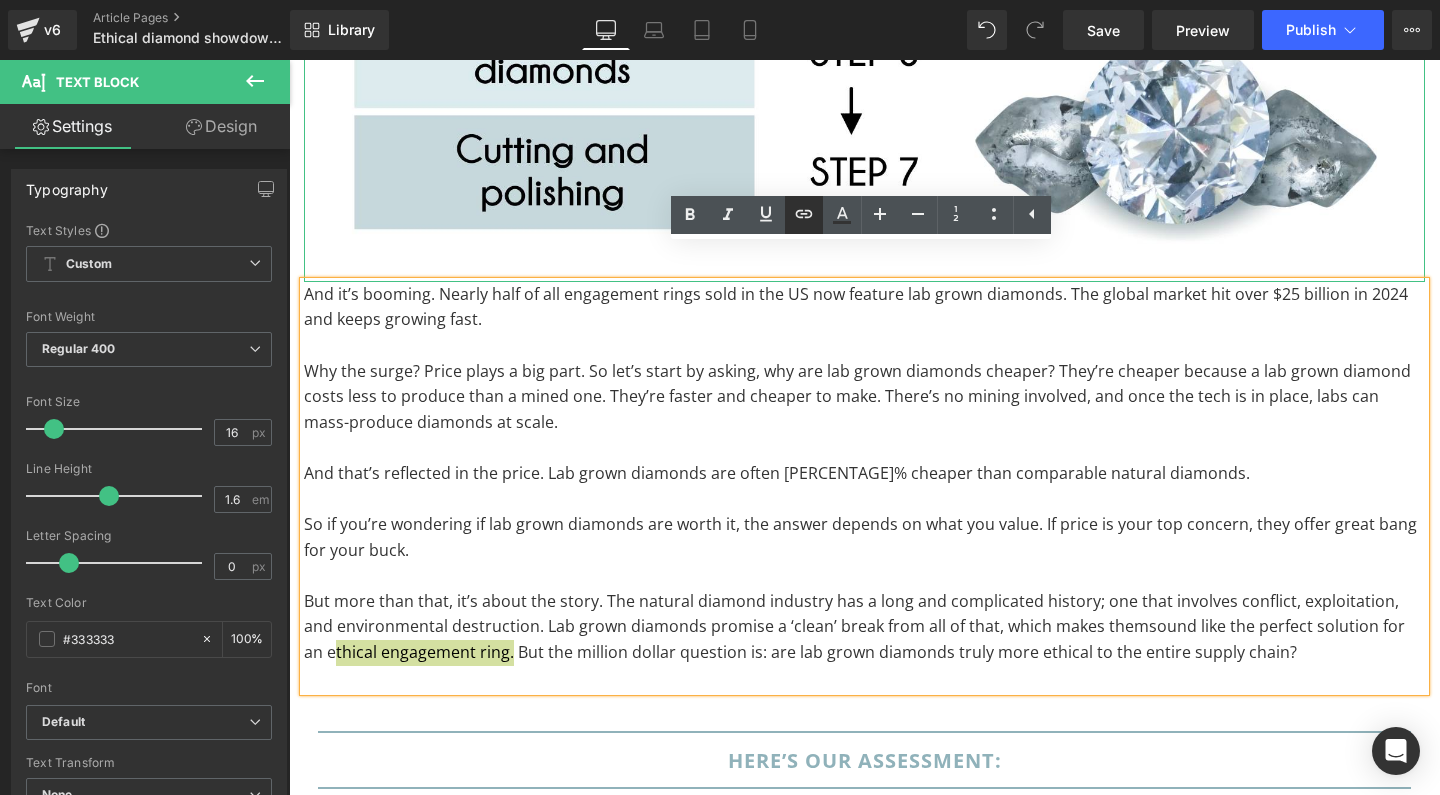 click 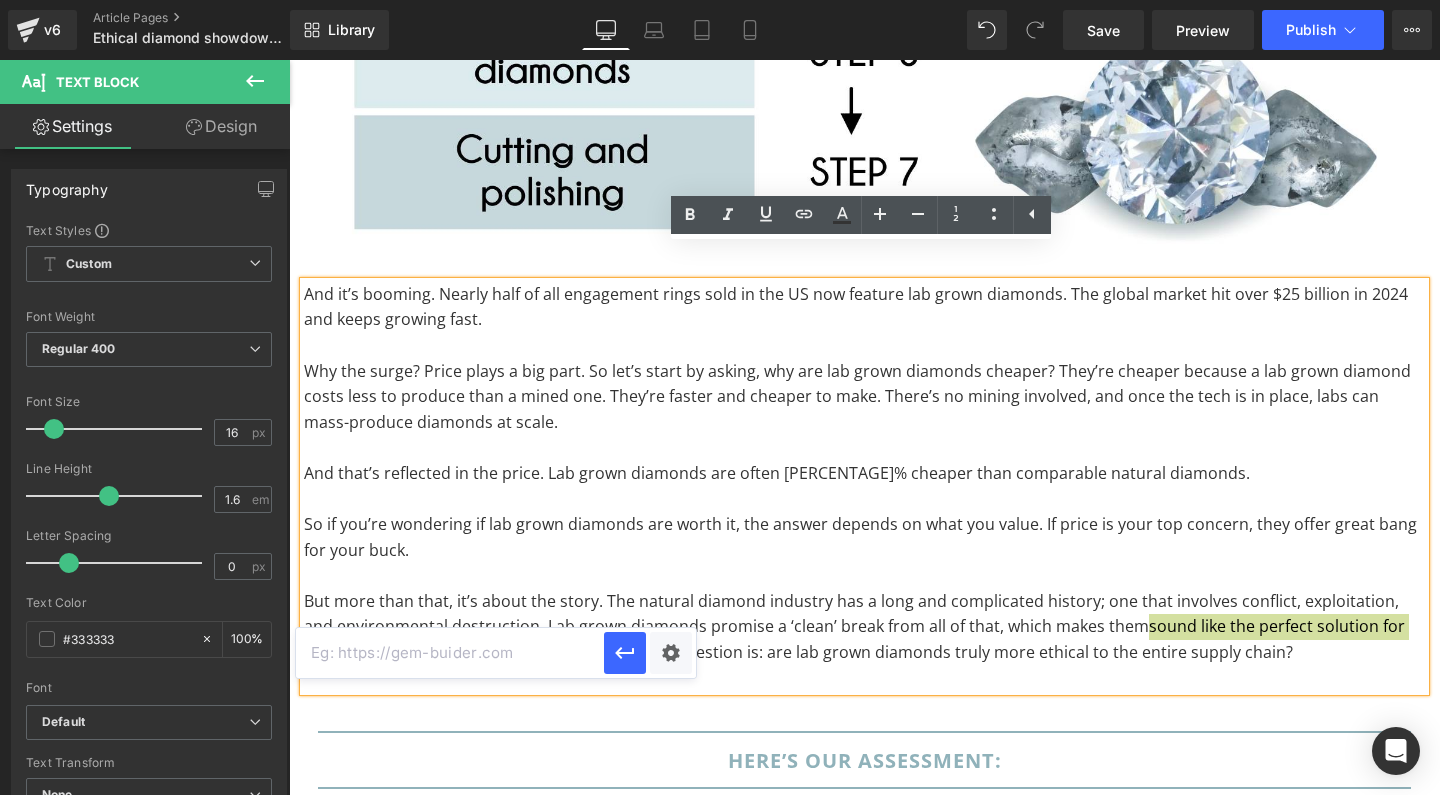 click at bounding box center (450, 653) 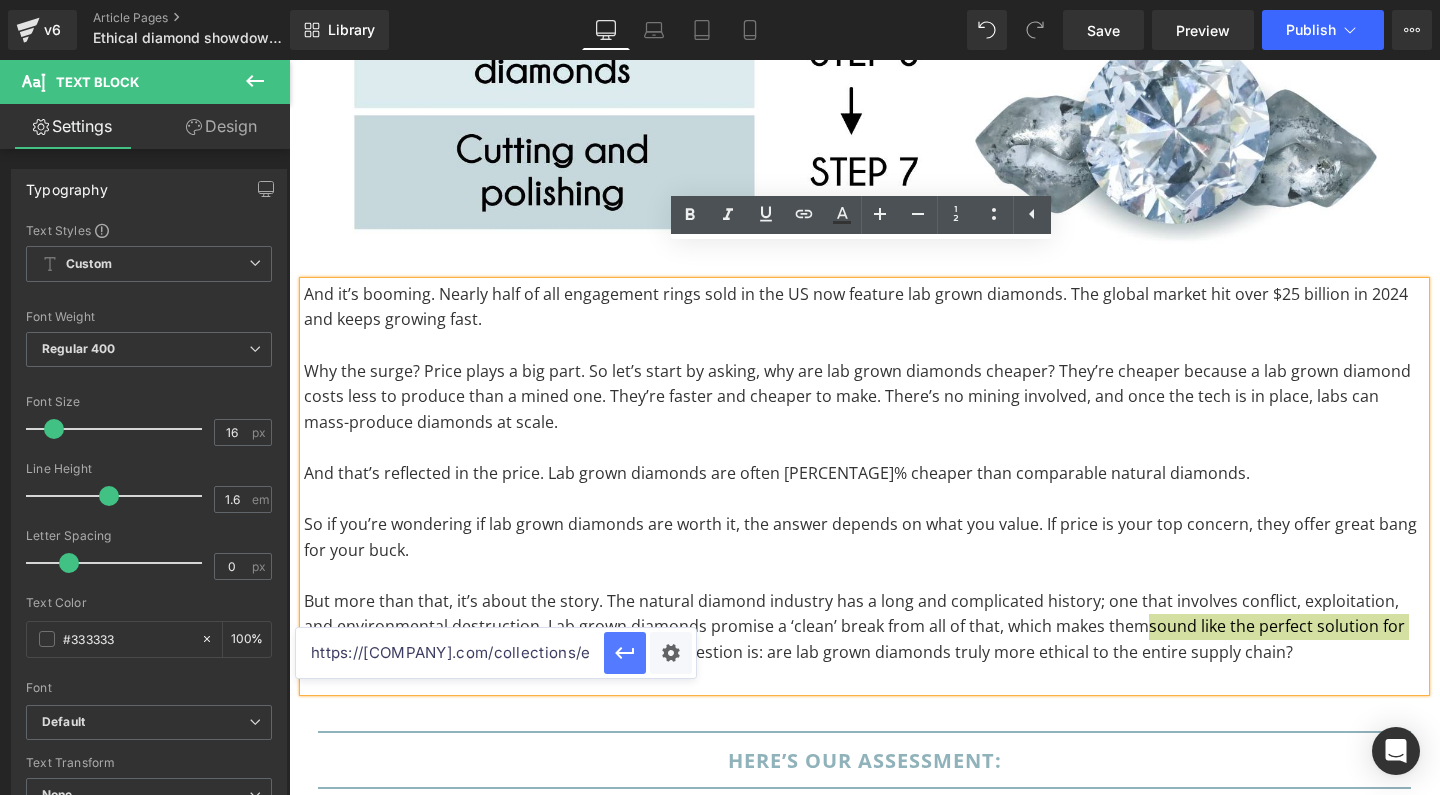 type on "https://[COMPANY].com/collections/engagement-rings" 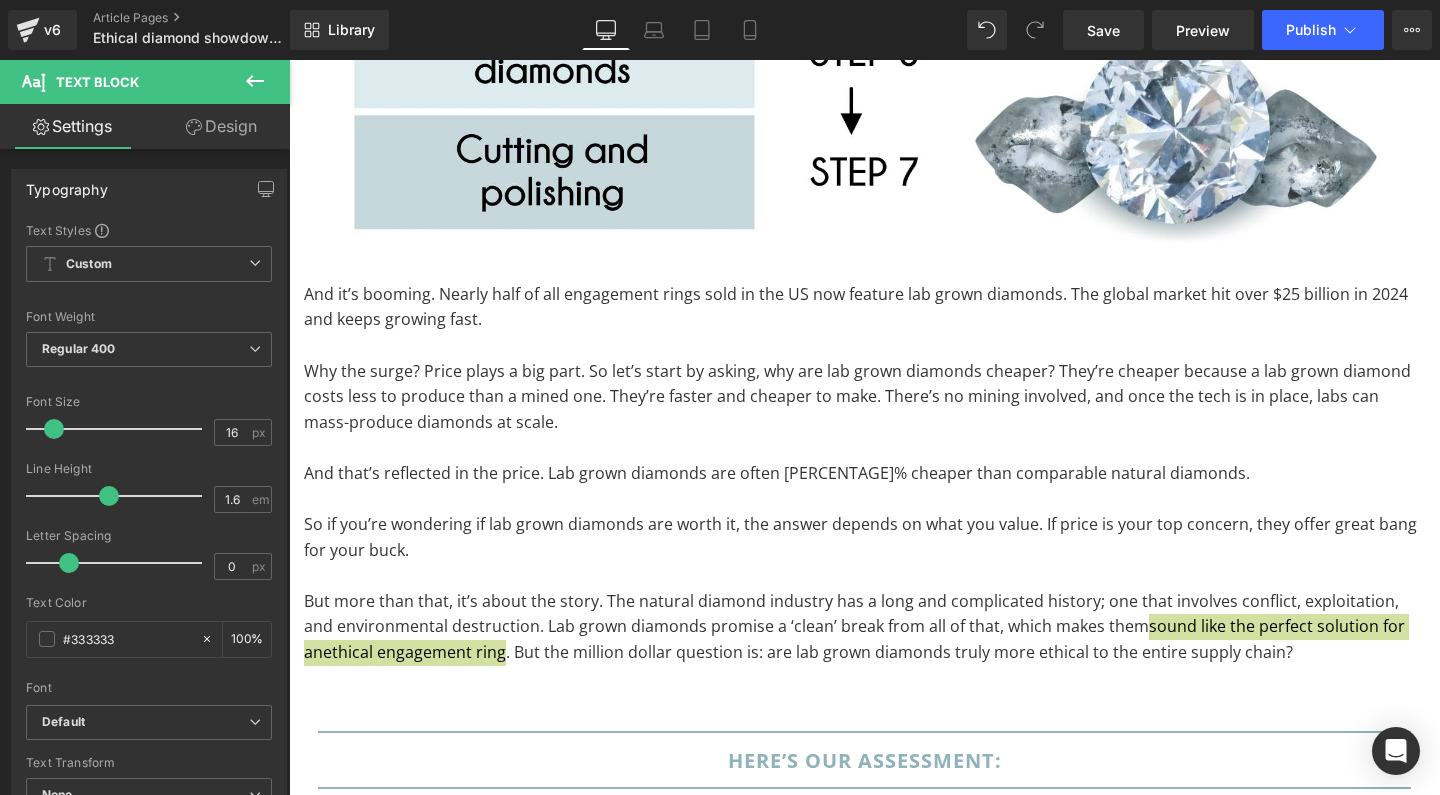 click 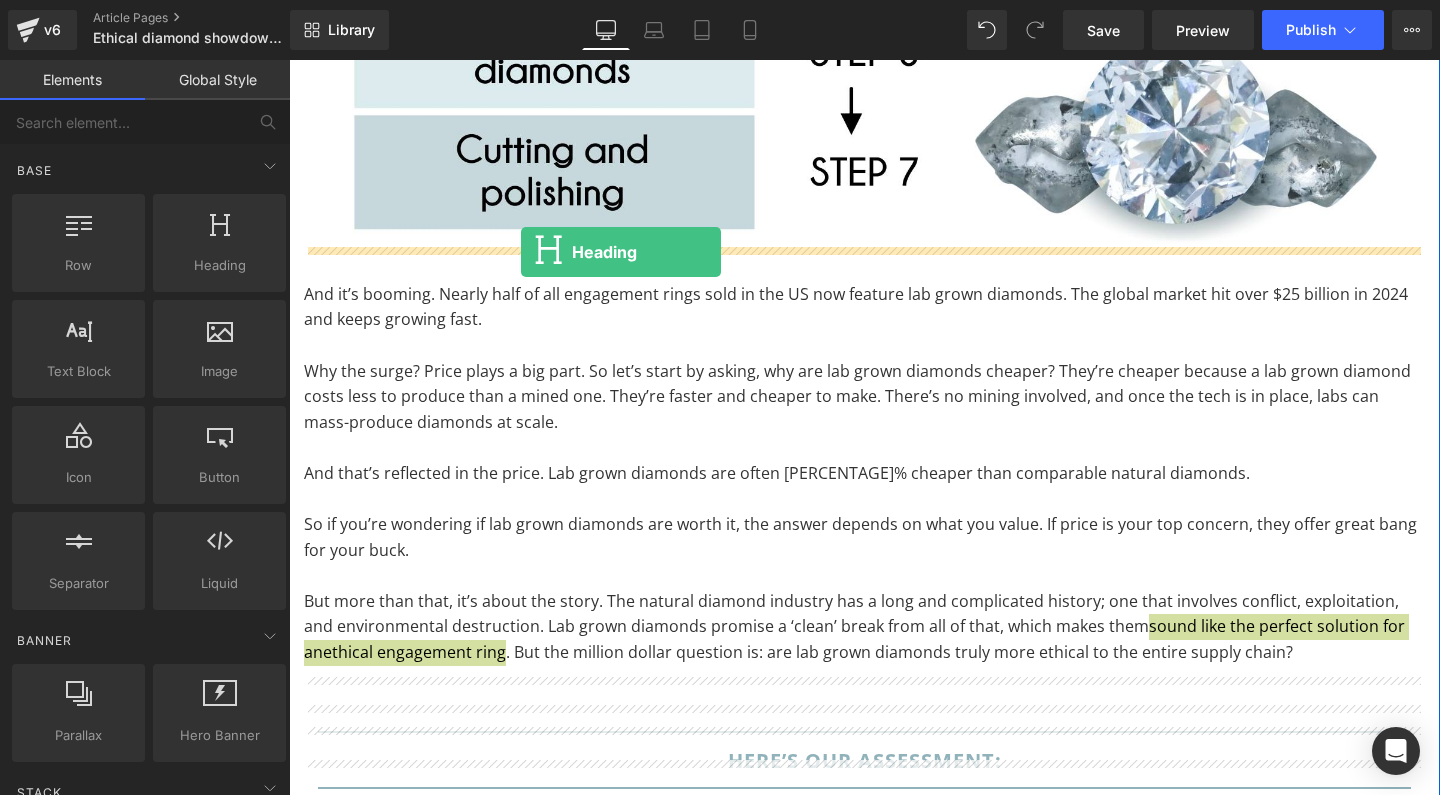 drag, startPoint x: 502, startPoint y: 313, endPoint x: 521, endPoint y: 252, distance: 63.89053 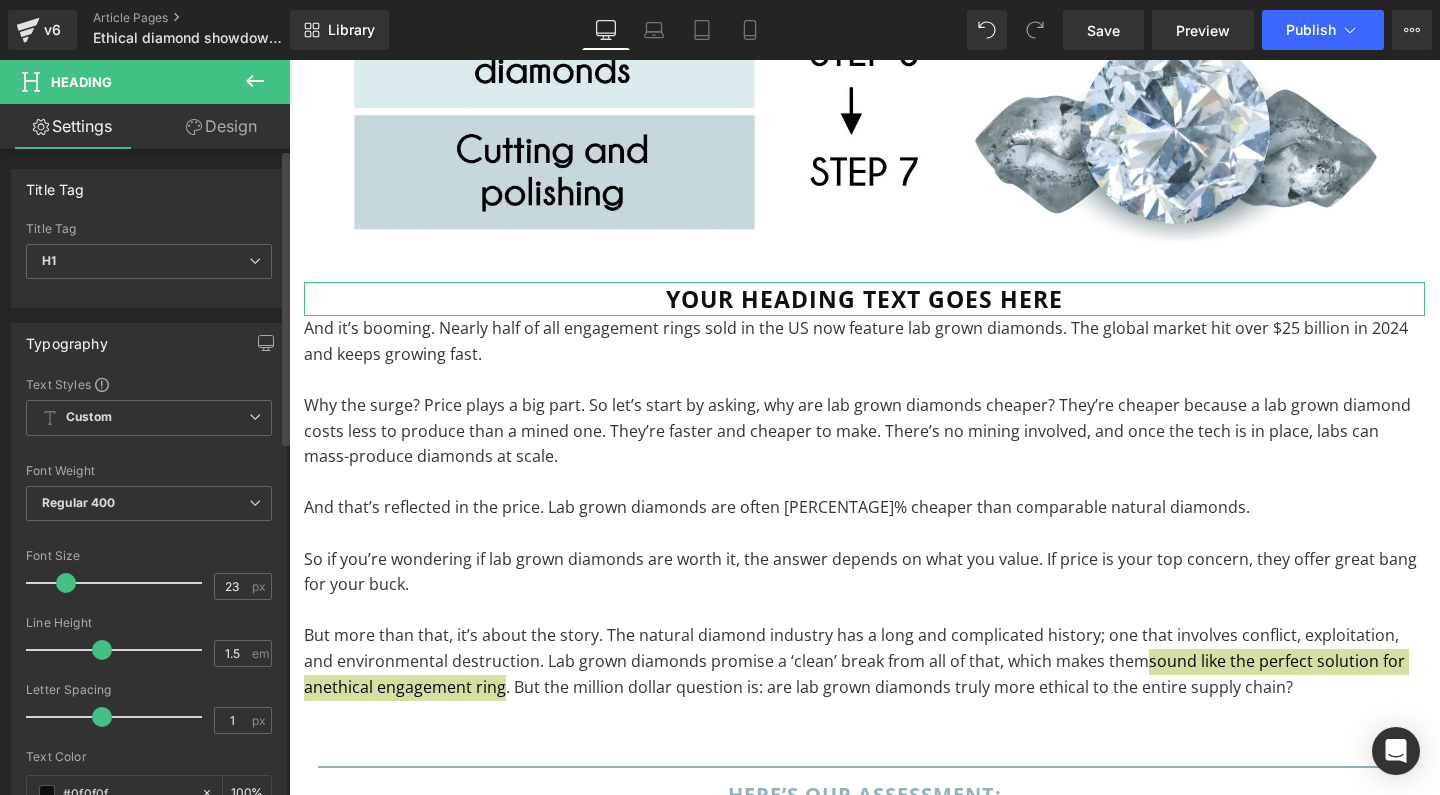 click on "Title Tag
H1
H1 H2 H3 H4 H5 H6" at bounding box center [149, 262] 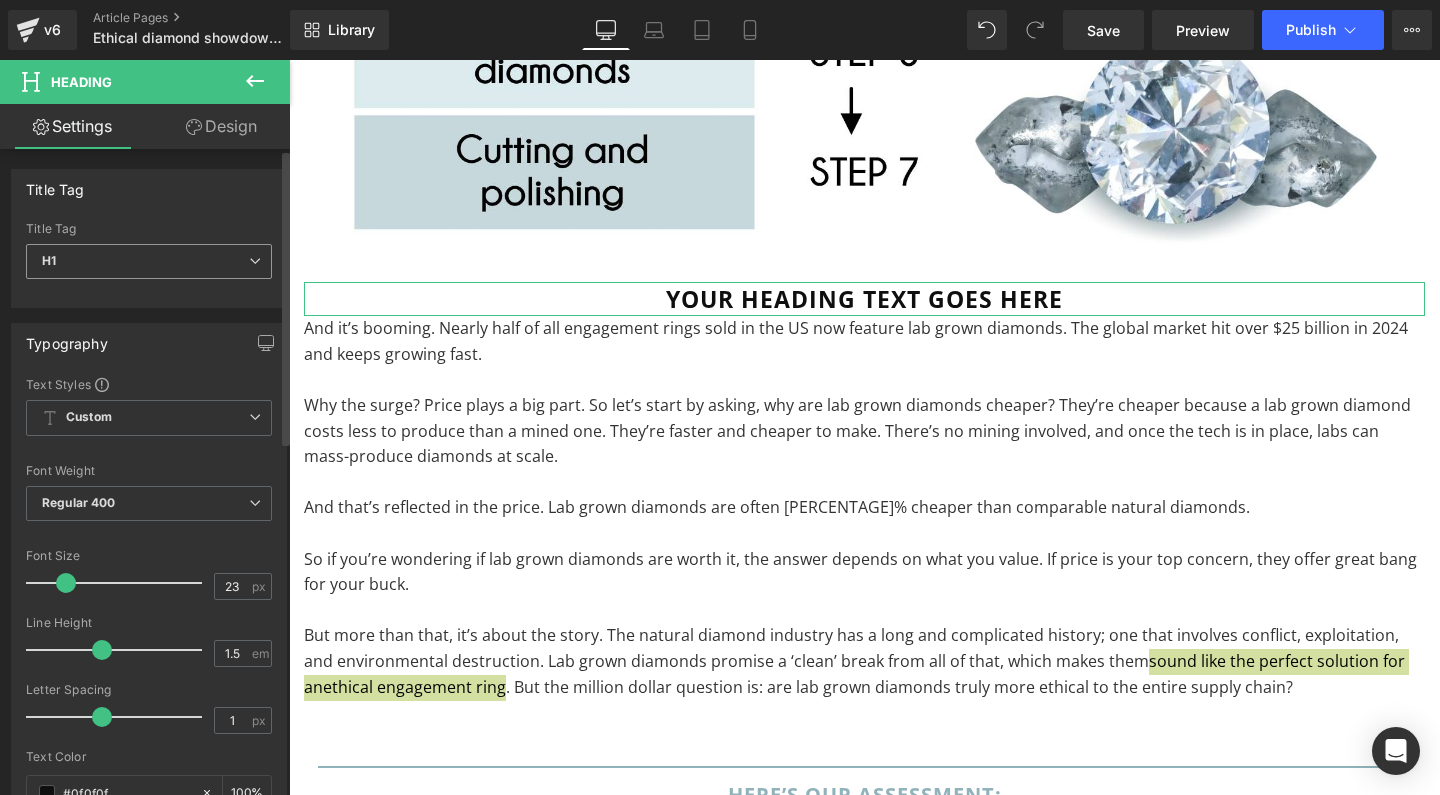 click on "H1" at bounding box center (149, 261) 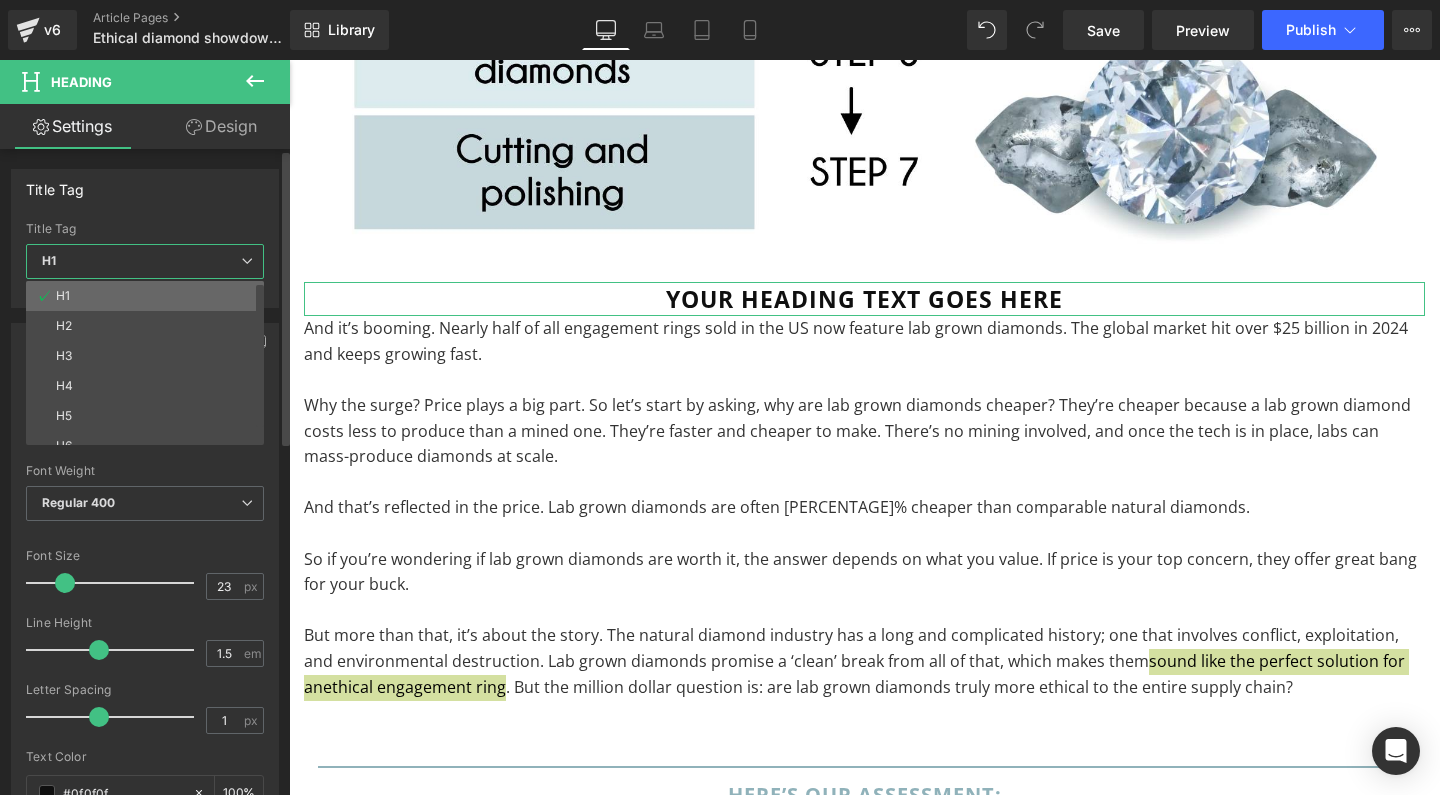 click on "H1" at bounding box center (149, 296) 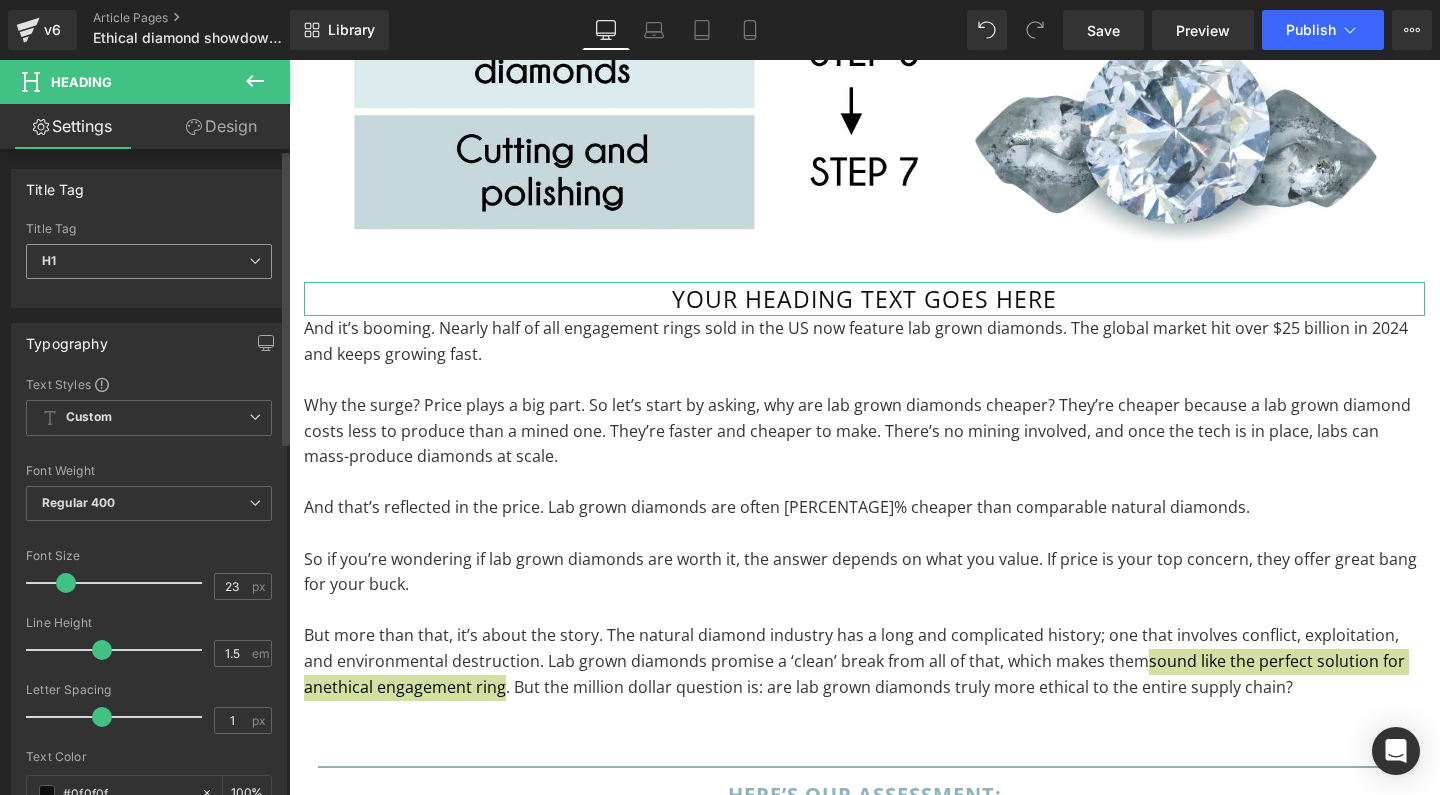 click on "H1" at bounding box center (149, 261) 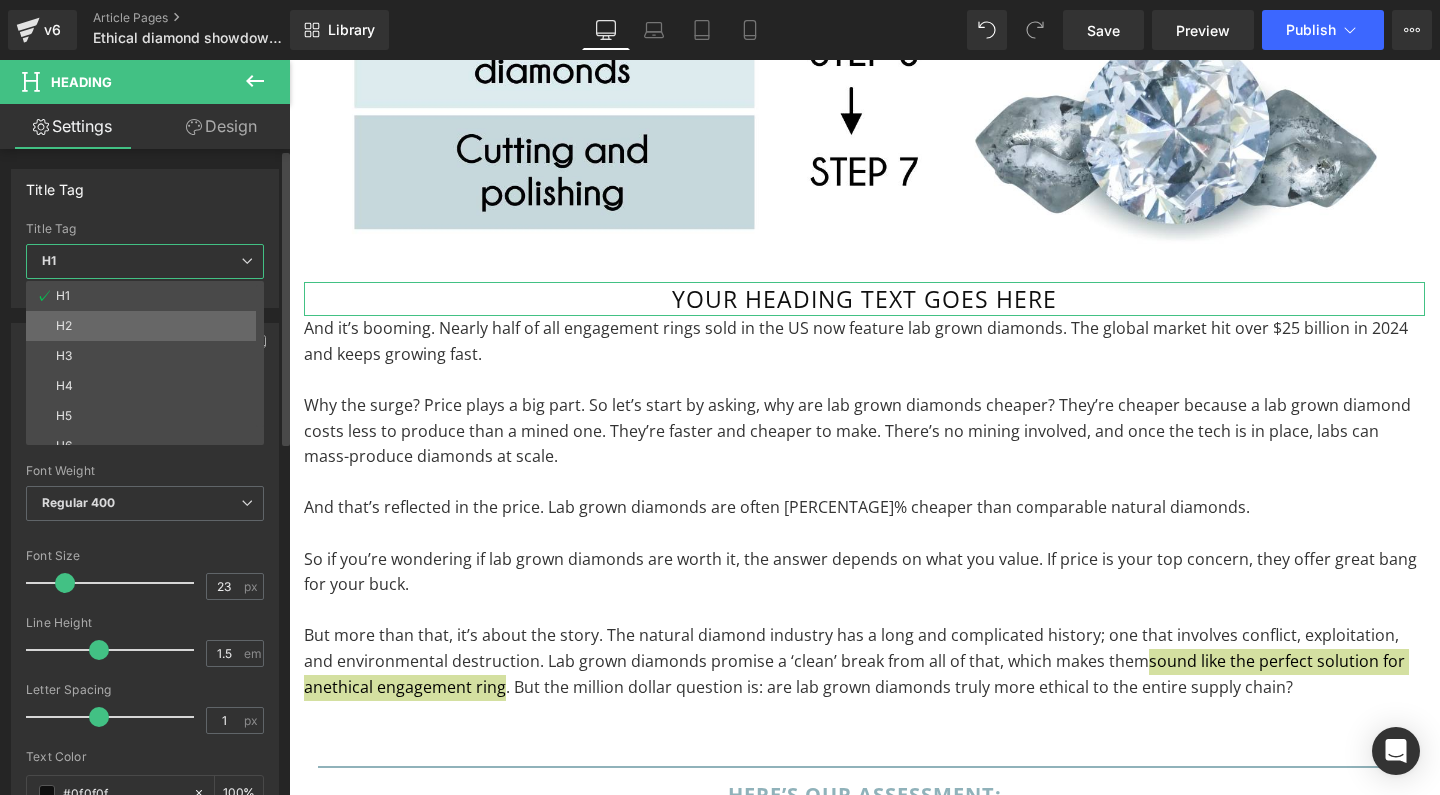 click on "H2" at bounding box center [149, 326] 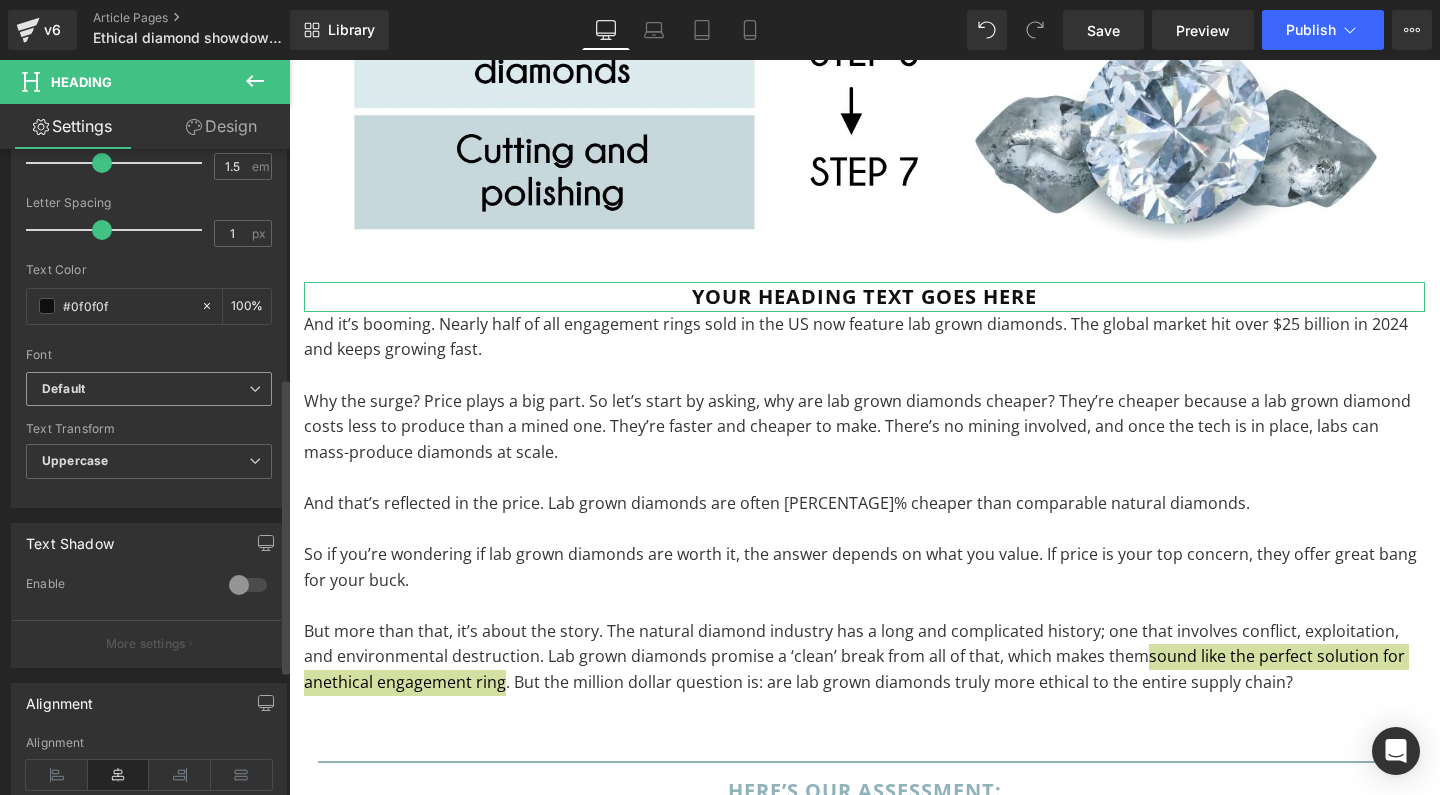 scroll, scrollTop: 498, scrollLeft: 0, axis: vertical 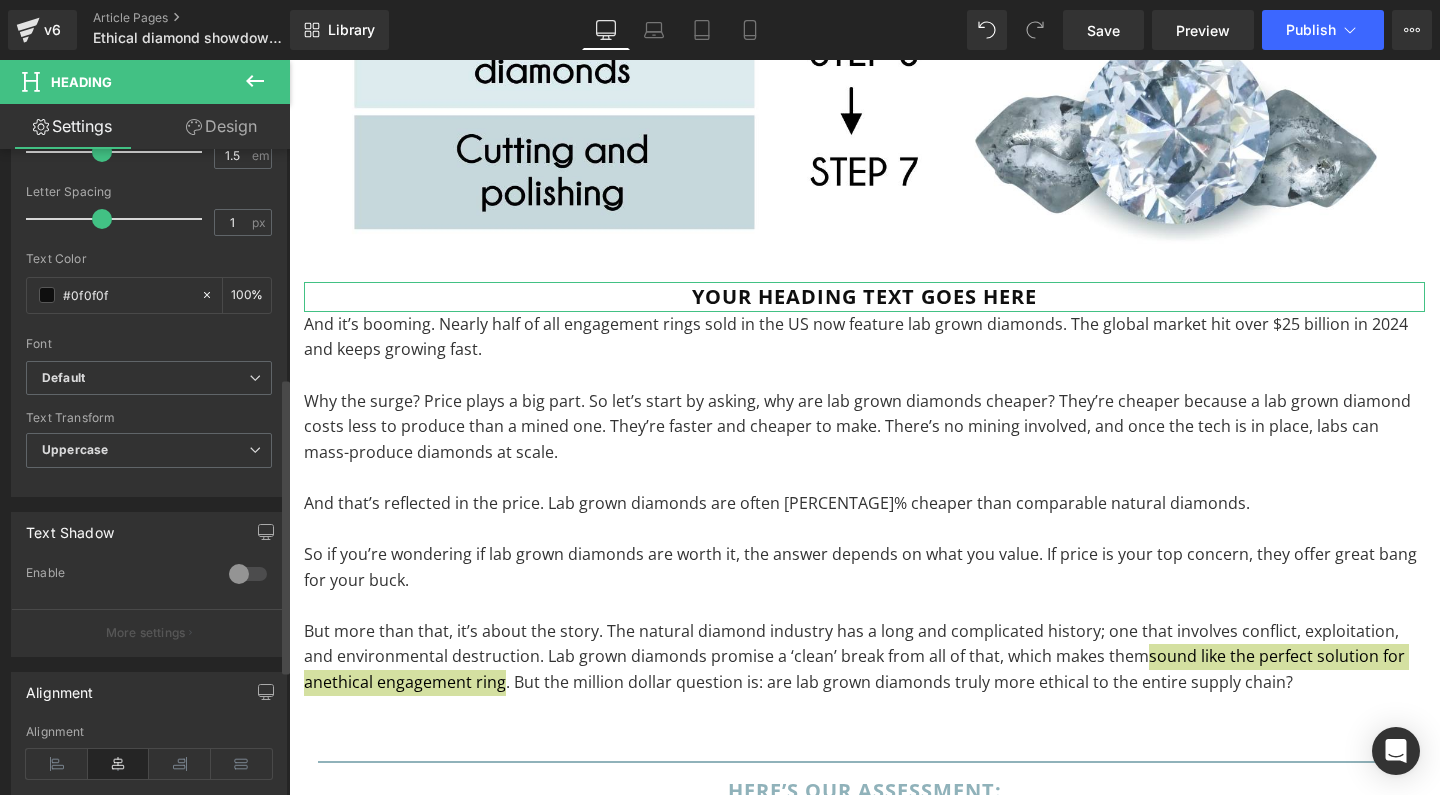 click at bounding box center [57, 764] 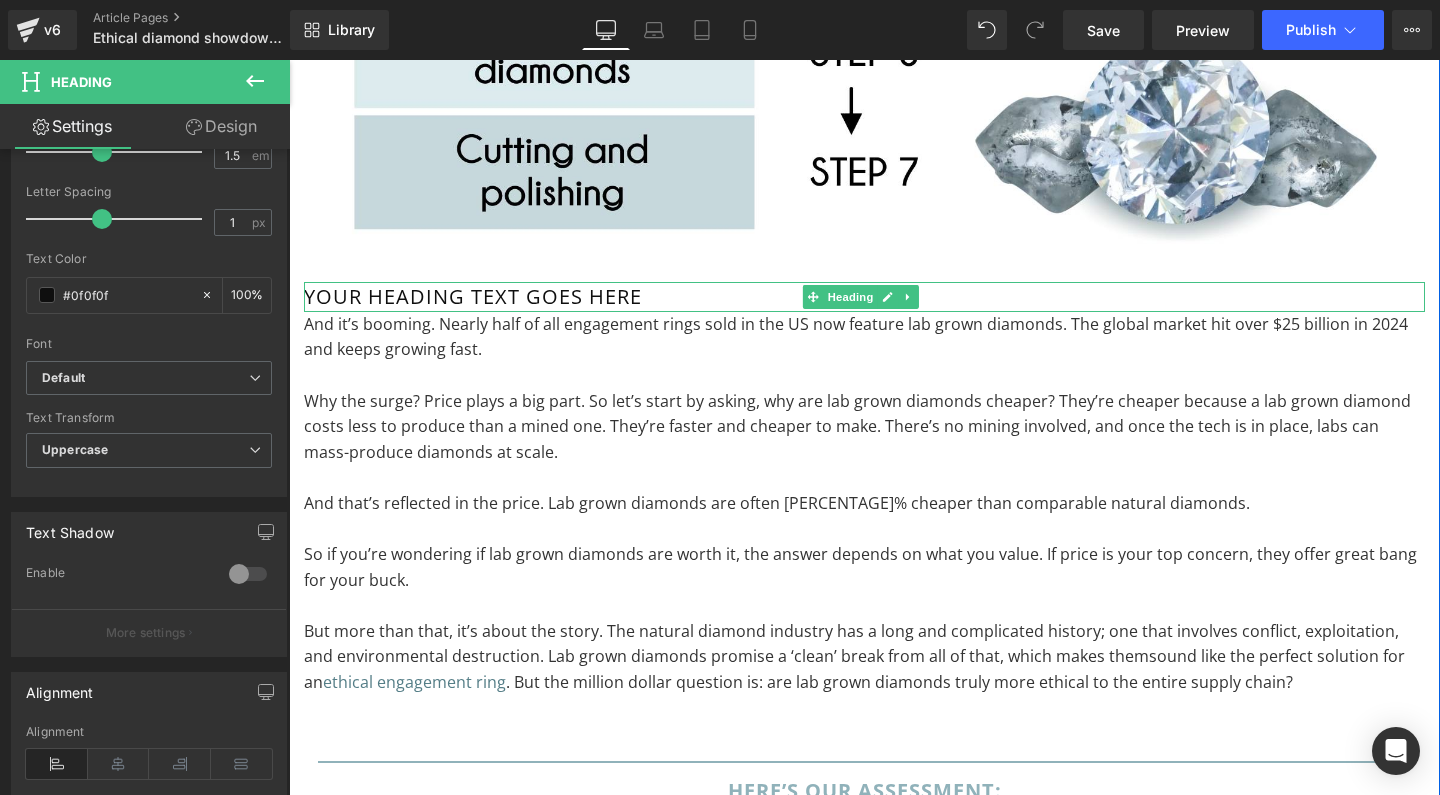 click on "Your heading text goes here" at bounding box center [864, 297] 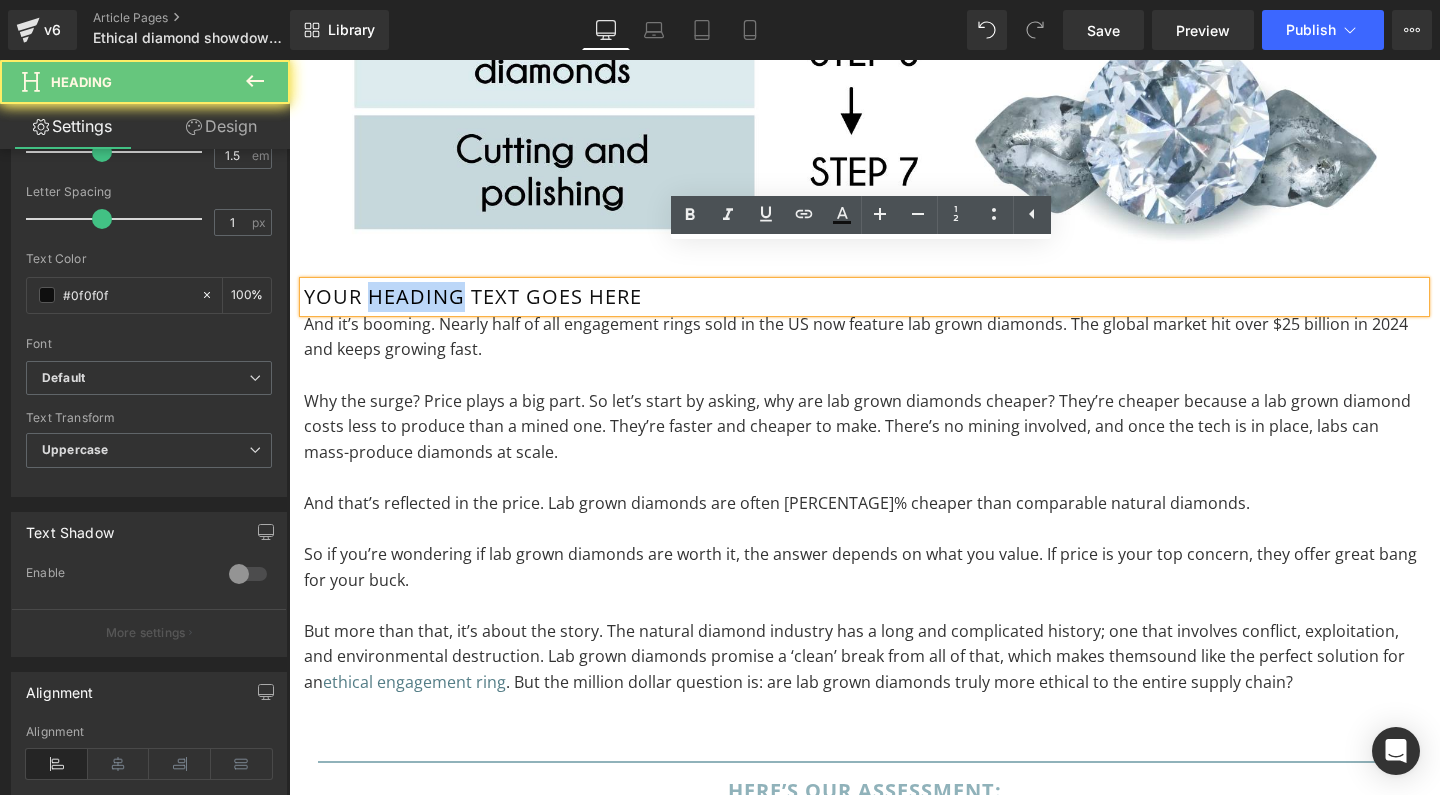 click on "Your heading text goes here" at bounding box center (864, 297) 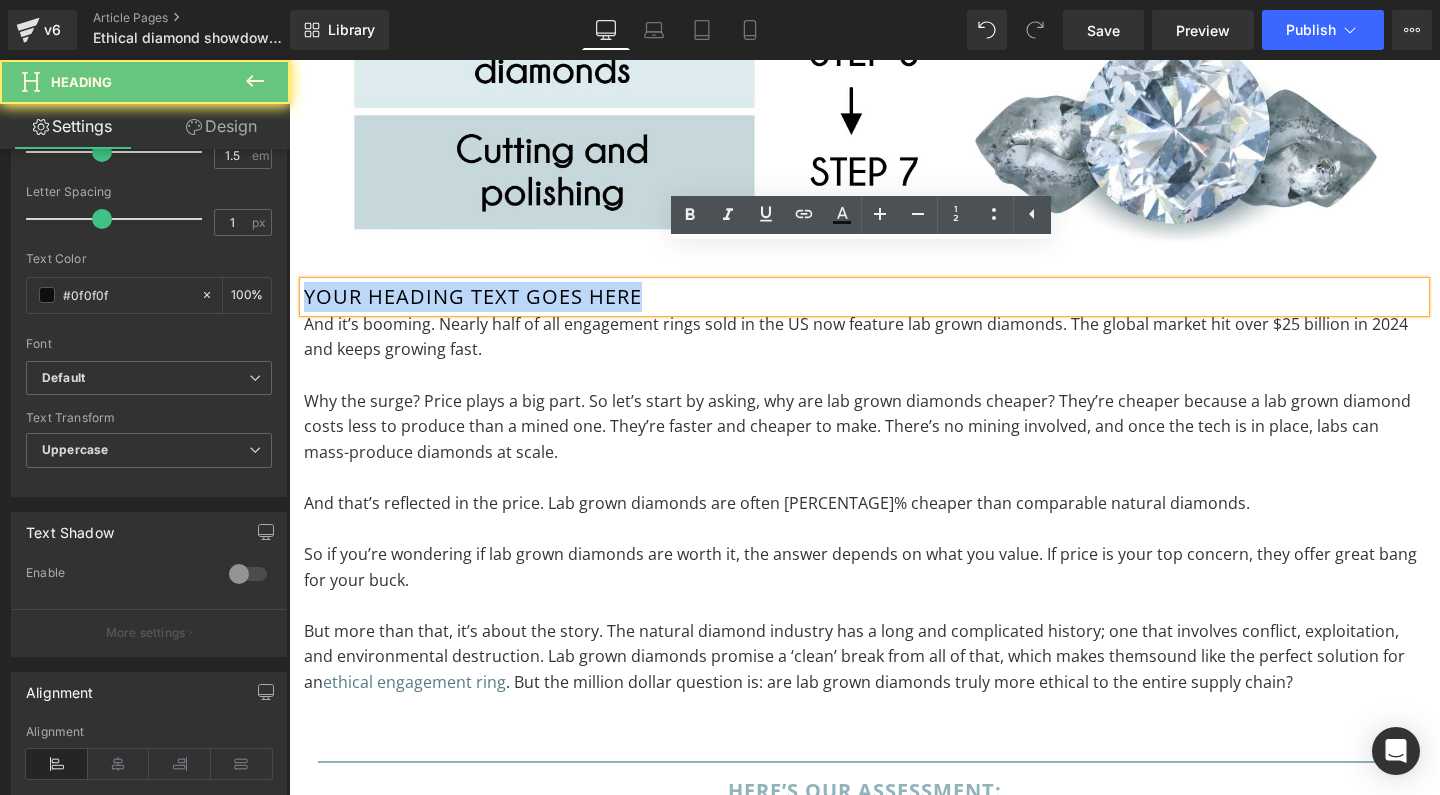 click on "Your heading text goes here" at bounding box center [864, 297] 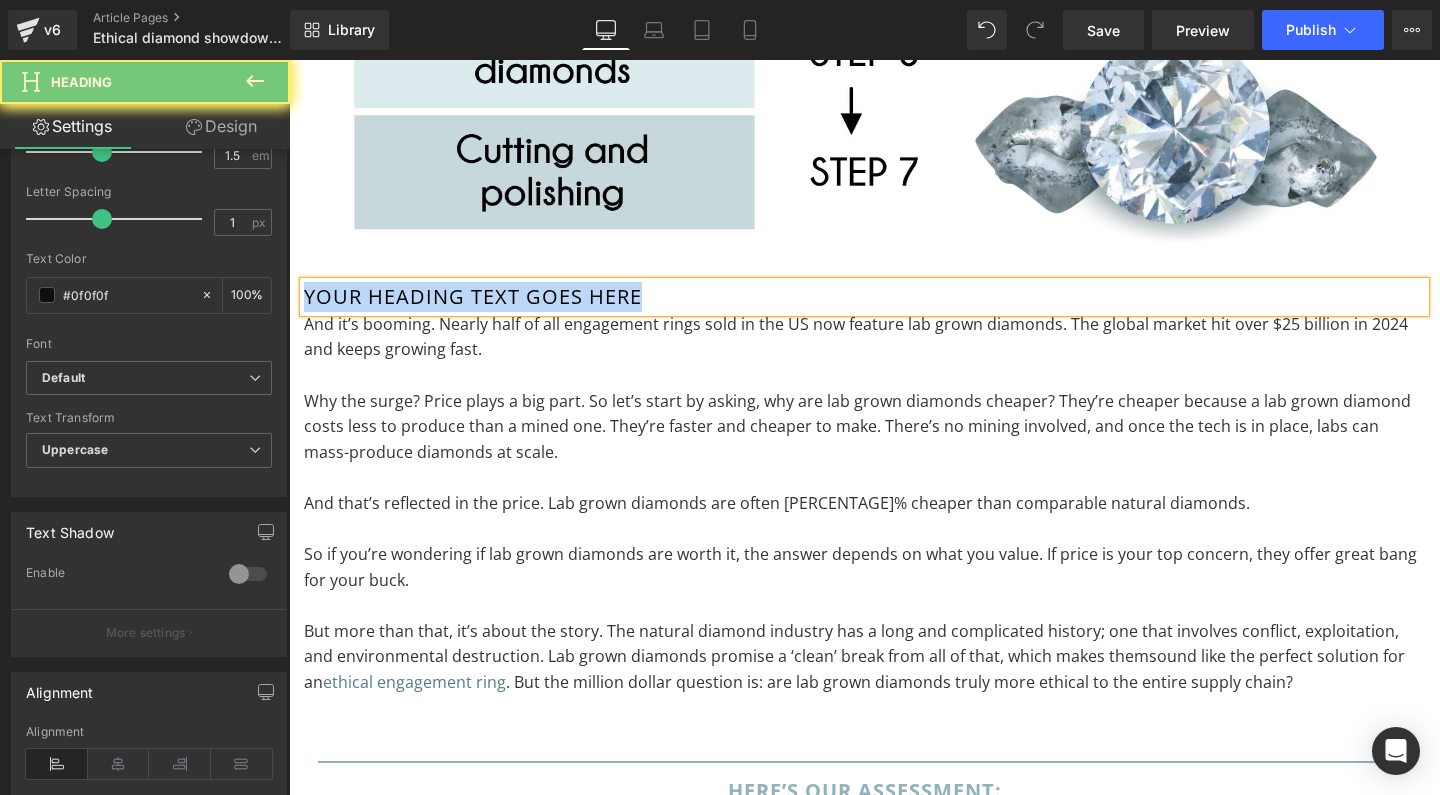 paste 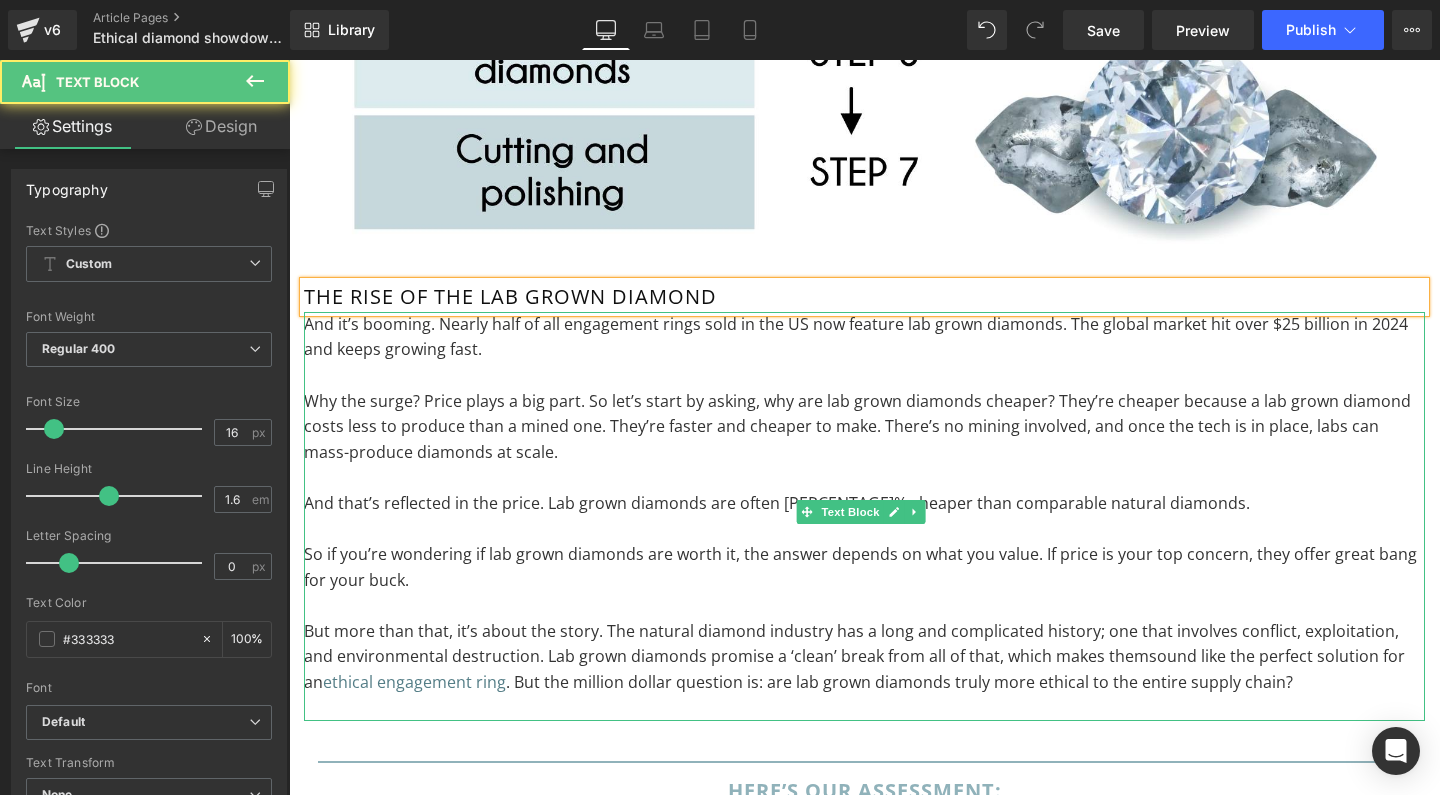 click on "Why the surge? Price plays a big part. So let’s start by asking, why are lab grown diamonds cheaper? They’re cheaper because a lab grown diamond costs less to produce than a mined one. They’re faster and cheaper to make. There’s no mining involved, and once the tech is in place, labs can mass-produce diamonds at scale." at bounding box center [864, 427] 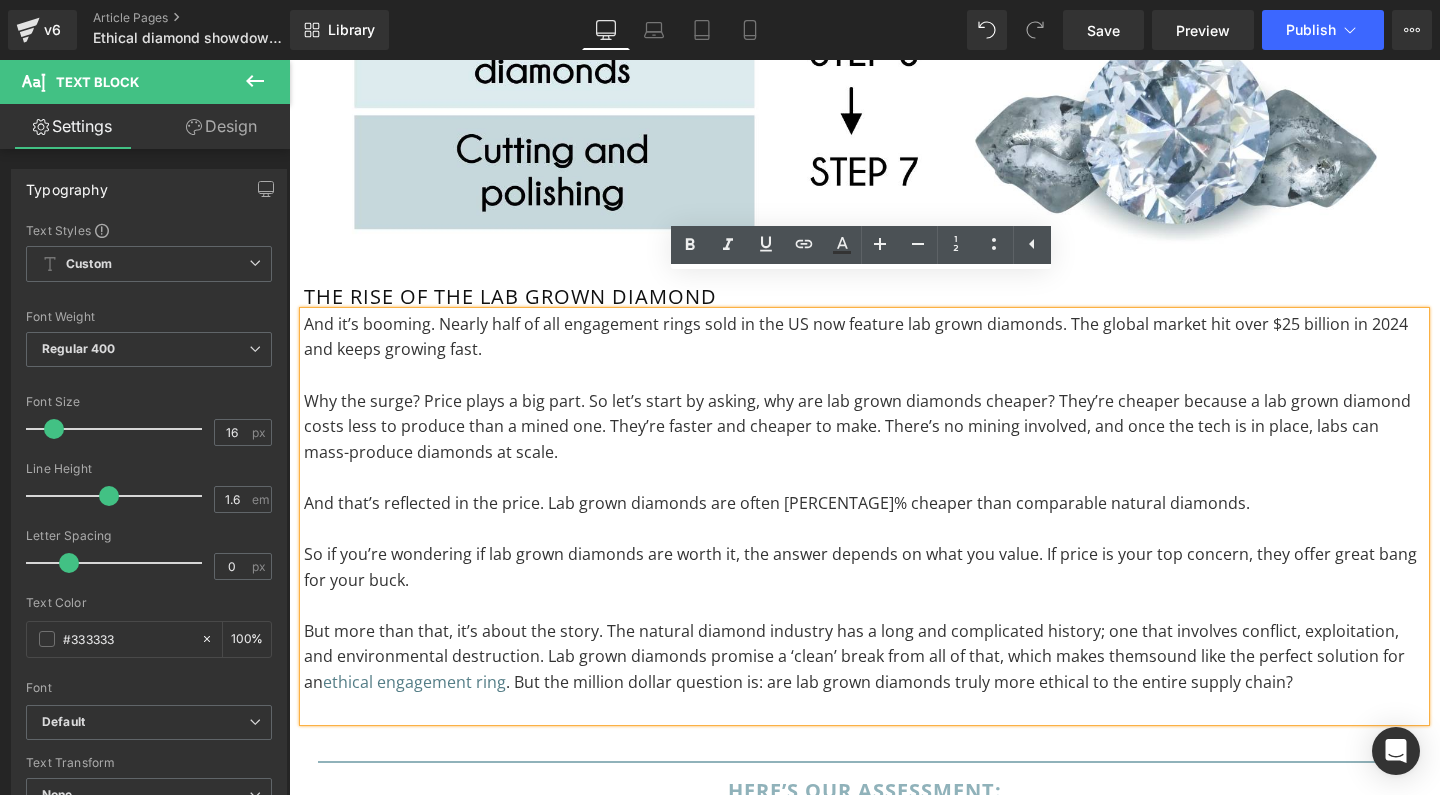 click on "And it’s booming. Nearly half of all engagement rings sold in the US now feature lab grown diamonds. The global market hit over $25 billion in 2024 and keeps growing fast." at bounding box center [864, 337] 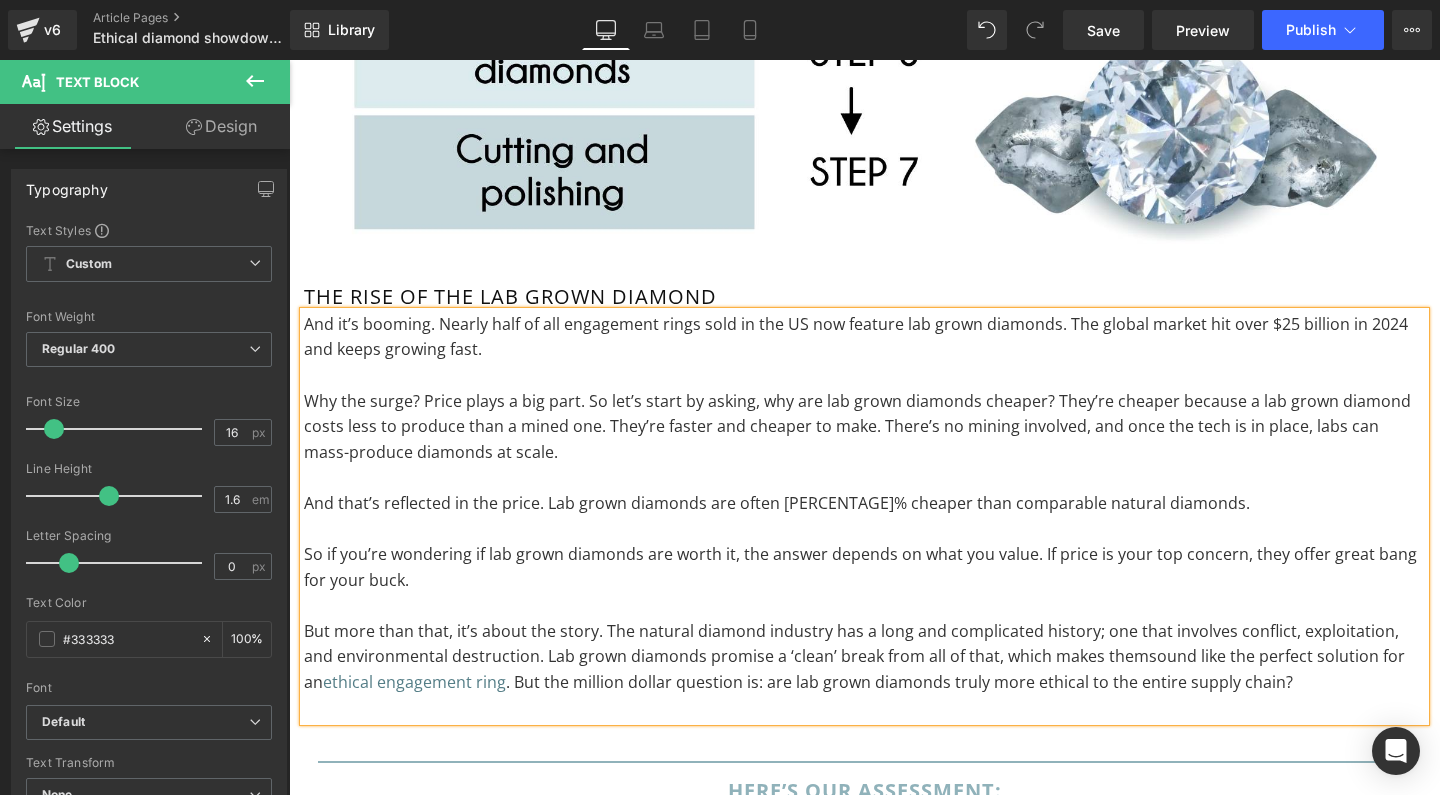 click on "Why the surge? Price plays a big part. So let’s start by asking, why are lab grown diamonds cheaper? They’re cheaper because a lab grown diamond costs less to produce than a mined one. They’re faster and cheaper to make. There’s no mining involved, and once the tech is in place, labs can mass-produce diamonds at scale." at bounding box center (864, 427) 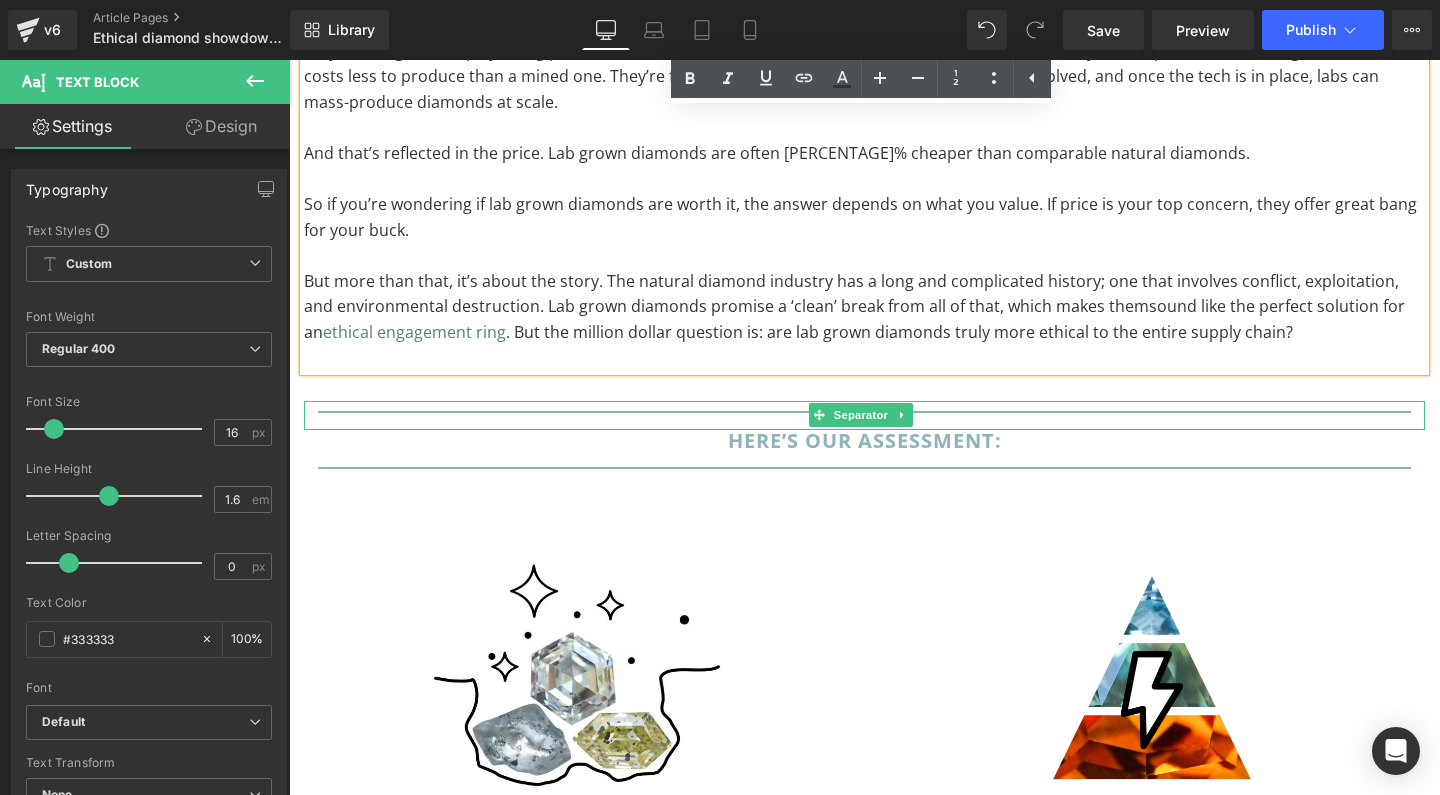 scroll, scrollTop: 3154, scrollLeft: 0, axis: vertical 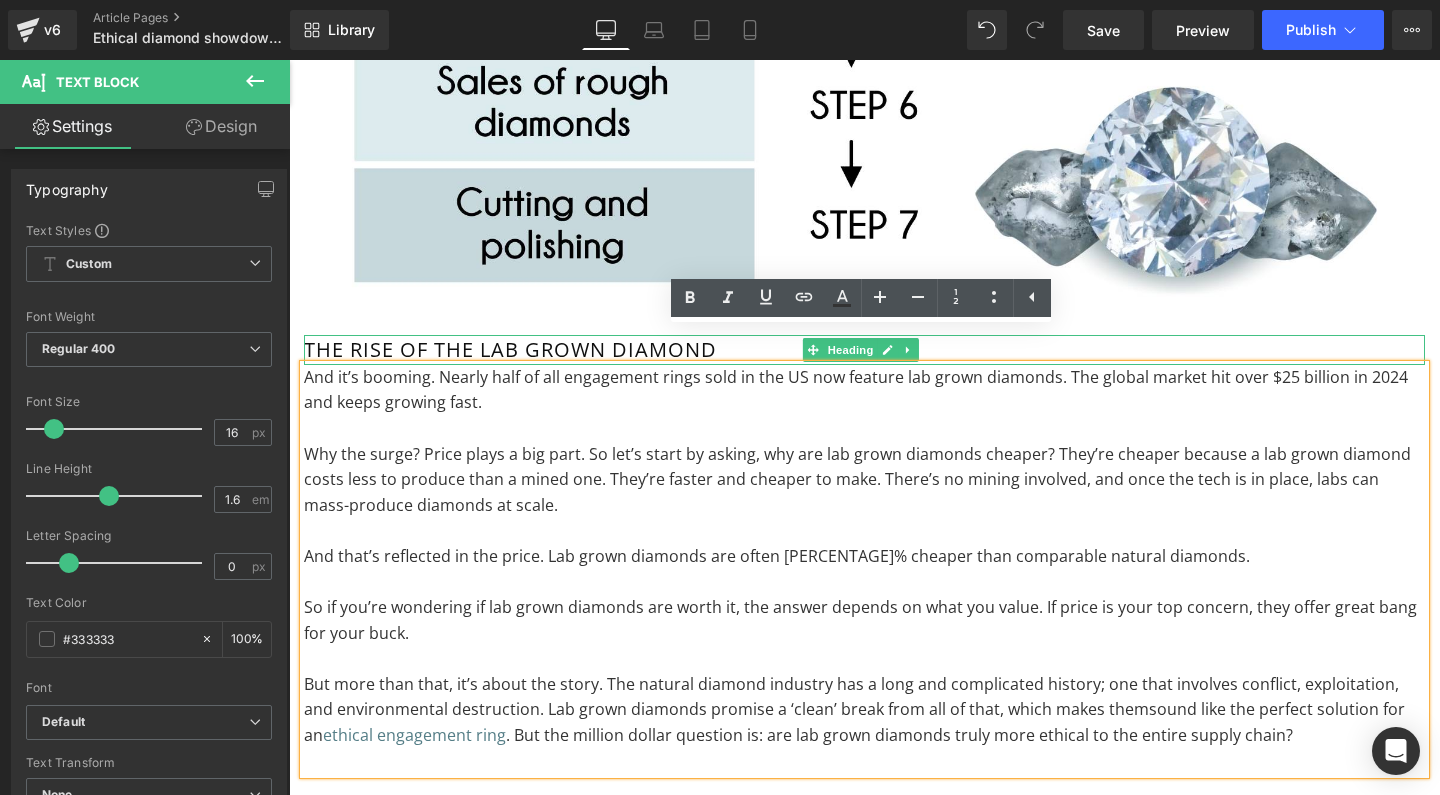 drag, startPoint x: 610, startPoint y: 310, endPoint x: 1046, endPoint y: 349, distance: 437.74078 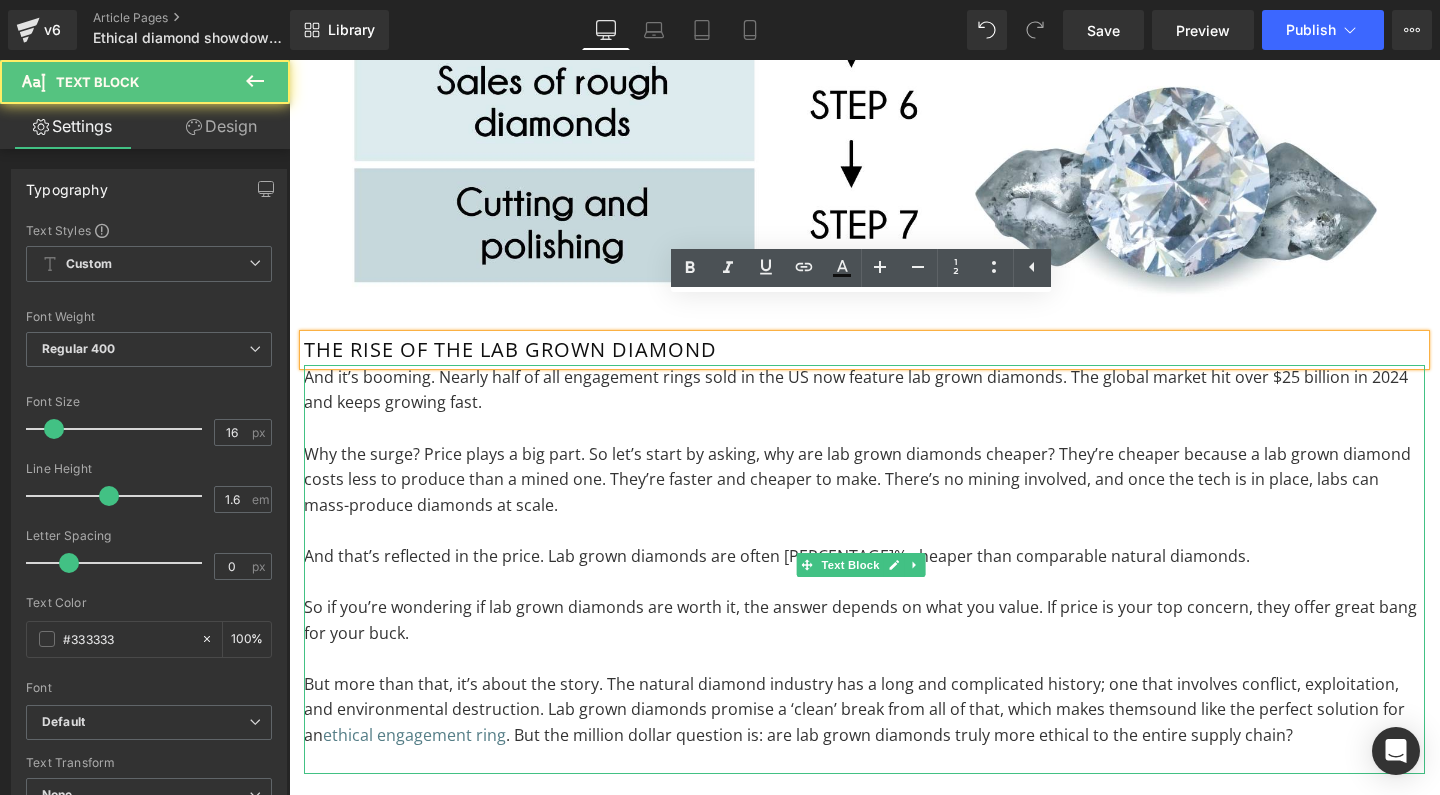 click at bounding box center [864, 429] 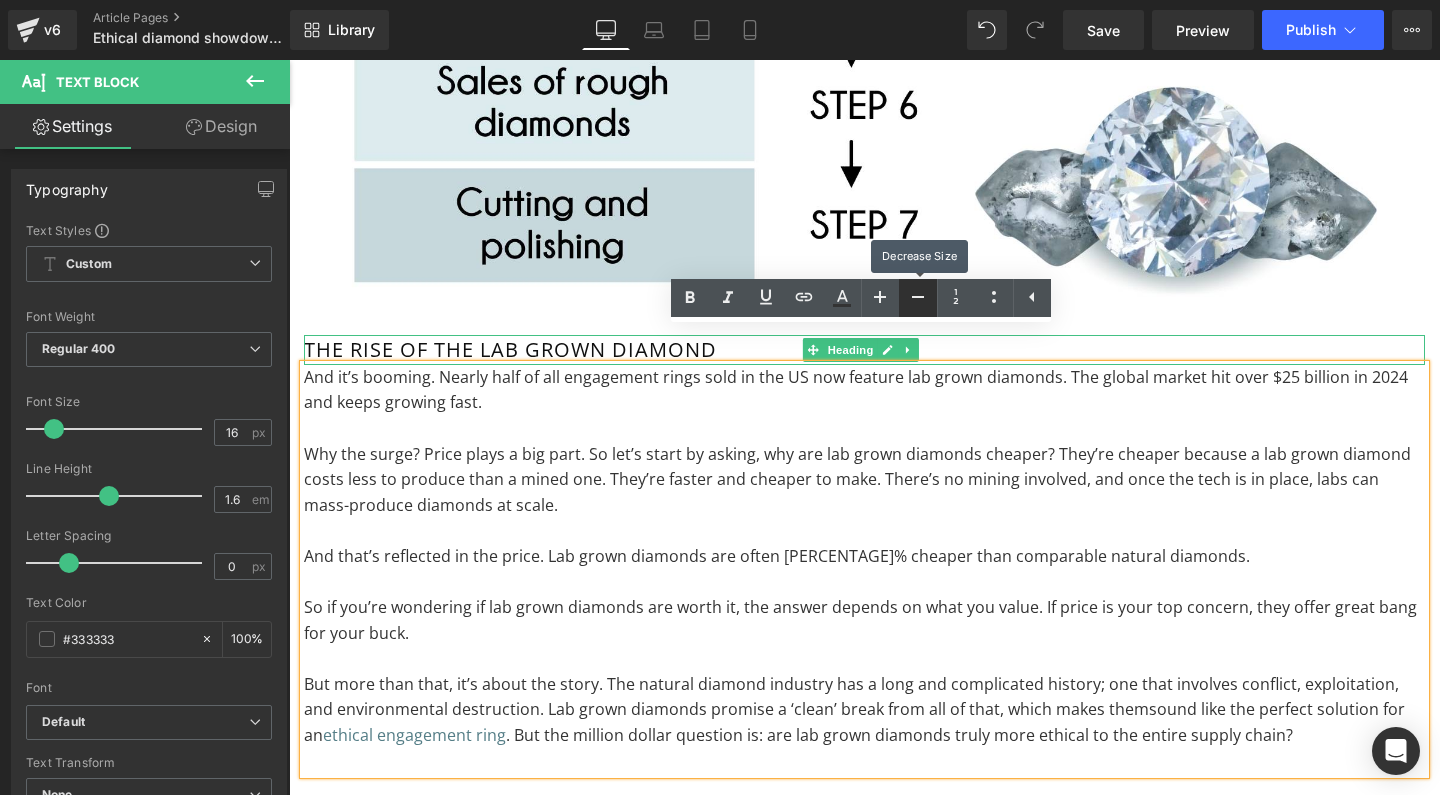 click at bounding box center (918, 298) 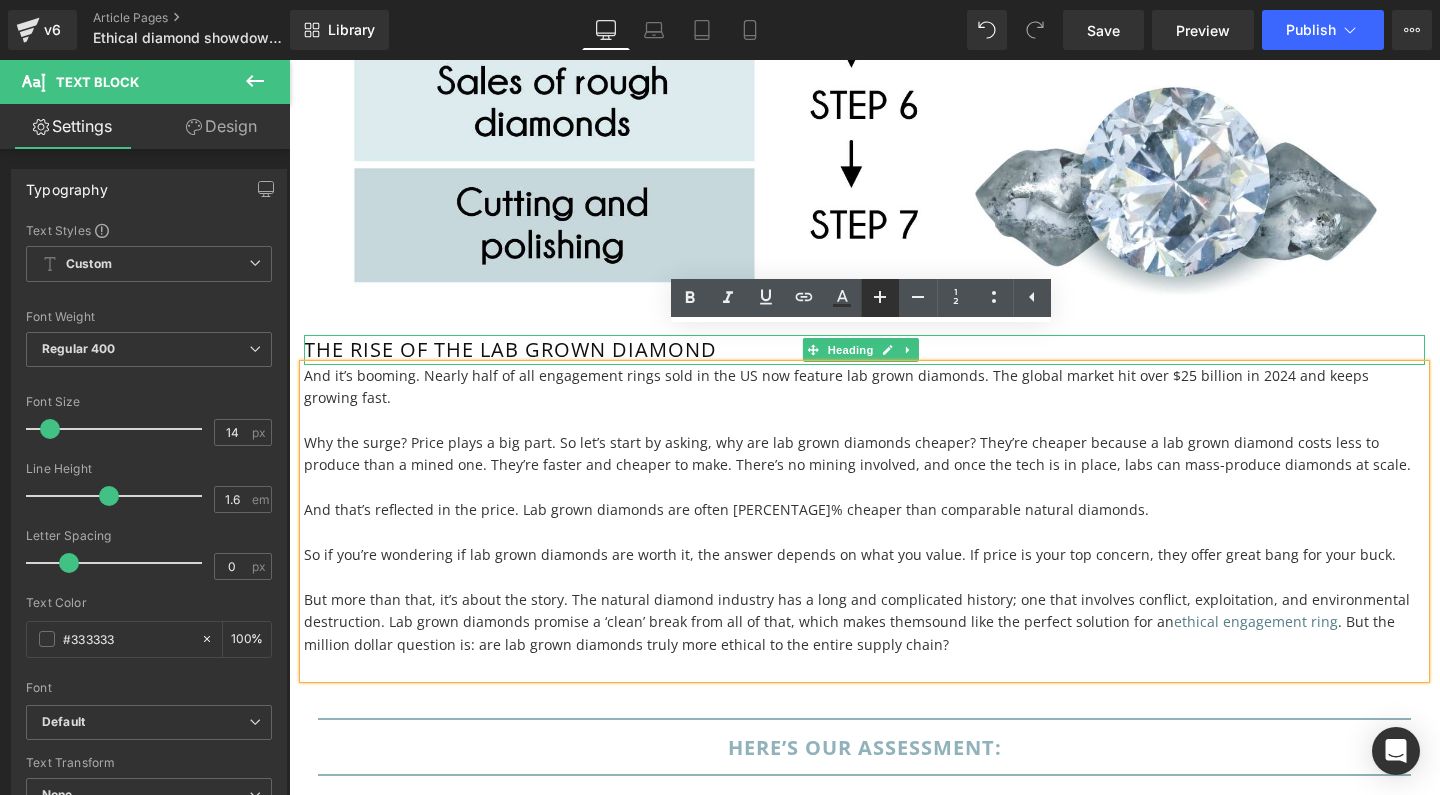 click 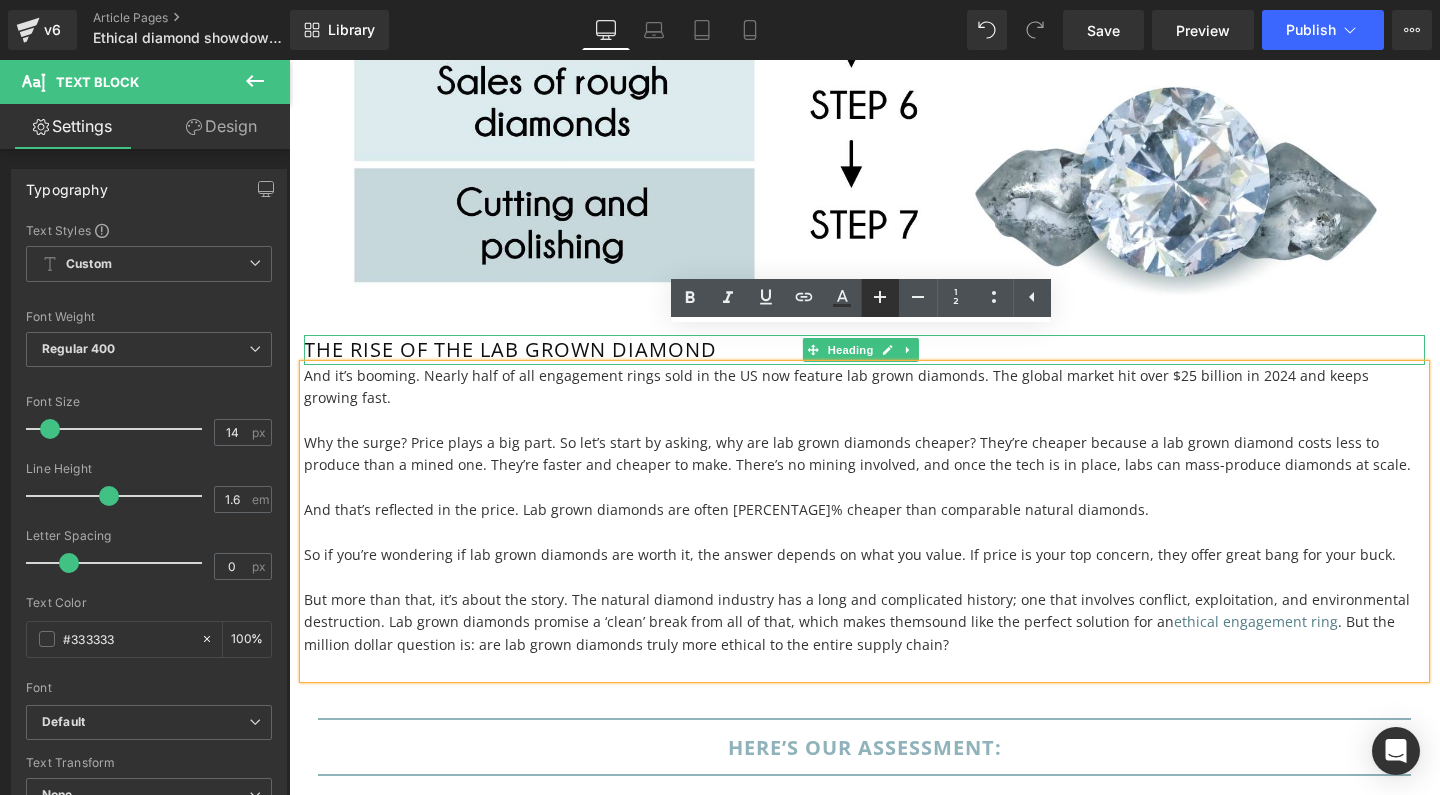 type on "16" 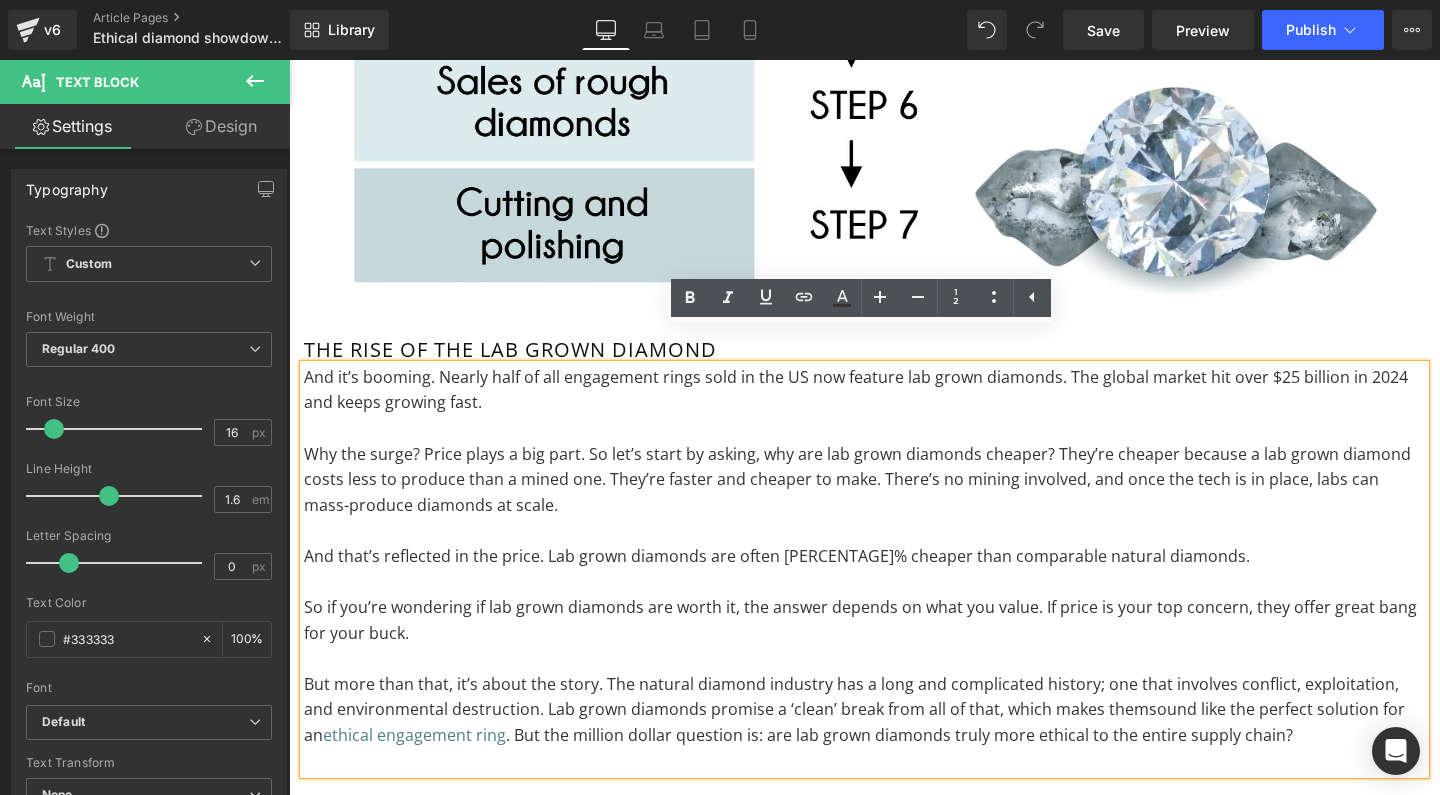 click on "Why the surge? Price plays a big part. So let’s start by asking, why are lab grown diamonds cheaper? They’re cheaper because a lab grown diamond costs less to produce than a mined one. They’re faster and cheaper to make. There’s no mining involved, and once the tech is in place, labs can mass-produce diamonds at scale." at bounding box center [864, 480] 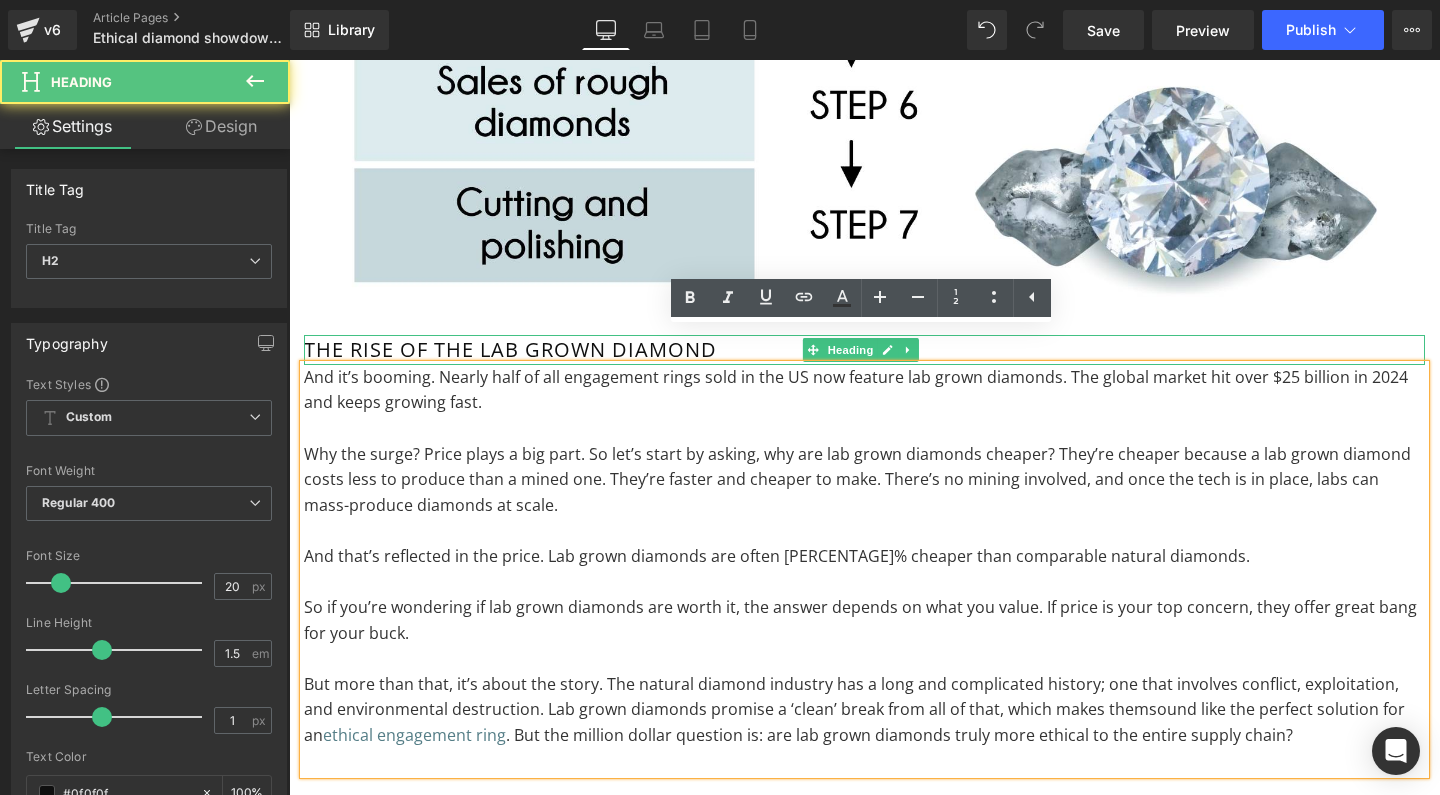 click on "The rise of the lab grown diamond" at bounding box center [864, 350] 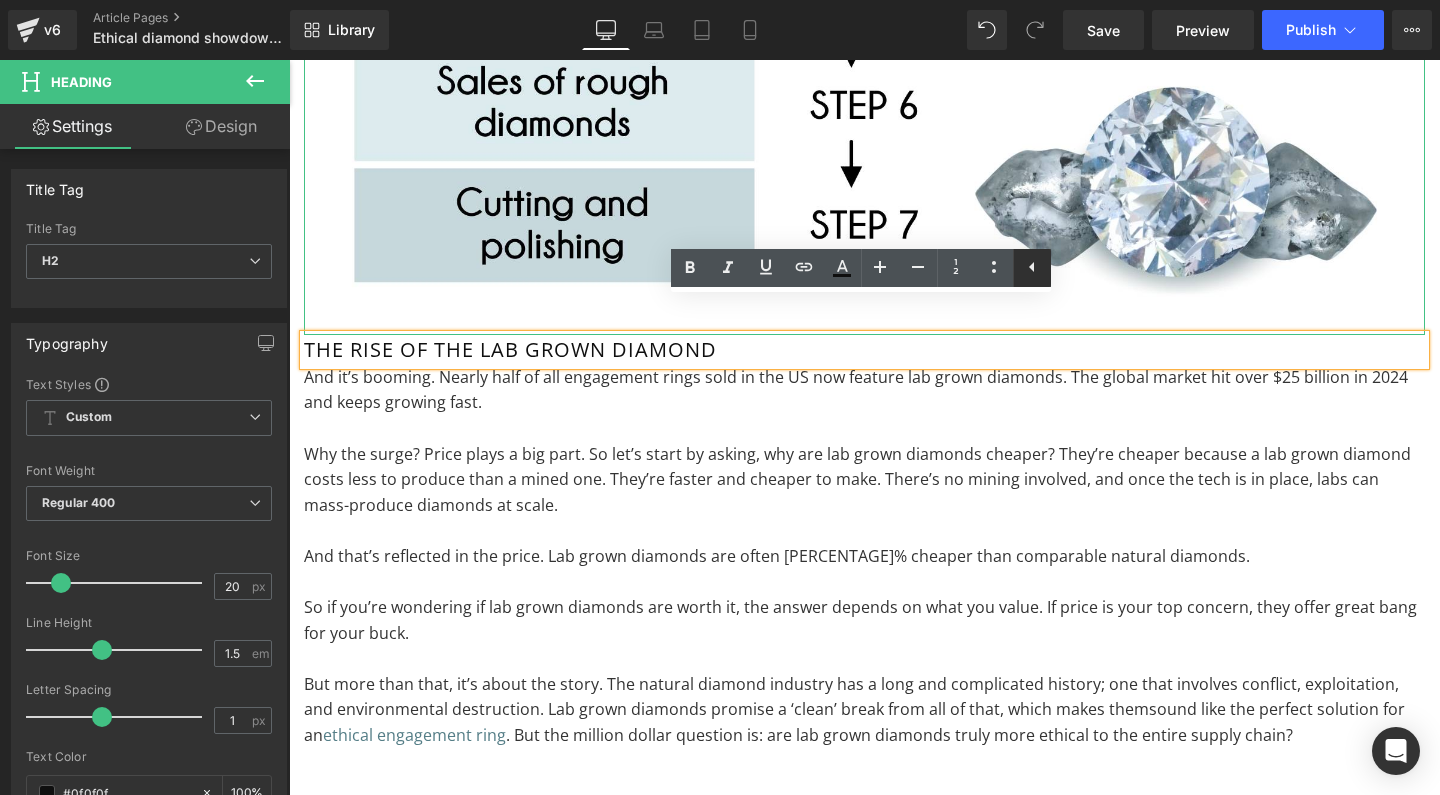 click 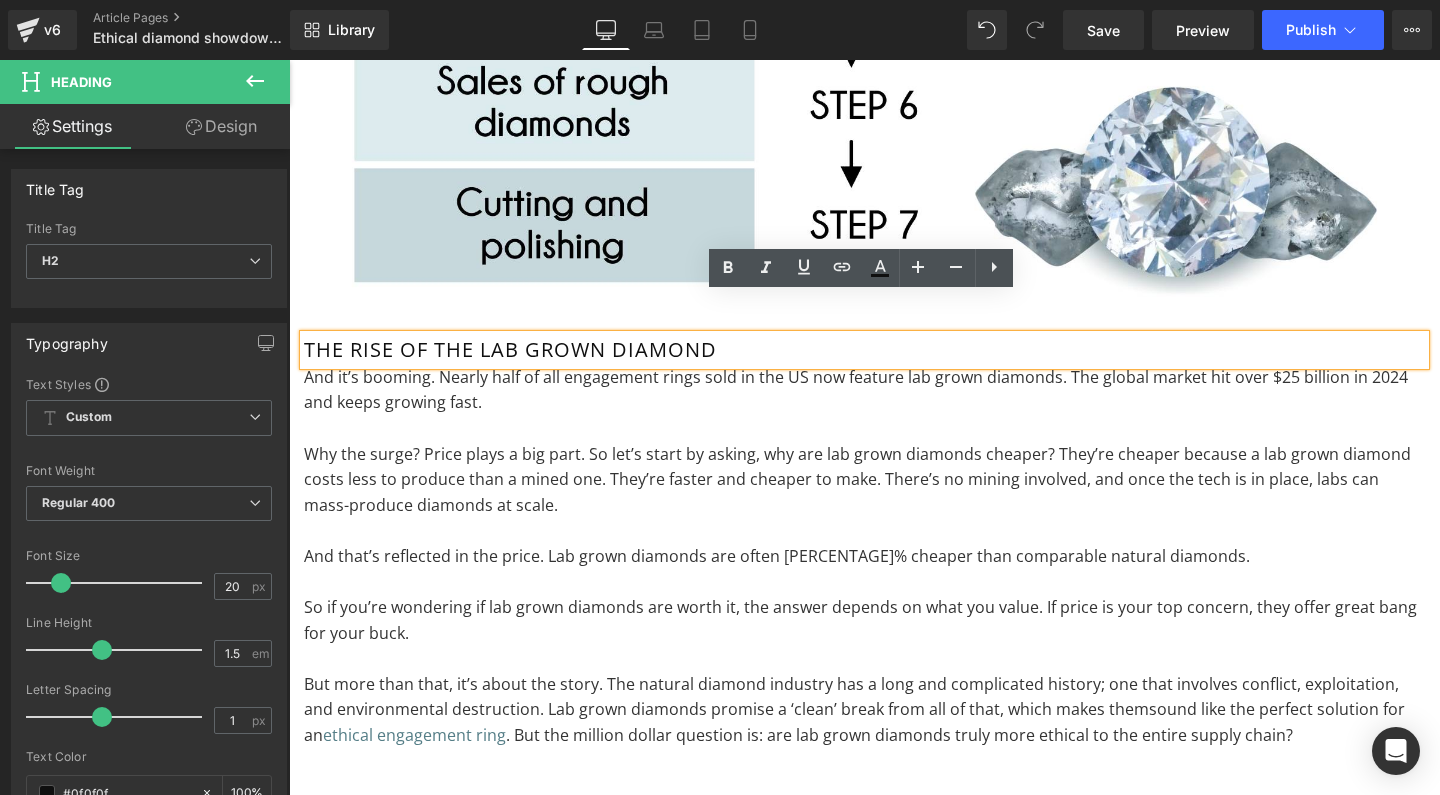click on "The rise of the lab grown diamond" at bounding box center [864, 350] 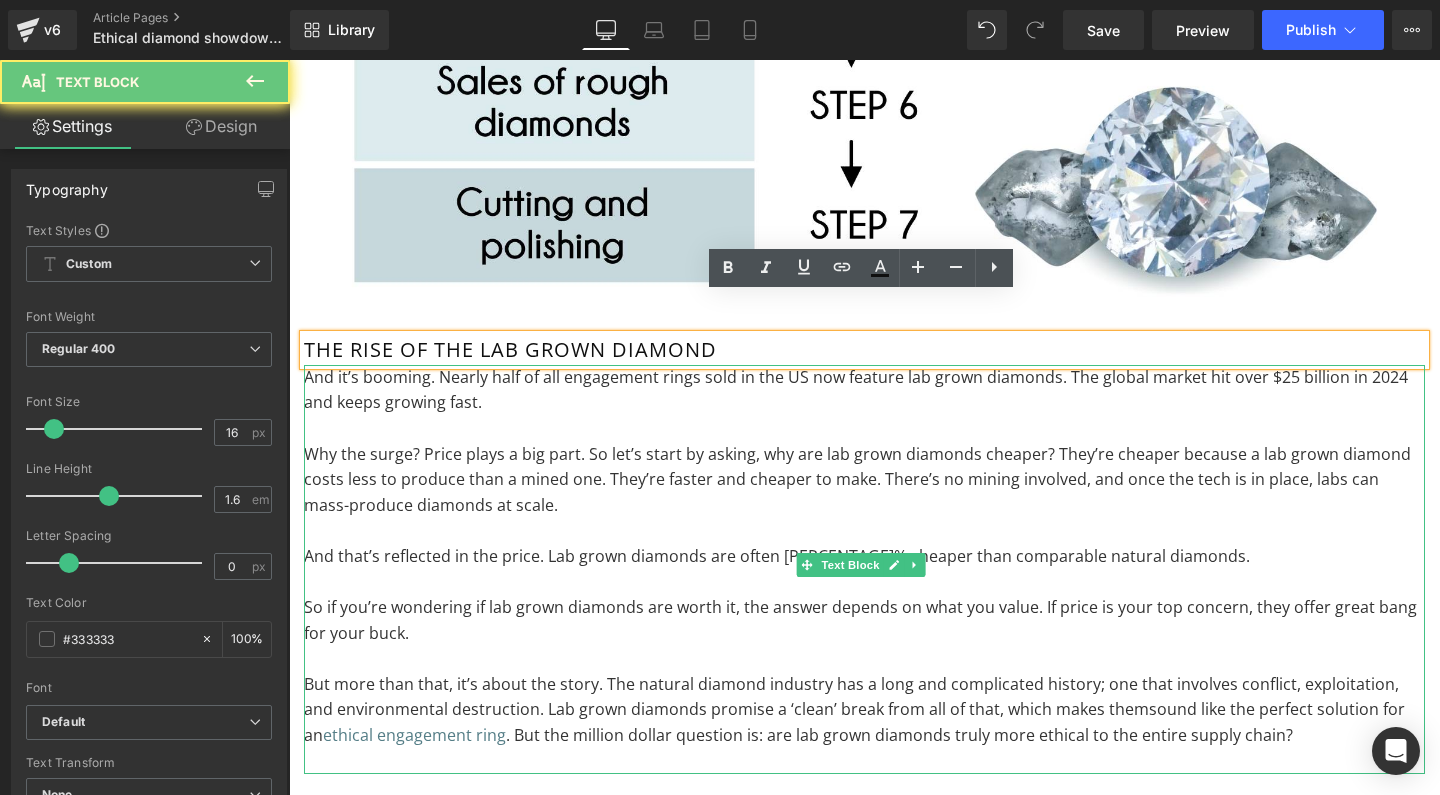 click at bounding box center (864, 429) 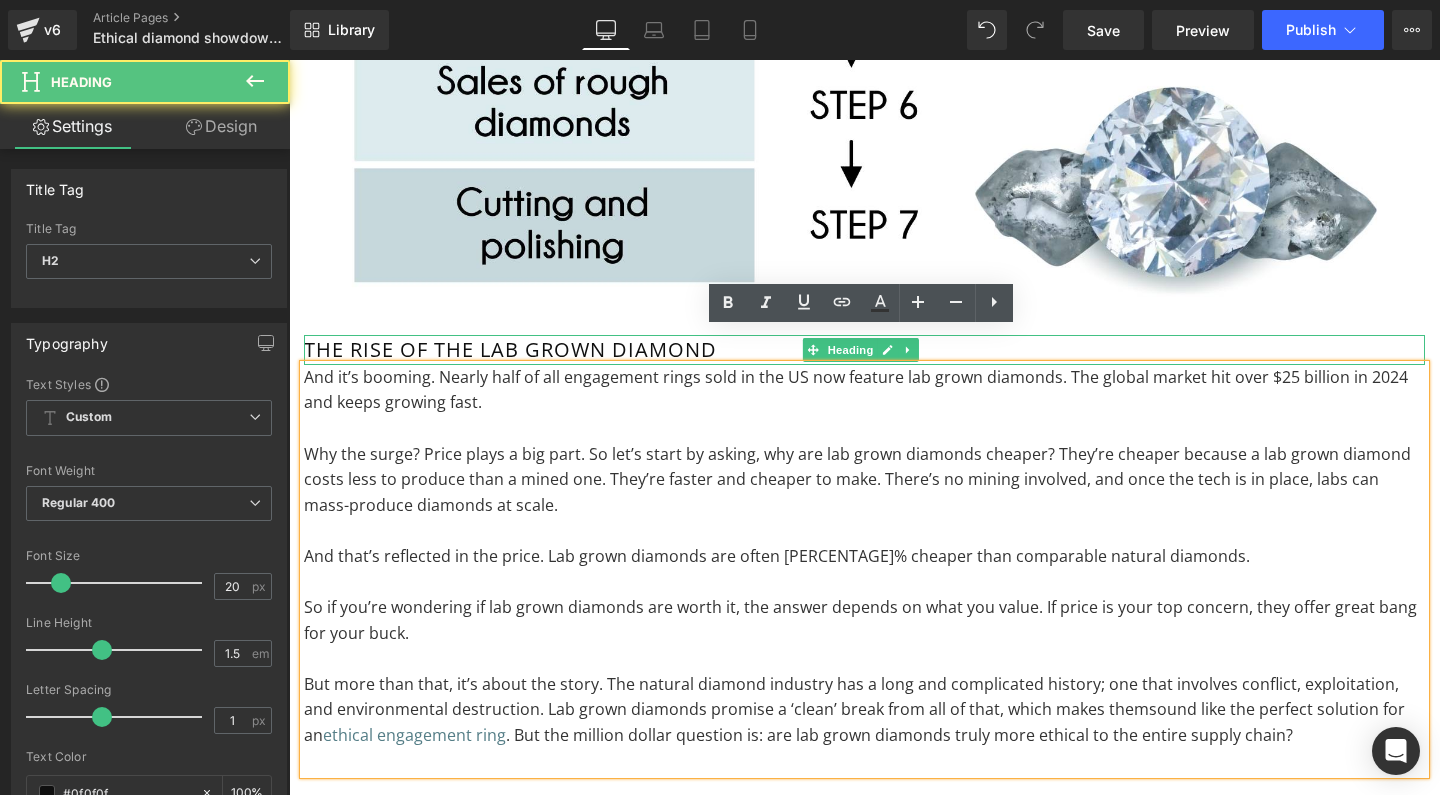 click on "The rise of the lab grown diamond" at bounding box center (864, 350) 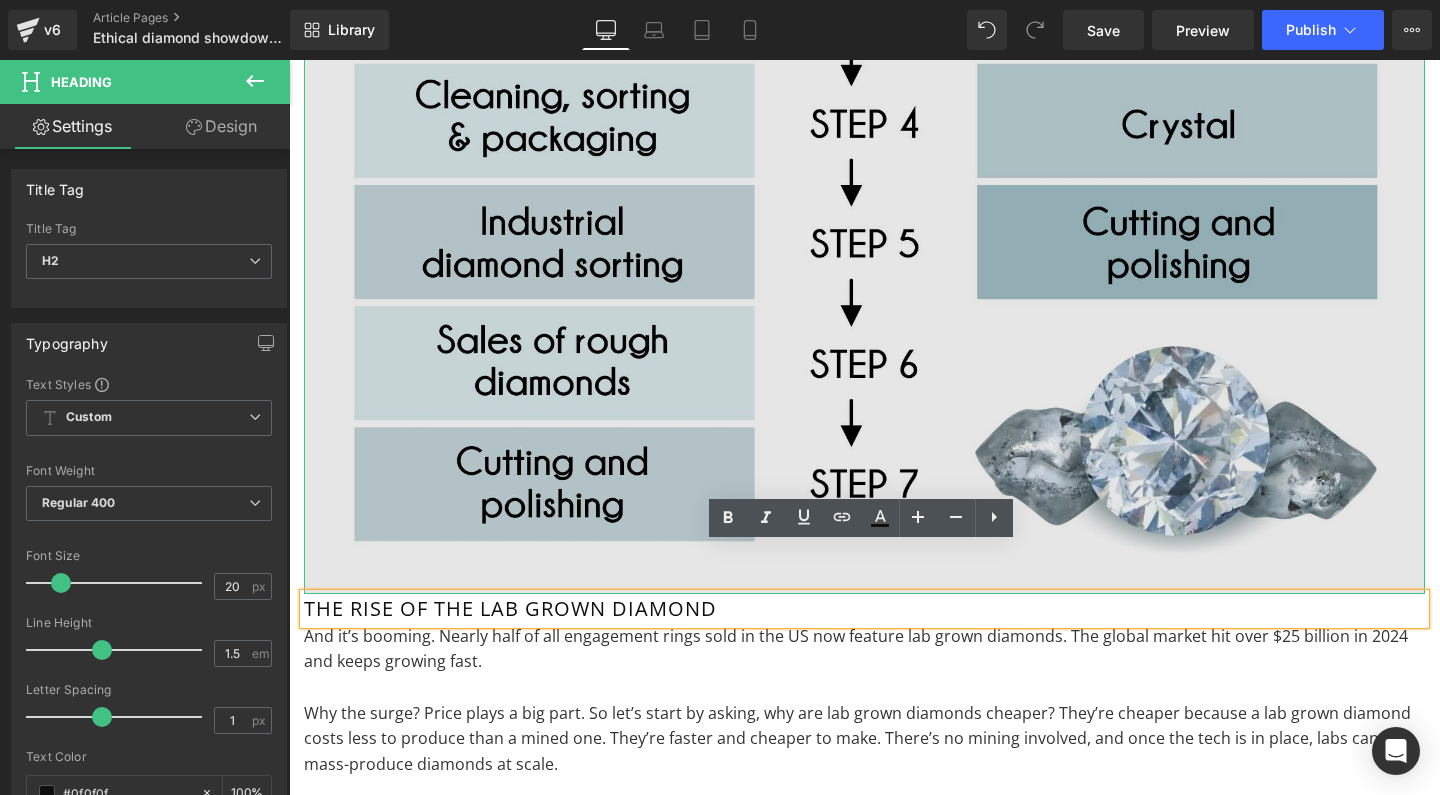 scroll, scrollTop: 2492, scrollLeft: 0, axis: vertical 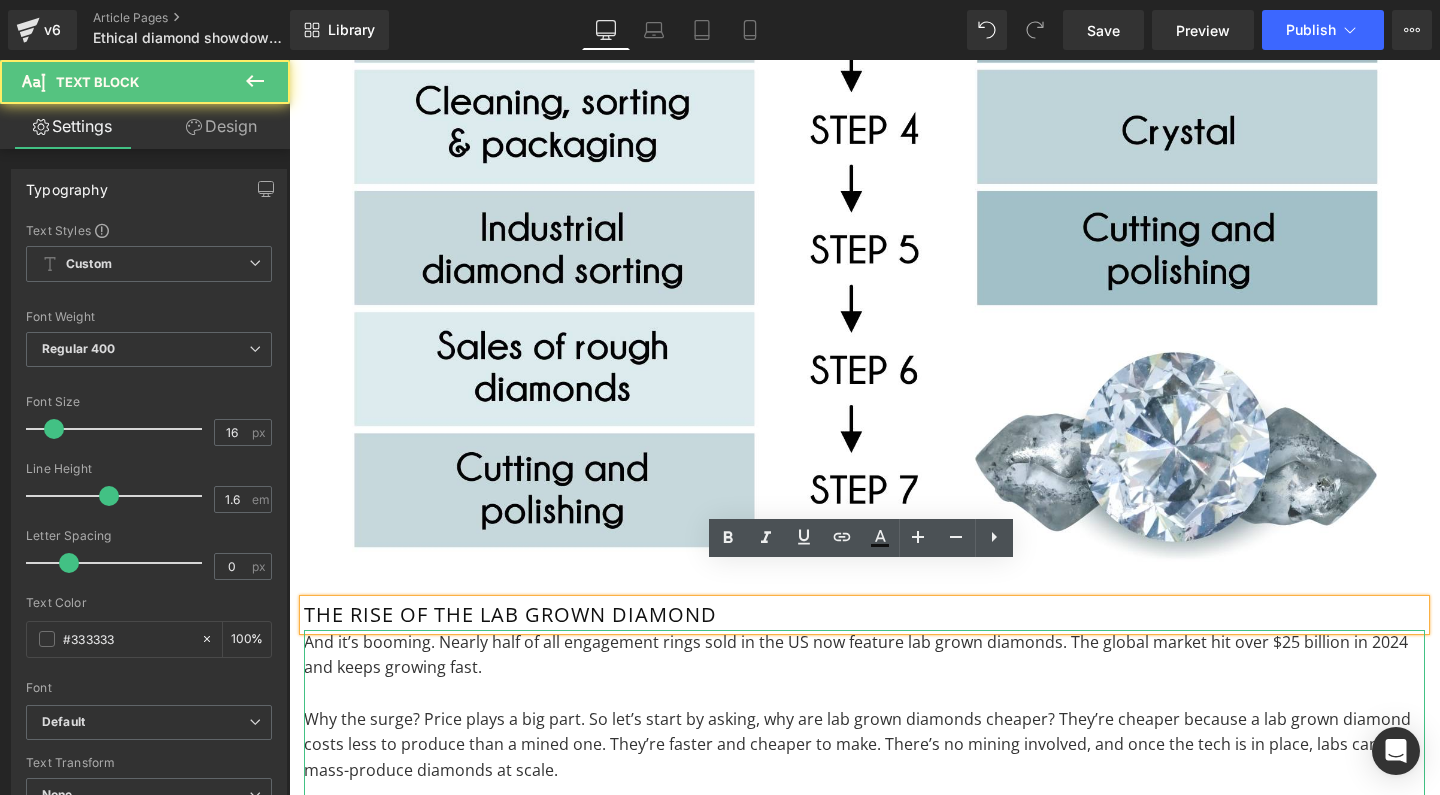 click on "Why the surge? Price plays a big part. So let’s start by asking, why are lab grown diamonds cheaper? They’re cheaper because a lab grown diamond costs less to produce than a mined one. They’re faster and cheaper to make. There’s no mining involved, and once the tech is in place, labs can mass-produce diamonds at scale." at bounding box center (864, 745) 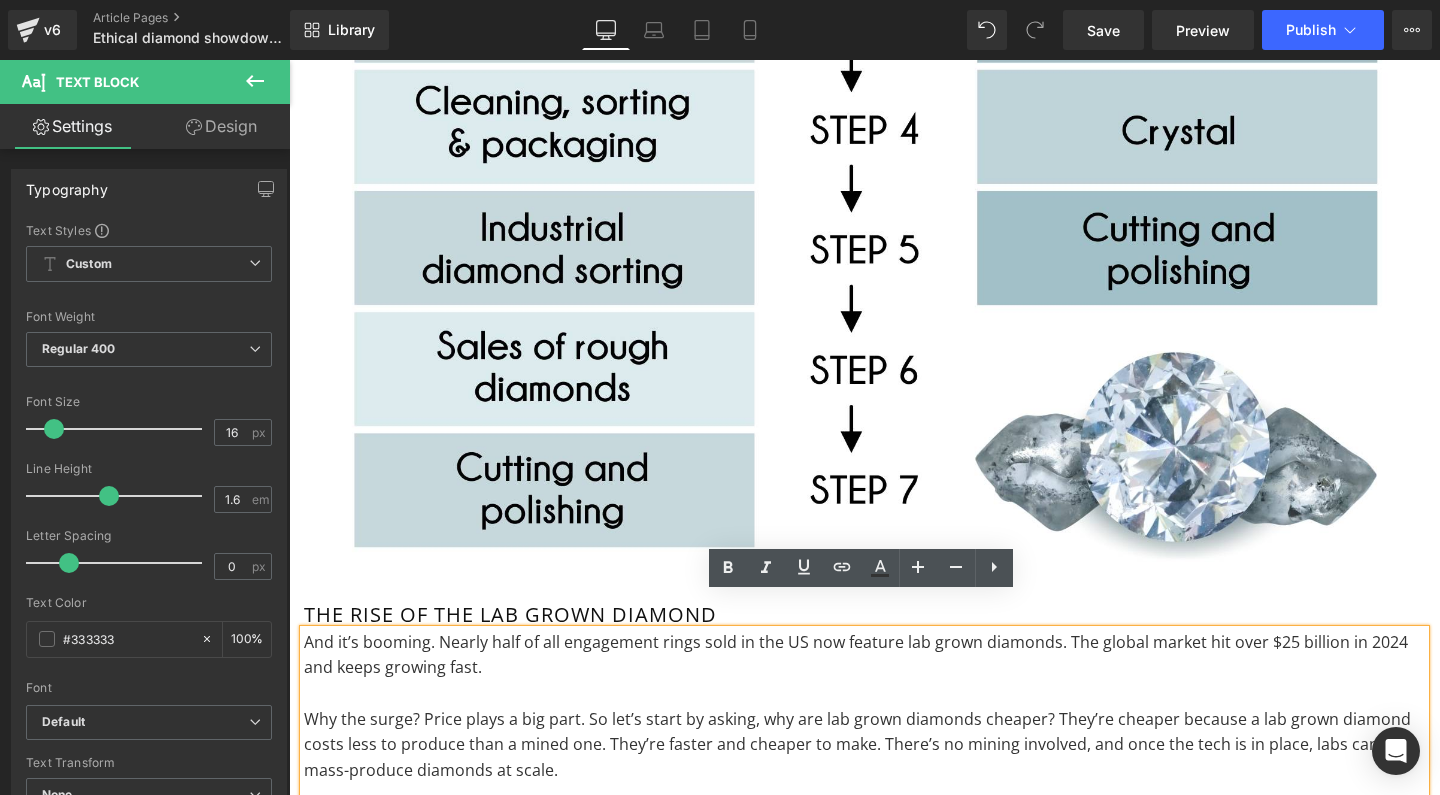 click on "Why the surge? Price plays a big part. So let’s start by asking, why are lab grown diamonds cheaper? They’re cheaper because a lab grown diamond costs less to produce than a mined one. They’re faster and cheaper to make. There’s no mining involved, and once the tech is in place, labs can mass-produce diamonds at scale." at bounding box center [864, 745] 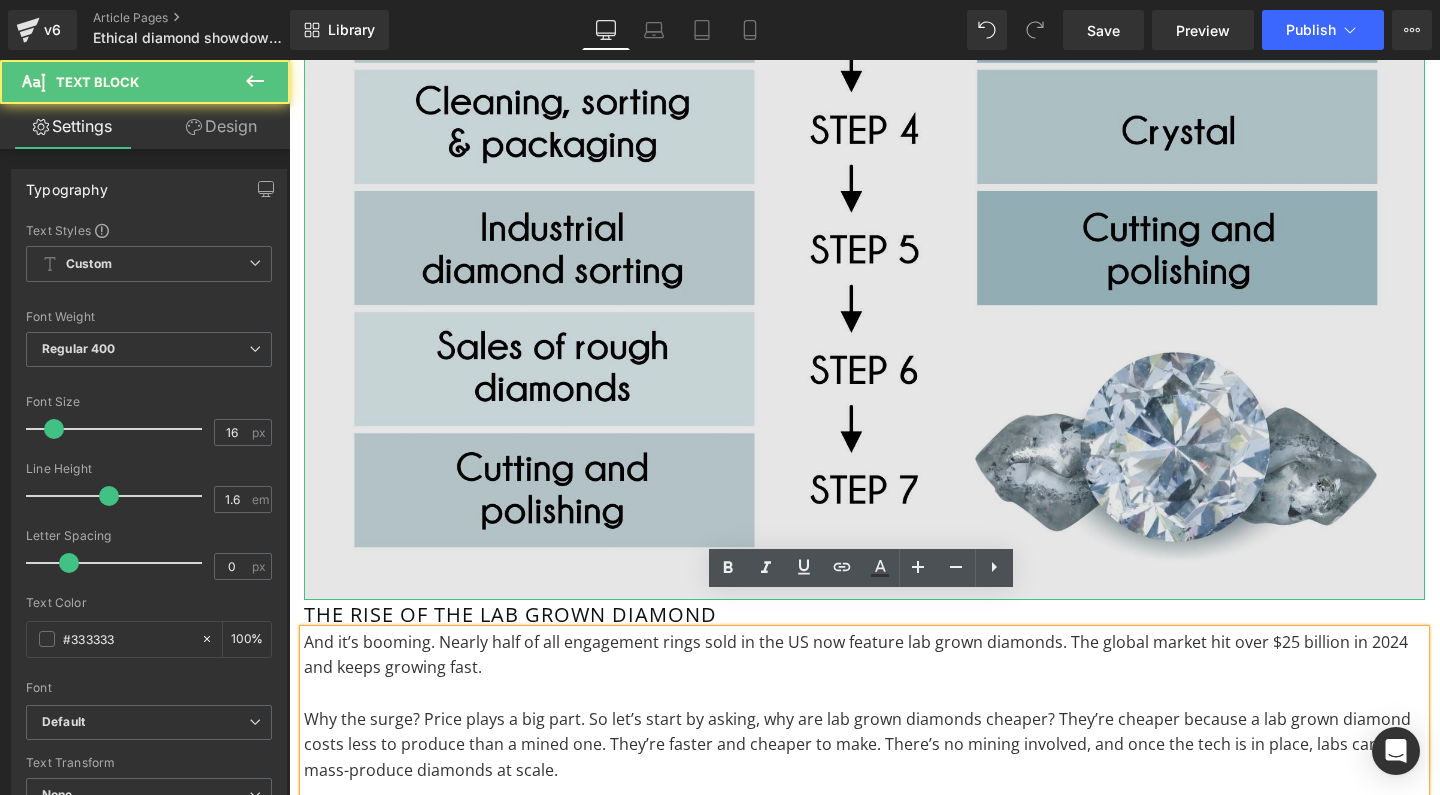 click at bounding box center (864, 39) 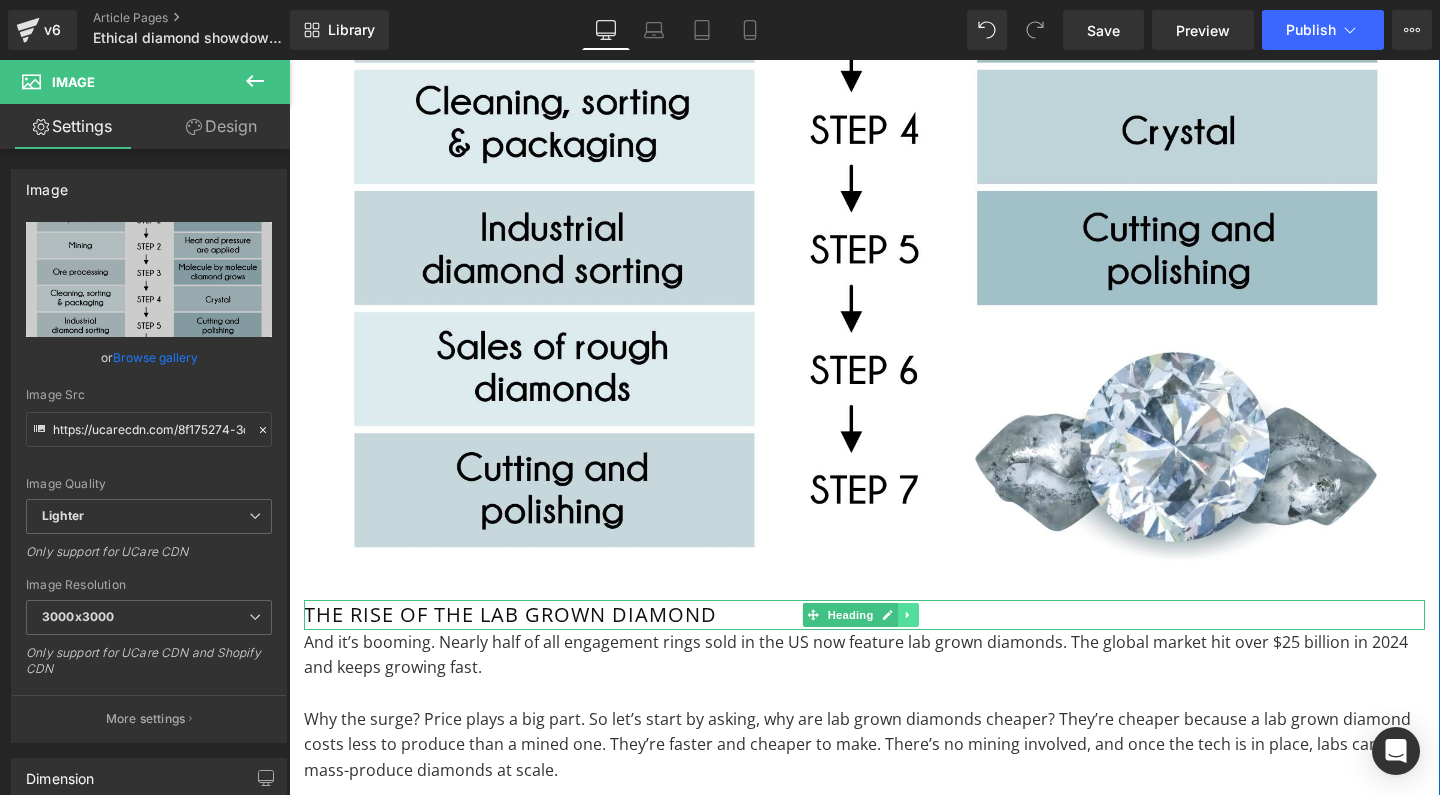 click 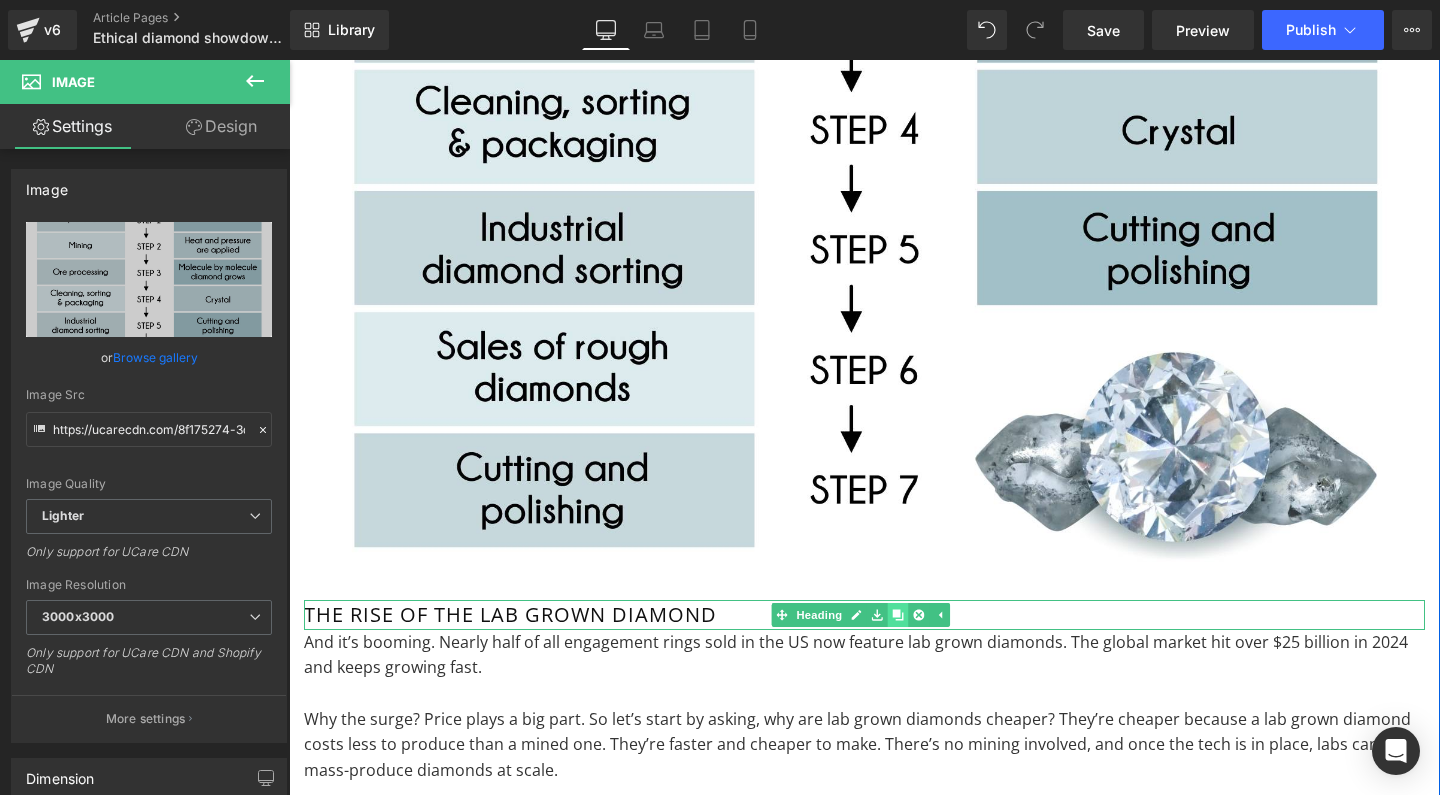 click 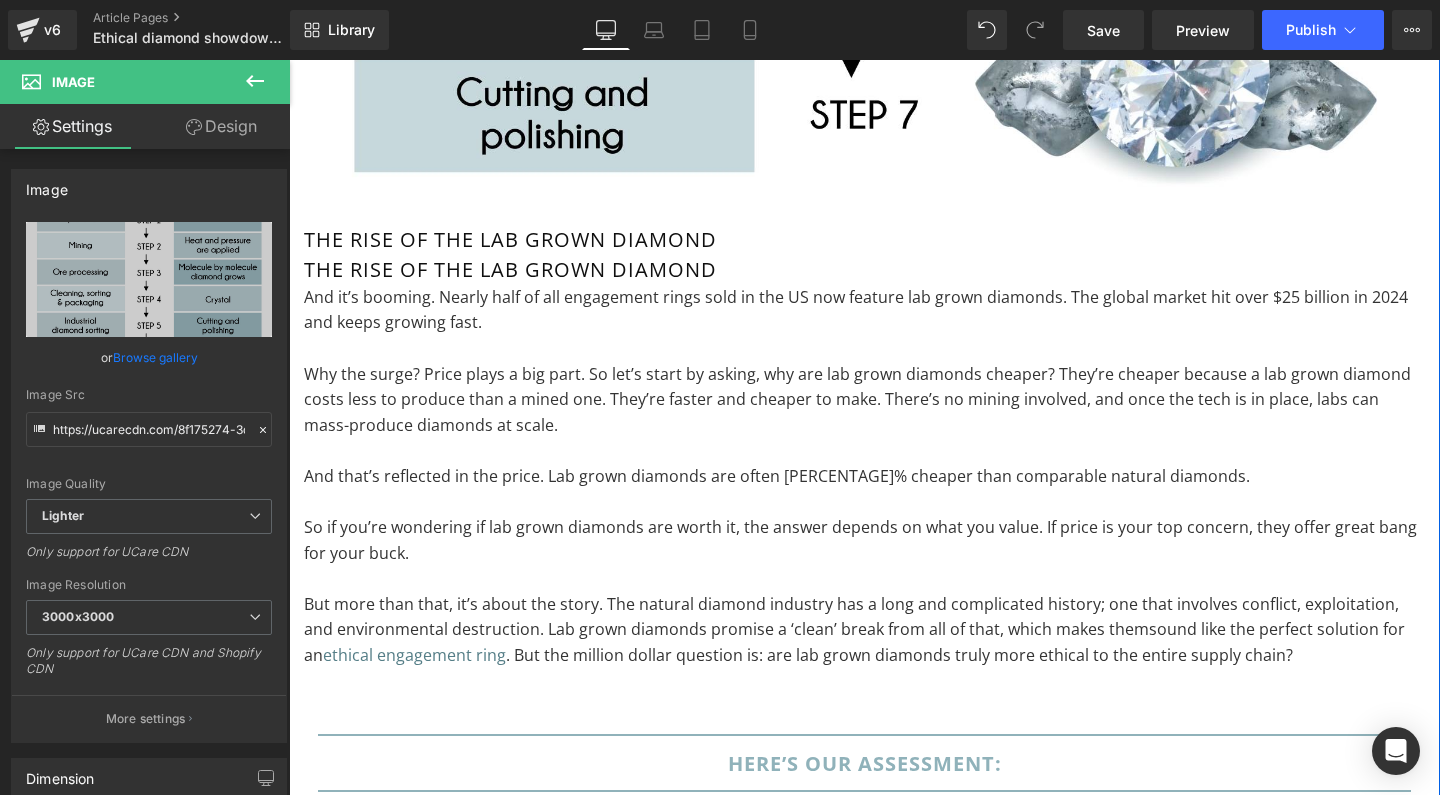 scroll, scrollTop: 2947, scrollLeft: 0, axis: vertical 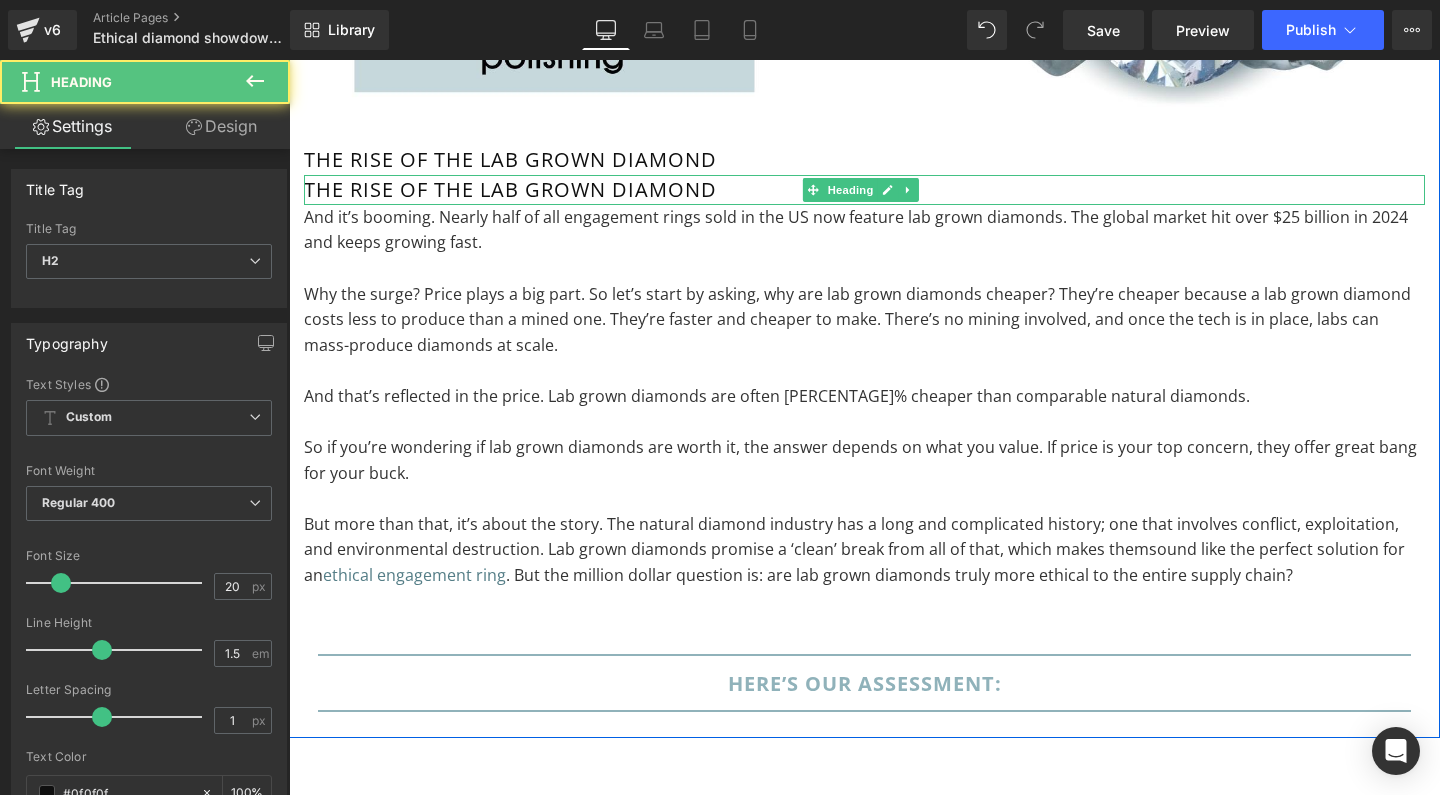 click on "The rise of the lab grown diamond" at bounding box center [864, 190] 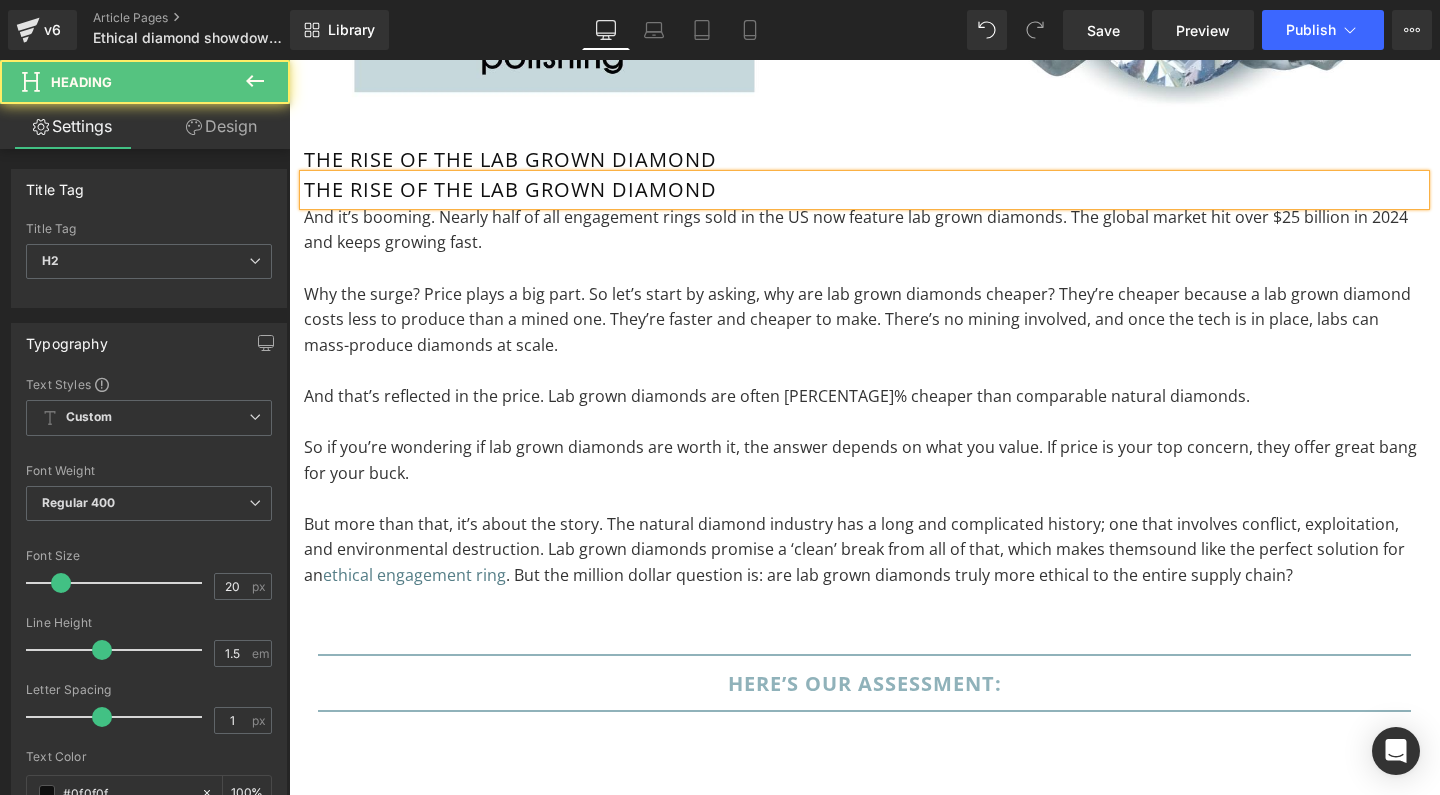 click on "The rise of the lab grown diamond" at bounding box center (864, 190) 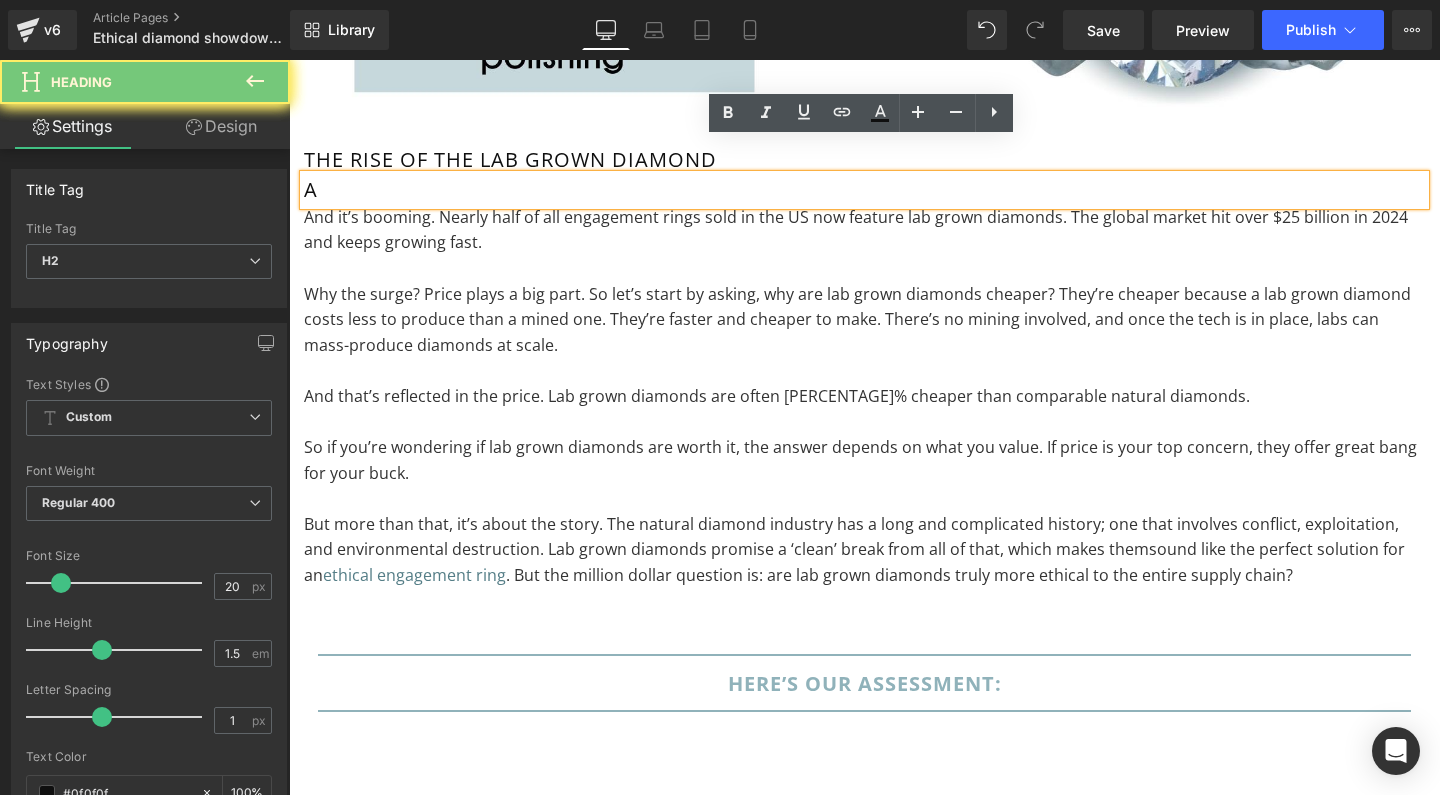 type 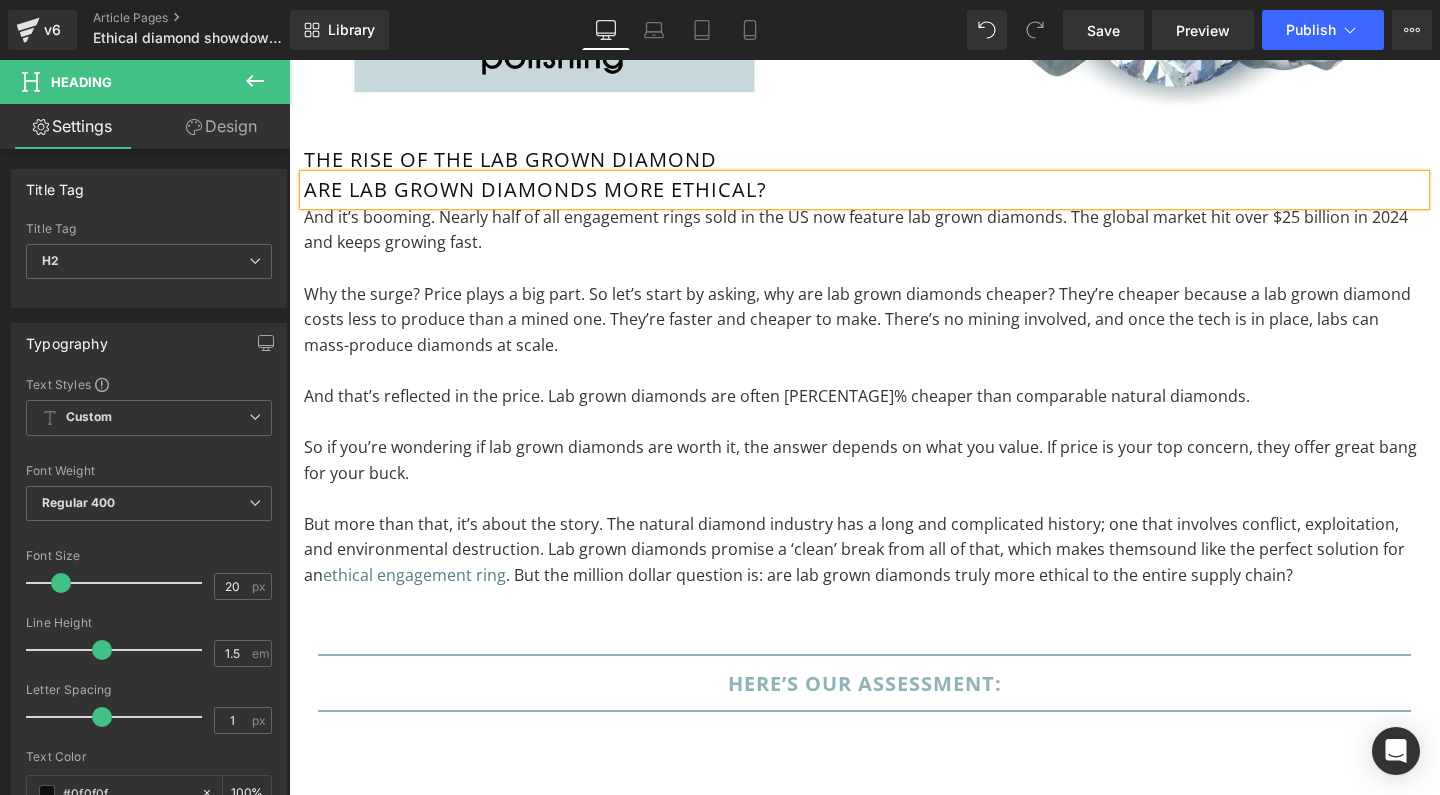 click on "Image
The rise of the lab grown diamond
Heading         are lab grown diamonds more ethical? Heading         And it’s booming. Nearly half of all engagement rings sold in the [COUNTRY] now feature lab grown diamonds. The global market hit over $[PRICE] in [YEAR] and keeps growing fast. Why the surge? Price plays a big part. So let’s start by asking, why are lab grown diamonds cheaper? They’re cheaper because a lab grown diamond costs less to produce than a mined one. They’re faster and cheaper to make. There’s no mining involved, and once the tech is in place, labs can mass-produce diamonds at scale. And that’s reflected in the price. Lab grown diamonds are often [PERCENTAGE]% cheaper than comparable natural diamonds.  So if you’re wondering if lab grown diamonds are worth it, the answer depends on what you value. If price is your top concern, they offer great bang for your buck.  sound like the perfect solution for an  ethical engagement ring Text Block         Separator" at bounding box center (864, -124) 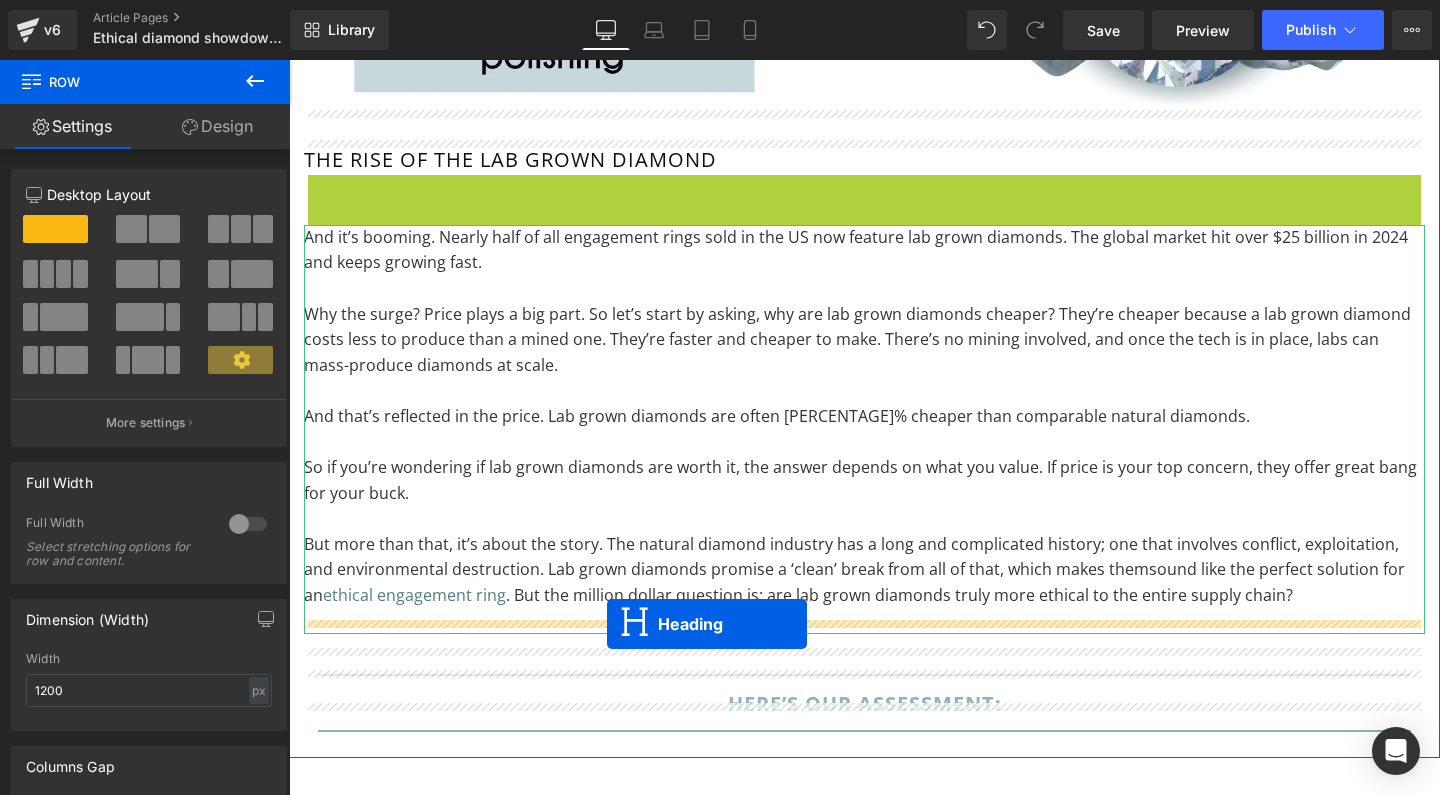 drag, startPoint x: 806, startPoint y: 152, endPoint x: 607, endPoint y: 624, distance: 512.2353 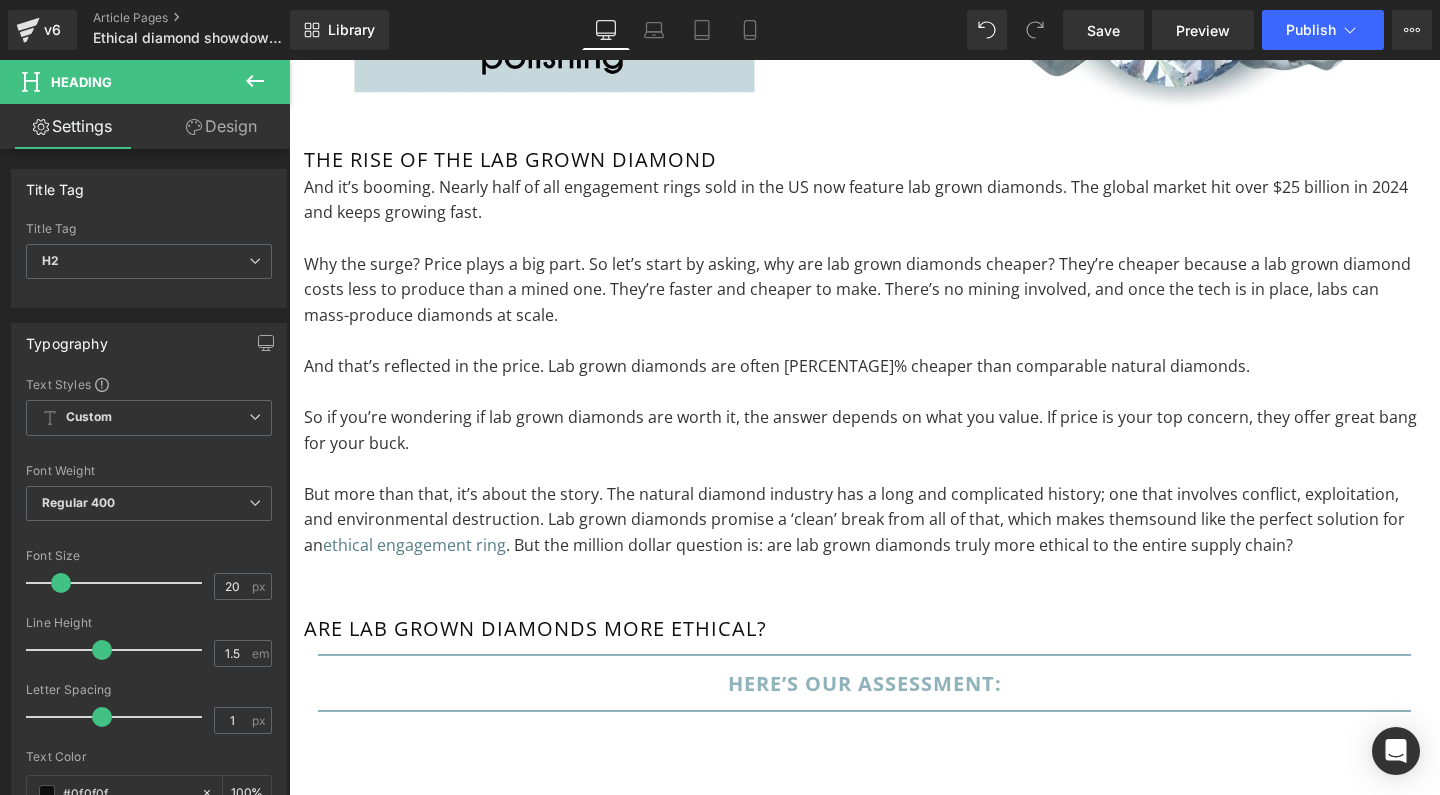 click 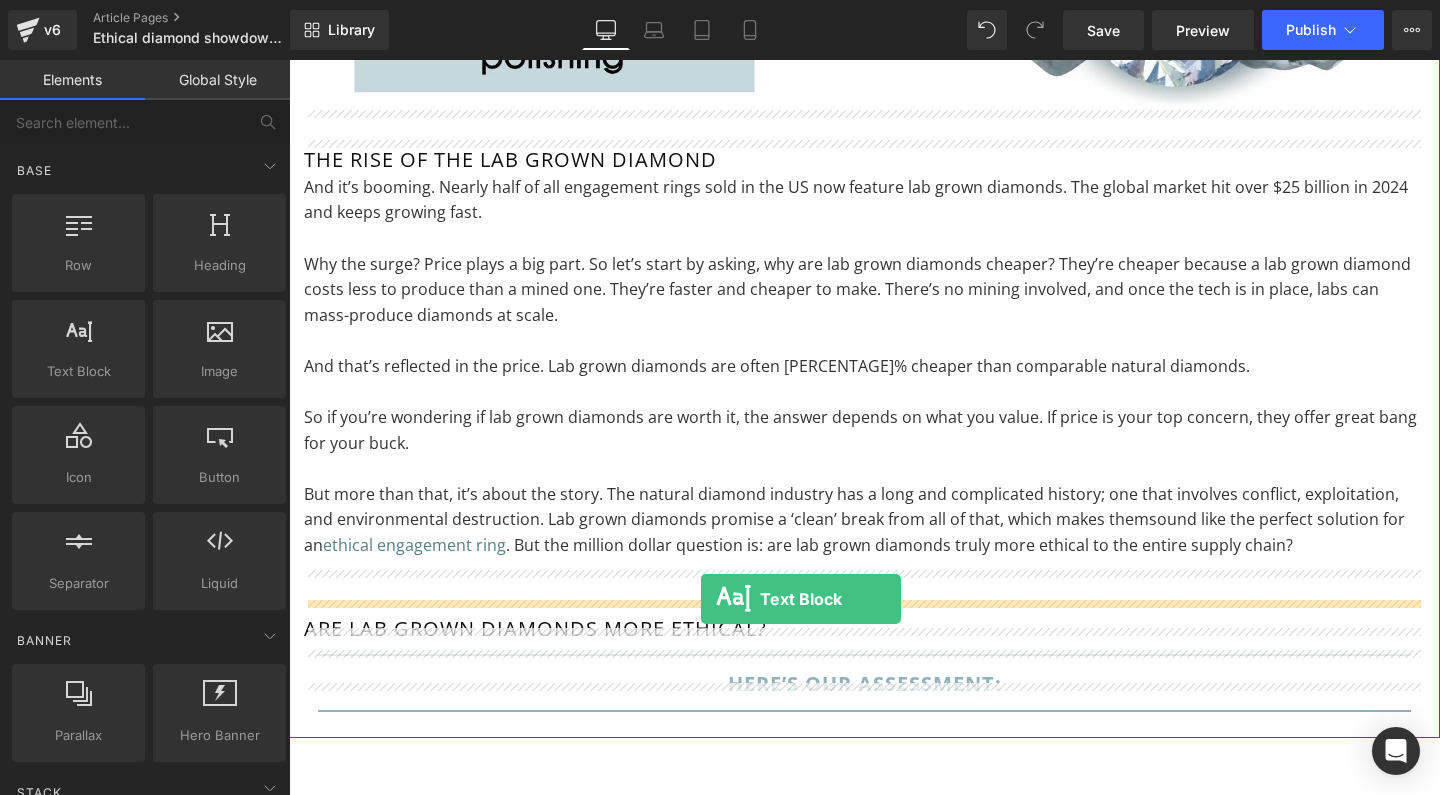 drag, startPoint x: 369, startPoint y: 418, endPoint x: 701, endPoint y: 599, distance: 378.13358 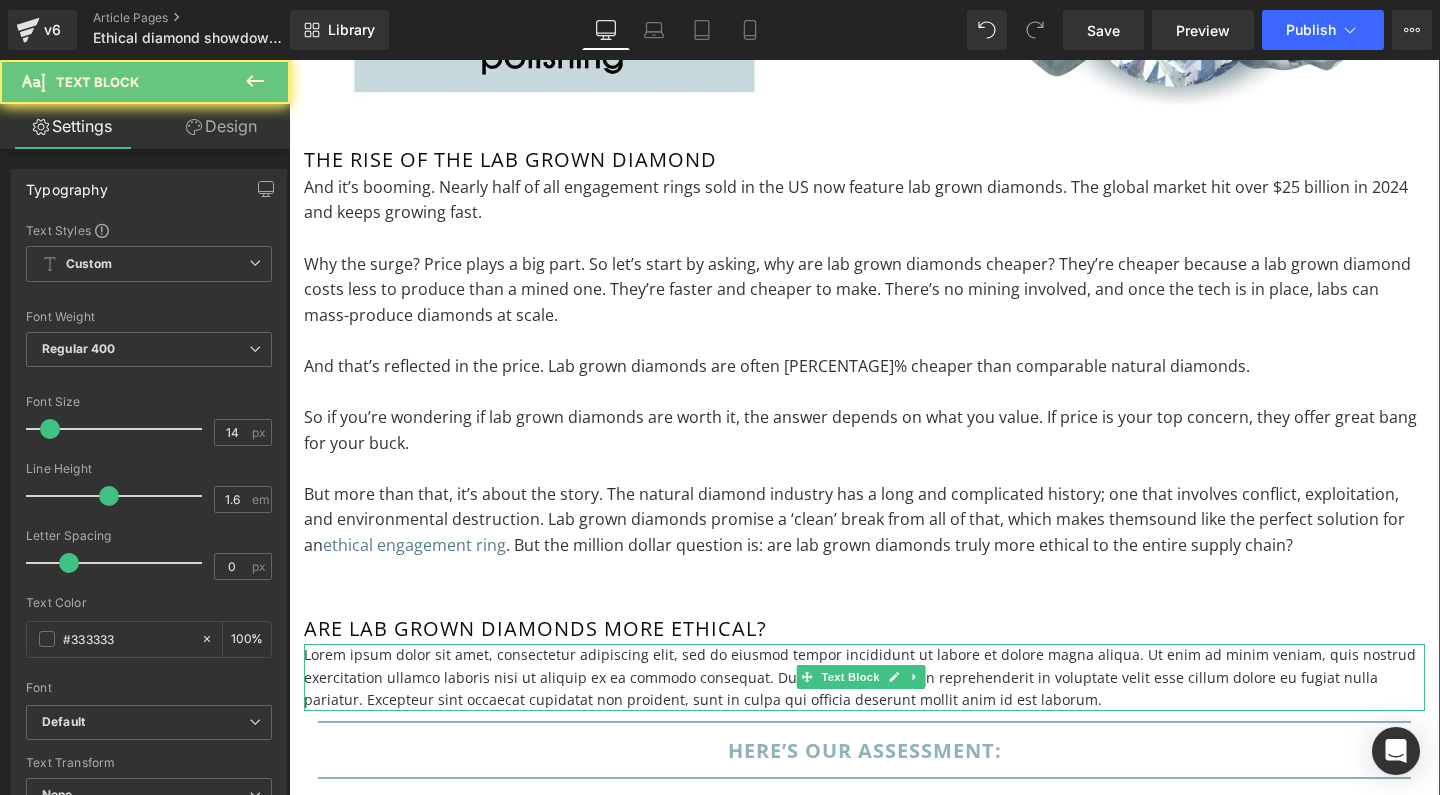 click on "Lorem ipsum dolor sit amet, consectetur adipiscing elit, sed do eiusmod tempor incididunt ut labore et dolore magna aliqua. Ut enim ad minim veniam, quis nostrud exercitation ullamco laboris nisi ut aliquip ex ea commodo consequat. Duis aute irure dolor in reprehenderit in voluptate velit esse cillum dolore eu fugiat nulla pariatur. Excepteur sint occaecat cupidatat non proident, sunt in culpa qui officia deserunt mollit anim id est laborum." at bounding box center (864, 677) 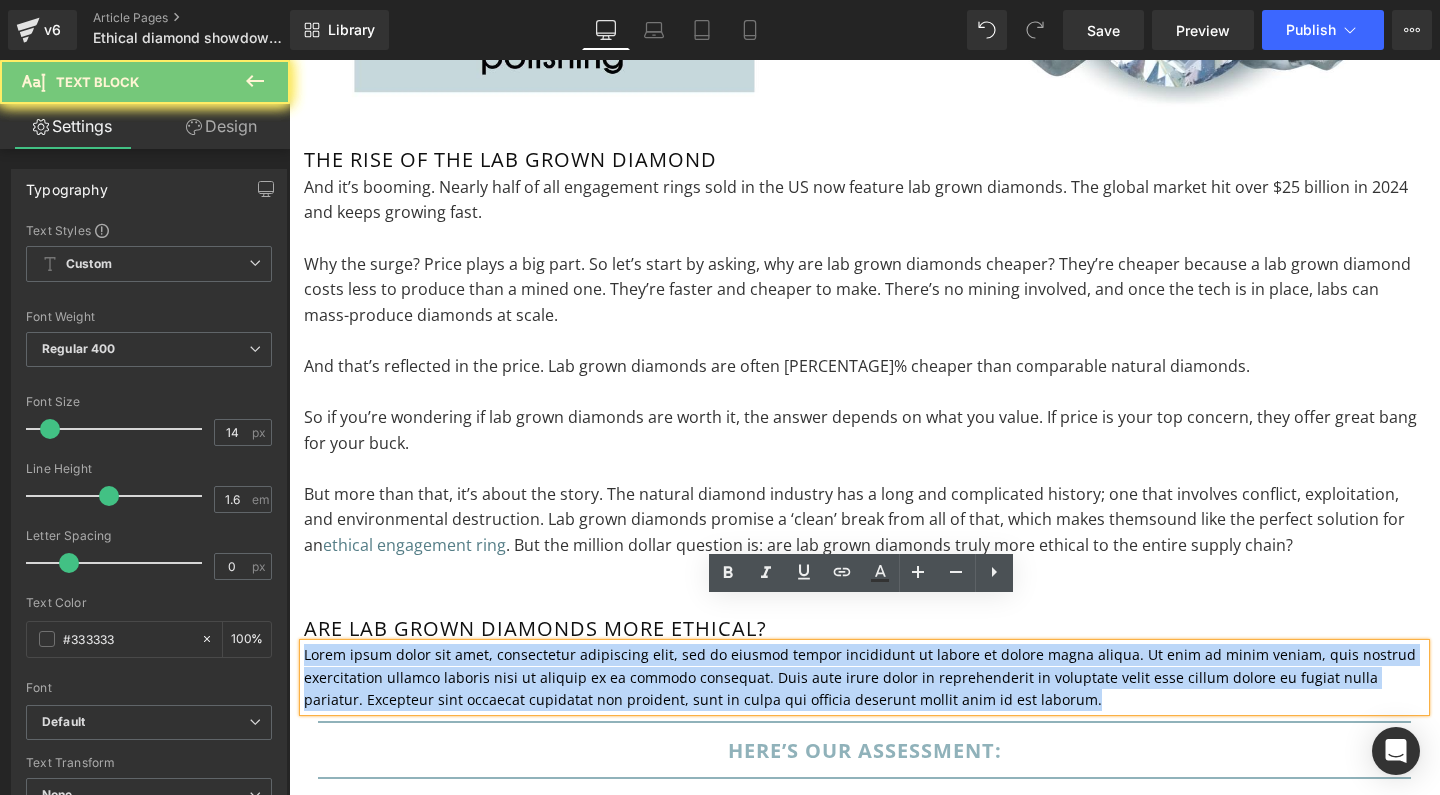 click on "Lorem ipsum dolor sit amet, consectetur adipiscing elit, sed do eiusmod tempor incididunt ut labore et dolore magna aliqua. Ut enim ad minim veniam, quis nostrud exercitation ullamco laboris nisi ut aliquip ex ea commodo consequat. Duis aute irure dolor in reprehenderit in voluptate velit esse cillum dolore eu fugiat nulla pariatur. Excepteur sint occaecat cupidatat non proident, sunt in culpa qui officia deserunt mollit anim id est laborum." at bounding box center [864, 677] 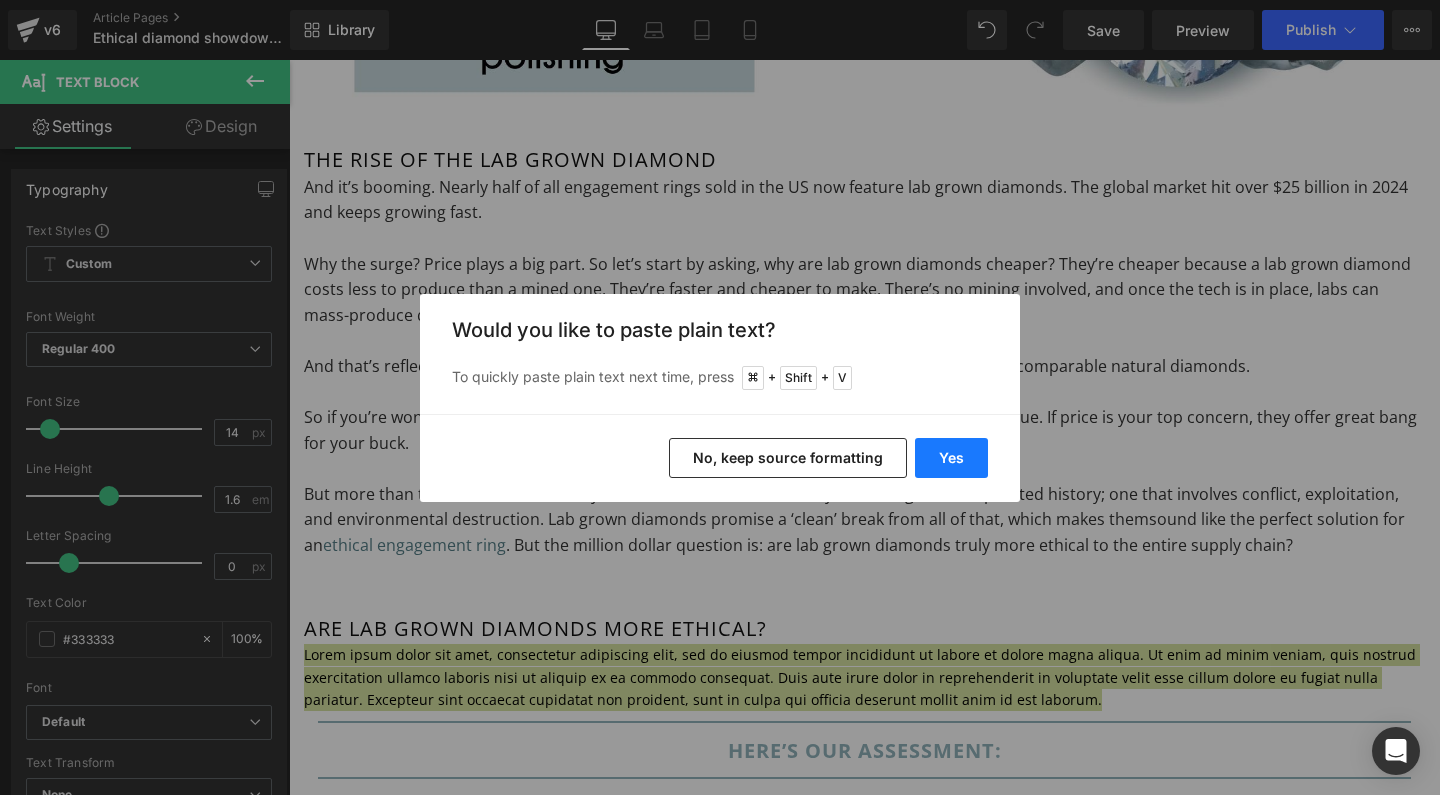 click on "Yes" at bounding box center (951, 458) 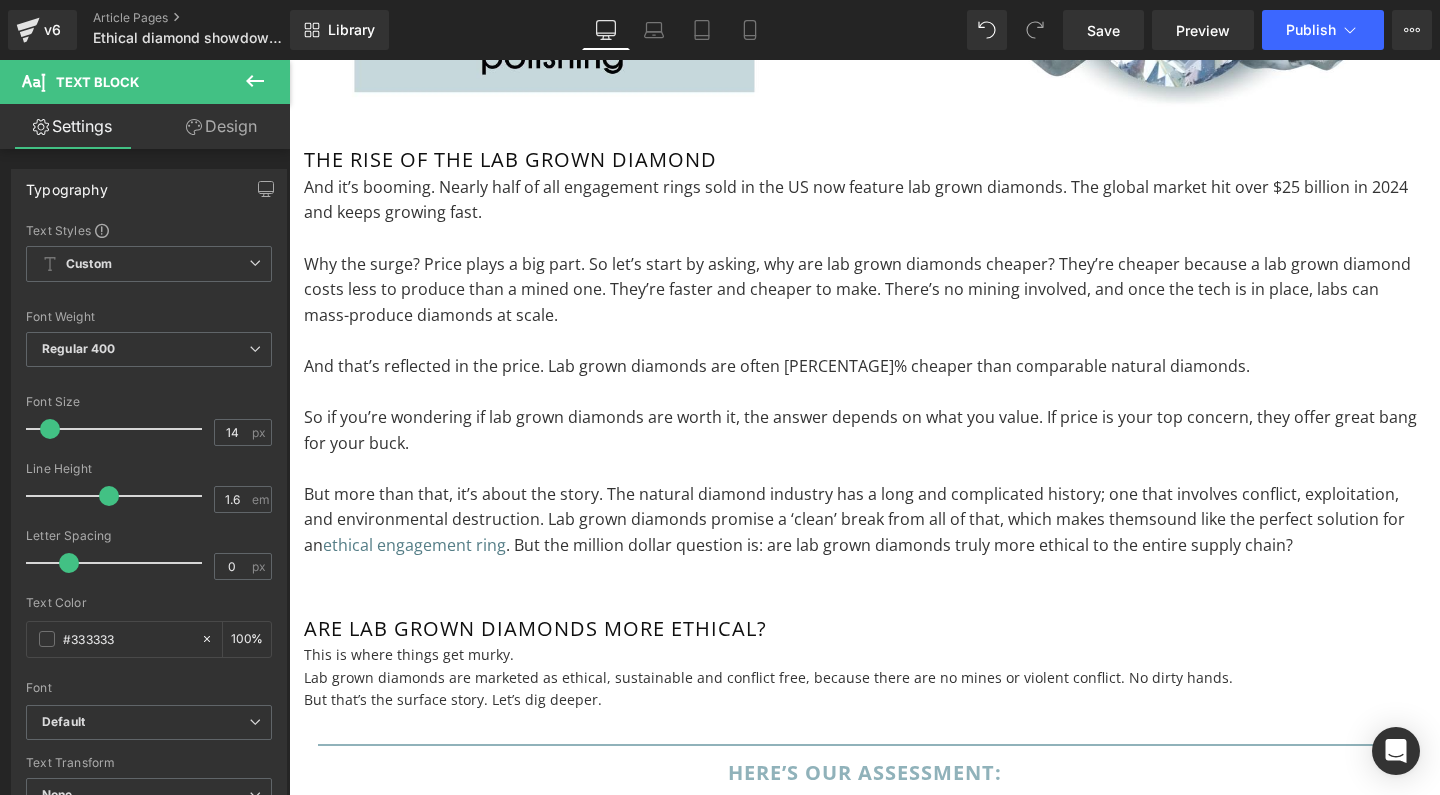 type 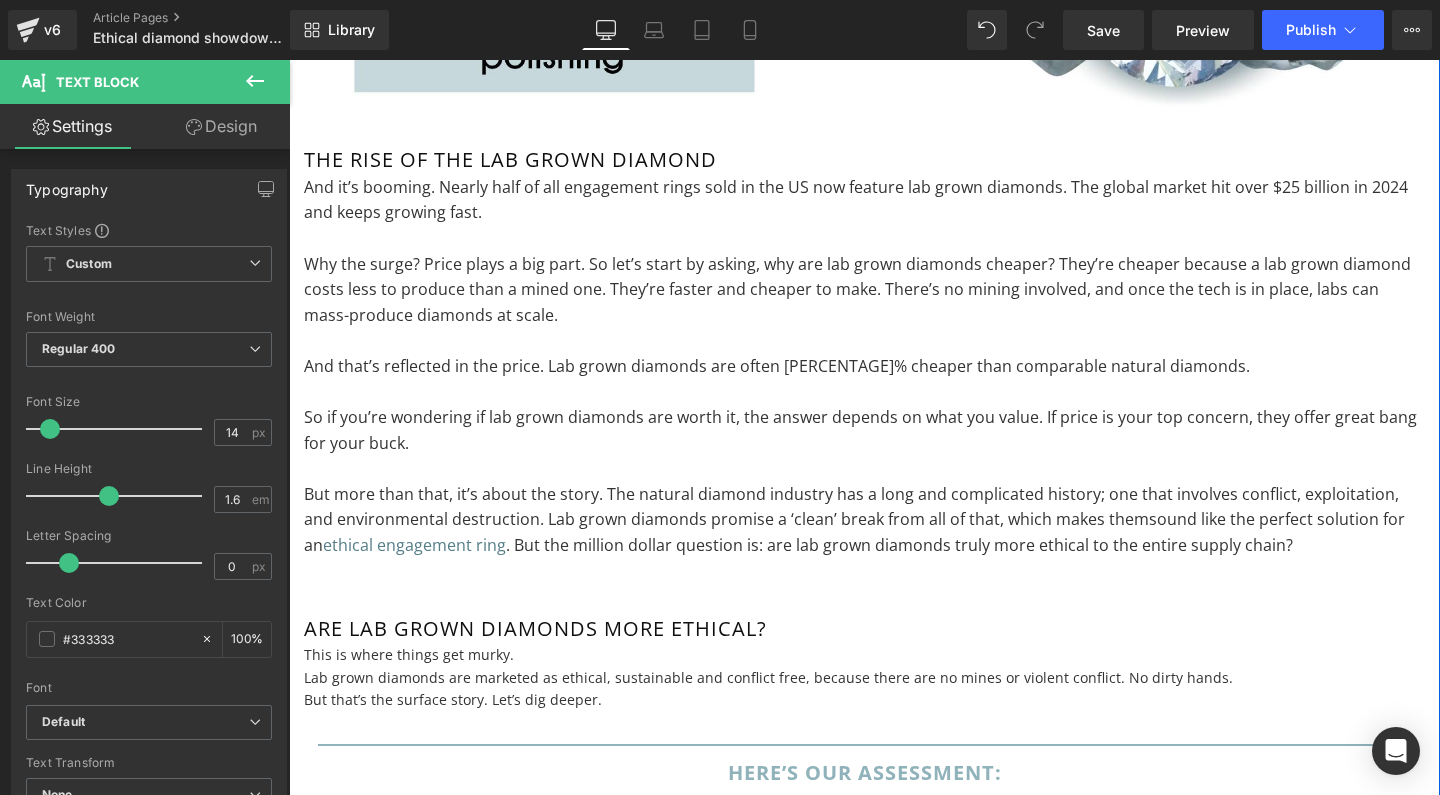 scroll, scrollTop: 3065, scrollLeft: 0, axis: vertical 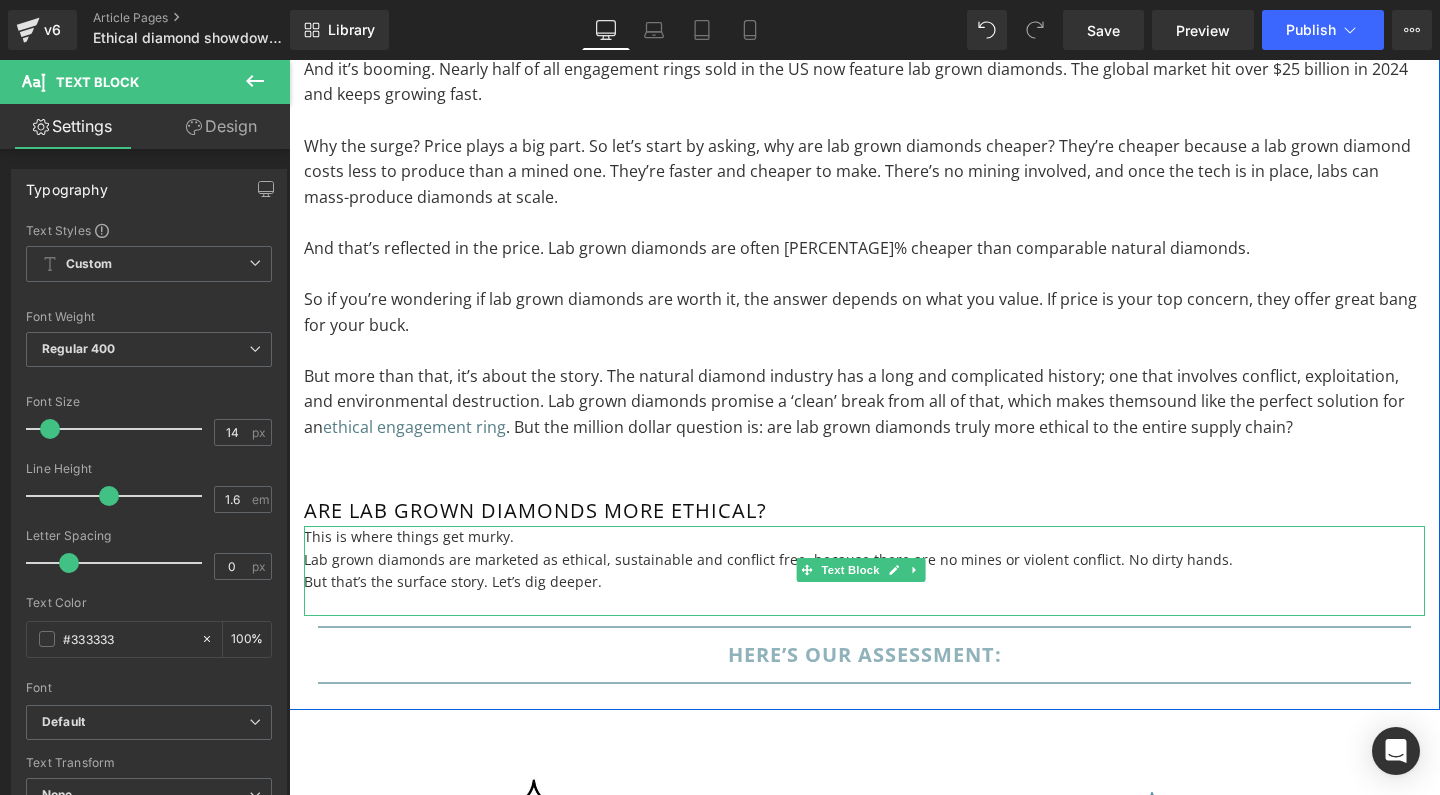 click on "Lab grown diamonds are marketed as ethical, sustainable and conflict free, because there are no mines or violent conflict. No dirty hands." at bounding box center (864, 560) 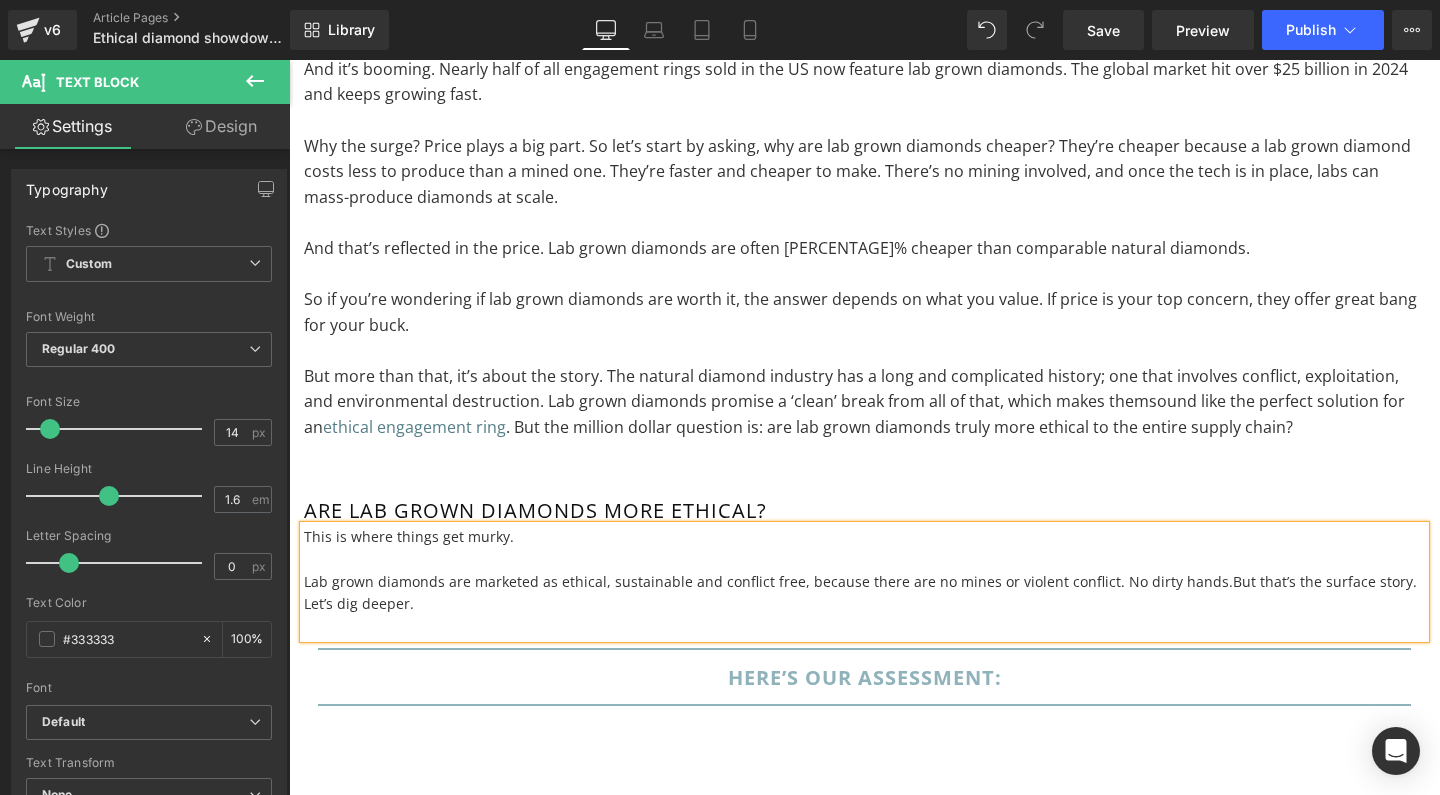 click at bounding box center [864, 560] 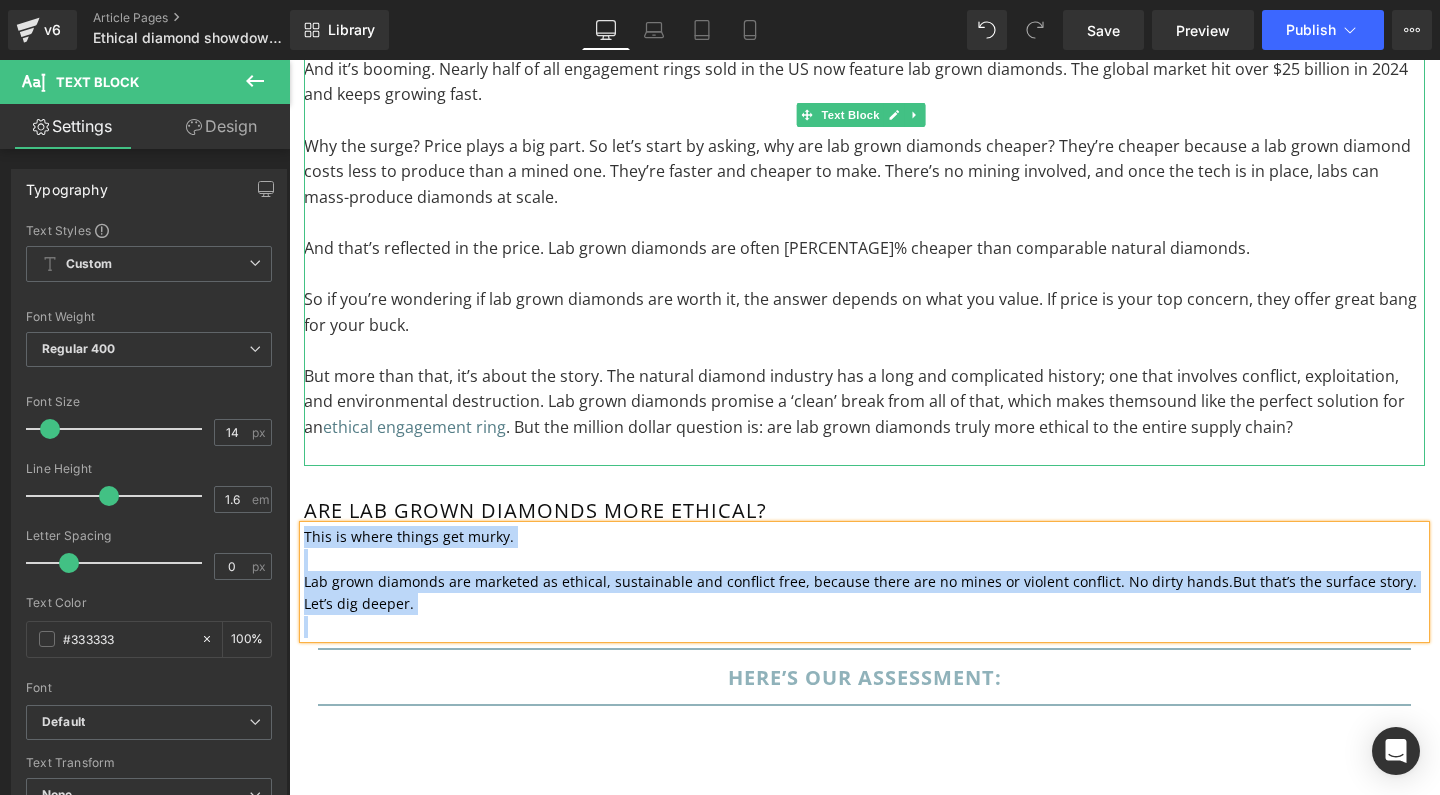 click on "But more than that, it’s about the story.  The natural diamond industry has a long and complicated history; one that involves conflict, exploitation, and environmental destruction. Lab grown diamonds promise a ‘clean’ break from all of that, which makes them" at bounding box center [851, 389] 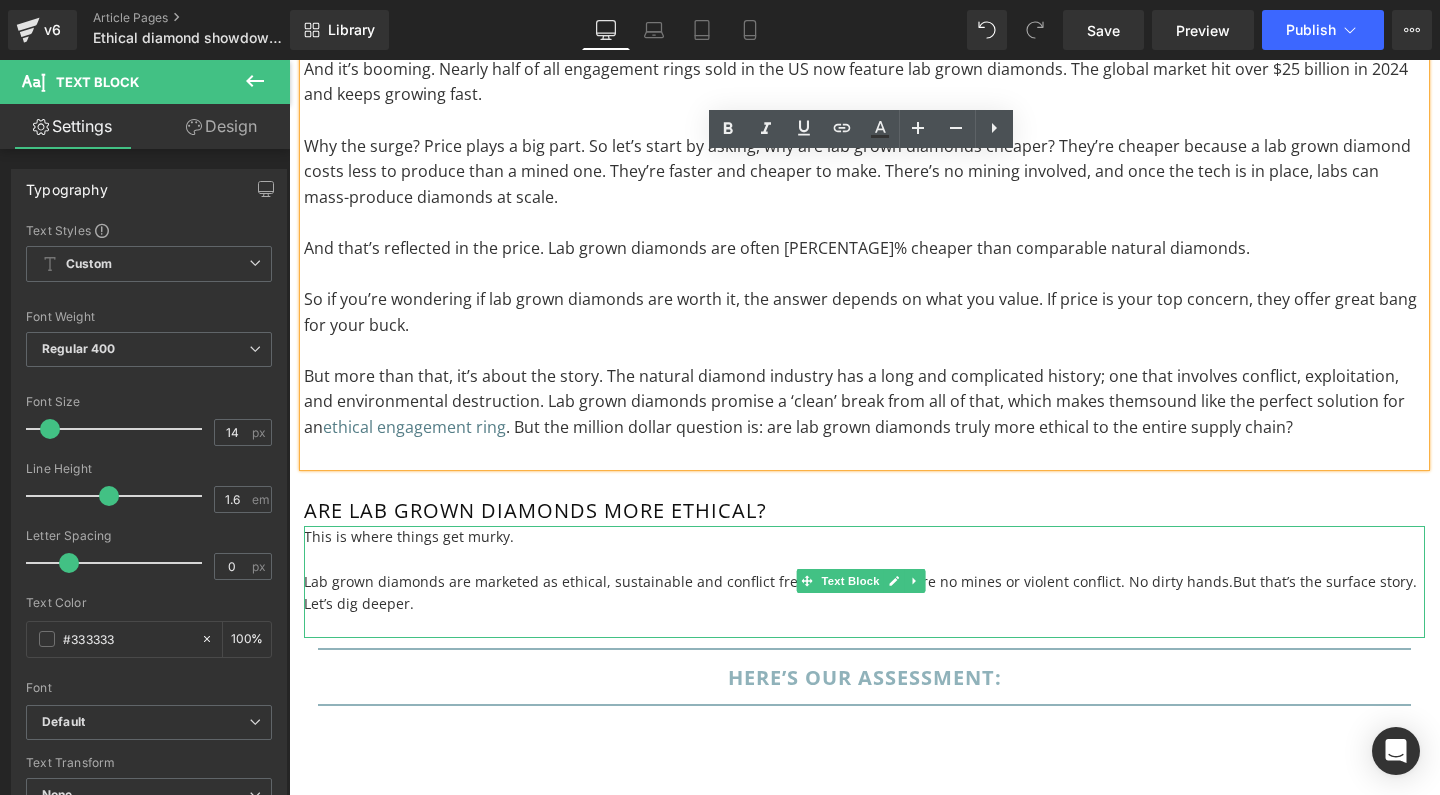 click on "But that’s the surface story. Let’s dig deeper." at bounding box center (860, 592) 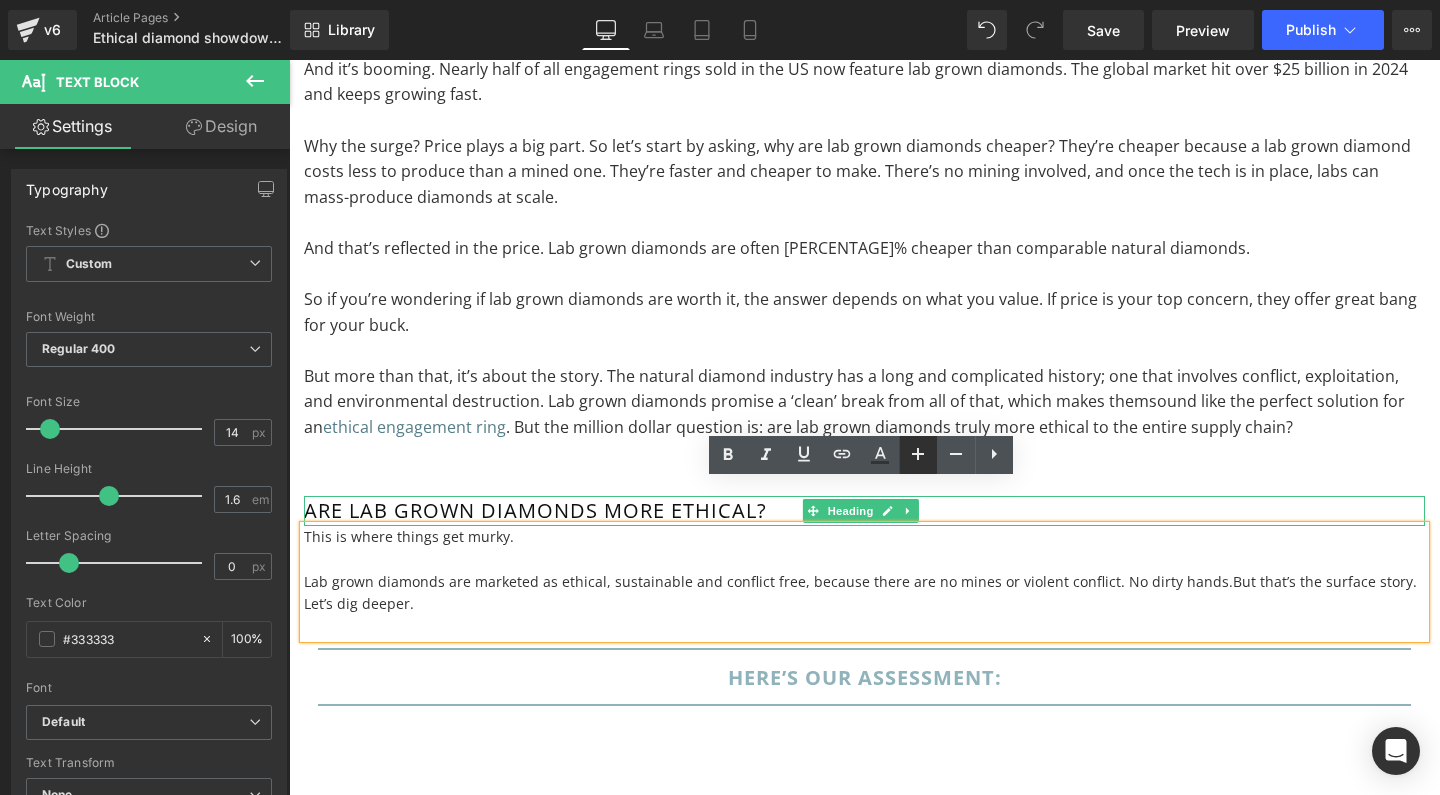 click 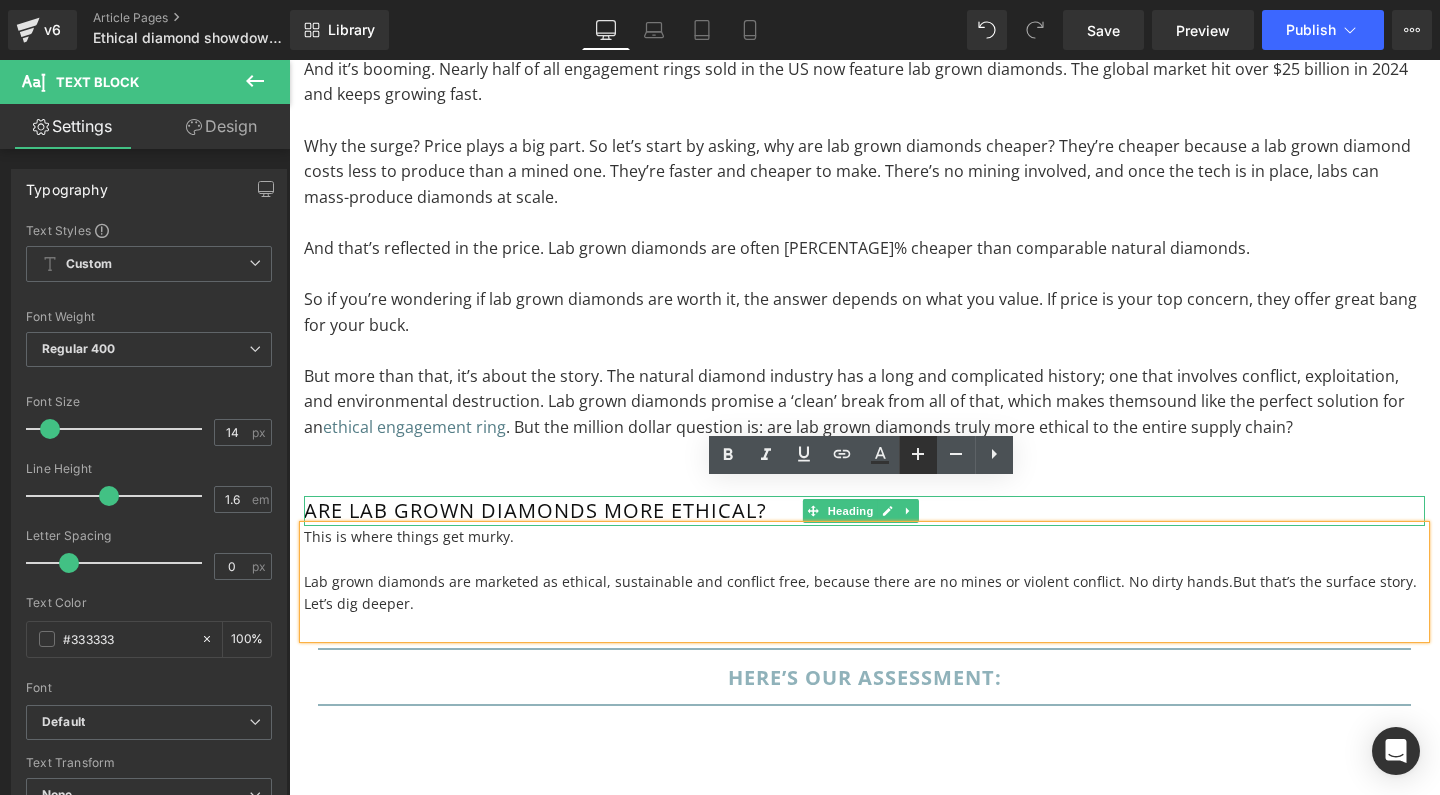 type on "16" 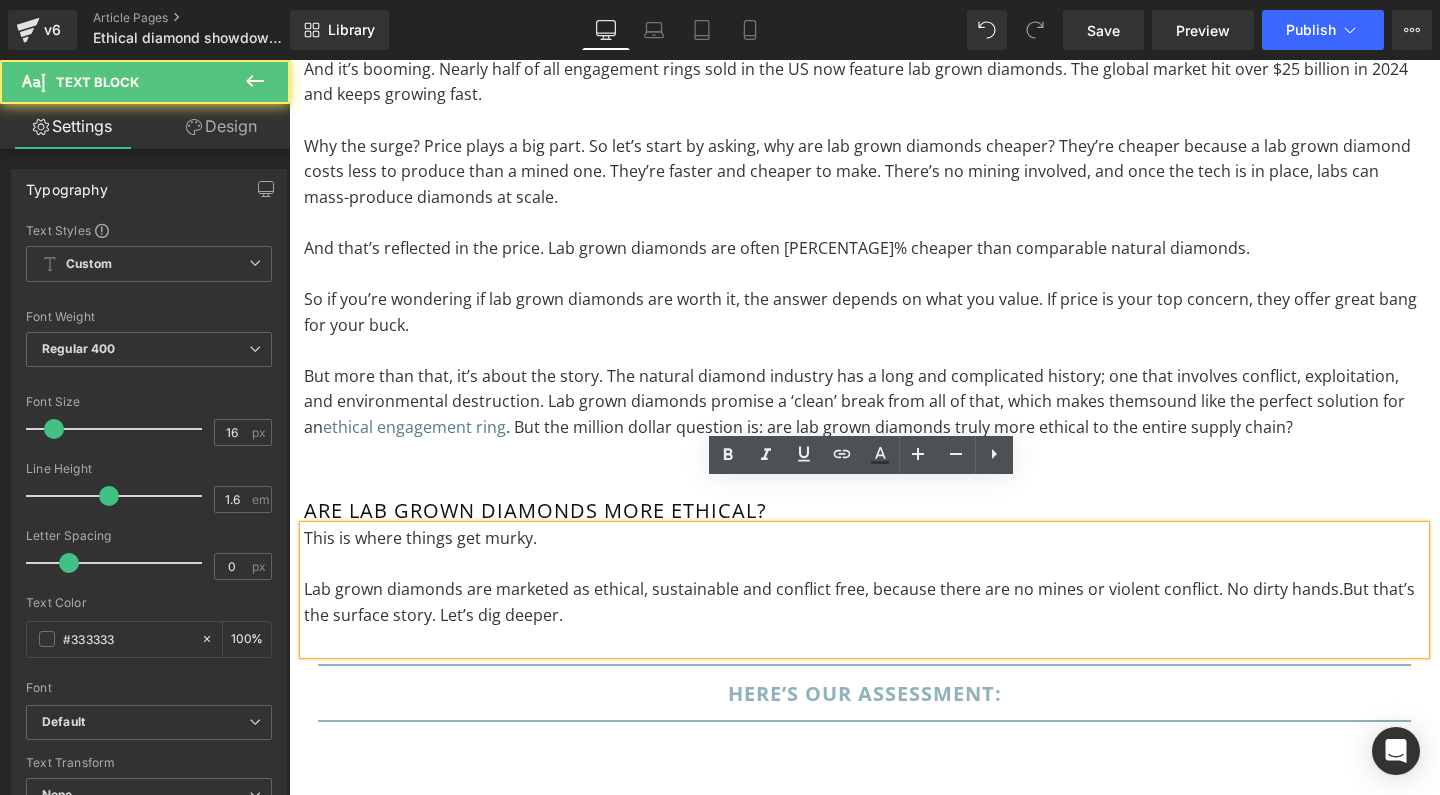 click on "Lab grown diamonds are marketed as ethical, sustainable and conflict free, because there are no mines or violent conflict. No dirty hands.   But that’s the surface story. Let’s dig deeper." at bounding box center [864, 602] 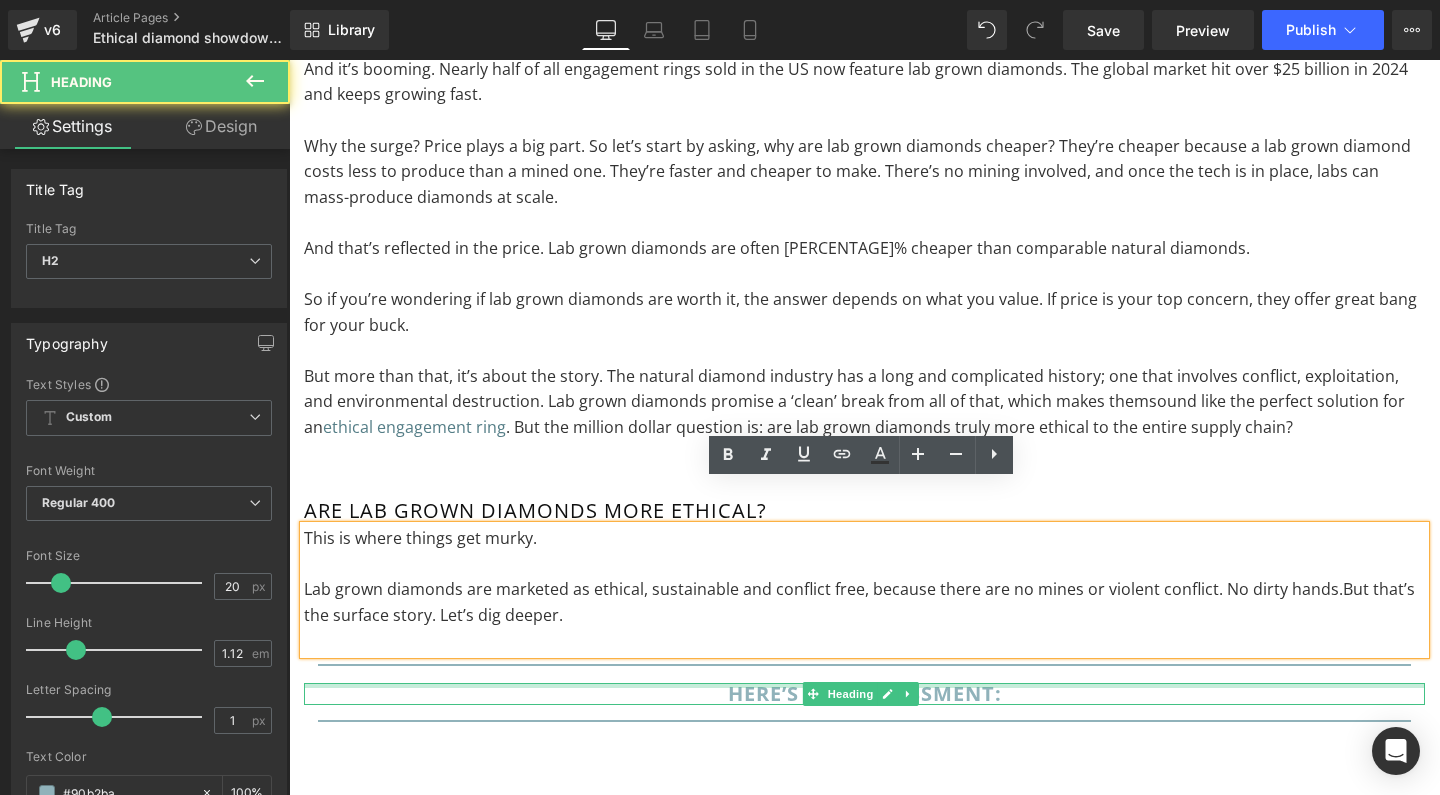 click at bounding box center [864, 685] 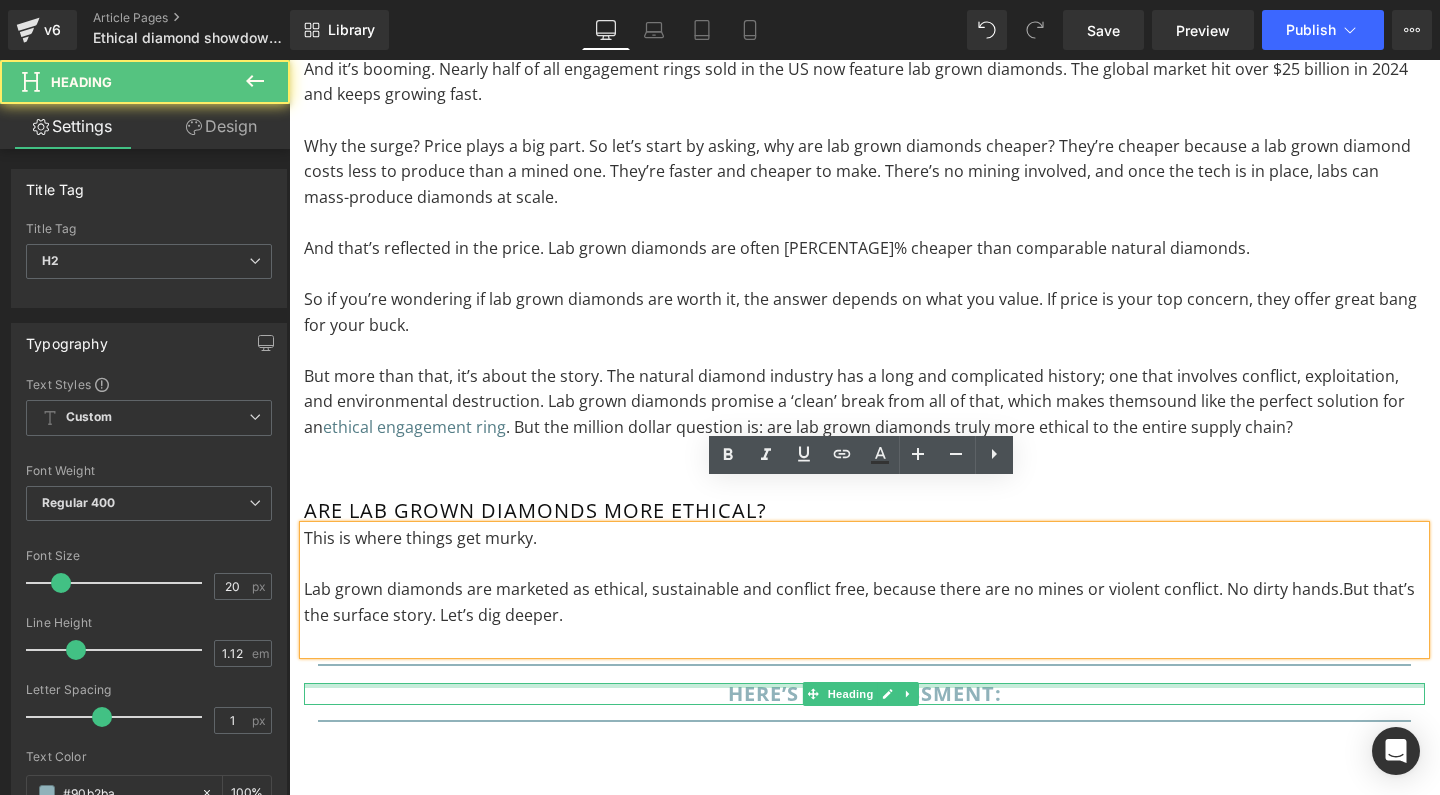 click on "Here’s our assessment:" at bounding box center (865, 693) 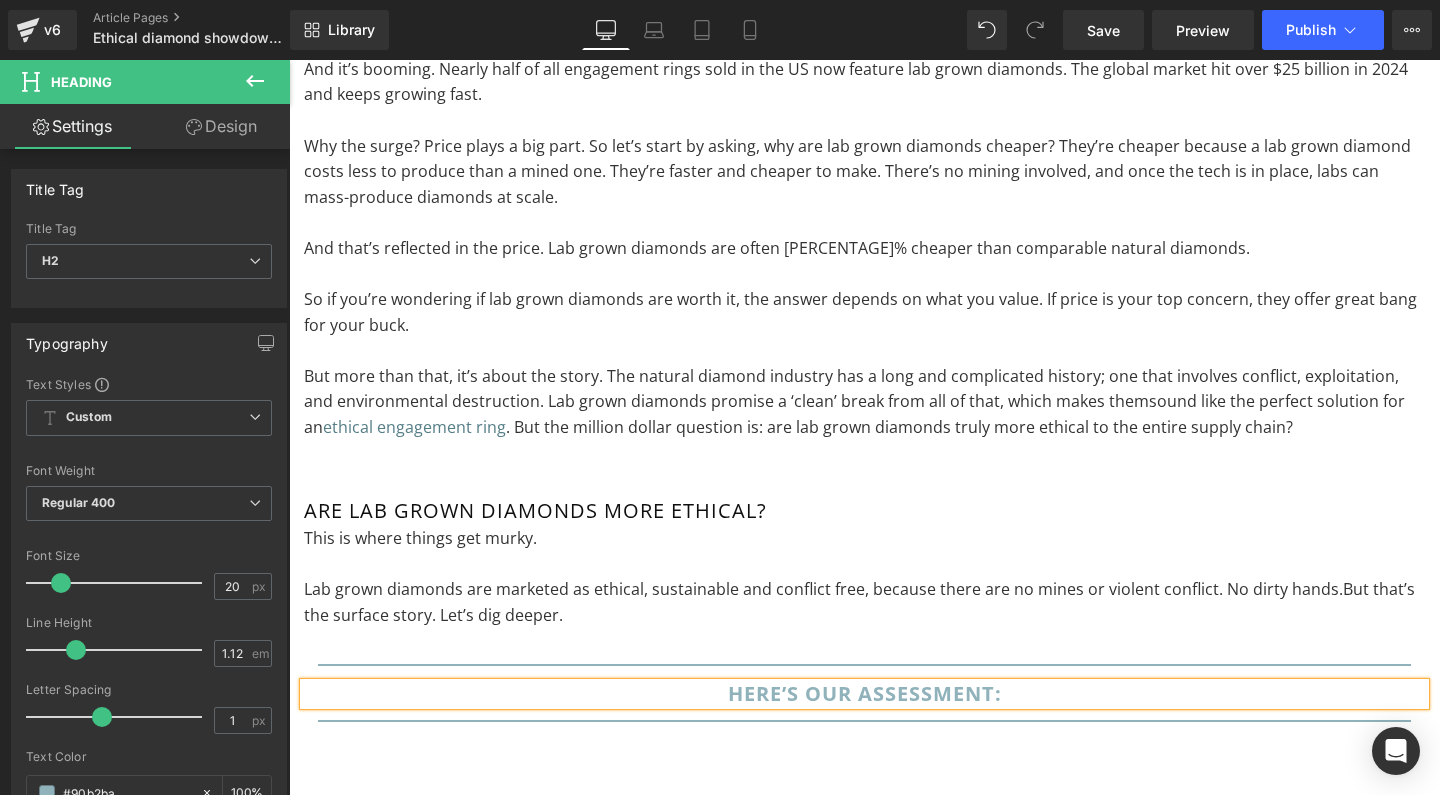 paste 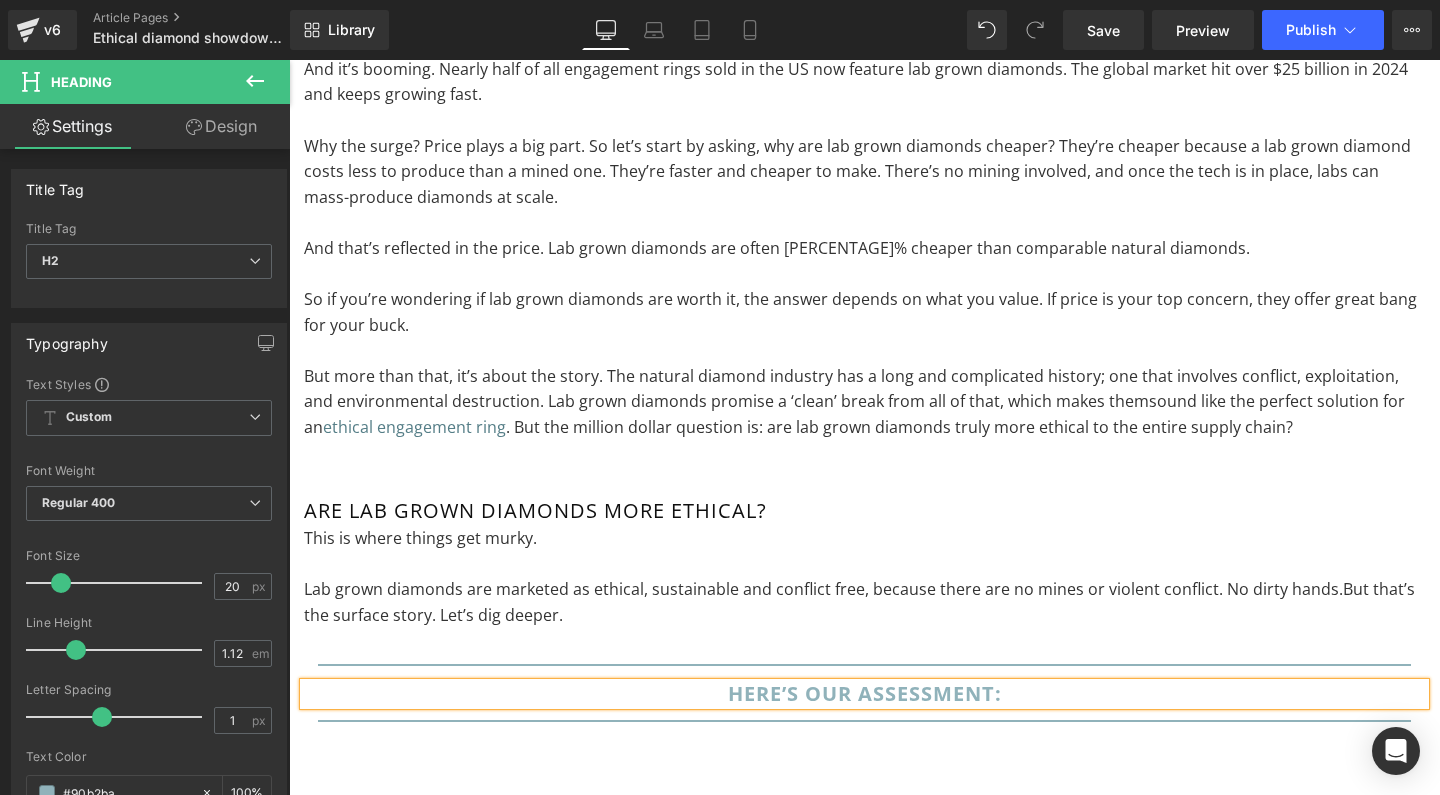 type 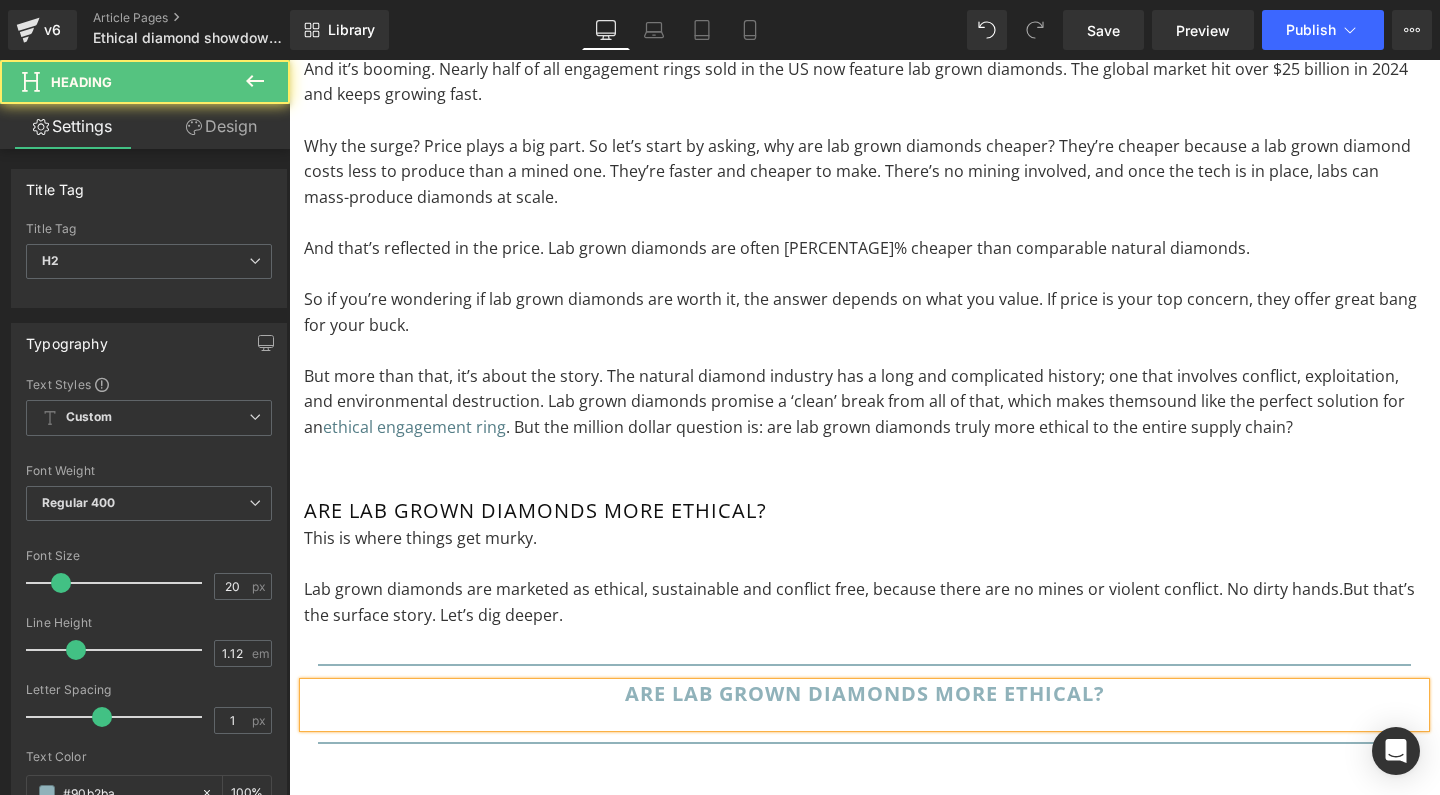 click on "Are Lab Grown Diamonds More Ethical?" at bounding box center (865, 693) 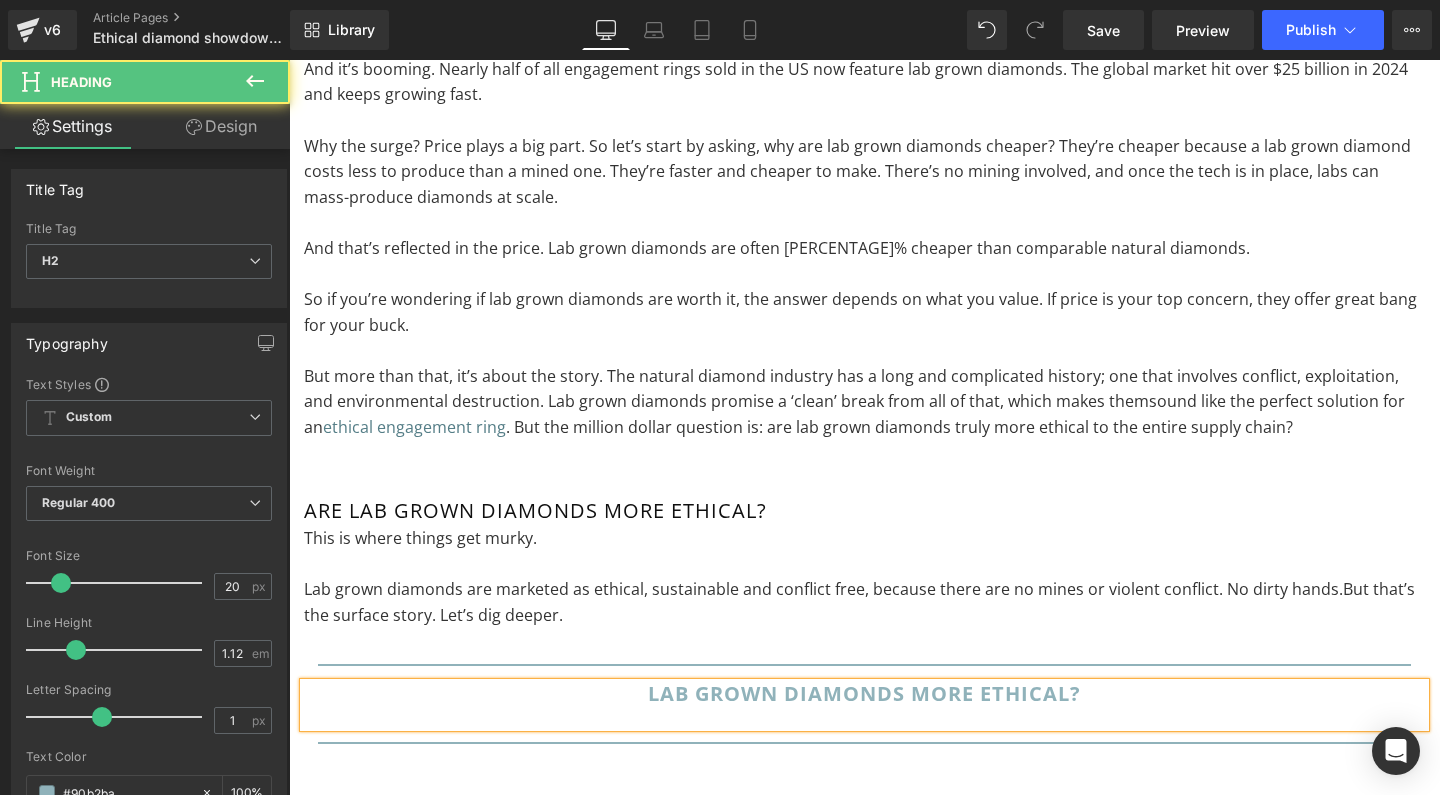 click on "Lab Grown Diamonds More Ethical?" at bounding box center [864, 693] 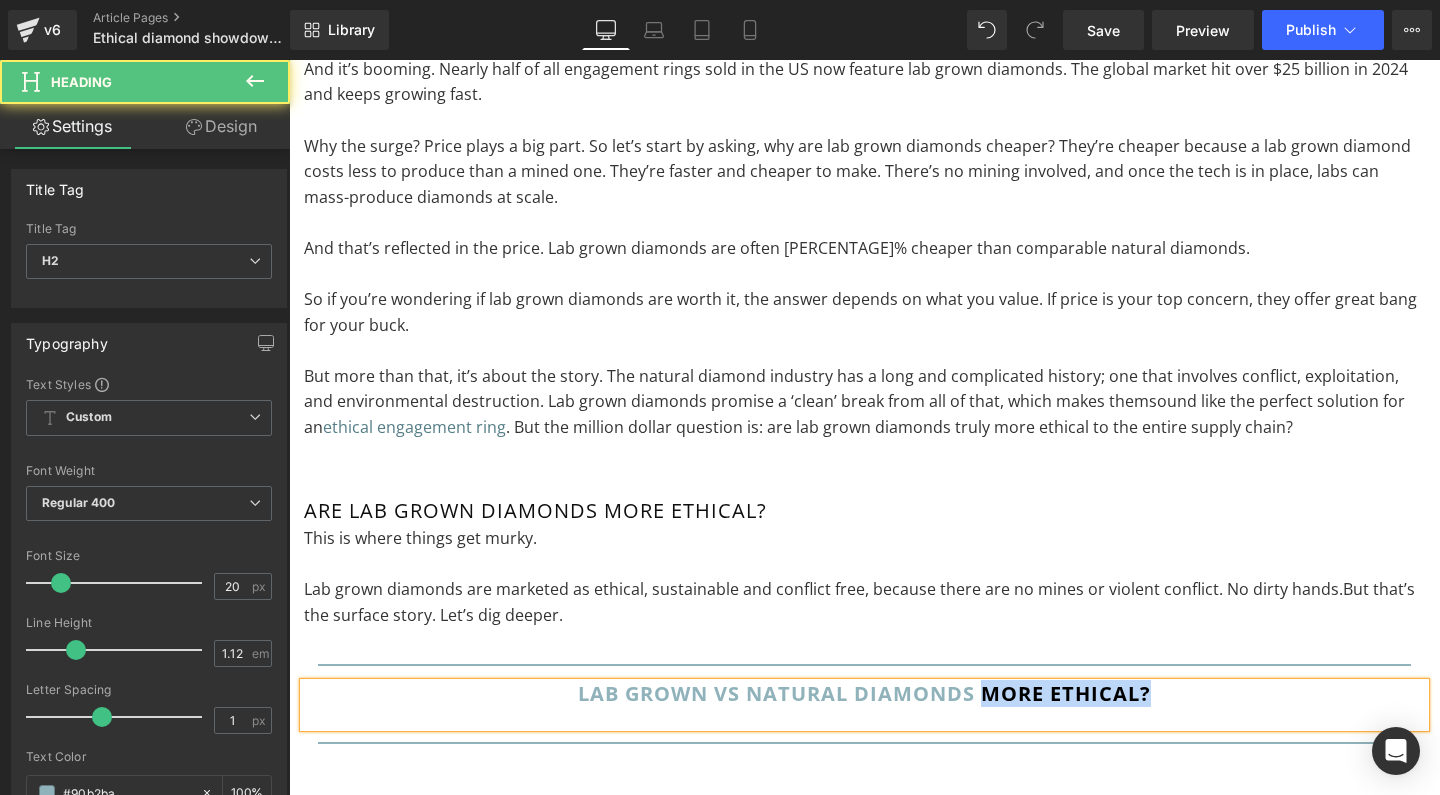 drag, startPoint x: 979, startPoint y: 649, endPoint x: 1226, endPoint y: 656, distance: 247.09917 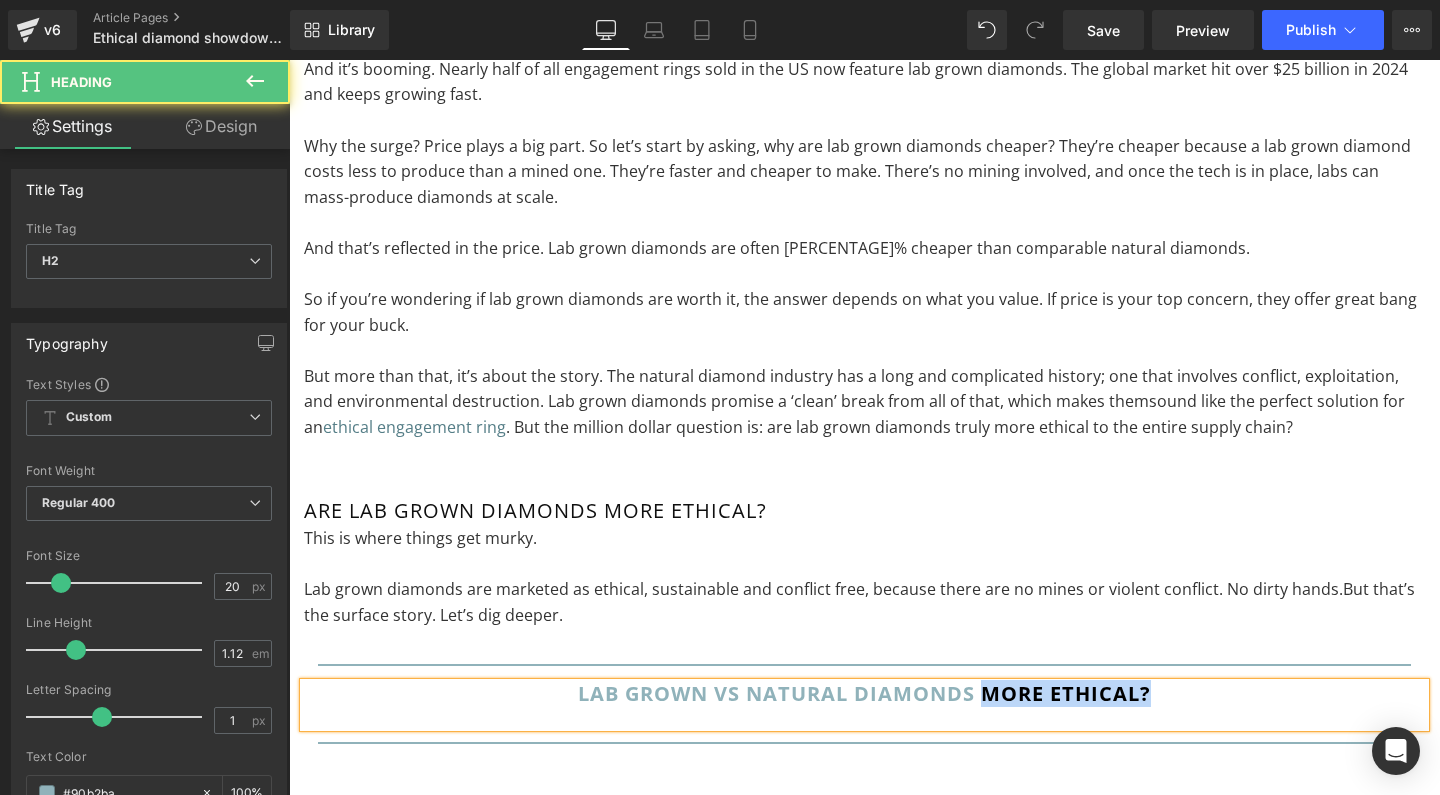 click on "Lab Grown vs natural Diamonds More Ethical?" at bounding box center [864, 694] 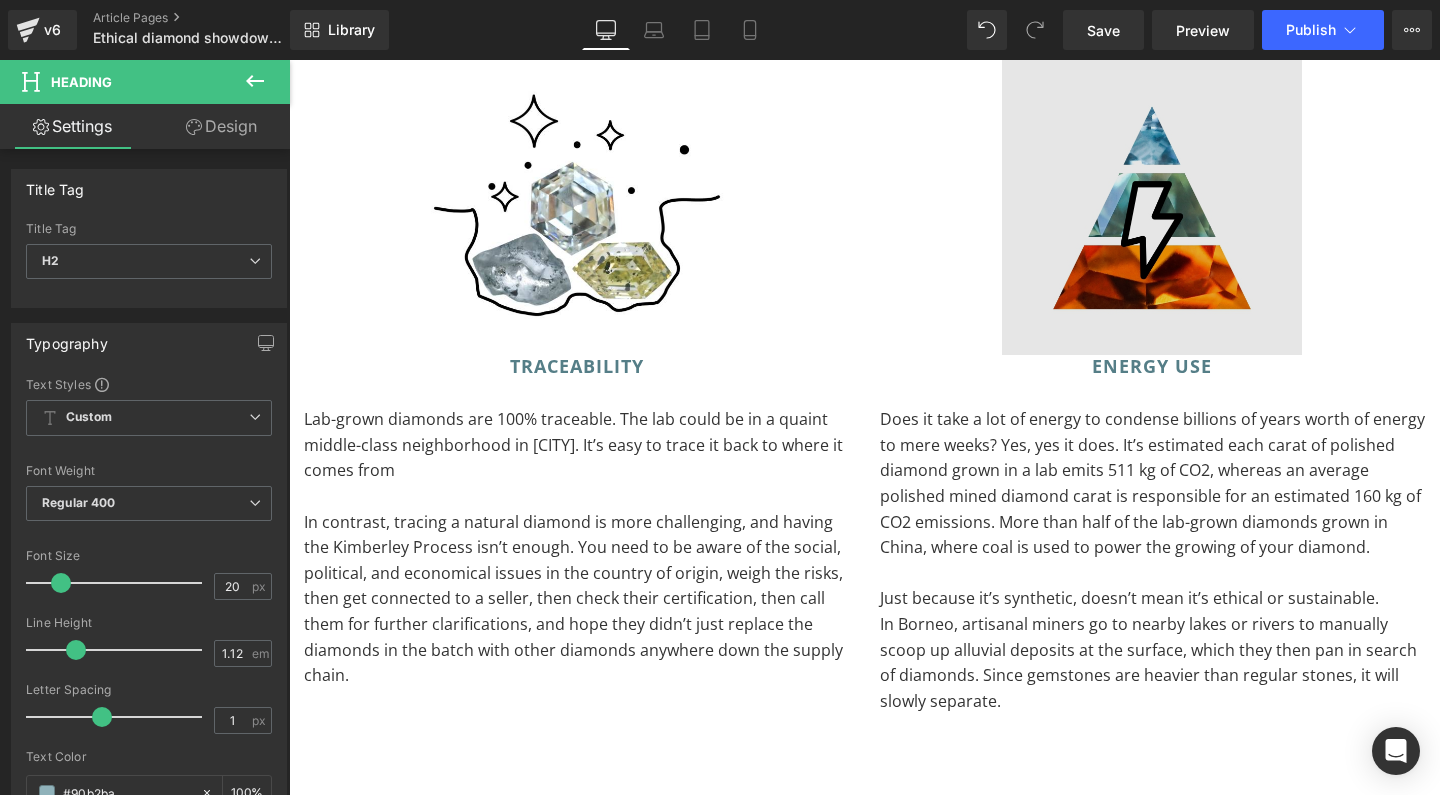 scroll, scrollTop: 3815, scrollLeft: 0, axis: vertical 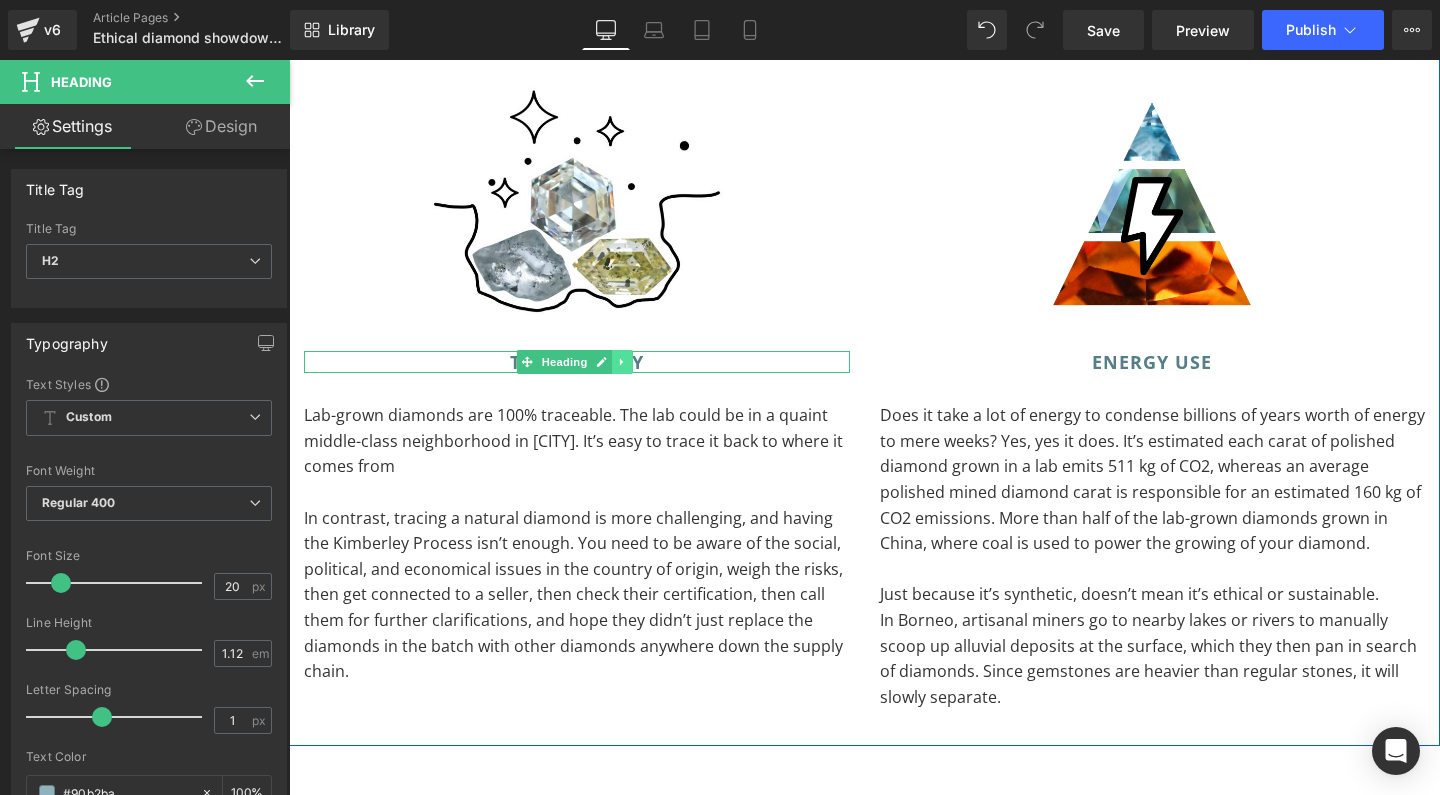 click 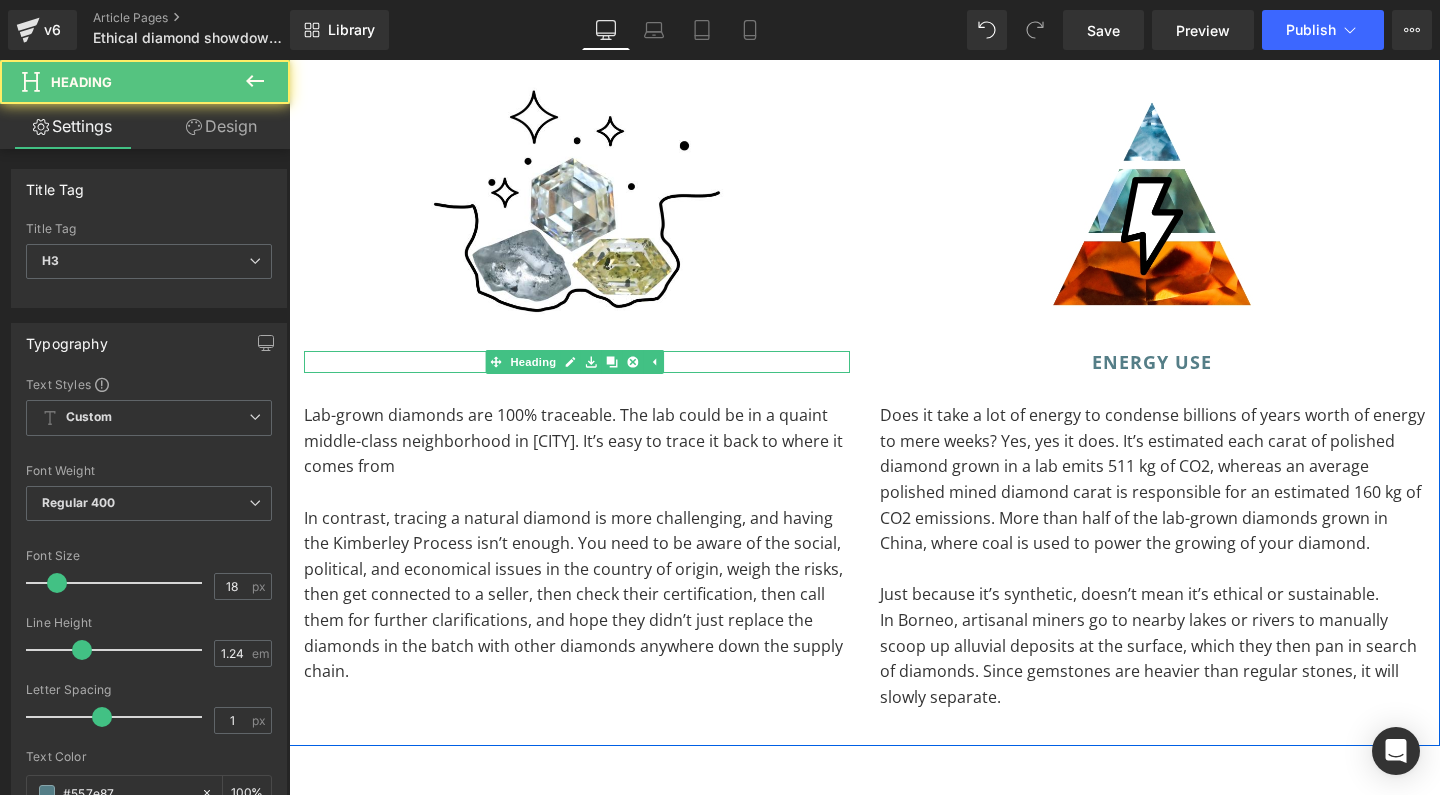 click at bounding box center (577, 370) 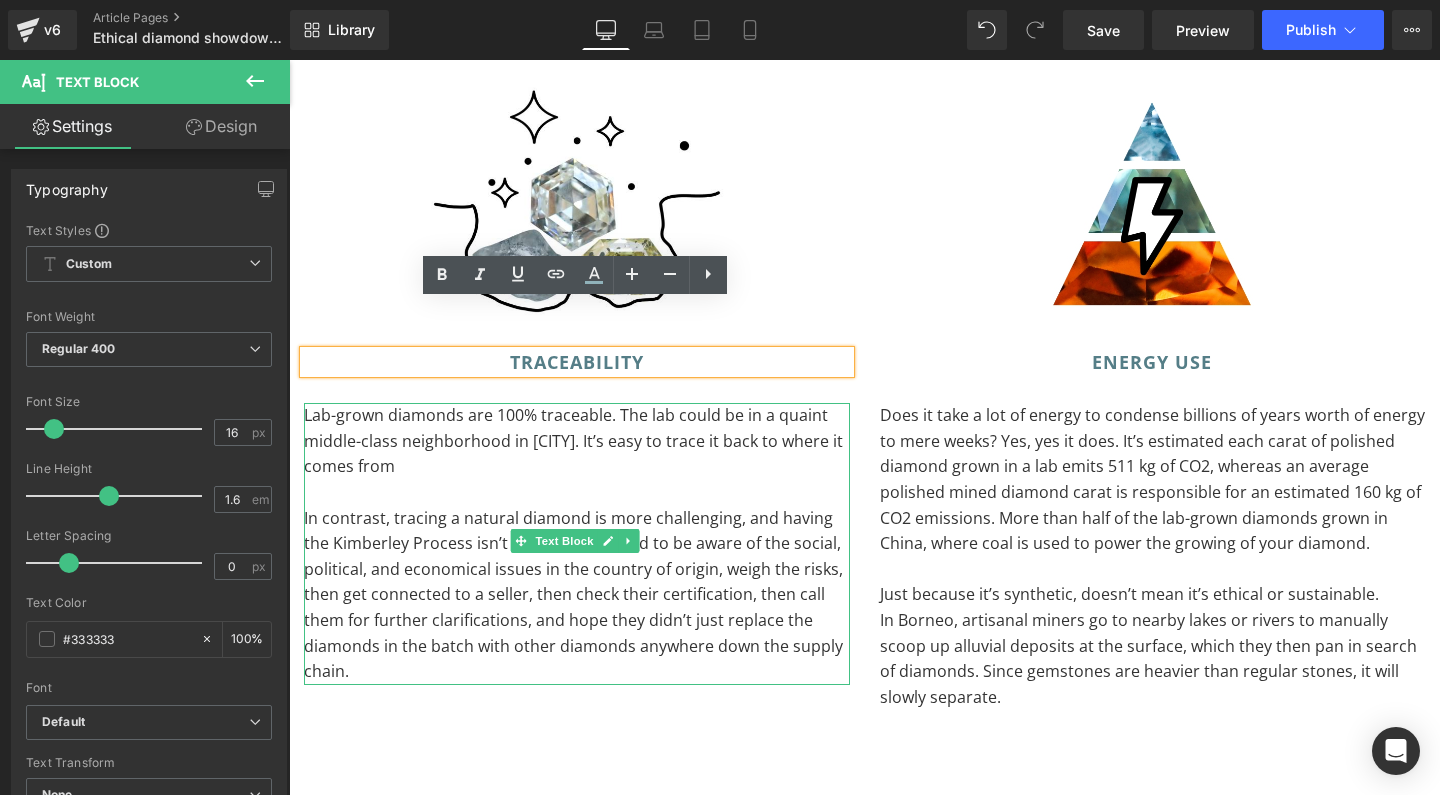 click on "Lab-grown diamonds are 100% traceable. The lab could be in a quaint middle-class neighborhood in [CITY]. It’s easy to trace it back to where it comes from" at bounding box center [577, 441] 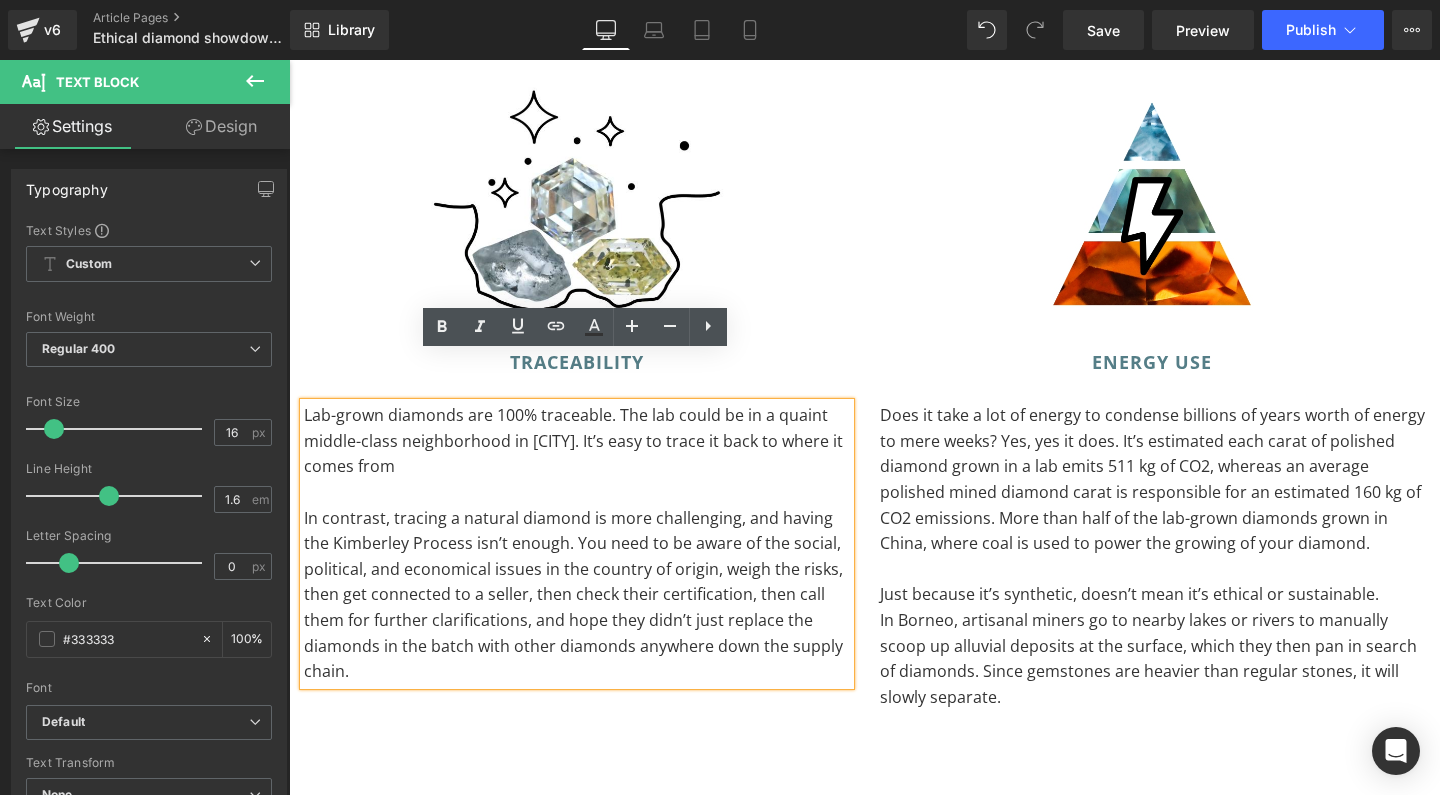 click on "Lab-grown diamonds are 100% traceable. The lab could be in a quaint middle-class neighborhood in [CITY]. It’s easy to trace it back to where it comes from" at bounding box center (577, 441) 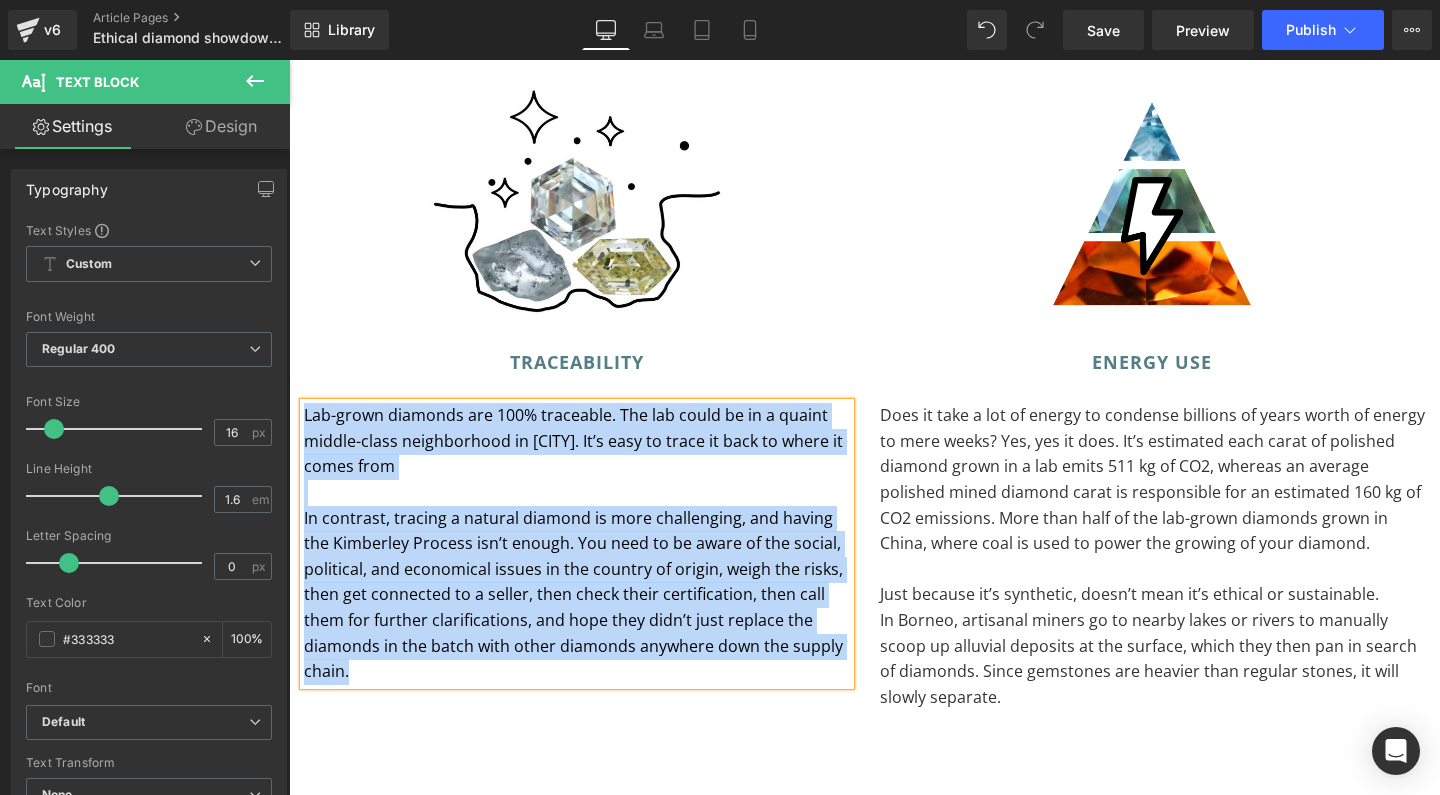 click on "Lab-grown diamonds are 100% traceable. The lab could be in a quaint middle-class neighborhood in [CITY]. It’s easy to trace it back to where it comes from" at bounding box center (577, 441) 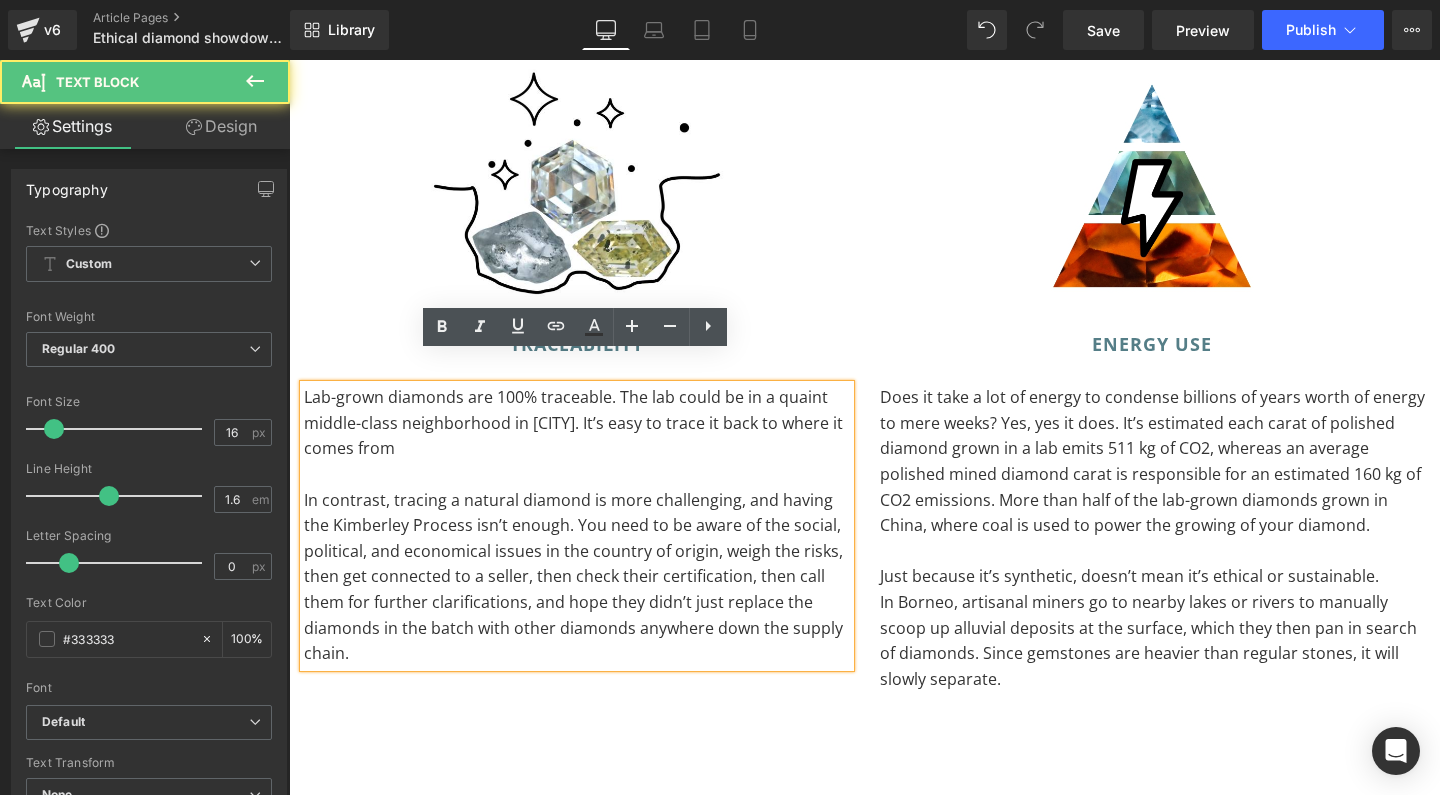 scroll, scrollTop: 3834, scrollLeft: 0, axis: vertical 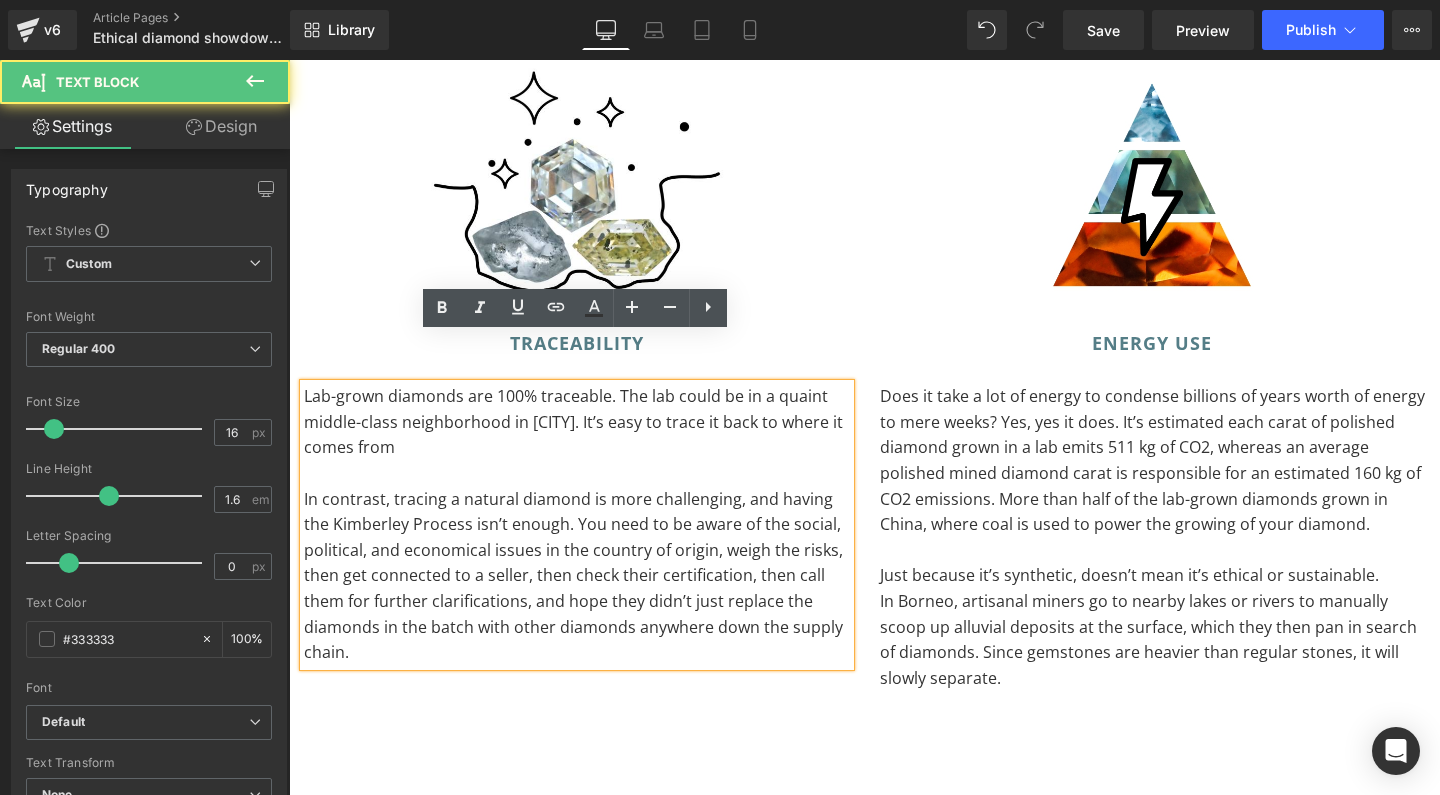 drag, startPoint x: 494, startPoint y: 400, endPoint x: 272, endPoint y: 339, distance: 230.22815 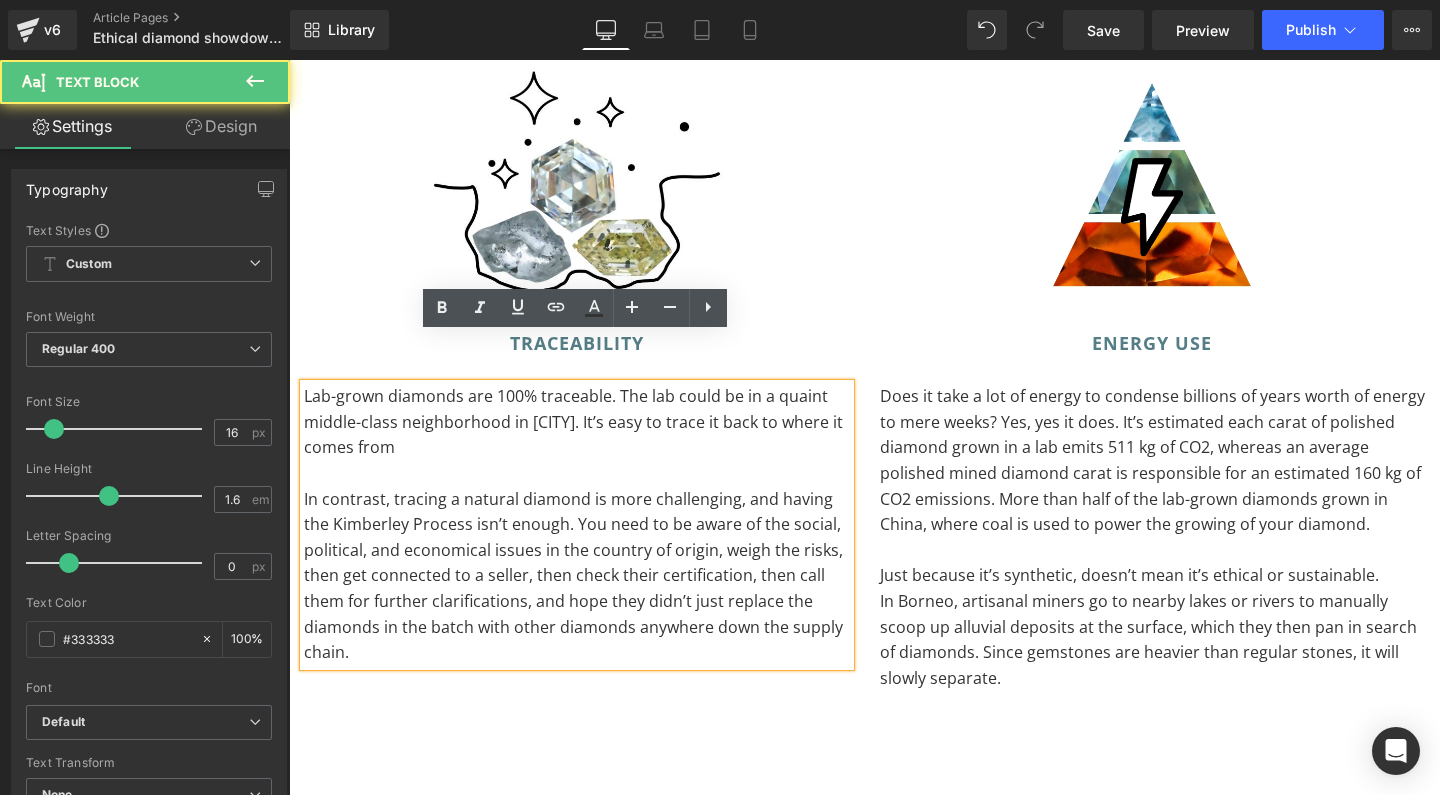 click on "★ free shipping worldwide on orders $200+ ★                     Menu
Shop
Engagement
Wedding
Birthstones
Sale
About
Ethics
Blog
FAQ
Contact     Login               0
★ free shipping worldwide on orders $200+ ★           About     Ethics     Blog     FAQ     Contact
Login       0       Your Cart is Empty
Continue shopping
$0.00   Subtotal     Sales tax included.  Shipping  calculated at checkout.
Go to cart
Shop       Engagement       Wedding" at bounding box center (864, 1196) 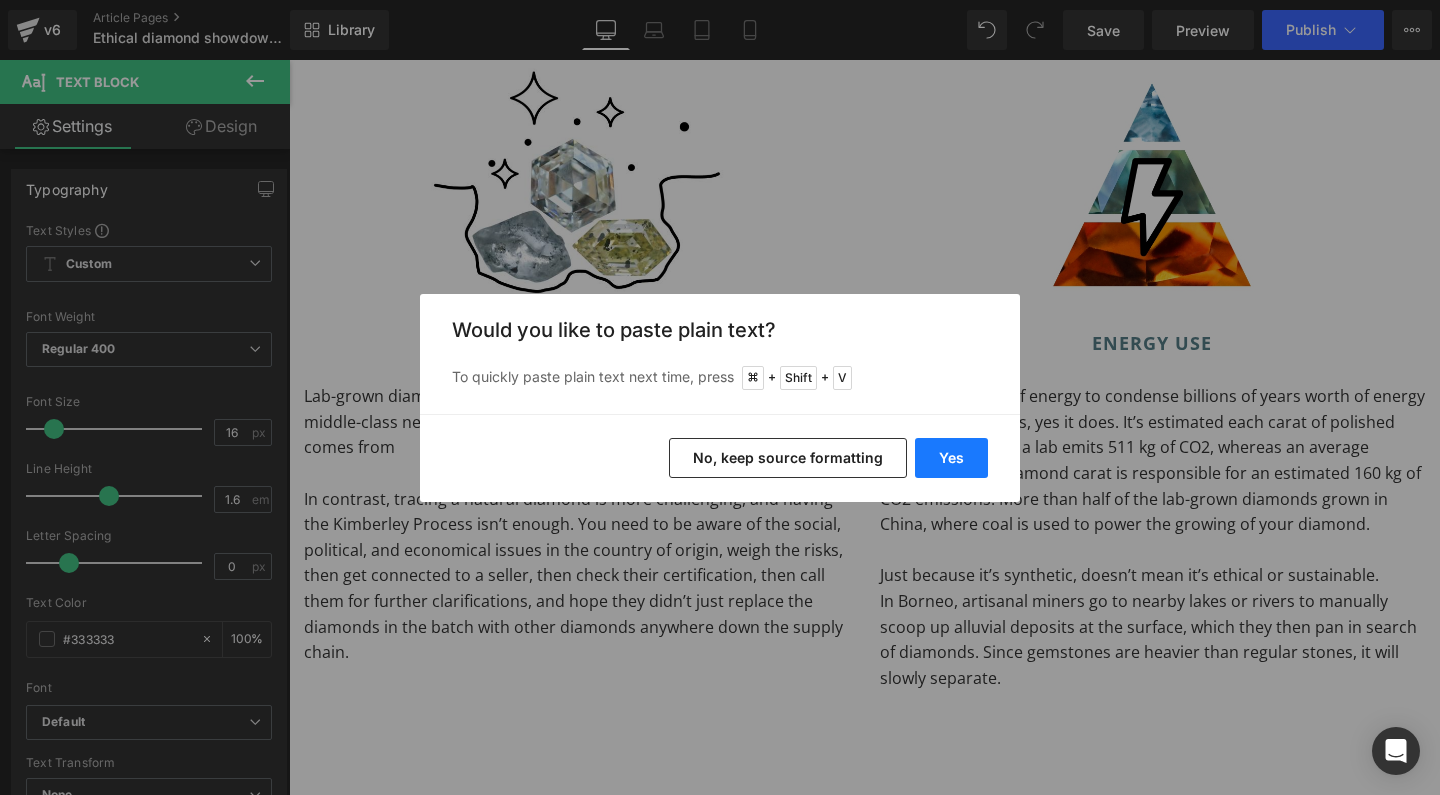 click on "Yes" at bounding box center (951, 458) 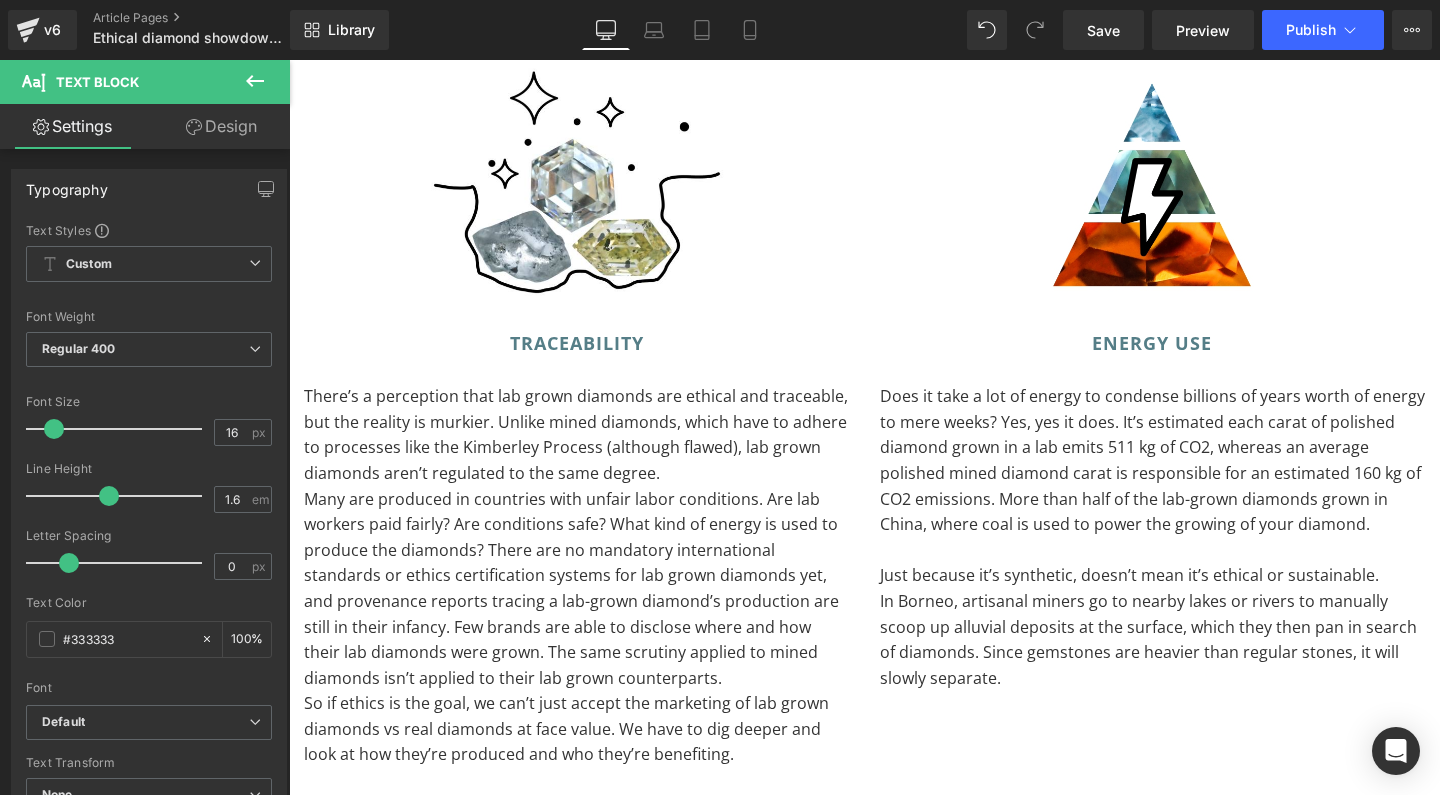 type 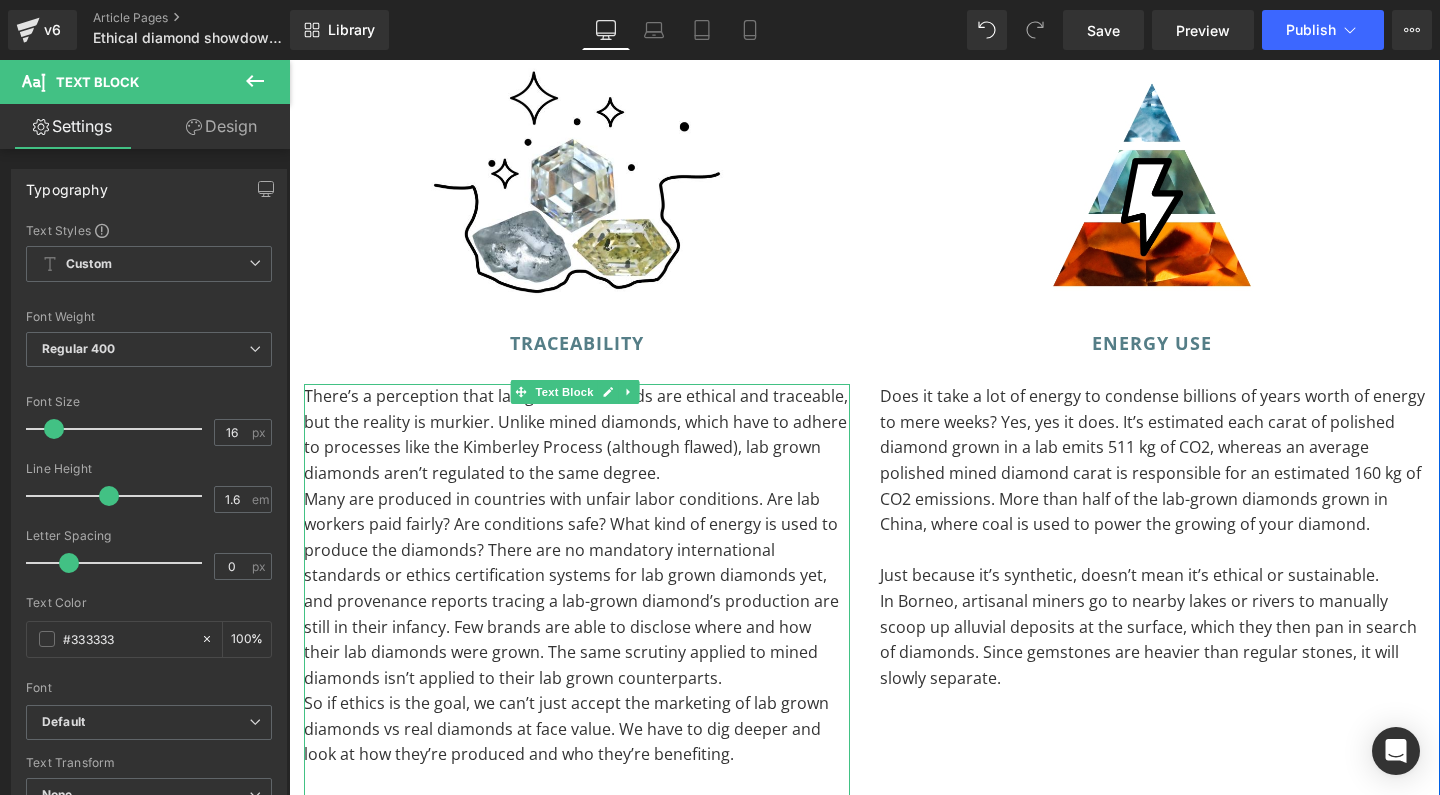 click on "There’s a perception that lab grown diamonds are ethical and traceable, but the reality is murkier. Unlike mined diamonds, which have to adhere to processes like the Kimberley Process (although flawed), lab grown diamonds aren’t regulated to the same degree." at bounding box center (577, 435) 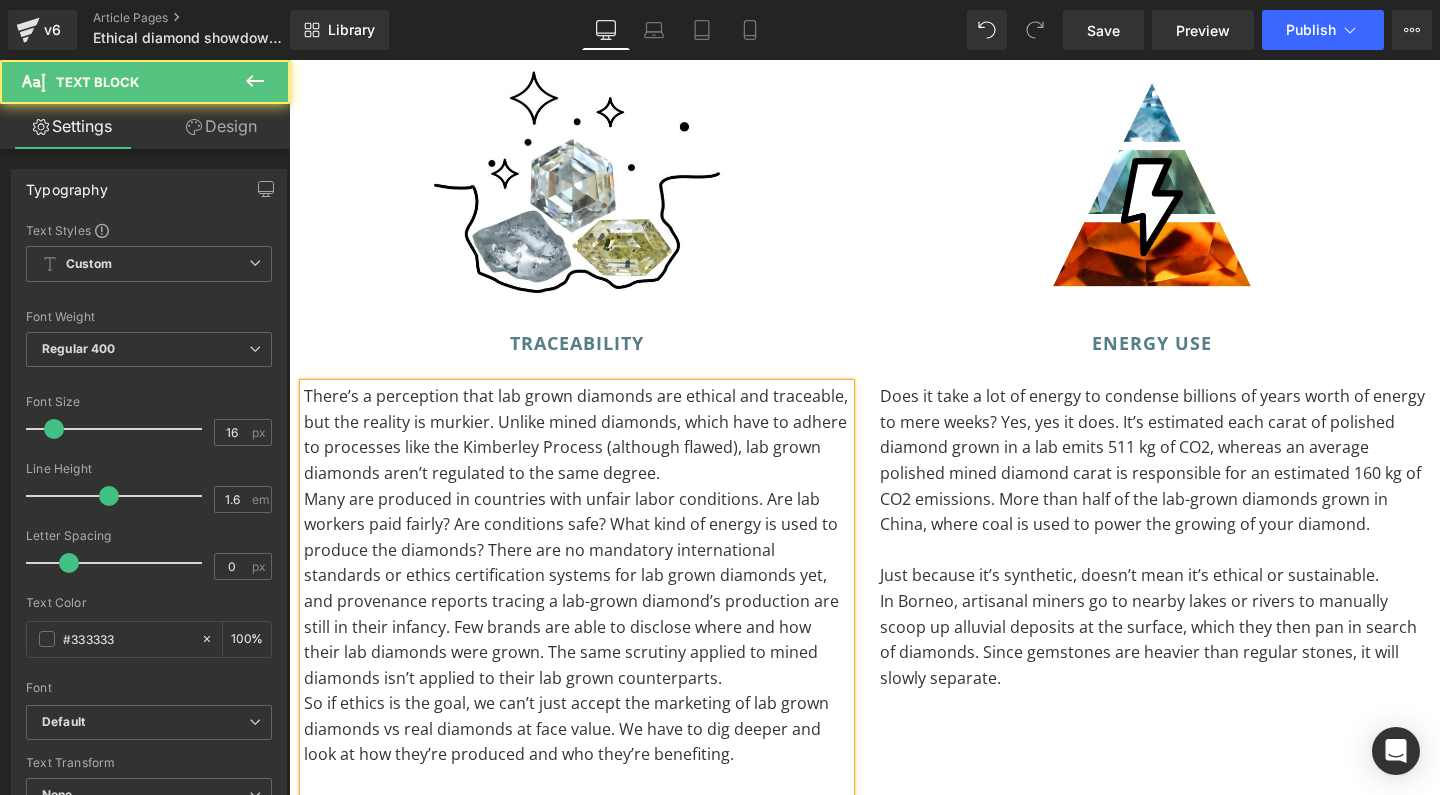 click on "There’s a perception that lab grown diamonds are ethical and traceable, but the reality is murkier. Unlike mined diamonds, which have to adhere to processes like the Kimberley Process (although flawed), lab grown diamonds aren’t regulated to the same degree." at bounding box center [577, 435] 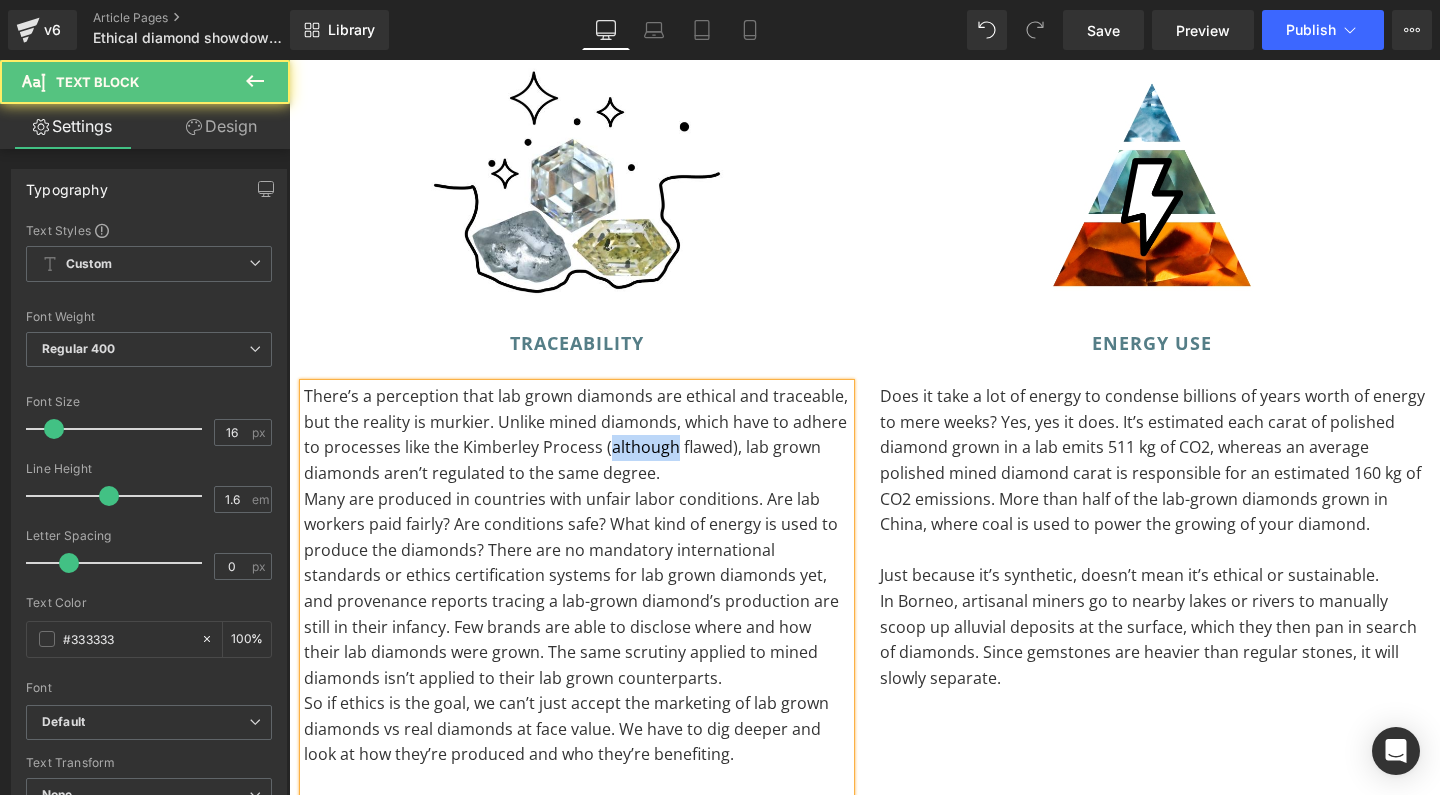 click on "There’s a perception that lab grown diamonds are ethical and traceable, but the reality is murkier. Unlike mined diamonds, which have to adhere to processes like the Kimberley Process (although flawed), lab grown diamonds aren’t regulated to the same degree." at bounding box center [577, 435] 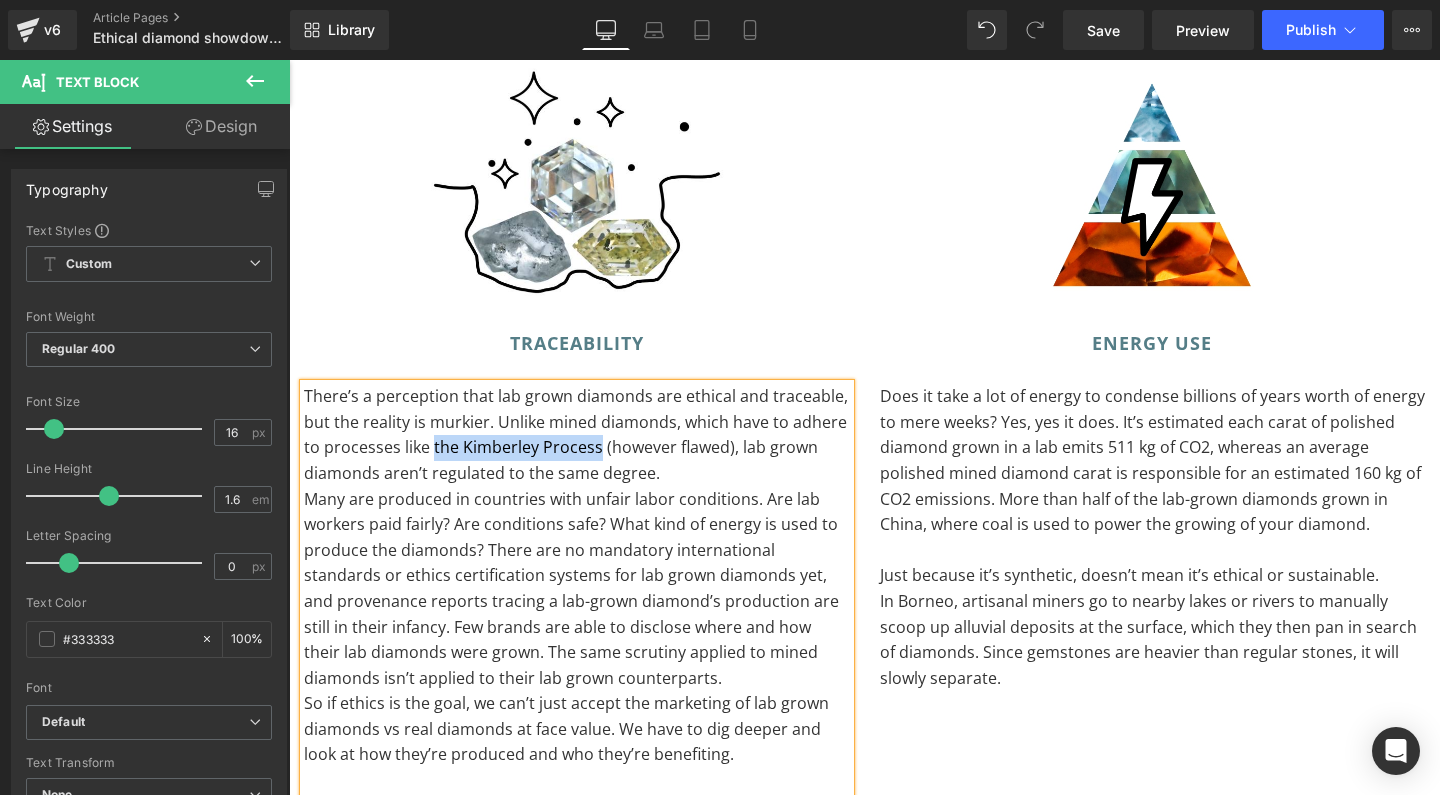 drag, startPoint x: 598, startPoint y: 402, endPoint x: 433, endPoint y: 399, distance: 165.02727 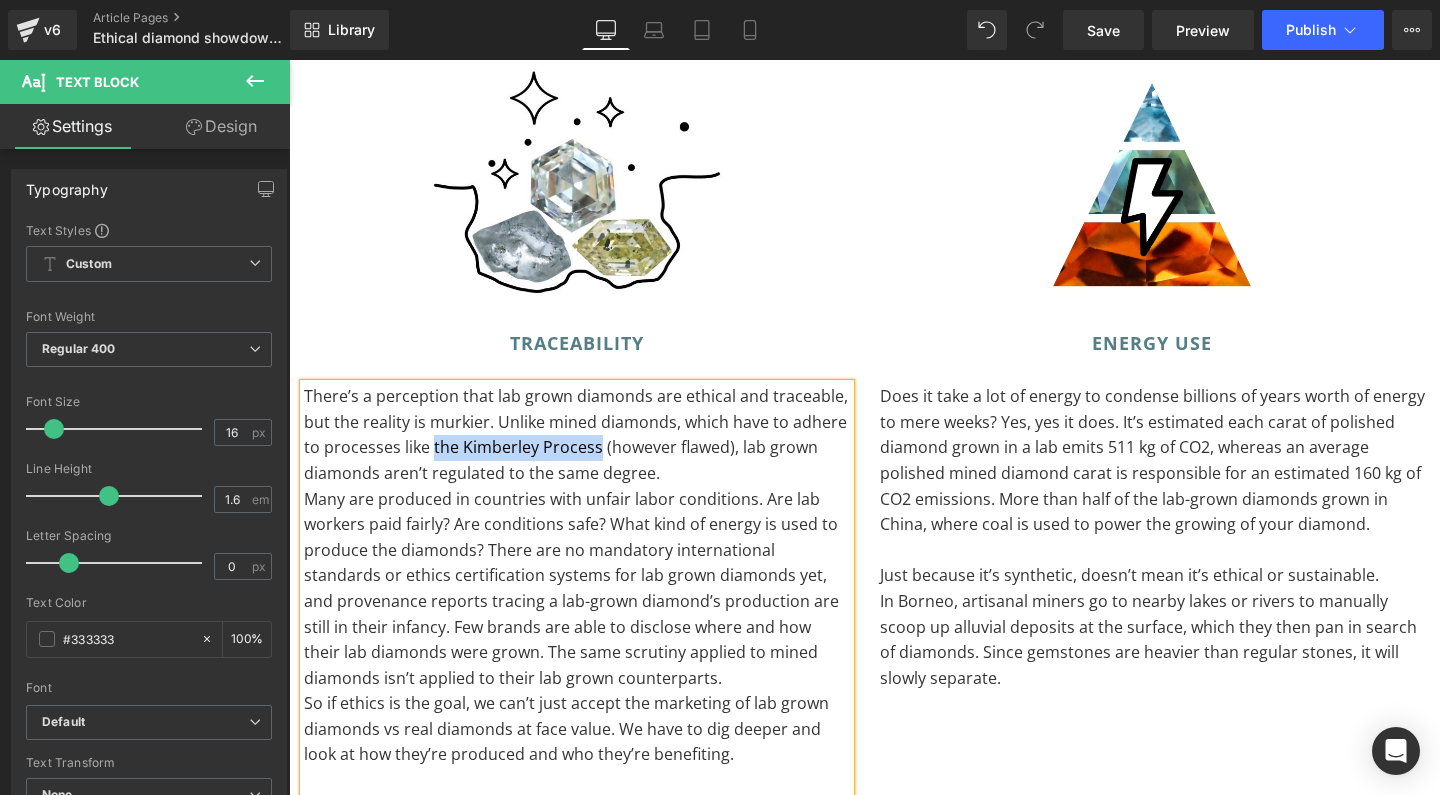 click on "There’s a perception that lab grown diamonds are ethical and traceable, but the reality is murkier. Unlike mined diamonds, which have to adhere to processes like the Kimberley Process (however flawed), lab grown diamonds aren’t regulated to the same degree." at bounding box center [577, 435] 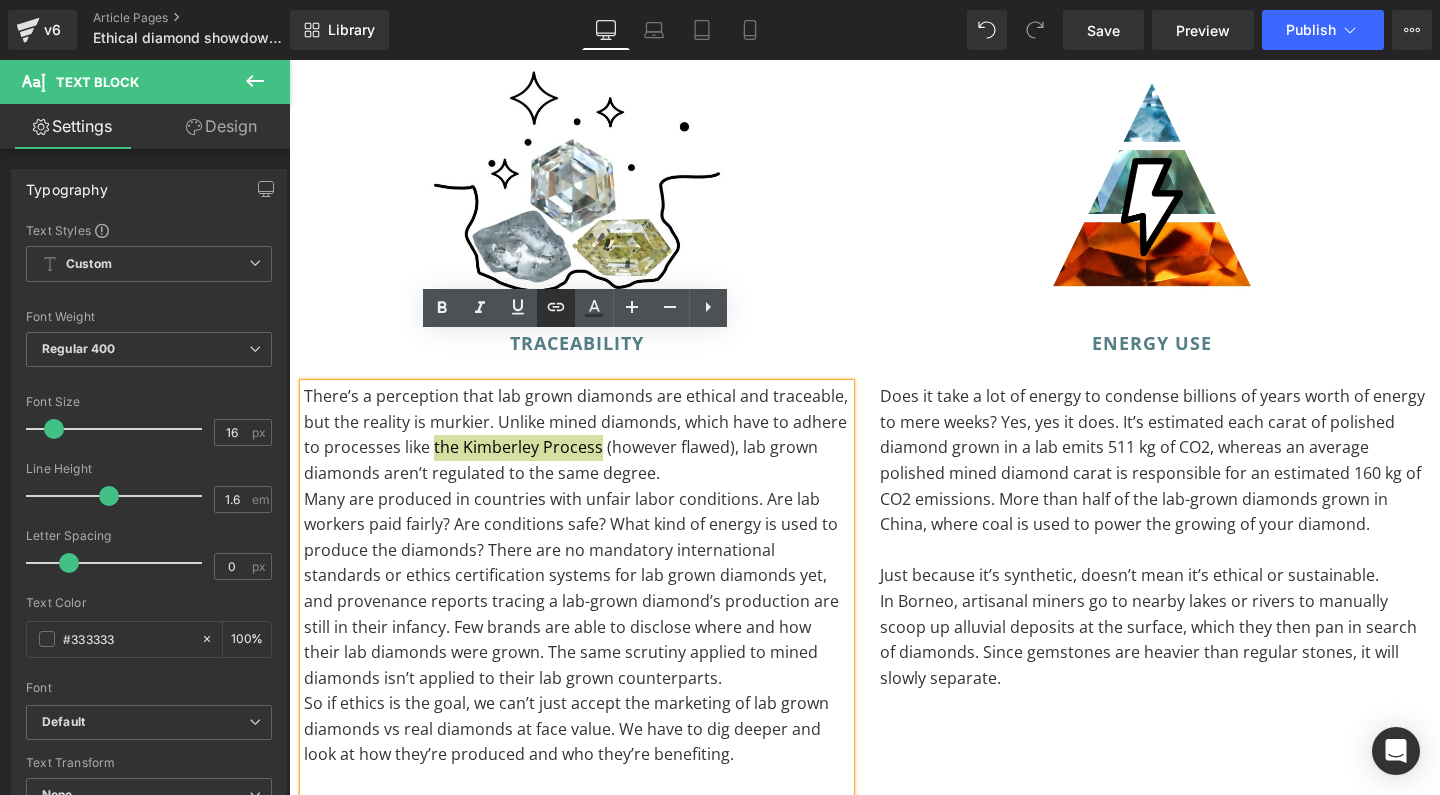 click 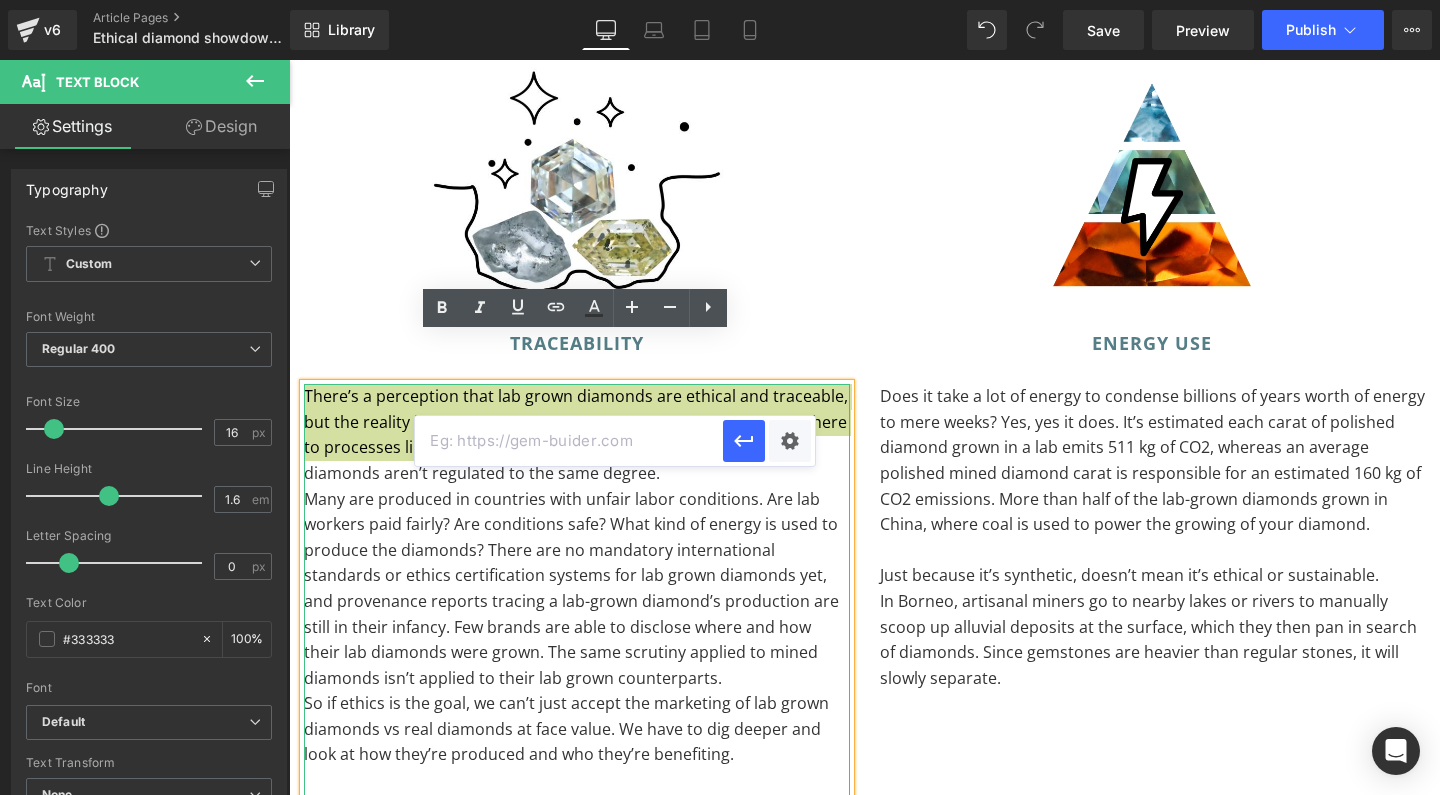 click at bounding box center [569, 441] 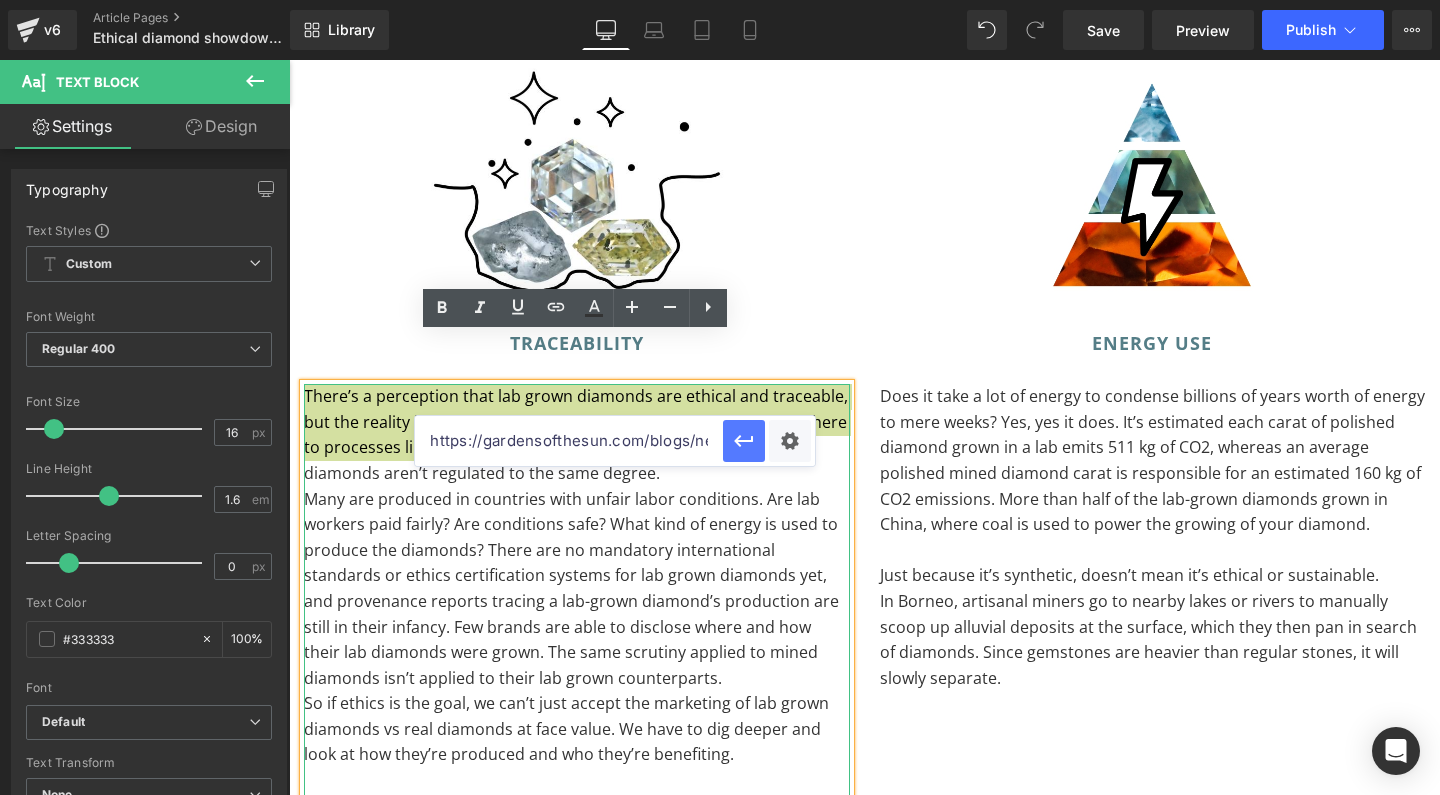 type on "https://gardensofthesun.com/blogs/news/kimberley-process-conflict-diamonds" 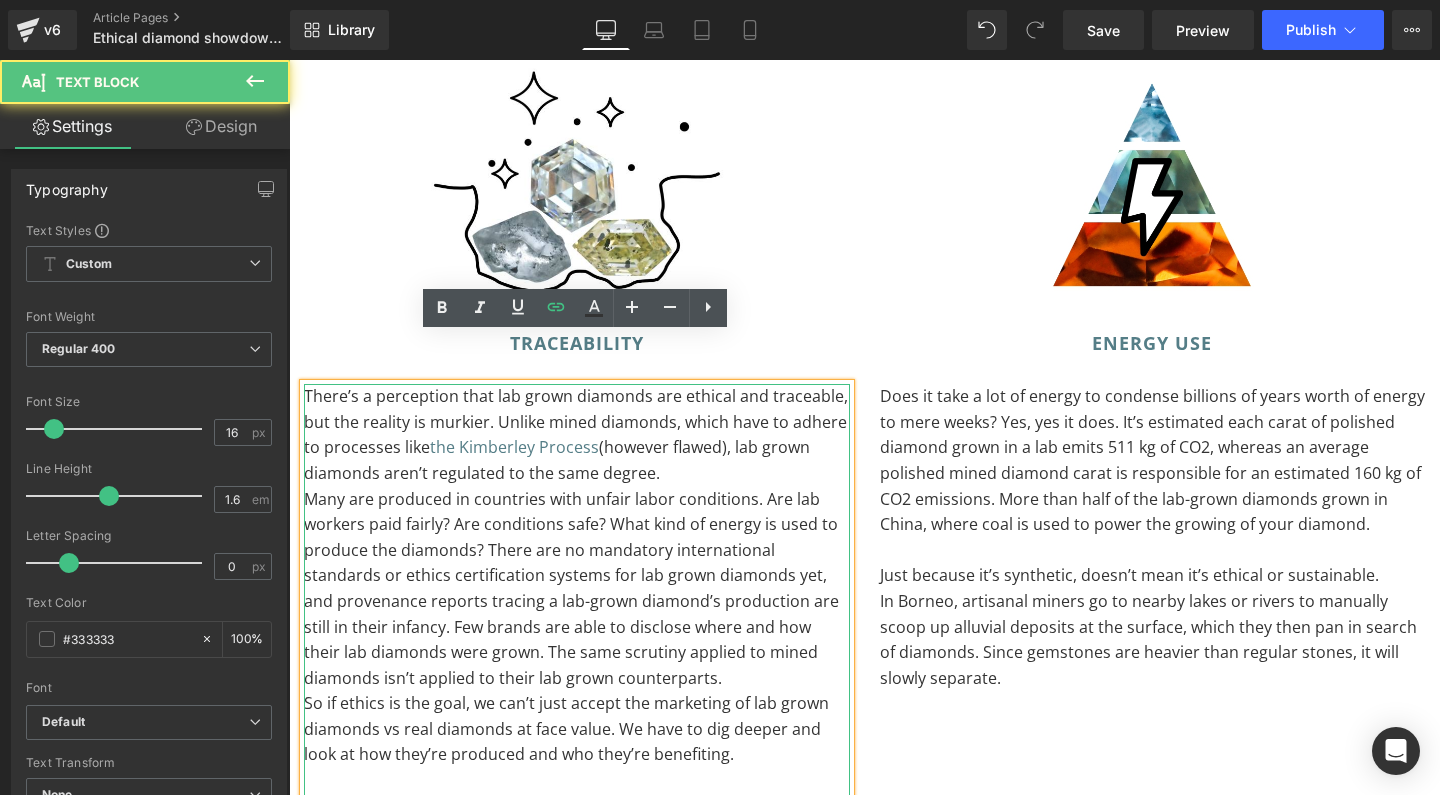 click on "Many are produced in countries with unfair labor conditions. Are lab workers paid fairly? Are conditions safe? What kind of energy is used to produce the diamonds? There are no mandatory international standards or ethics certification systems for lab grown diamonds yet, and provenance reports tracing a lab-grown diamond’s production are still in their infancy. Few brands are able to disclose where and how their lab diamonds were grown. The same scrutiny applied to mined diamonds isn’t applied to their lab grown counterparts." at bounding box center (577, 589) 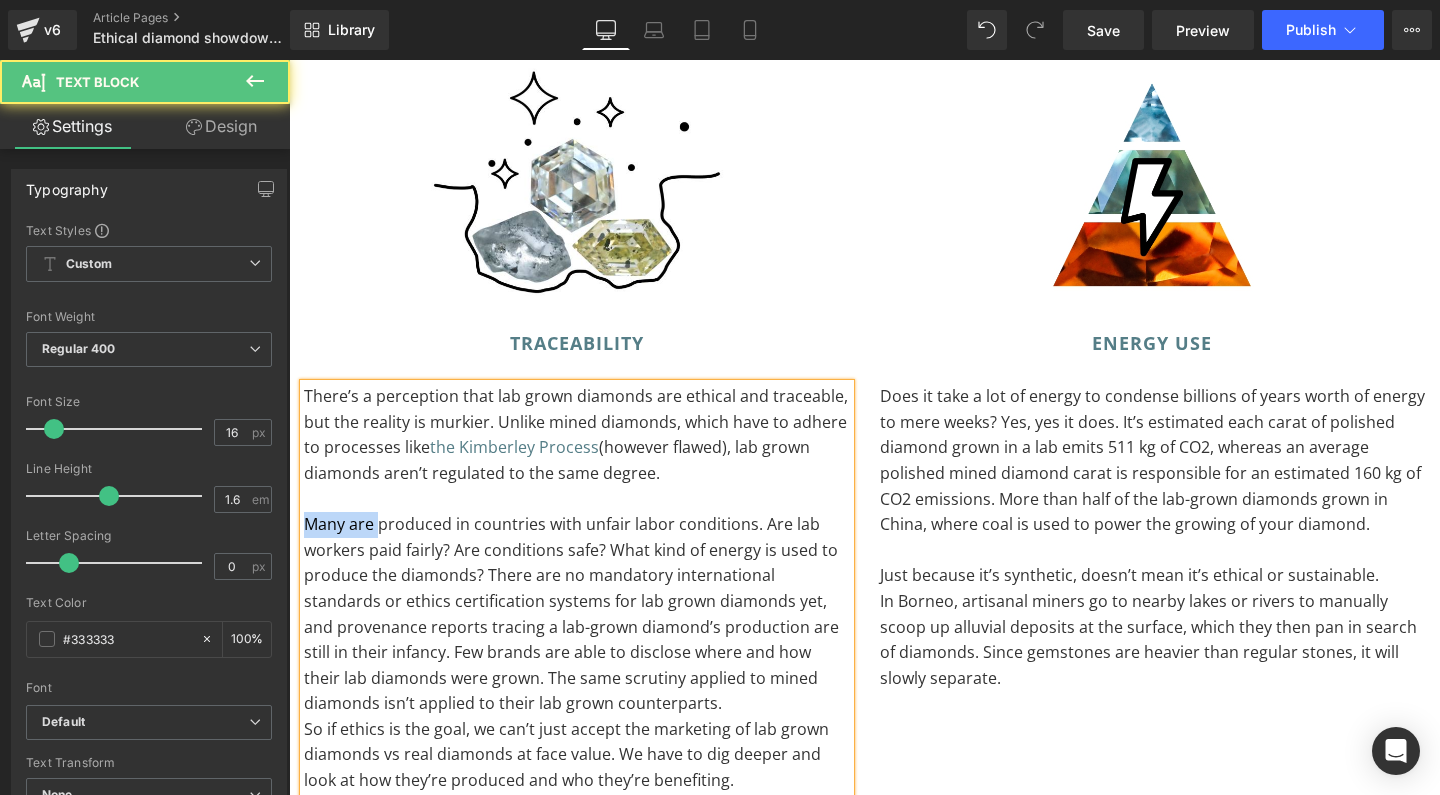 drag, startPoint x: 378, startPoint y: 478, endPoint x: 258, endPoint y: 471, distance: 120.203995 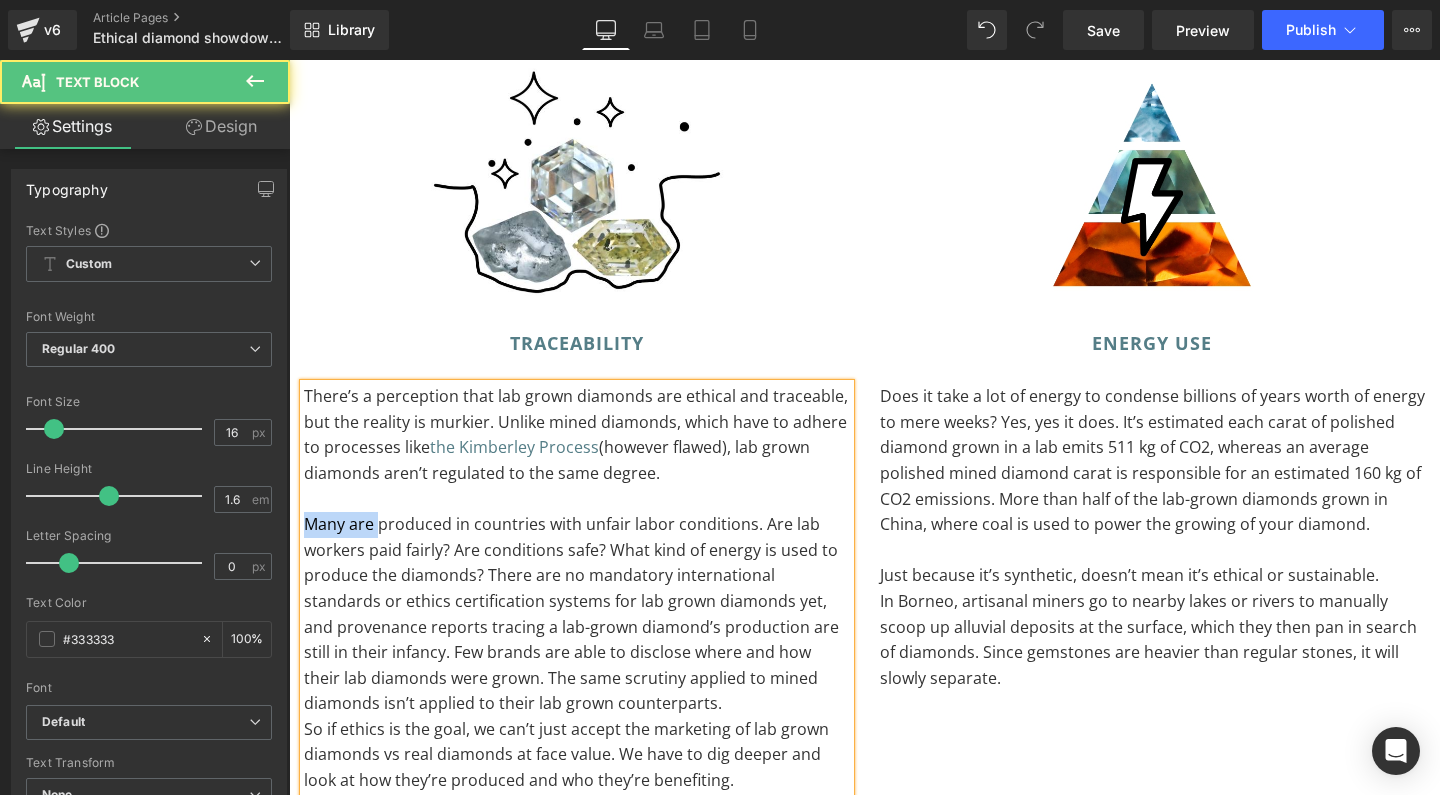 click on "★ free shipping worldwide on orders $200+ ★                     Menu
Shop
Engagement
Wedding
Birthstones
Sale
About
Ethics
Blog
FAQ
Contact     Login               0
★ free shipping worldwide on orders $200+ ★           About     Ethics     Blog     FAQ     Contact
Login       0       Your Cart is Empty
Continue shopping
$0.00   Subtotal     Sales tax included.  Shipping  calculated at checkout.
Go to cart
Shop       Engagement       Wedding" at bounding box center (864, 1337) 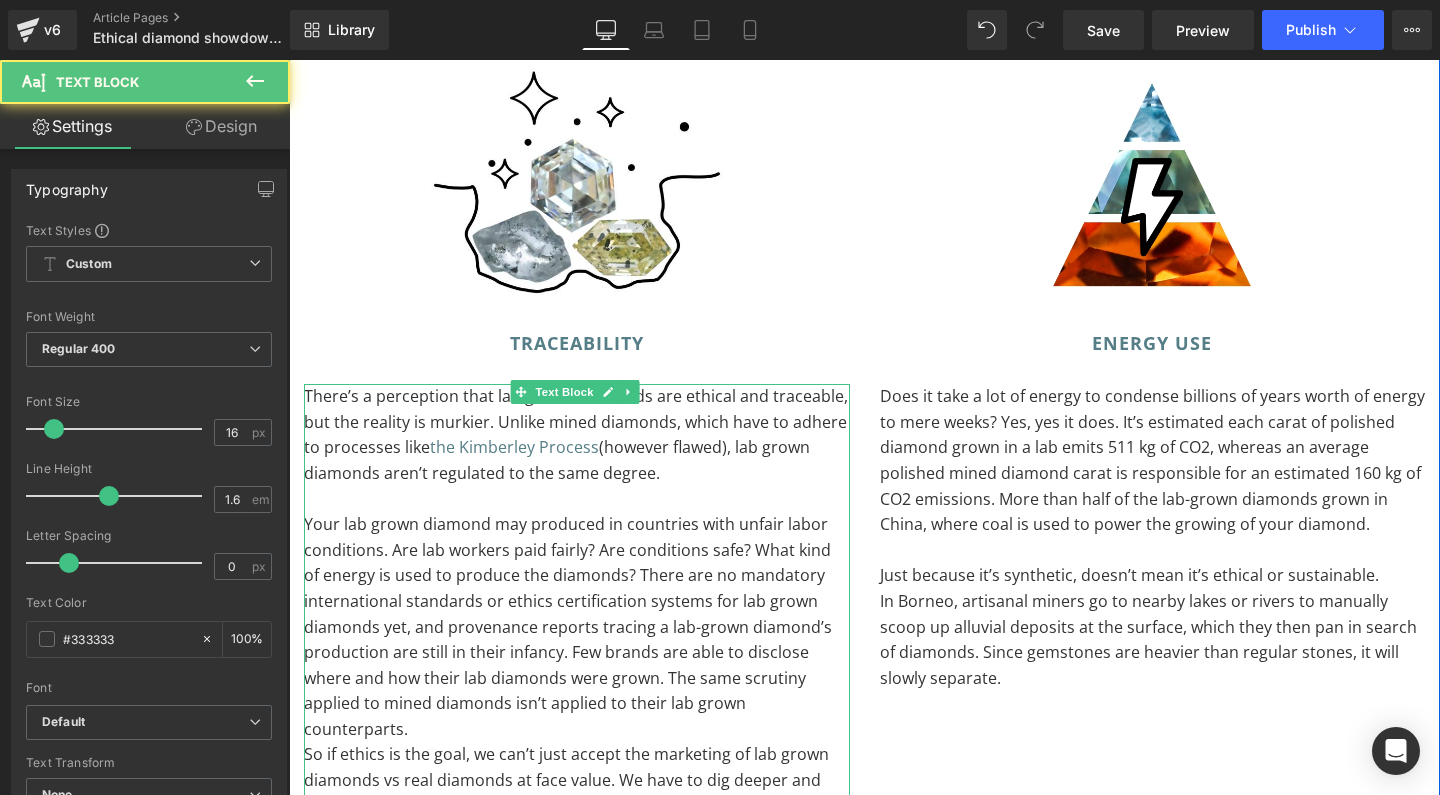 click on "Your lab grown diamond may produced in countries with unfair labor conditions. Are lab workers paid fairly? Are conditions safe? What kind of energy is used to produce the diamonds? There are no mandatory international standards or ethics certification systems for lab grown diamonds yet, and provenance reports tracing a lab-grown diamond’s production are still in their infancy. Few brands are able to disclose where and how their lab diamonds were grown. The same scrutiny applied to mined diamonds isn’t applied to their lab grown counterparts." at bounding box center [577, 627] 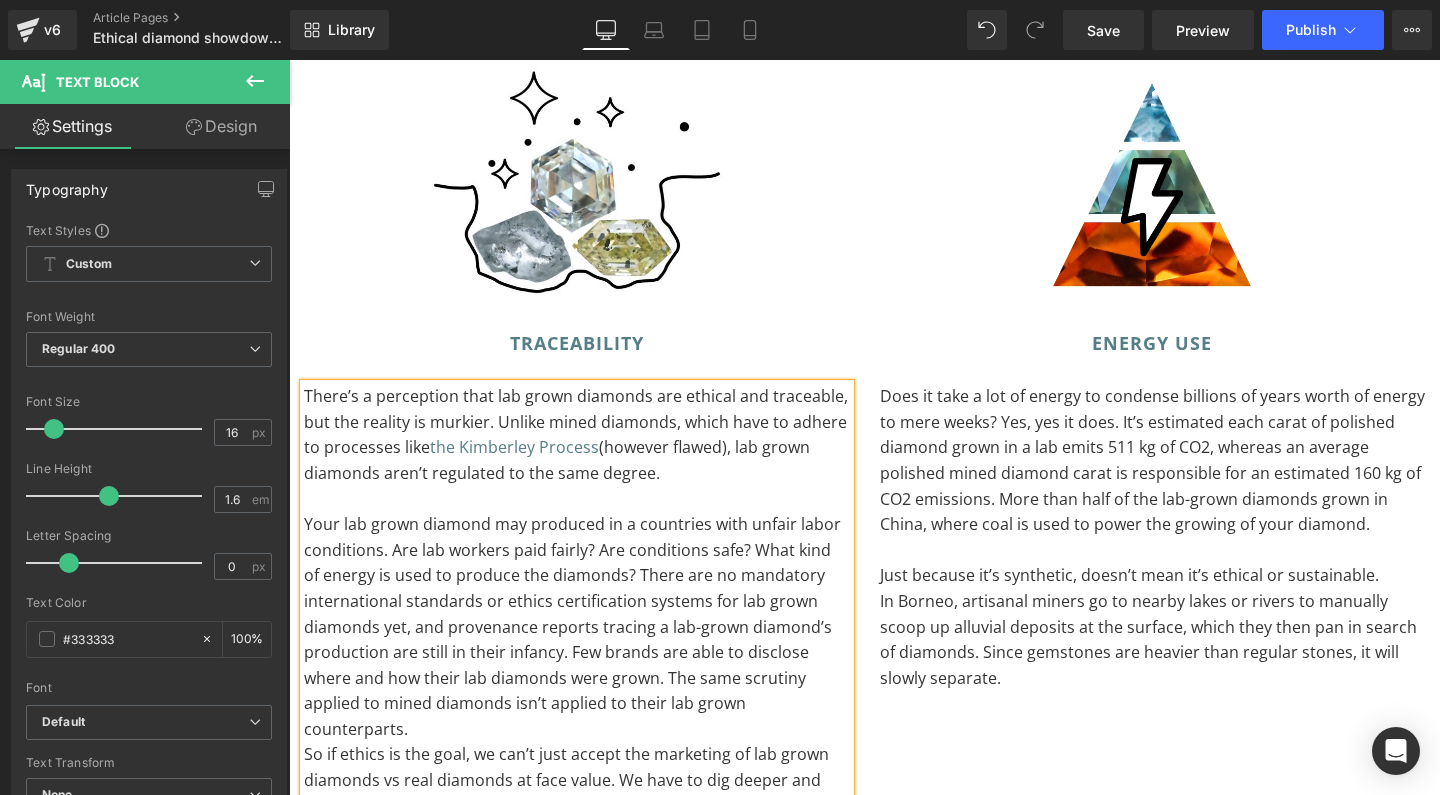 click on "Your lab grown diamond may produced in a countries with unfair labor conditions. Are lab workers paid fairly? Are conditions safe? What kind of energy is used to produce the diamonds? There are no mandatory international standards or ethics certification systems for lab grown diamonds yet, and provenance reports tracing a lab-grown diamond’s production are still in their infancy. Few brands are able to disclose where and how their lab diamonds were grown. The same scrutiny applied to mined diamonds isn’t applied to their lab grown counterparts." at bounding box center [577, 627] 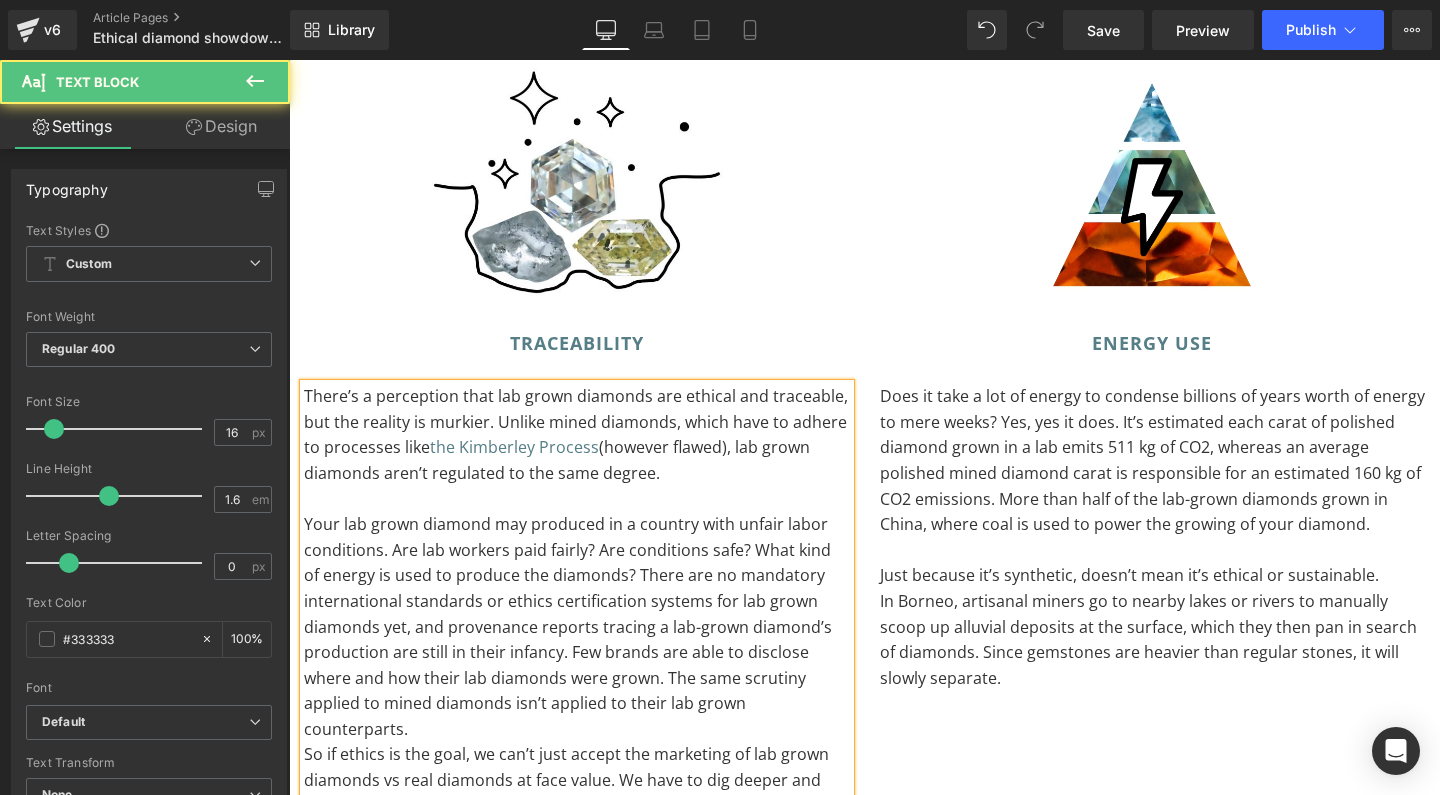 click on "Your lab grown diamond may produced in a country with unfair labor conditions. Are lab workers paid fairly? Are conditions safe? What kind of energy is used to produce the diamonds? There are no mandatory international standards or ethics certification systems for lab grown diamonds yet, and provenance reports tracing a lab-grown diamond’s production are still in their infancy. Few brands are able to disclose where and how their lab diamonds were grown. The same scrutiny applied to mined diamonds isn’t applied to their lab grown counterparts." at bounding box center [577, 627] 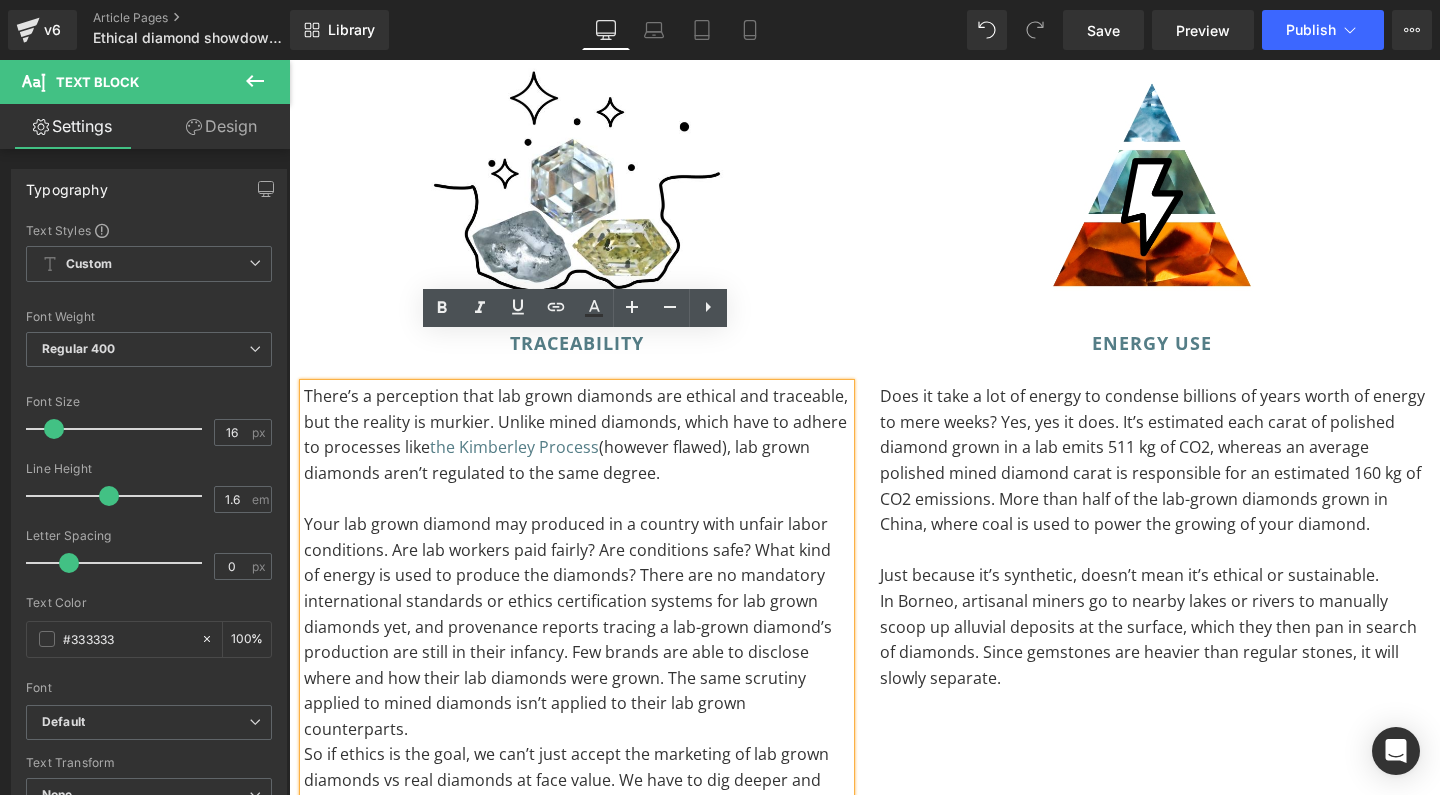 click on "Your lab grown diamond may produced in a country with unfair labor conditions. Are lab workers paid fairly? Are conditions safe? What kind of energy is used to produce the diamonds? There are no mandatory international standards or ethics certification systems for lab grown diamonds yet, and provenance reports tracing a lab-grown diamond’s production are still in their infancy. Few brands are able to disclose where and how their lab diamonds were grown. The same scrutiny applied to mined diamonds isn’t applied to their lab grown counterparts." at bounding box center (577, 627) 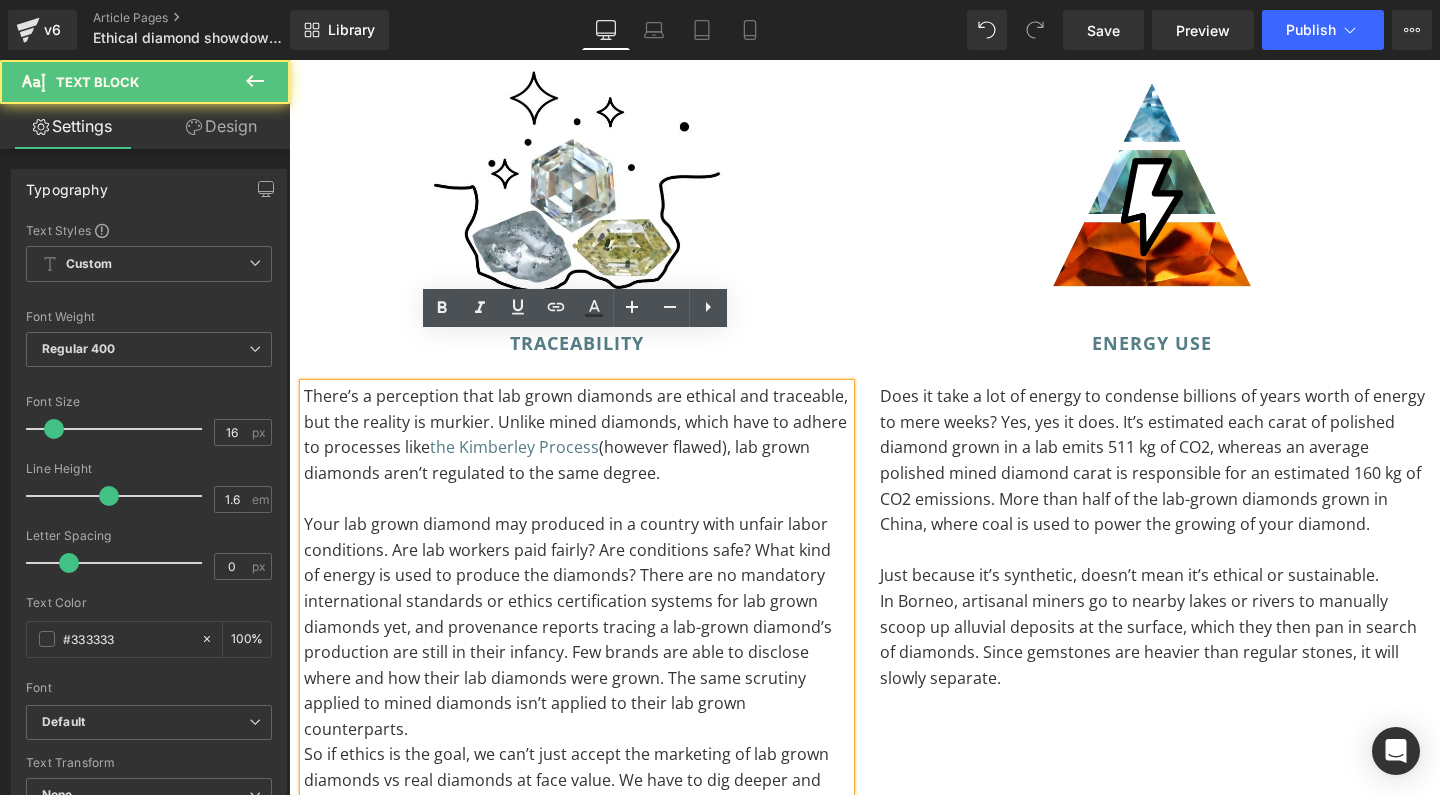 click on "Your lab grown diamond may produced in a country with unfair labor conditions. Are lab workers paid fairly? Are conditions safe? What kind of energy is used to produce the diamonds? There are no mandatory international standards or ethics certification systems for lab grown diamonds yet, and provenance reports tracing a lab-grown diamond’s production are still in their infancy. Few brands are able to disclose where and how their lab diamonds were grown. The same scrutiny applied to mined diamonds isn’t applied to their lab grown counterparts." at bounding box center (577, 627) 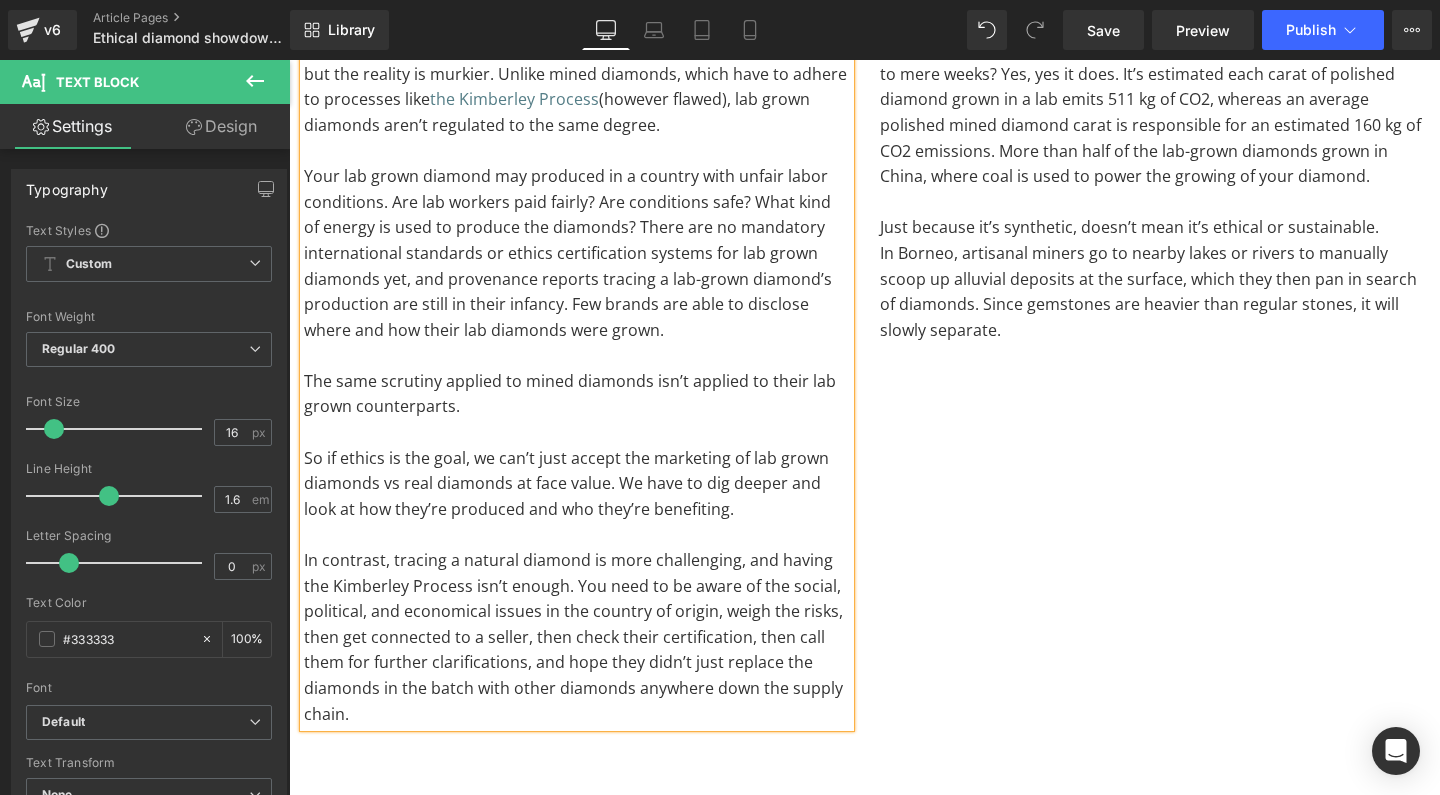 scroll, scrollTop: 4185, scrollLeft: 0, axis: vertical 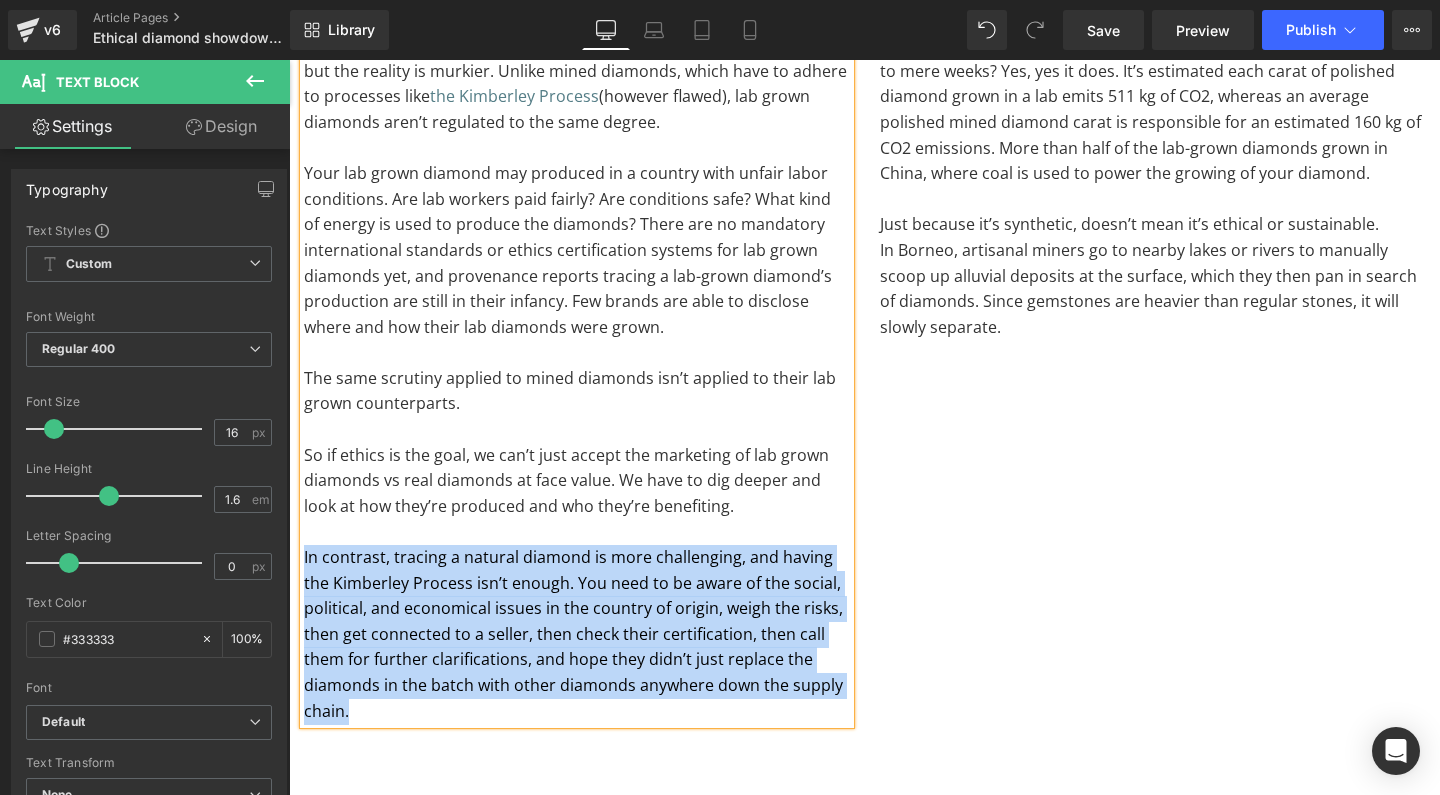 drag, startPoint x: 409, startPoint y: 648, endPoint x: 296, endPoint y: 502, distance: 184.62123 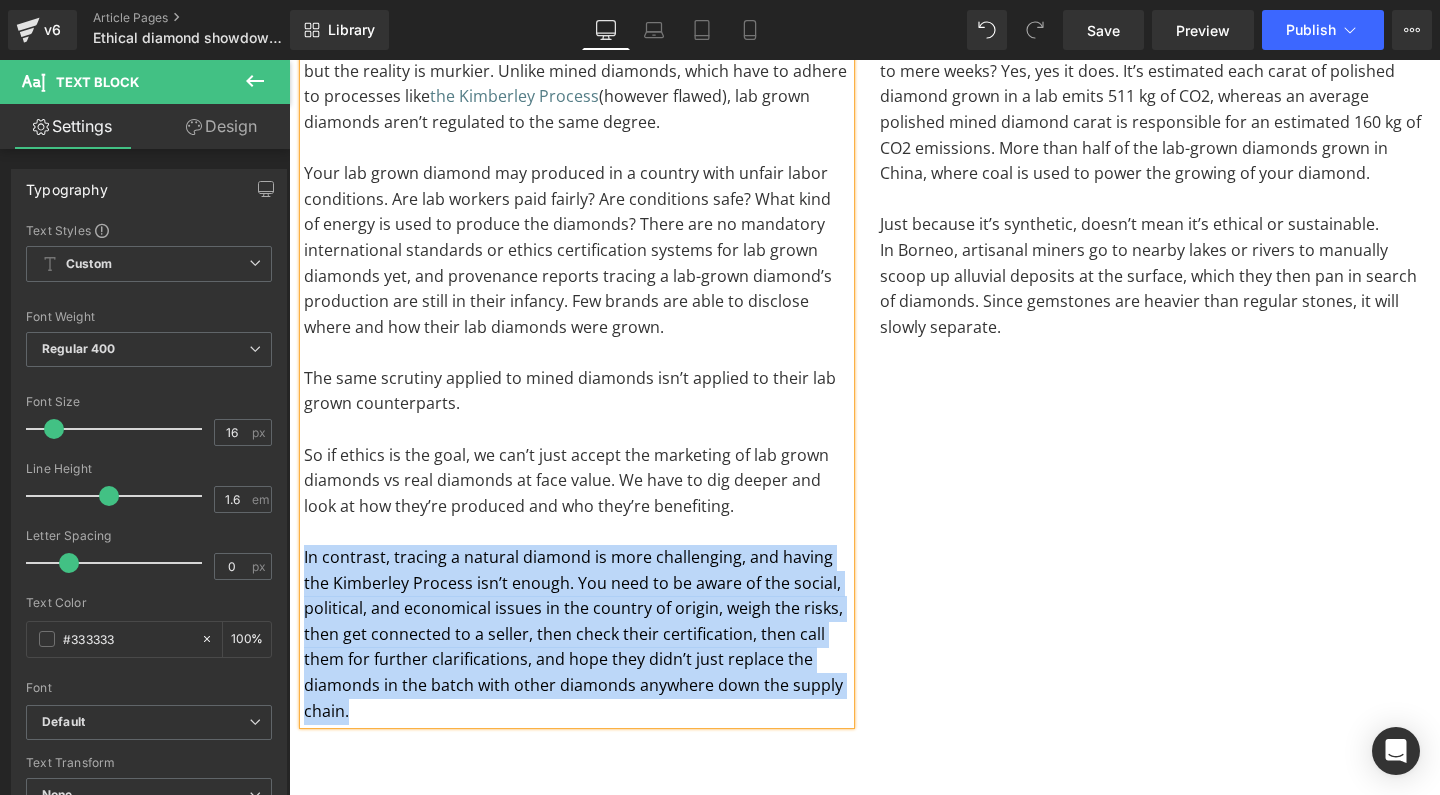 click on "Image Traceability Heading There’s a perception that lab grown diamonds are ethical and traceable, but the reality is murkier. Unlike mined diamonds, which have to adhere to processes like the Kimberley Process (however flawed), lab grown diamonds aren’t regulated to the same degree. Your lab grown diamond may produced in a country with unfair labor conditions. Are lab workers paid fairly? Are conditions safe? What kind of energy is used to produce the diamonds? There are no mandatory international standards or ethics certification systems for lab grown diamonds yet, and provenance reports tracing a lab-grown diamond’s production are still in their infancy. Few brands are able to disclose where and how their lab diamonds were grown. The same scrutiny applied to mined diamonds isn’t applied to their lab grown counterparts. Text Block" at bounding box center [577, 202] 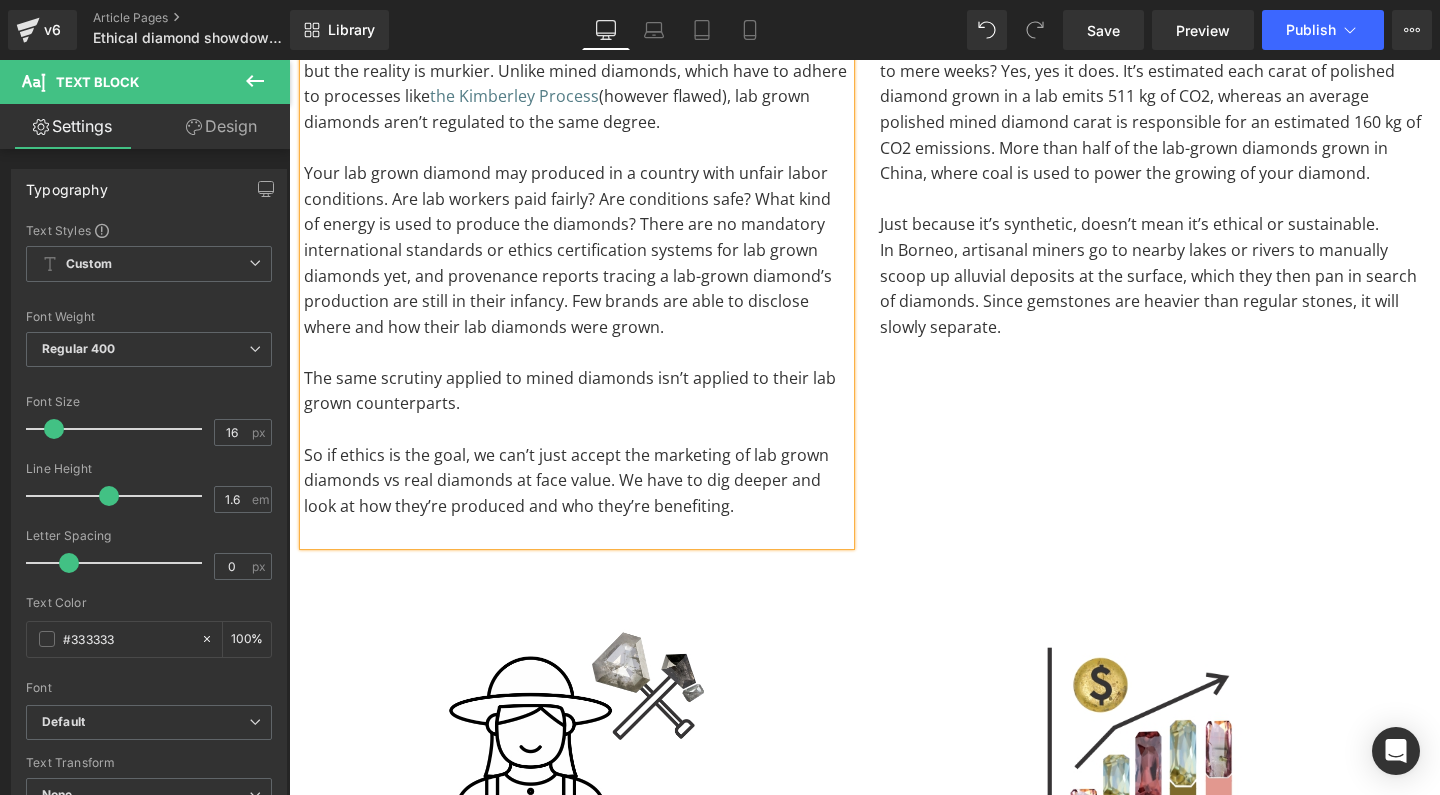 click on "The same scrutiny applied to mined diamonds isn’t applied to their lab grown counterparts." at bounding box center [577, 391] 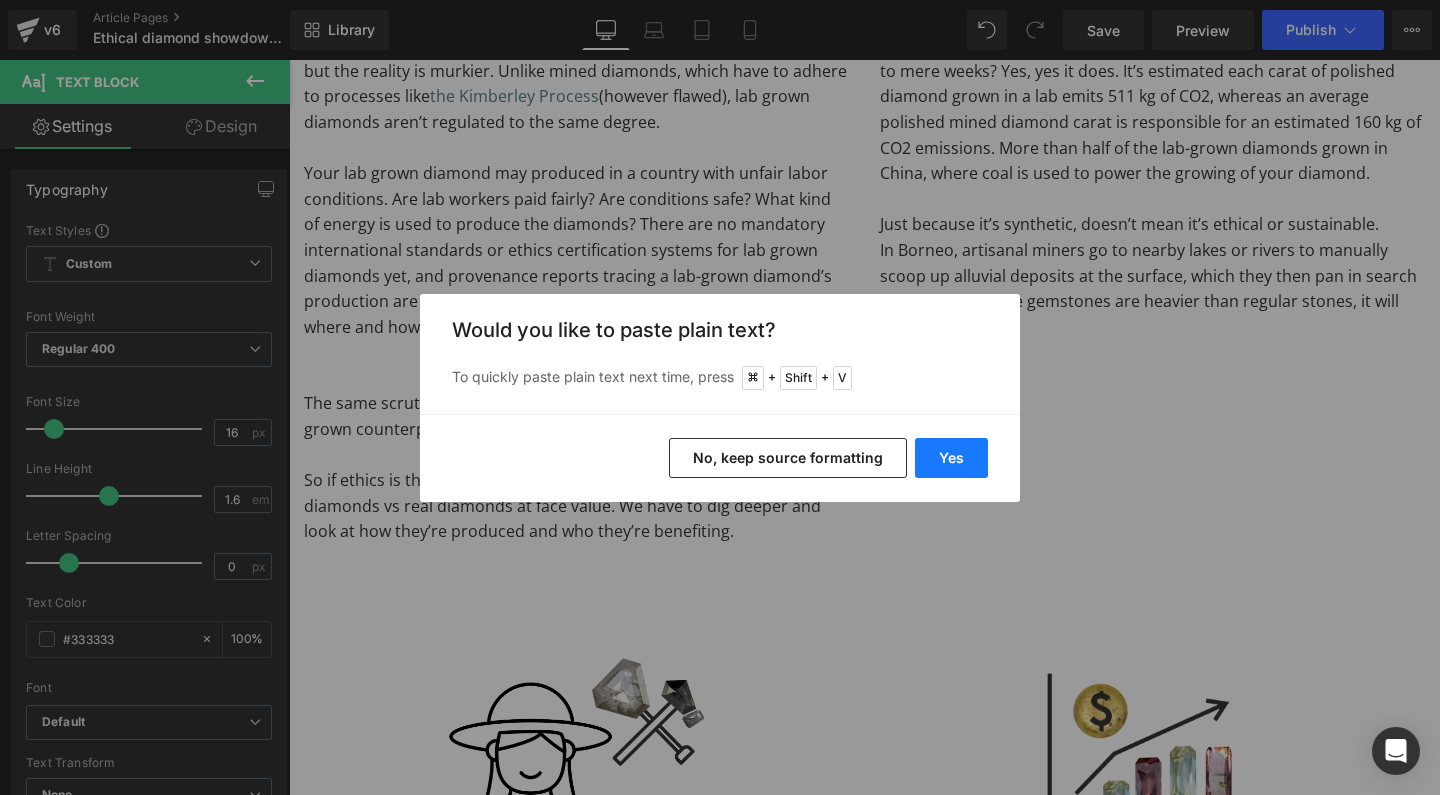 click on "Yes" at bounding box center (951, 458) 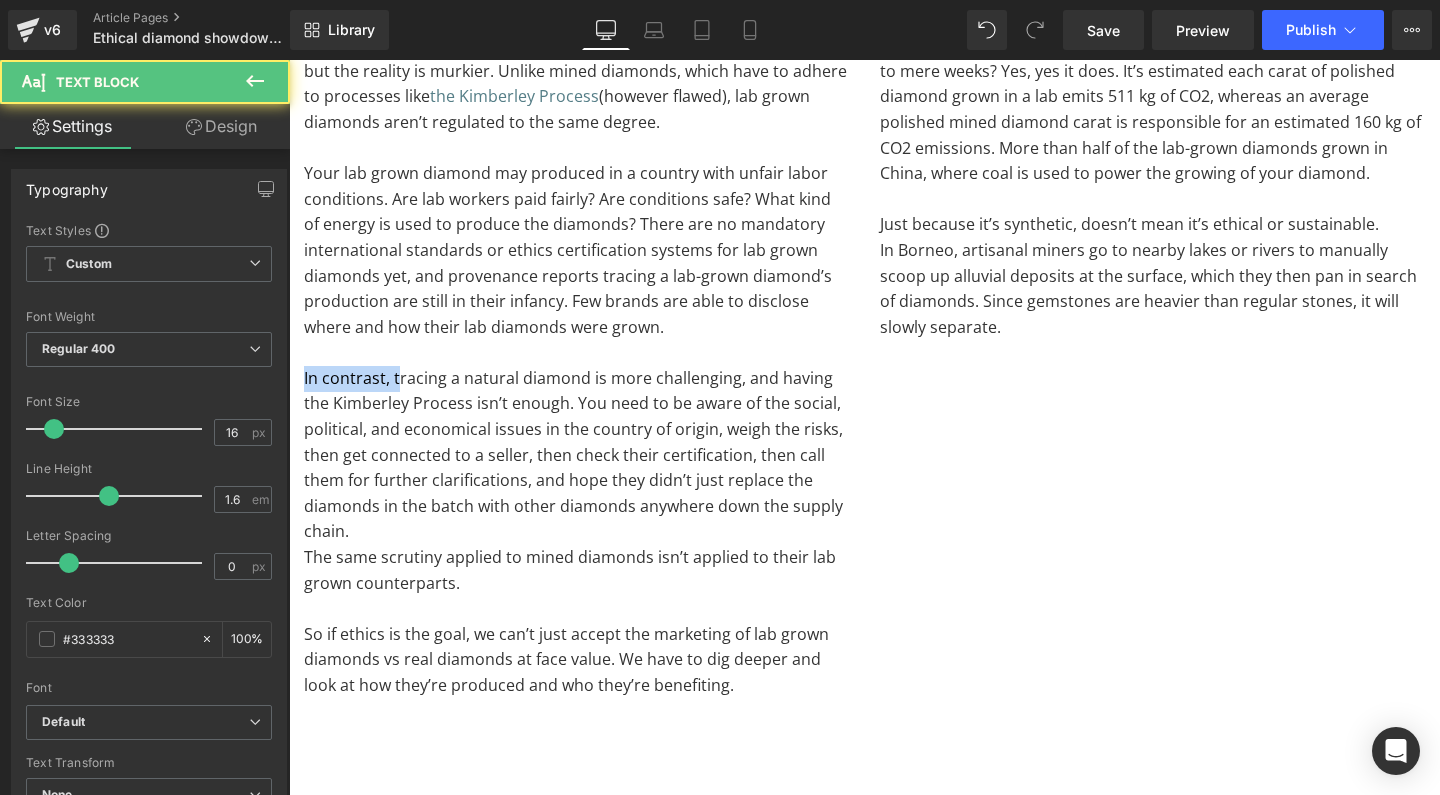 drag, startPoint x: 397, startPoint y: 323, endPoint x: 219, endPoint y: 323, distance: 178 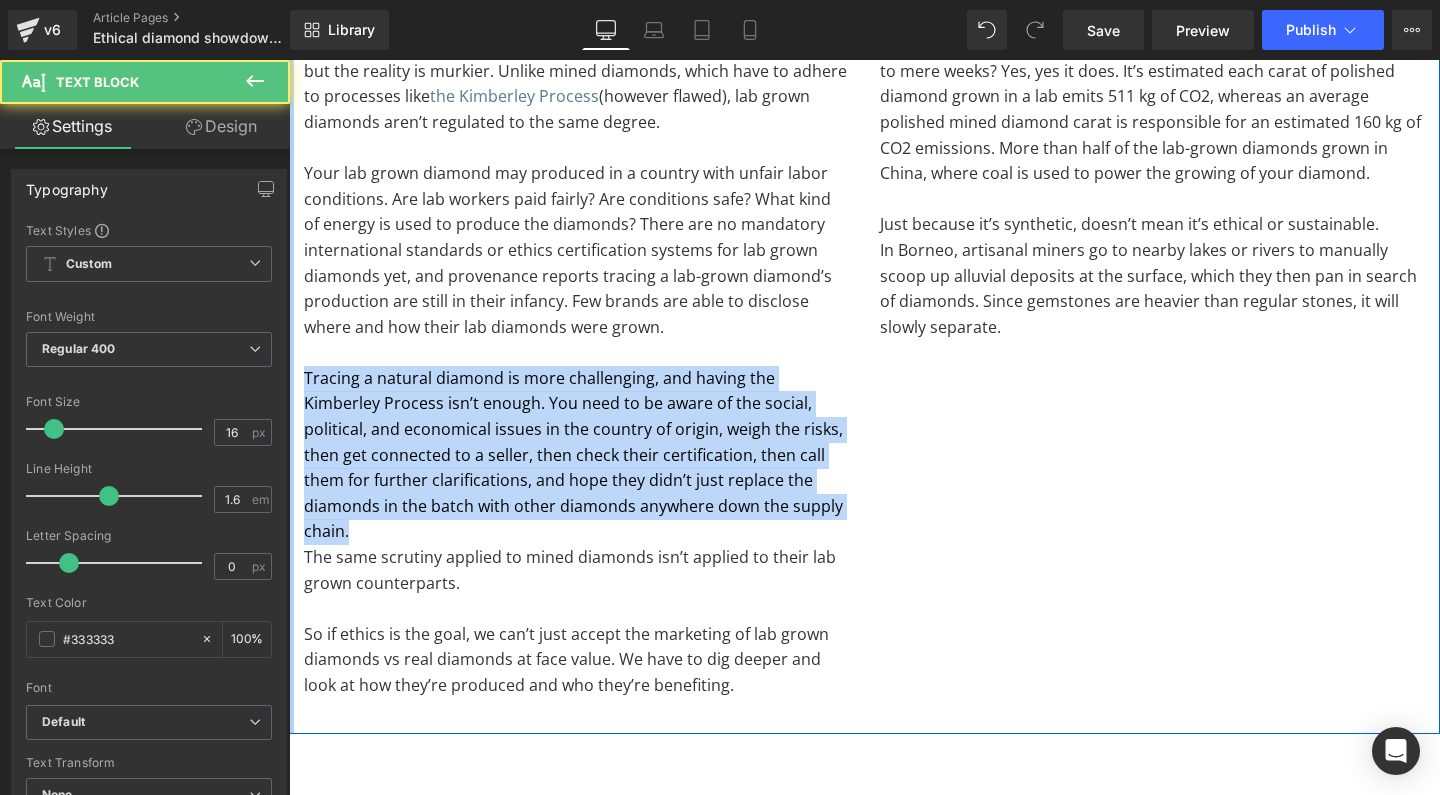 drag, startPoint x: 367, startPoint y: 478, endPoint x: 290, endPoint y: 324, distance: 172.17723 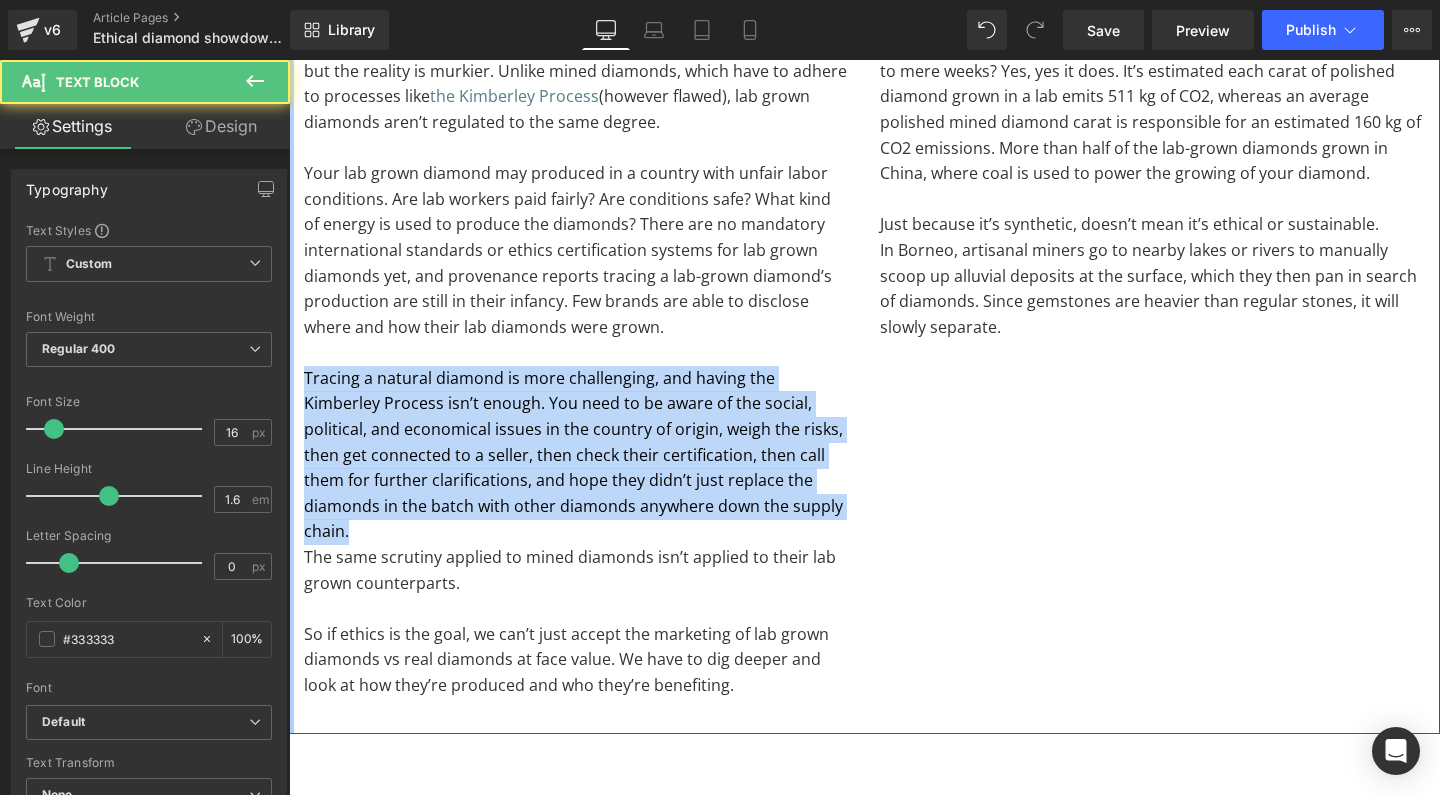 click on "Image Traceability Heading There’s a perception that lab grown diamonds are ethical and traceable, but the reality is murkier. Unlike mined diamonds, which have to adhere to processes like the Kimberley Process (however flawed), lab grown diamonds aren’t regulated to the same degree. Your lab grown diamond may produced in a country with unfair labor conditions. Are lab workers paid fairly? Are conditions safe? What kind of energy is used to produce the diamonds? There are no mandatory international standards or ethics certification systems for lab grown diamonds yet, and provenance reports tracing a lab-grown diamond’s production are still in their infancy. Few brands are able to disclose where and how their lab diamonds were grown. The same scrutiny applied to mined diamonds isn’t applied to their lab grown counterparts. Text Block Image Energy use Heading Just because it’s synthetic, doesn’t mean it’s ethical or sustainable. Text Block" at bounding box center [864, 192] 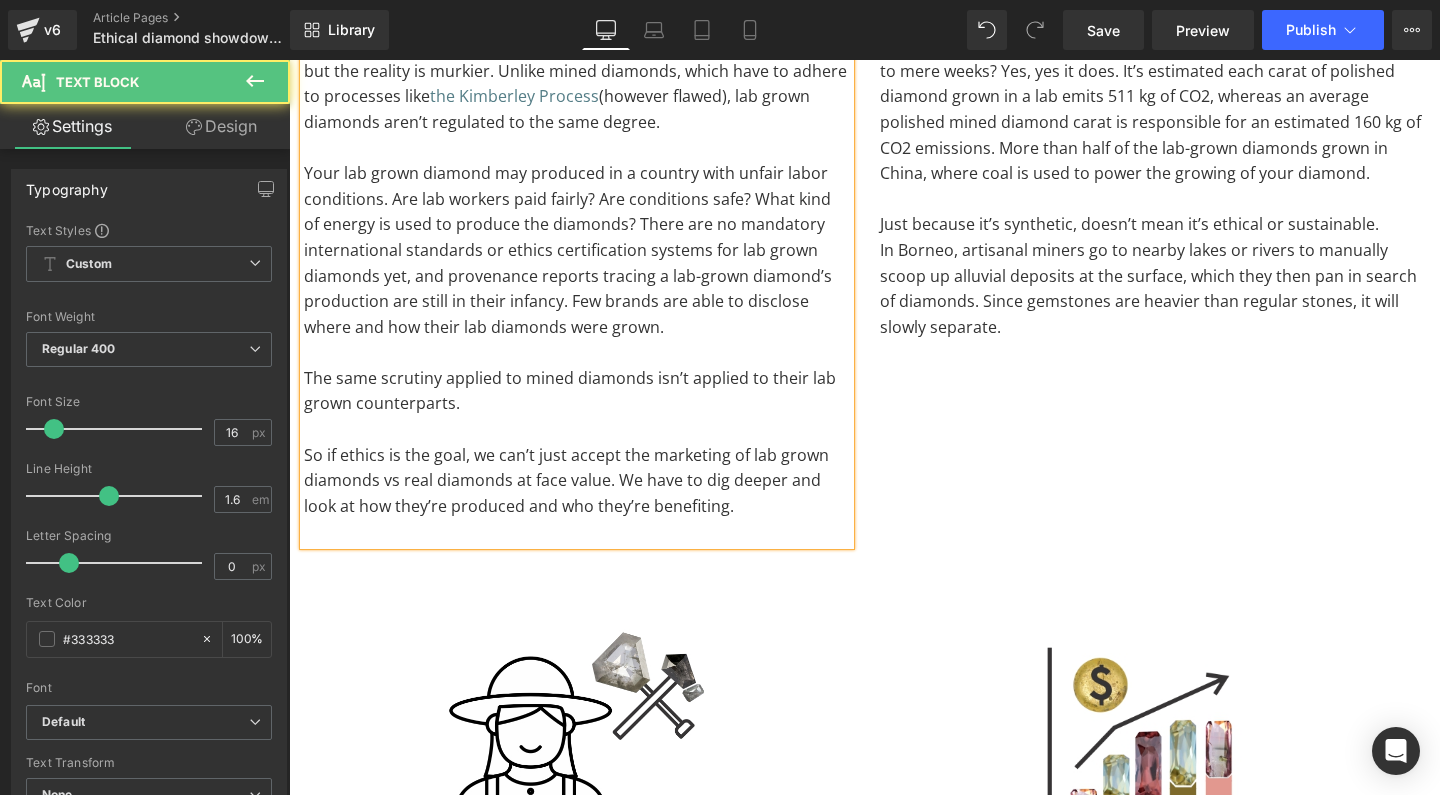 click on "So if ethics is the goal, we can’t just accept the marketing of lab grown diamonds vs real diamonds at face value. We have to dig deeper and look at how they’re produced and who they’re benefiting." at bounding box center (577, 481) 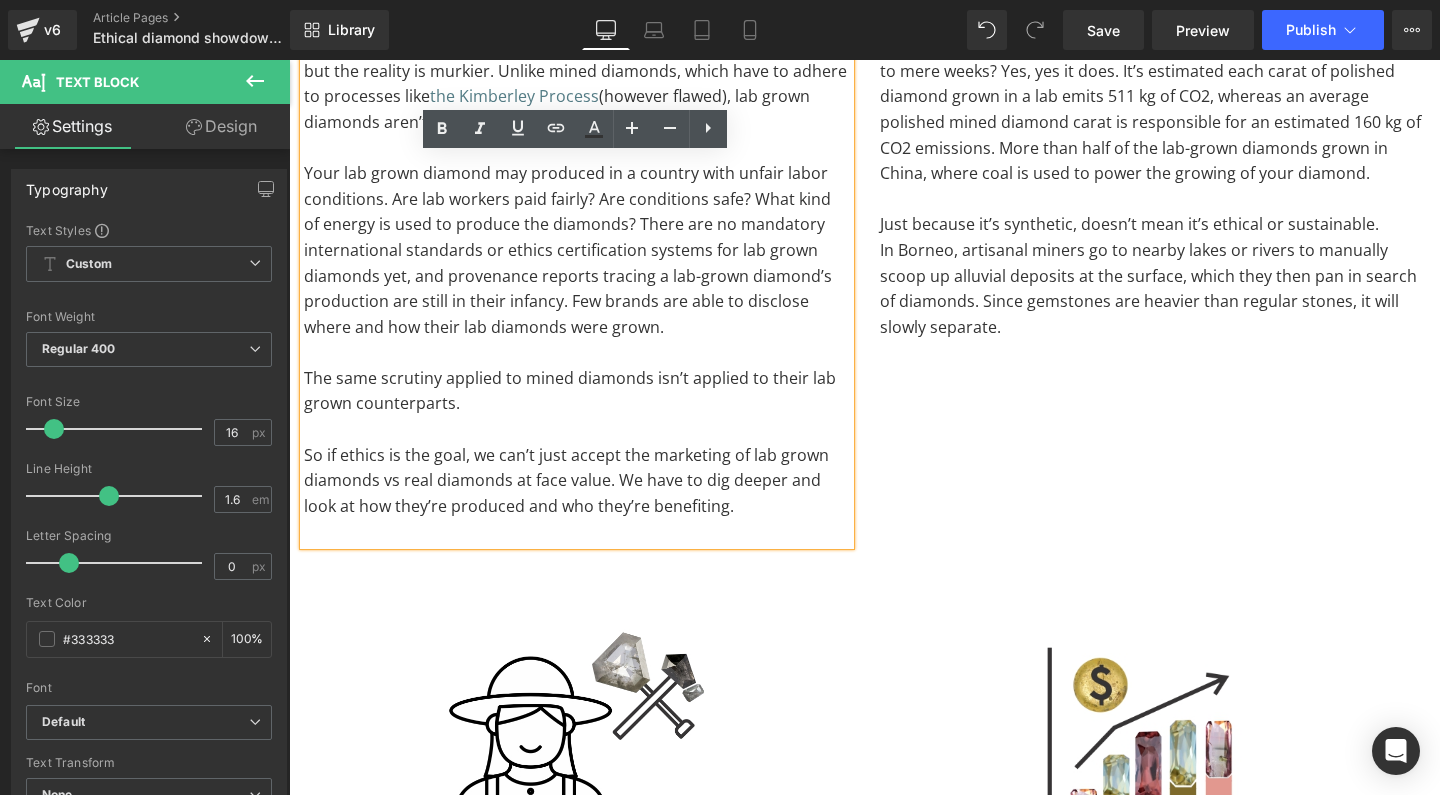 click on "So if ethics is the goal, we can’t just accept the marketing of lab grown diamonds vs real diamonds at face value. We have to dig deeper and look at how they’re produced and who they’re benefiting." at bounding box center (577, 481) 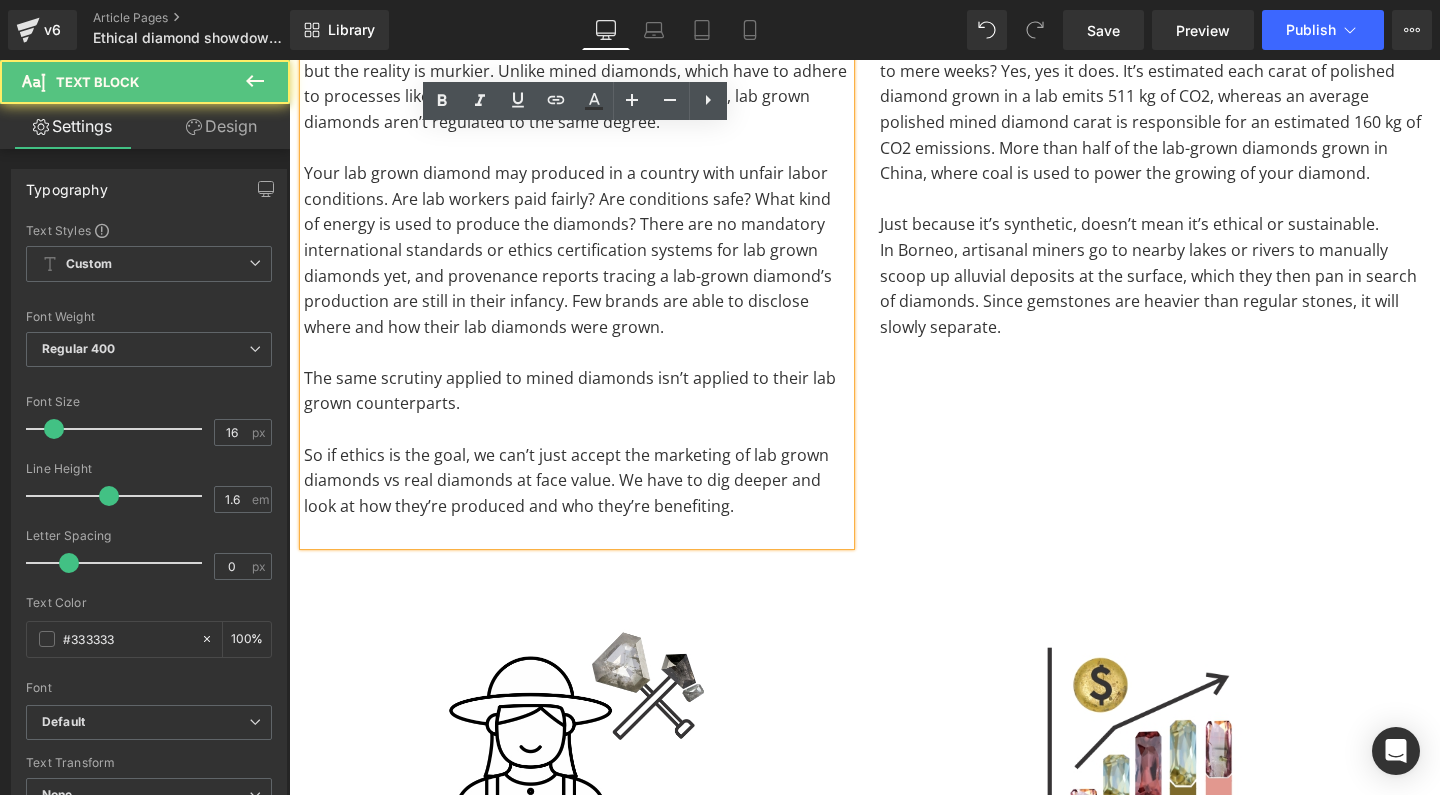 scroll, scrollTop: 3740, scrollLeft: 0, axis: vertical 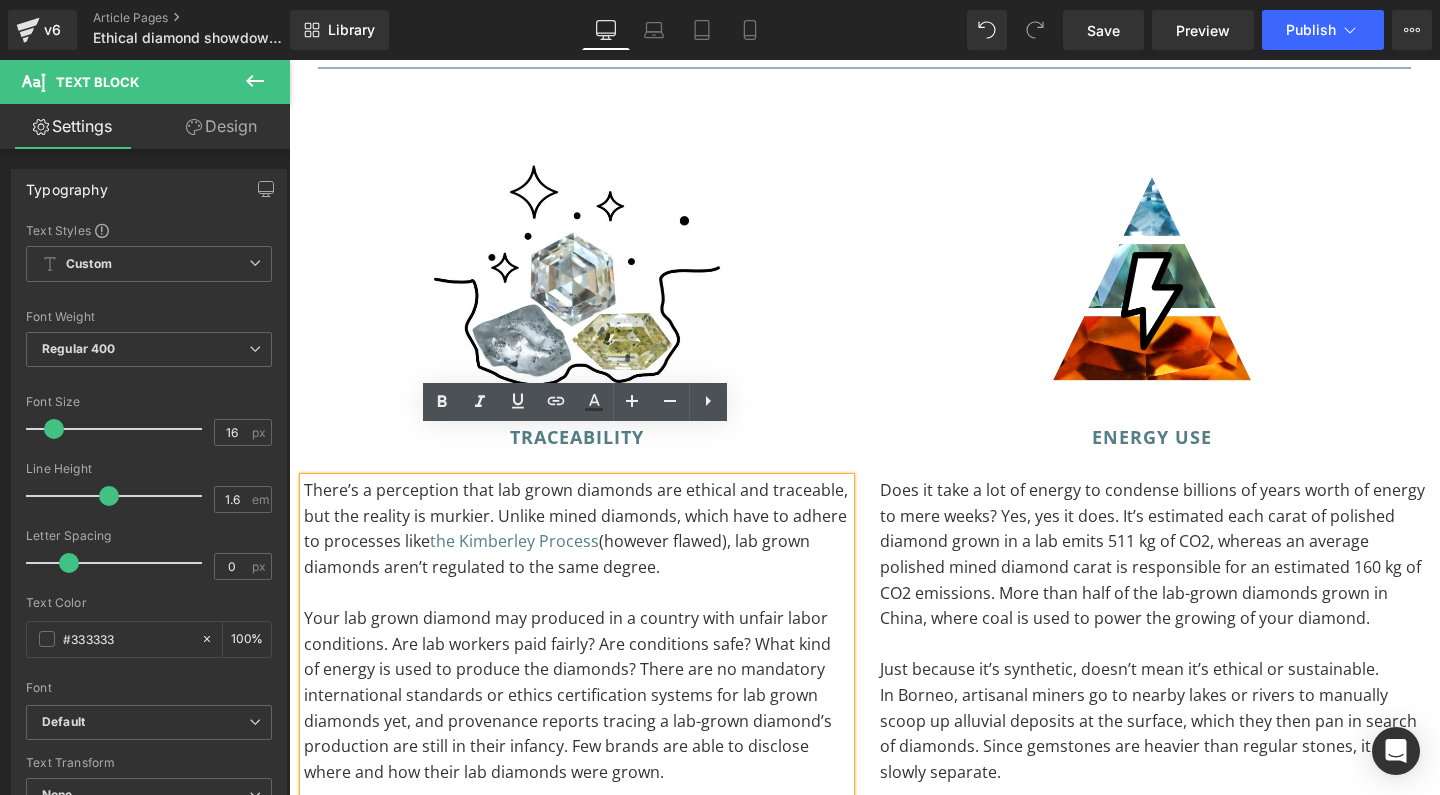 click on "Heading" at bounding box center (1142, 437) 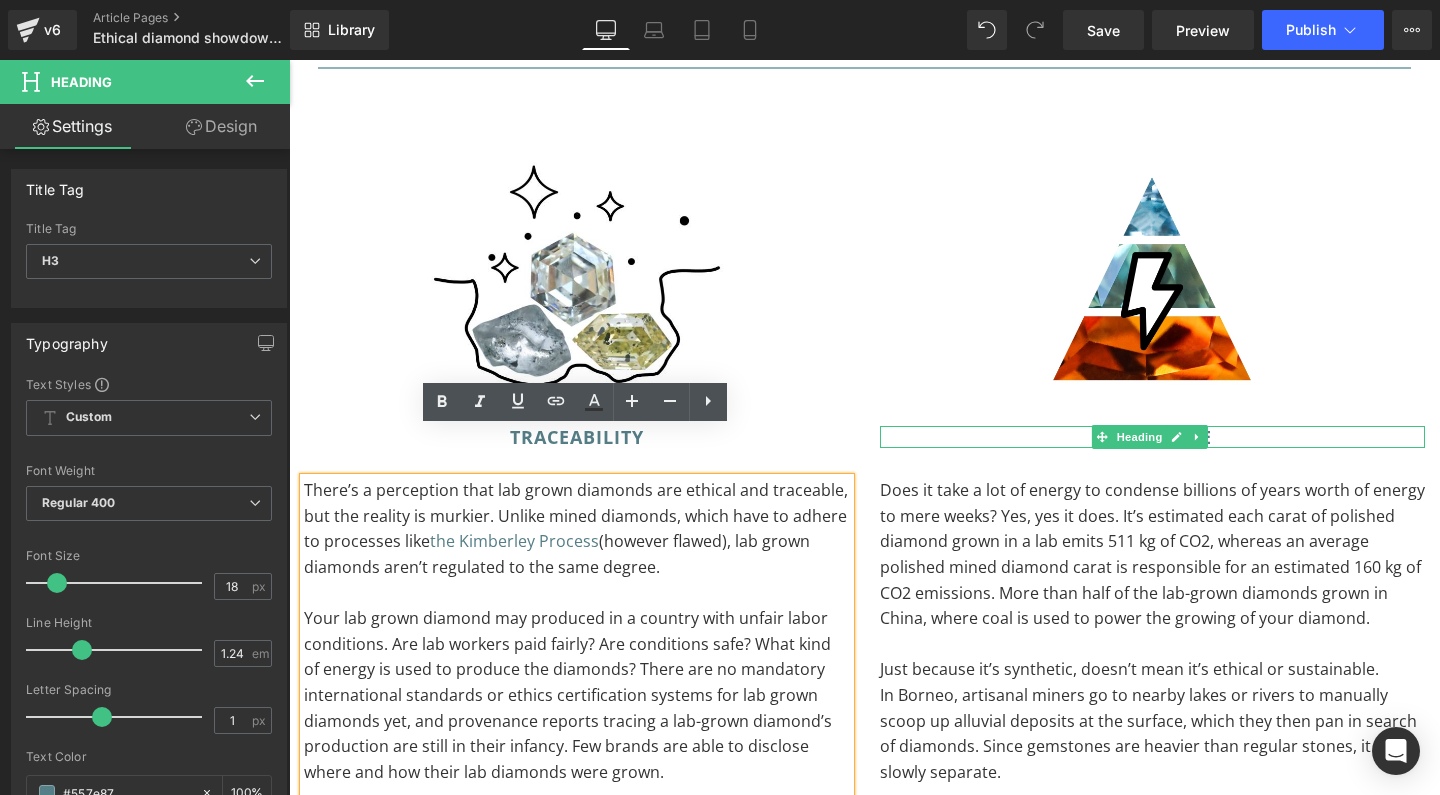 click on "Energy use" at bounding box center (1153, 437) 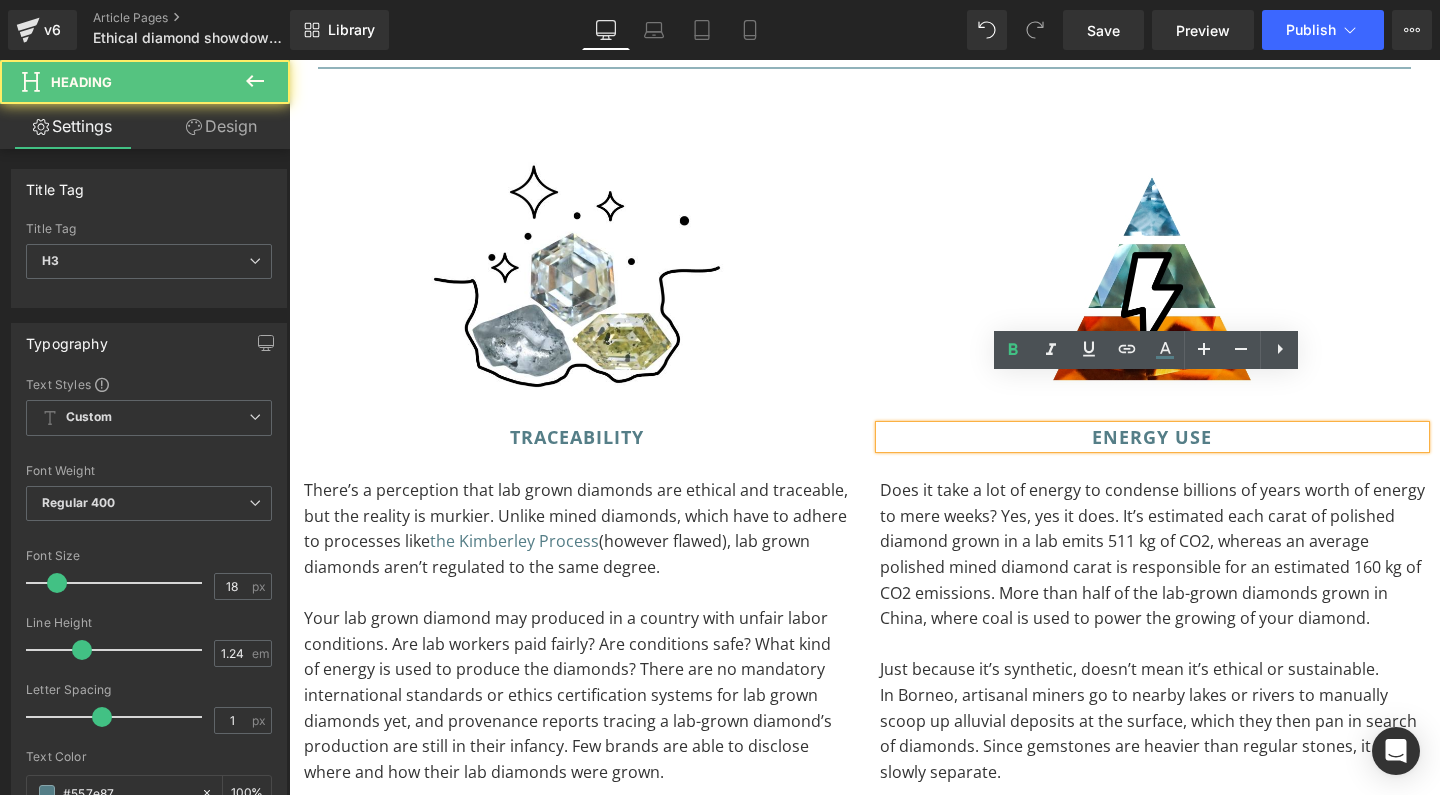 click on "Energy use" at bounding box center (1152, 437) 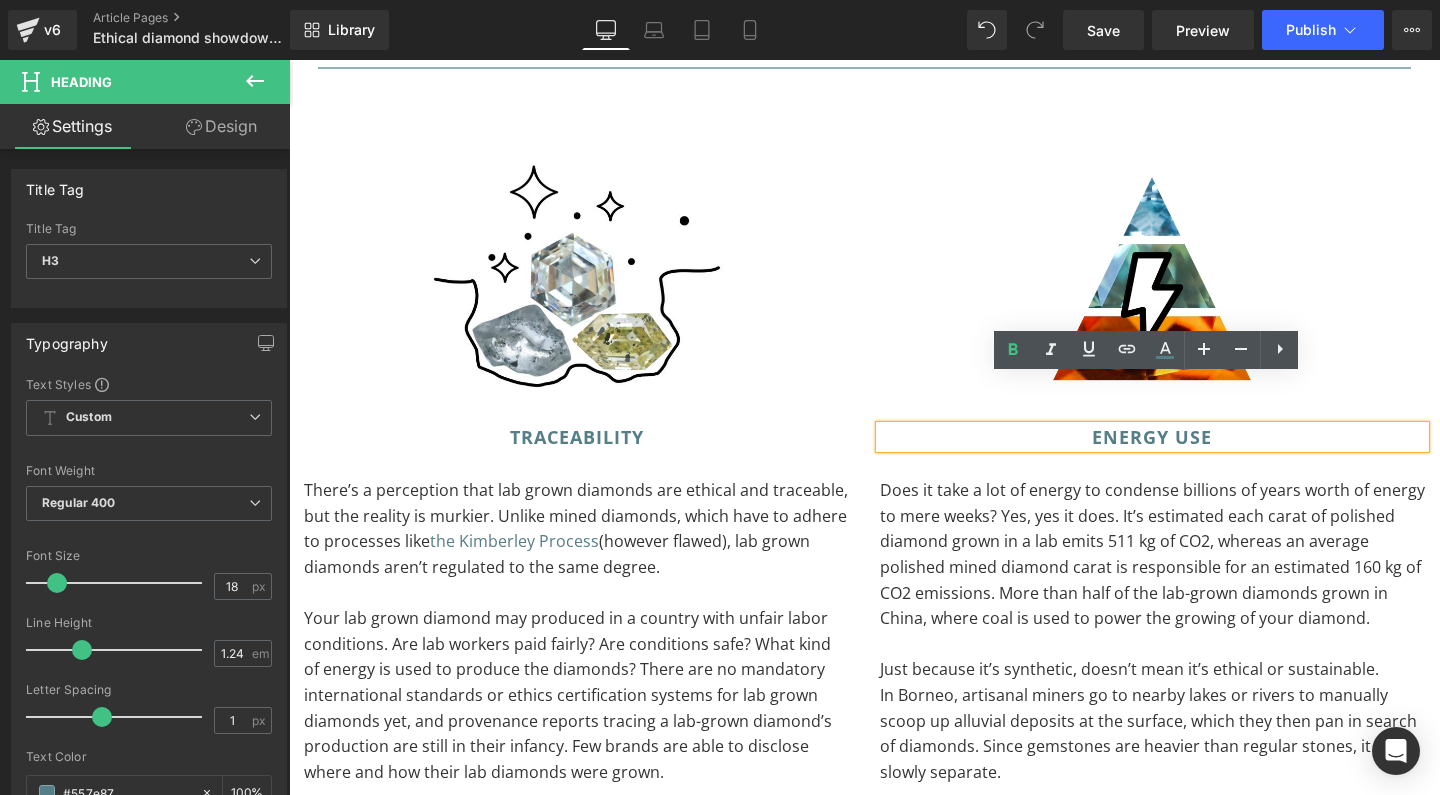 type 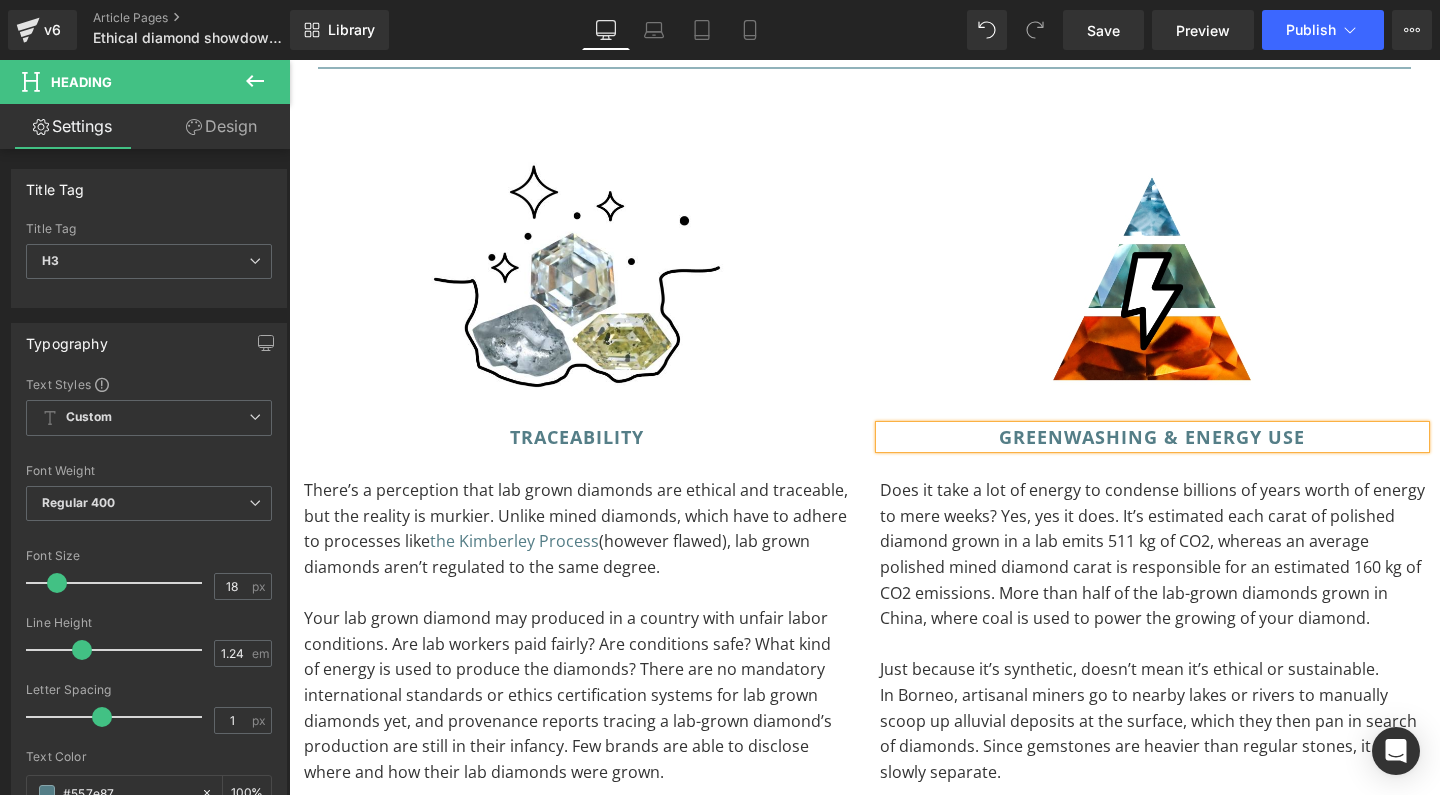 click on "Does it take a lot of energy to condense billions of years worth of energy to mere weeks? Yes, yes it does. It’s estimated each carat of polished diamond grown in a lab emits 511 kg of CO2, whereas an average polished mined diamond carat is responsible for an estimated 160 kg of CO2 emissions. More than half of the lab-grown diamonds grown in China, where coal is used to power the growing of your diamond." at bounding box center (1153, 555) 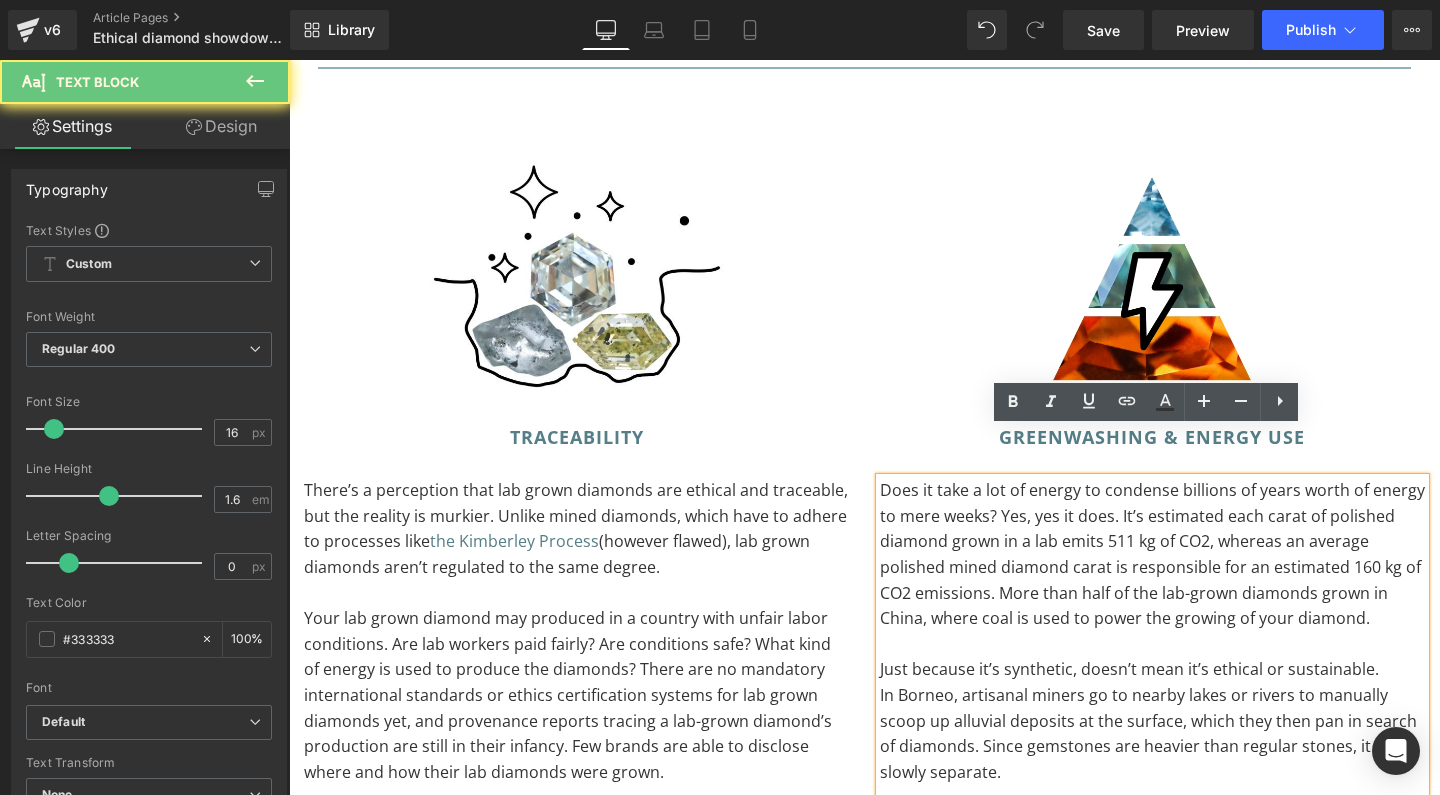 click on "Does it take a lot of energy to condense billions of years worth of energy to mere weeks? Yes, yes it does. It’s estimated each carat of polished diamond grown in a lab emits 511 kg of CO2, whereas an average polished mined diamond carat is responsible for an estimated 160 kg of CO2 emissions. More than half of the lab-grown diamonds grown in China, where coal is used to power the growing of your diamond." at bounding box center (1153, 555) 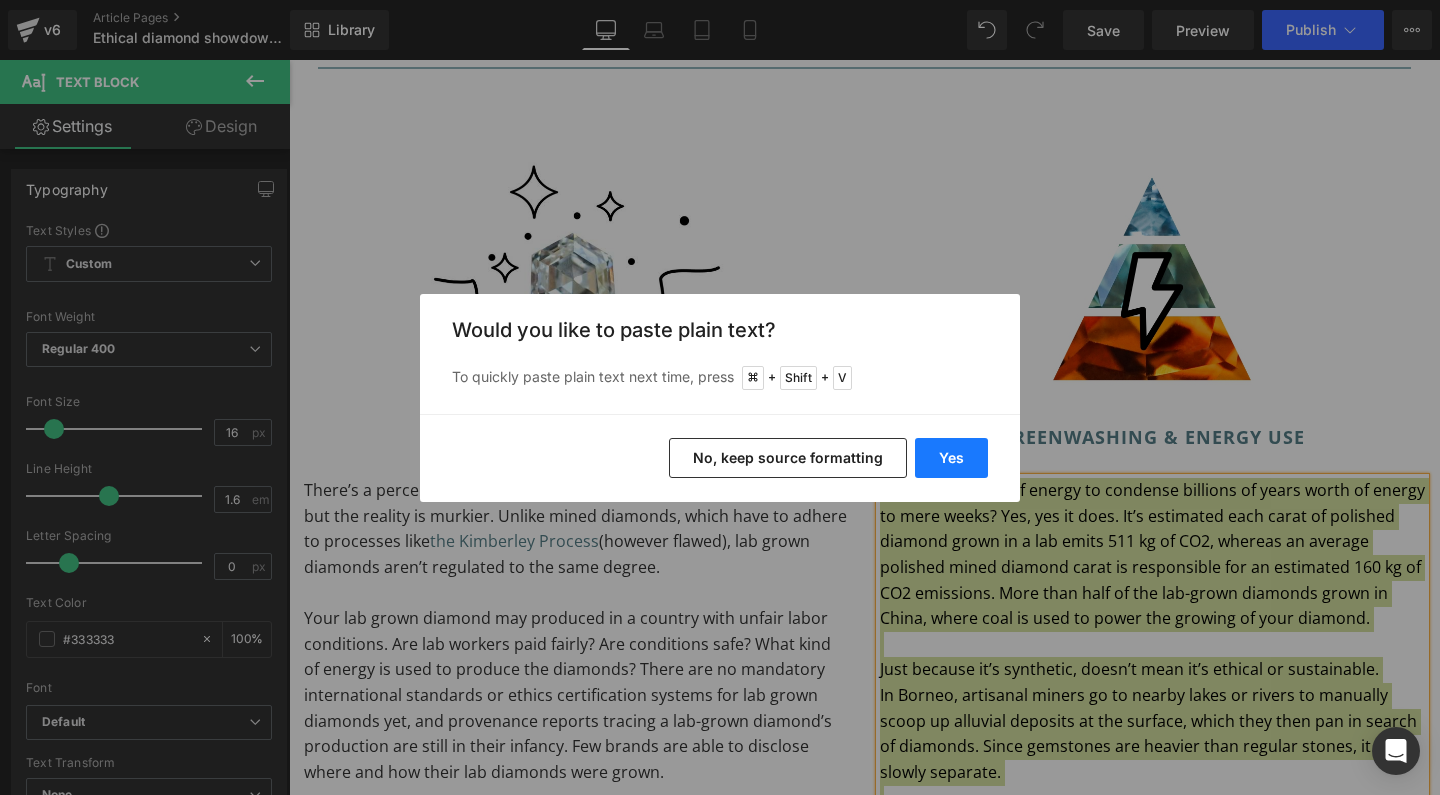click on "Yes" at bounding box center [951, 458] 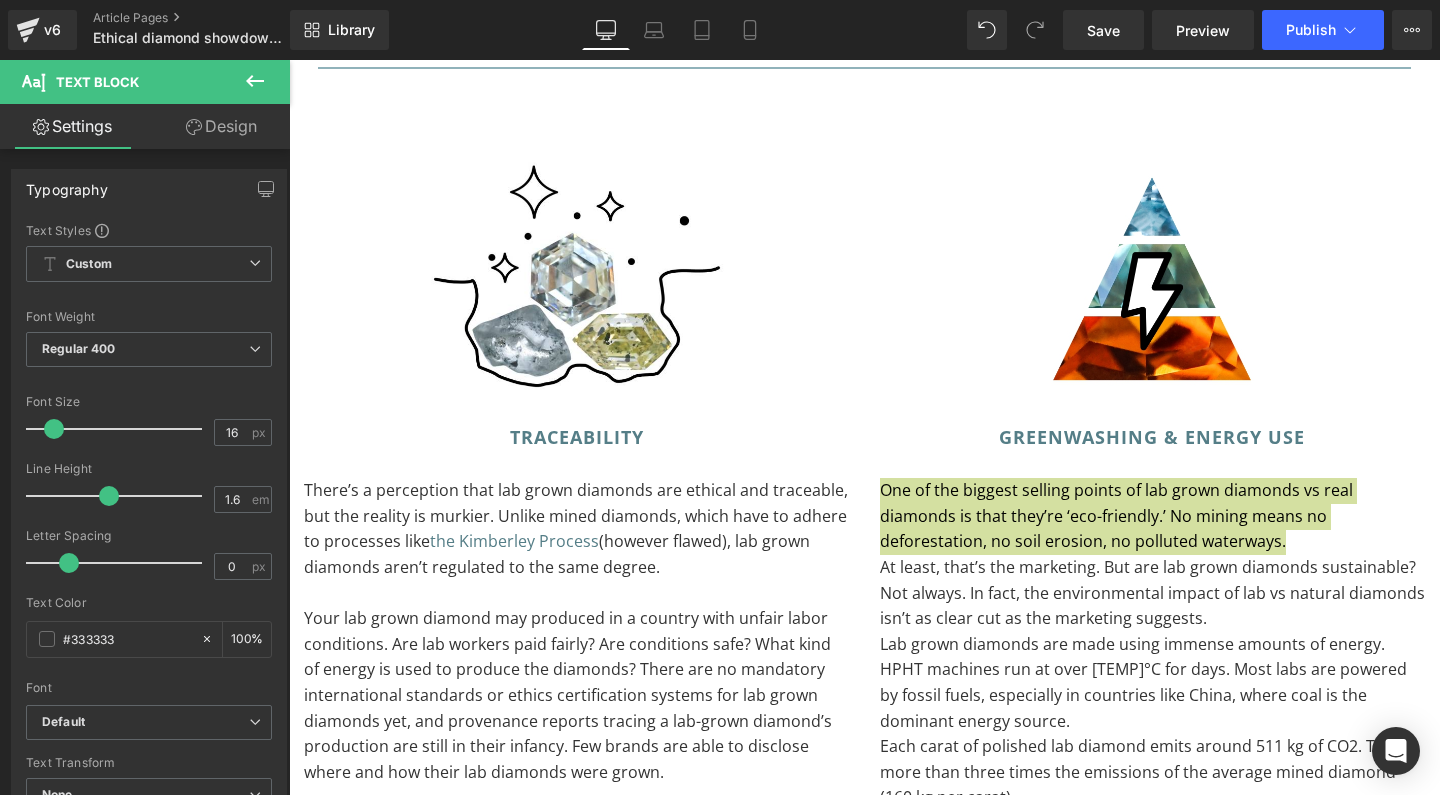 type 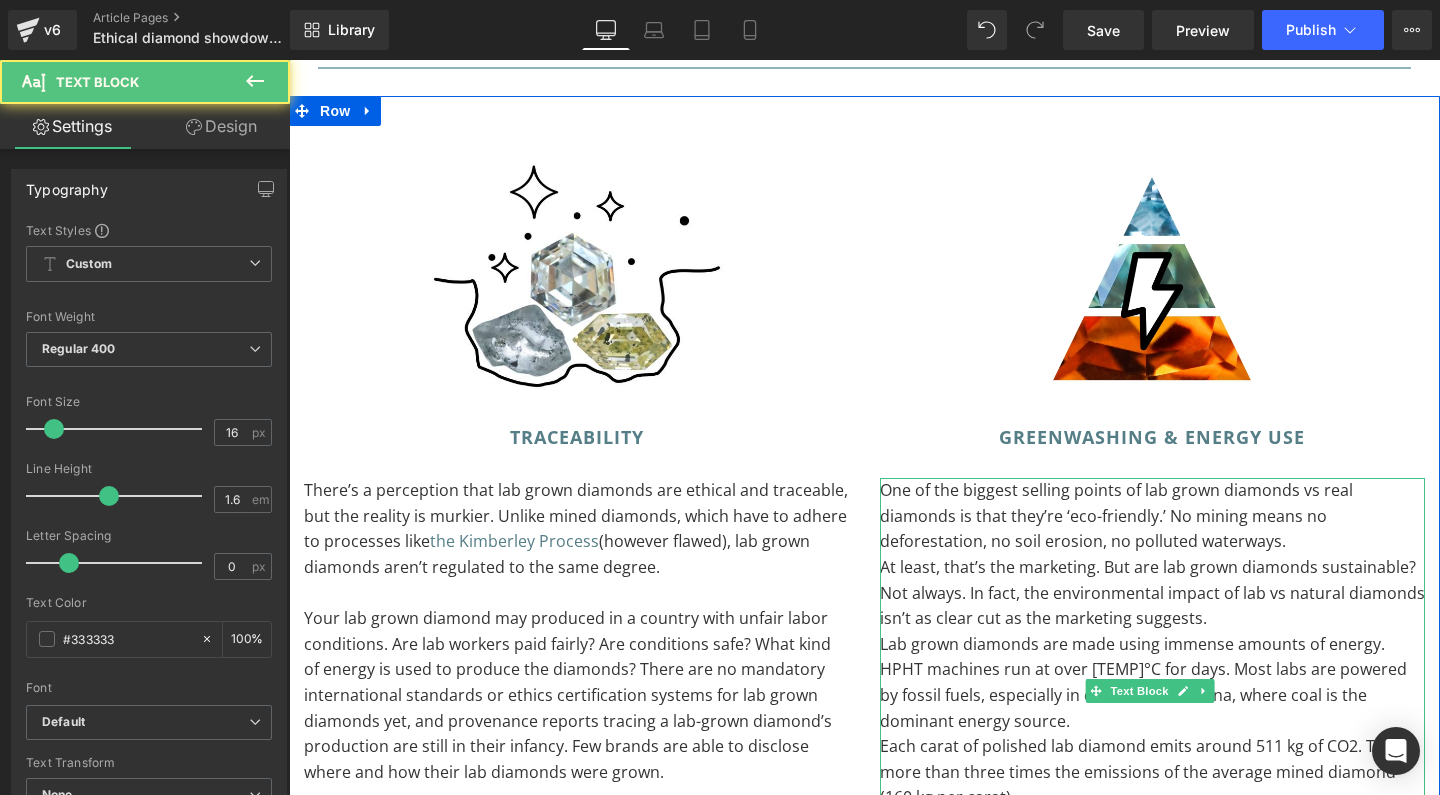 click on "One of the biggest selling points of lab grown diamonds vs real diamonds is that they’re ‘eco-friendly.’ No mining means no deforestation, no soil erosion, no polluted waterways." at bounding box center (1153, 516) 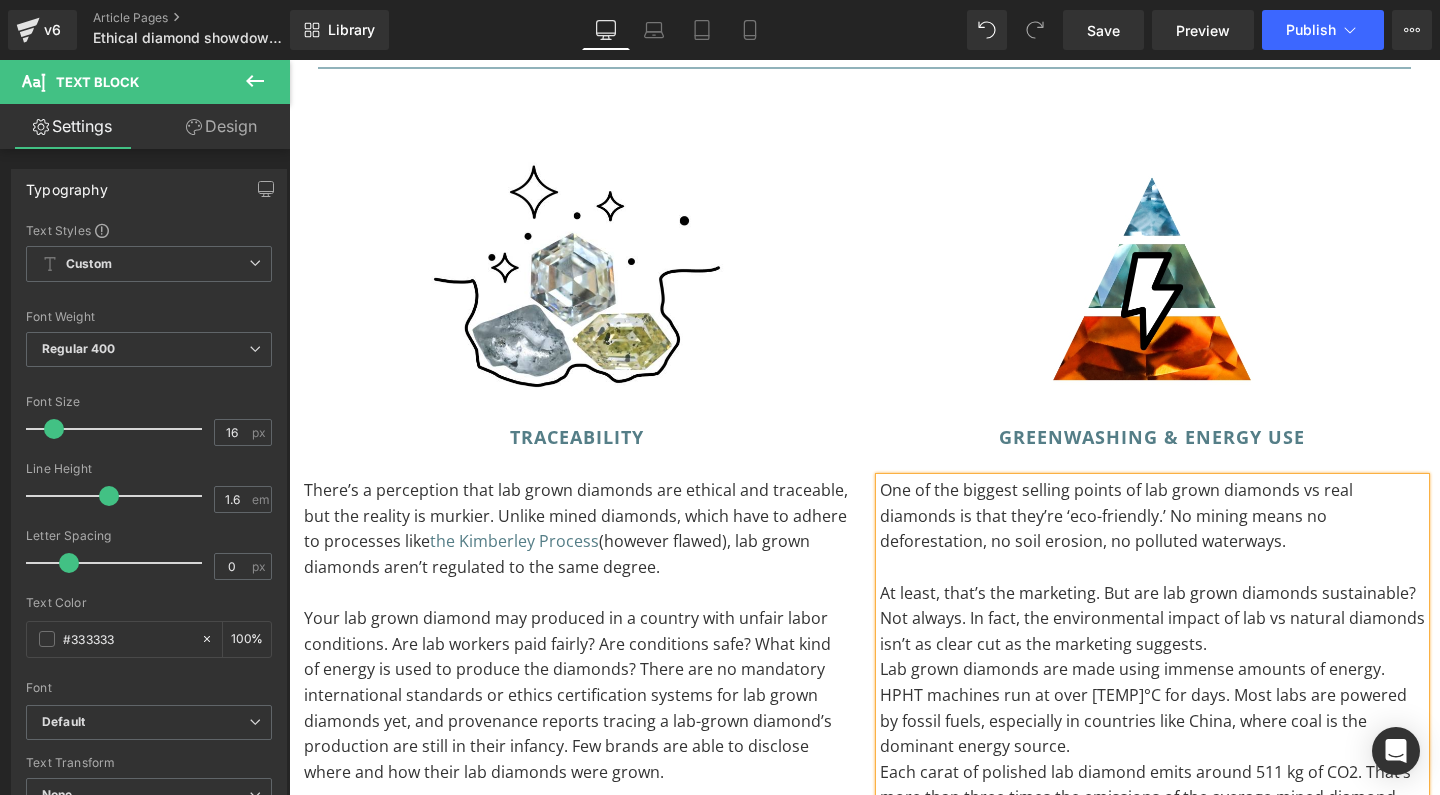 click on "Lab grown diamonds are made using immense amounts of energy. HPHT machines run at over [TEMP]°C for days. Most labs are powered by fossil fuels, especially in countries like China, where coal is the dominant energy source." at bounding box center [1153, 708] 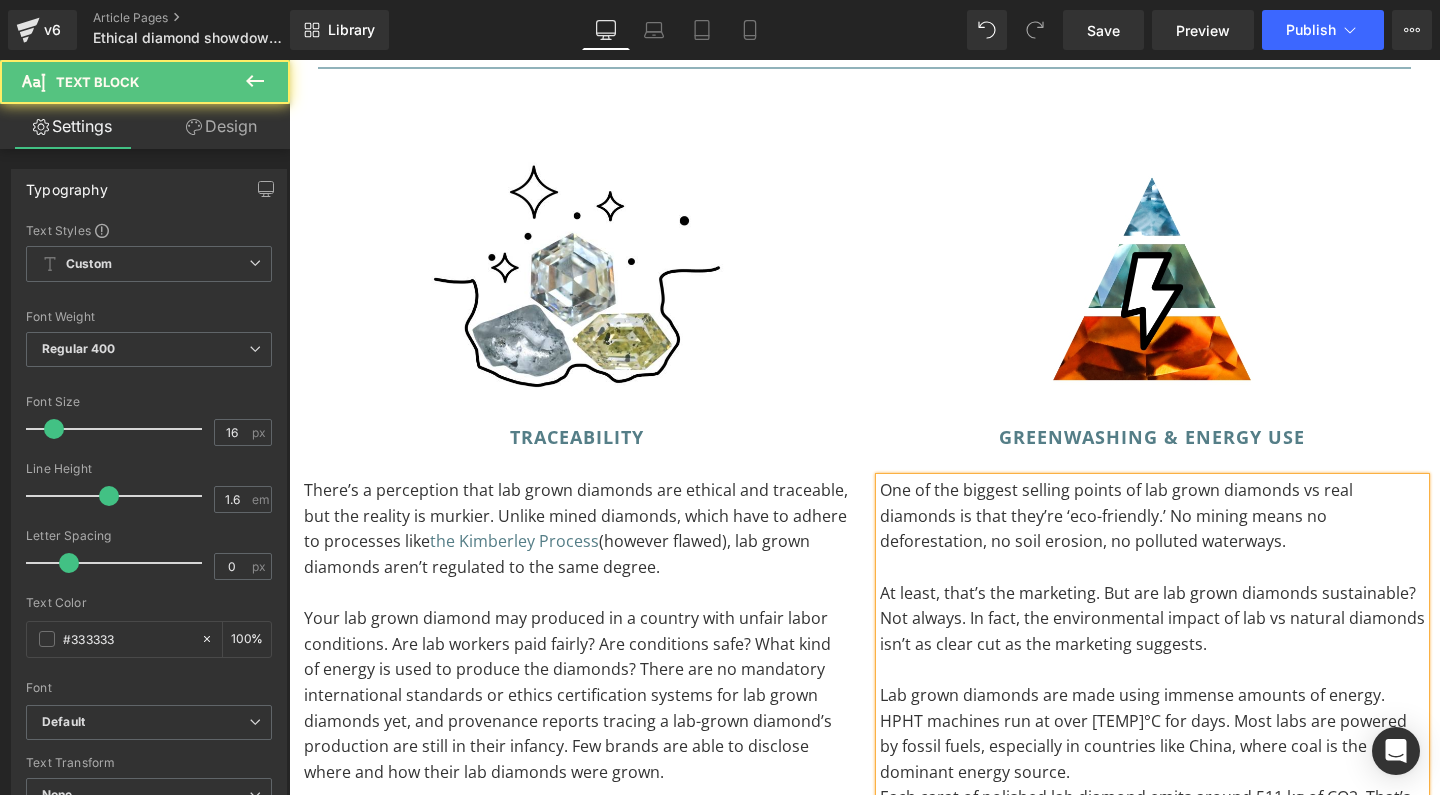 scroll, scrollTop: 3820, scrollLeft: 0, axis: vertical 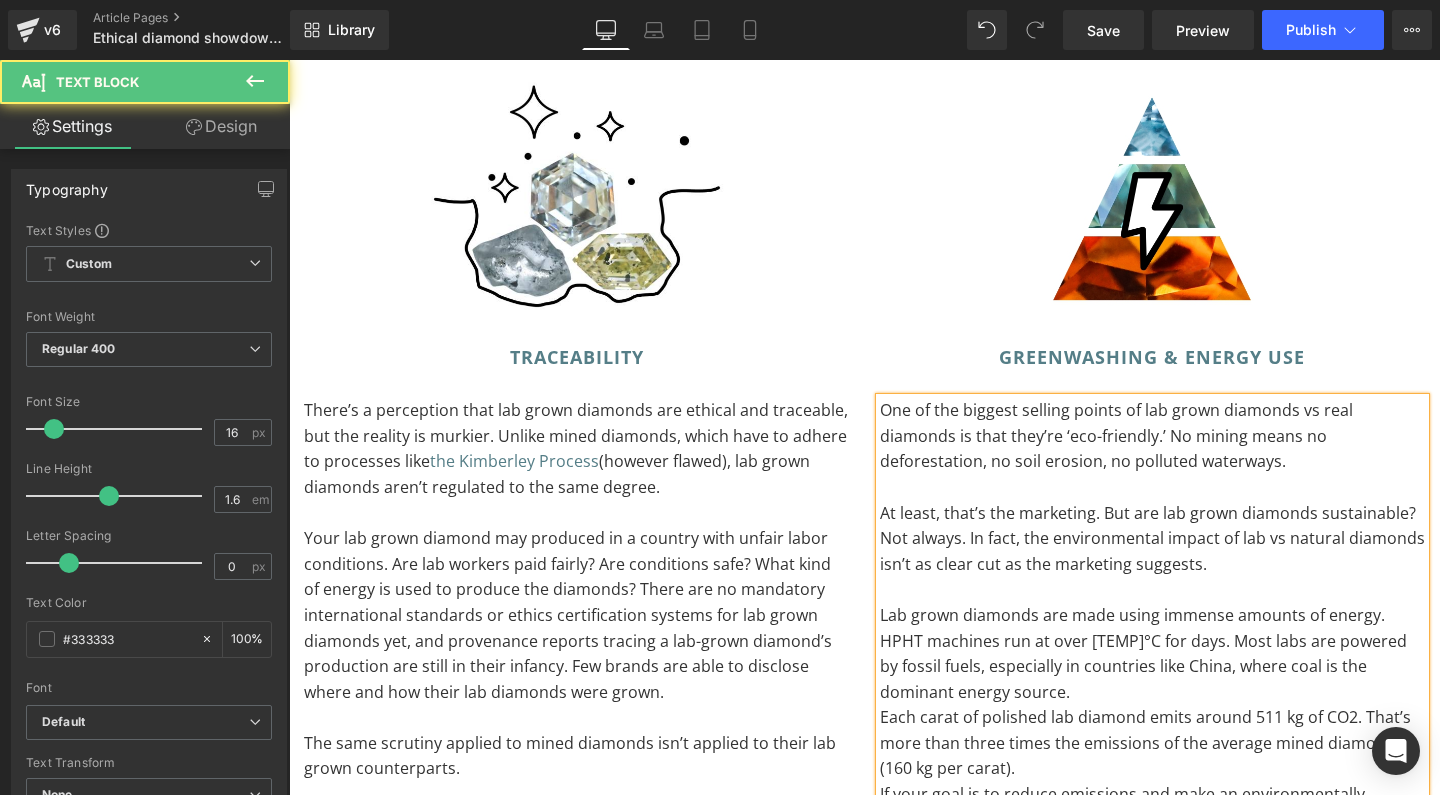click on "Each carat of polished lab diamond emits around 511 kg of CO2. That’s more than three times the emissions of the average mined diamond (160 kg per carat)." at bounding box center (1153, 743) 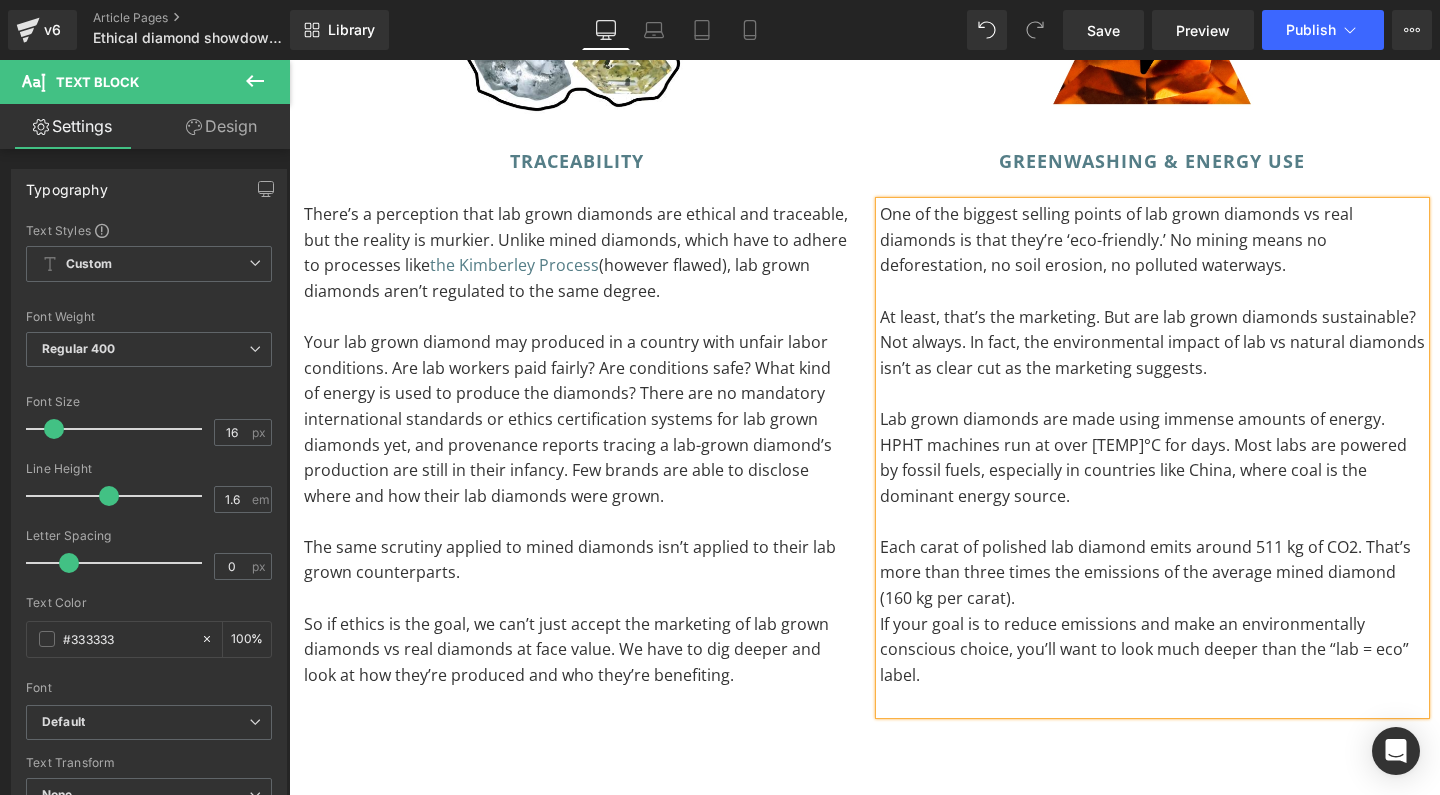 scroll, scrollTop: 4019, scrollLeft: 0, axis: vertical 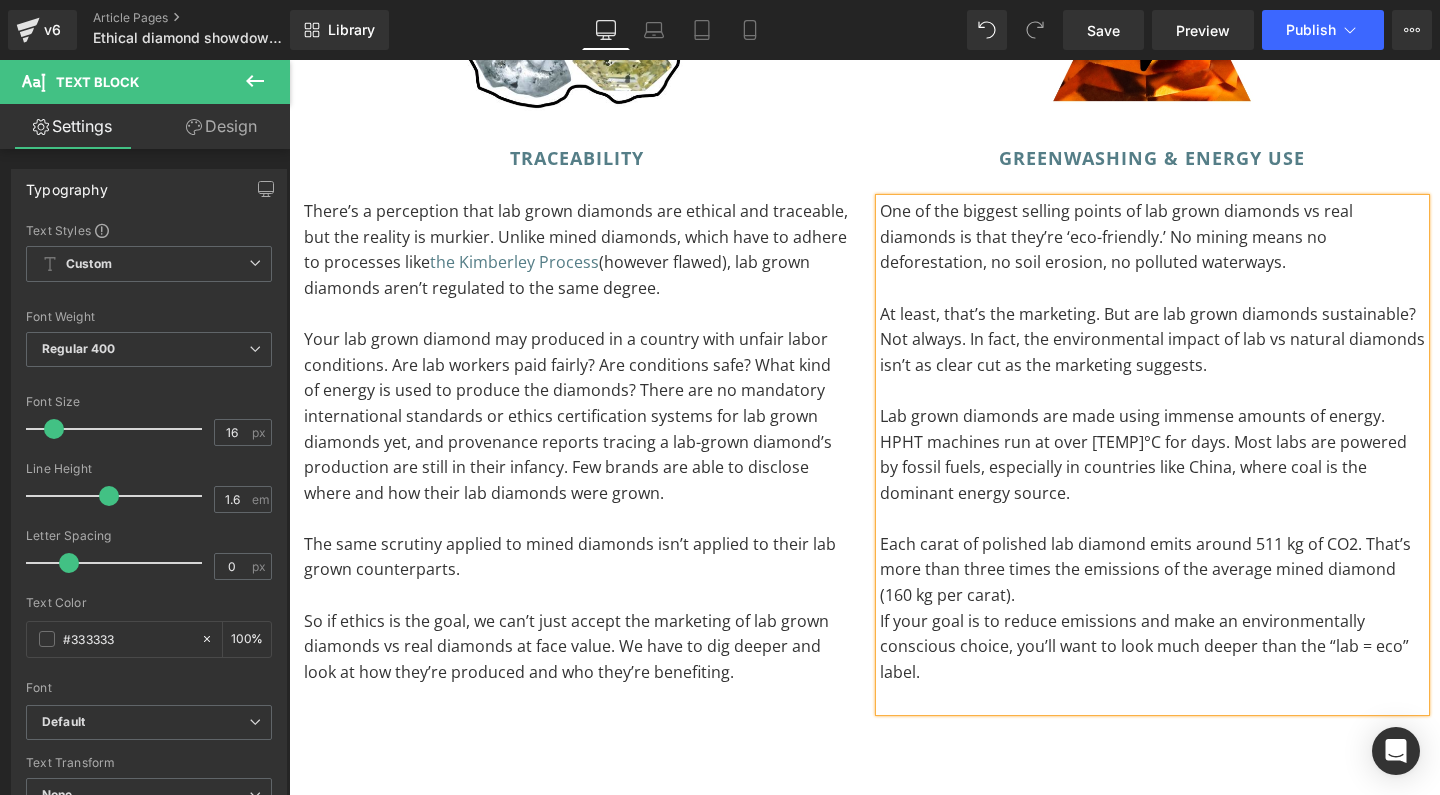 click on "If your goal is to reduce emissions and make an environmentally conscious choice, you’ll want to look much deeper than the “lab = eco” label." at bounding box center (1153, 647) 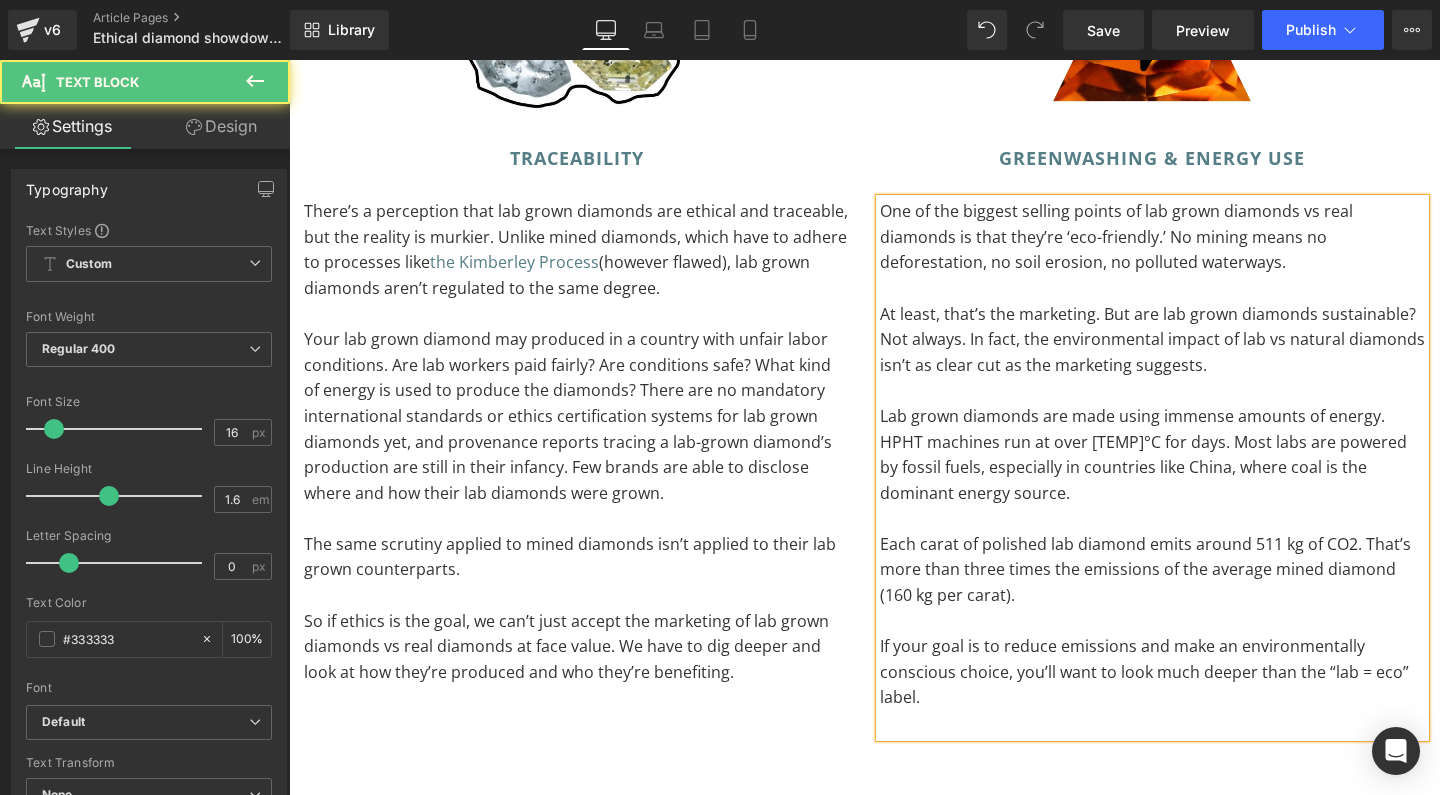 click at bounding box center [1153, 724] 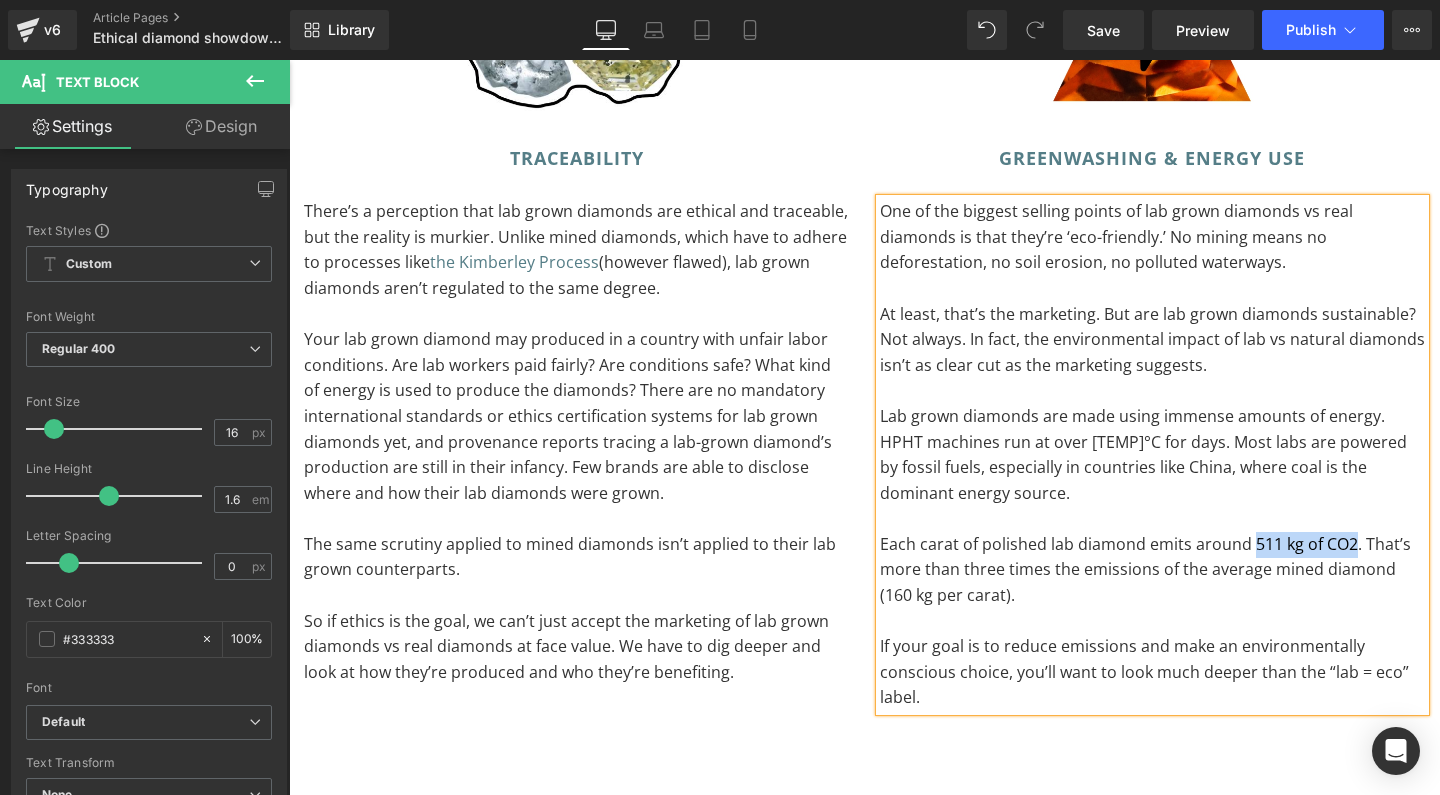 drag, startPoint x: 1247, startPoint y: 488, endPoint x: 1347, endPoint y: 490, distance: 100.02 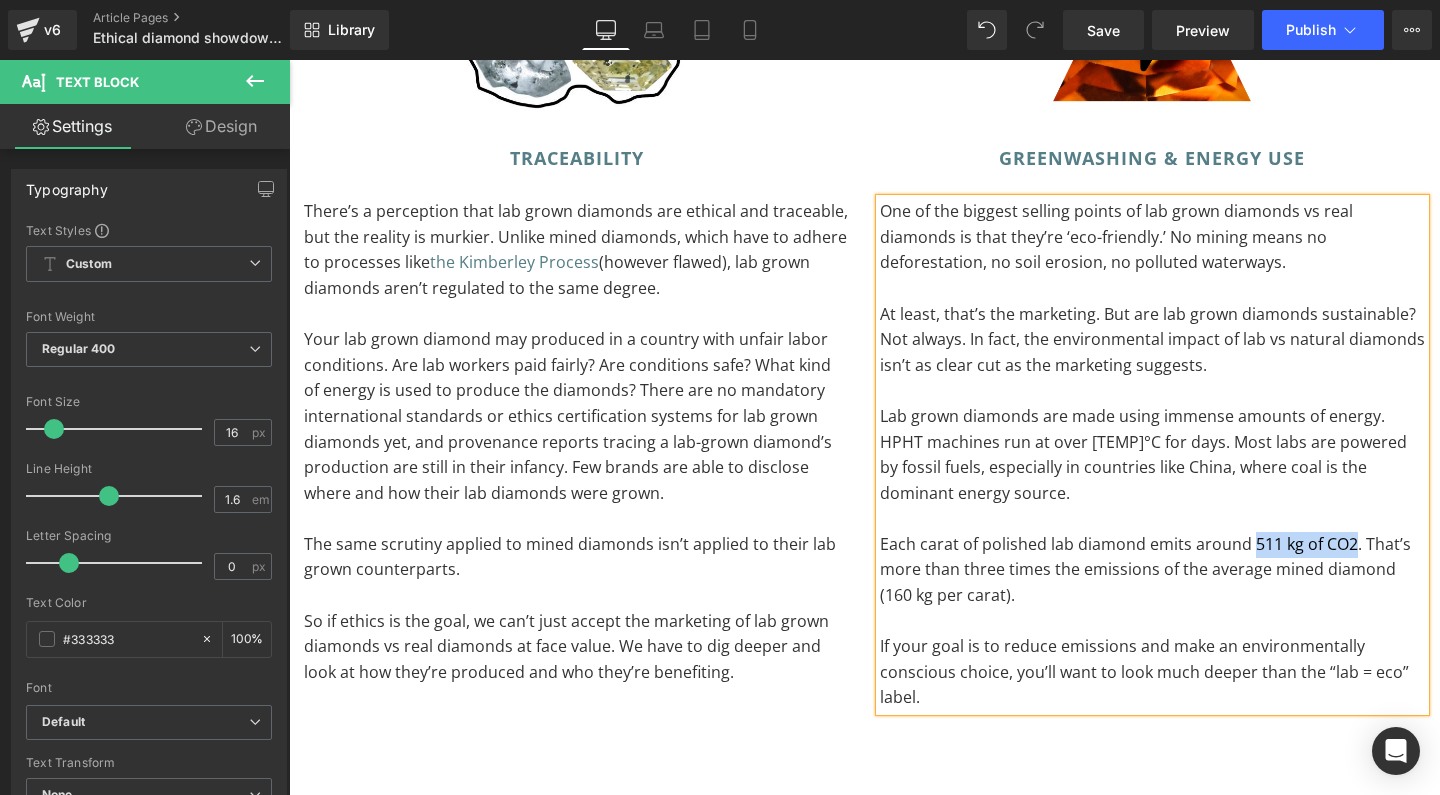 click on "Each carat of polished lab diamond emits around 511 kg of CO2. That’s more than three times the emissions of the average mined diamond (160 kg per carat)." at bounding box center [1153, 570] 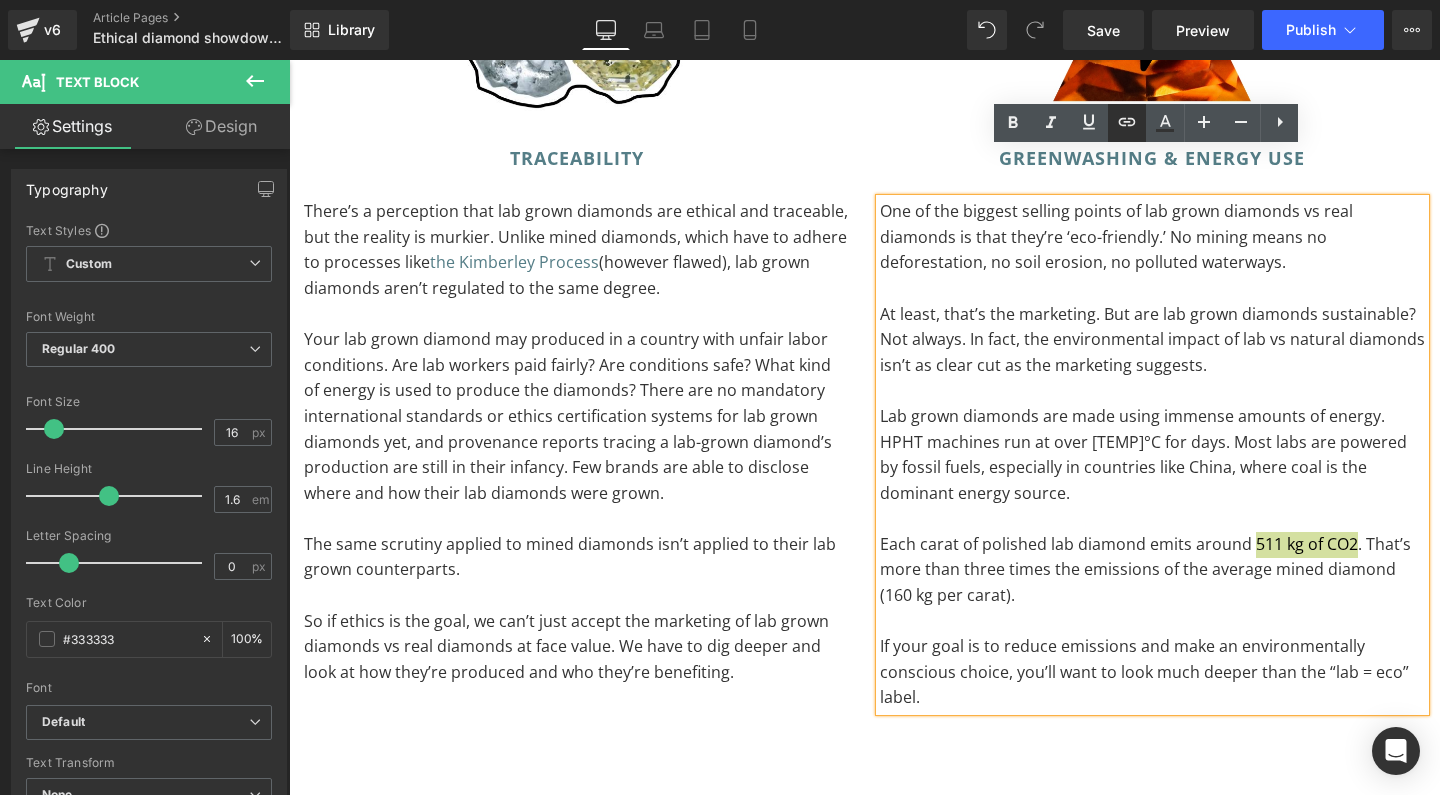click 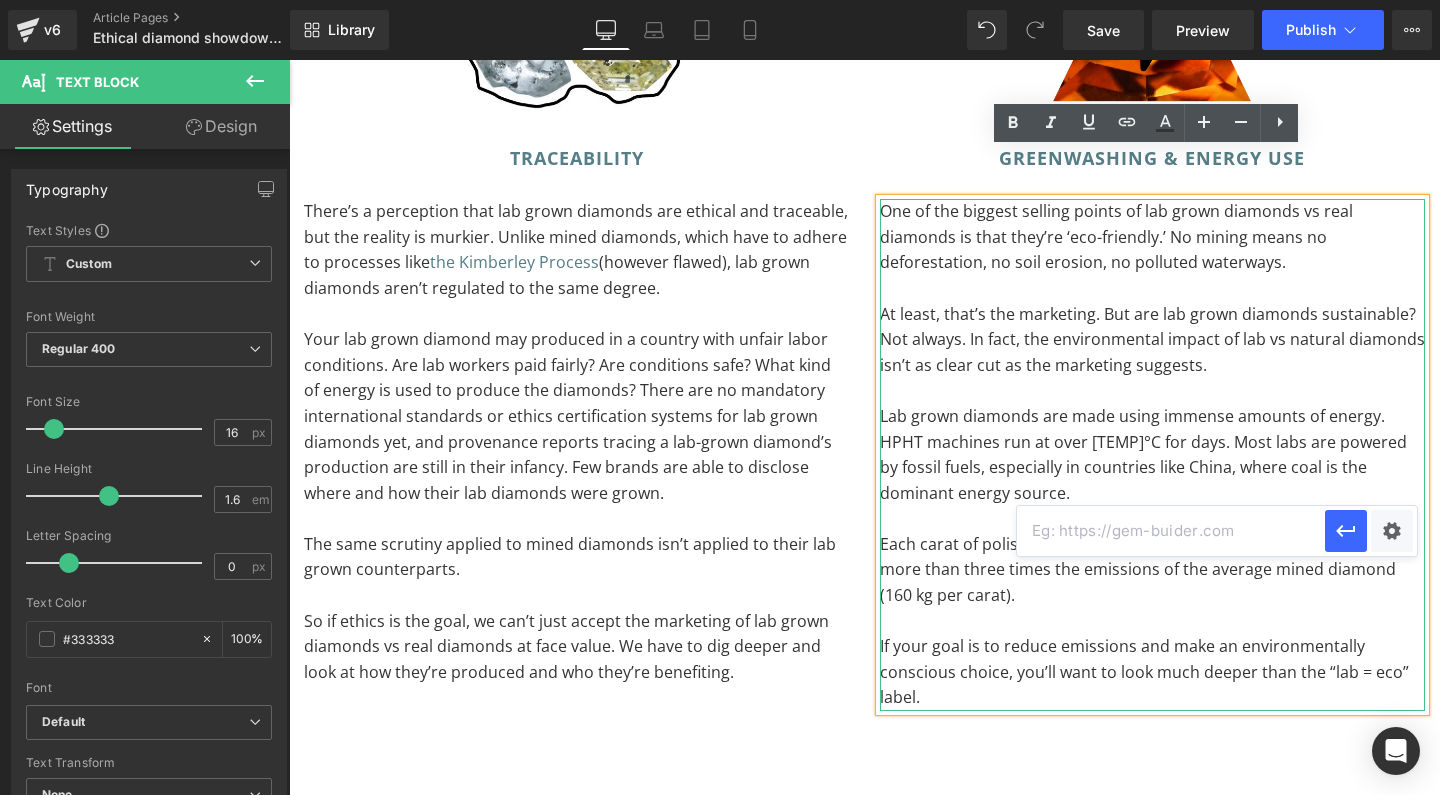 click at bounding box center (1171, 531) 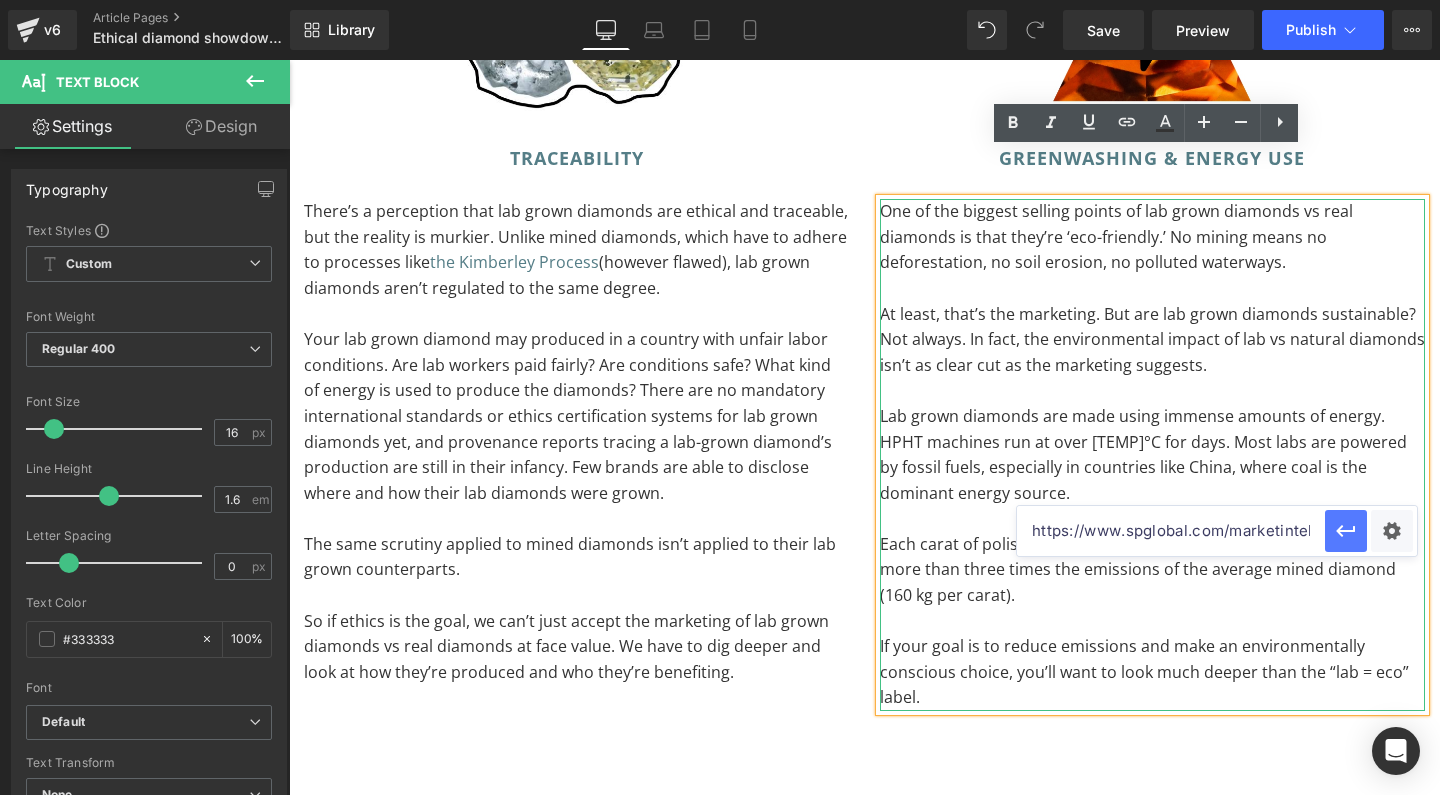 type on "https://www.spglobal.com/marketintelligence/en/documents/the-socioeconomic-and-environmental-impact-of-large-scale-diamond-mining_dpa_02-may-2019.pdf" 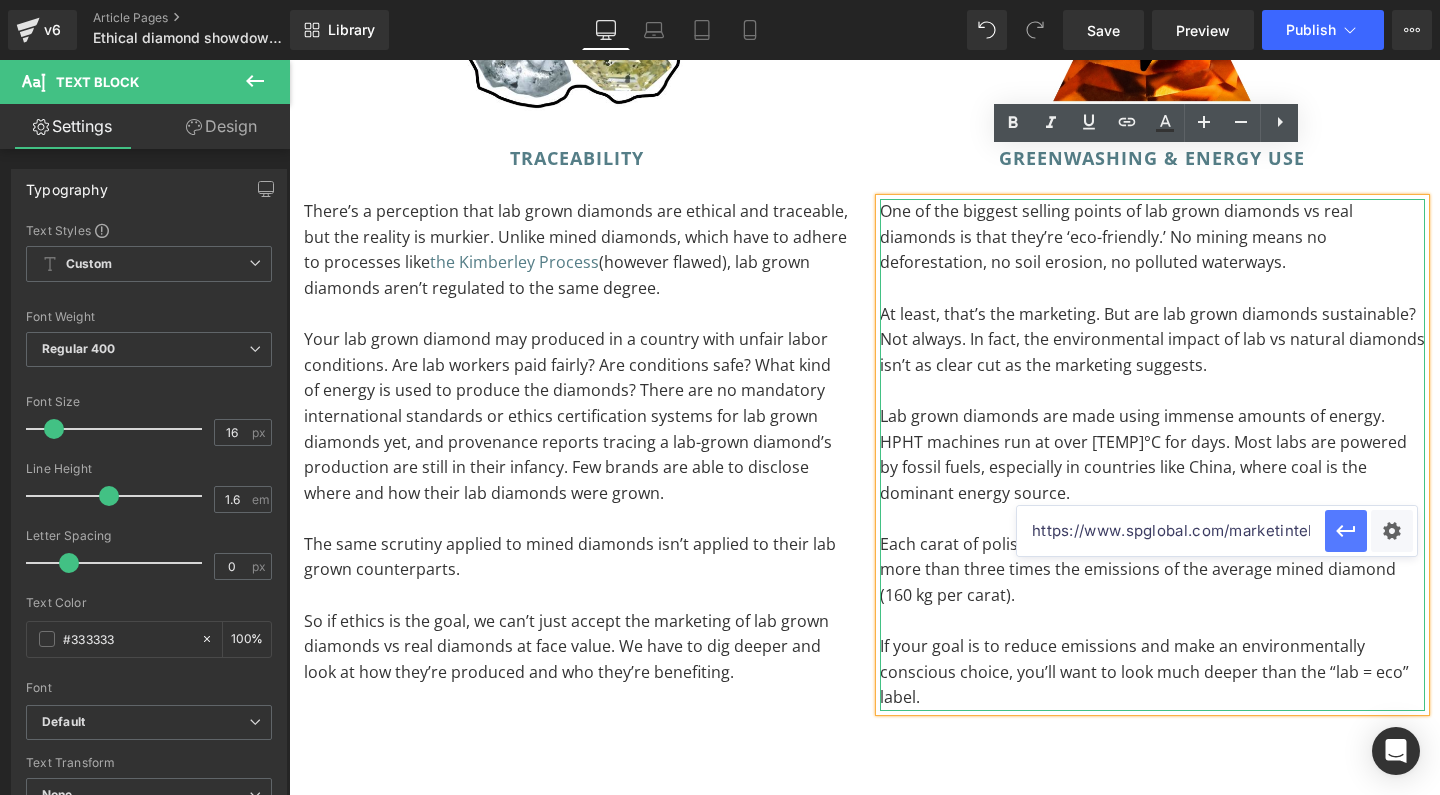 click 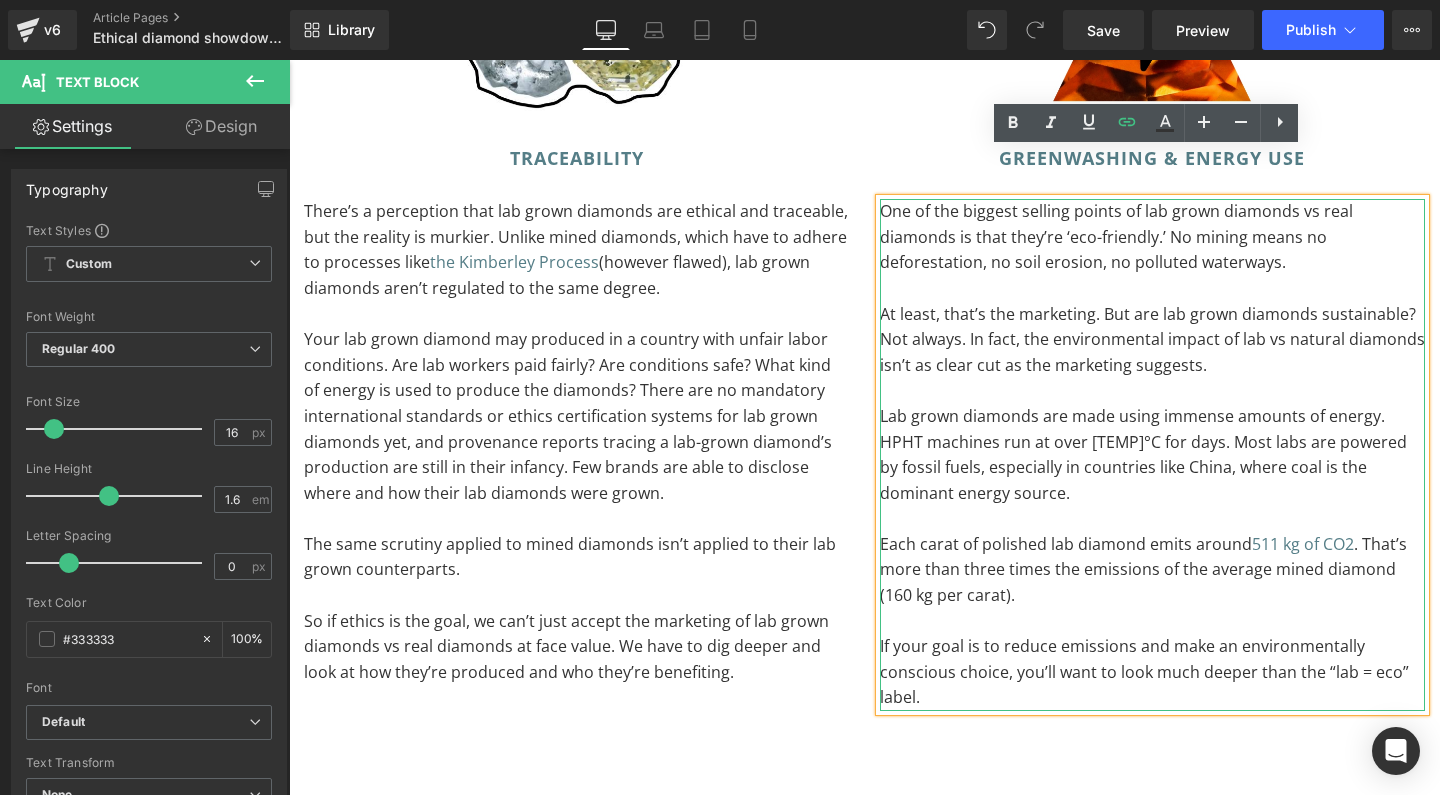 click on "Lab grown diamonds are made using immense amounts of energy. HPHT machines run at over [TEMP]°C for days. Most labs are powered by fossil fuels, especially in countries like China, where coal is the dominant energy source." at bounding box center (1153, 455) 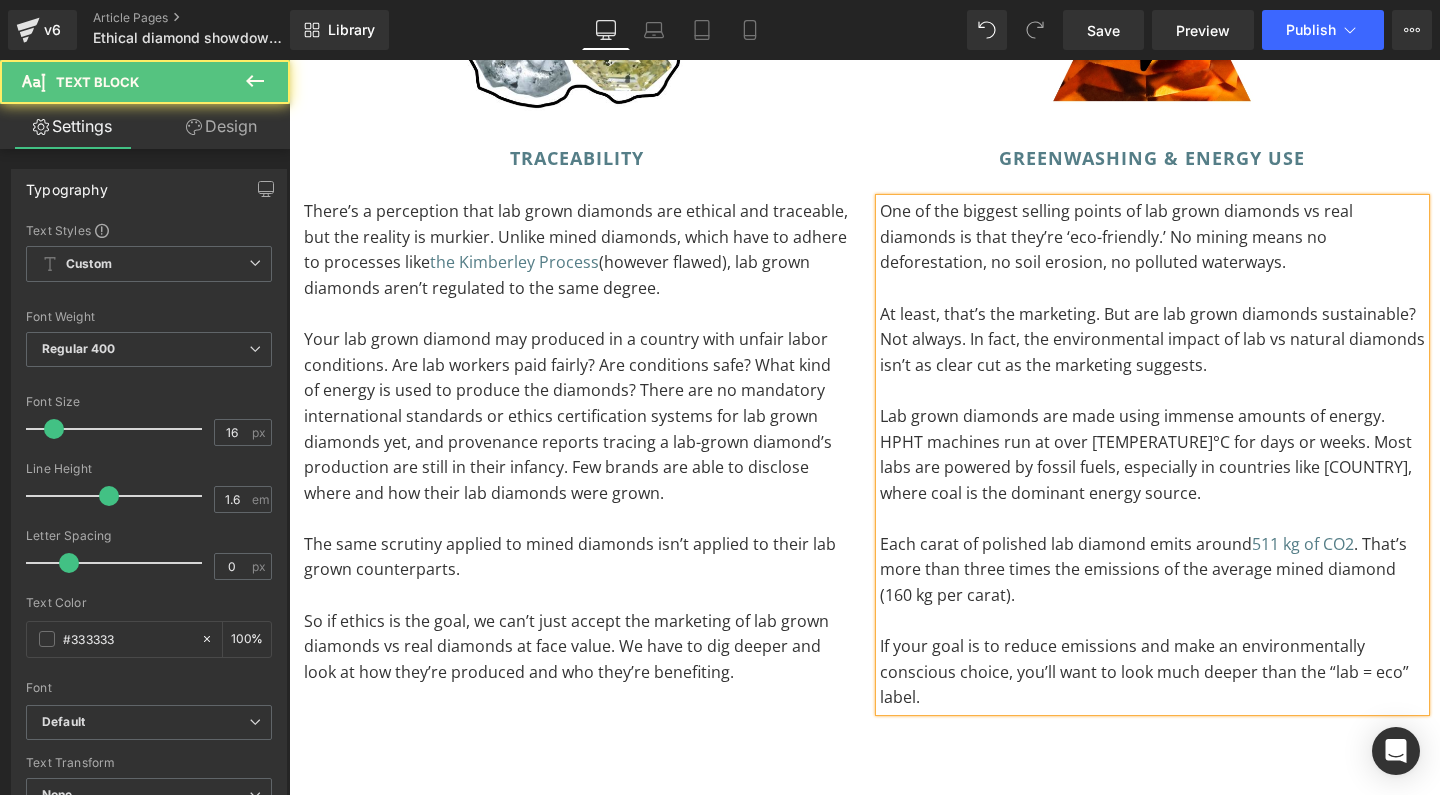 click at bounding box center (1153, 519) 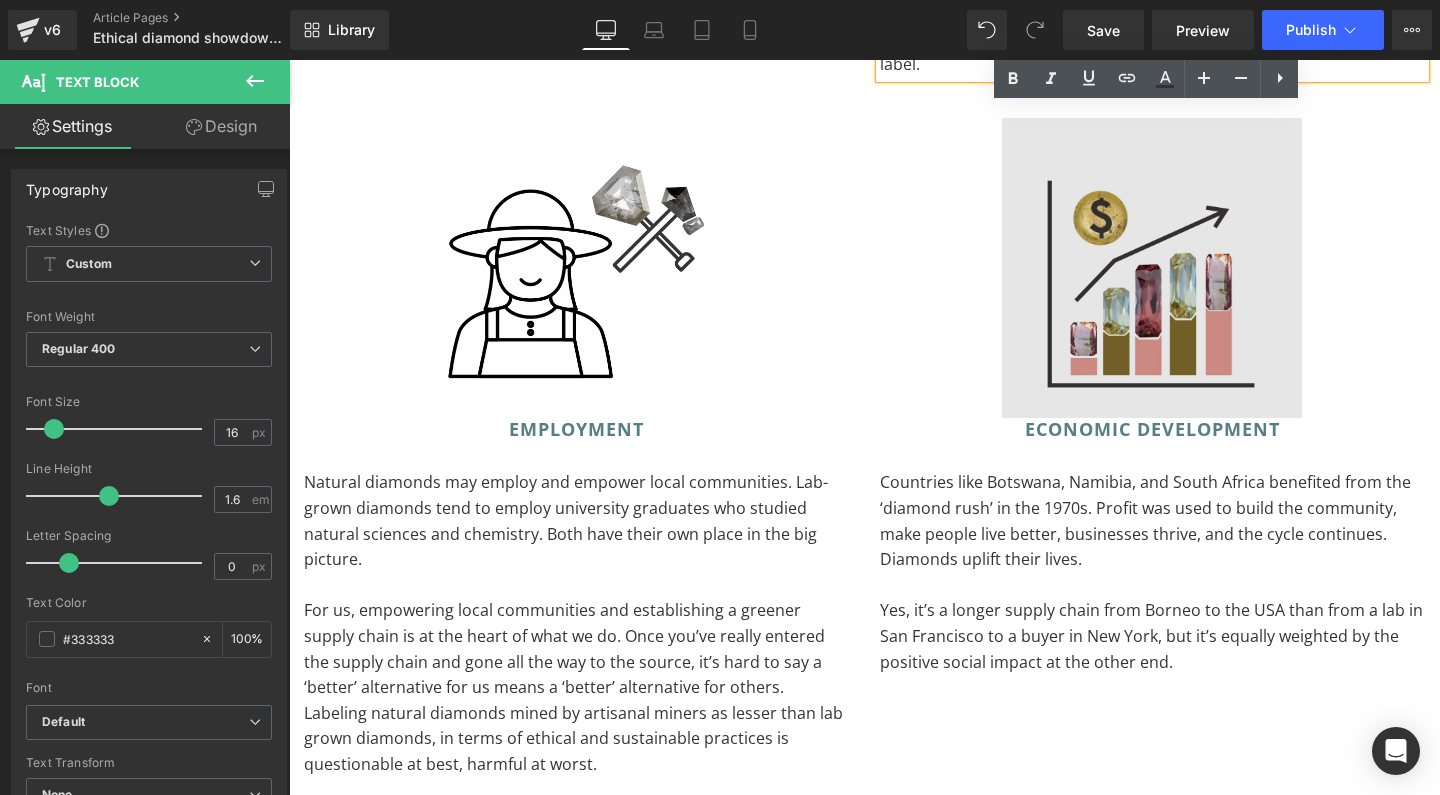 scroll, scrollTop: 4798, scrollLeft: 0, axis: vertical 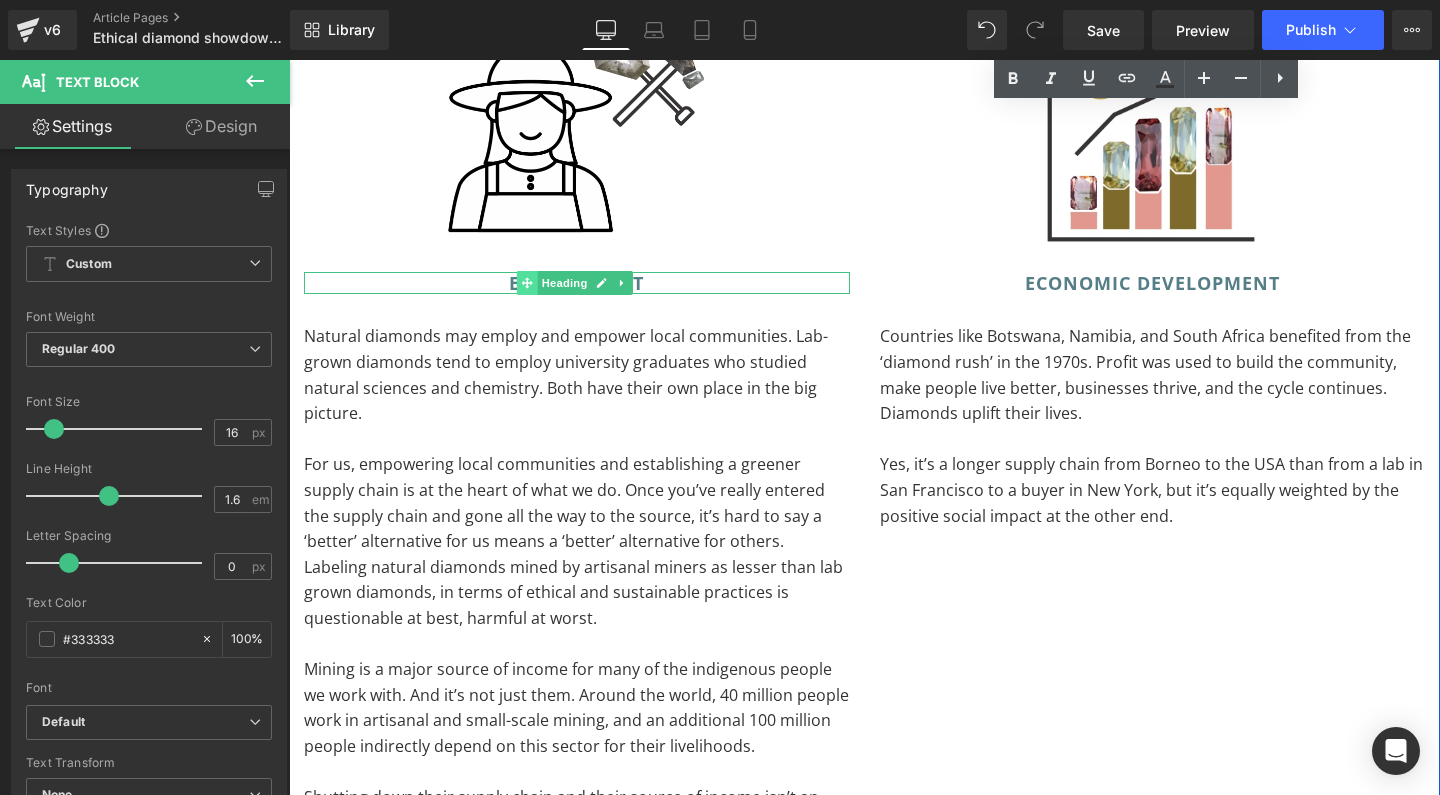 click at bounding box center (527, 283) 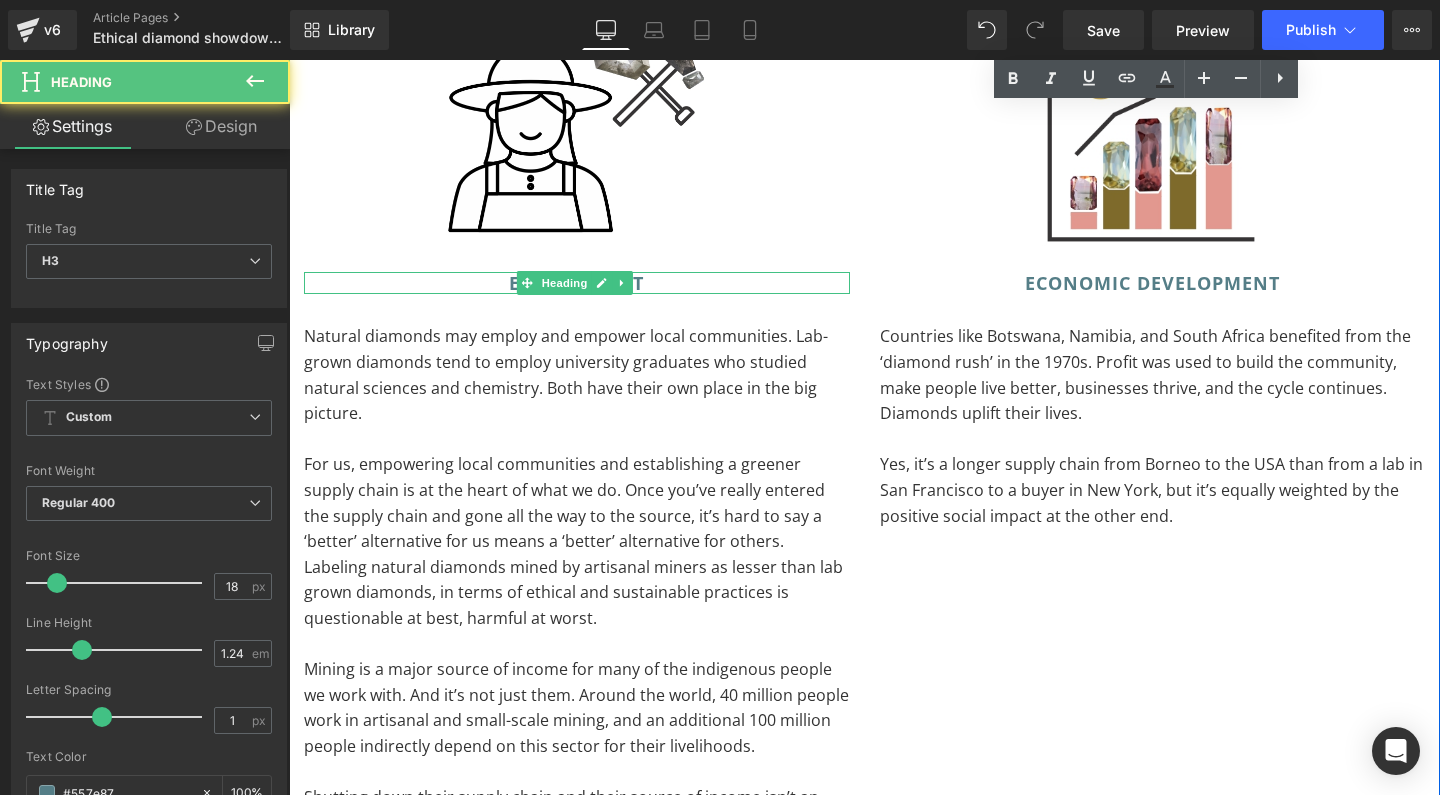 click on "Employment" at bounding box center [576, 283] 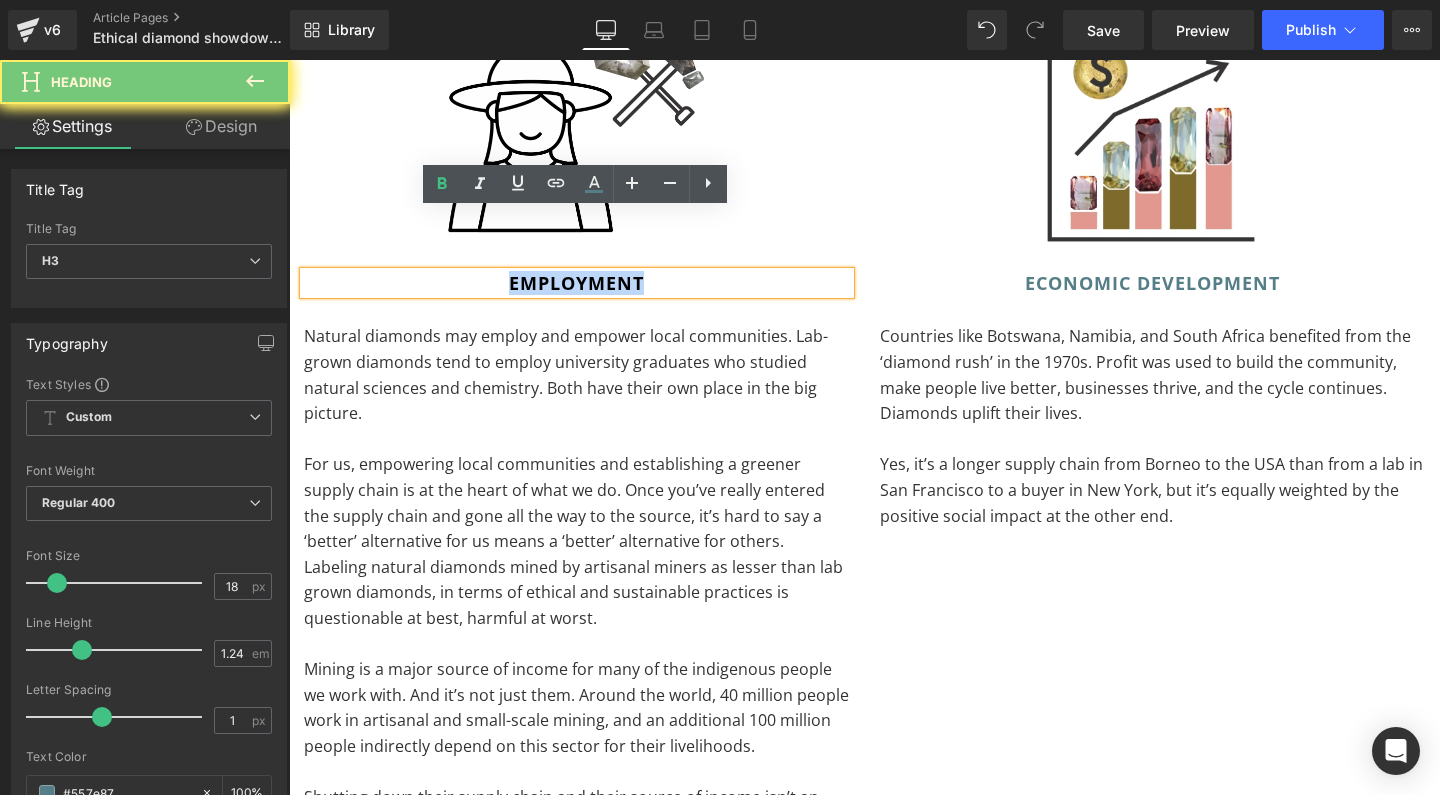 click on "Employment" at bounding box center [576, 283] 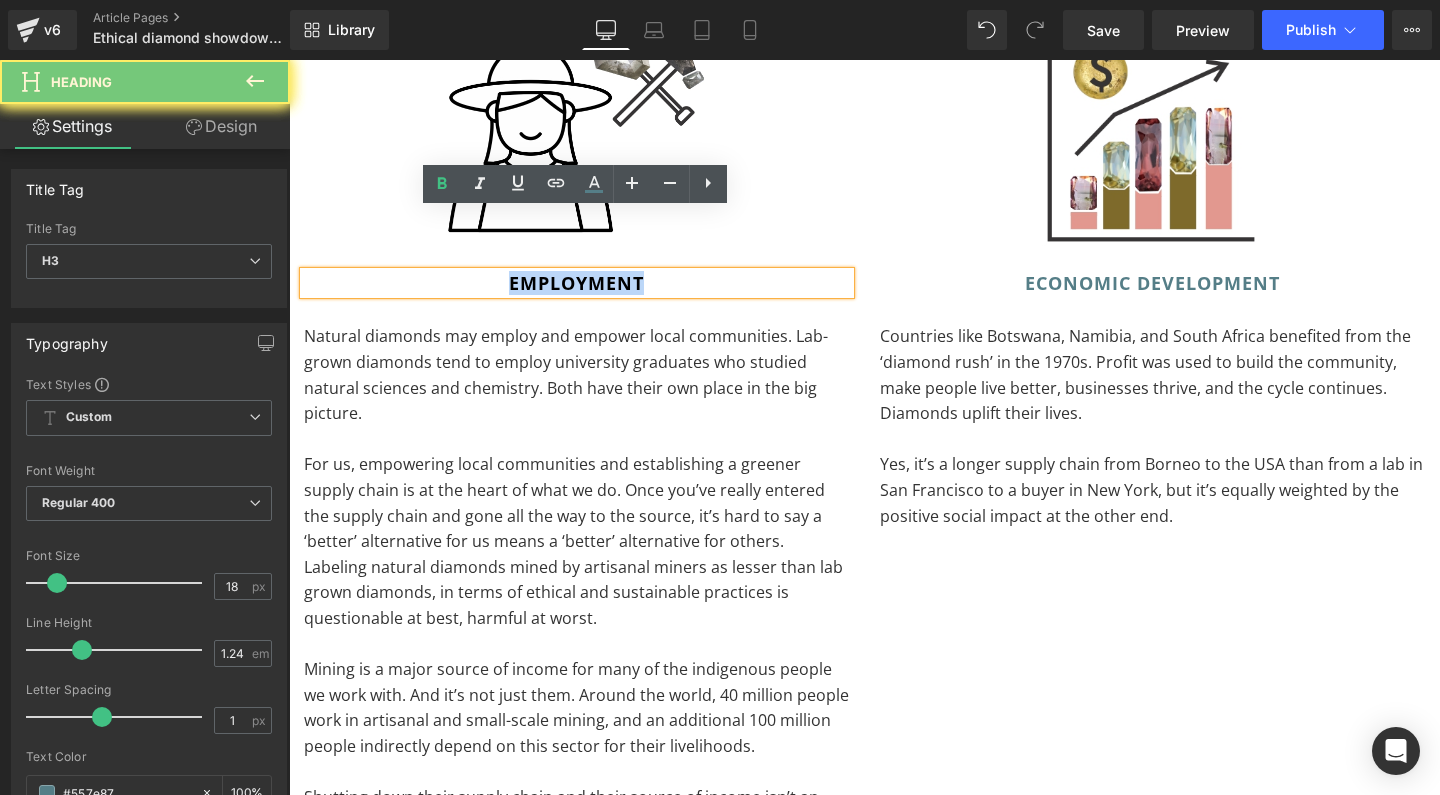 click on "Employment" at bounding box center [576, 283] 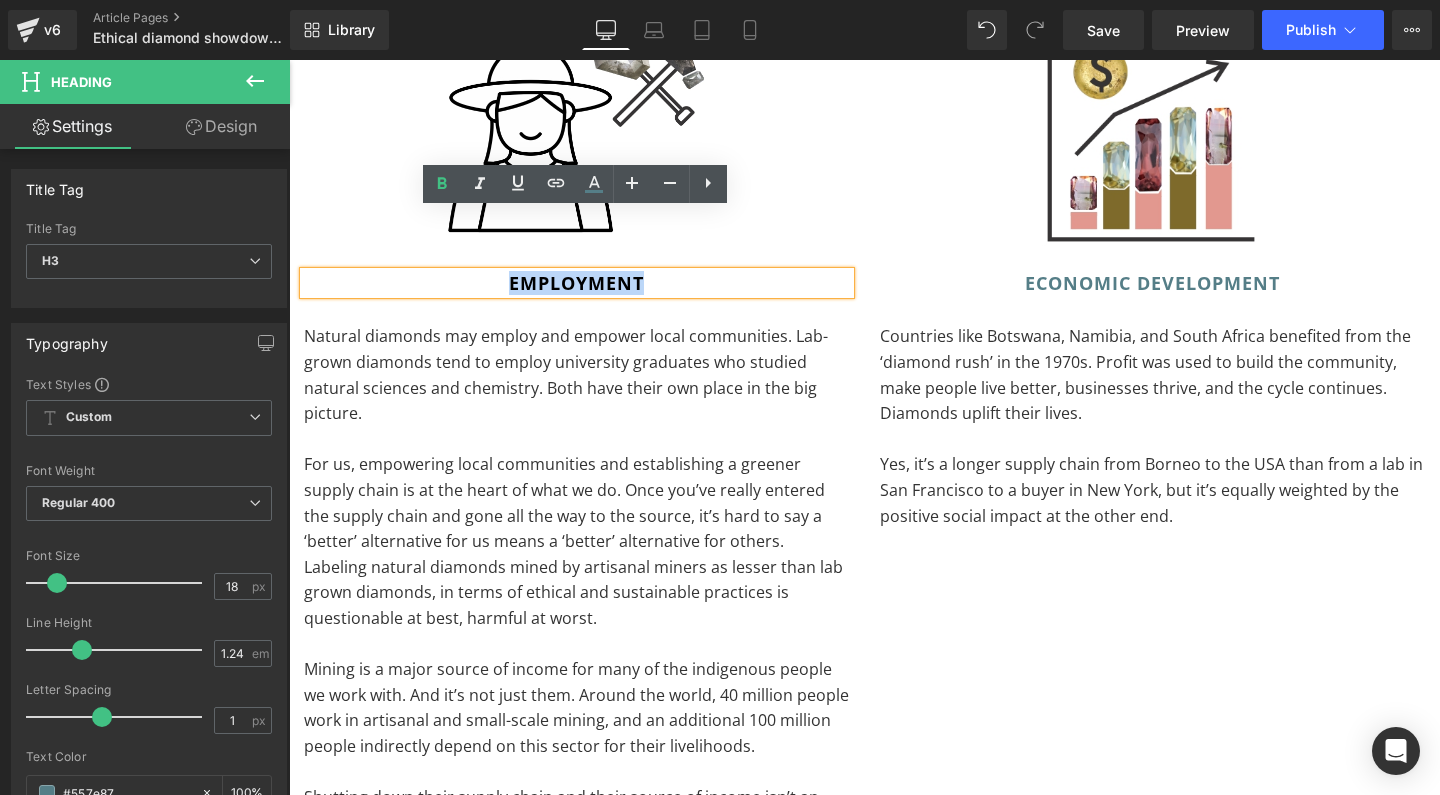 type 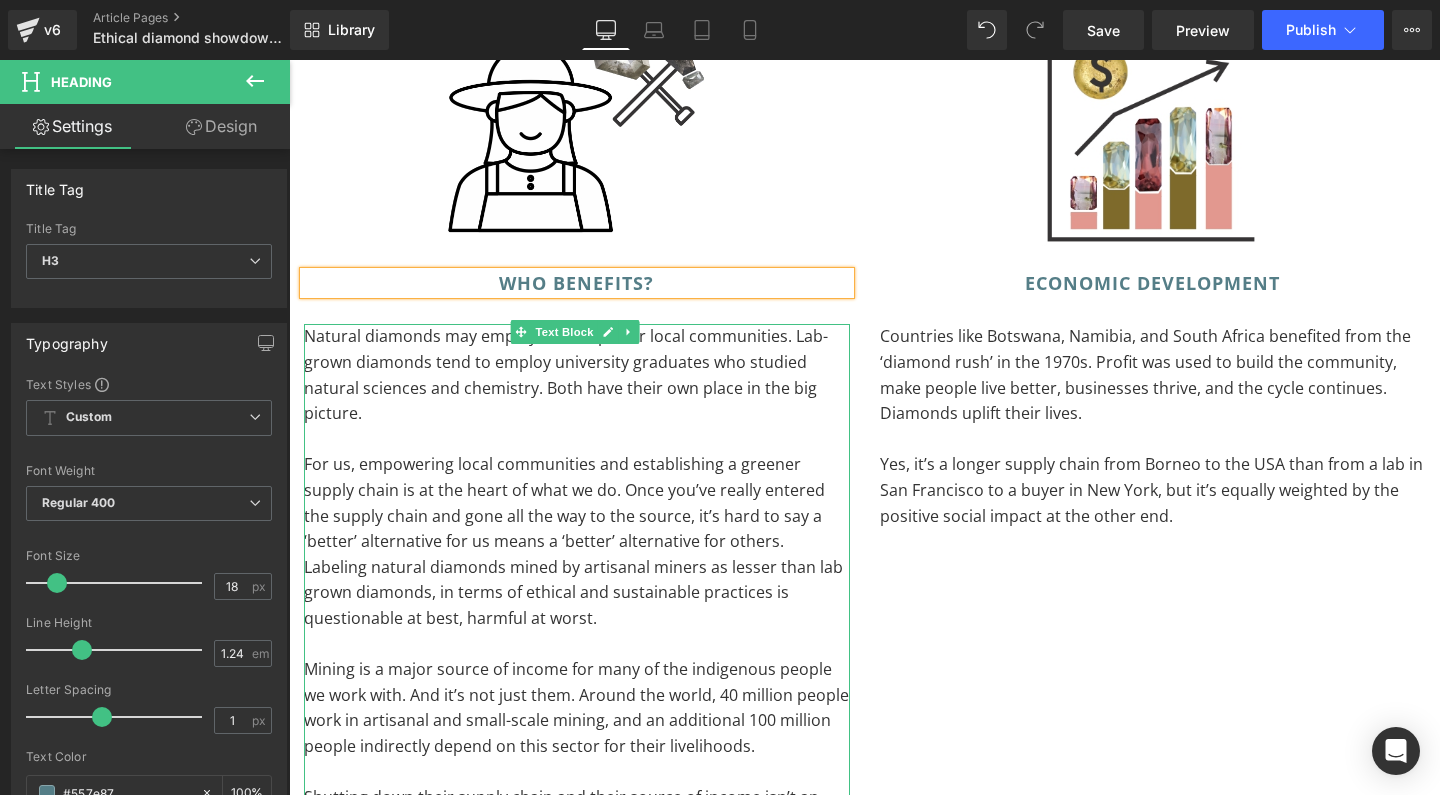 click on "Natural diamonds may employ and empower local communities. Lab-grown diamonds tend to employ university graduates who studied natural sciences and chemistry. Both have their own place in the big picture." at bounding box center (577, 375) 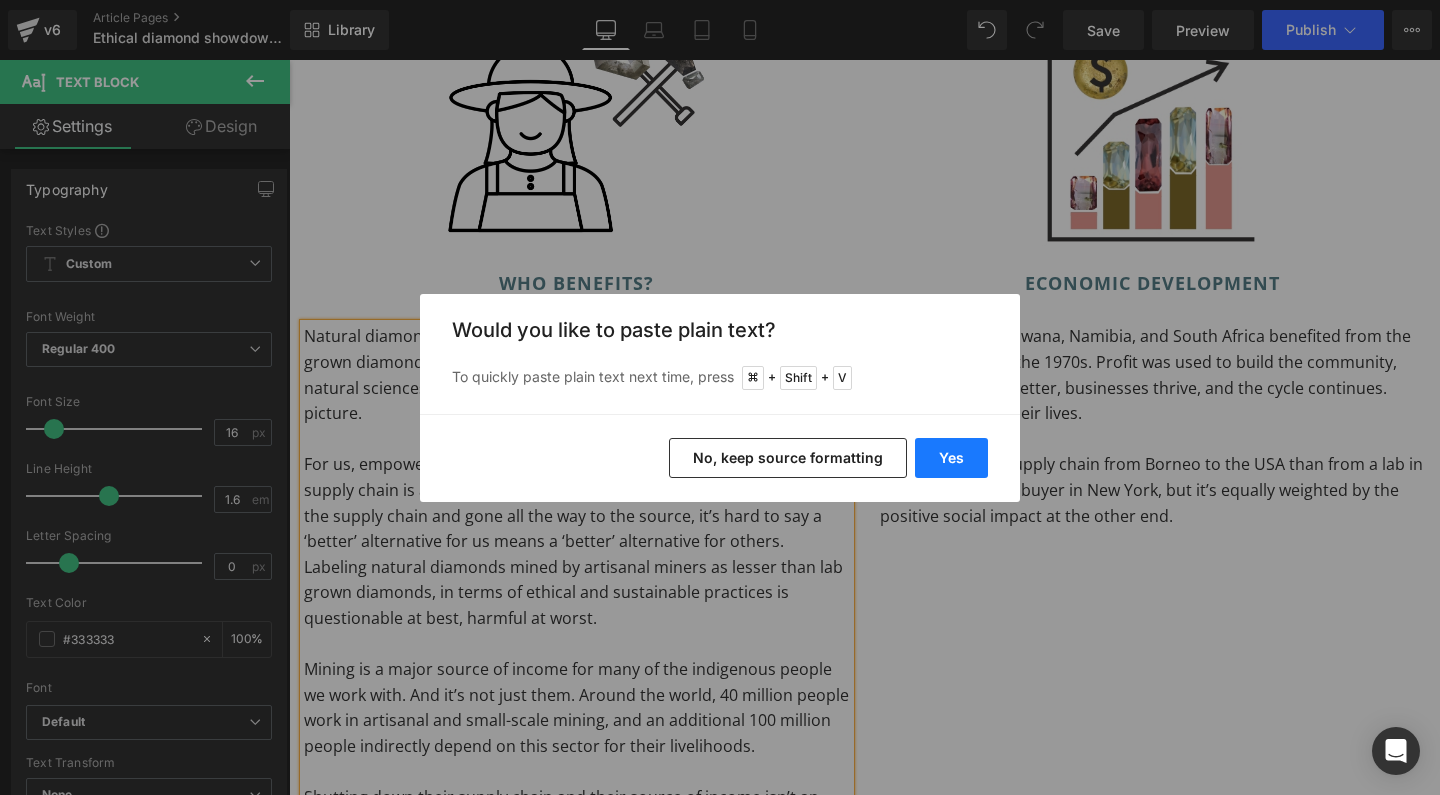 click on "Yes" at bounding box center [951, 458] 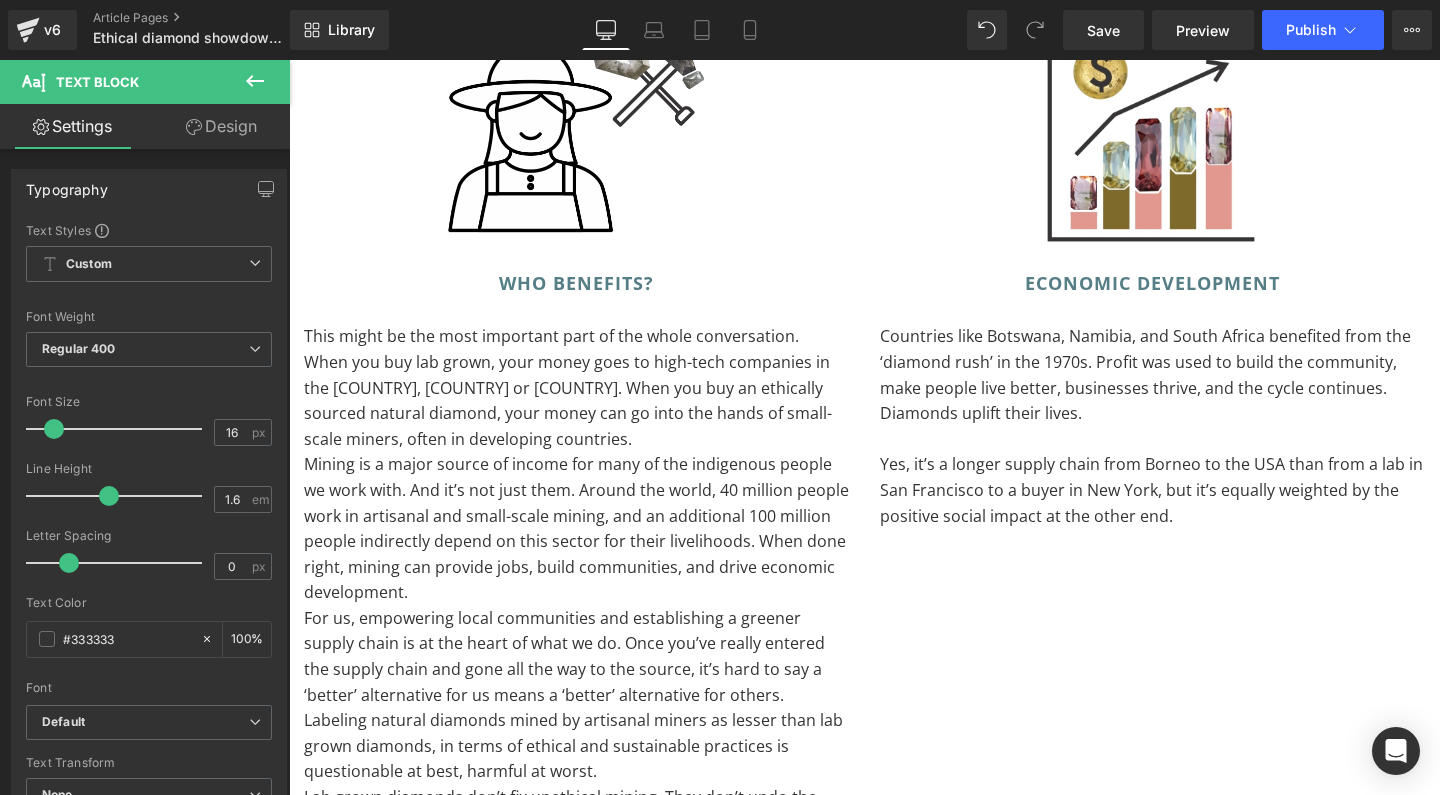 type 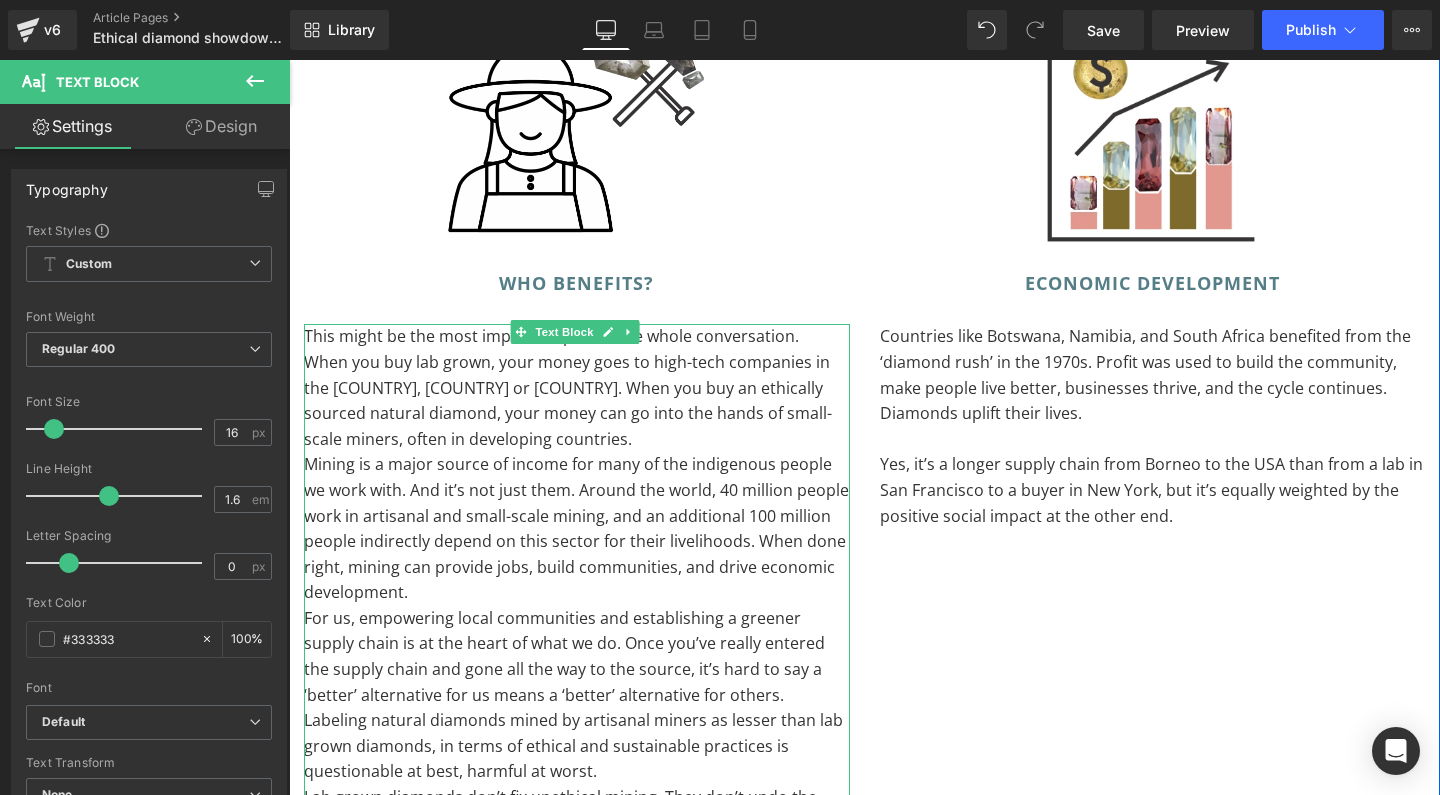click on "Mining is a major source of income for many of the indigenous people we work with. And it’s not just them. Around the world, 40 million people work in artisanal and small-scale mining, and an additional 100 million people indirectly depend on this sector for their livelihoods. When done right, mining can provide jobs, build communities, and drive economic development." at bounding box center (577, 529) 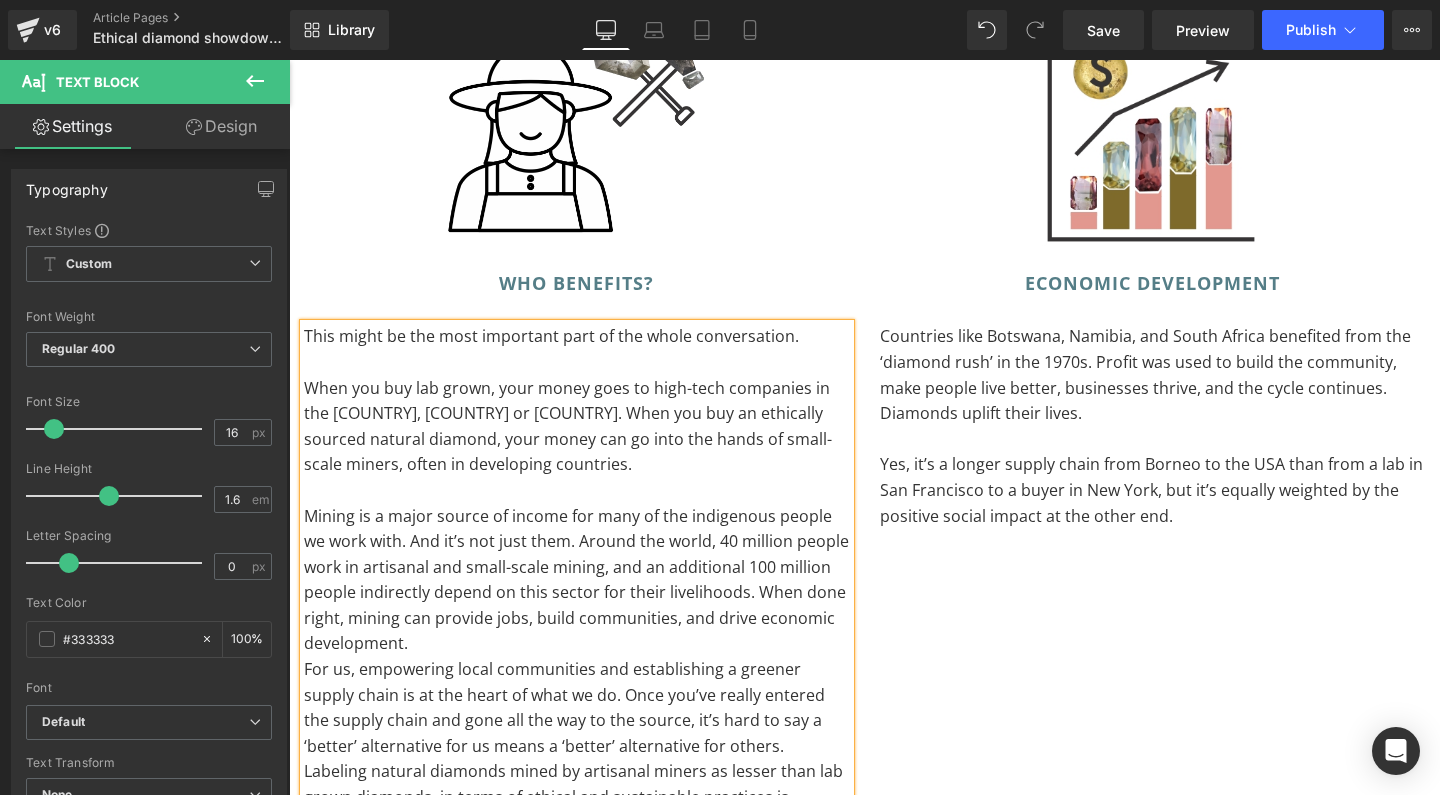 click on "For us, empowering local communities and establishing a greener supply chain is at the heart of what we do. Once you’ve really entered the supply chain and gone all the way to the source, it’s hard to say a ‘better’ alternative for us means a ‘better’ alternative for others. Labeling natural diamonds mined by artisanal miners as lesser than lab grown diamonds, in terms of ethical and sustainable practices is questionable at best, harmful at worst." at bounding box center [577, 746] 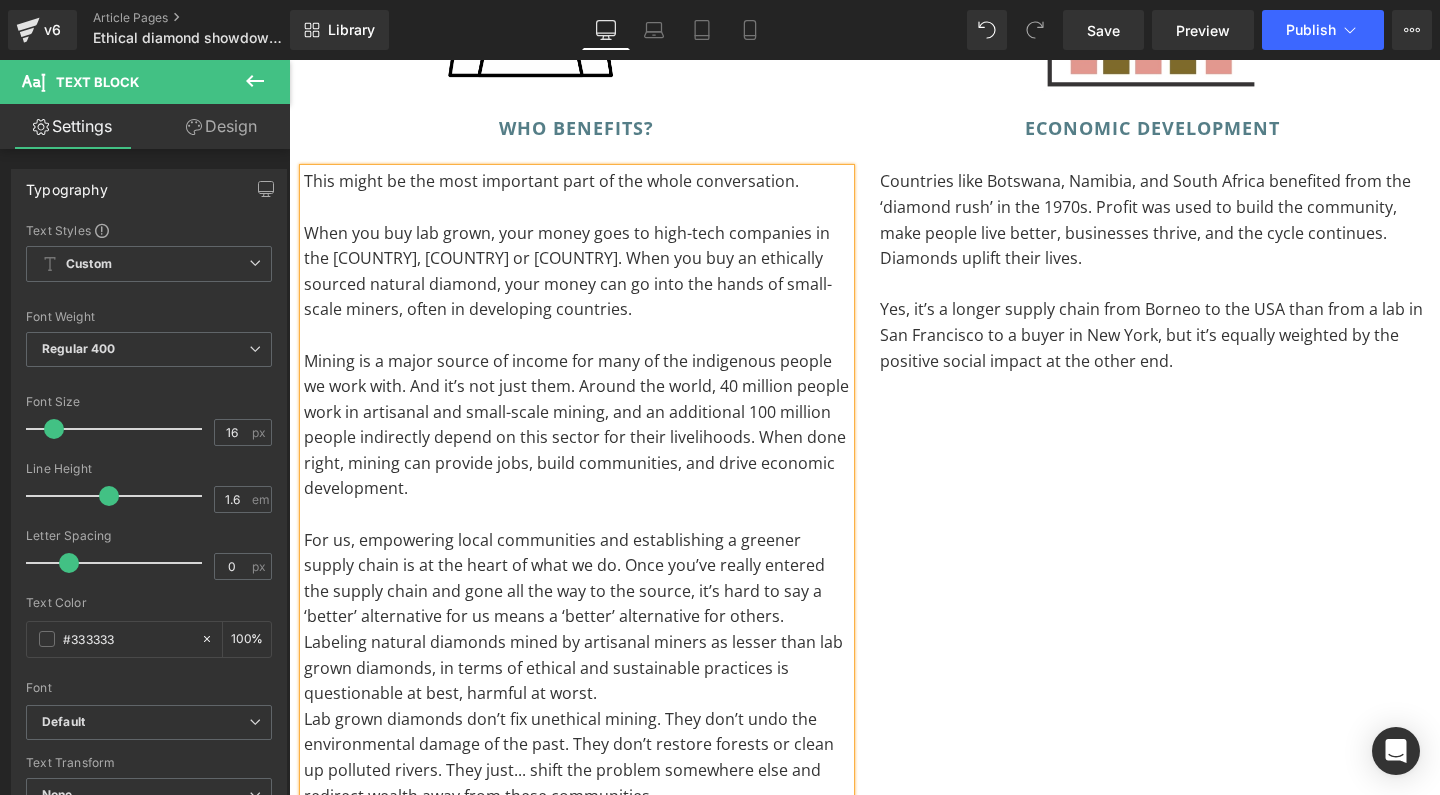 scroll, scrollTop: 4979, scrollLeft: 0, axis: vertical 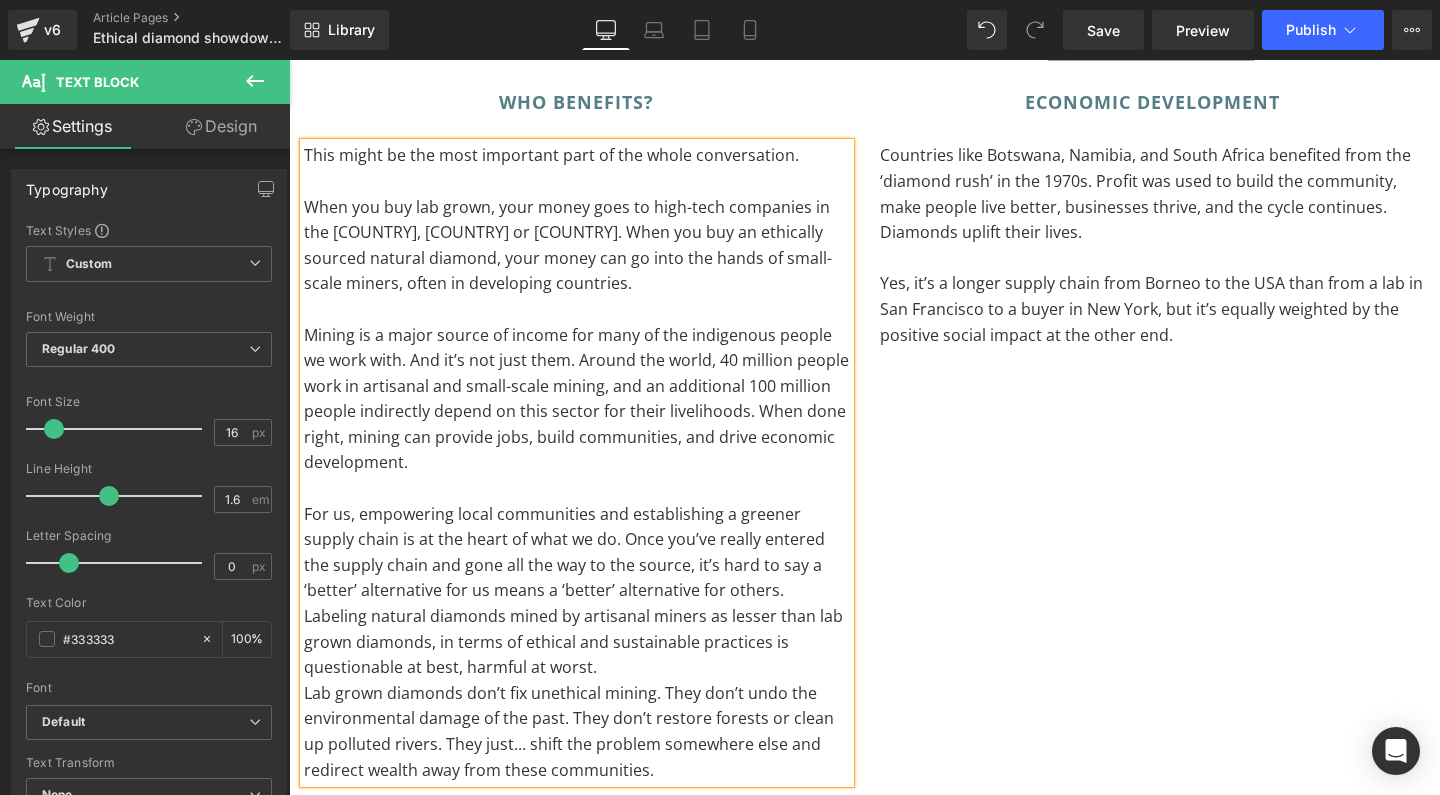 click on "Lab grown diamonds don’t fix unethical mining. They don’t undo the environmental damage of the past. They don’t restore forests or clean up polluted rivers. They just... shift the problem somewhere else and redirect wealth away from these communities." at bounding box center (577, 732) 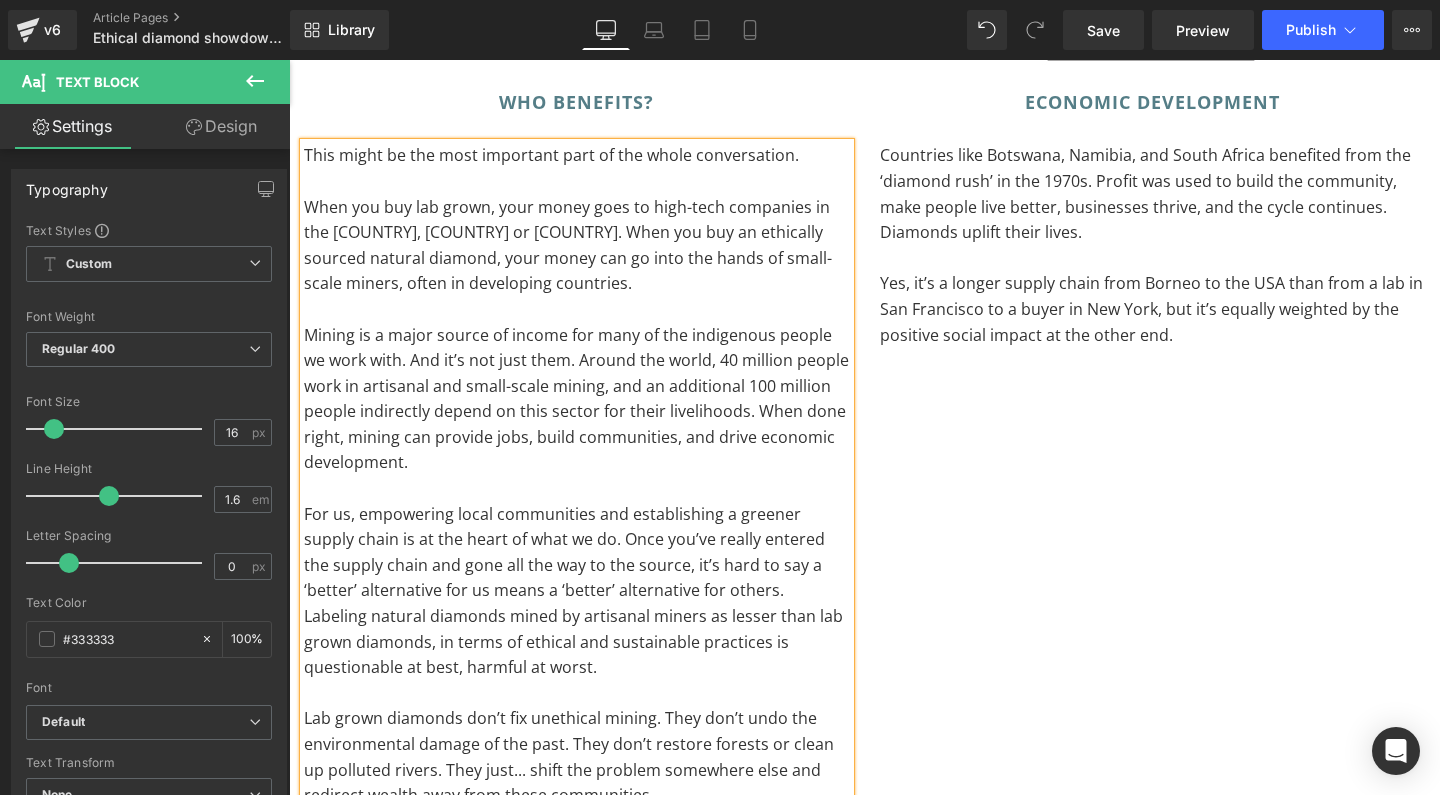 click on "Lab grown diamonds don’t fix unethical mining. They don’t undo the environmental damage of the past. They don’t restore forests or clean up polluted rivers. They just... shift the problem somewhere else and redirect wealth away from these communities." at bounding box center [577, 757] 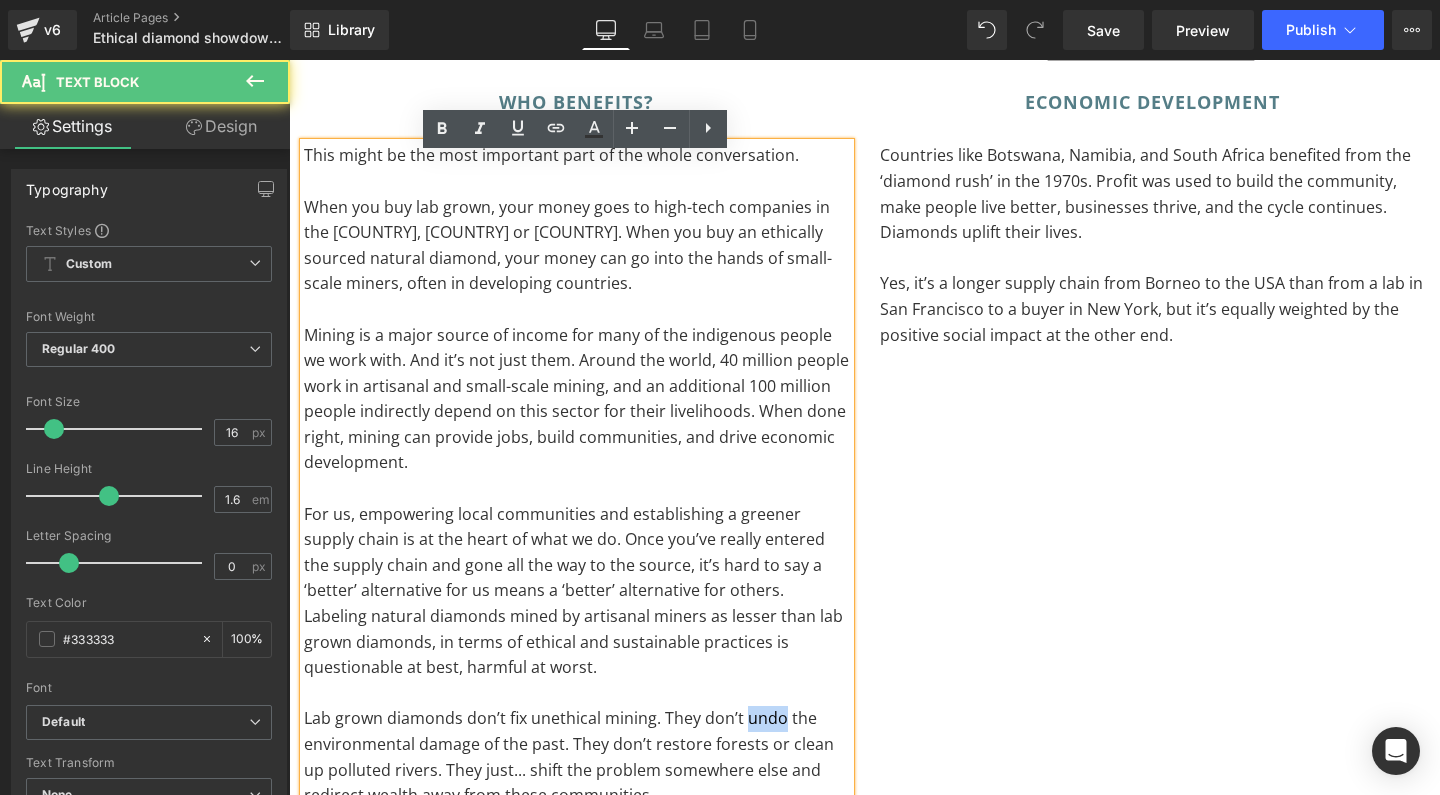 click on "Lab grown diamonds don’t fix unethical mining. They don’t undo the environmental damage of the past. They don’t restore forests or clean up polluted rivers. They just... shift the problem somewhere else and redirect wealth away from these communities." at bounding box center [577, 757] 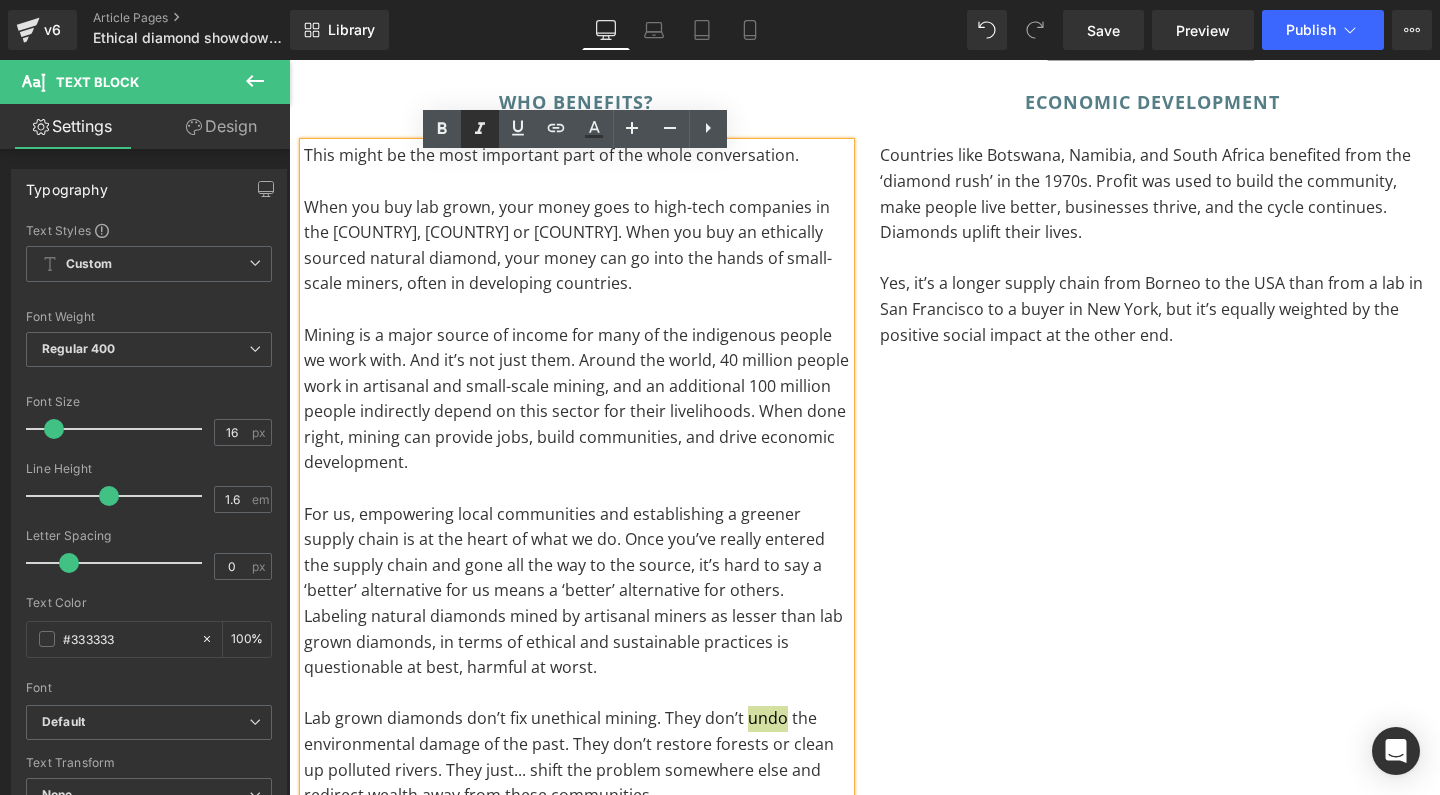 click 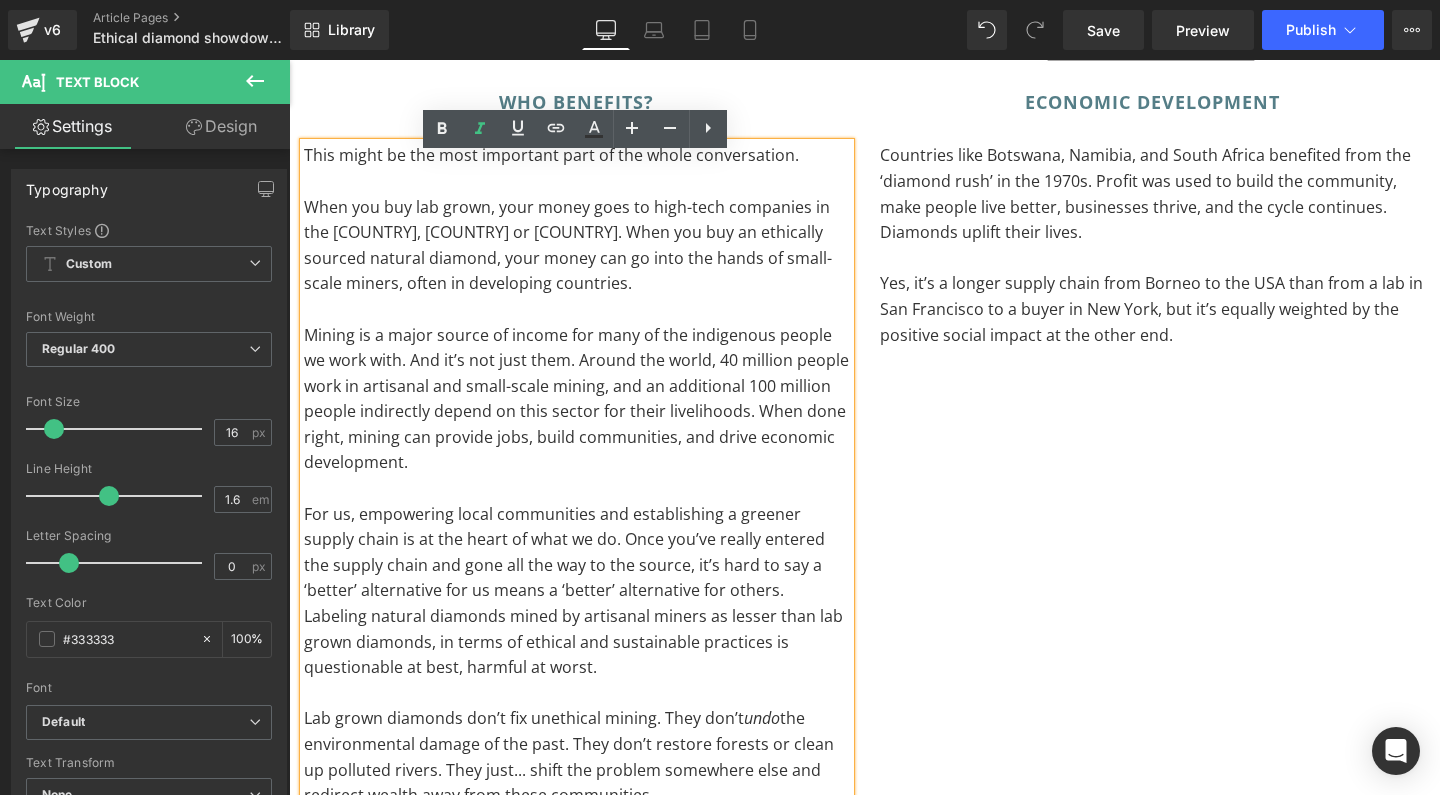click on "For us, empowering local communities and establishing a greener supply chain is at the heart of what we do. Once you’ve really entered the supply chain and gone all the way to the source, it’s hard to say a ‘better’ alternative for us means a ‘better’ alternative for others. Labeling natural diamonds mined by artisanal miners as lesser than lab grown diamonds, in terms of ethical and sustainable practices is questionable at best, harmful at worst." at bounding box center [577, 591] 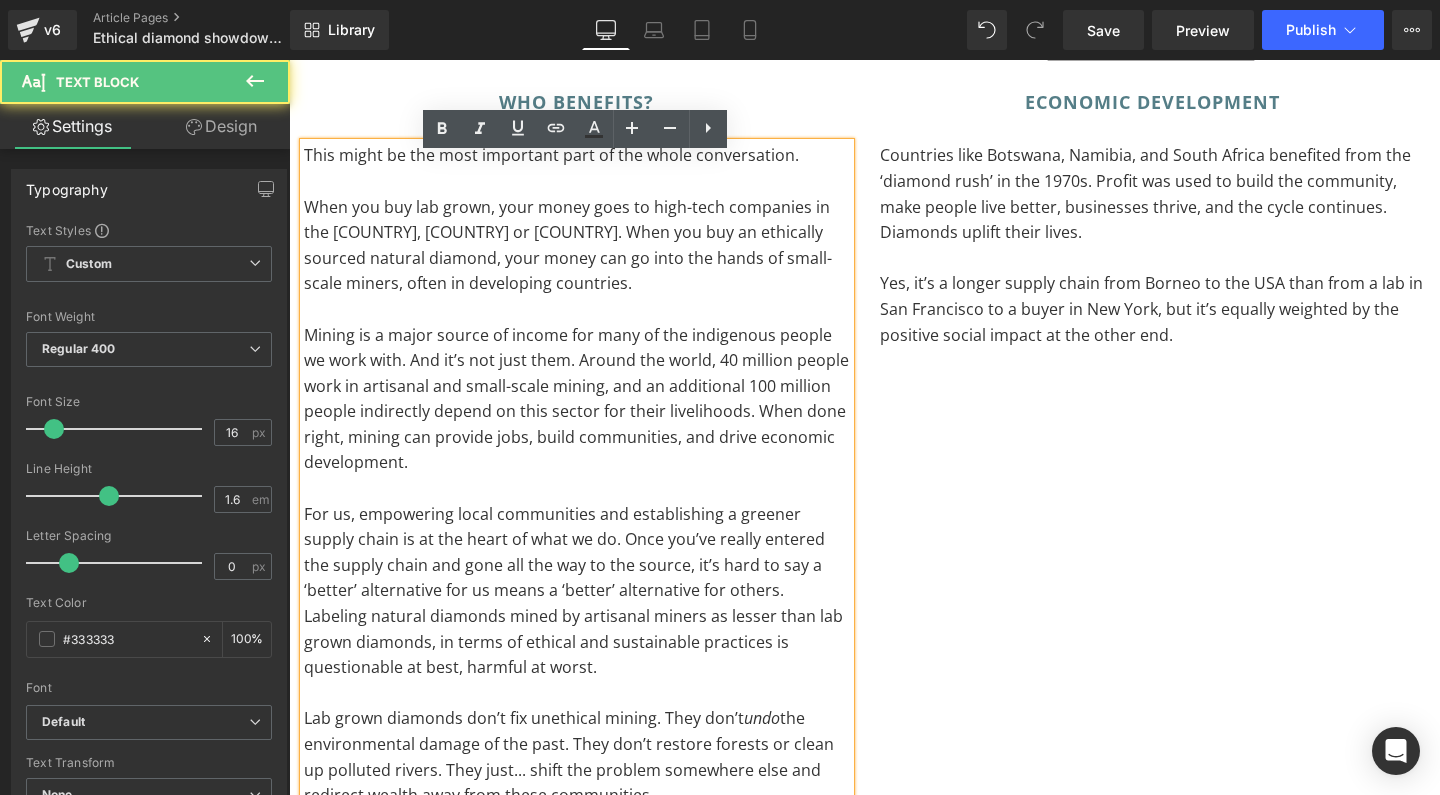 click on "Mining is a major source of income for many of the indigenous people we work with. And it’s not just them. Around the world, 40 million people work in artisanal and small-scale mining, and an additional 100 million people indirectly depend on this sector for their livelihoods. When done right, mining can provide jobs, build communities, and drive economic development." at bounding box center (577, 400) 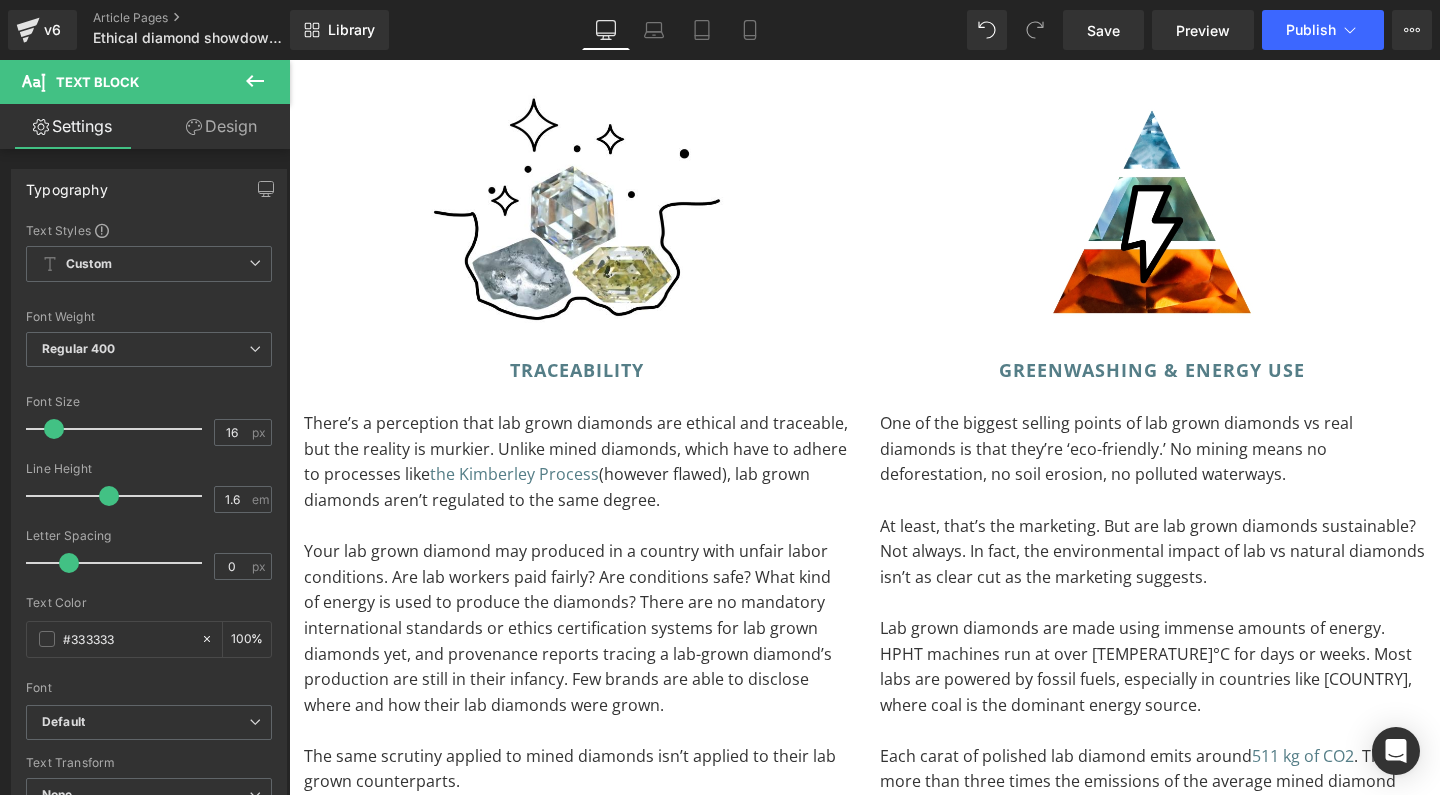 scroll, scrollTop: 4031, scrollLeft: 0, axis: vertical 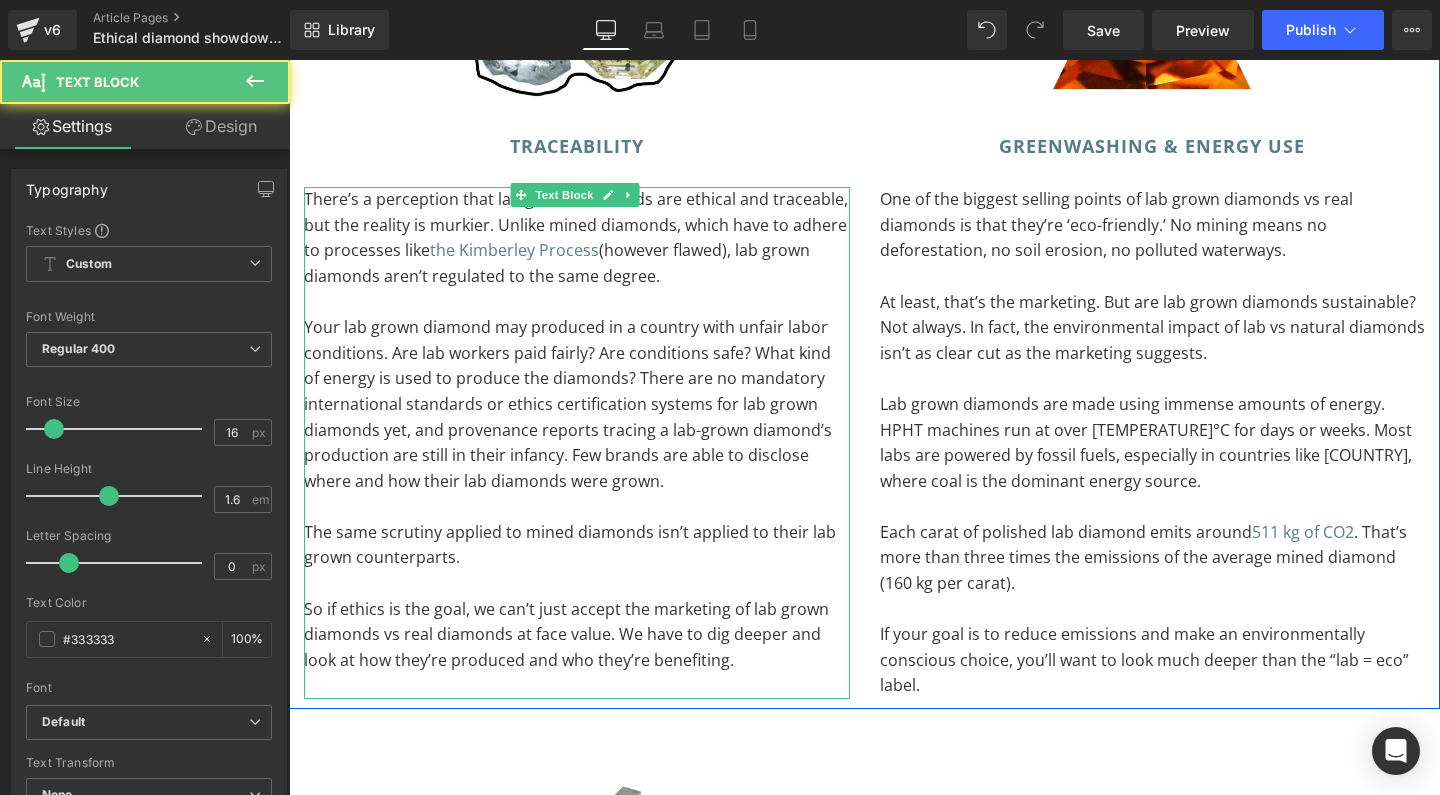 click on "Your lab grown diamond may produced in a country with unfair labor conditions. Are lab workers paid fairly? Are conditions safe? What kind of energy is used to produce the diamonds? There are no mandatory international standards or ethics certification systems for lab grown diamonds yet, and provenance reports tracing a lab-grown diamond’s production are still in their infancy. Few brands are able to disclose where and how their lab diamonds were grown." at bounding box center [577, 404] 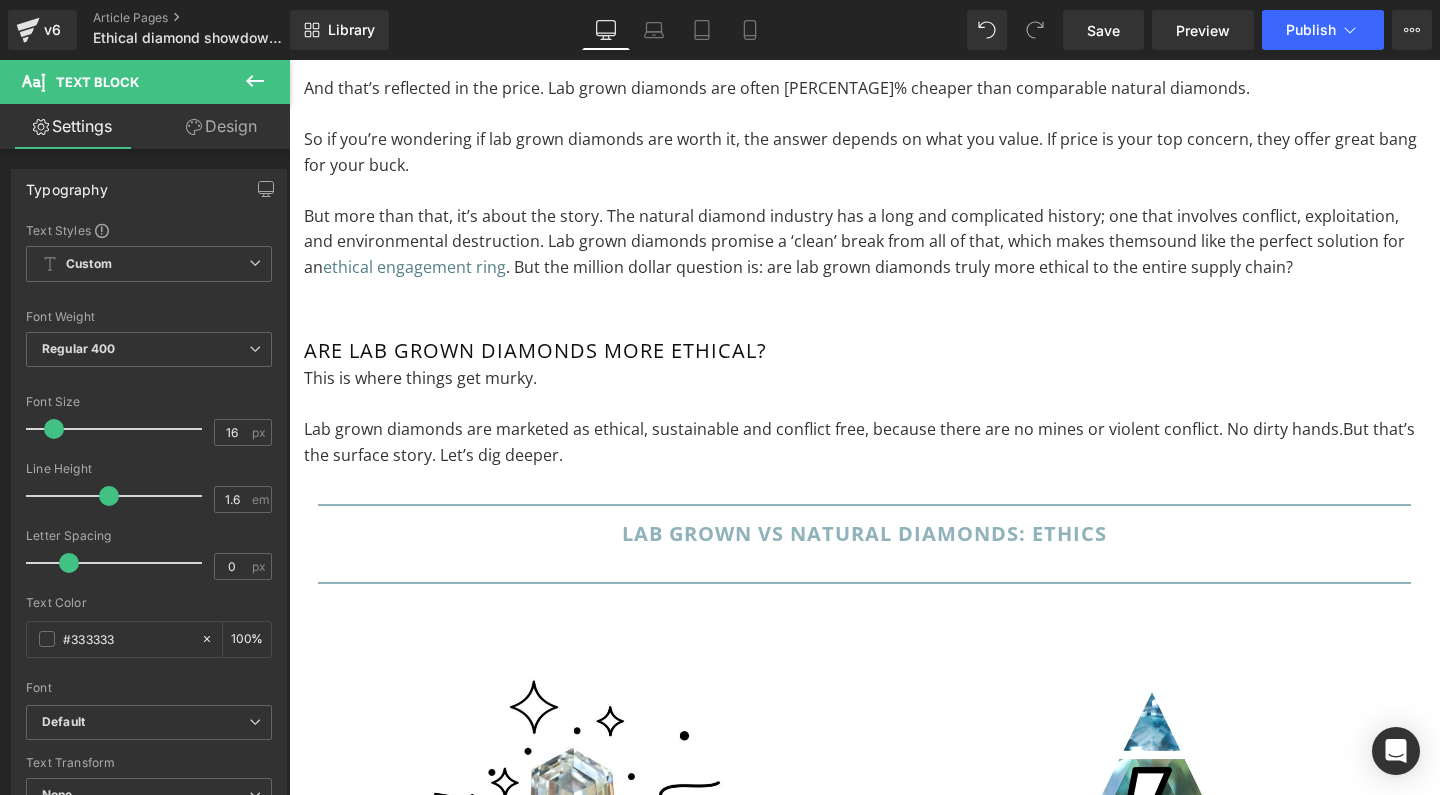 scroll, scrollTop: 2829, scrollLeft: 0, axis: vertical 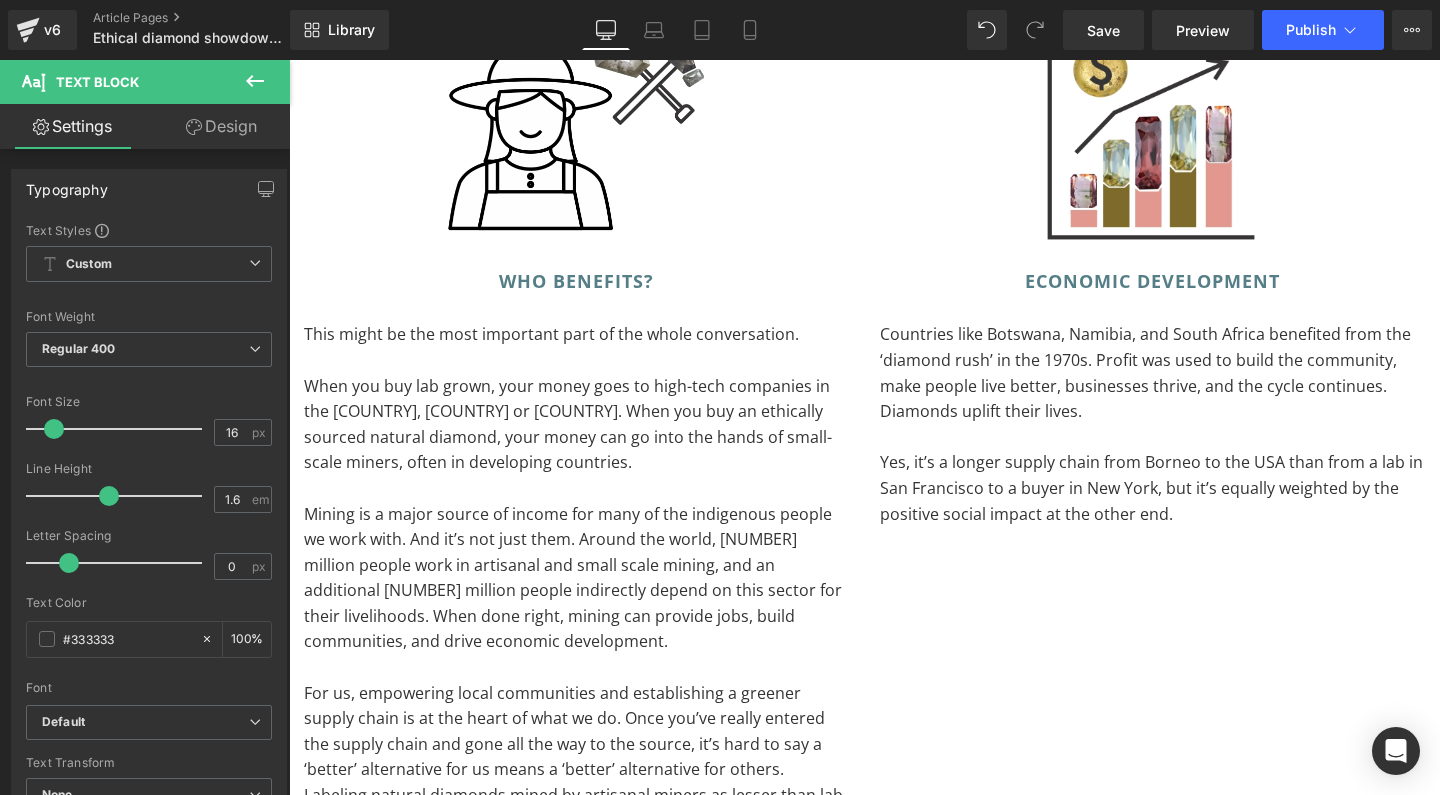 click on "Countries like Botswana, Namibia, and South Africa benefited from the ‘diamond rush’ in the 1970s. Profit was used to build the community, make people live better, businesses thrive, and the cycle continues. Diamonds uplift their lives." at bounding box center (1153, 373) 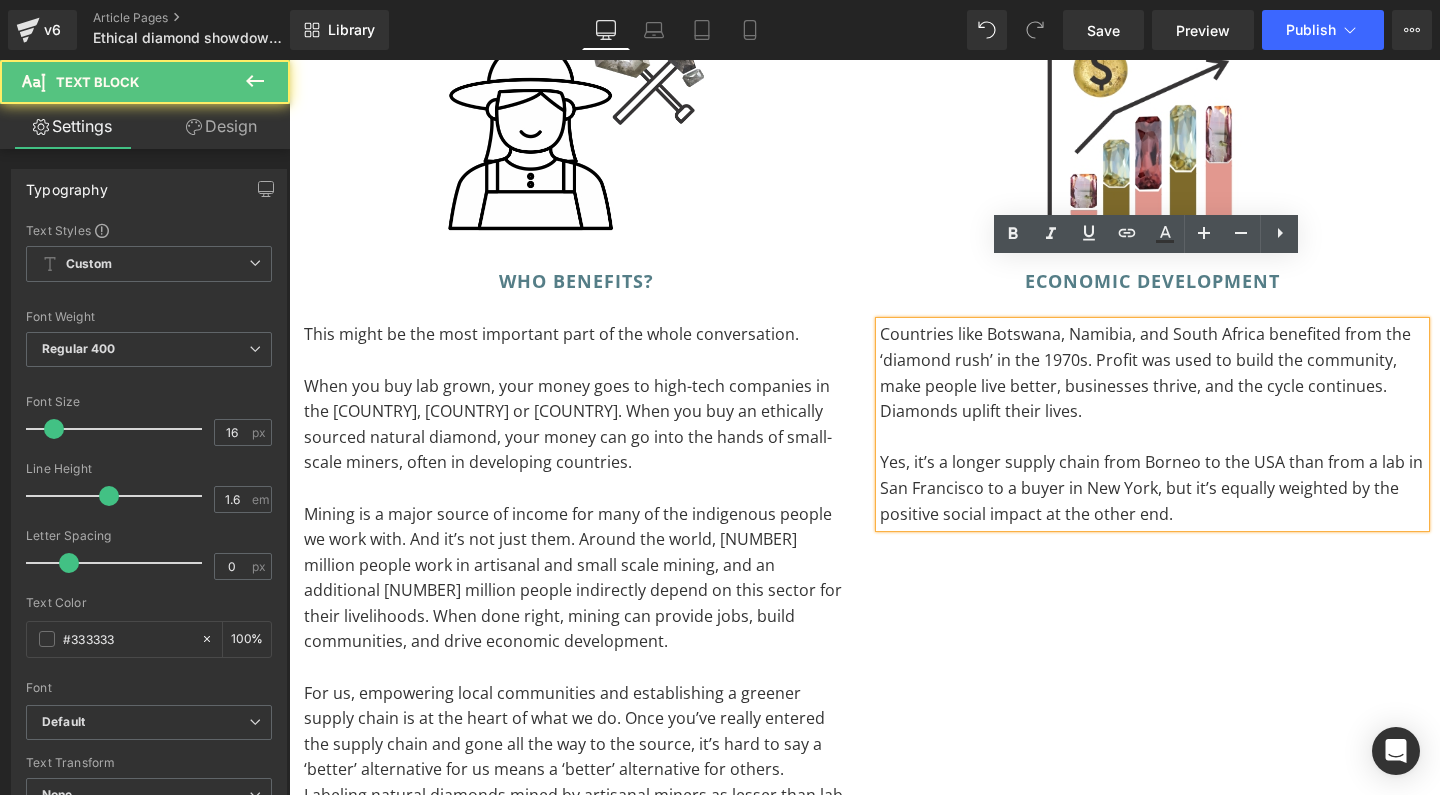 click on "Countries like Botswana, Namibia, and South Africa benefited from the ‘diamond rush’ in the 1970s. Profit was used to build the community, make people live better, businesses thrive, and the cycle continues. Diamonds uplift their lives." at bounding box center (1153, 373) 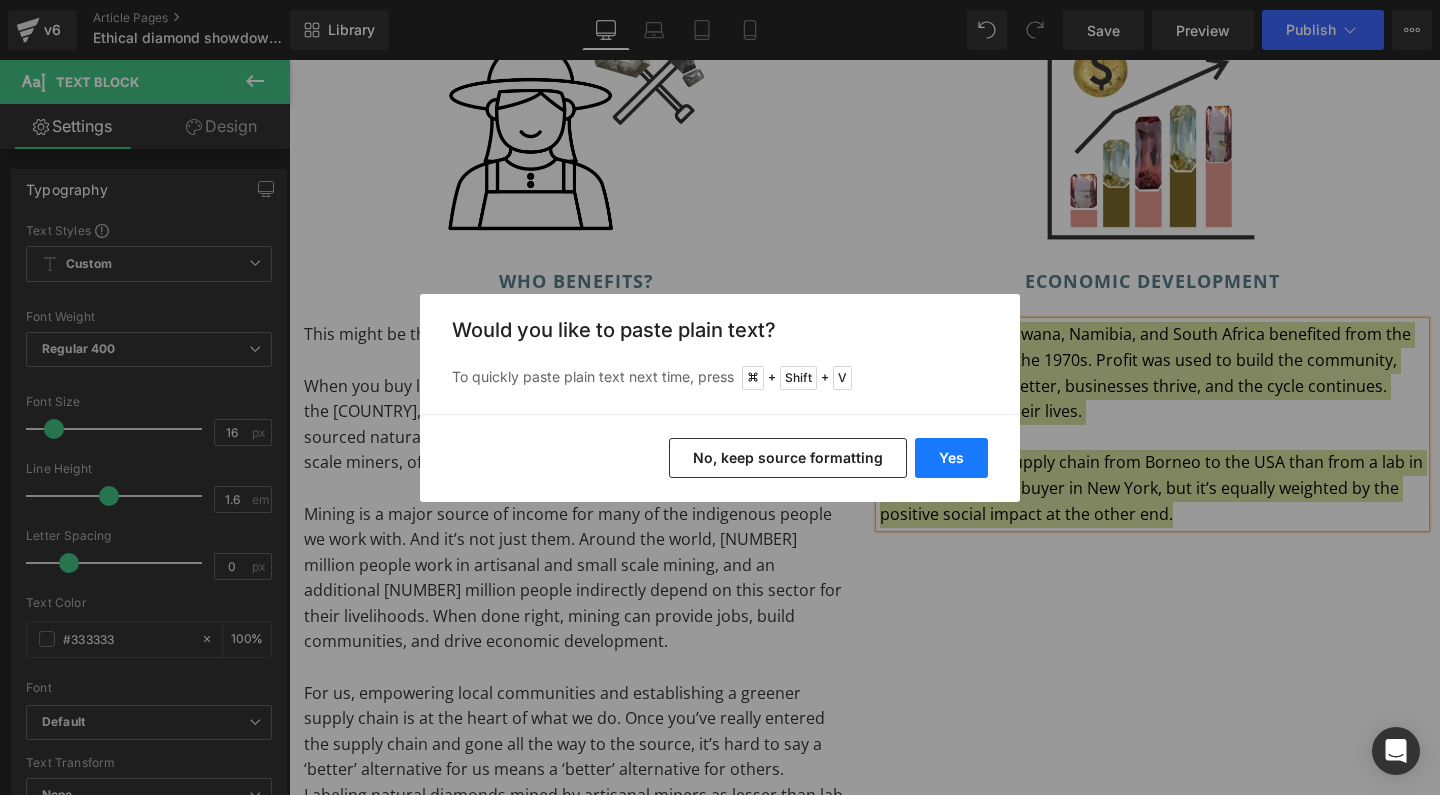 click on "Yes" at bounding box center (951, 458) 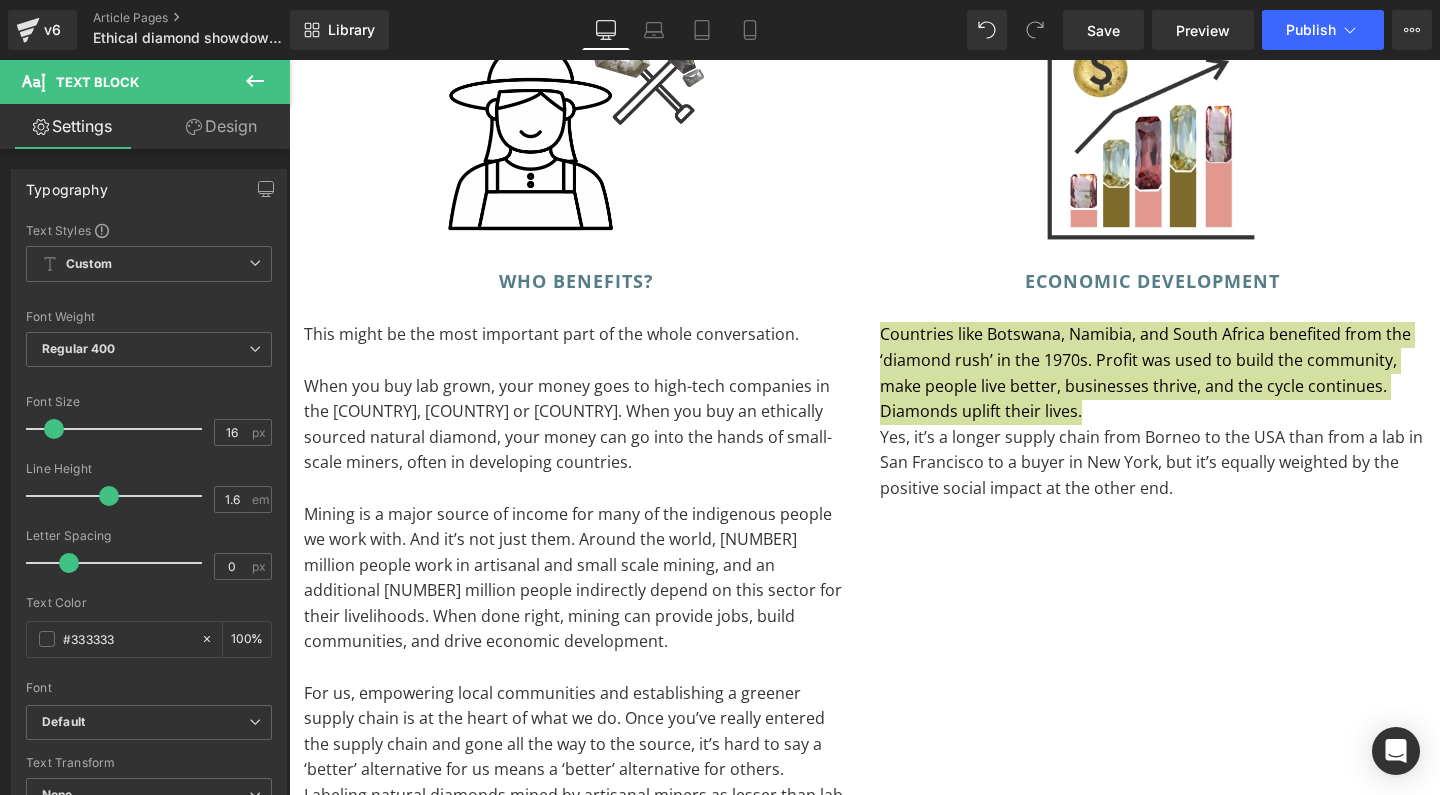 type 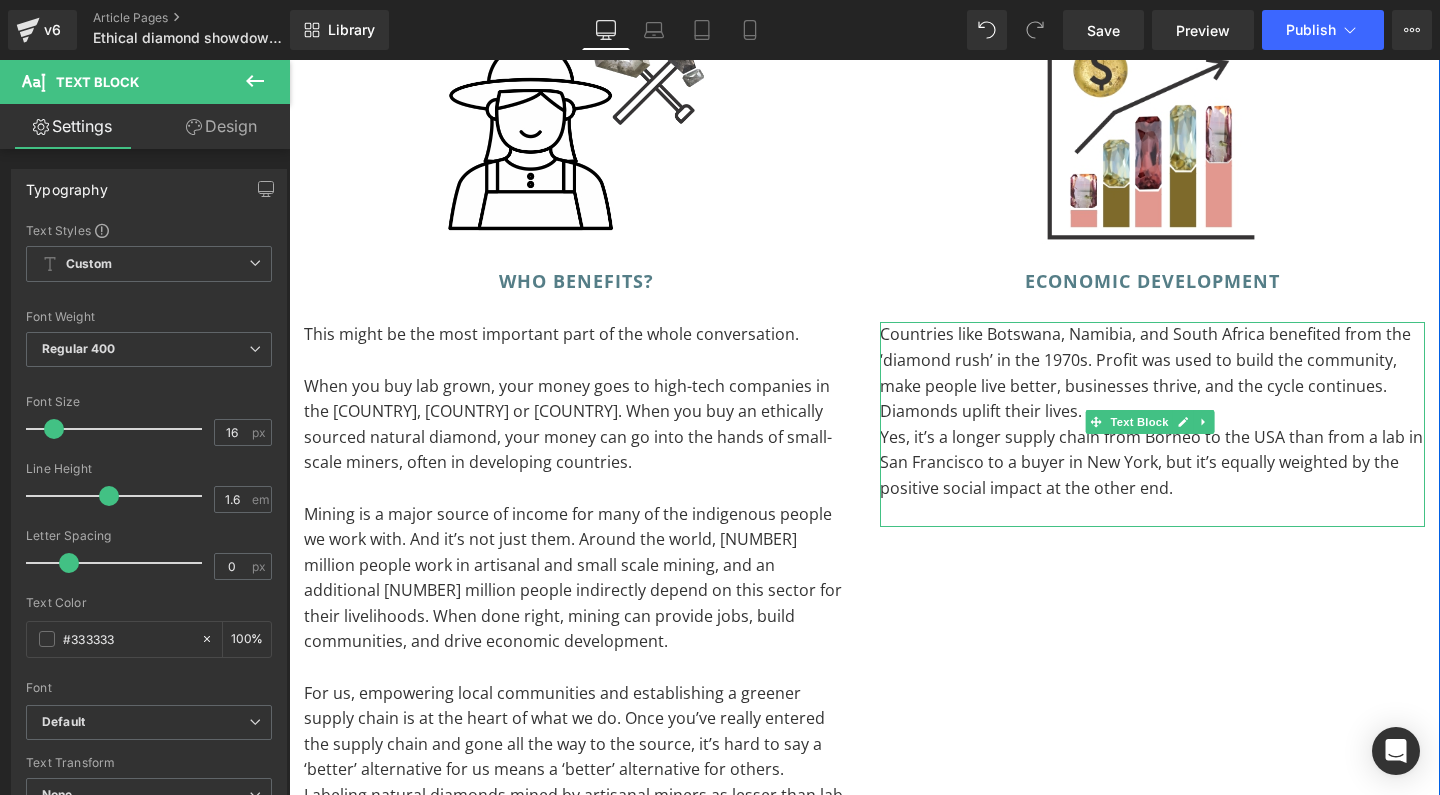 click on "Yes, it’s a longer supply chain from Borneo to the USA than from a lab in San Francisco to a buyer in New York, but it’s equally weighted by the positive social impact at the other end." at bounding box center [1153, 463] 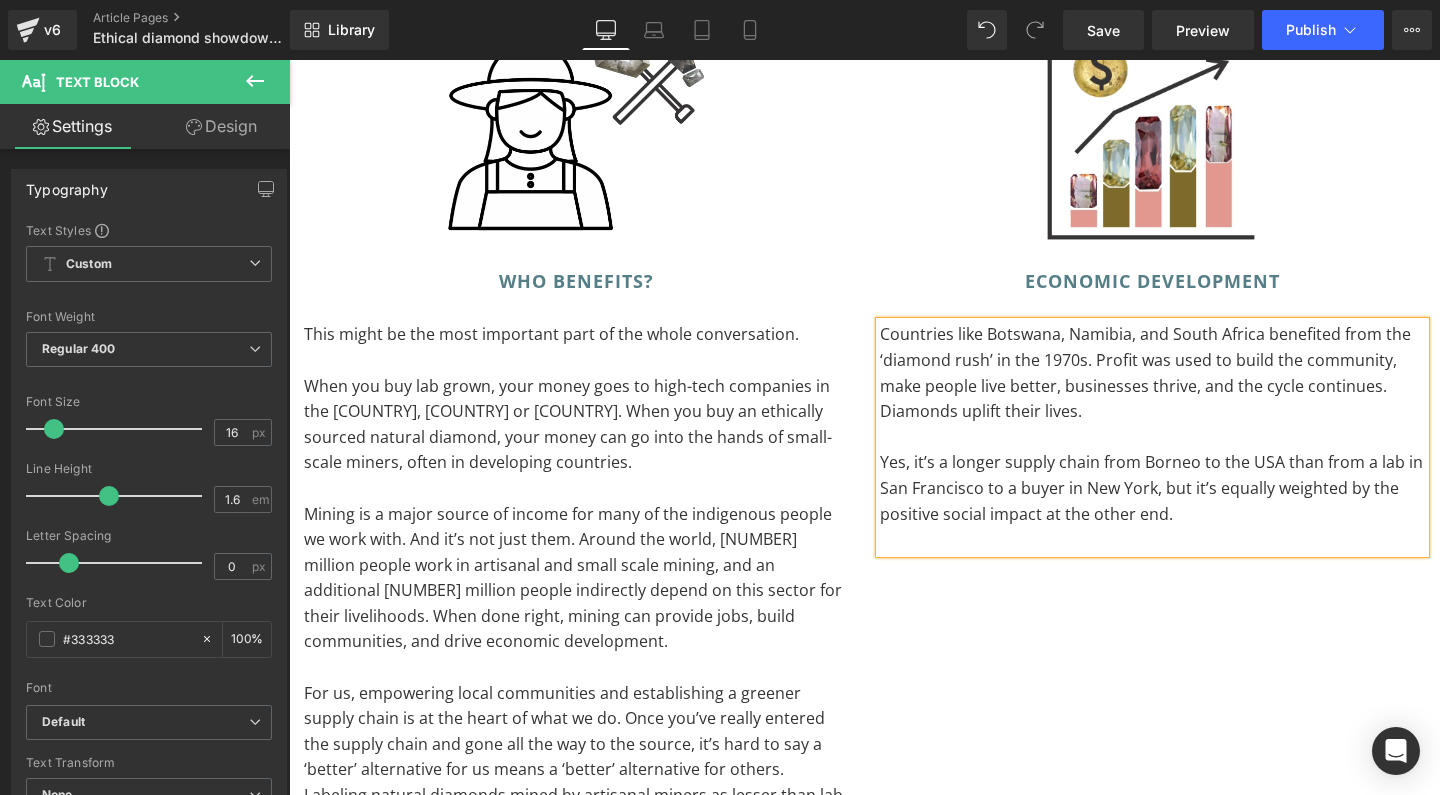 click on "Yes, it’s a longer supply chain from Borneo to the USA than from a lab in San Francisco to a buyer in New York, but it’s equally weighted by the positive social impact at the other end." at bounding box center (1153, 488) 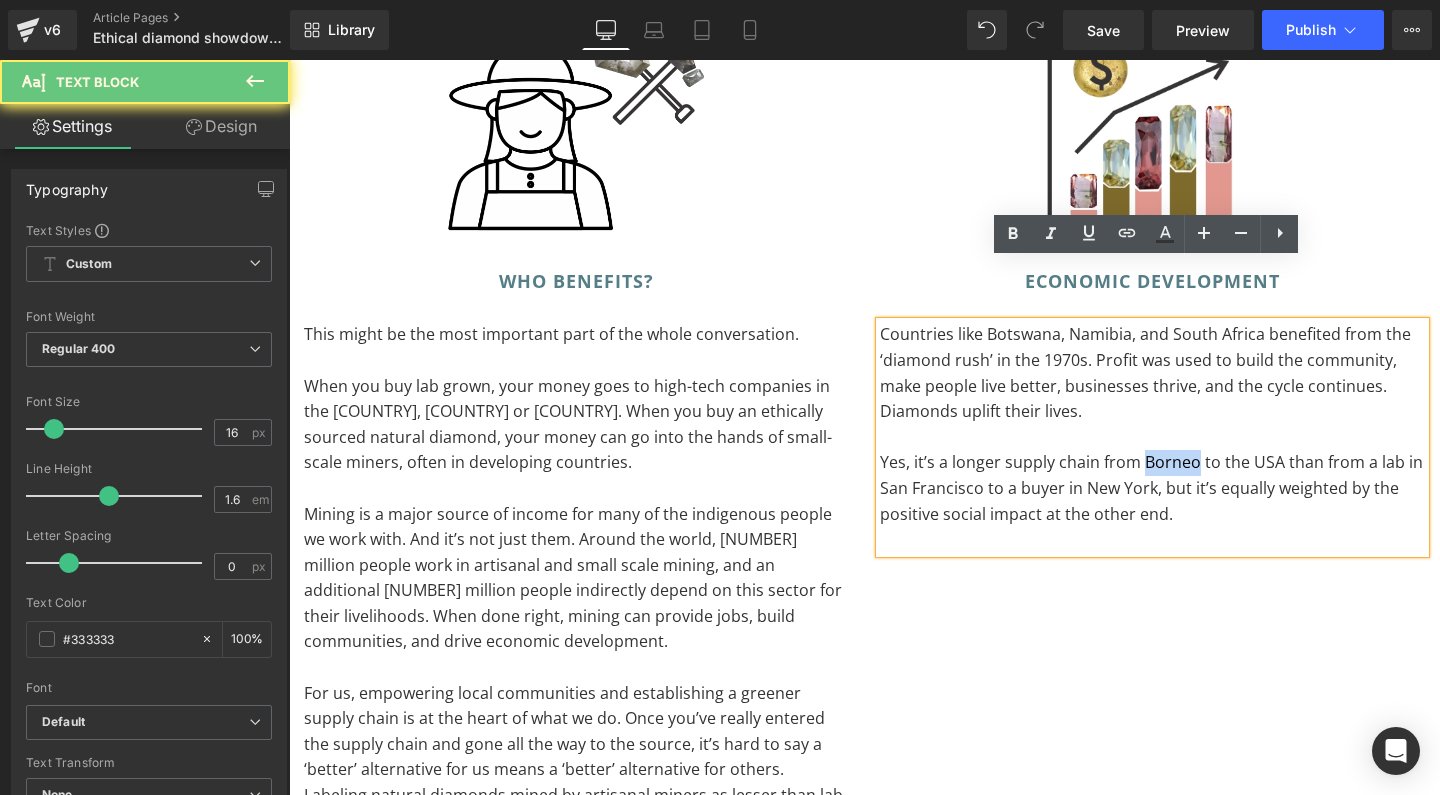 click on "Yes, it’s a longer supply chain from Borneo to the USA than from a lab in San Francisco to a buyer in New York, but it’s equally weighted by the positive social impact at the other end." at bounding box center (1153, 488) 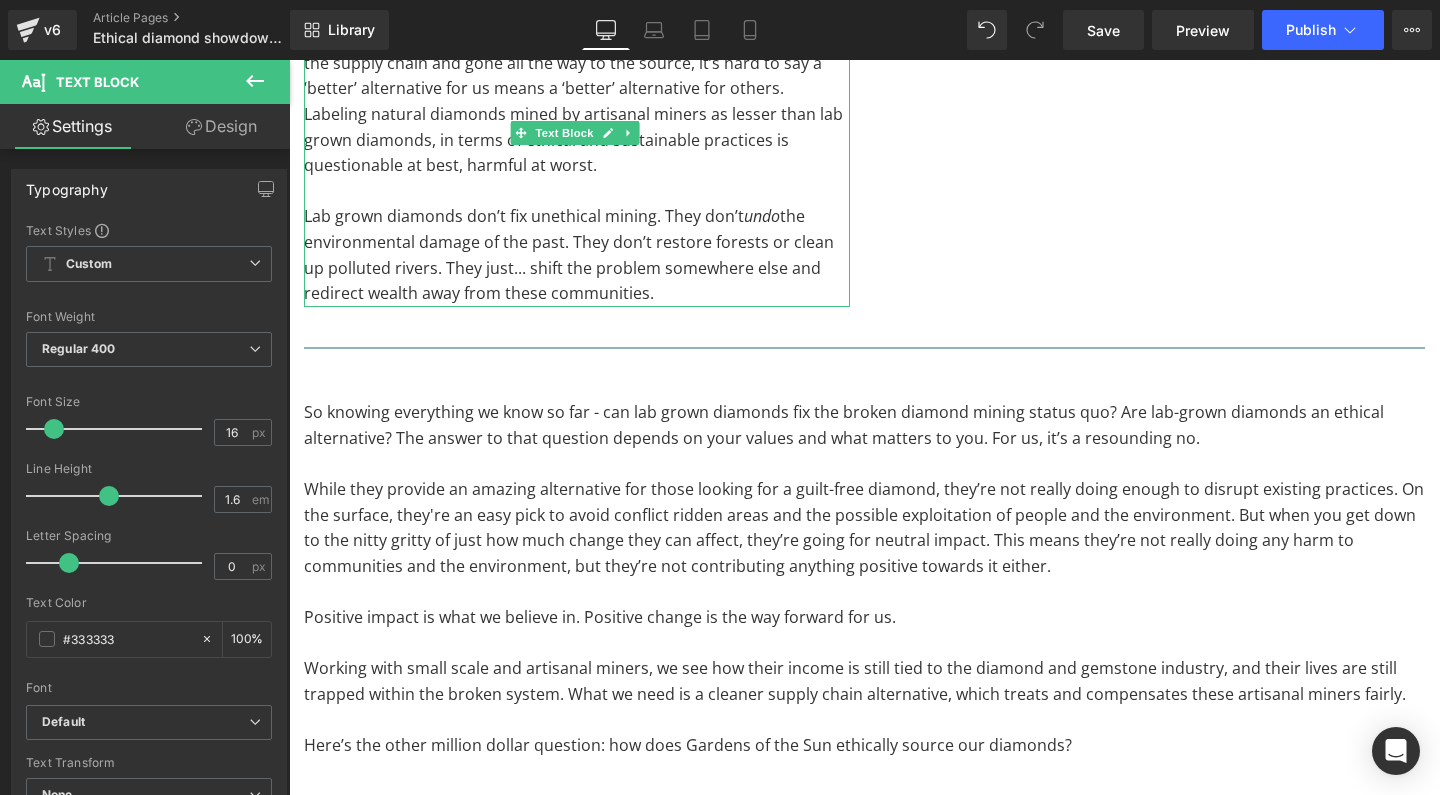 scroll, scrollTop: 5509, scrollLeft: 0, axis: vertical 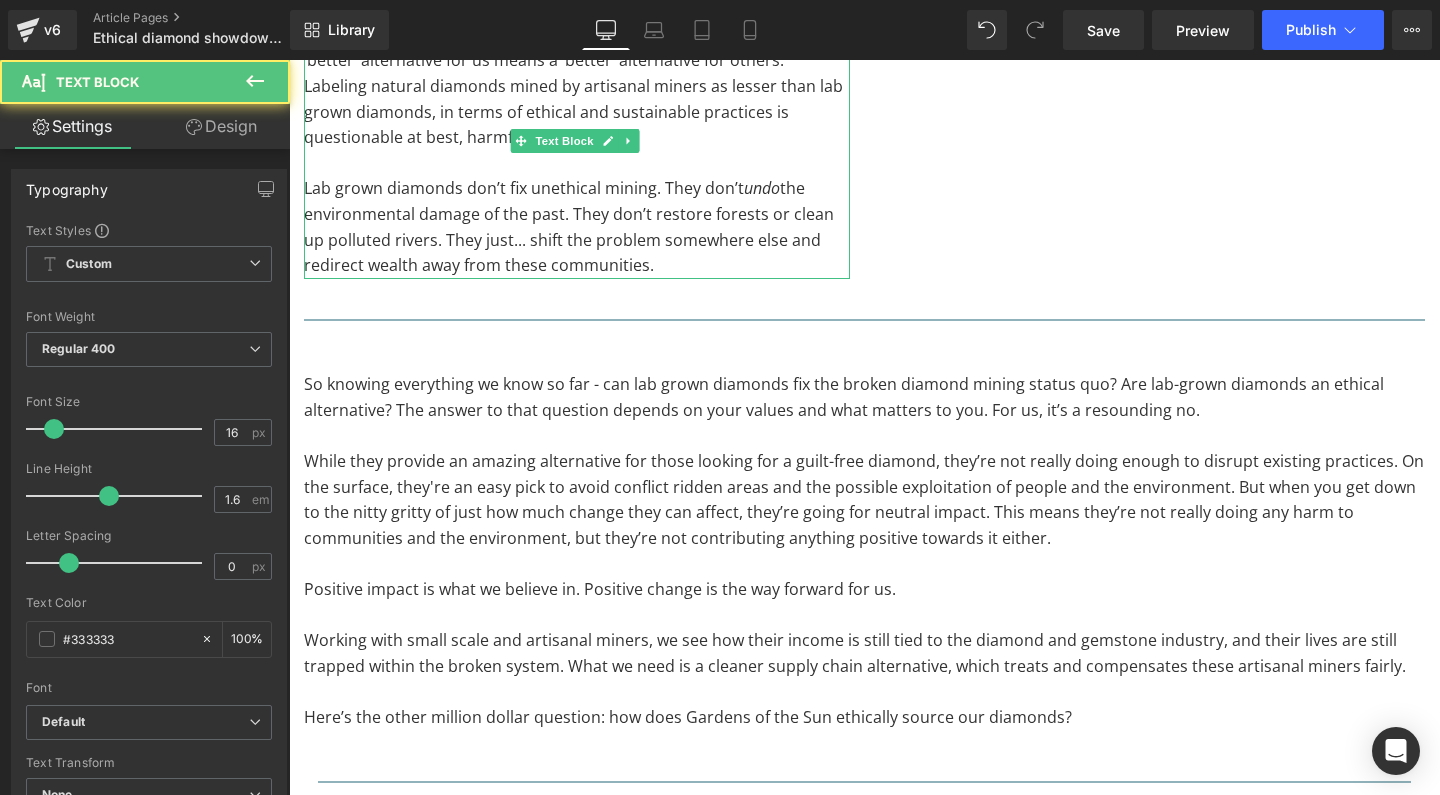 click on "While they provide an amazing alternative for those looking for a guilt-free diamond, they’re not really doing enough to disrupt existing practices. On the surface, they're an easy pick to avoid conflict ridden areas and the possible exploitation of people and the environment. But when you get down to the nitty gritty of just how much change they can affect, they’re going for neutral impact. This means they’re not really doing any harm to communities and the environment, but they’re not contributing anything positive towards it either." at bounding box center (864, 500) 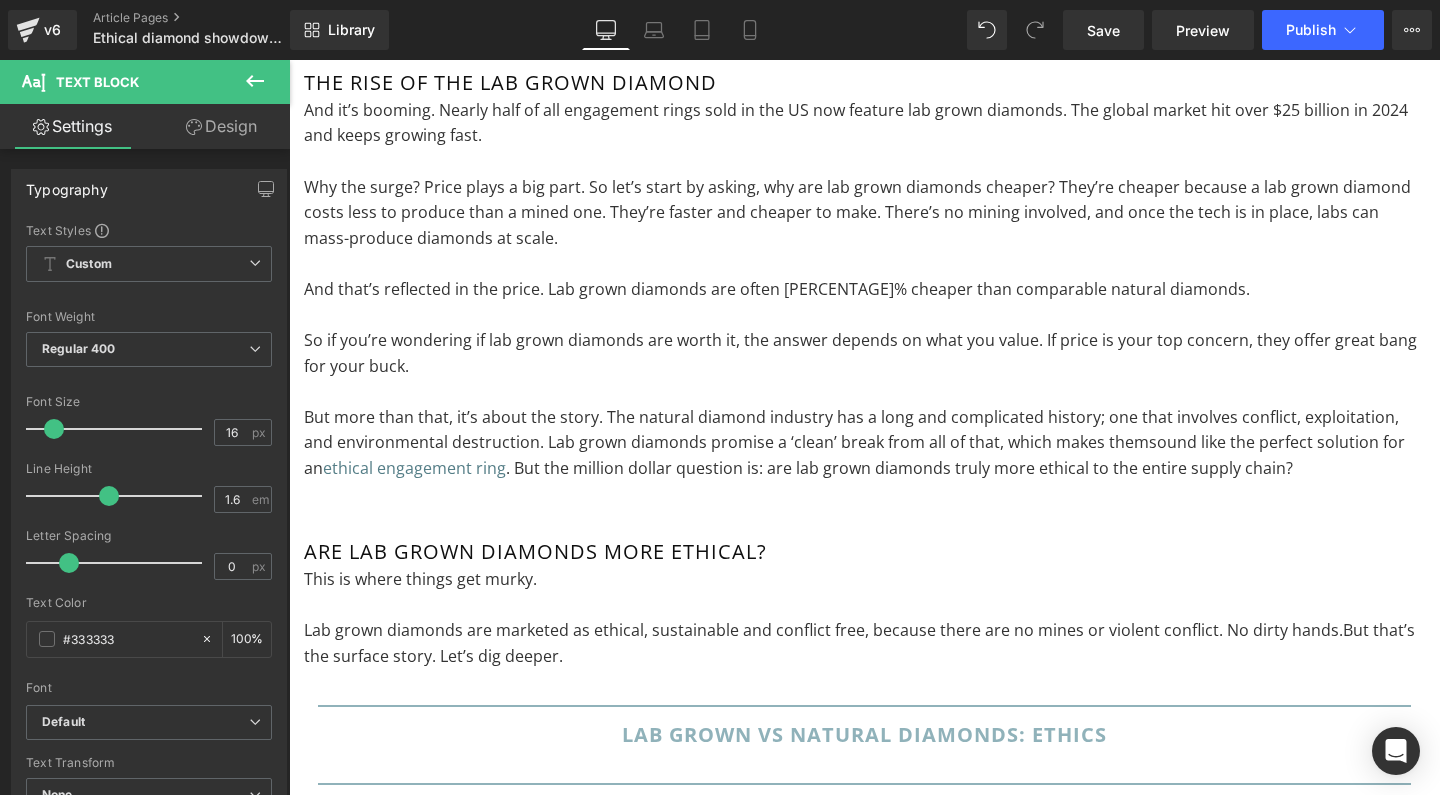 scroll, scrollTop: 3028, scrollLeft: 0, axis: vertical 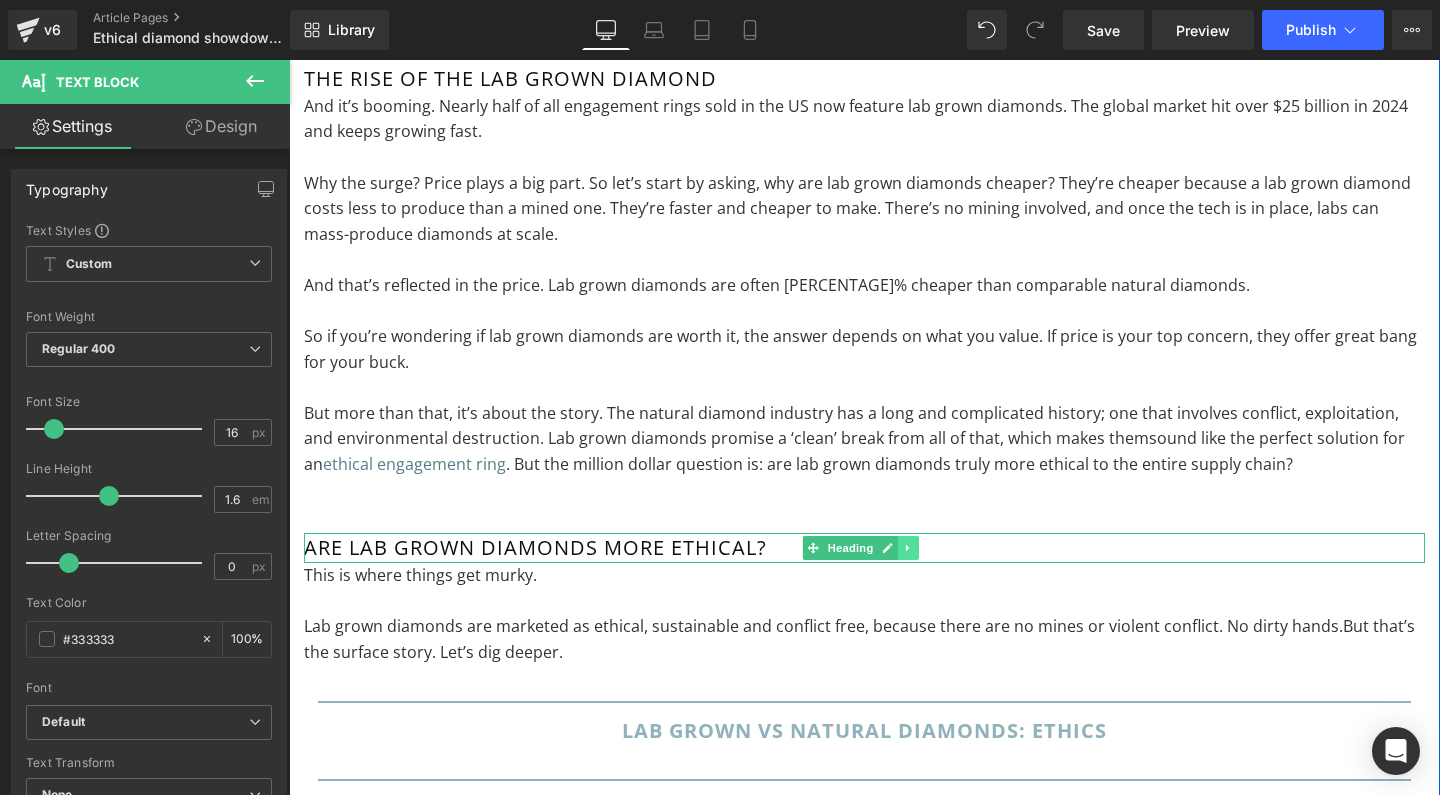 click 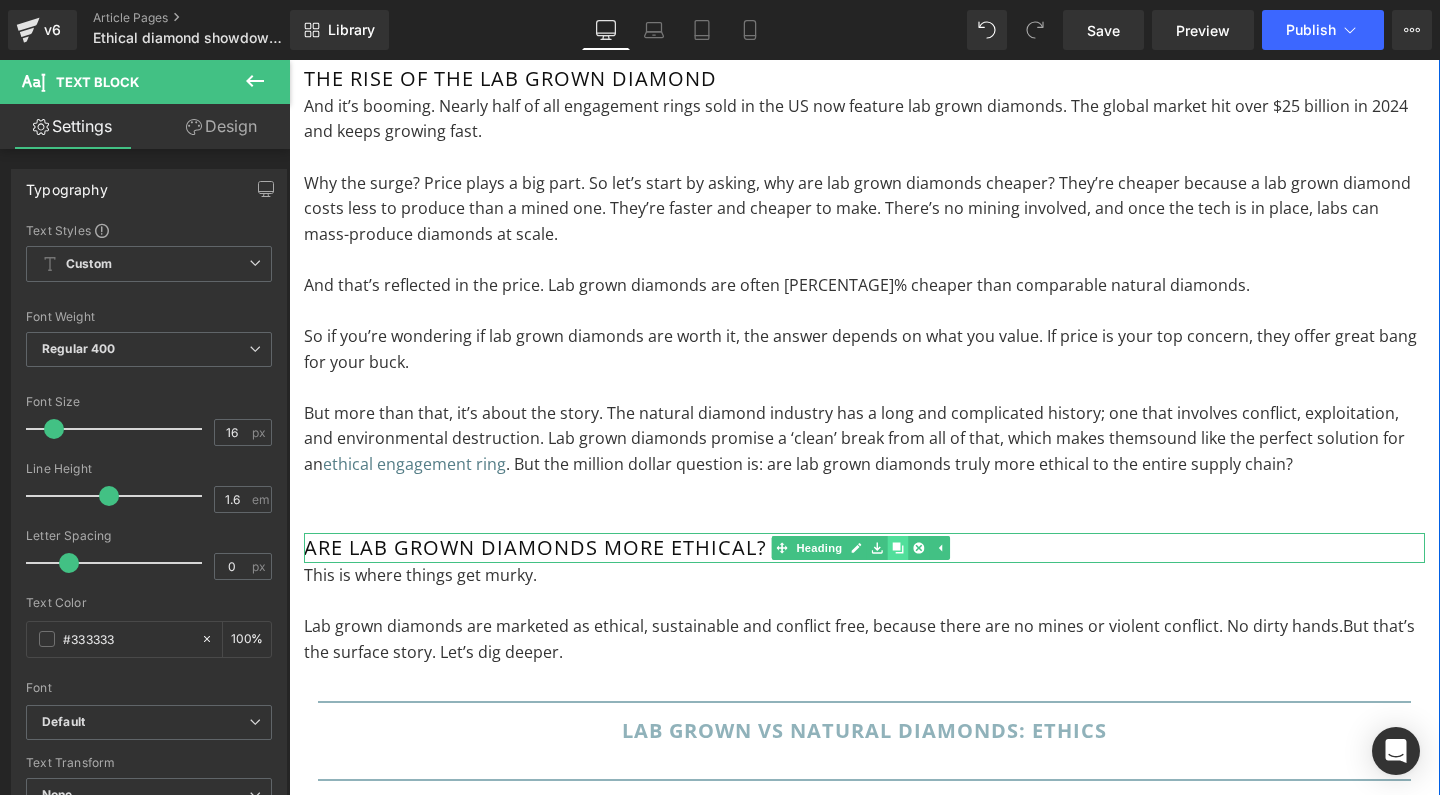 click 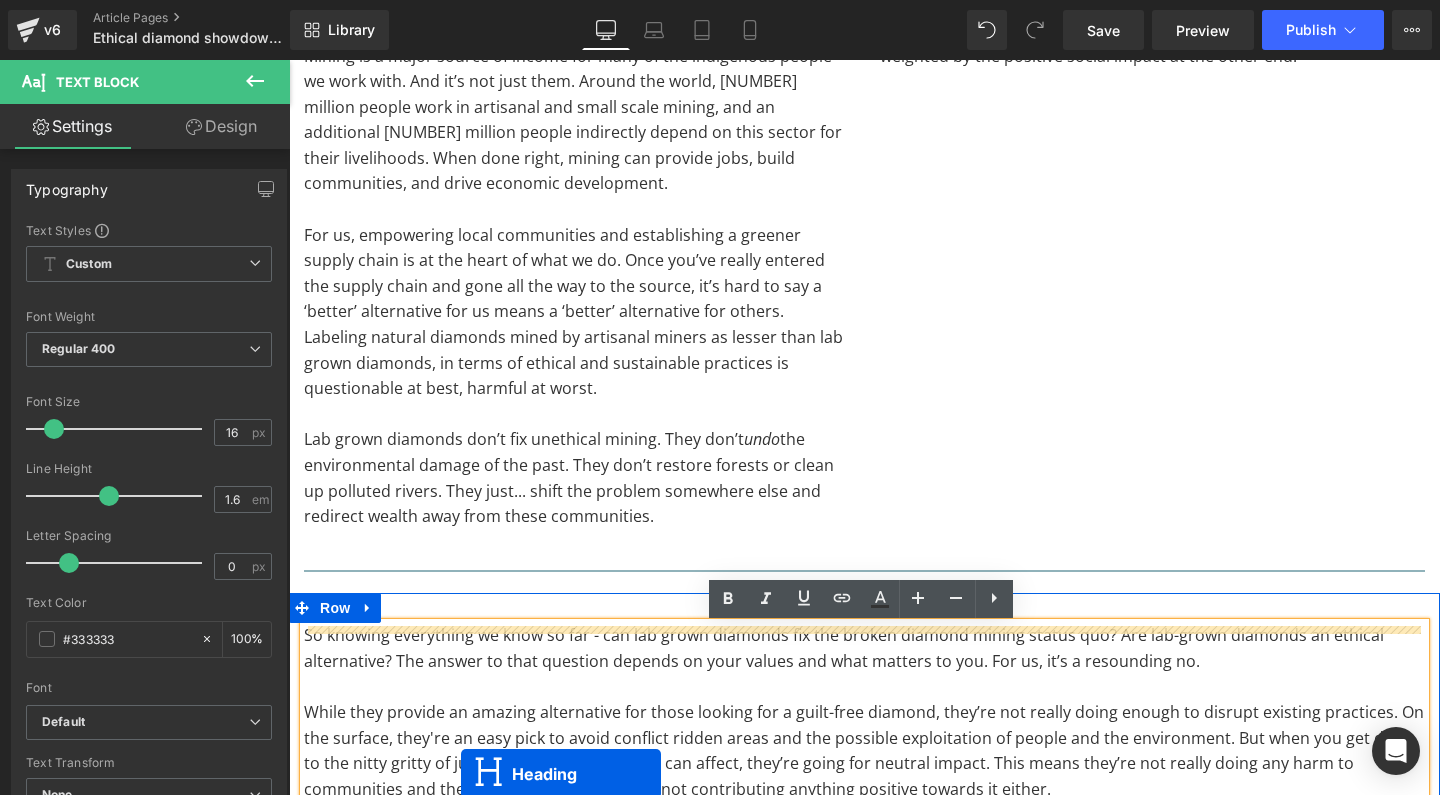 scroll, scrollTop: 5348, scrollLeft: 0, axis: vertical 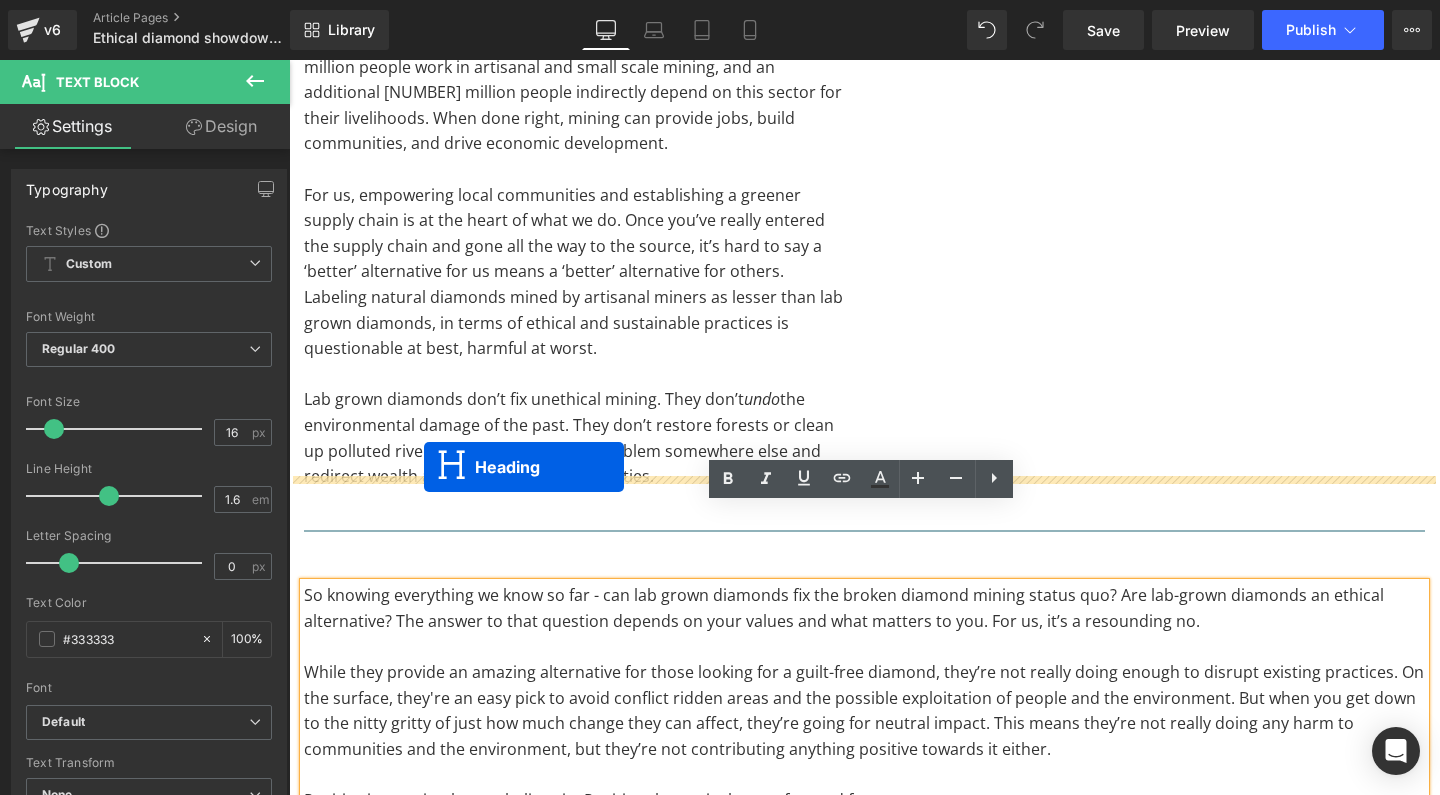 drag, startPoint x: 809, startPoint y: 532, endPoint x: 424, endPoint y: 467, distance: 390.44846 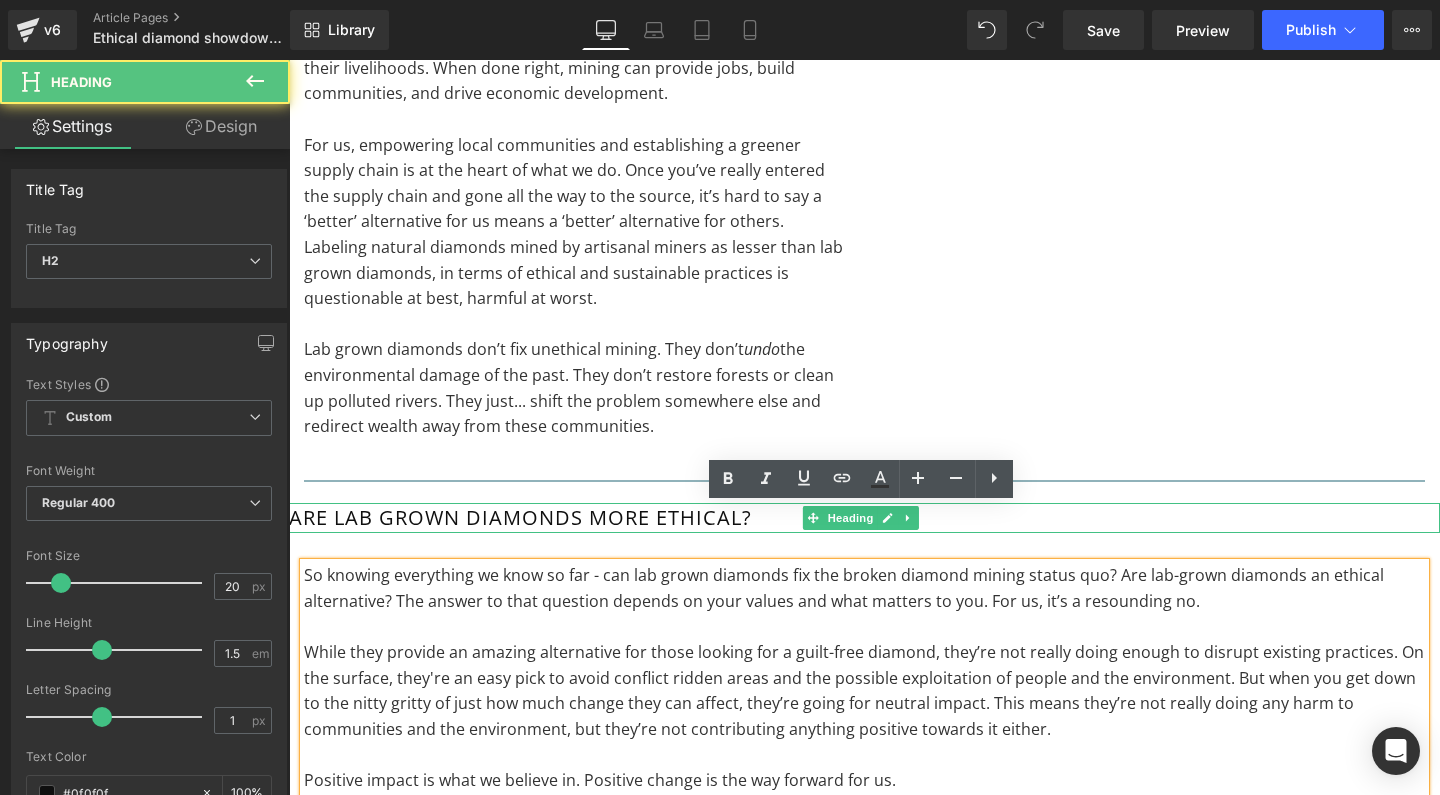 click on "are lab grown diamonds more ethical?" at bounding box center [864, 518] 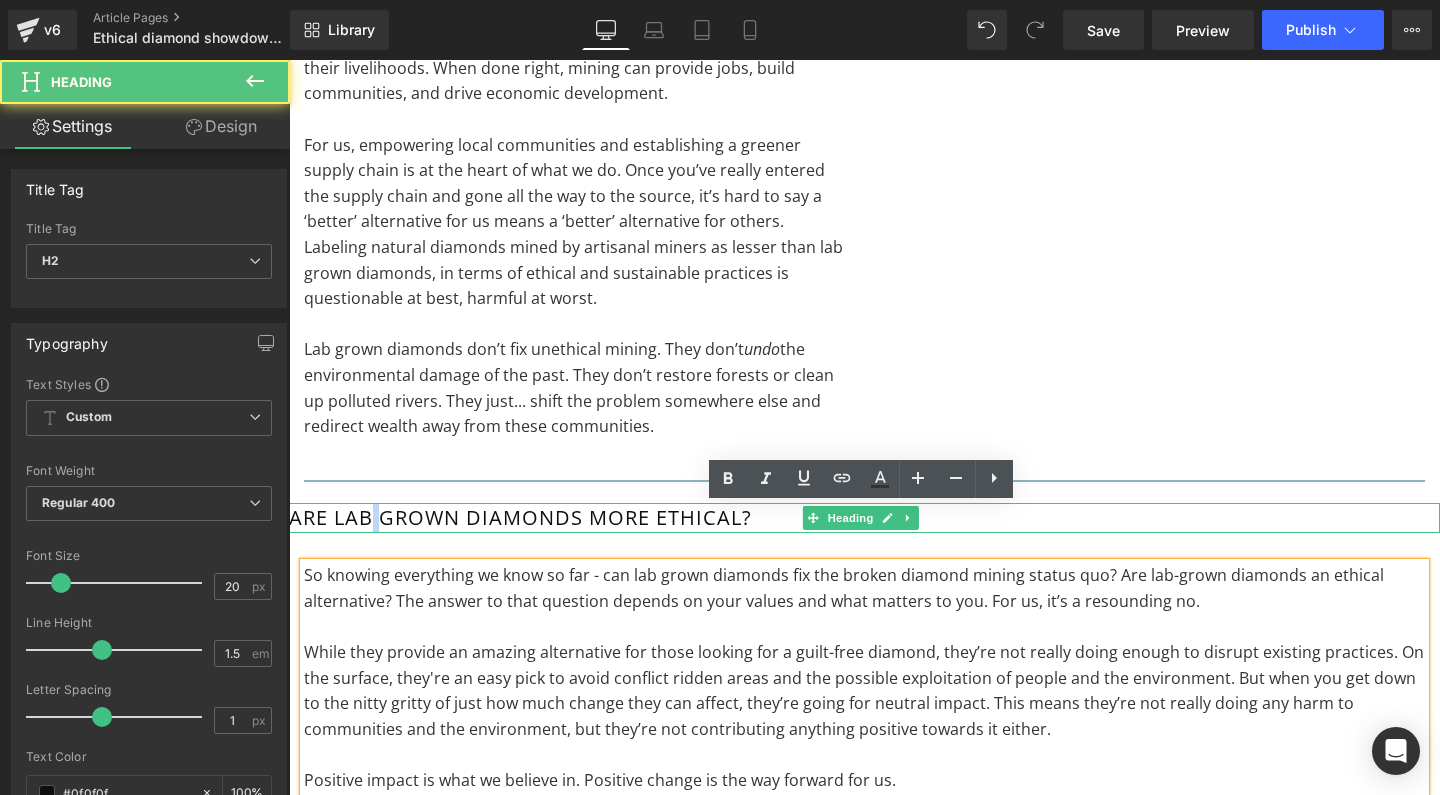 click on "are lab grown diamonds more ethical?" at bounding box center (864, 518) 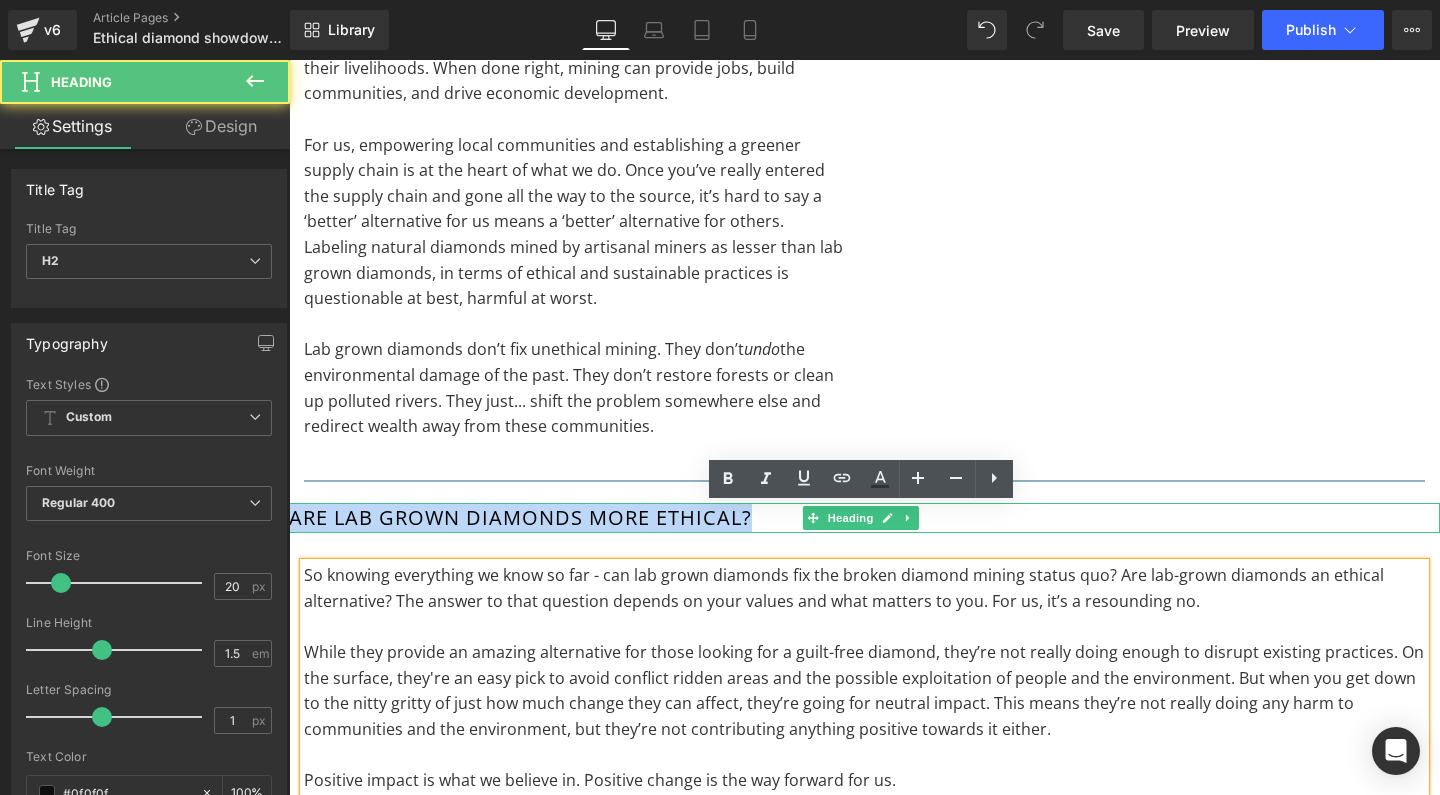 click on "are lab grown diamonds more ethical?" at bounding box center (864, 518) 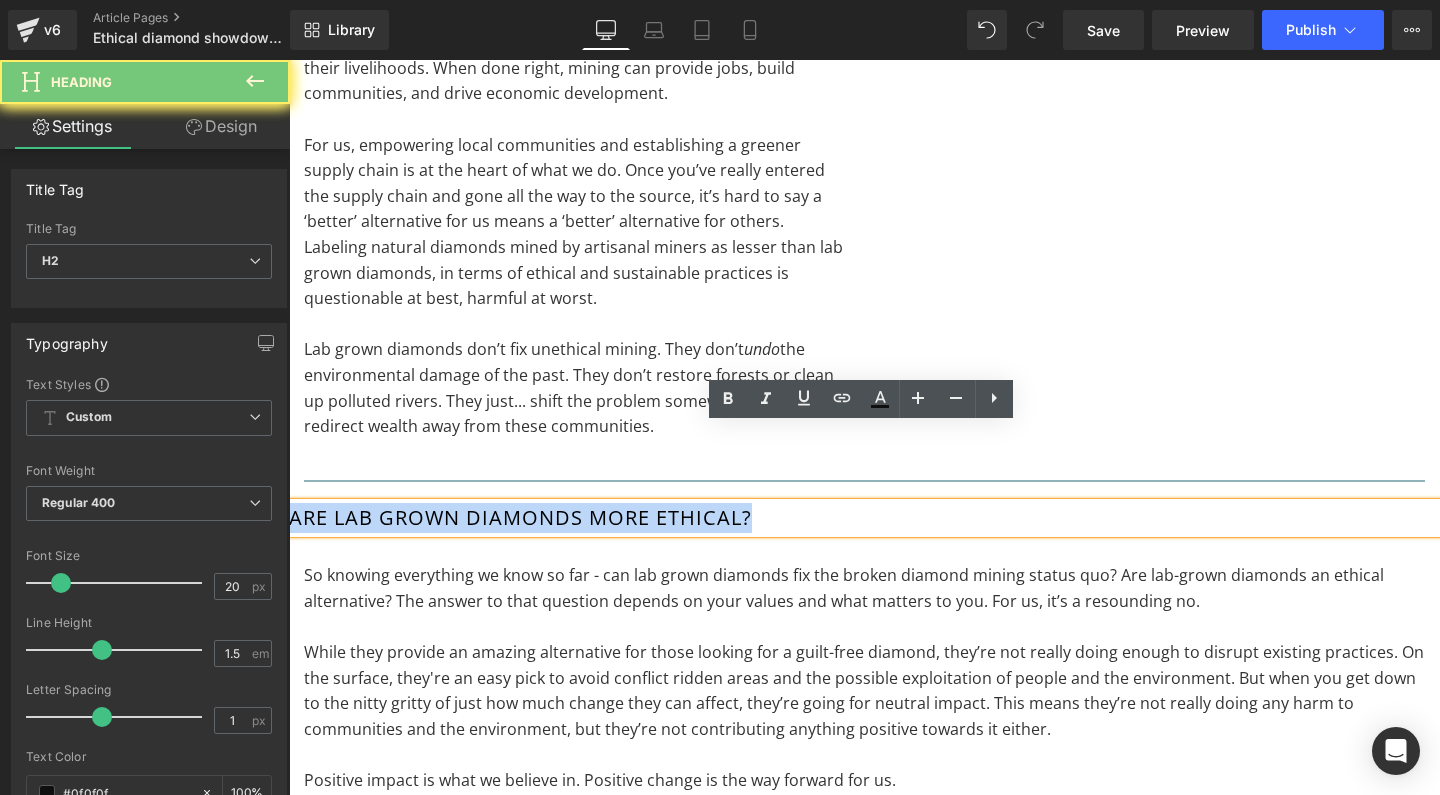 type 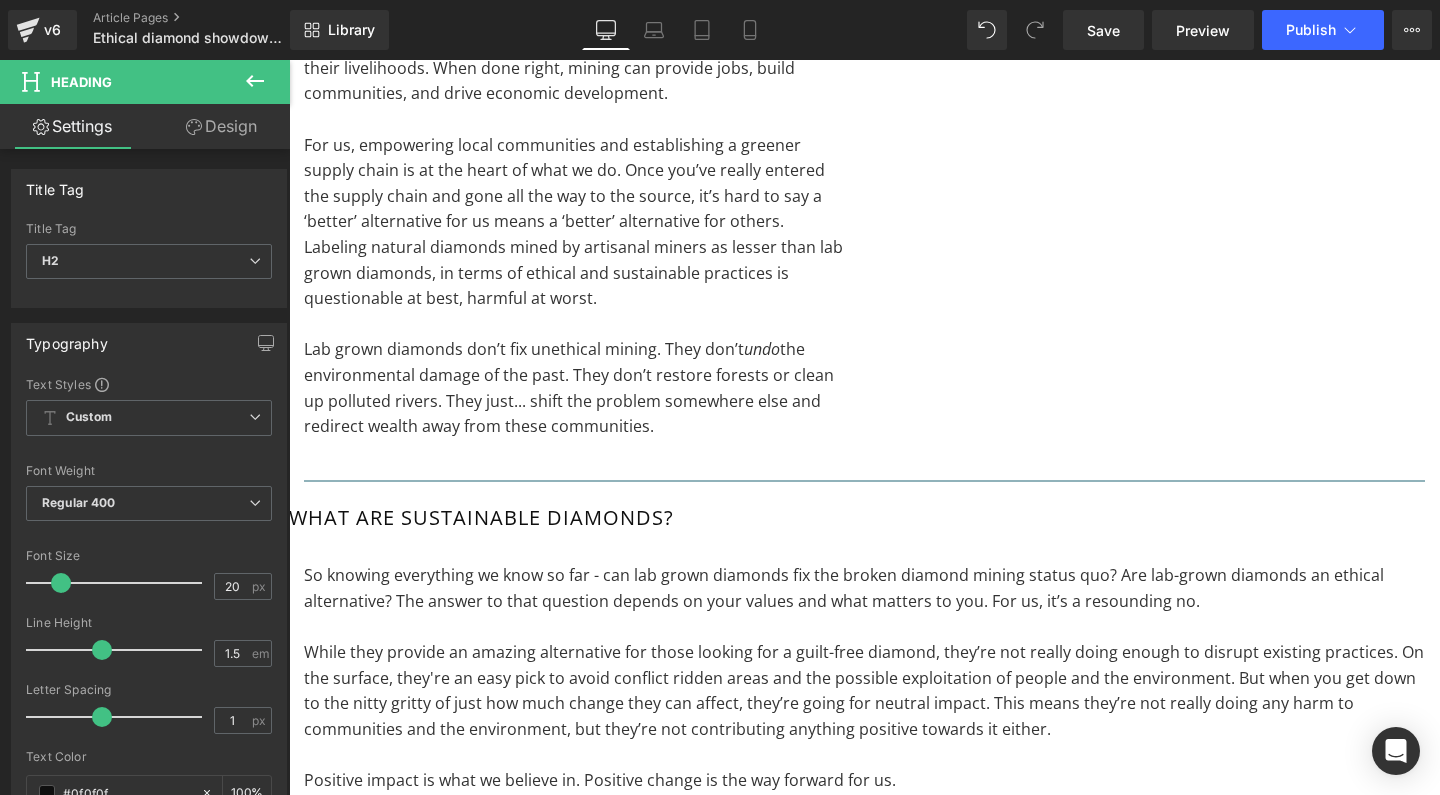 click 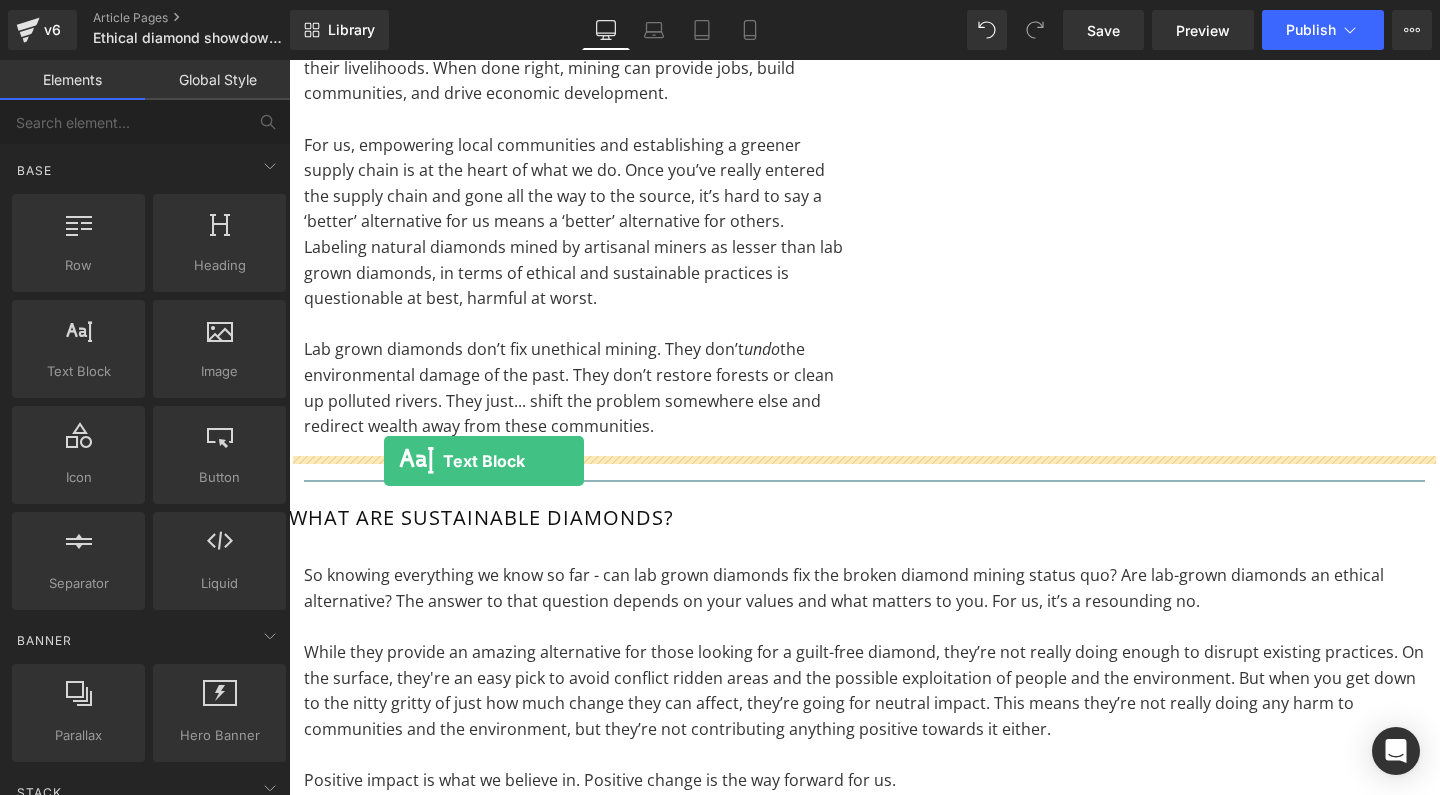drag, startPoint x: 372, startPoint y: 407, endPoint x: 384, endPoint y: 461, distance: 55.31727 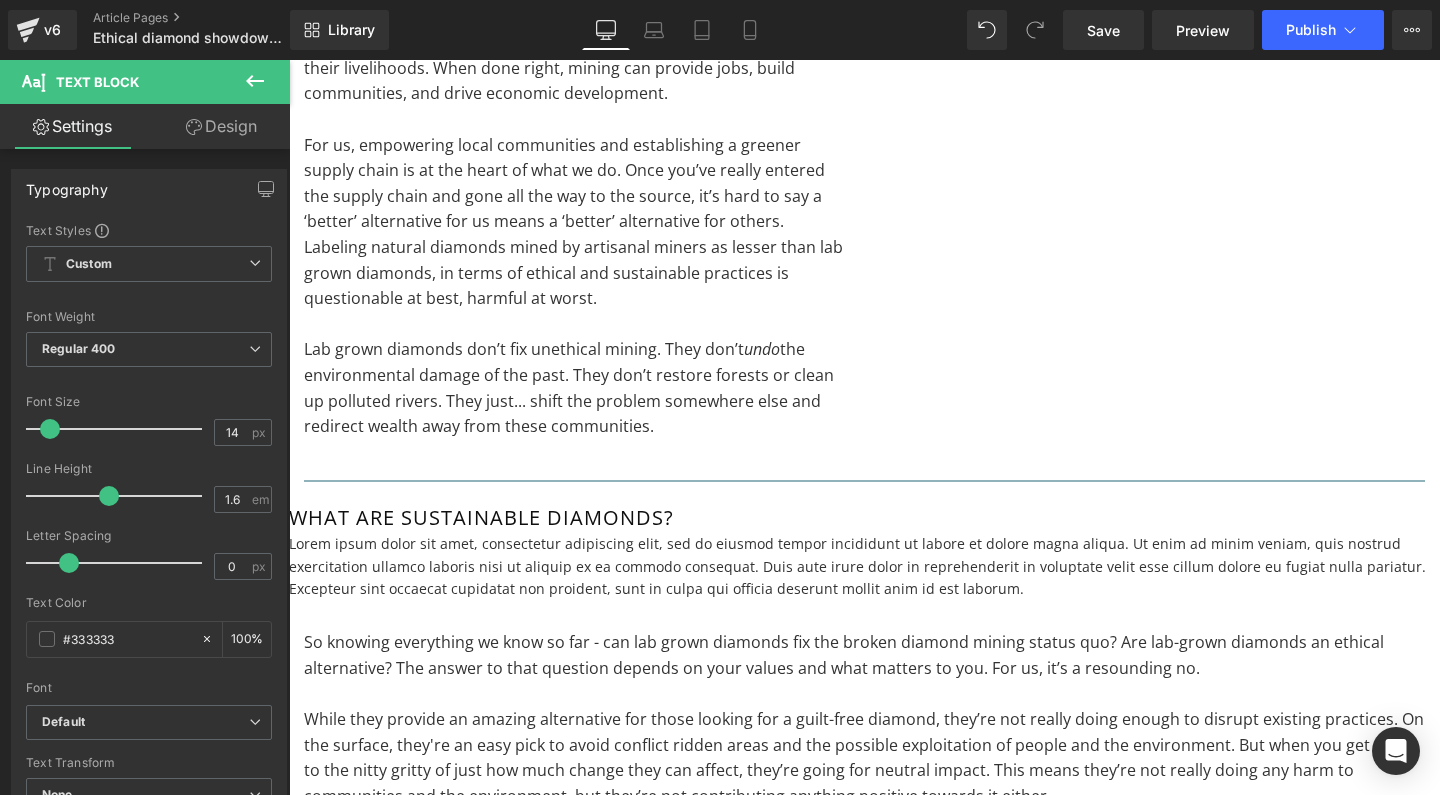 click 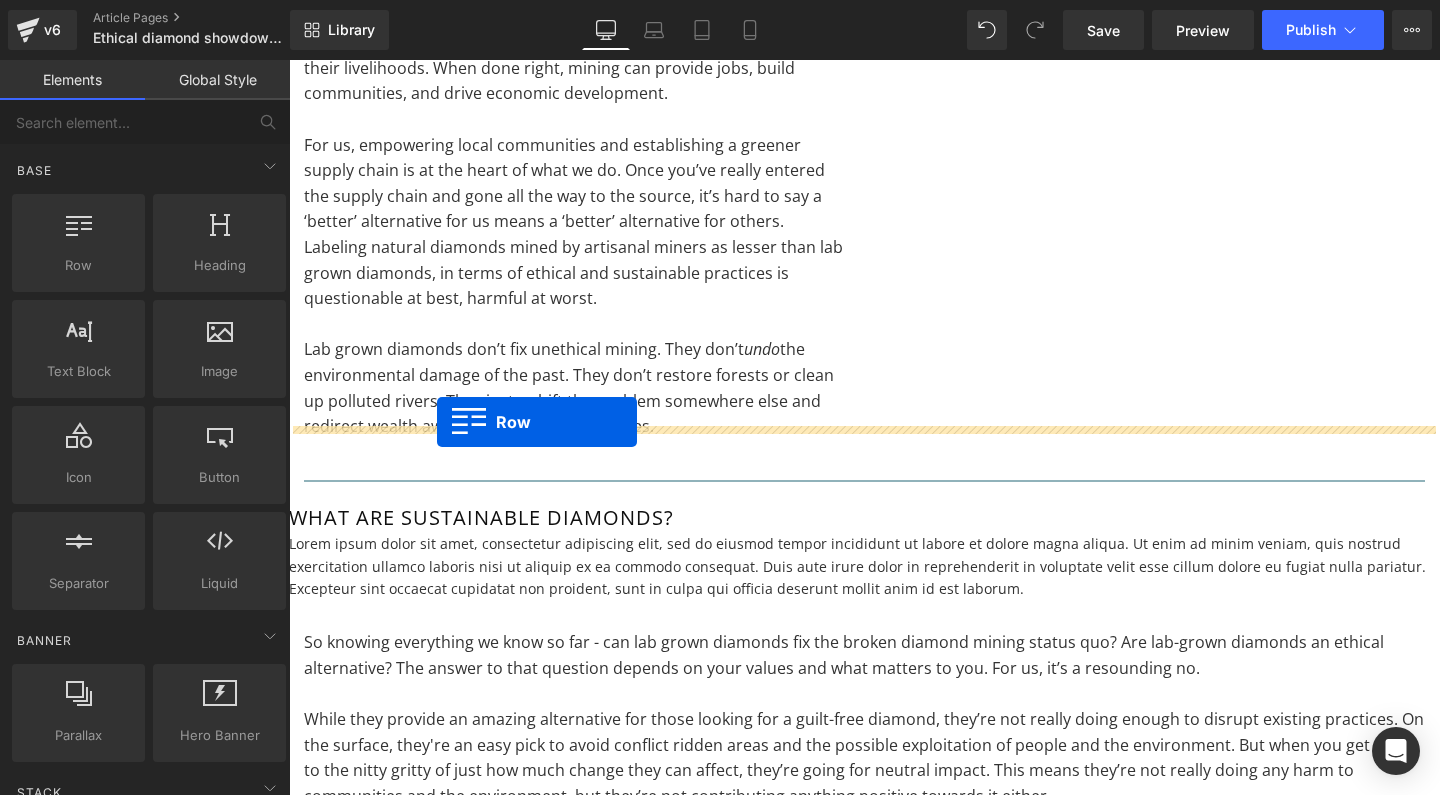 drag, startPoint x: 368, startPoint y: 307, endPoint x: 437, endPoint y: 422, distance: 134.1119 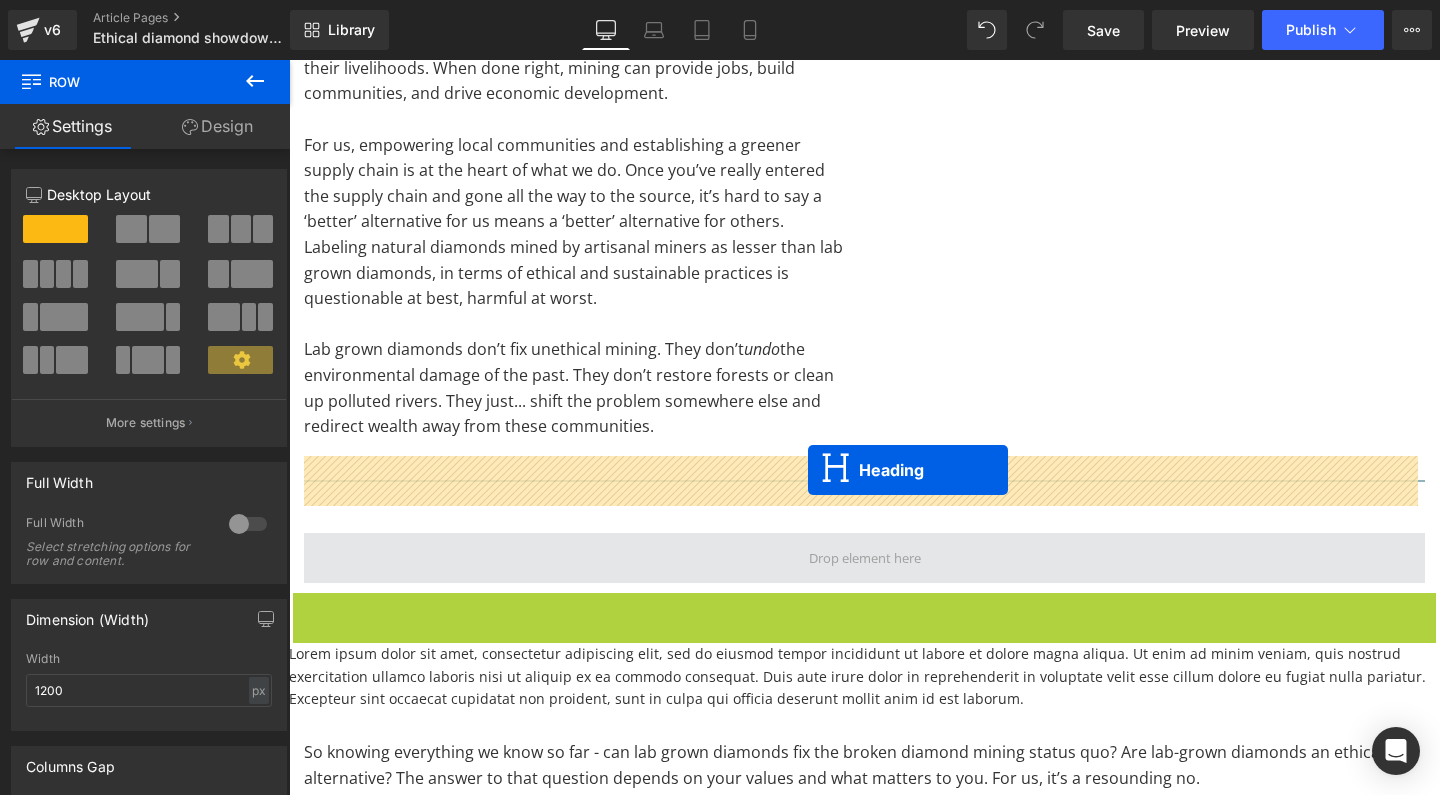 drag, startPoint x: 813, startPoint y: 535, endPoint x: 808, endPoint y: 470, distance: 65.192024 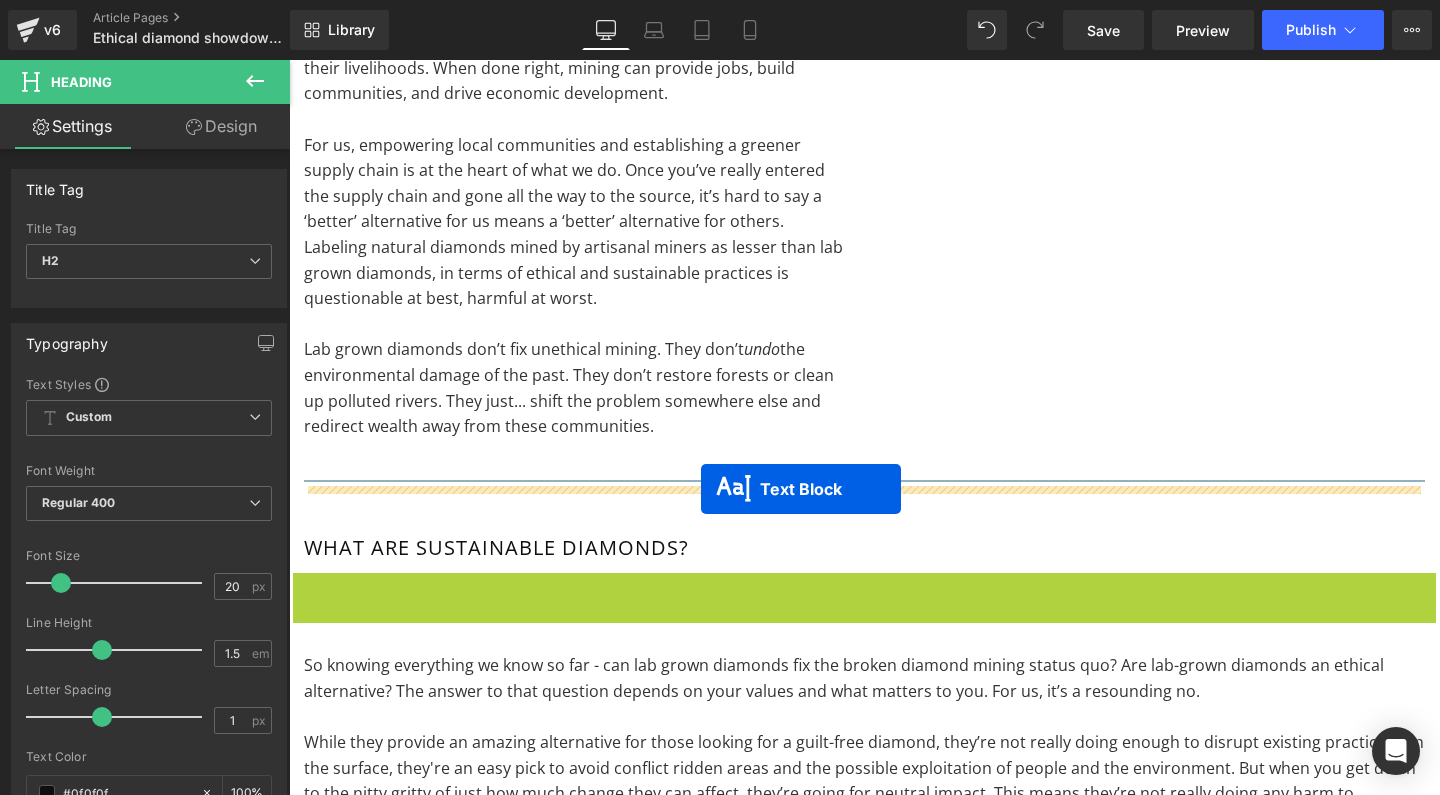 drag, startPoint x: 804, startPoint y: 527, endPoint x: 701, endPoint y: 489, distance: 109.786156 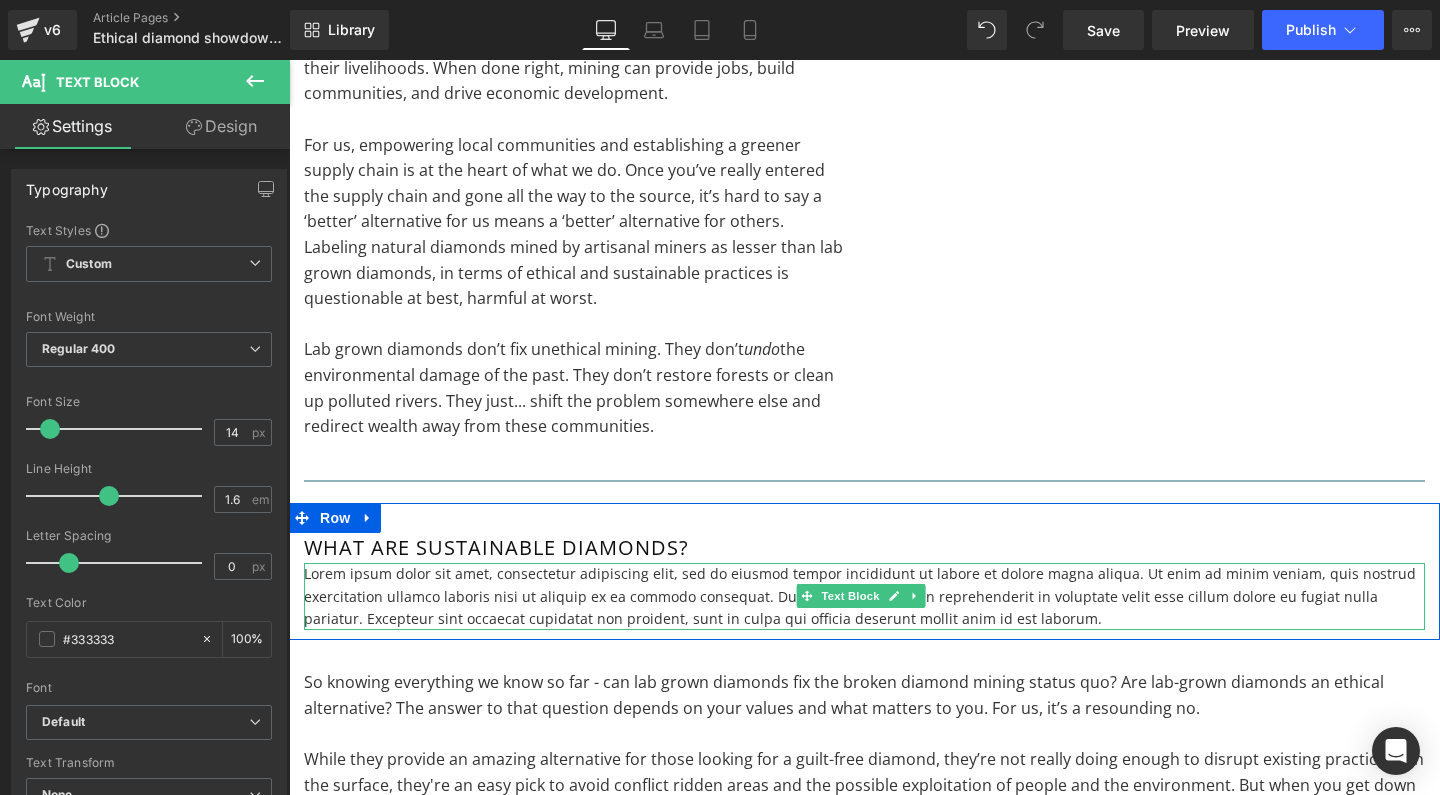 click on "Lorem ipsum dolor sit amet, consectetur adipiscing elit, sed do eiusmod tempor incididunt ut labore et dolore magna aliqua. Ut enim ad minim veniam, quis nostrud exercitation ullamco laboris nisi ut aliquip ex ea commodo consequat. Duis aute irure dolor in reprehenderit in voluptate velit esse cillum dolore eu fugiat nulla pariatur. Excepteur sint occaecat cupidatat non proident, sunt in culpa qui officia deserunt mollit anim id est laborum." at bounding box center [864, 596] 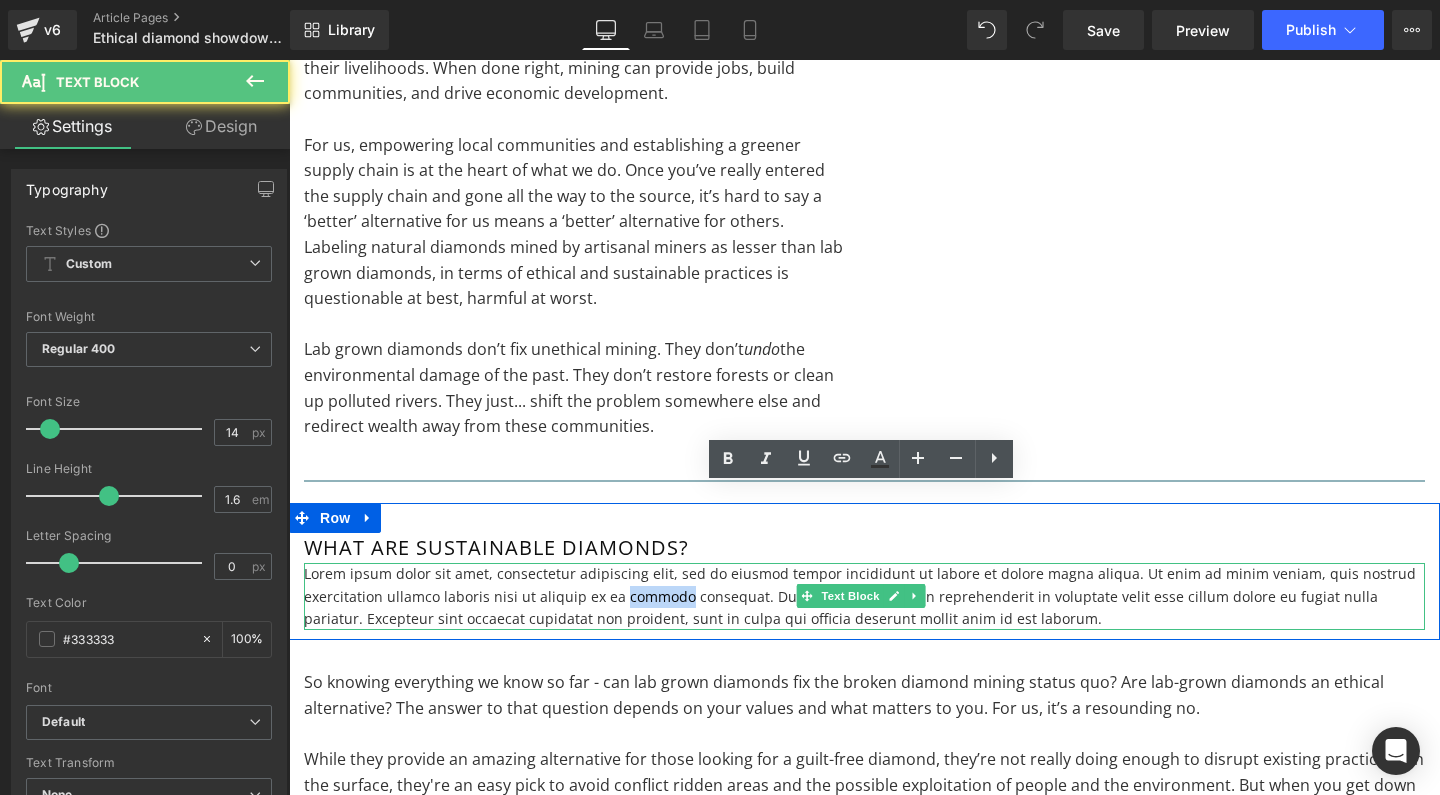 click on "Lorem ipsum dolor sit amet, consectetur adipiscing elit, sed do eiusmod tempor incididunt ut labore et dolore magna aliqua. Ut enim ad minim veniam, quis nostrud exercitation ullamco laboris nisi ut aliquip ex ea commodo consequat. Duis aute irure dolor in reprehenderit in voluptate velit esse cillum dolore eu fugiat nulla pariatur. Excepteur sint occaecat cupidatat non proident, sunt in culpa qui officia deserunt mollit anim id est laborum." at bounding box center (864, 596) 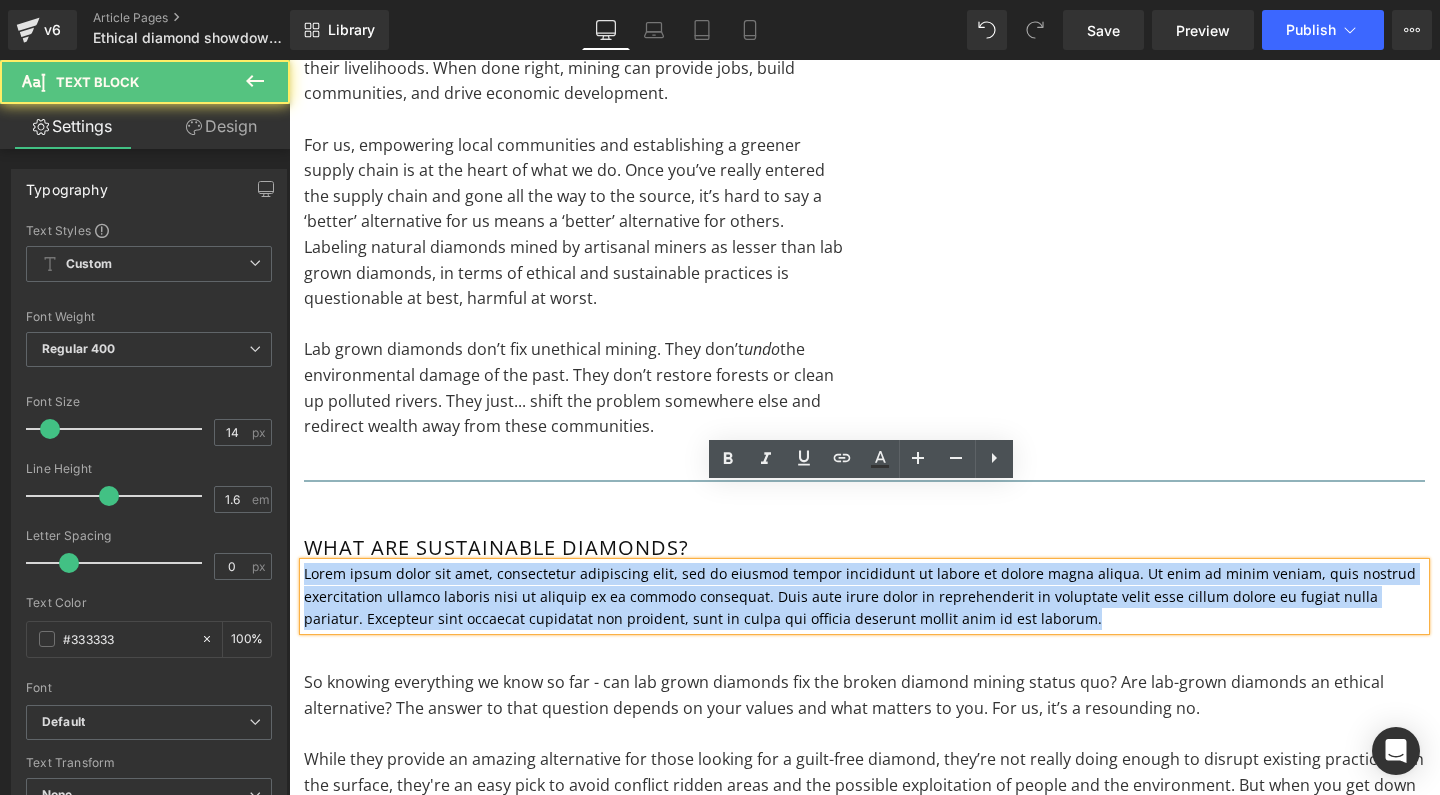 click on "Lorem ipsum dolor sit amet, consectetur adipiscing elit, sed do eiusmod tempor incididunt ut labore et dolore magna aliqua. Ut enim ad minim veniam, quis nostrud exercitation ullamco laboris nisi ut aliquip ex ea commodo consequat. Duis aute irure dolor in reprehenderit in voluptate velit esse cillum dolore eu fugiat nulla pariatur. Excepteur sint occaecat cupidatat non proident, sunt in culpa qui officia deserunt mollit anim id est laborum." at bounding box center (864, 596) 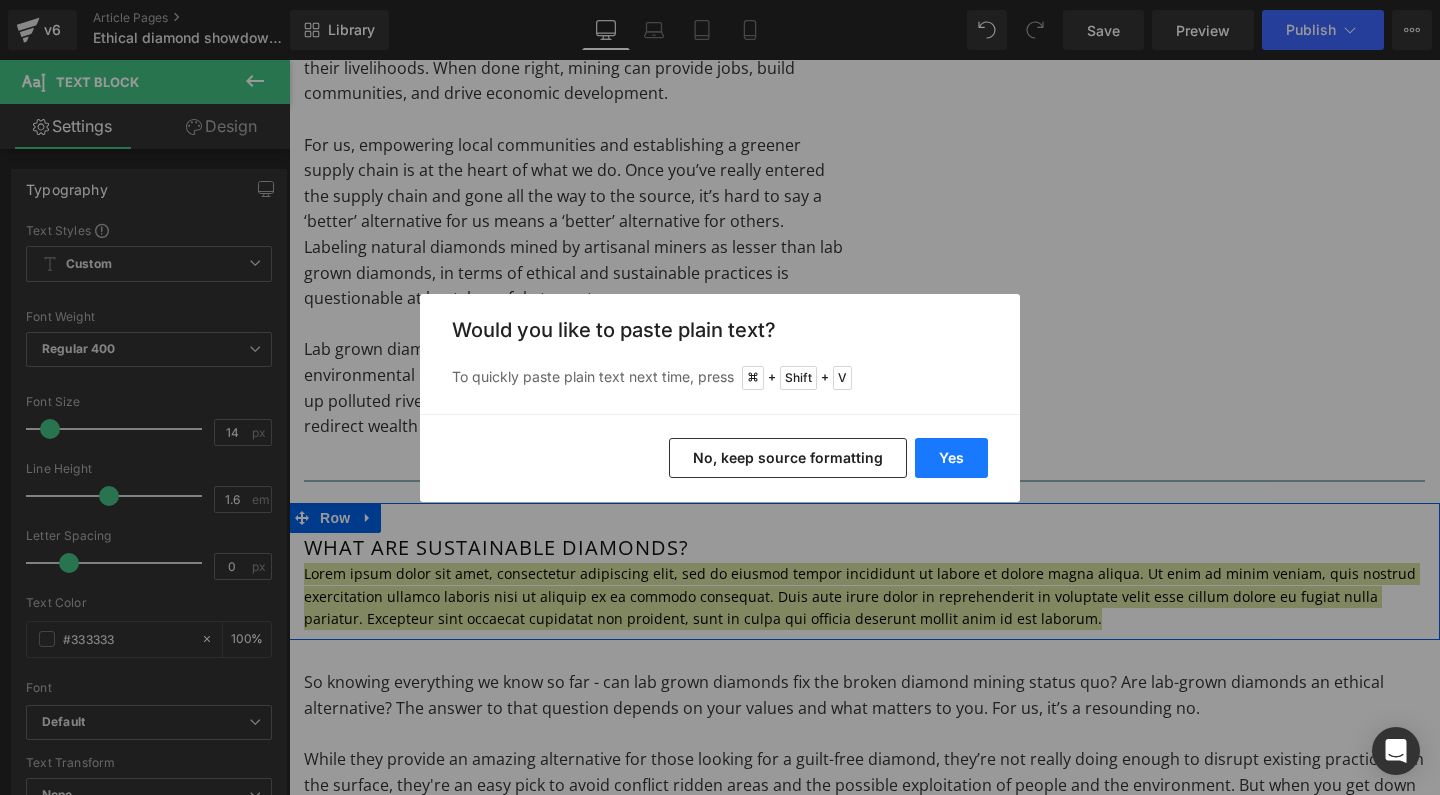 click on "Yes" at bounding box center (951, 458) 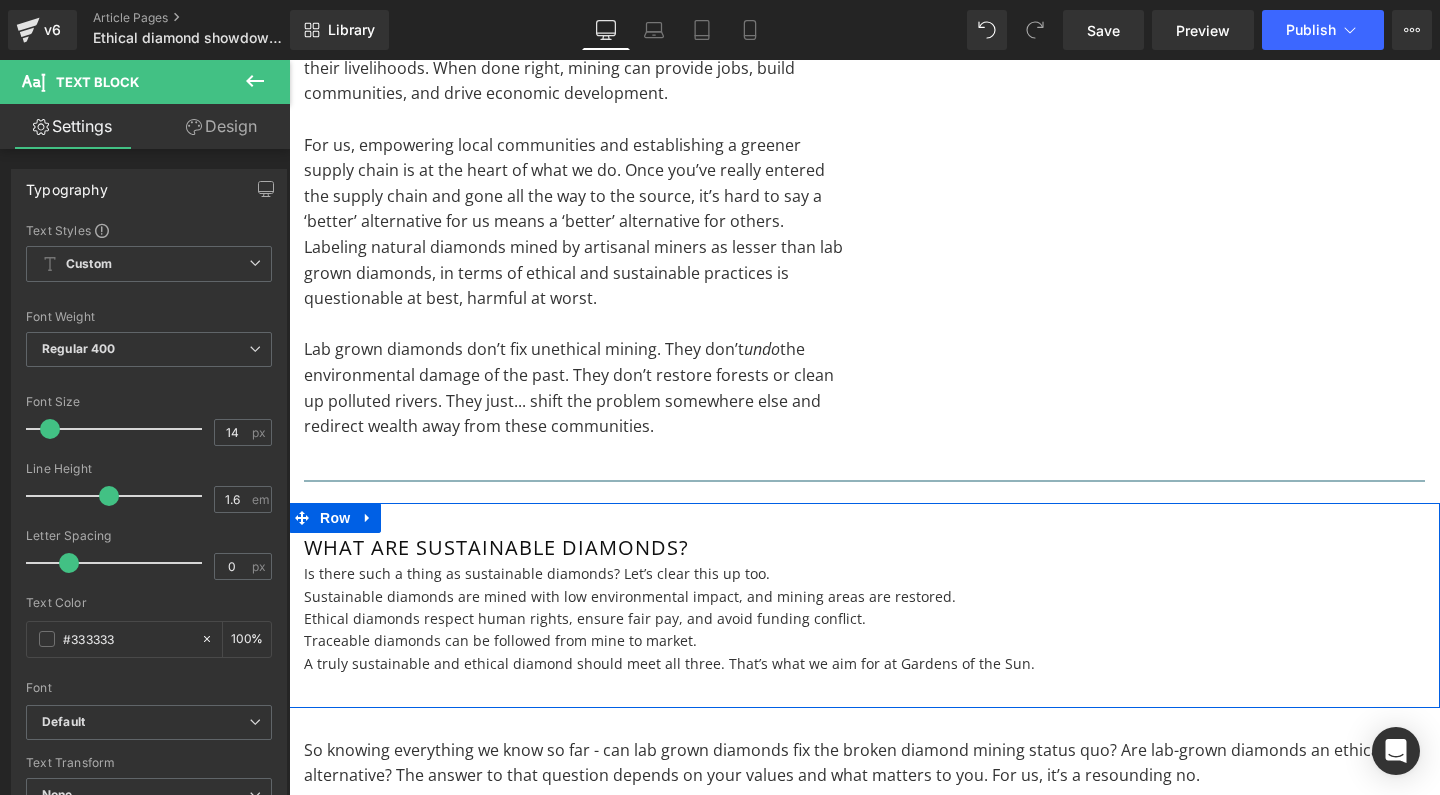 type 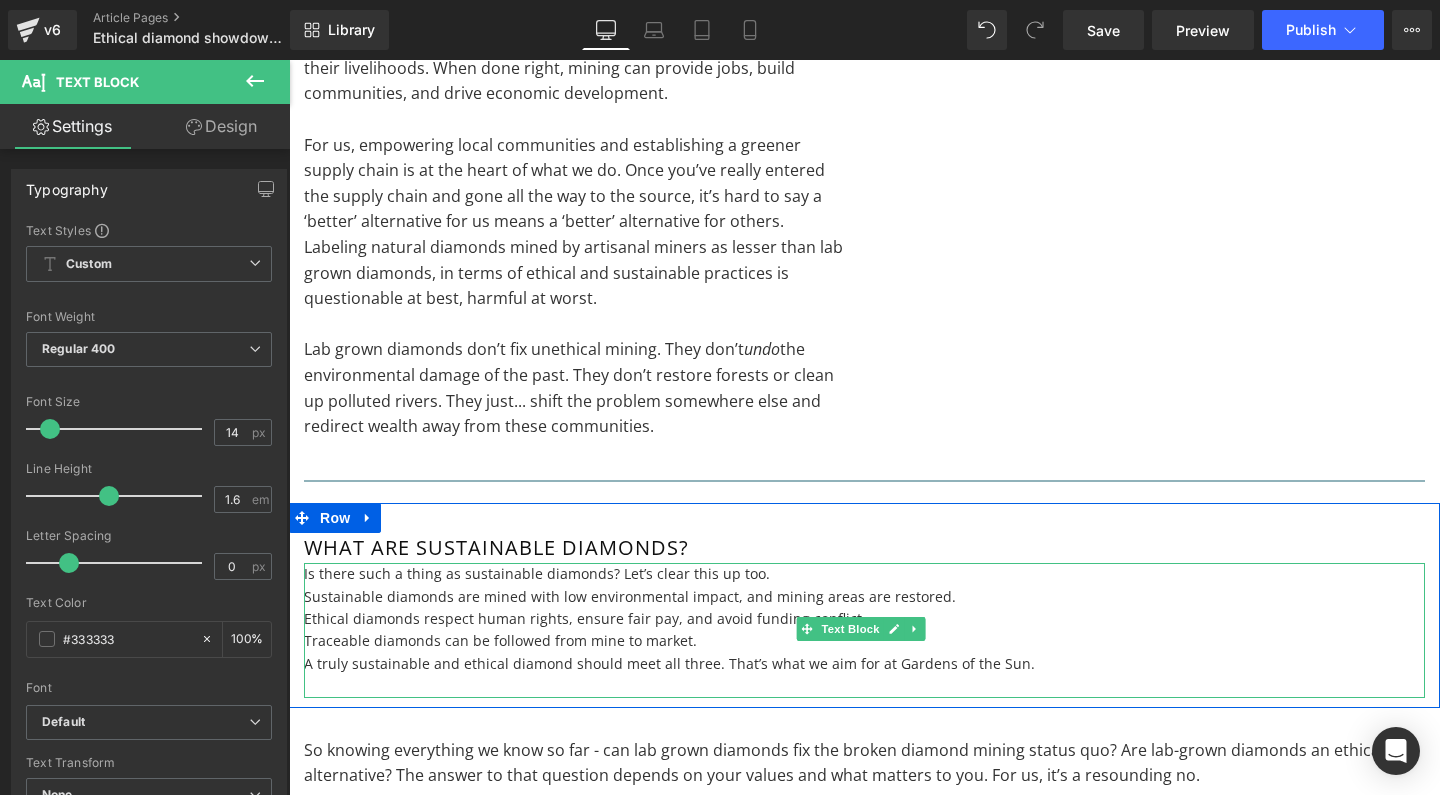 click on "Traceable diamonds can be followed from mine to market." at bounding box center [864, 641] 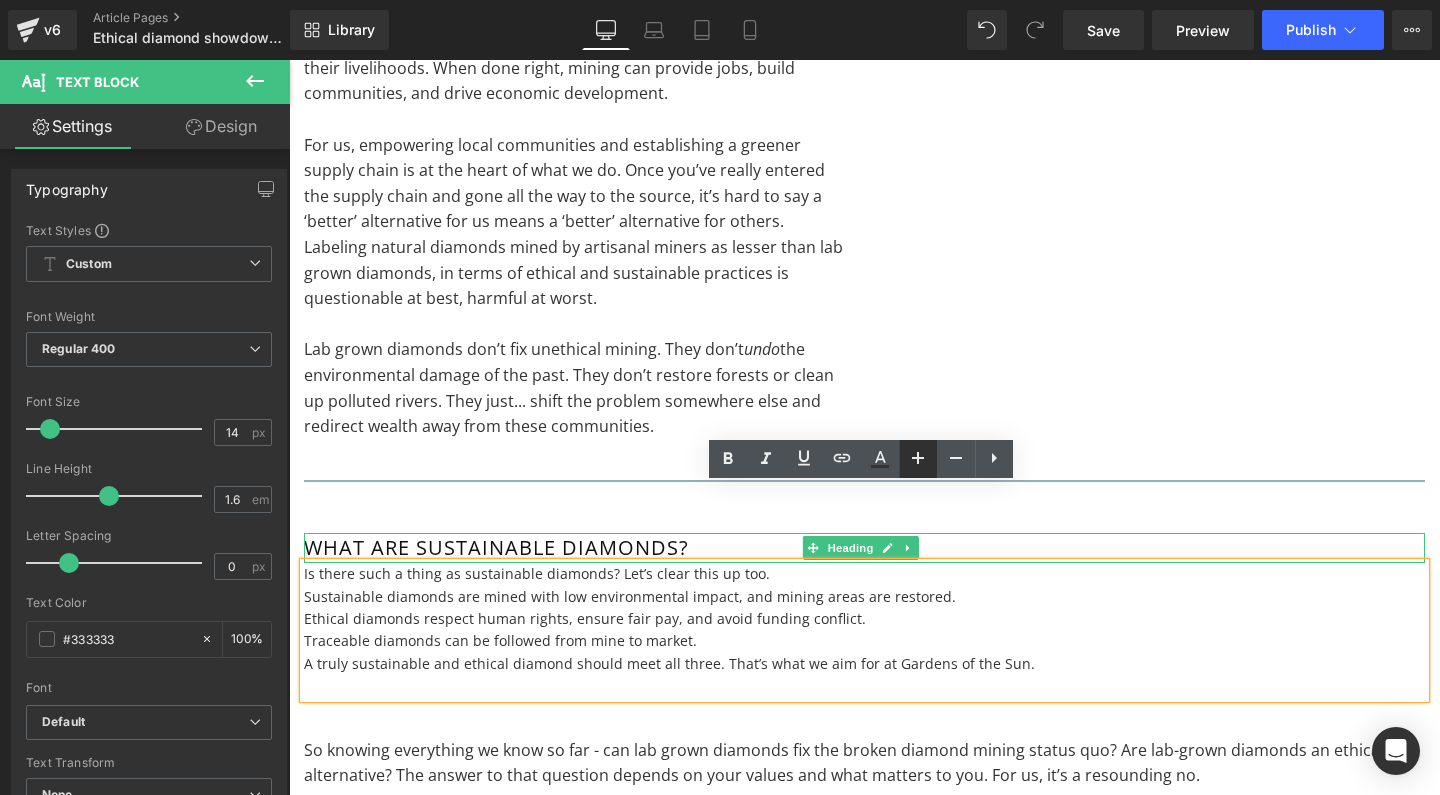 click 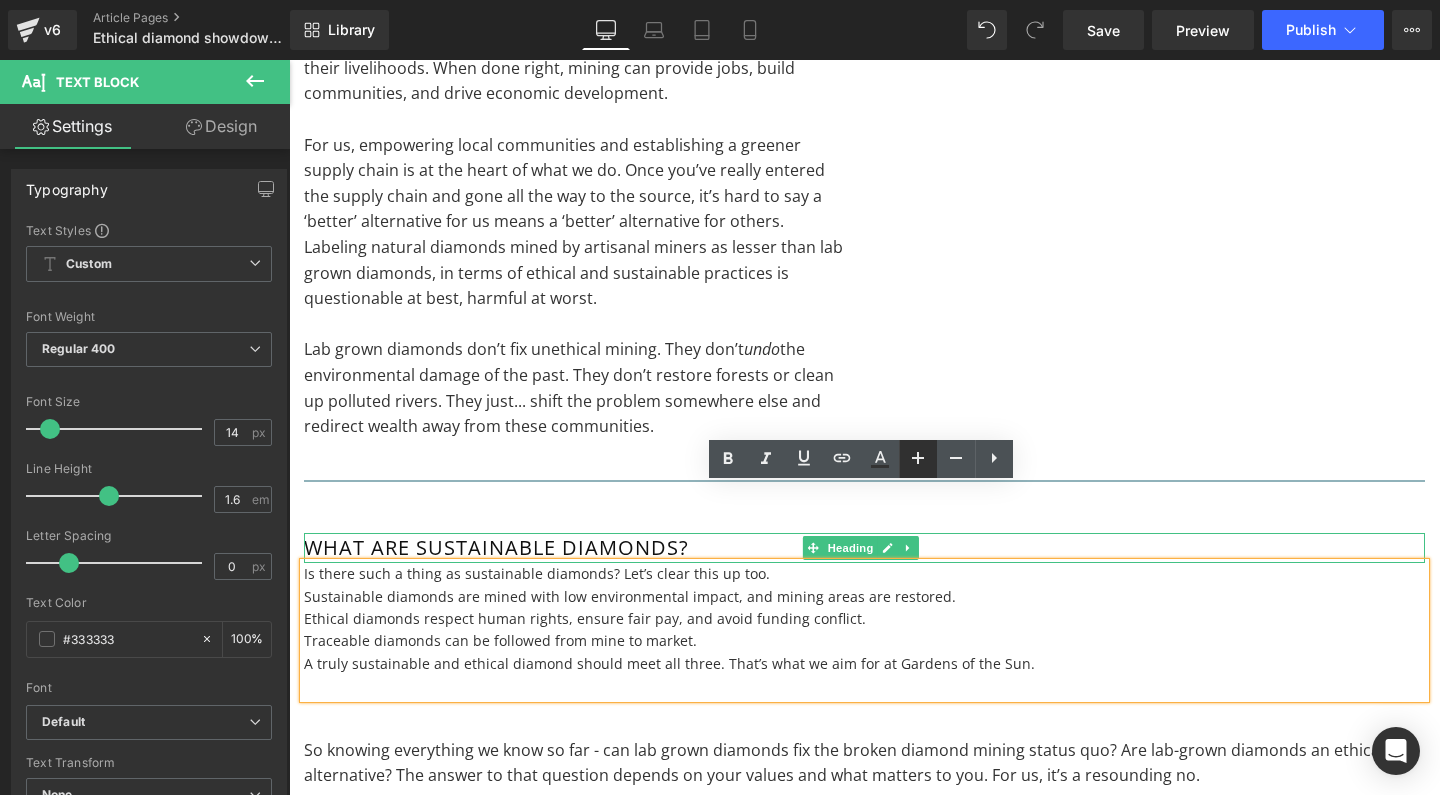 type on "16" 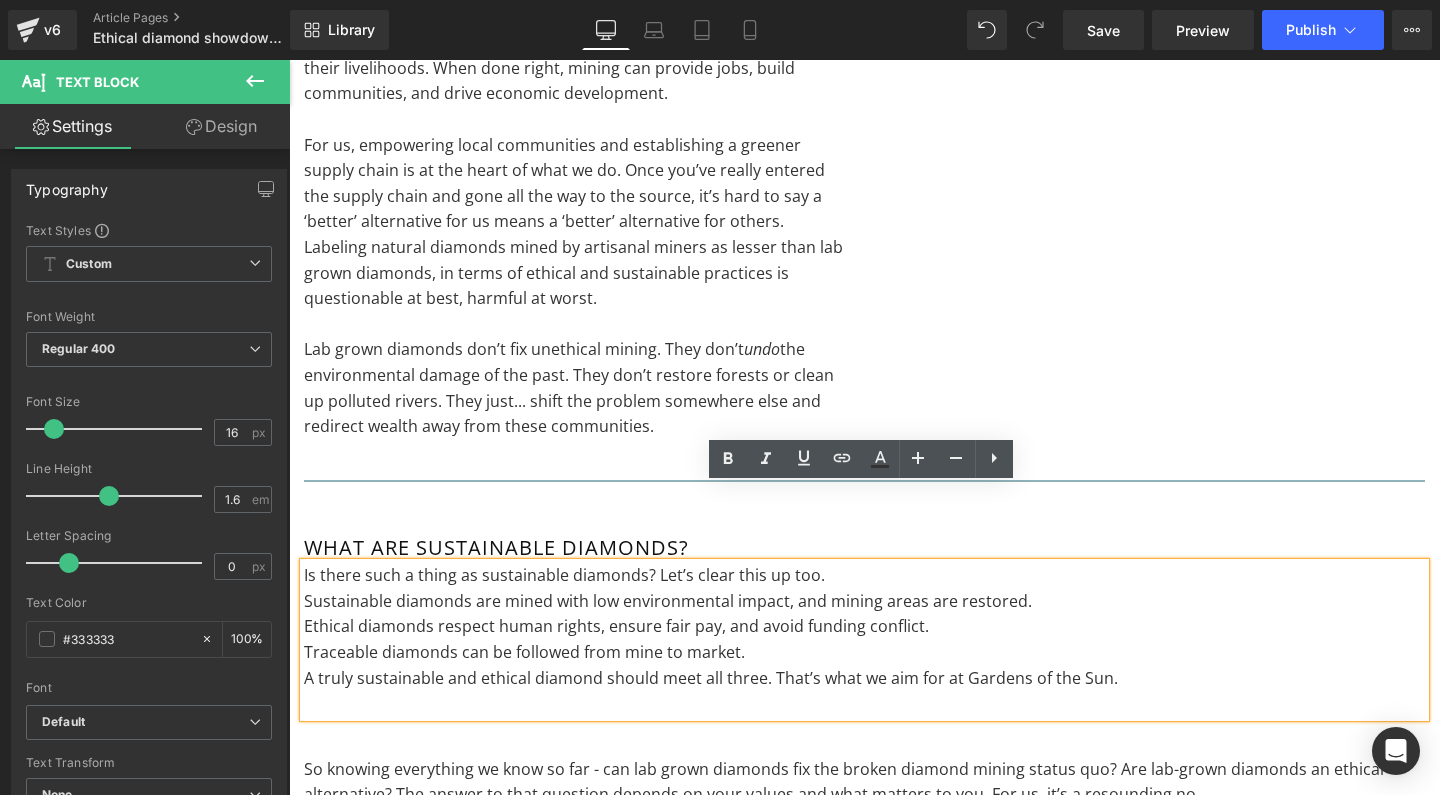 click on "Is there such a thing as sustainable diamonds? Let’s clear this up too. Sustainable diamonds are mined with low environmental impact, and mining areas are restored. Ethical diamonds respect human rights, ensure fair pay, and avoid funding conflict. Traceable diamonds can be followed from mine to market. A truly sustainable and ethical diamond should meet all three. That’s what we aim for at [COMPANY]." at bounding box center (864, 640) 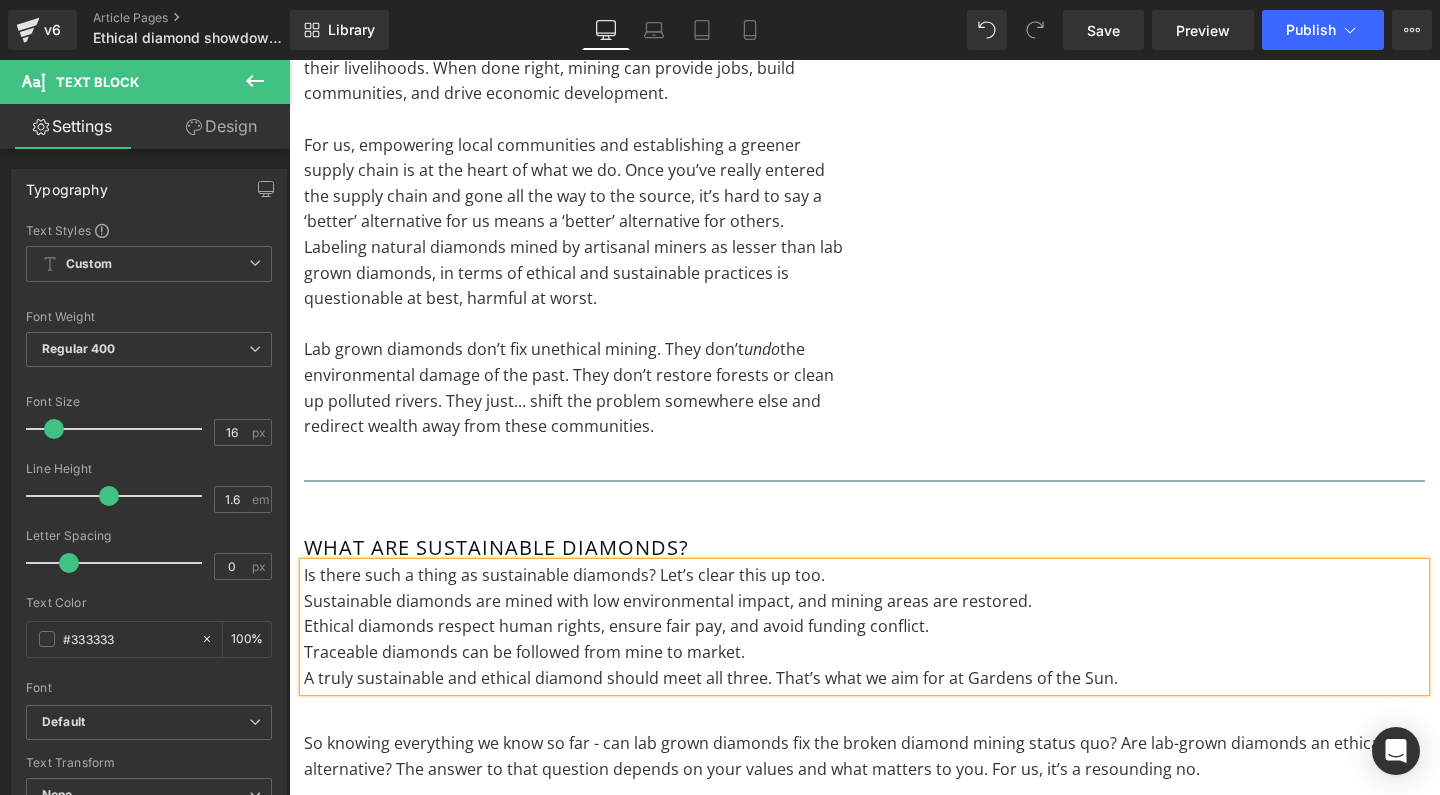 click on "Sustainable diamonds are mined with low environmental impact, and mining areas are restored." at bounding box center (864, 602) 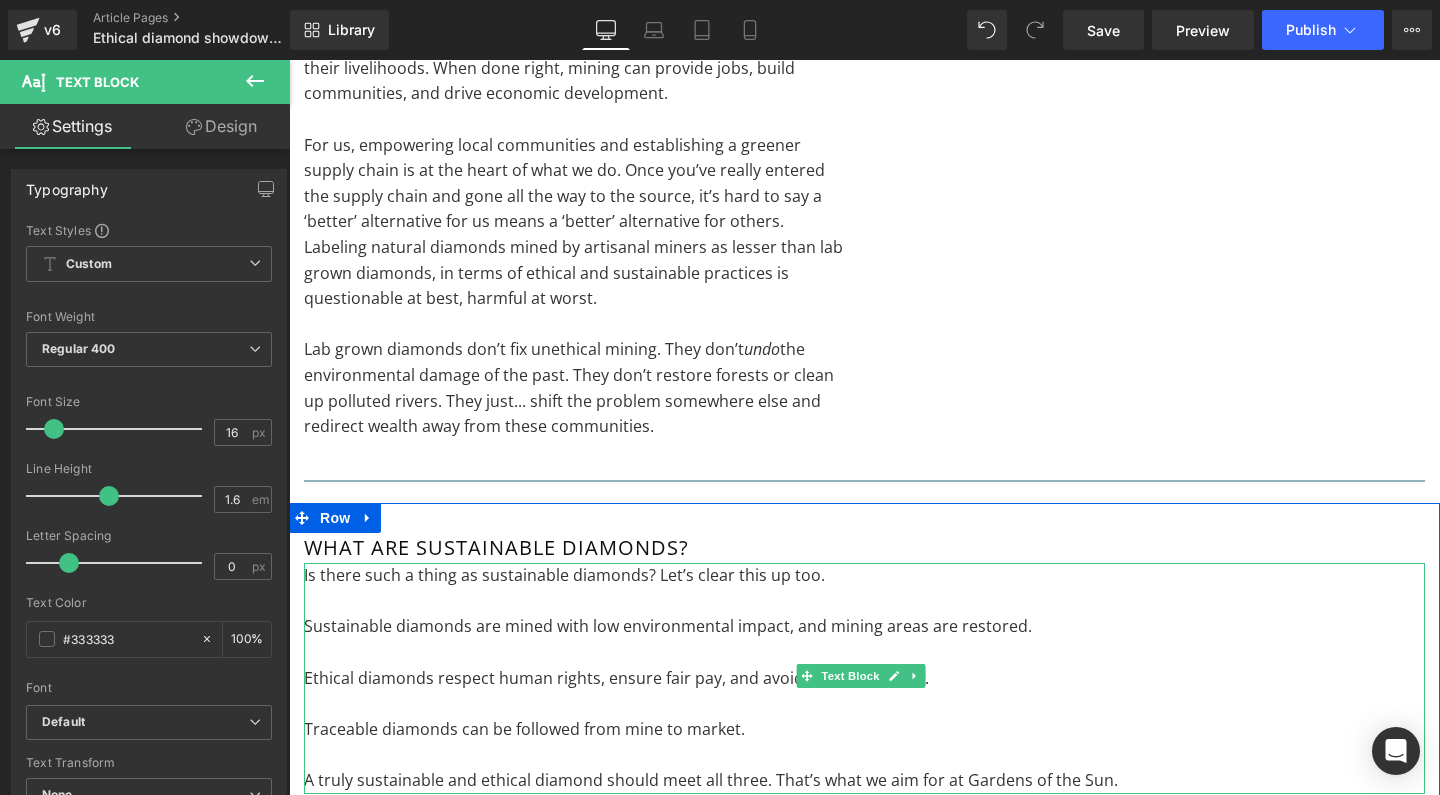 click on "Sustainable diamonds are mined with low environmental impact, and mining areas are restored." at bounding box center [864, 627] 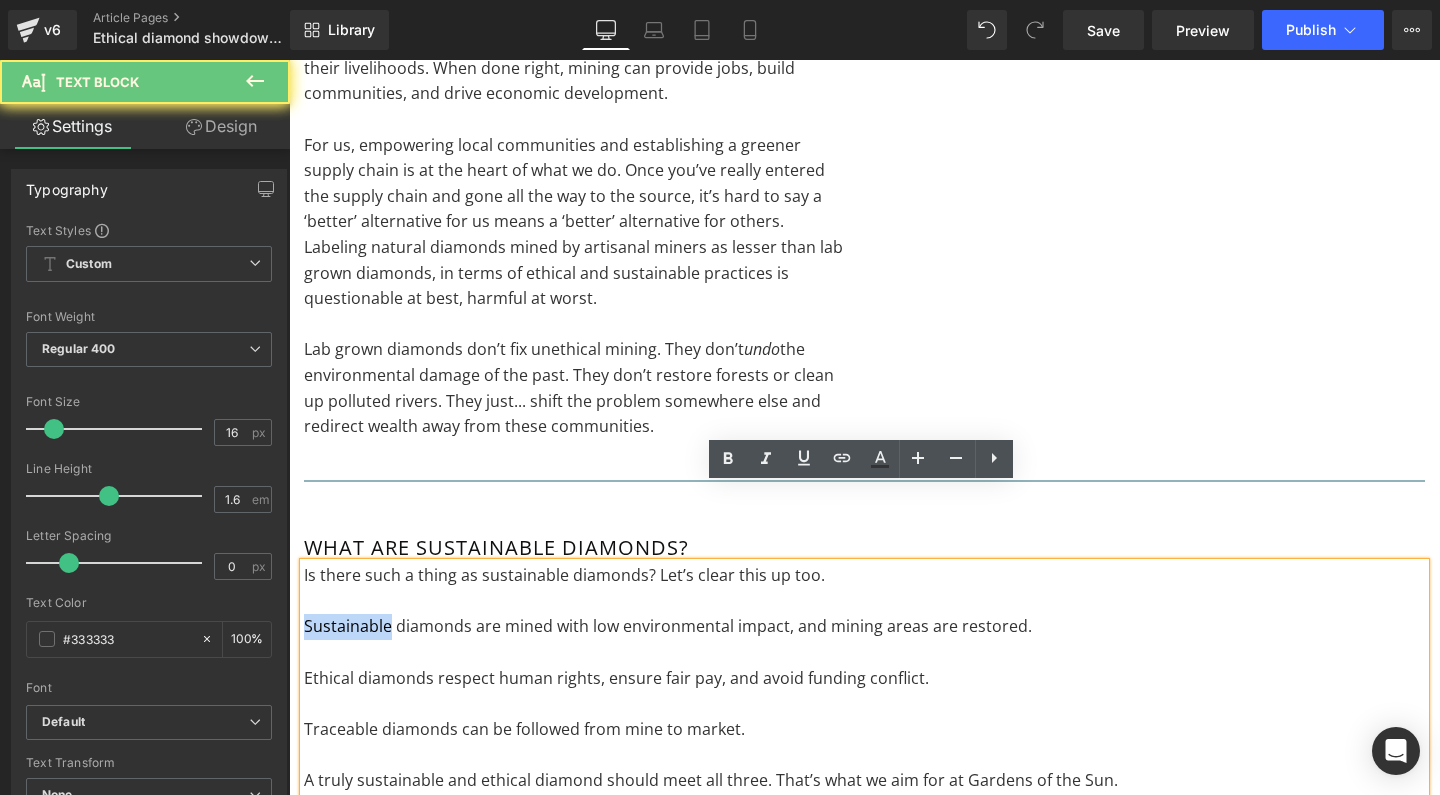 click on "Sustainable diamonds are mined with low environmental impact, and mining areas are restored." at bounding box center (864, 627) 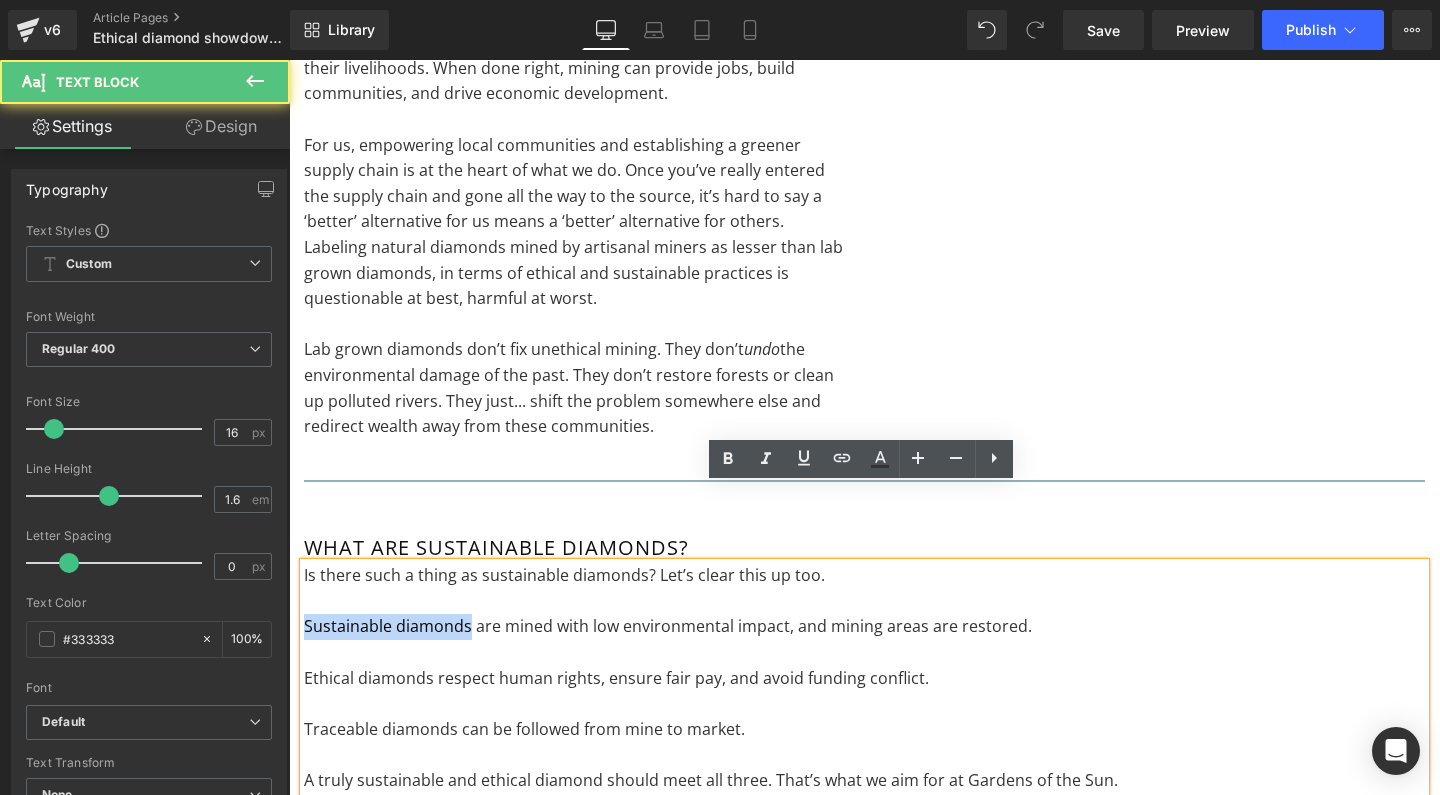 drag, startPoint x: 468, startPoint y: 550, endPoint x: 232, endPoint y: 551, distance: 236.00212 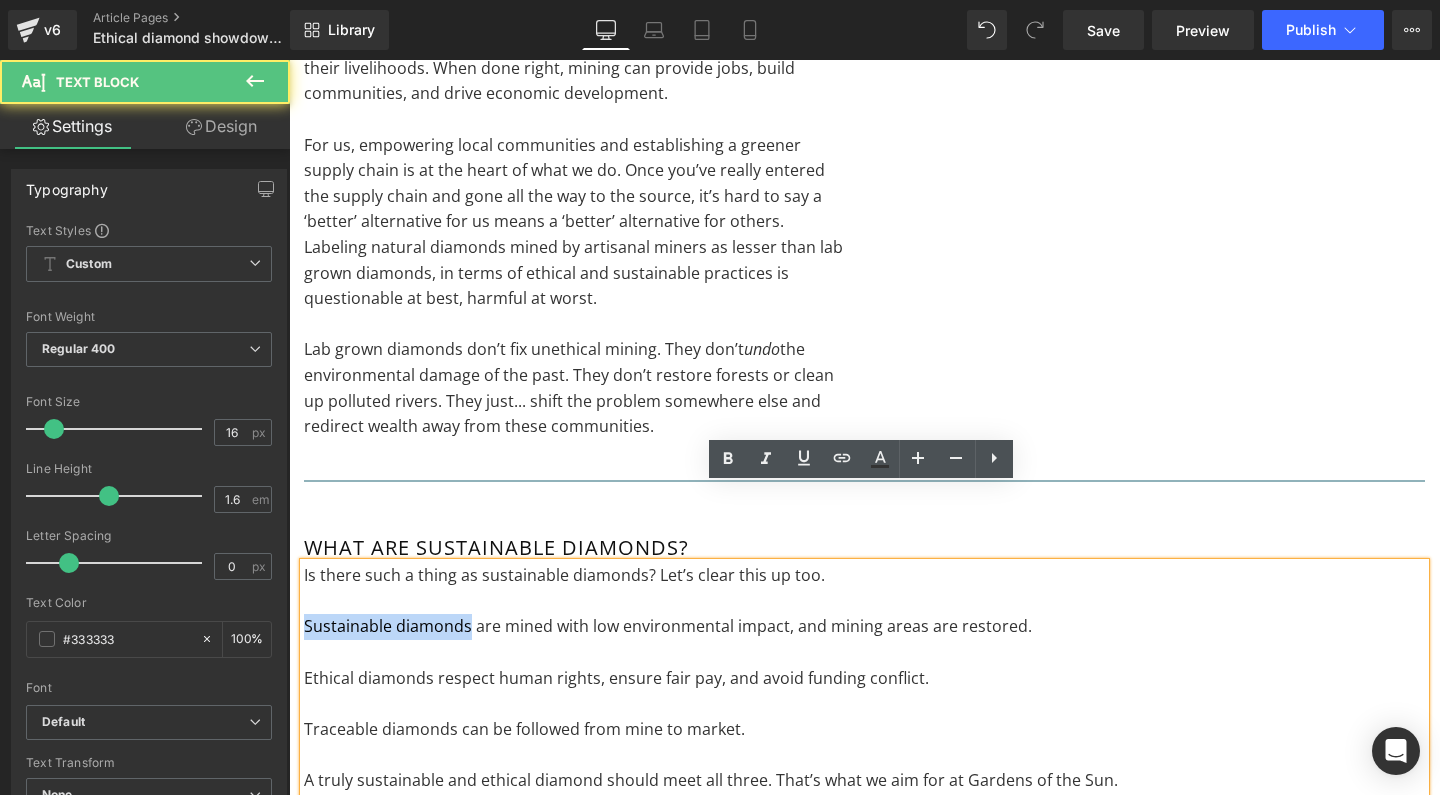 click on "★ free shipping worldwide on orders $200+ ★                     Menu
Shop
Engagement
Wedding
Birthstones
Sale
About
Ethics
Blog
FAQ
Contact     Login               0
★ free shipping worldwide on orders $200+ ★           About     Ethics     Blog     FAQ     Contact
Login       0       Your Cart is Empty
Continue shopping
$0.00   Subtotal     Sales tax included.  Shipping  calculated at checkout.
Go to cart
Shop       Engagement       Wedding" at bounding box center [864, -1] 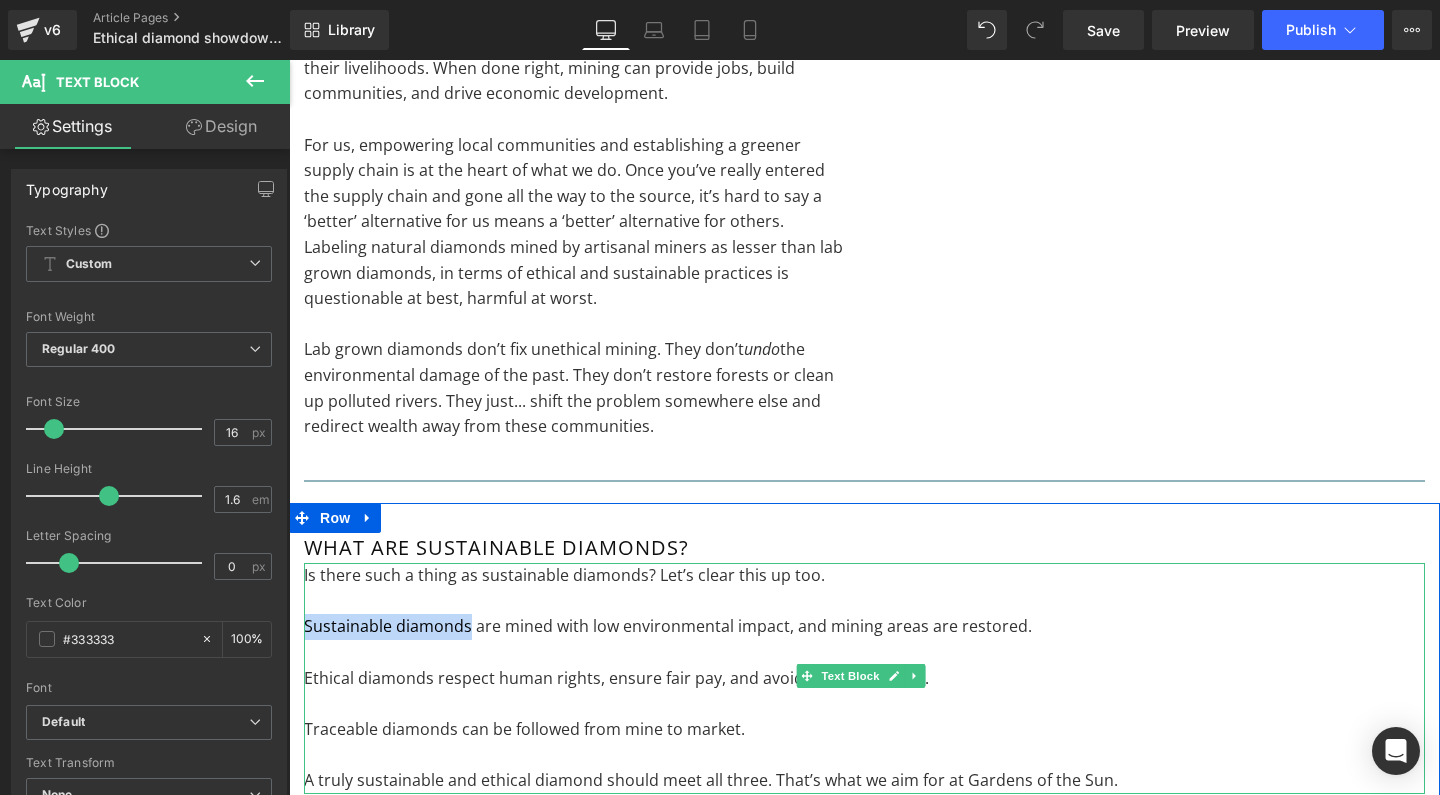 click on "Sustainable diamonds are mined with low environmental impact, and mining areas are restored." at bounding box center (864, 627) 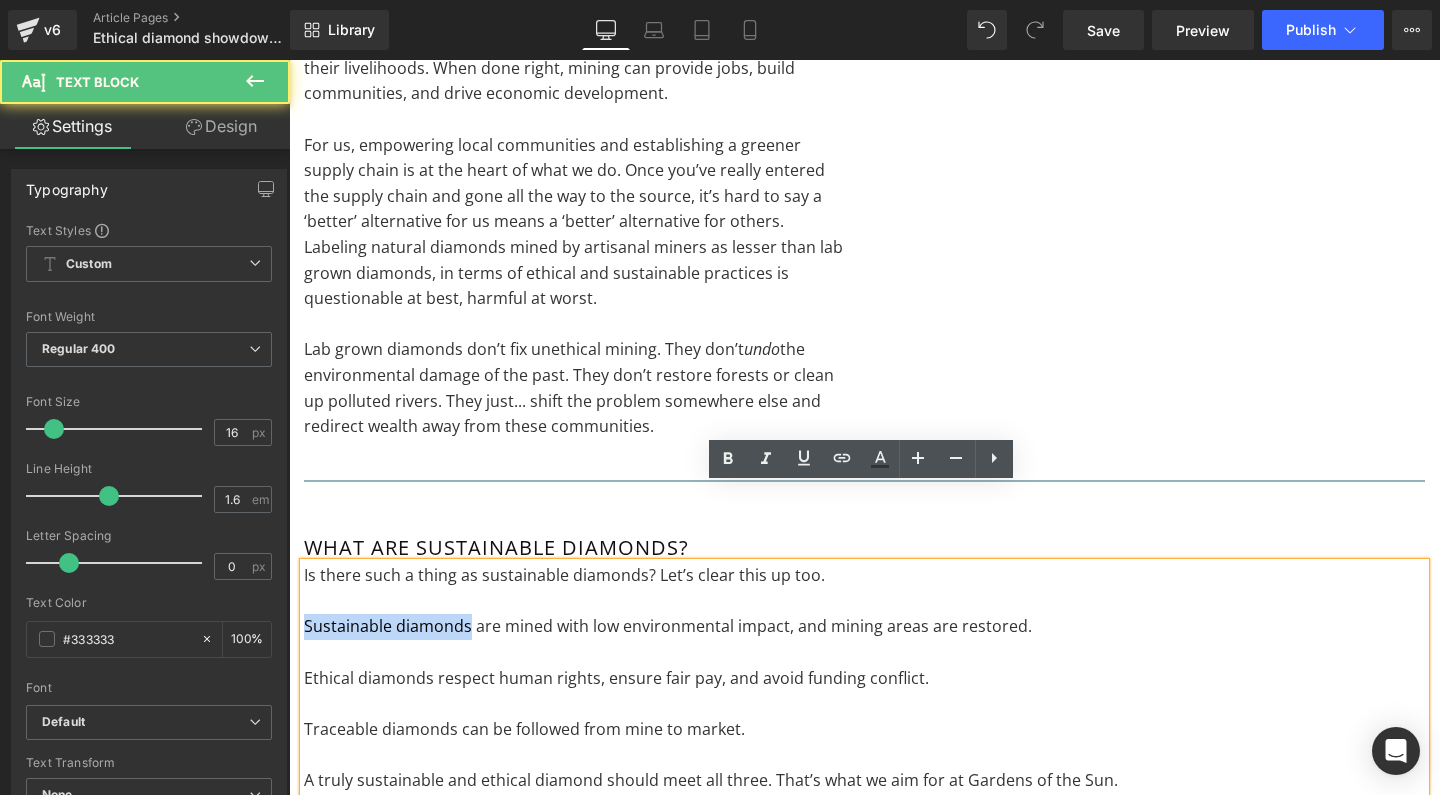 drag, startPoint x: 468, startPoint y: 546, endPoint x: 577, endPoint y: 606, distance: 124.42267 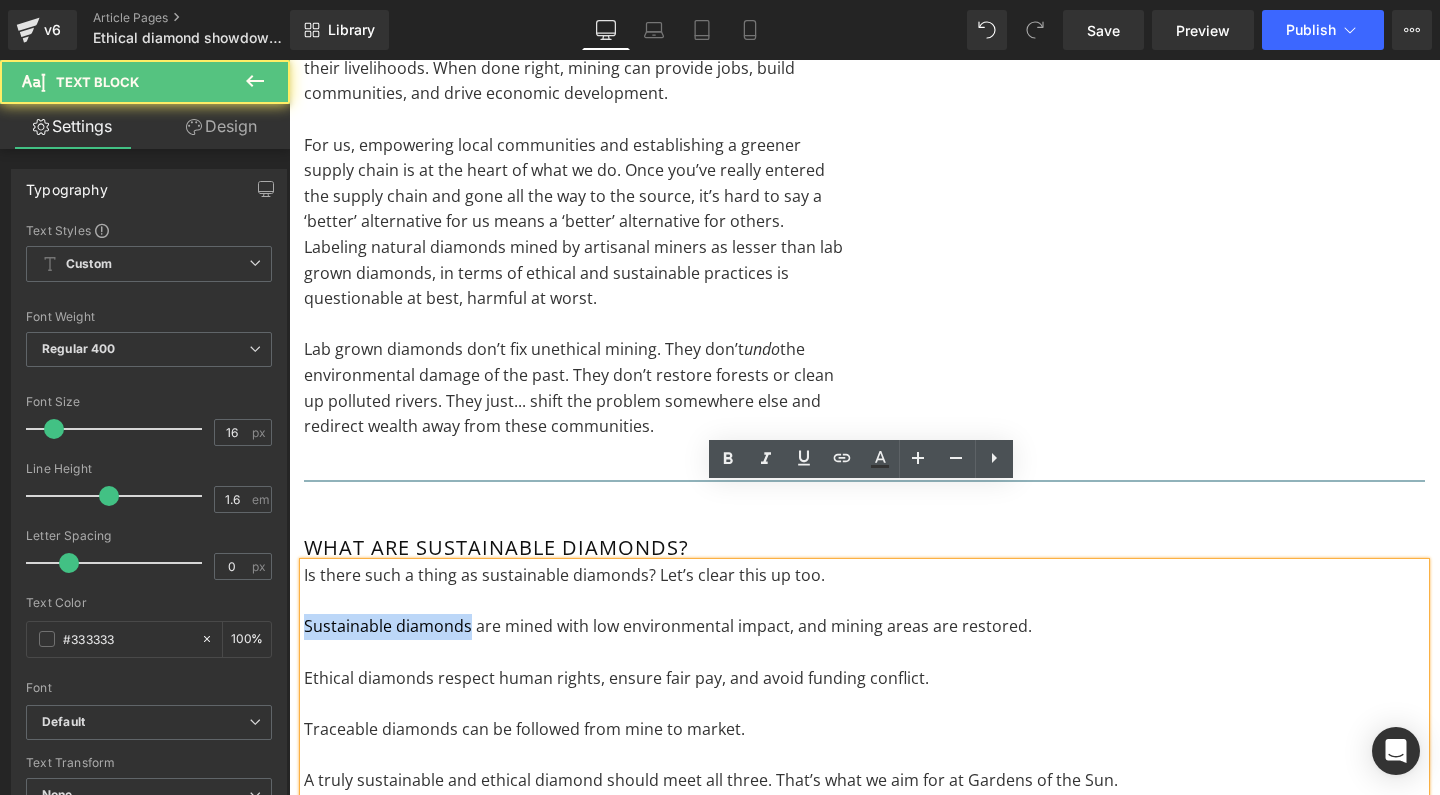 click on "★ free shipping worldwide on orders $200+ ★                     Menu
Shop
Engagement
Wedding
Birthstones
Sale
About
Ethics
Blog
FAQ
Contact     Login               0
★ free shipping worldwide on orders $200+ ★           About     Ethics     Blog     FAQ     Contact
Login       0       Your Cart is Empty
Continue shopping
$0.00   Subtotal     Sales tax included.  Shipping  calculated at checkout.
Go to cart
Shop       Engagement       Wedding" at bounding box center (864, -1) 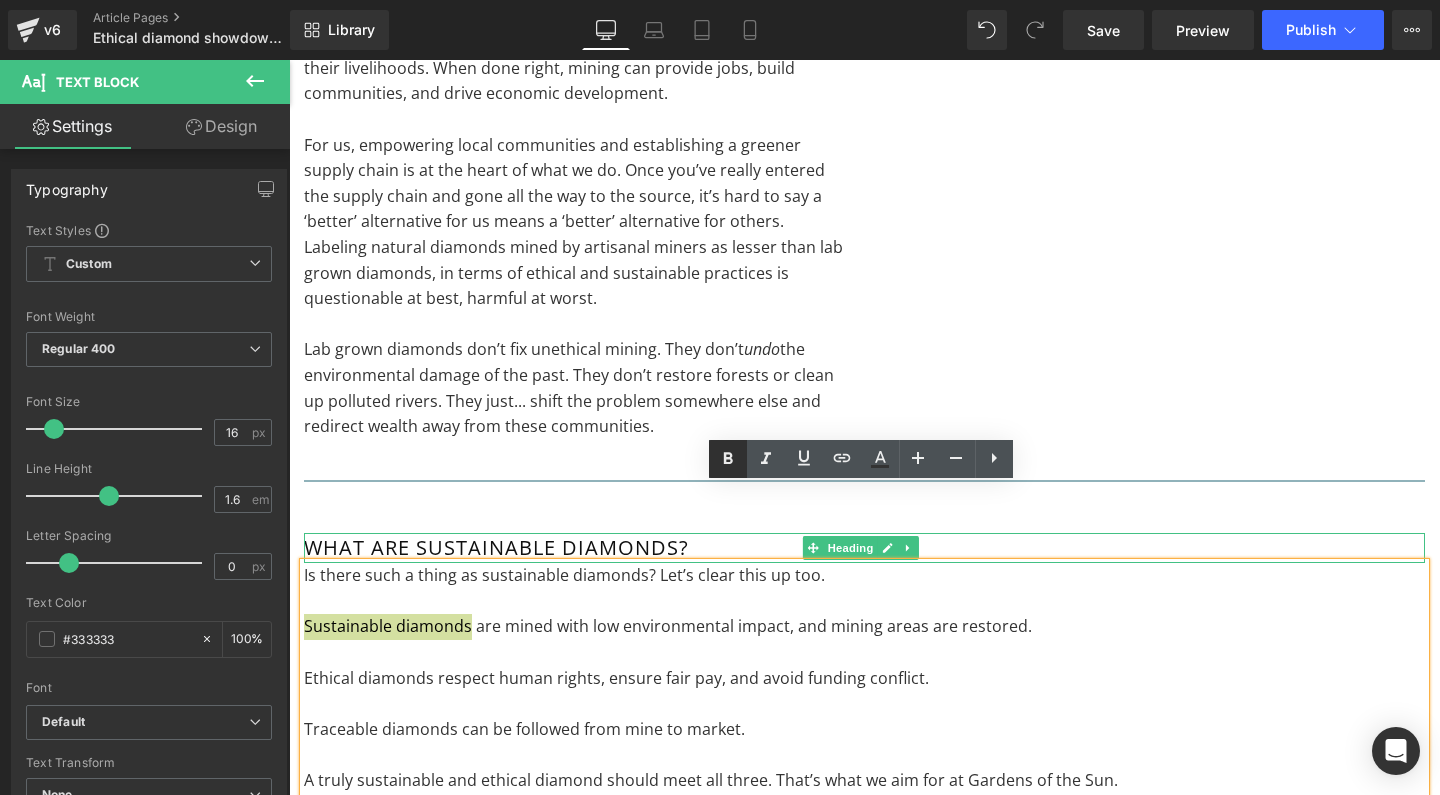 click 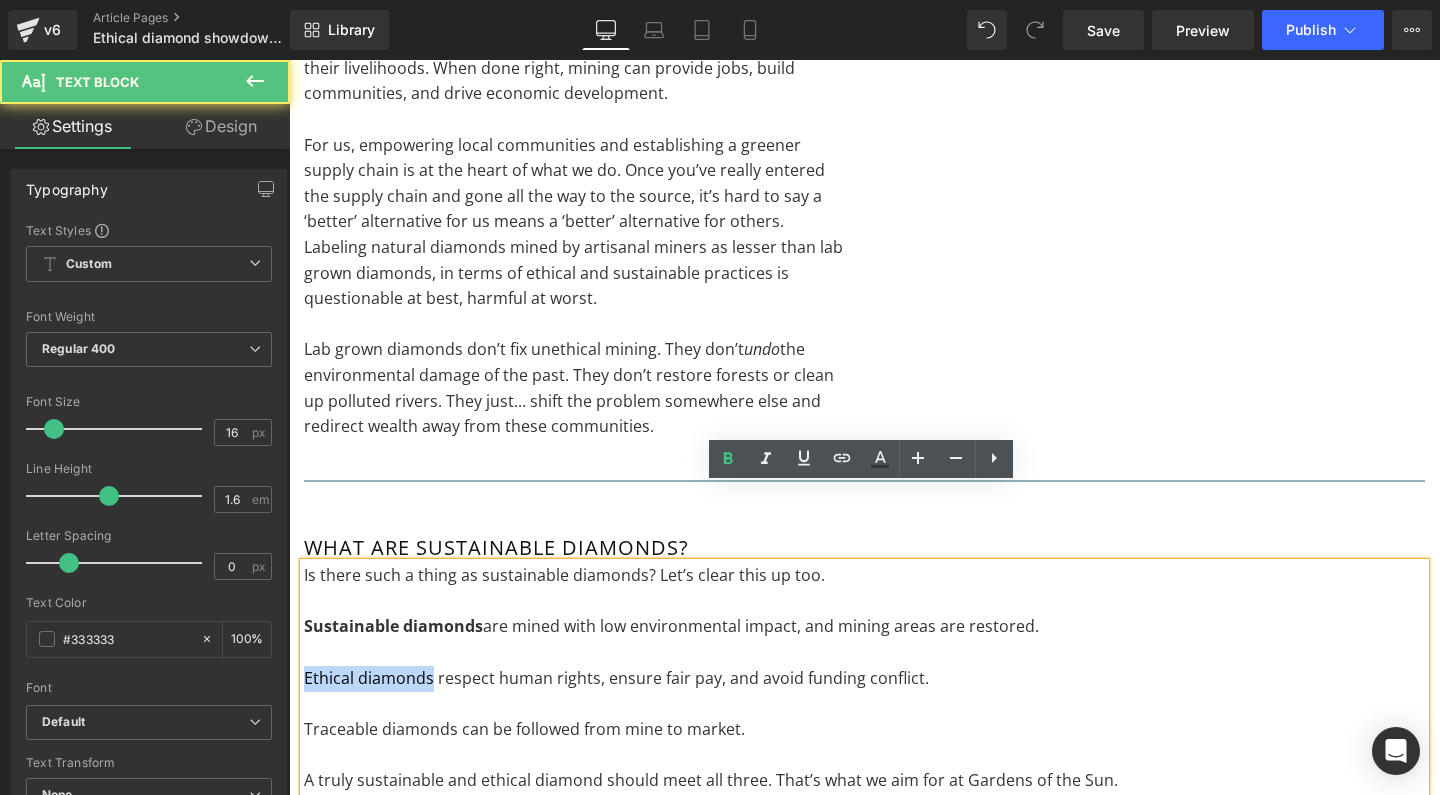 drag, startPoint x: 431, startPoint y: 598, endPoint x: 299, endPoint y: 598, distance: 132 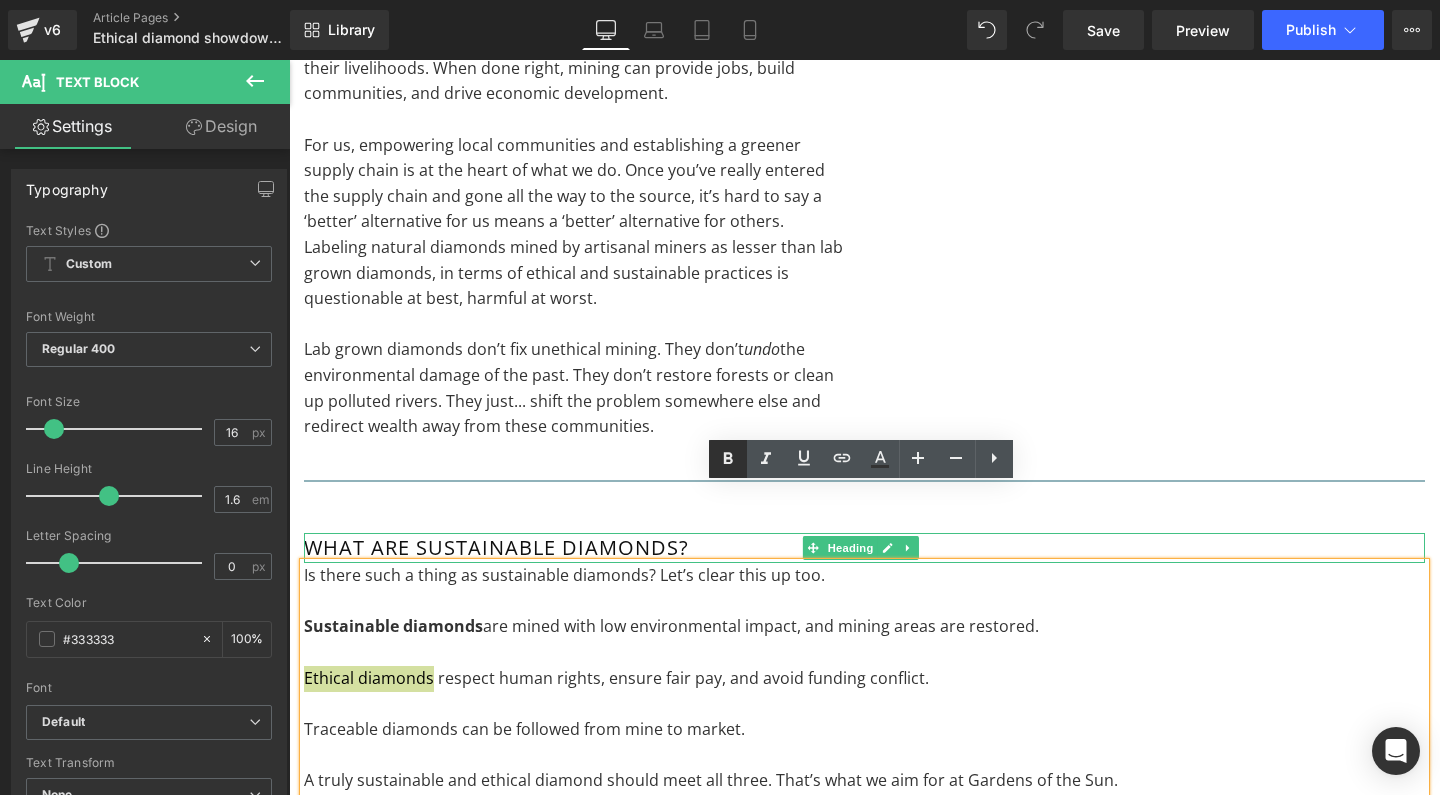 click 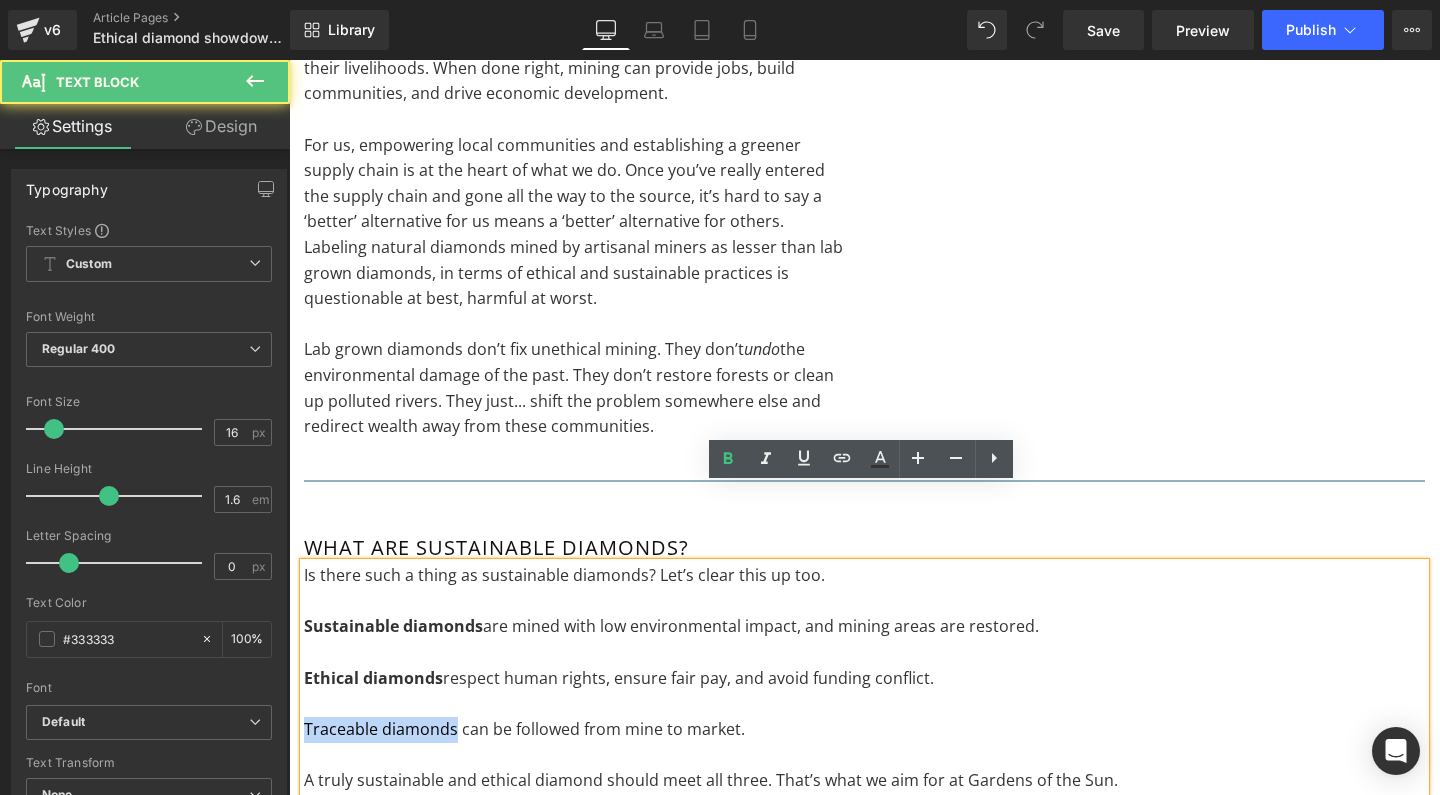 drag, startPoint x: 455, startPoint y: 649, endPoint x: 286, endPoint y: 649, distance: 169 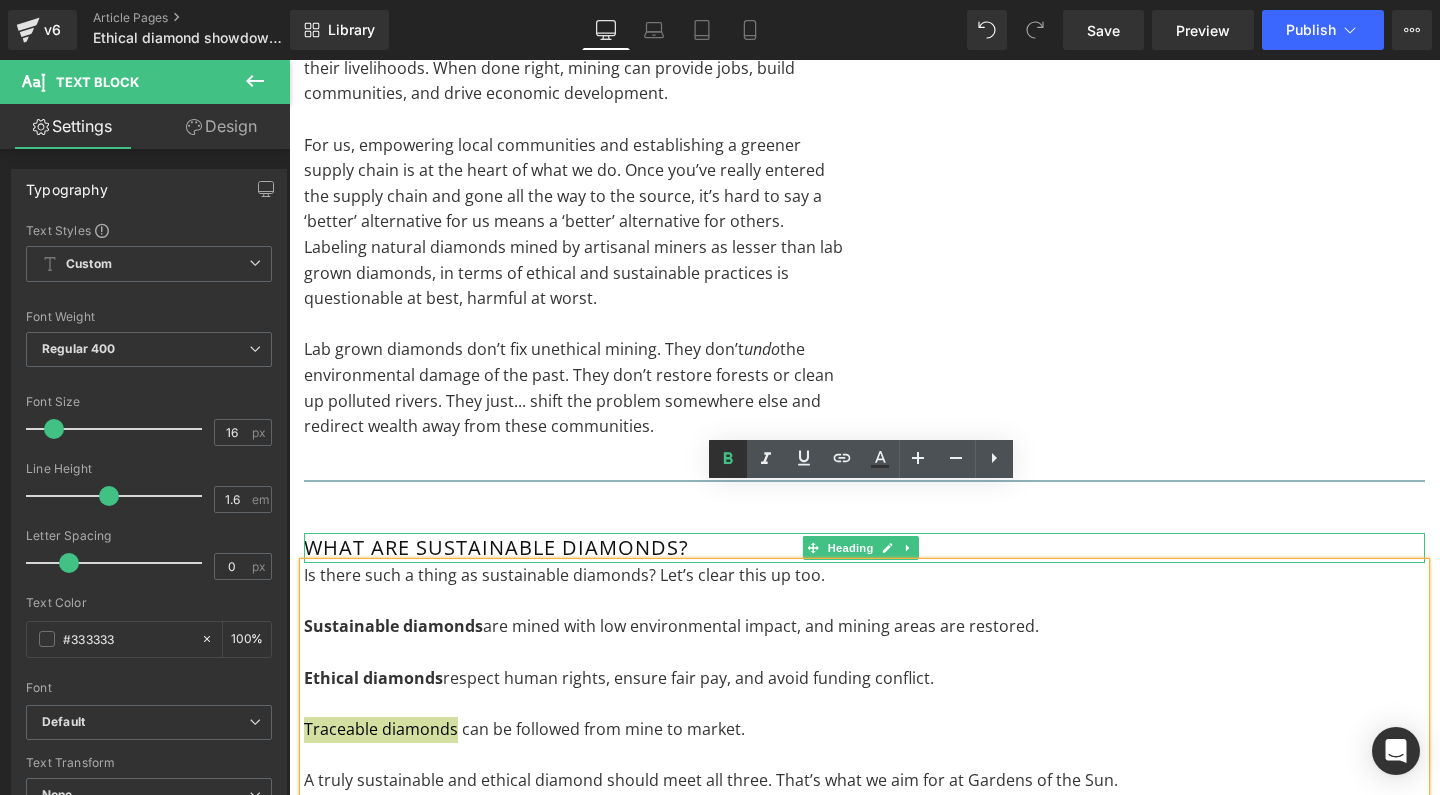 click 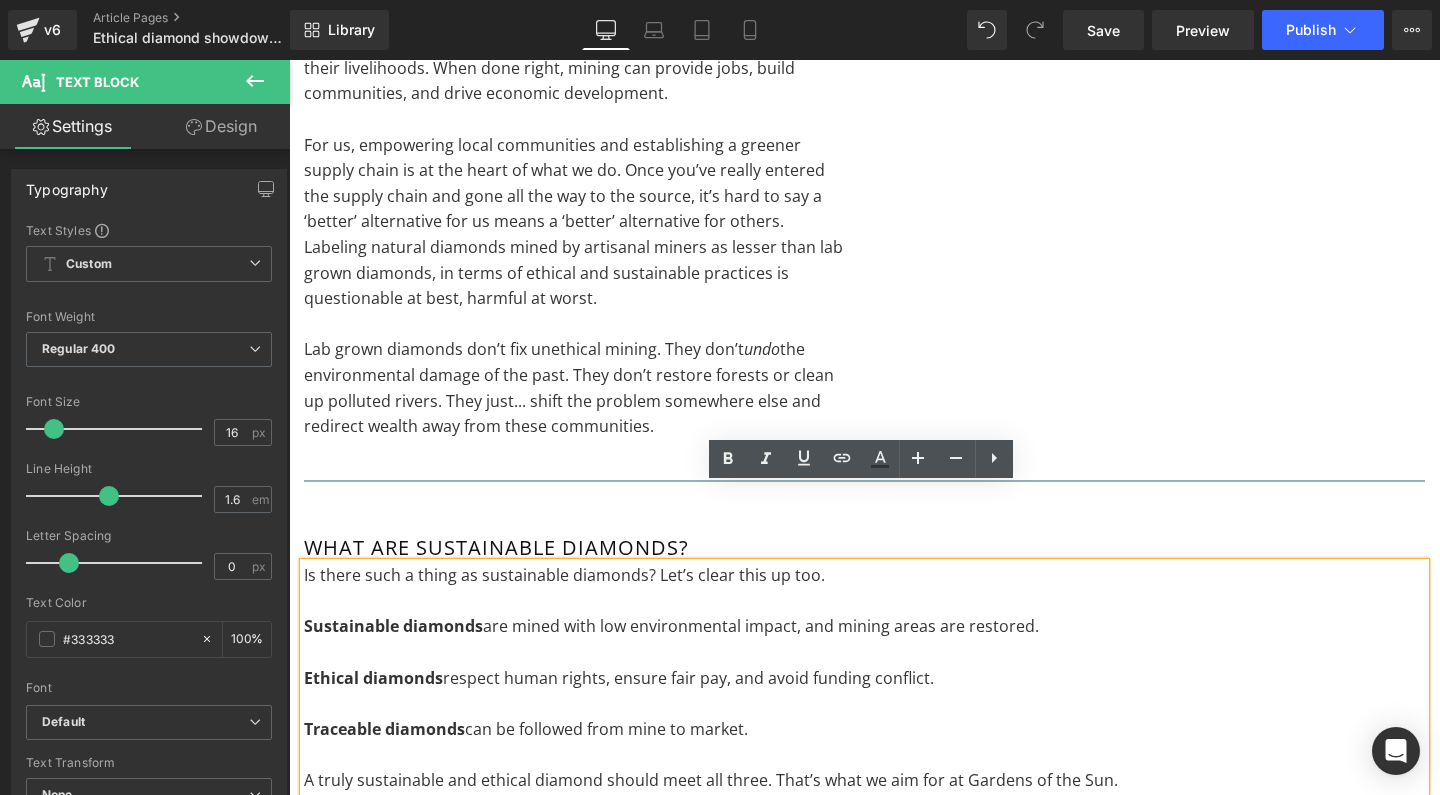 click on "Ethical diamonds  respect human rights, ensure fair pay, and avoid funding conflict." at bounding box center [864, 679] 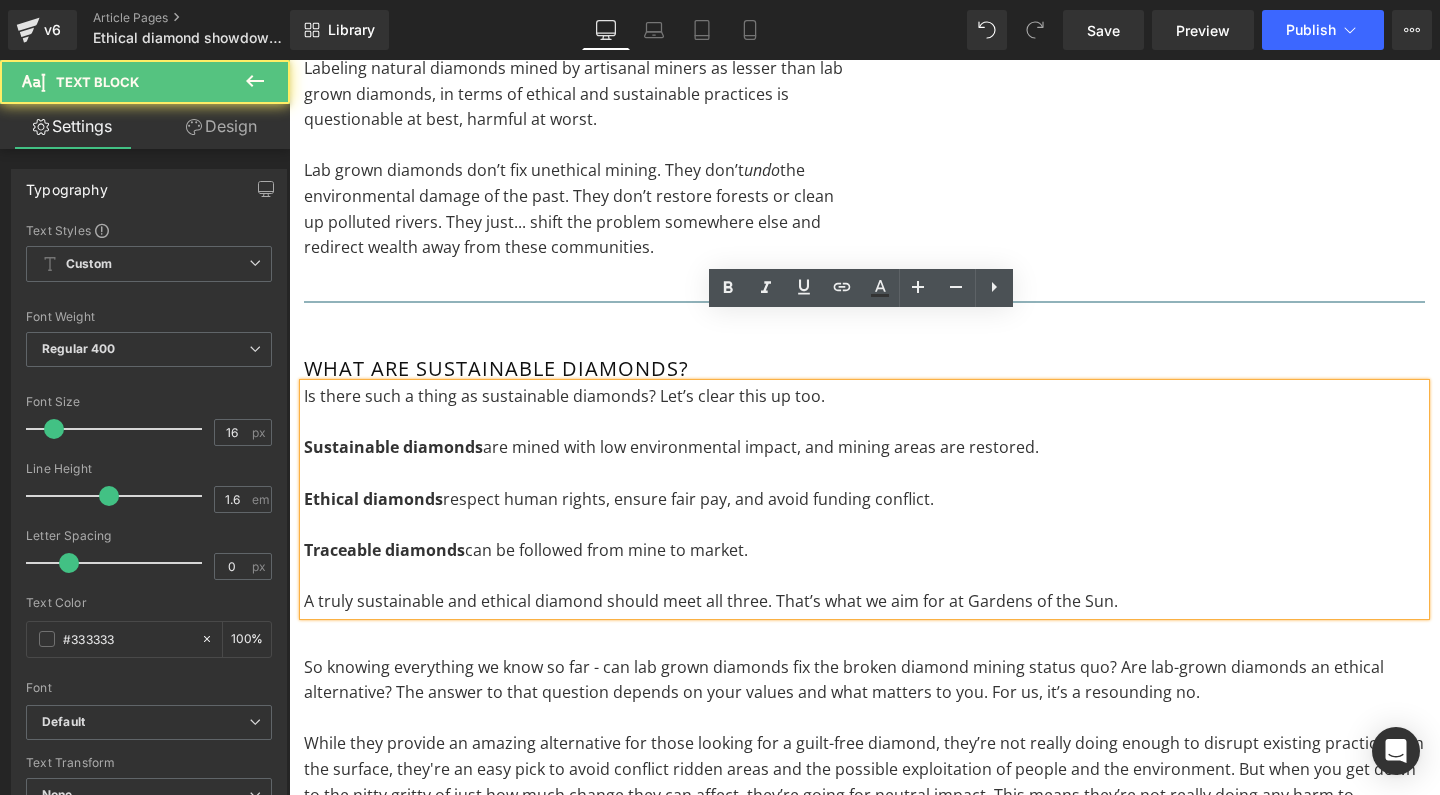 scroll, scrollTop: 5599, scrollLeft: 0, axis: vertical 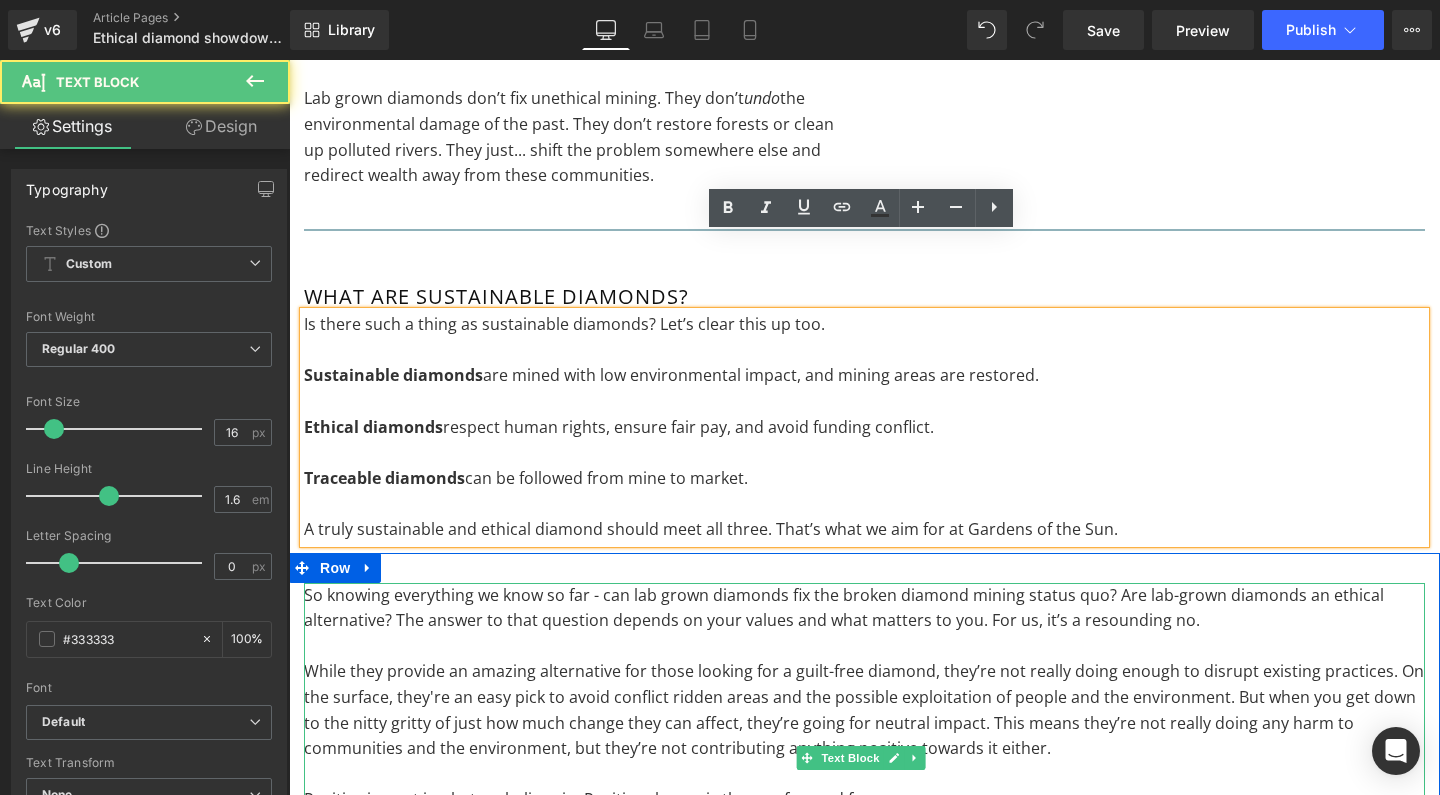 click on "Positive impact is what we believe in. Positive change is the way forward for us." at bounding box center [864, 800] 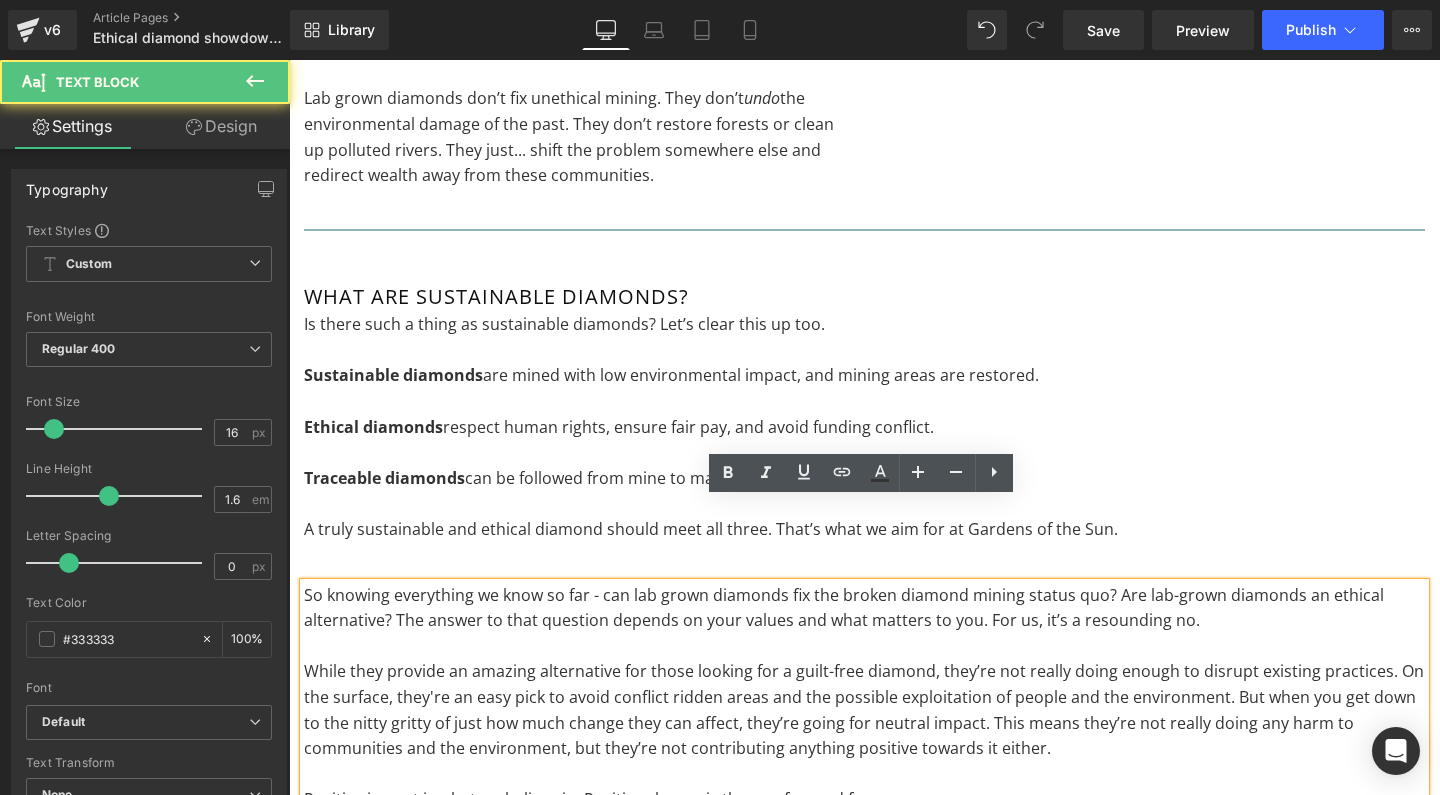 click on "While they provide an amazing alternative for those looking for a guilt-free diamond, they’re not really doing enough to disrupt existing practices. On the surface, they're an easy pick to avoid conflict ridden areas and the possible exploitation of people and the environment. But when you get down to the nitty gritty of just how much change they can affect, they’re going for neutral impact. This means they’re not really doing any harm to communities and the environment, but they’re not contributing anything positive towards it either." at bounding box center [864, 710] 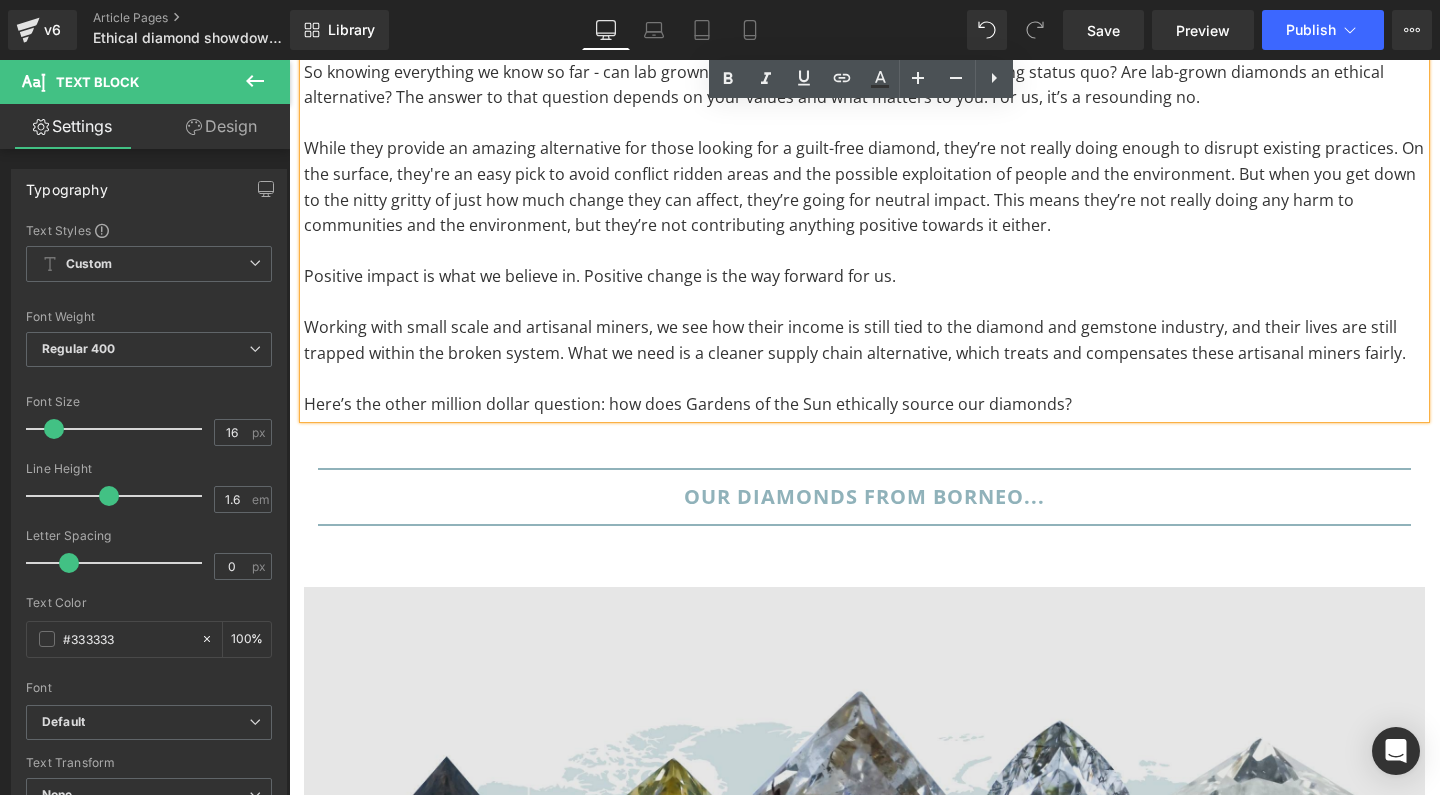 scroll, scrollTop: 5879, scrollLeft: 0, axis: vertical 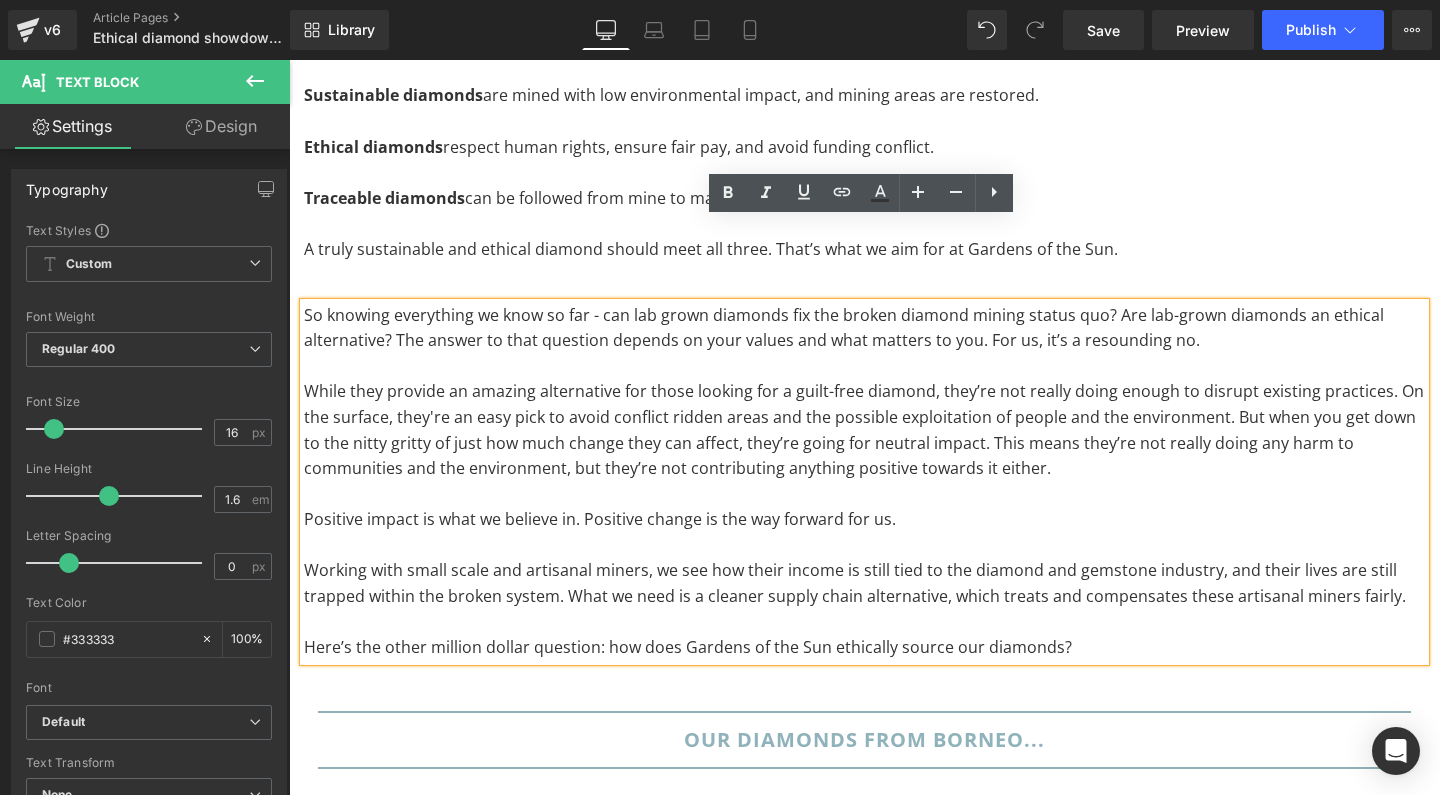 click on "While they provide an amazing alternative for those looking for a guilt-free diamond, they’re not really doing enough to disrupt existing practices. On the surface, they're an easy pick to avoid conflict ridden areas and the possible exploitation of people and the environment. But when you get down to the nitty gritty of just how much change they can affect, they’re going for neutral impact. This means they’re not really doing any harm to communities and the environment, but they’re not contributing anything positive towards it either." at bounding box center (864, 430) 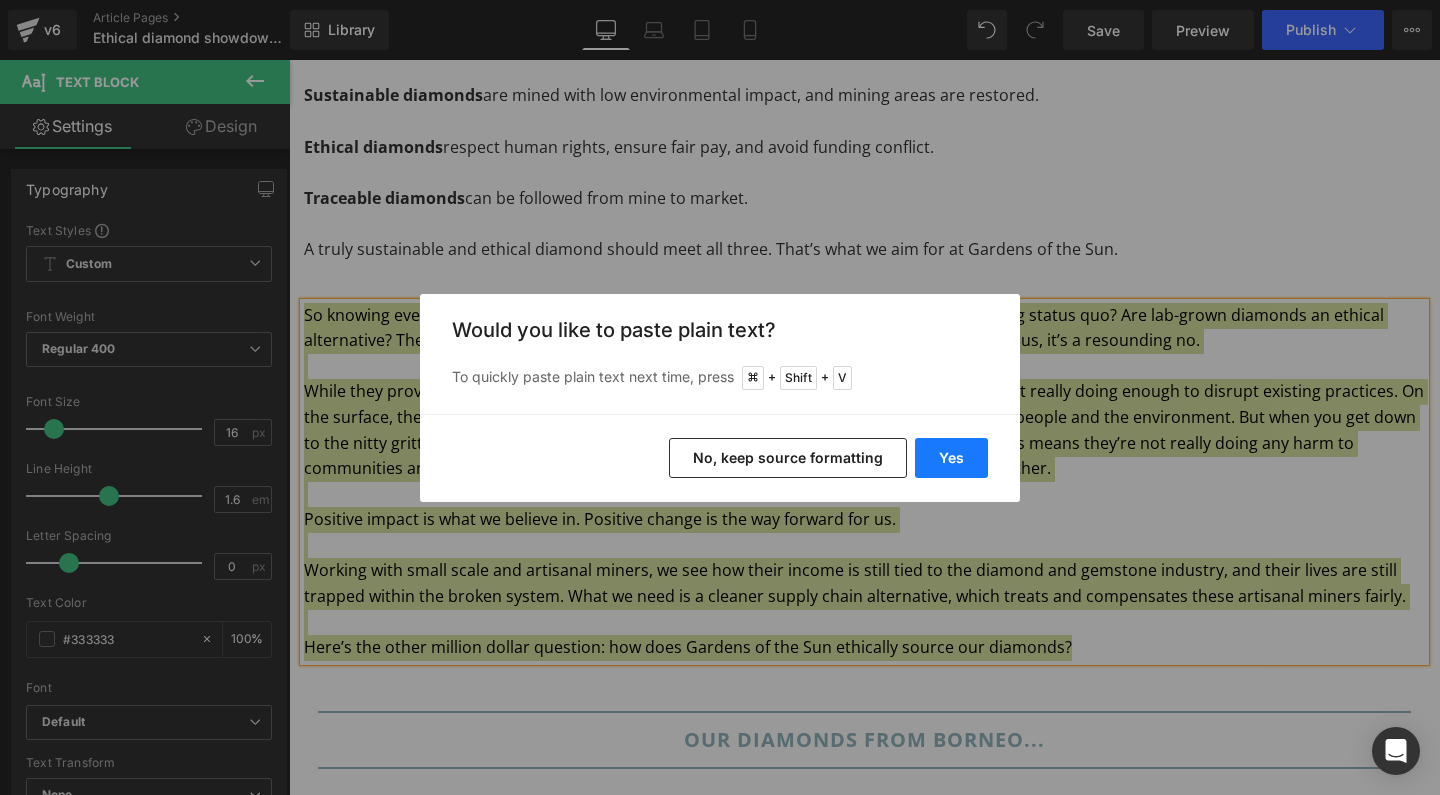 click on "Yes" at bounding box center [951, 458] 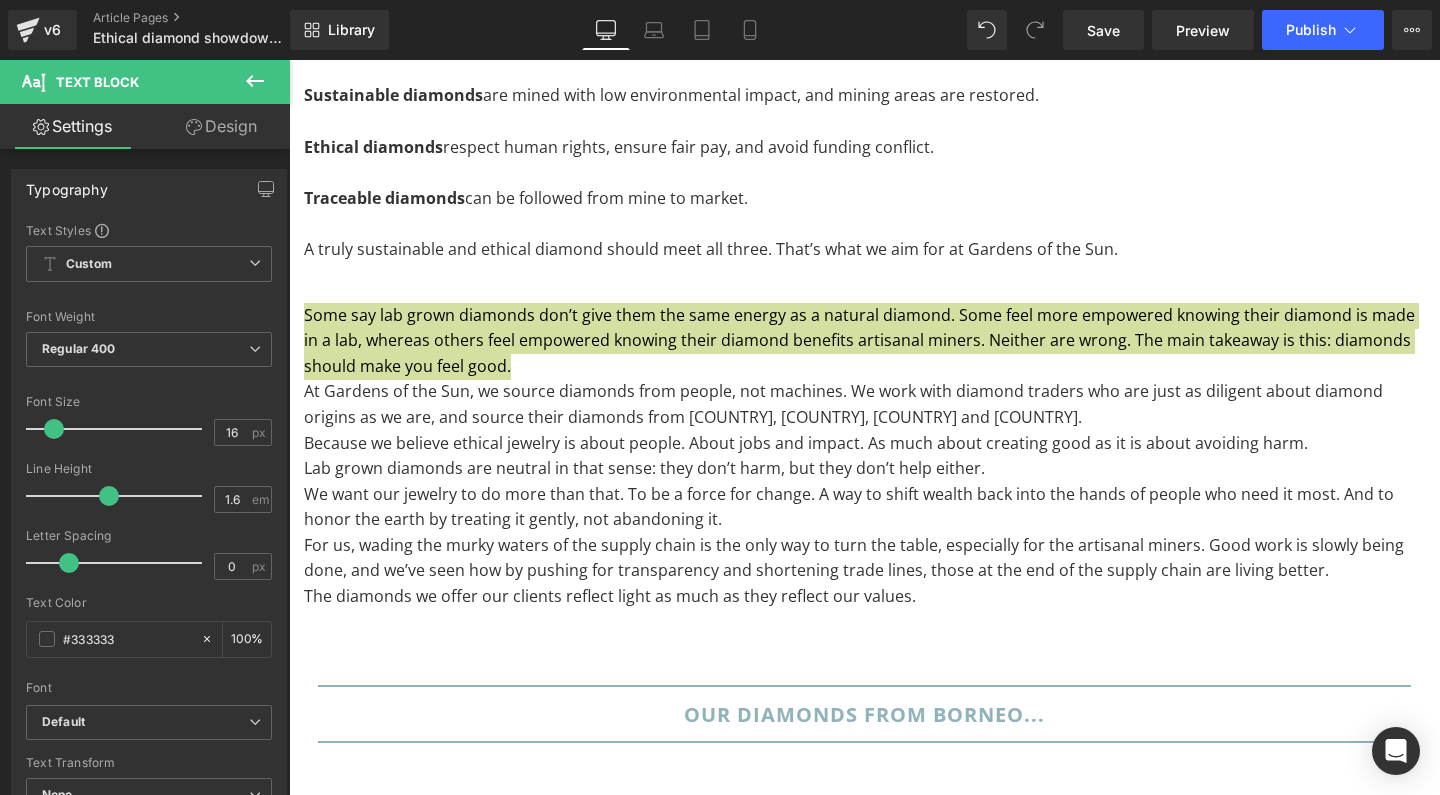 type 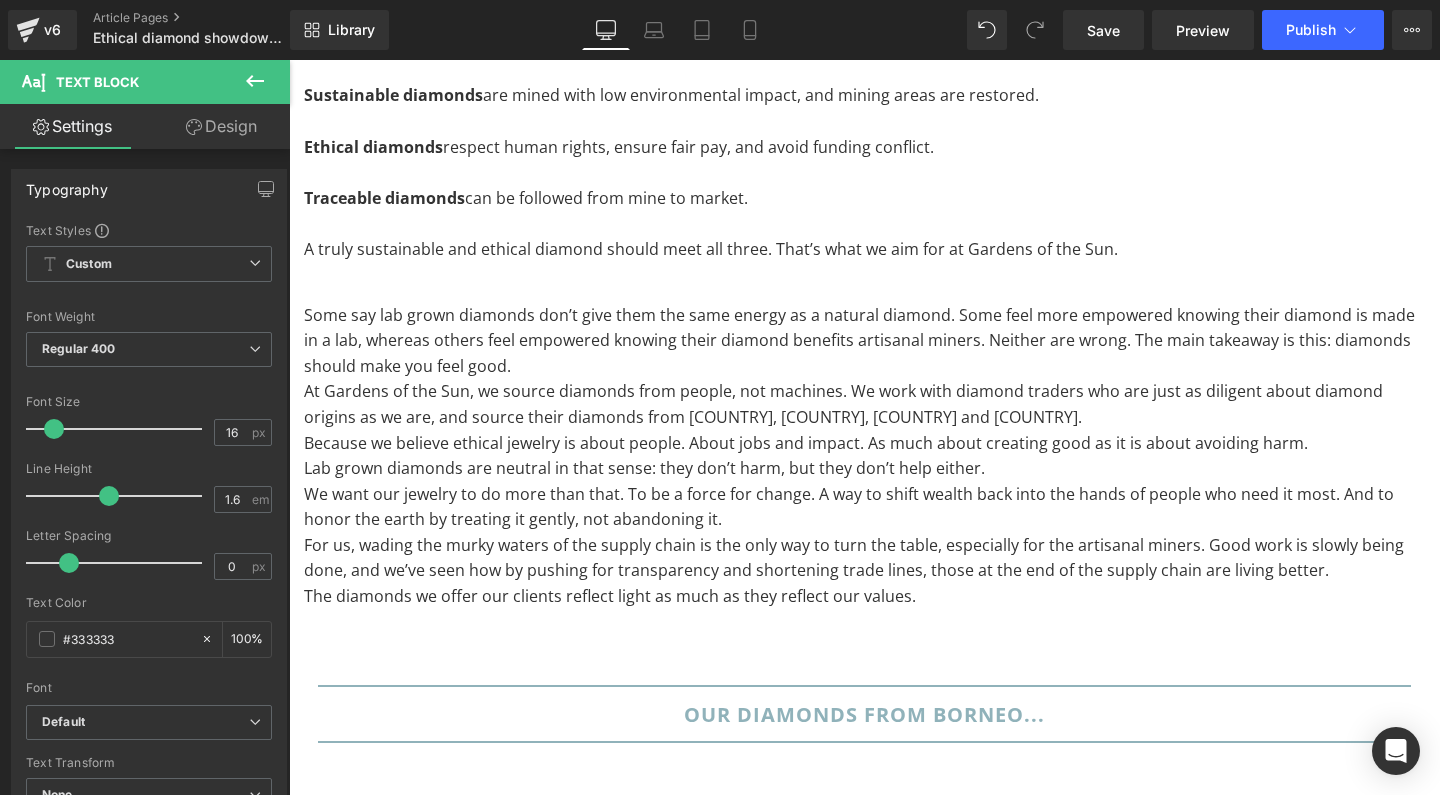click 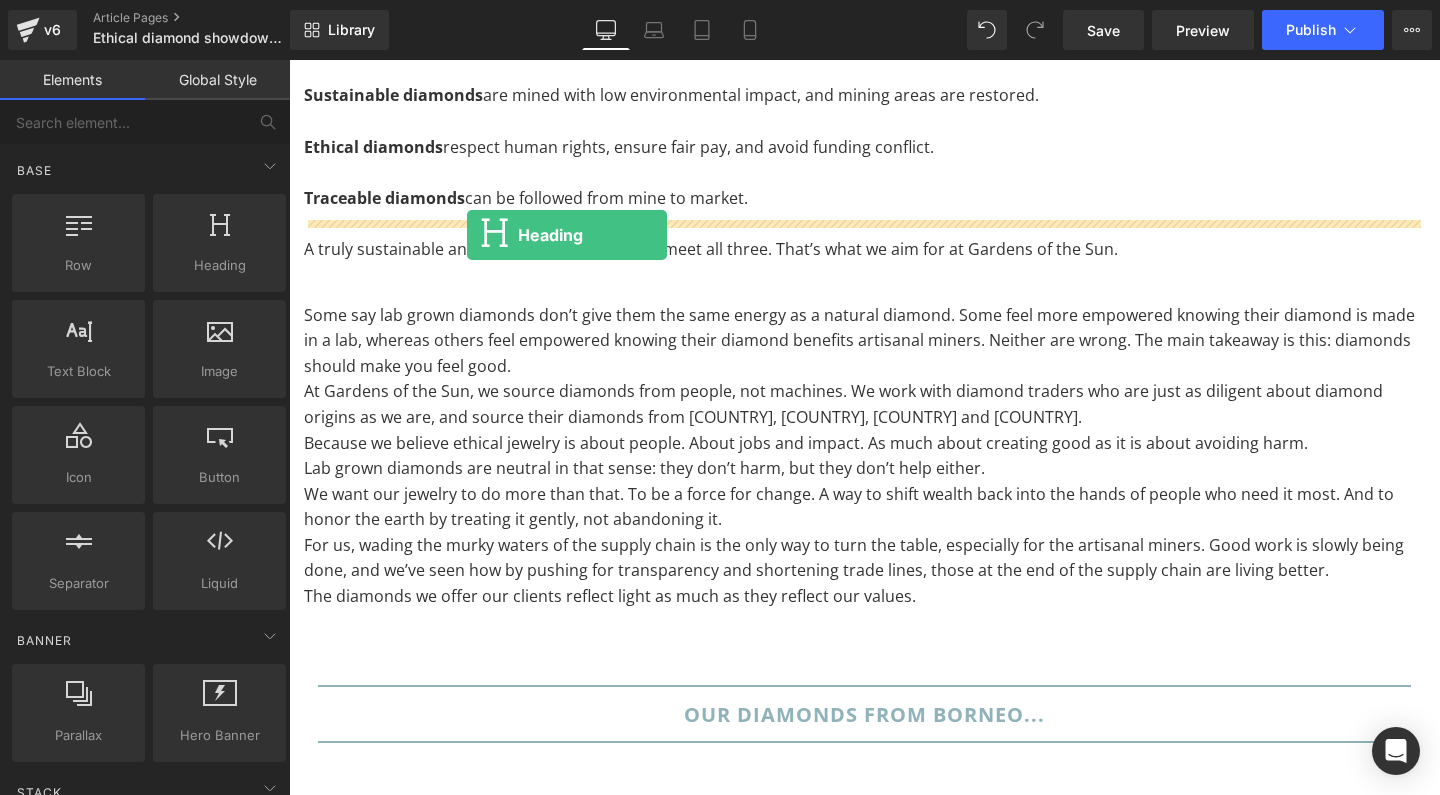 drag, startPoint x: 489, startPoint y: 312, endPoint x: 467, endPoint y: 235, distance: 80.08121 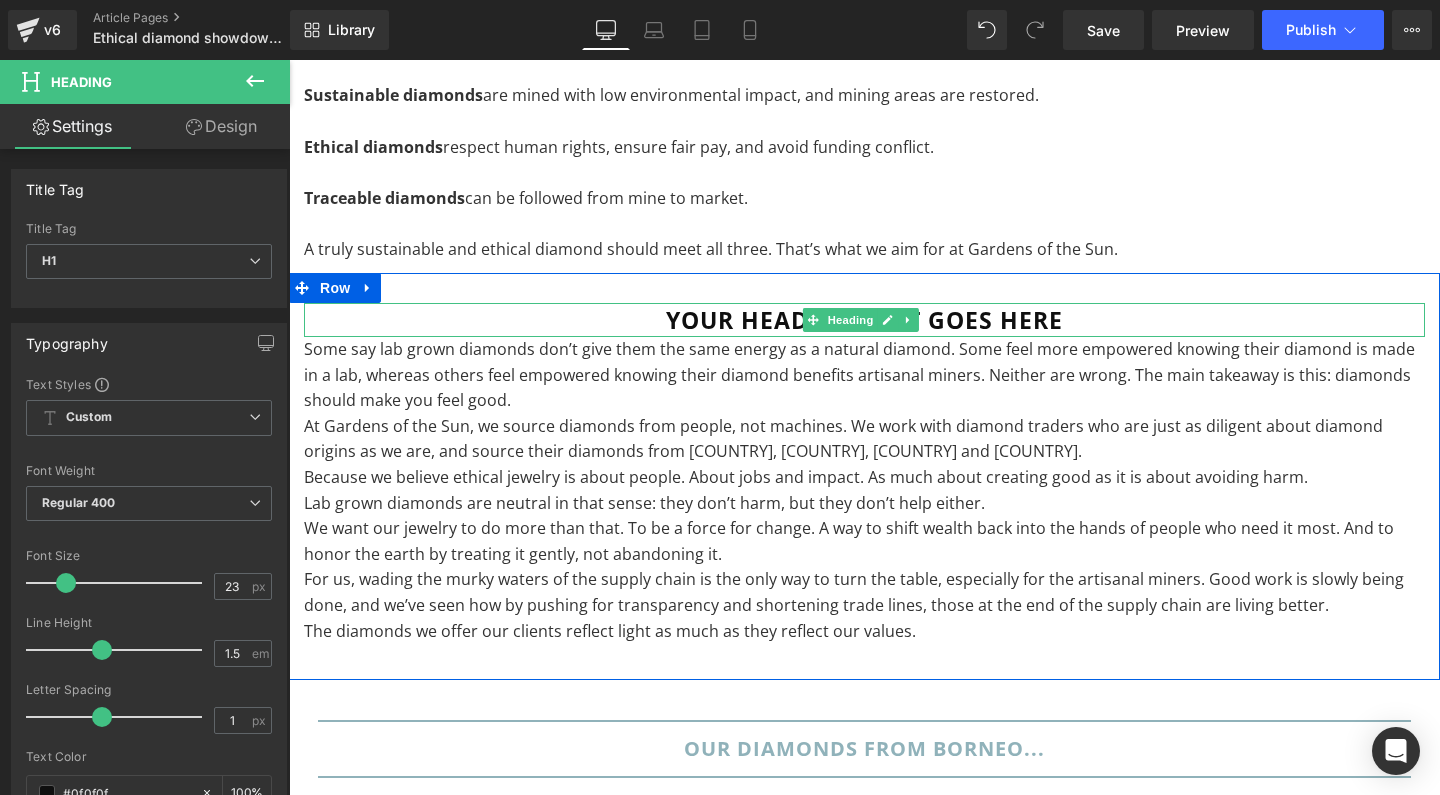 click on "Your heading text goes here" at bounding box center [864, 320] 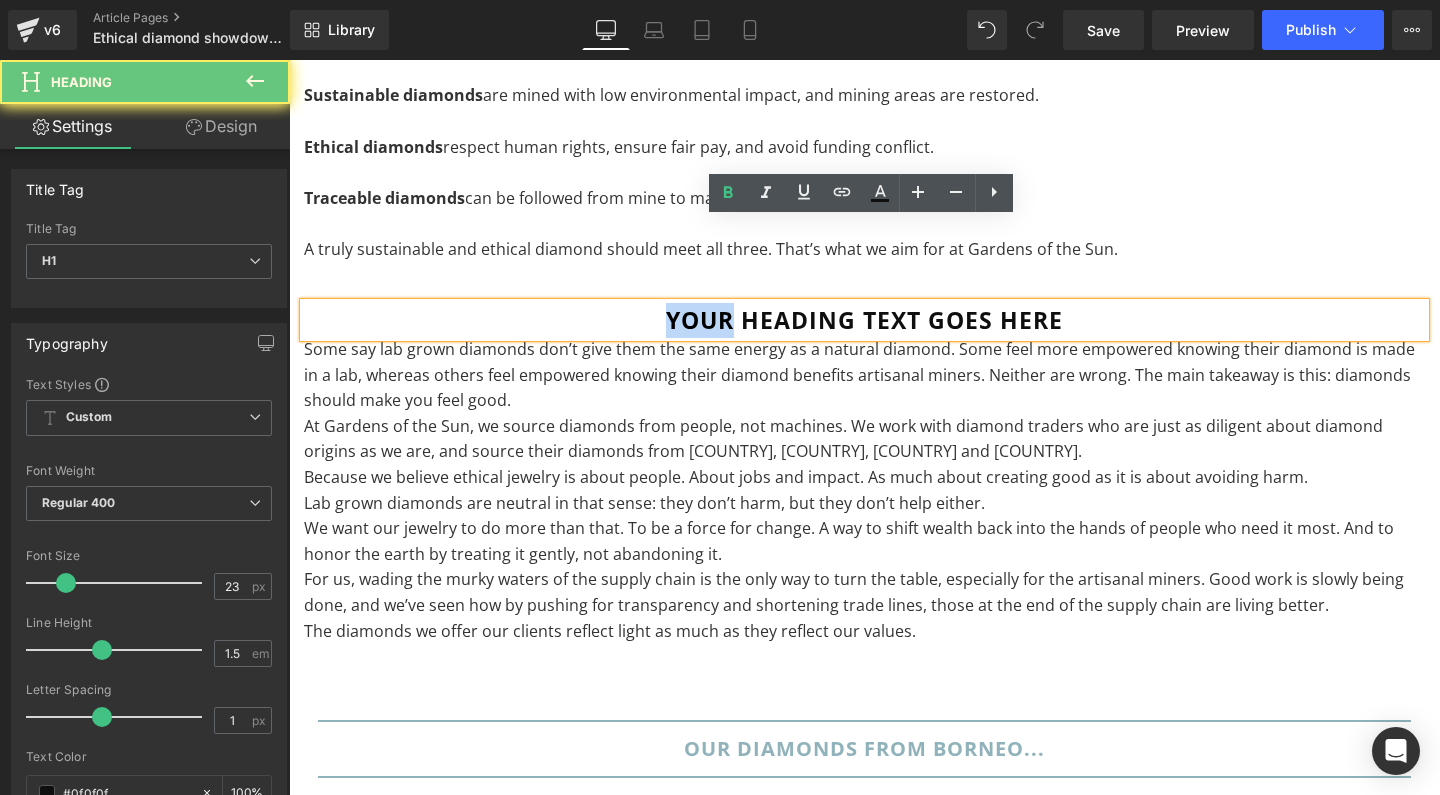 click on "Your heading text goes here" at bounding box center (864, 320) 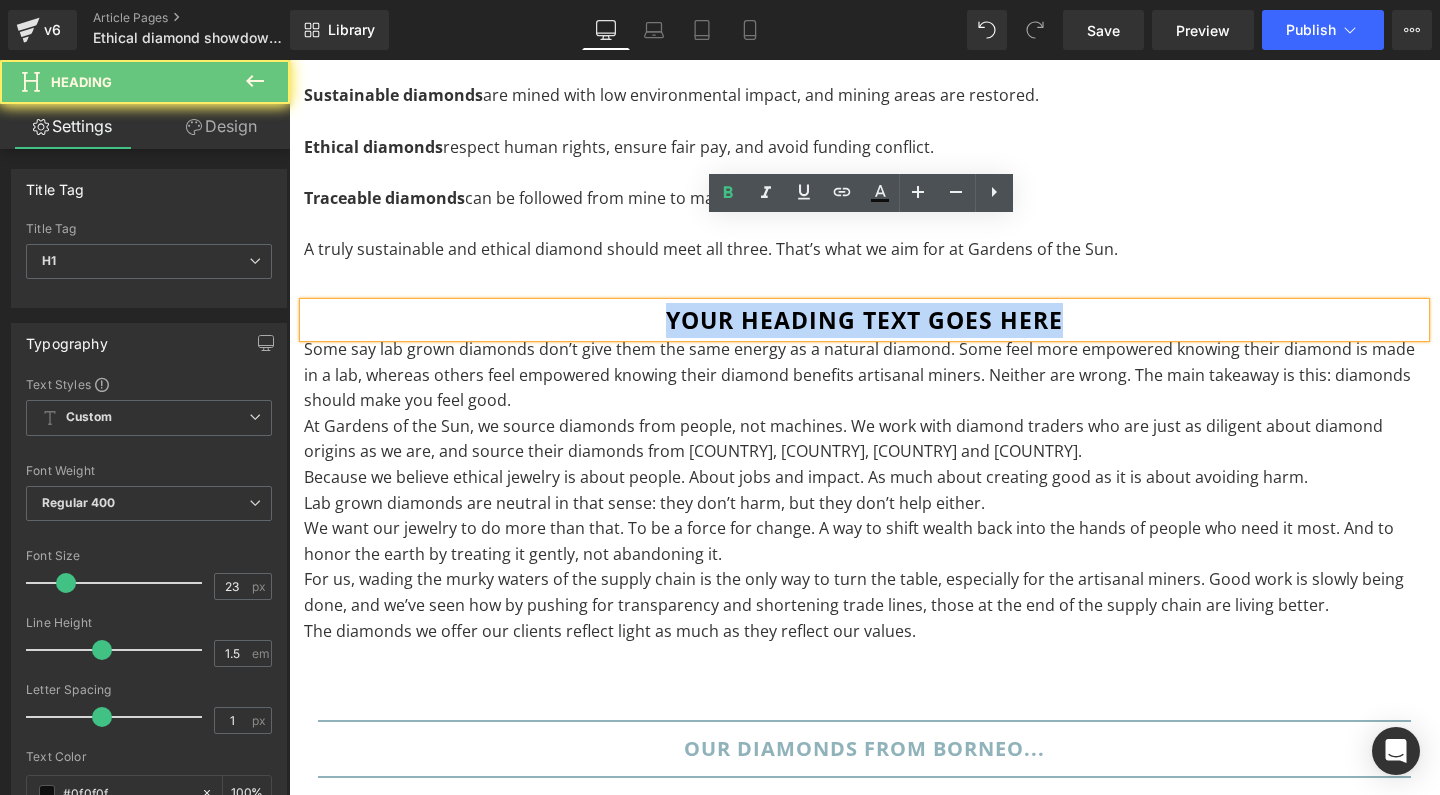 click on "Your heading text goes here" at bounding box center (864, 320) 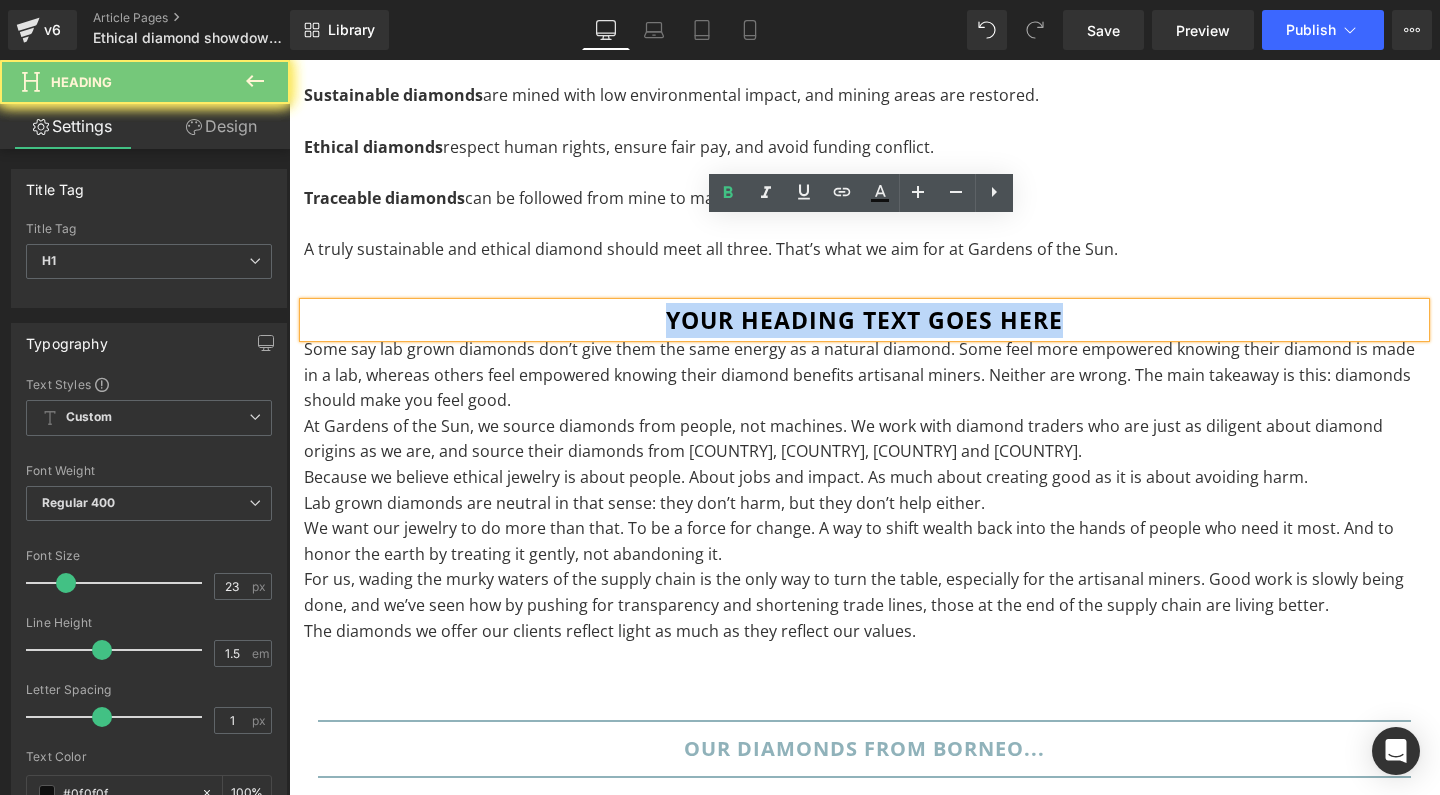 type 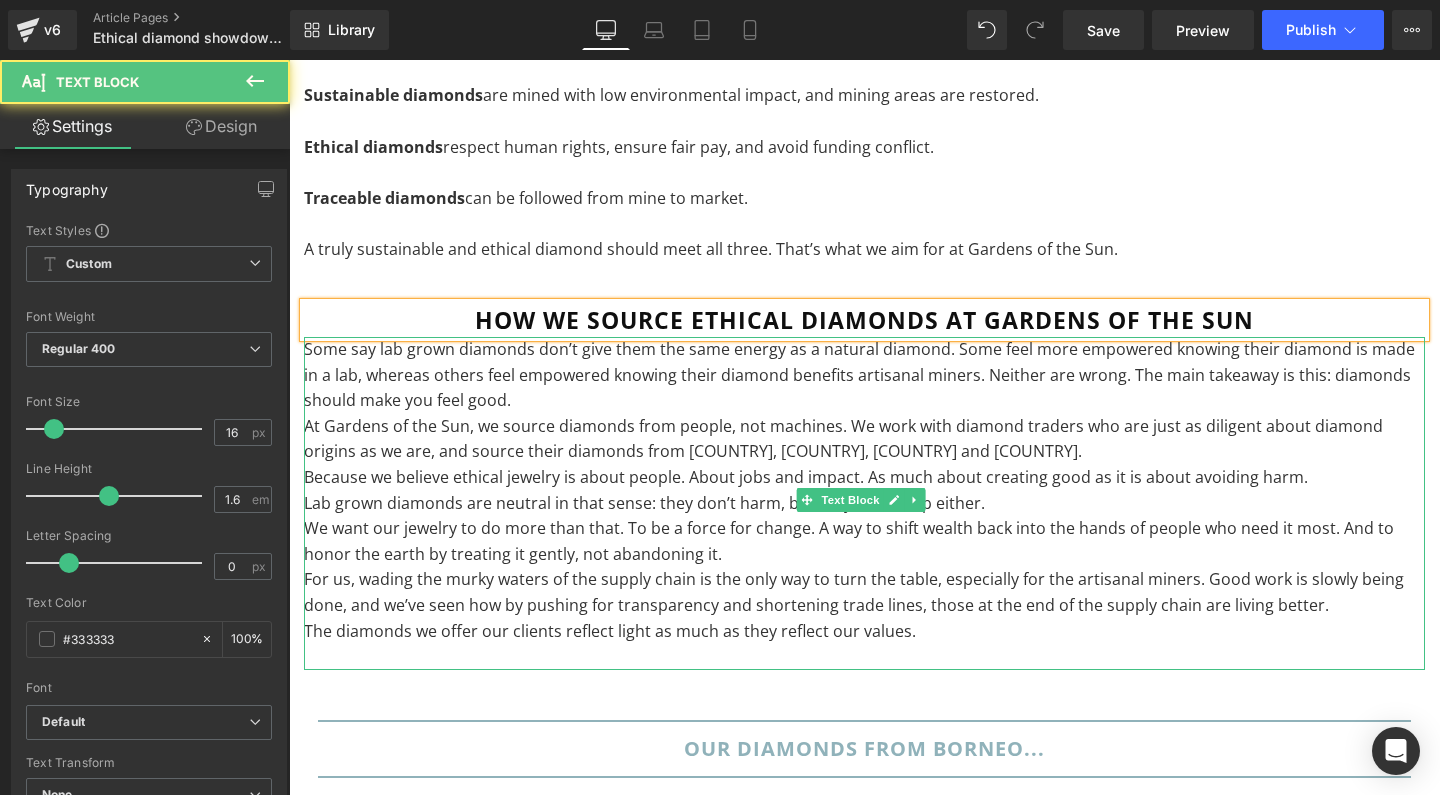 click on "At Gardens of the Sun, we source diamonds from people, not machines. We work with diamond traders who are just as diligent about diamond origins as we are, and source their diamonds from [COUNTRY], [COUNTRY], [COUNTRY] and [COUNTRY]." at bounding box center [864, 439] 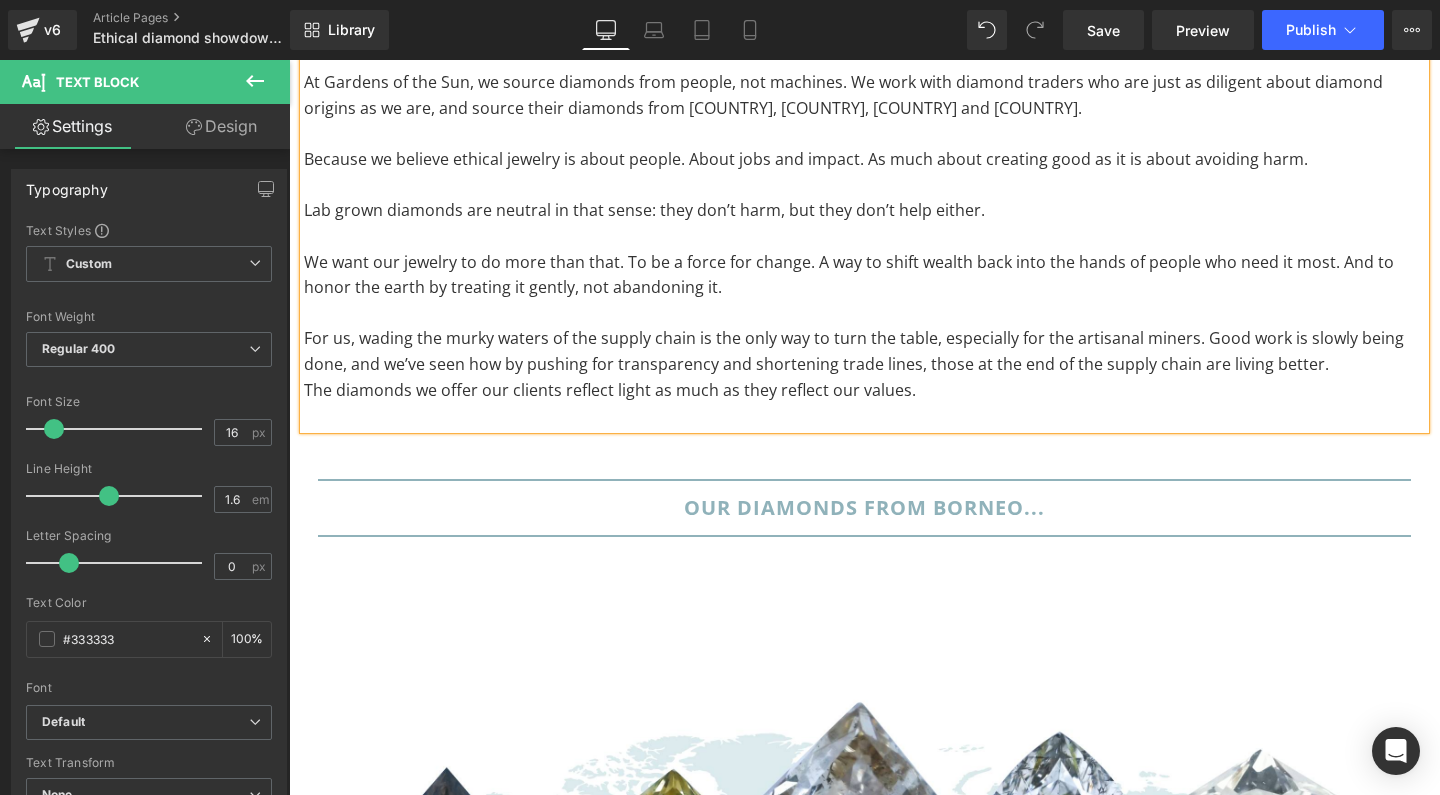 scroll, scrollTop: 6250, scrollLeft: 0, axis: vertical 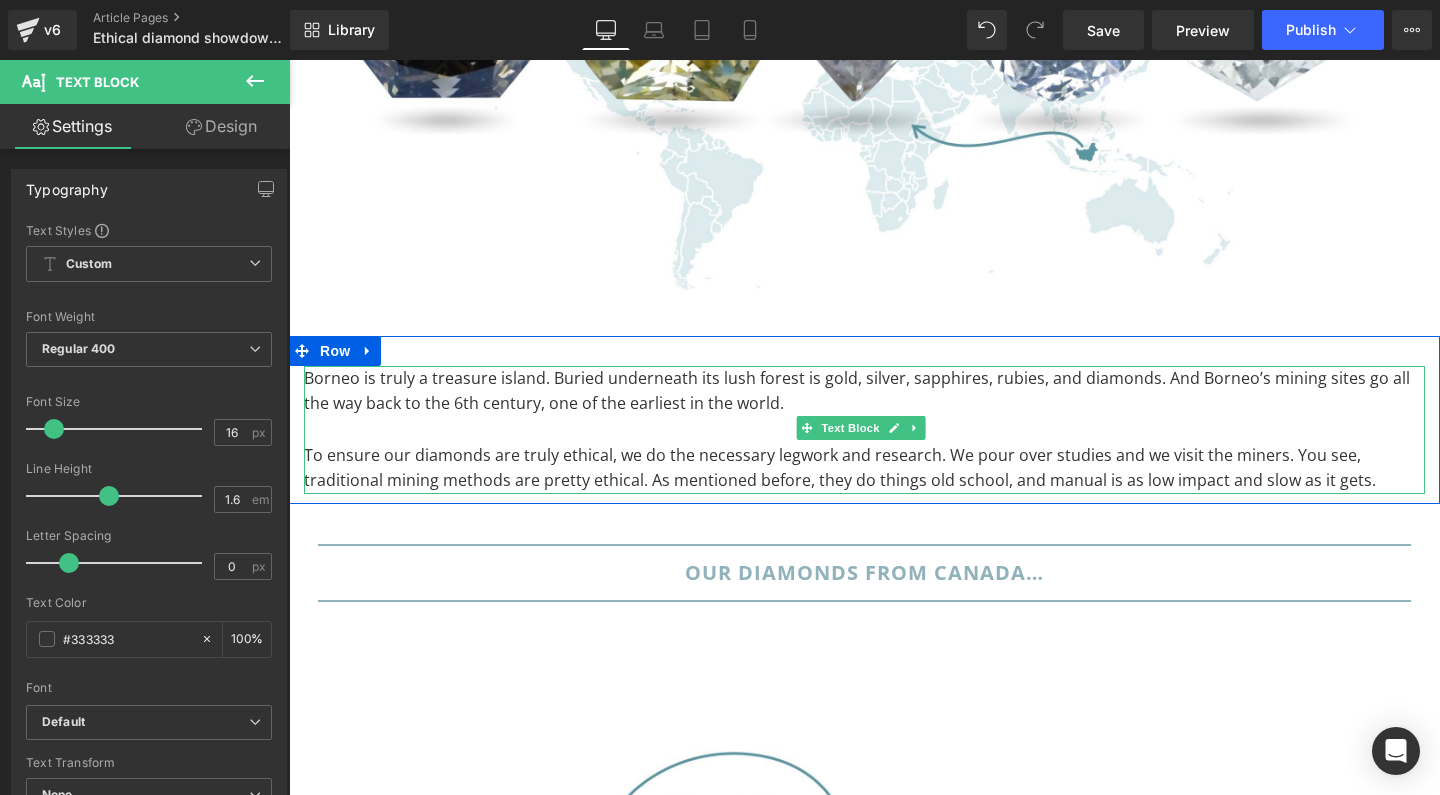 click on "Borneo is truly a treasure island. Buried underneath its lush forest is gold, silver, sapphires, rubies, and diamonds. And Borneo’s mining sites go all the way back to the 6th century, one of the earliest in the world." at bounding box center (864, 391) 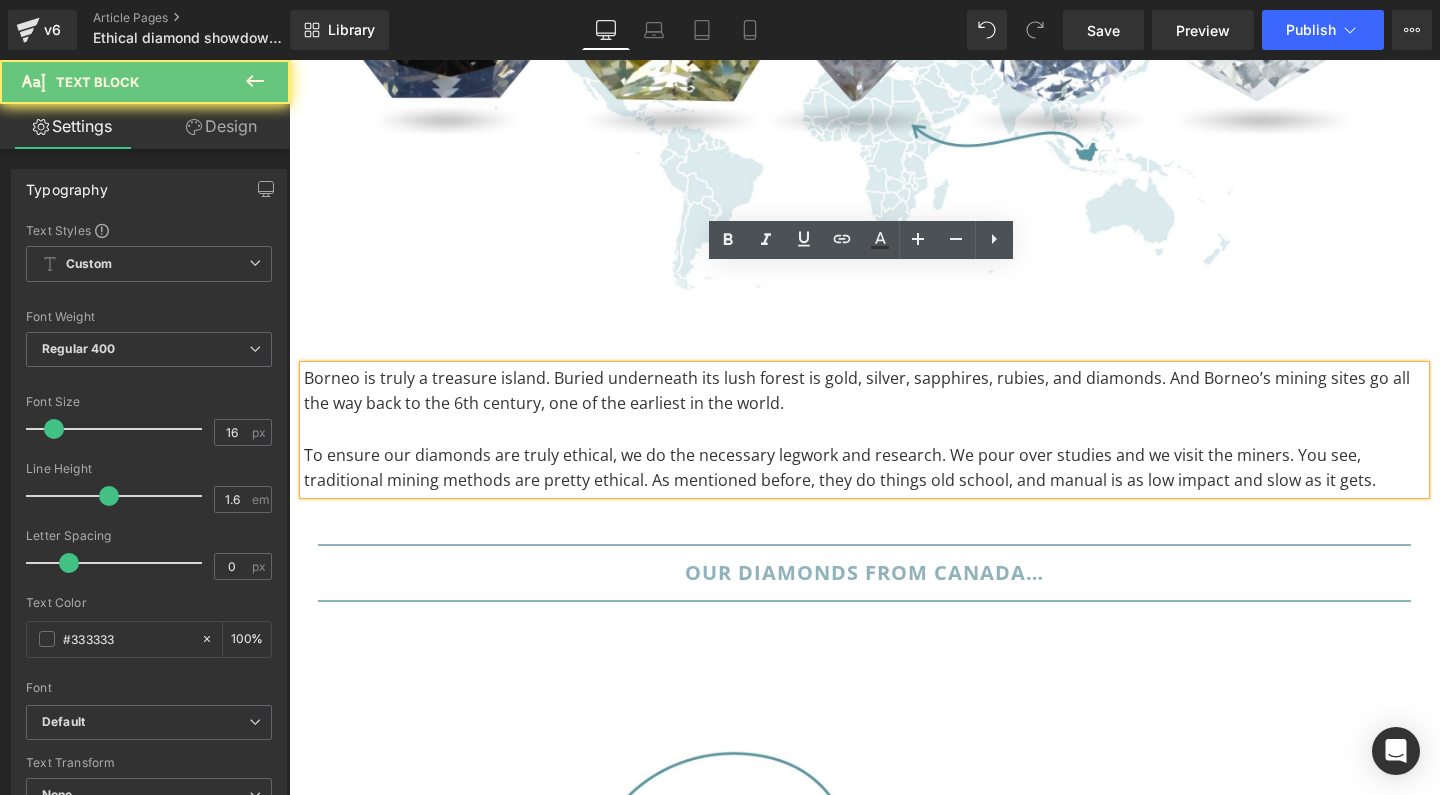 click on "Borneo is truly a treasure island. Buried underneath its lush forest is gold, silver, sapphires, rubies, and diamonds. And Borneo’s mining sites go all the way back to the 6th century, one of the earliest in the world." at bounding box center (864, 391) 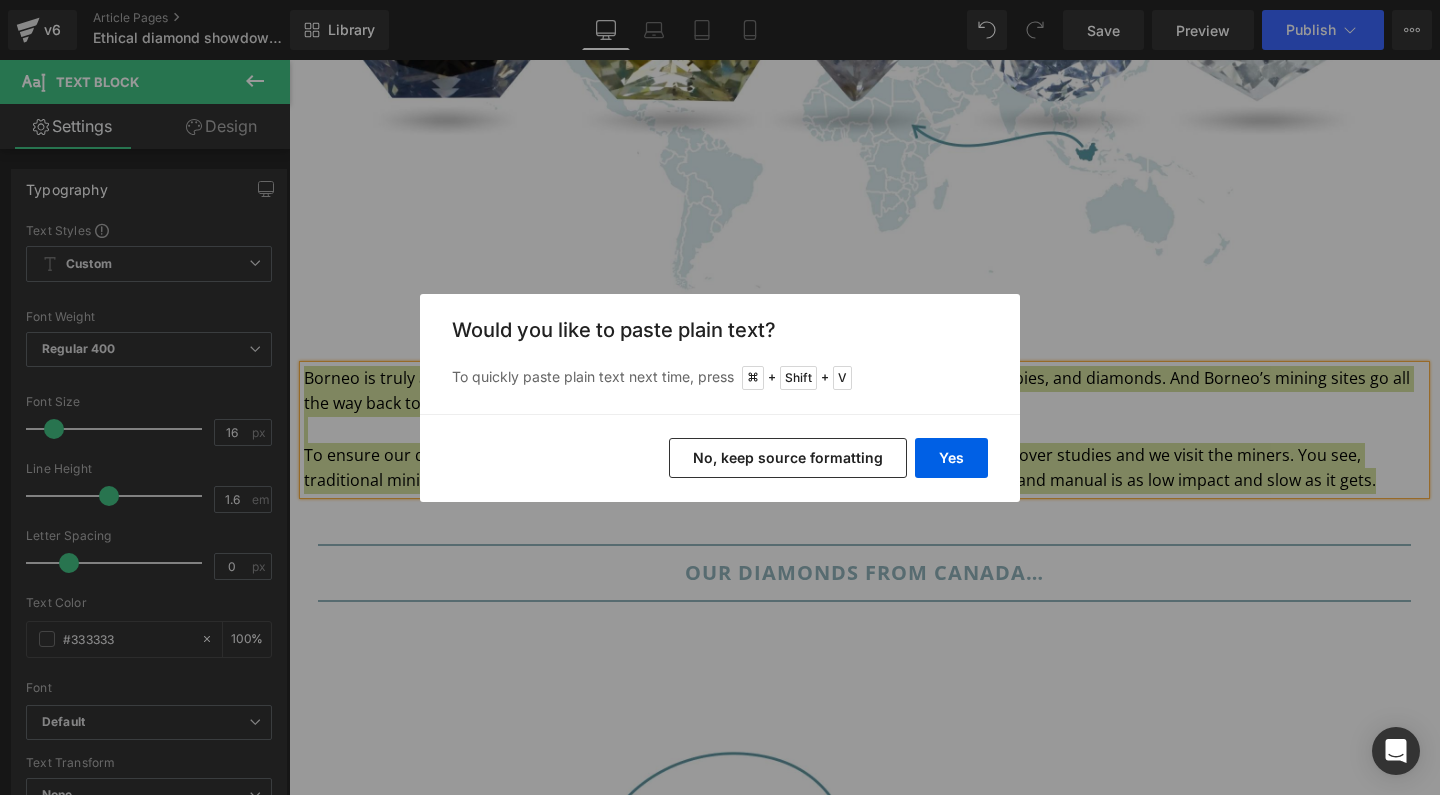 click on "No, keep source formatting" at bounding box center (788, 458) 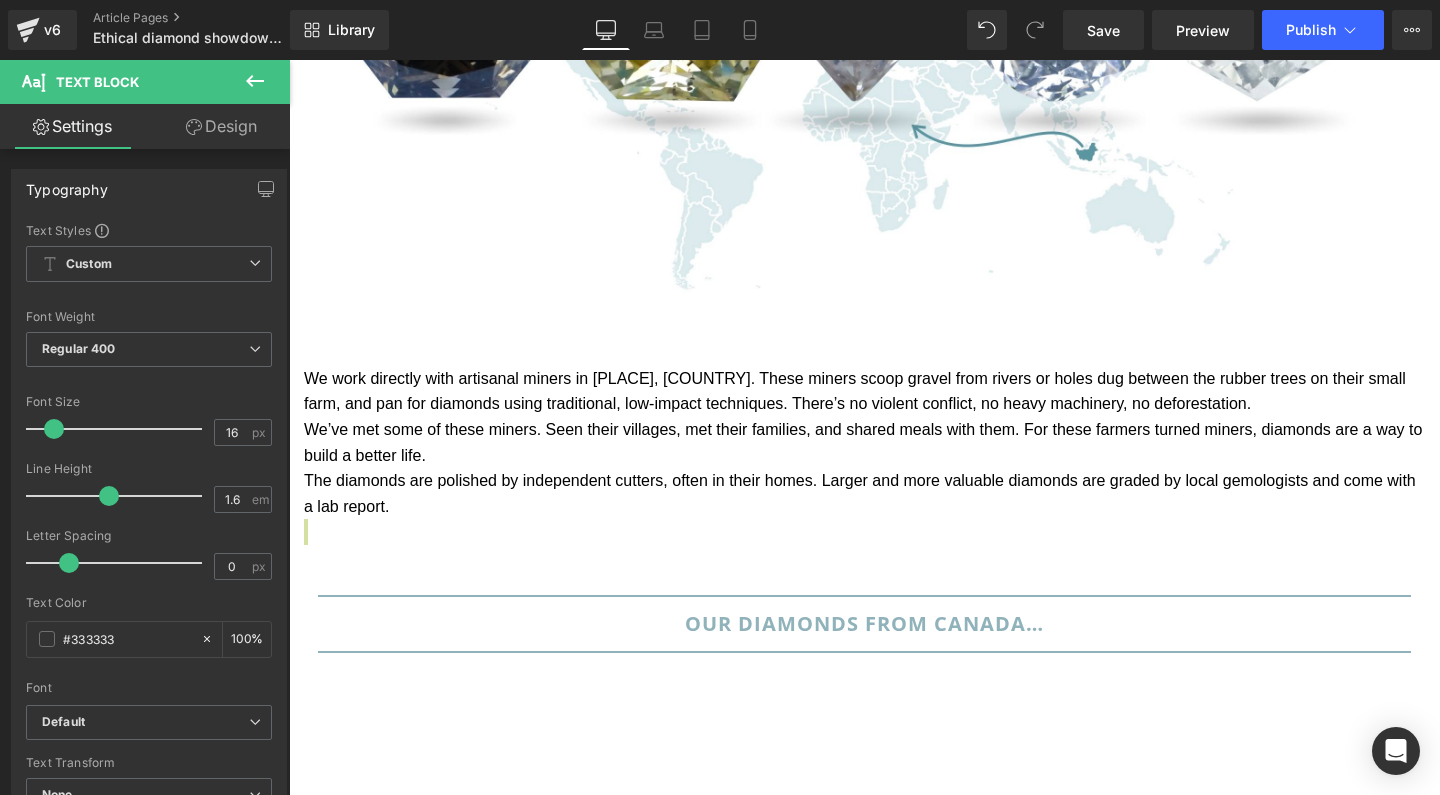 type 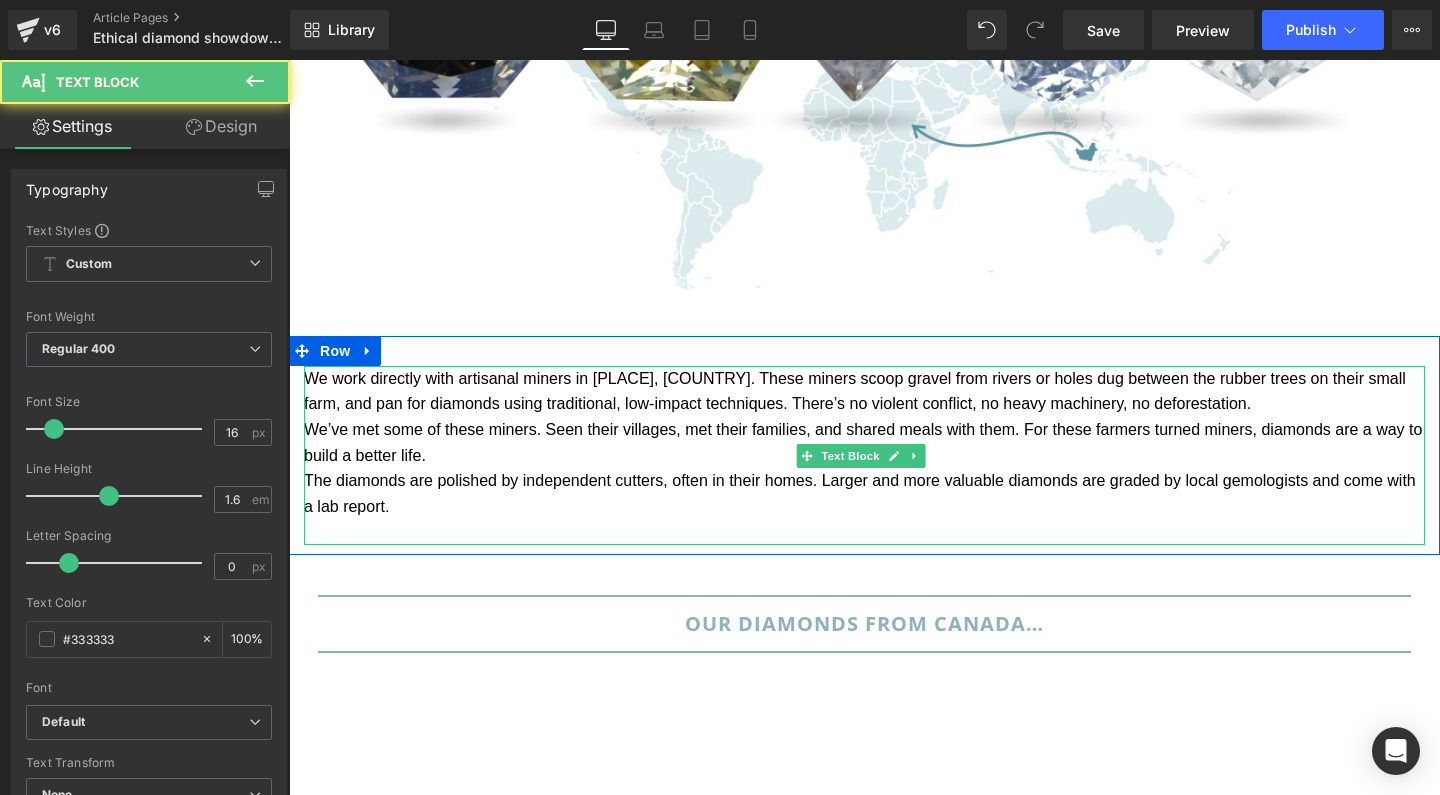 click on "We’ve met some of these miners. Seen their villages, met their families, and shared meals with them. For these farmers turned miners, diamonds are a way to build a better life." at bounding box center [865, 442] 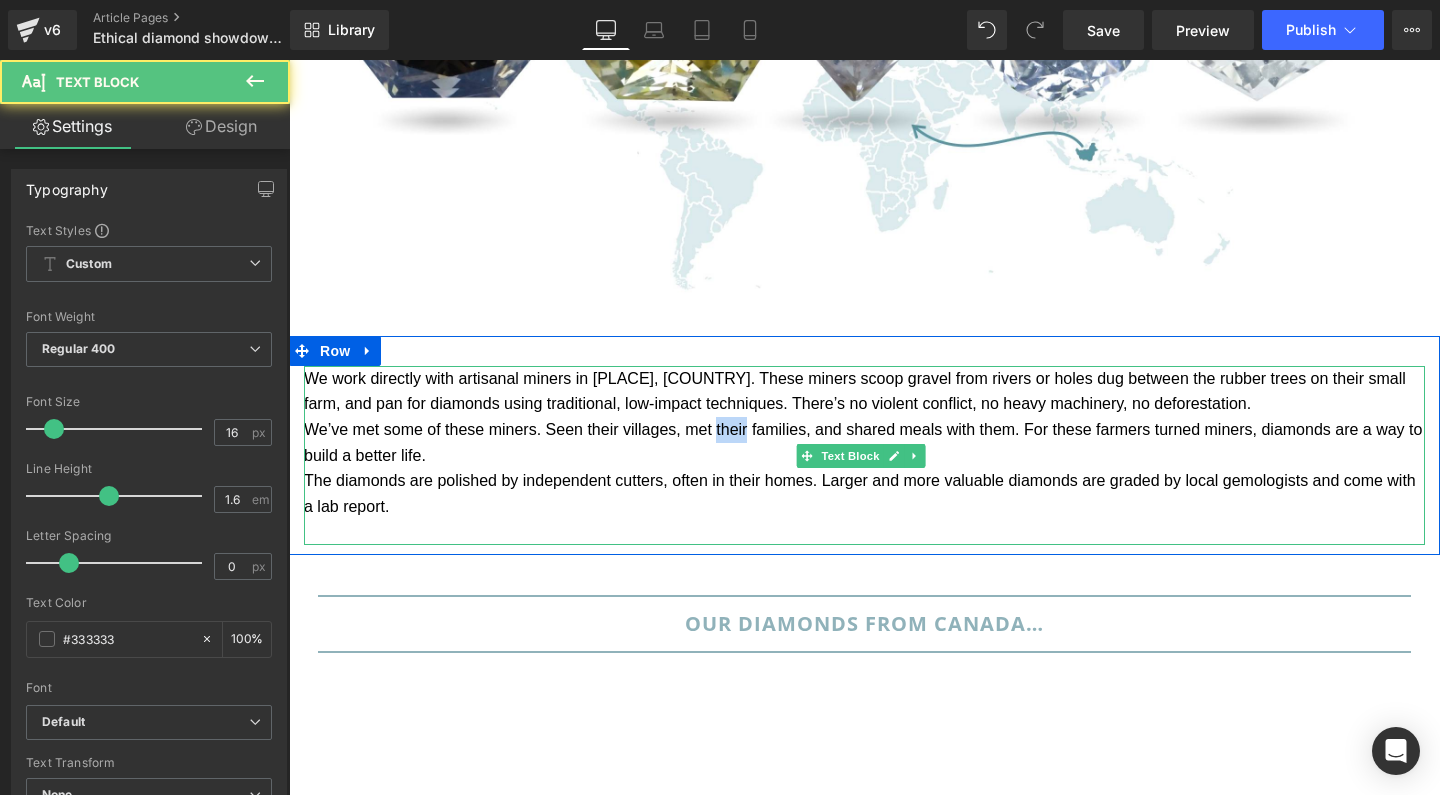 click on "We’ve met some of these miners. Seen their villages, met their families, and shared meals with them. For these farmers turned miners, diamonds are a way to build a better life." at bounding box center (865, 442) 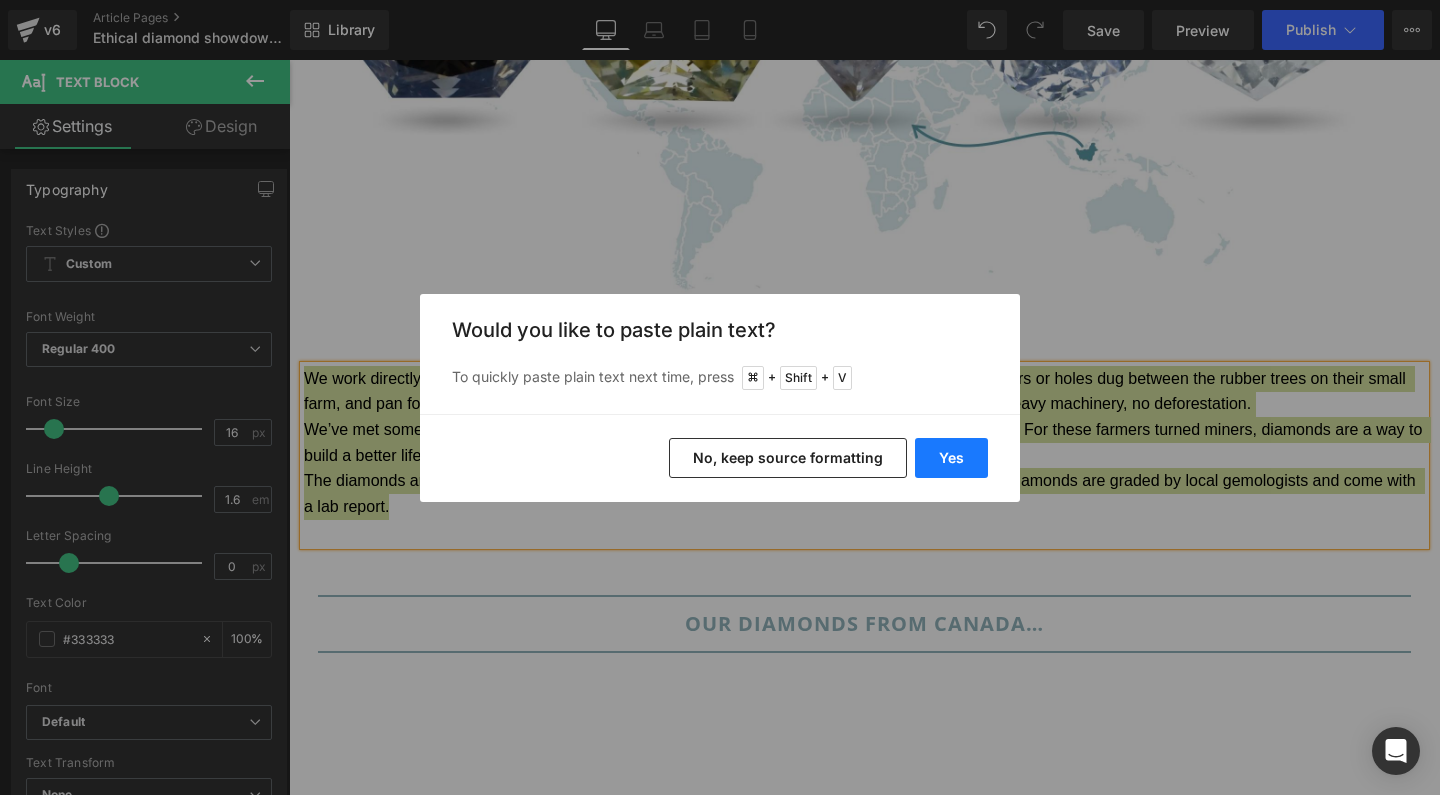 click on "Yes" at bounding box center [951, 458] 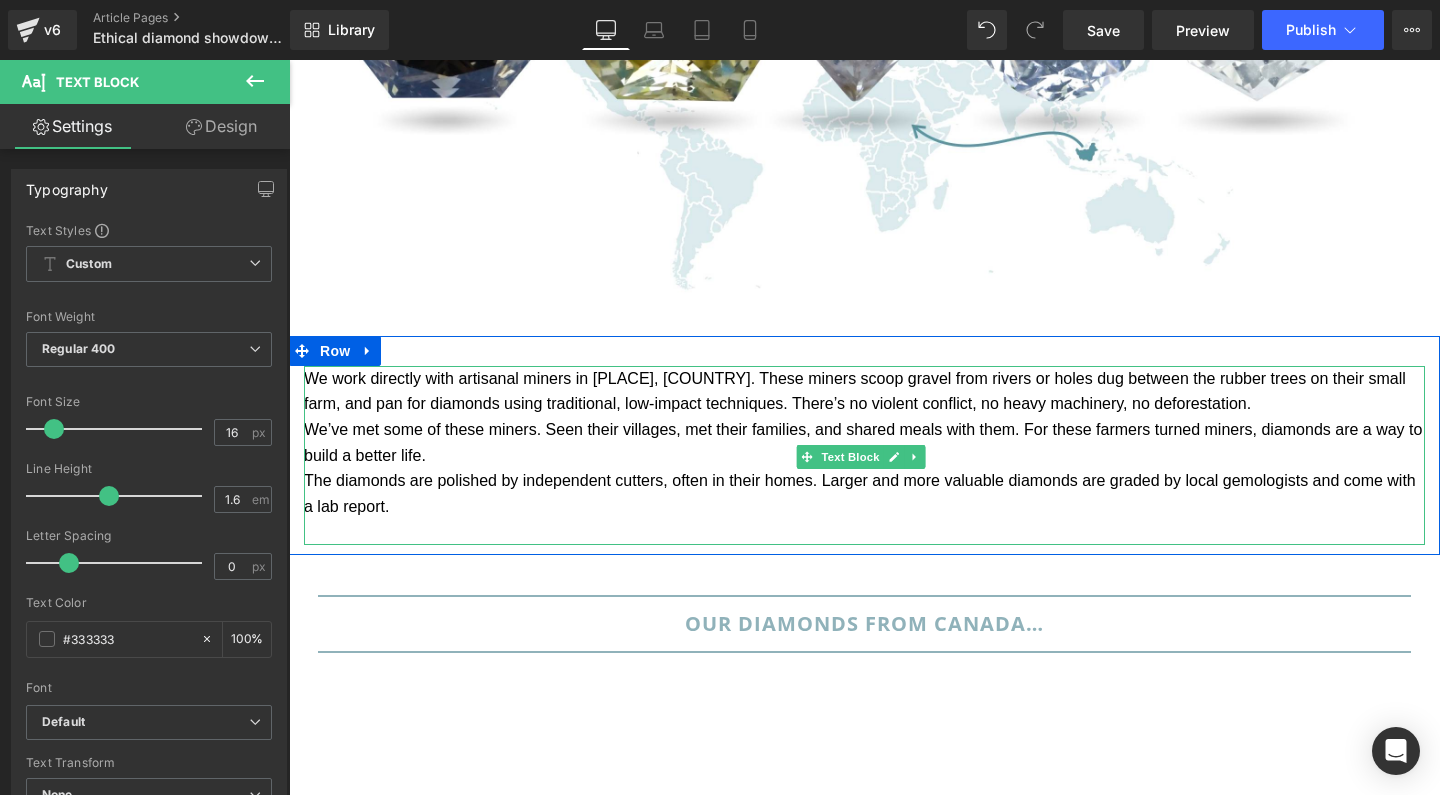 click on "We’ve met some of these miners. Seen their villages, met their families, and shared meals with them. For these farmers turned miners, diamonds are a way to build a better life." at bounding box center (864, 442) 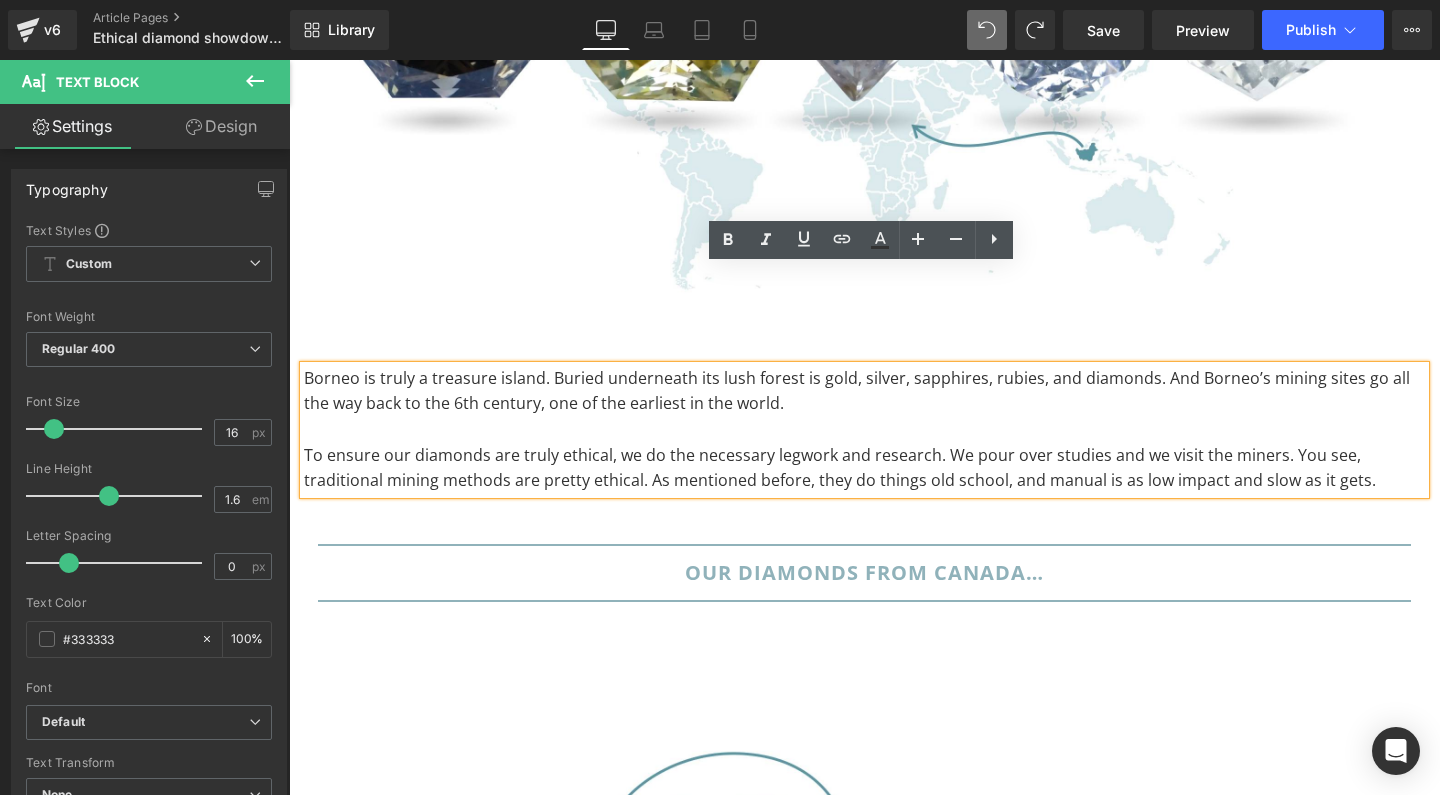 click on "Borneo is truly a treasure island. Buried underneath its lush forest is gold, silver, sapphires, rubies, and diamonds. And Borneo’s mining sites go all the way back to the 6th century, one of the earliest in the world." at bounding box center (864, 391) 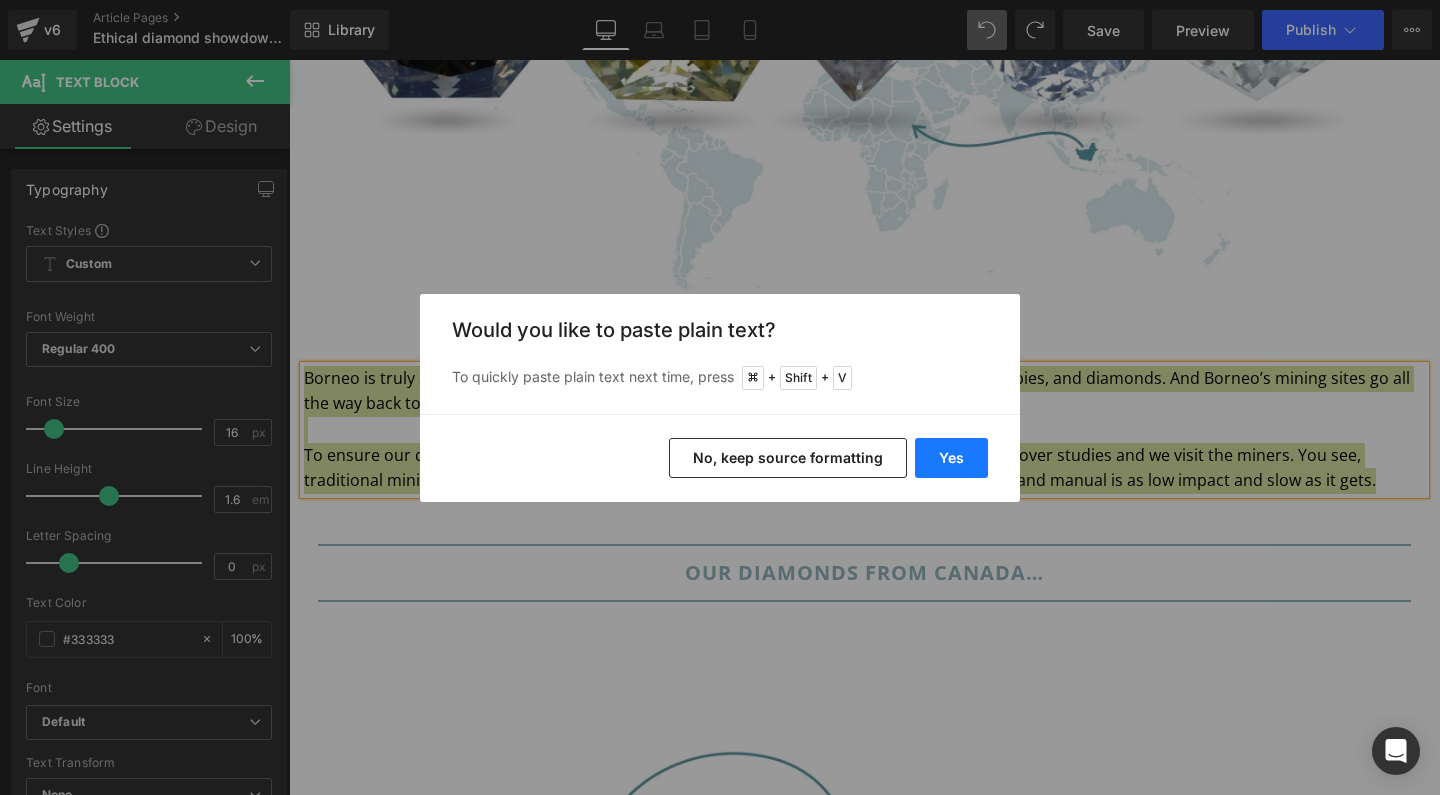 click on "Yes" at bounding box center [951, 458] 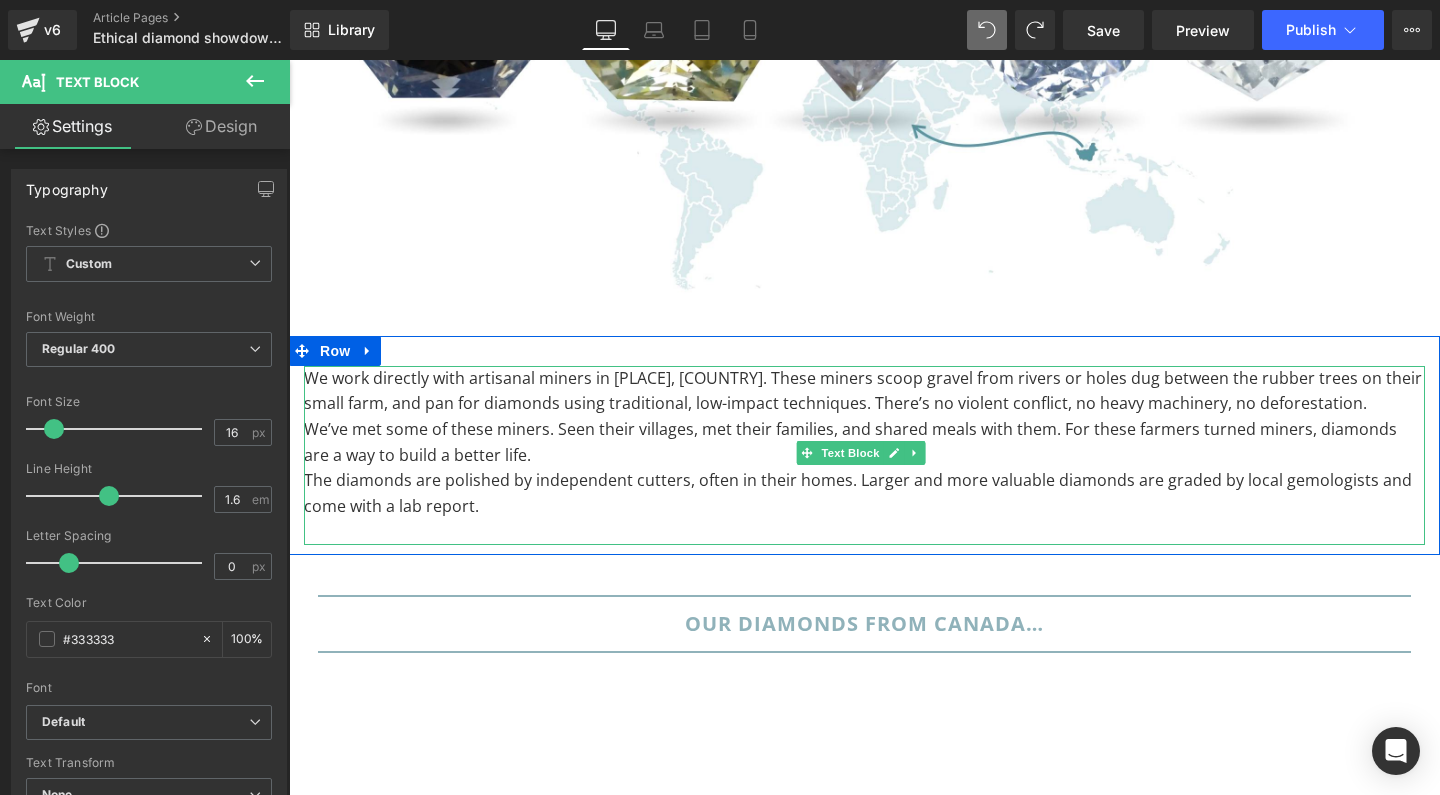 click on "The diamonds are polished by independent cutters, often in their homes. Larger and more valuable diamonds are graded by local gemologists and come with a lab report." at bounding box center (864, 493) 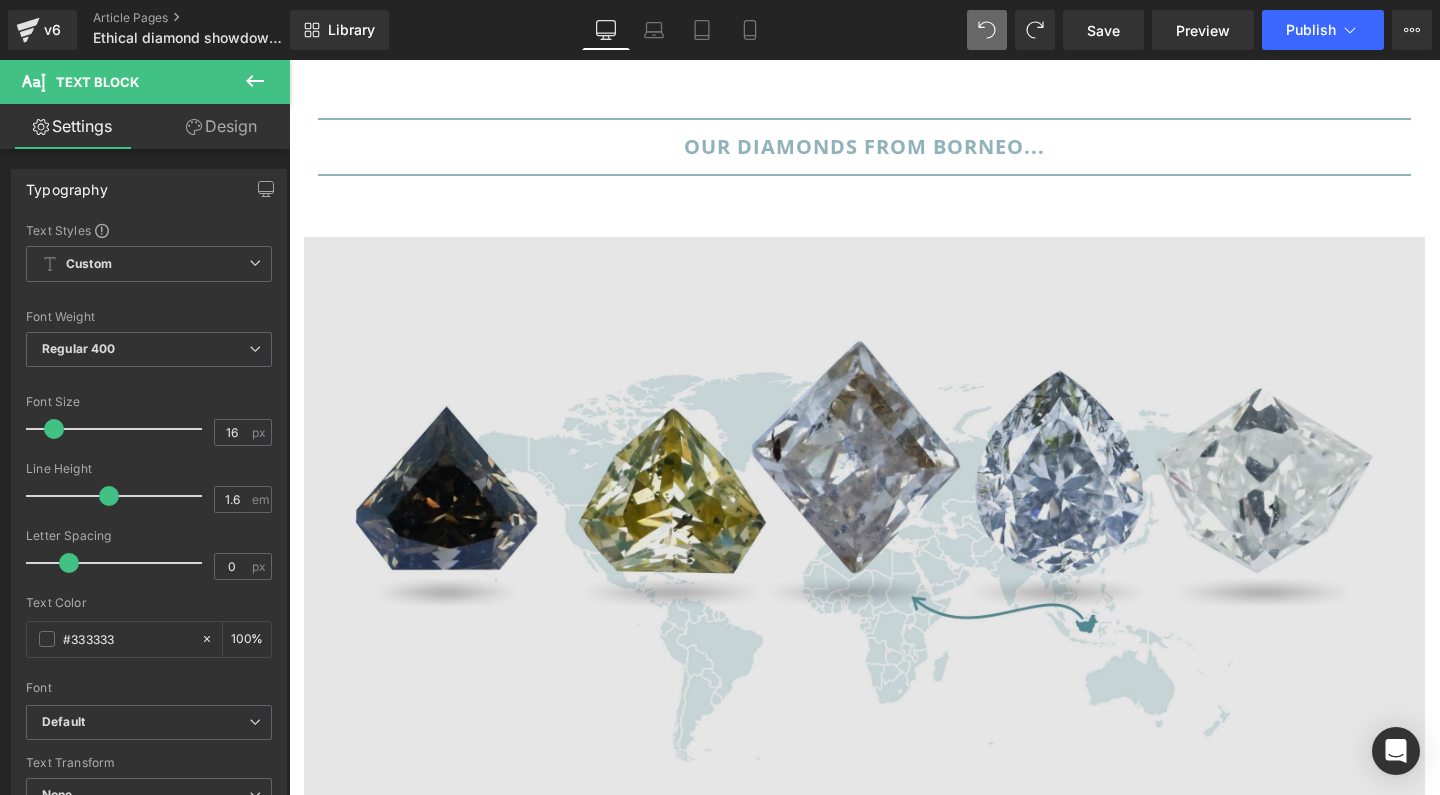 scroll, scrollTop: 6506, scrollLeft: 0, axis: vertical 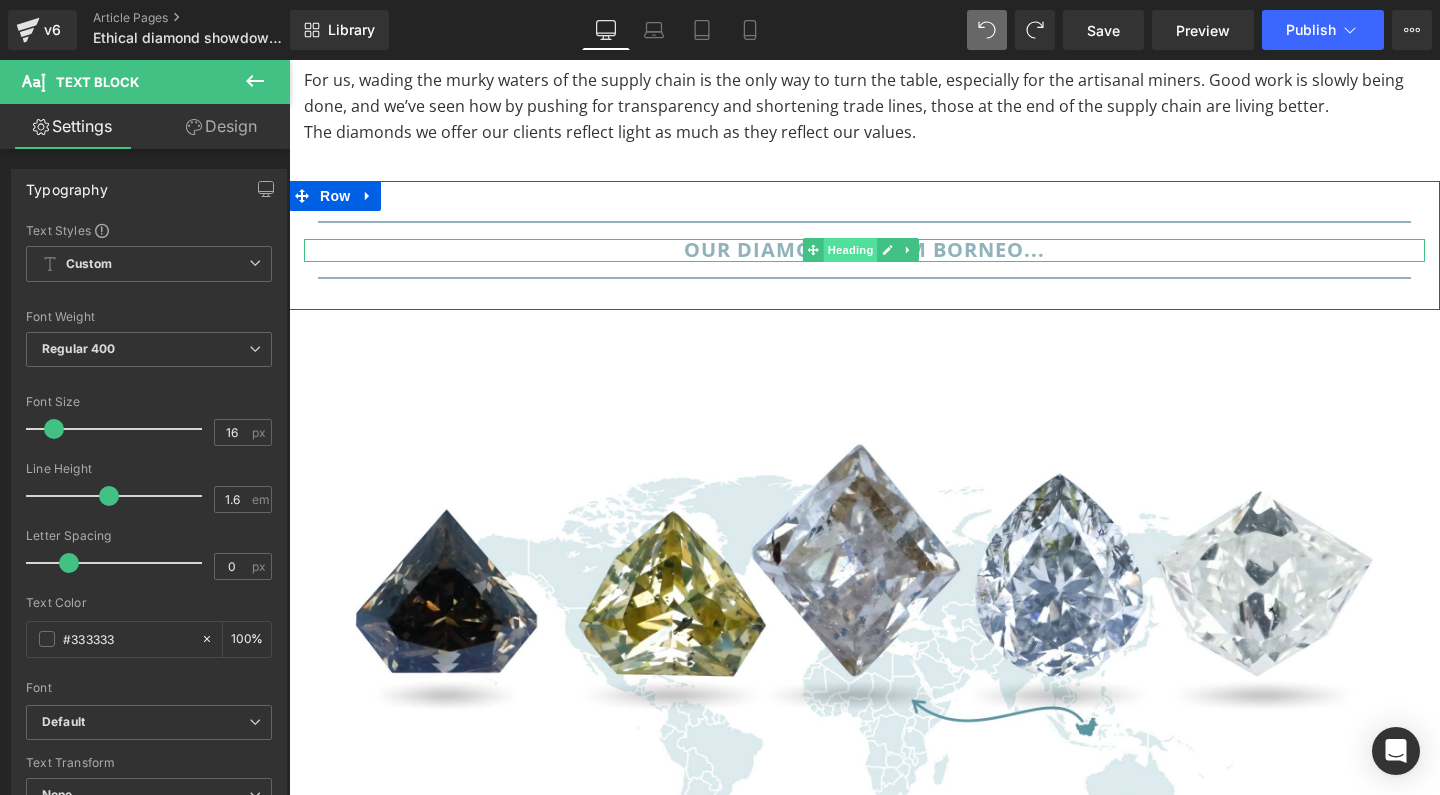click on "Heading" at bounding box center [850, 250] 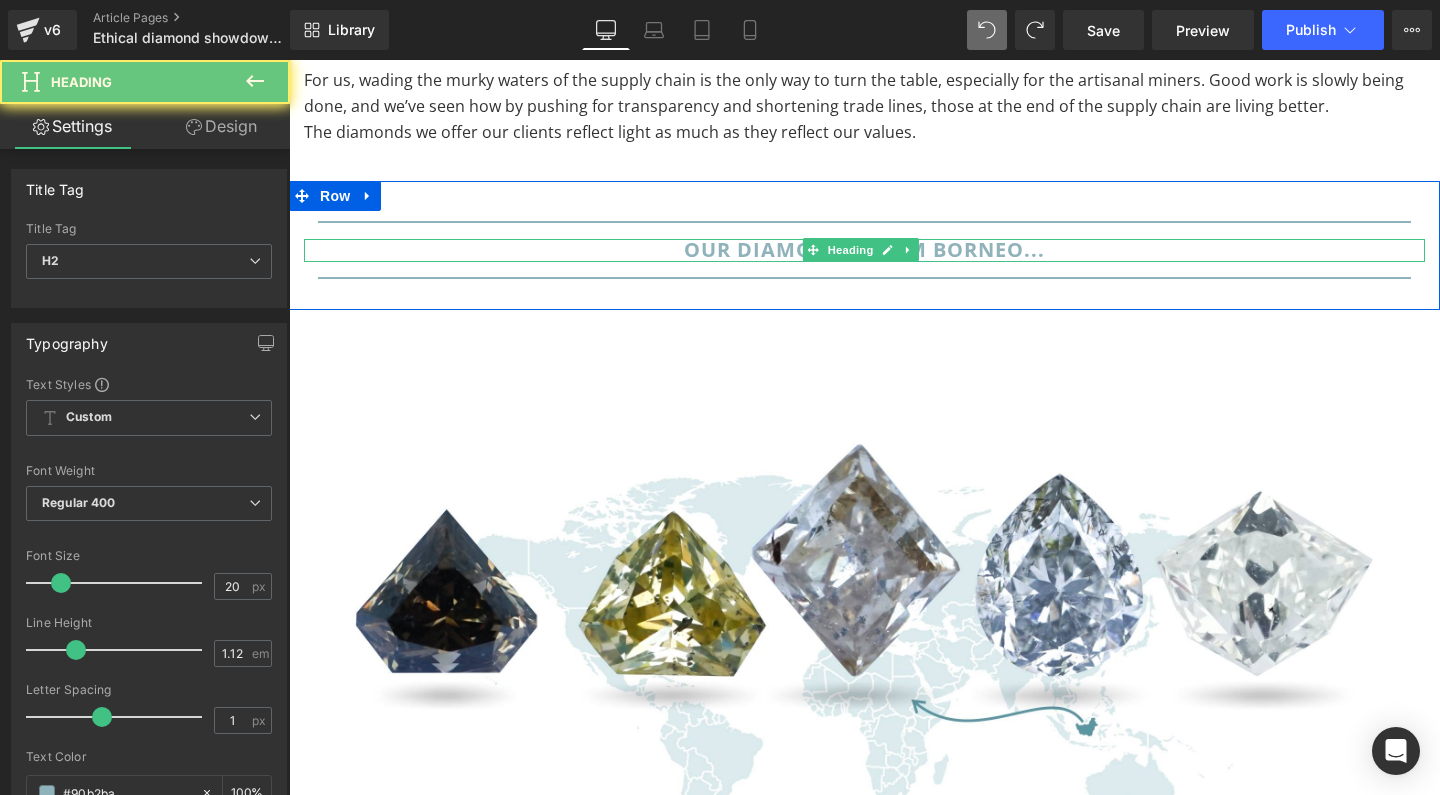 click on "Our diamonds from Borneo..." at bounding box center (864, 249) 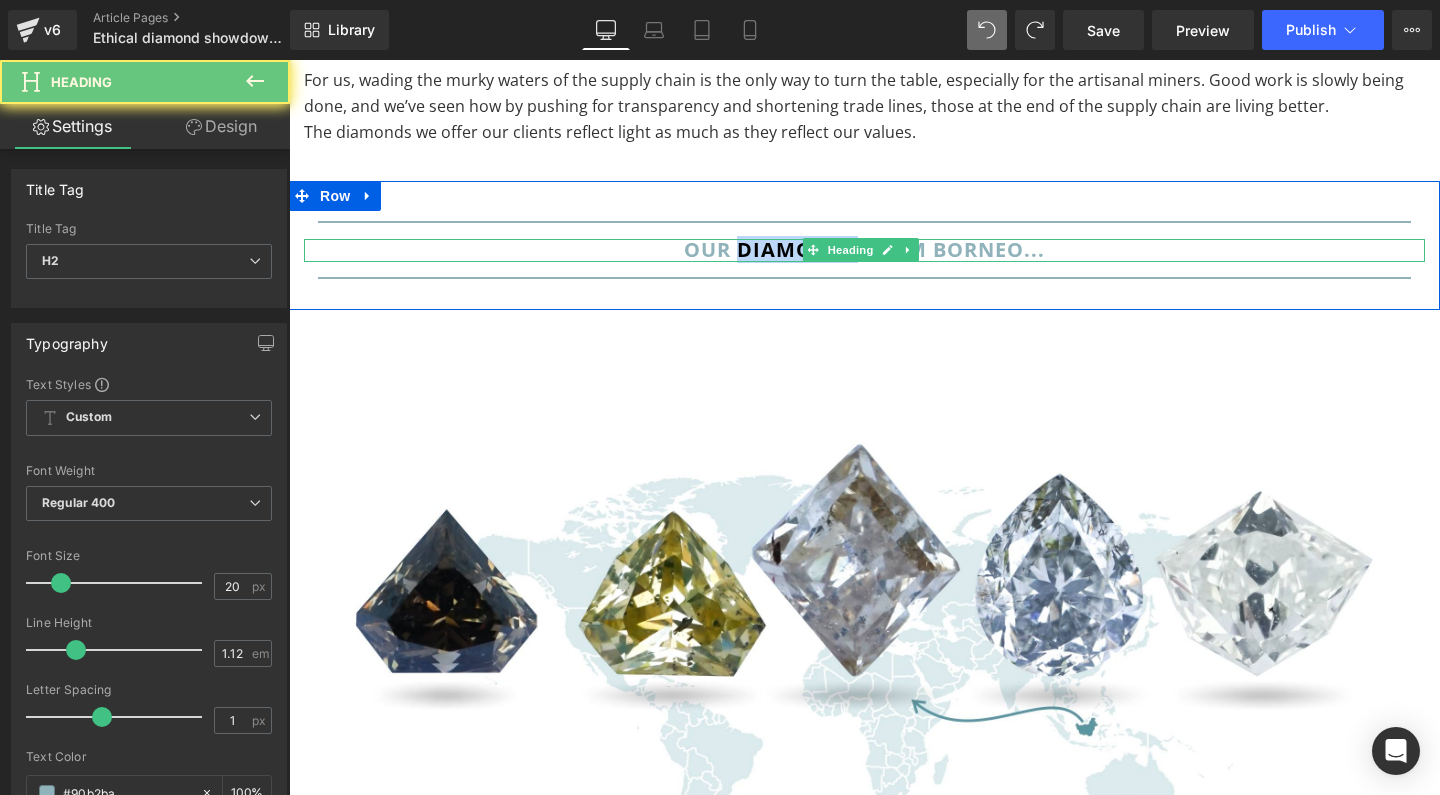 click on "Our diamonds from Borneo..." at bounding box center (864, 249) 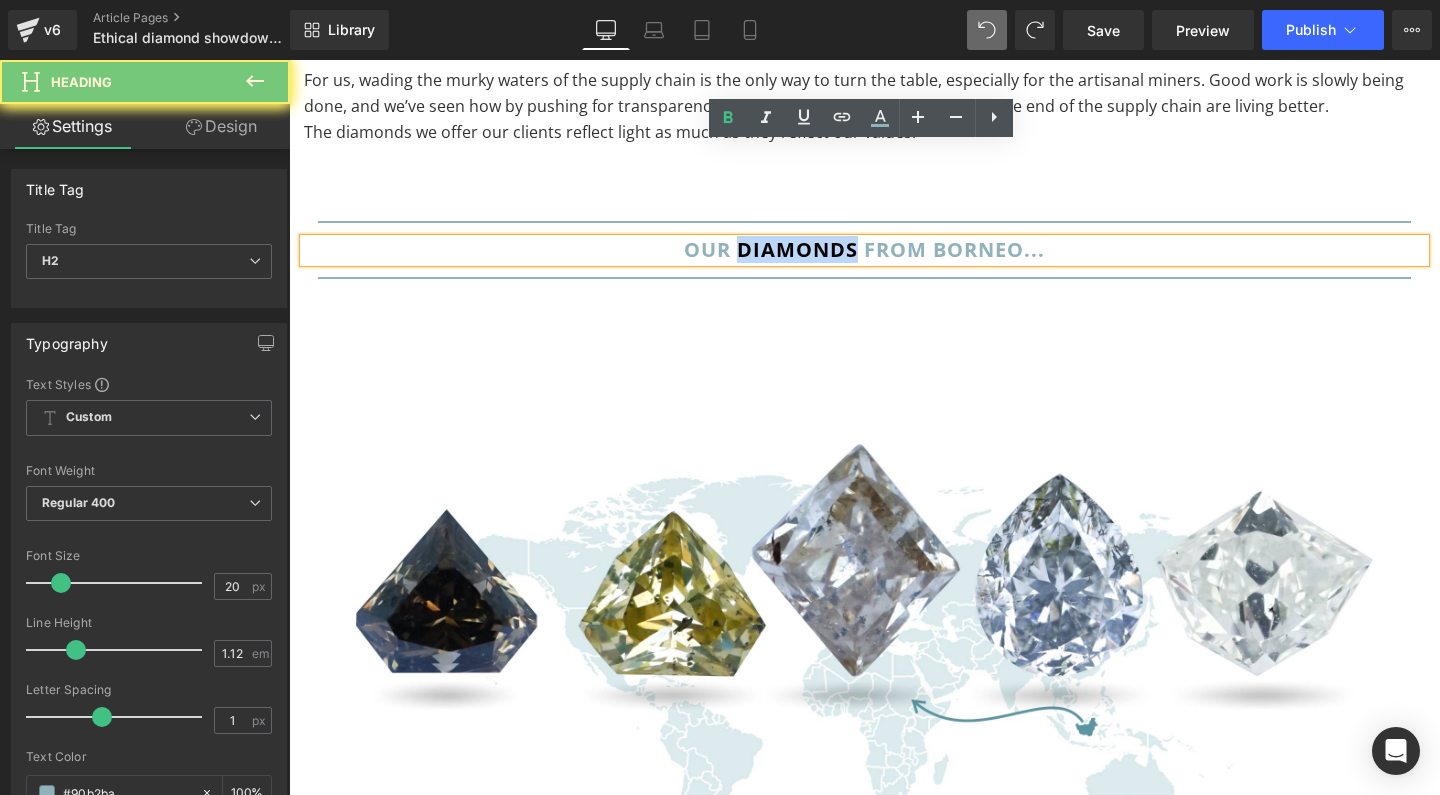 click on "Our diamonds from Borneo..." at bounding box center [864, 249] 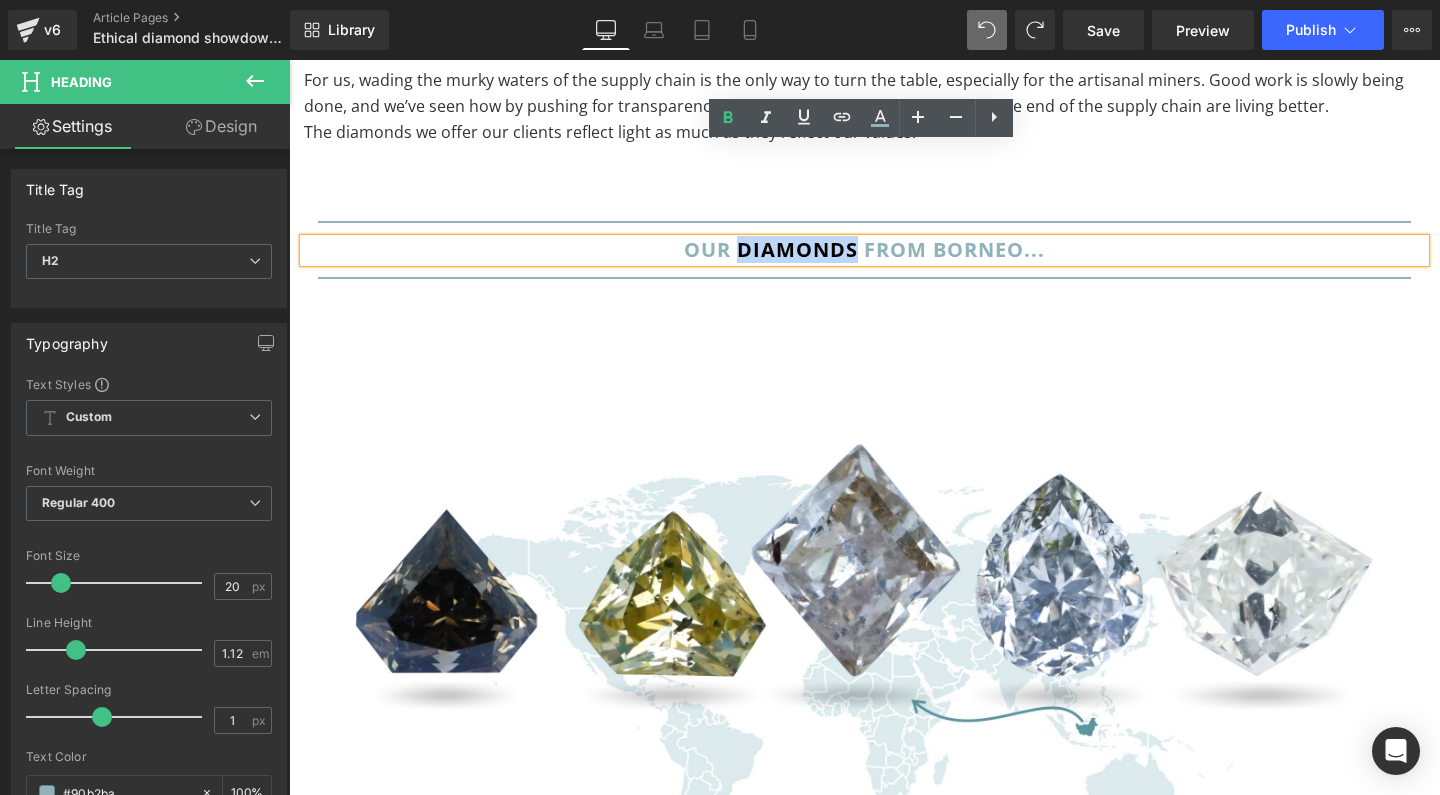 type 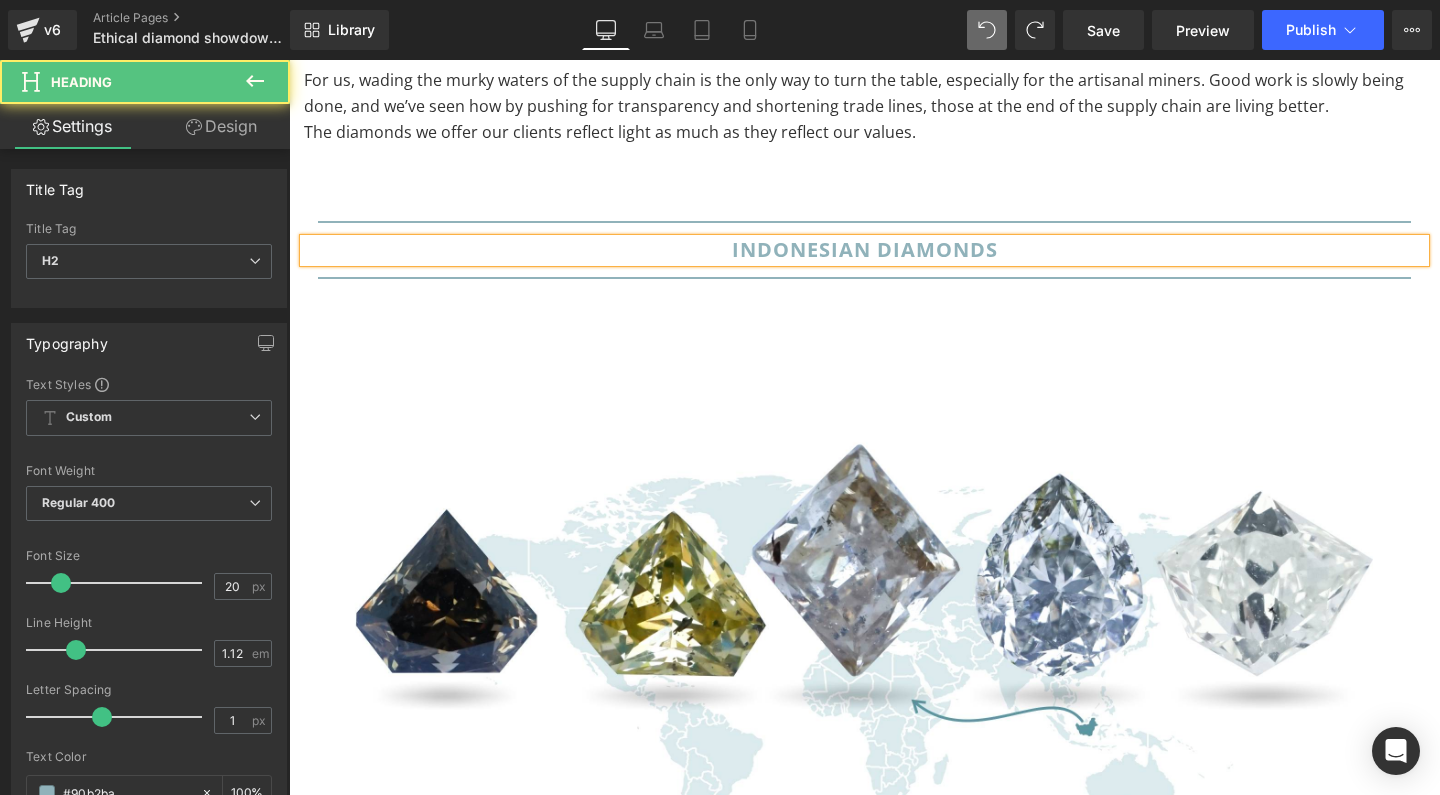 click on "indonesian diamonds" at bounding box center (865, 249) 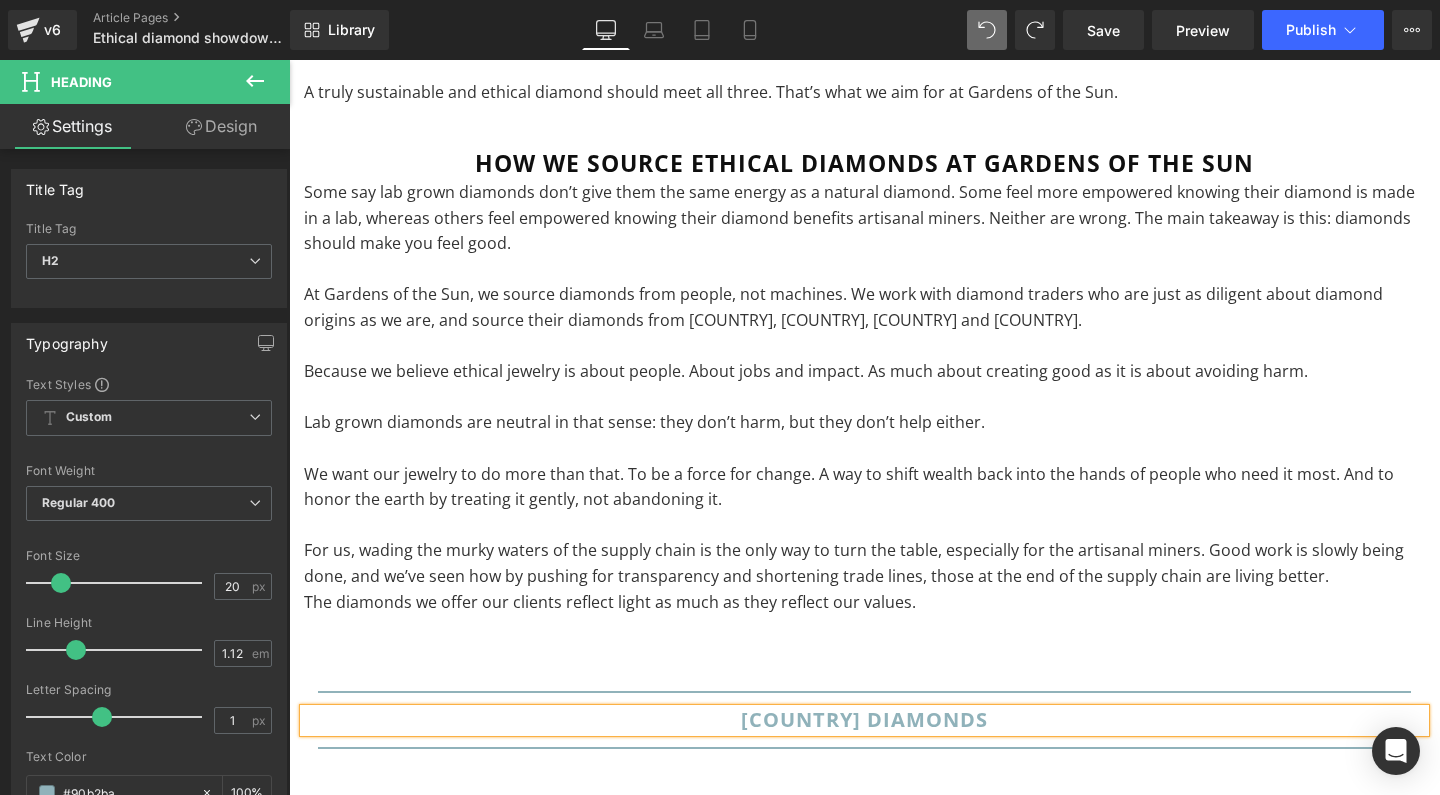 scroll, scrollTop: 6038, scrollLeft: 0, axis: vertical 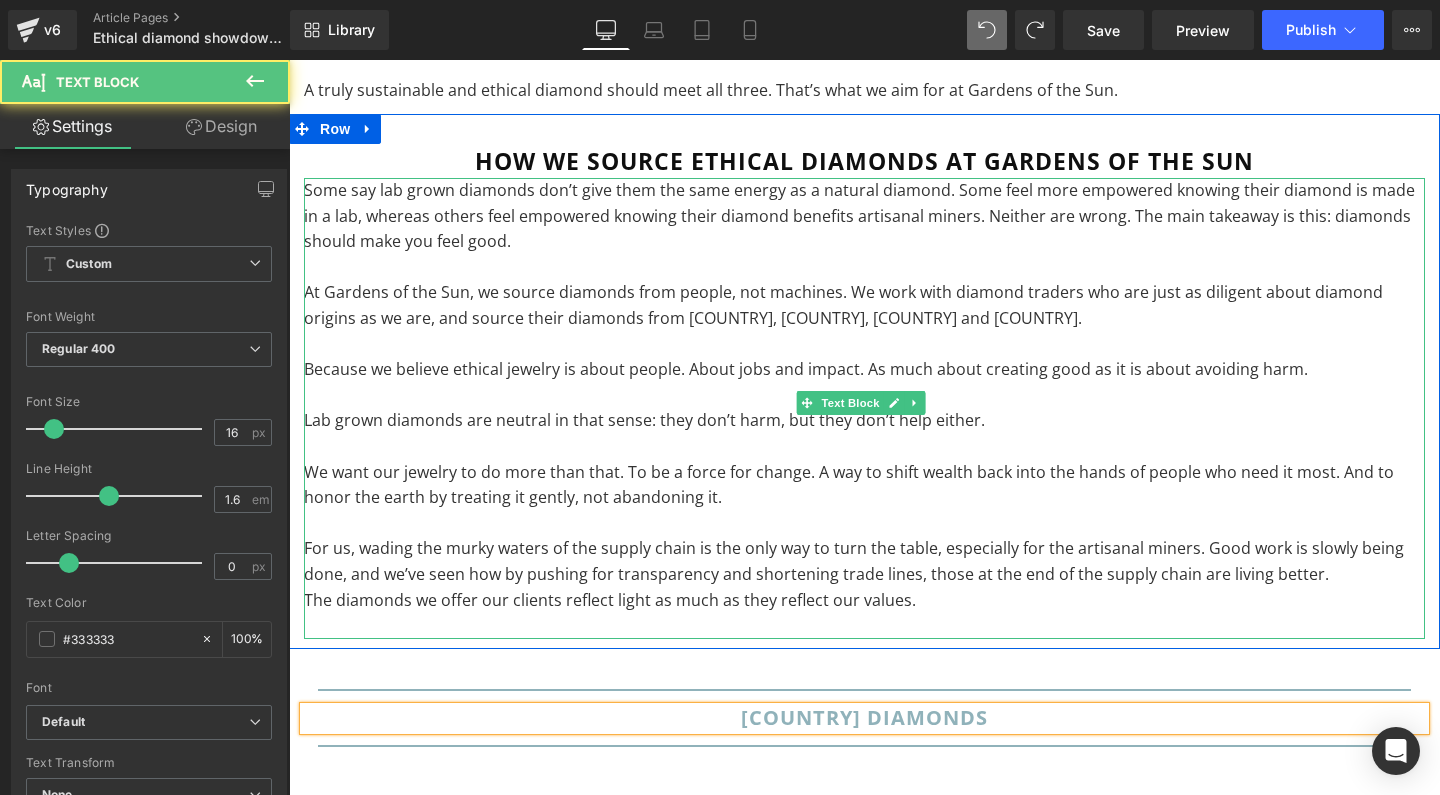 click on "The diamonds we offer our clients reflect light as much as they reflect our values." at bounding box center [864, 601] 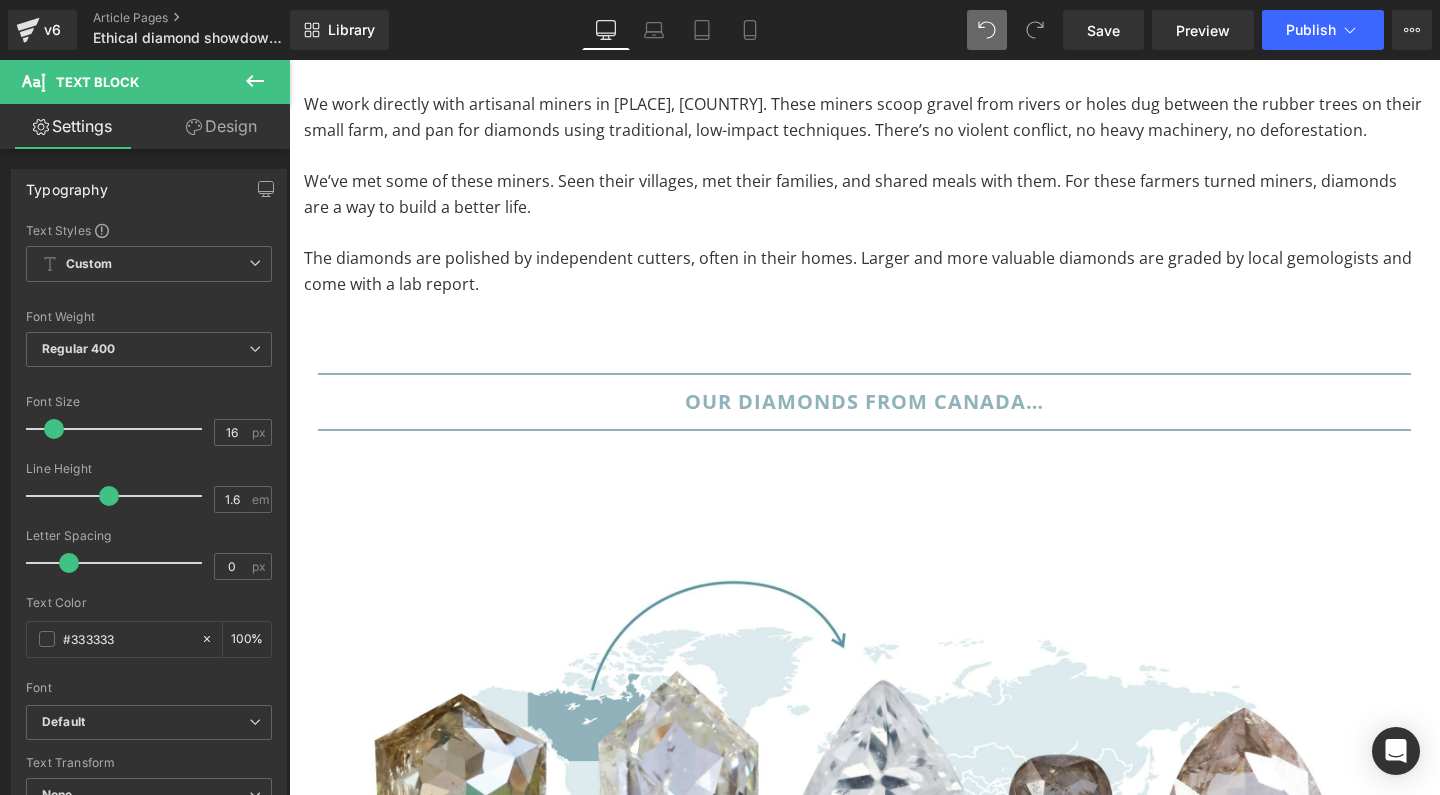 scroll, scrollTop: 7427, scrollLeft: 0, axis: vertical 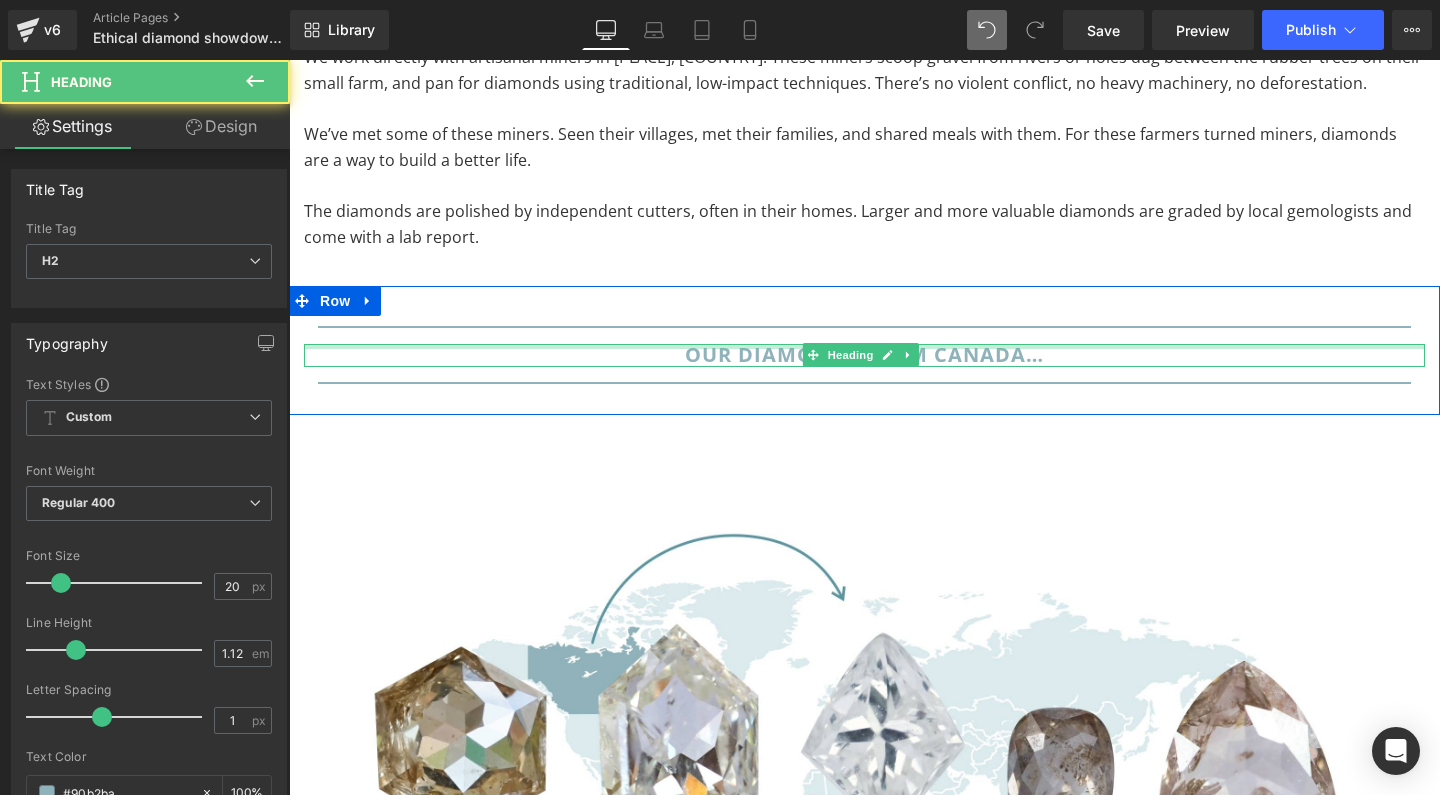 click at bounding box center [864, 346] 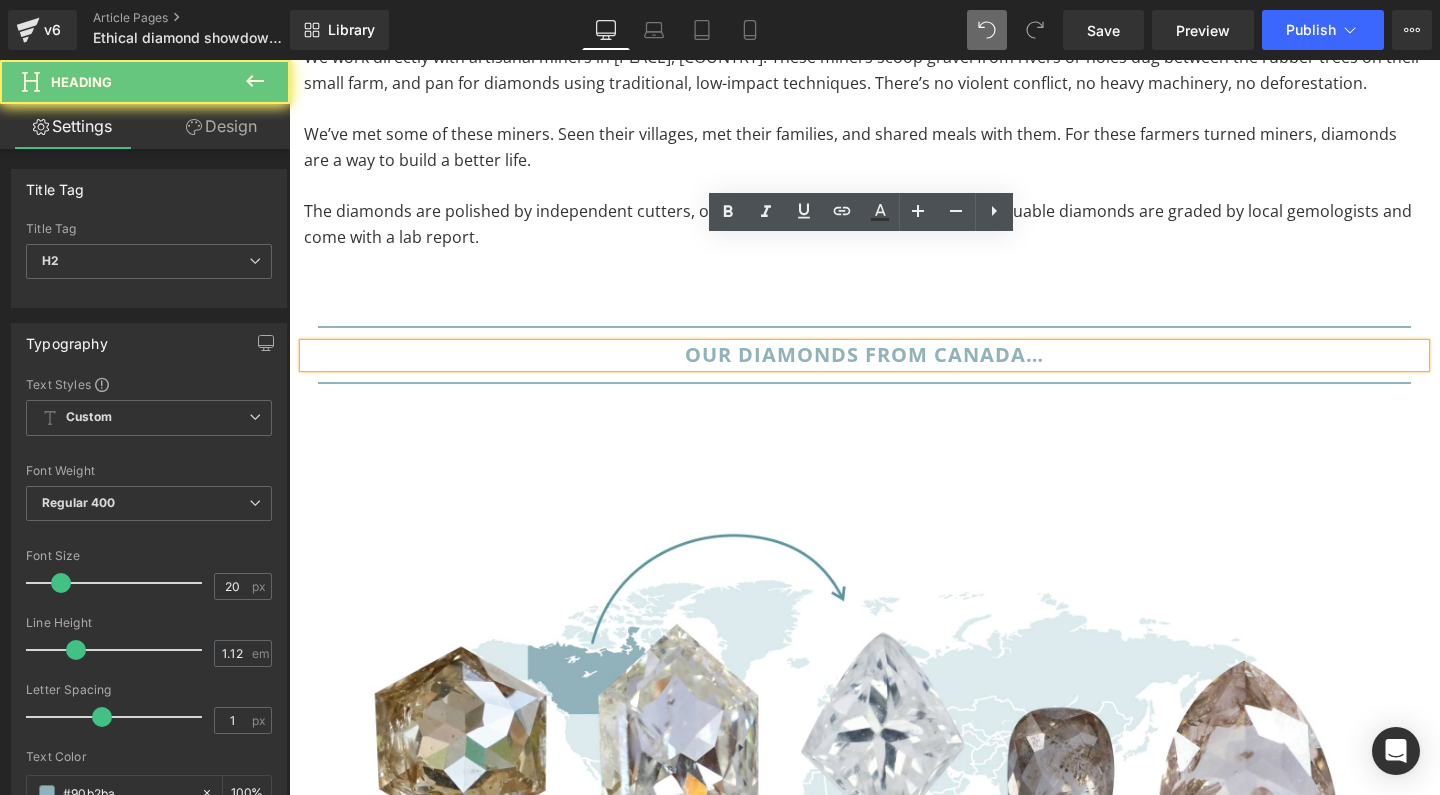 click on "Our diamonds from Canada…" at bounding box center [864, 354] 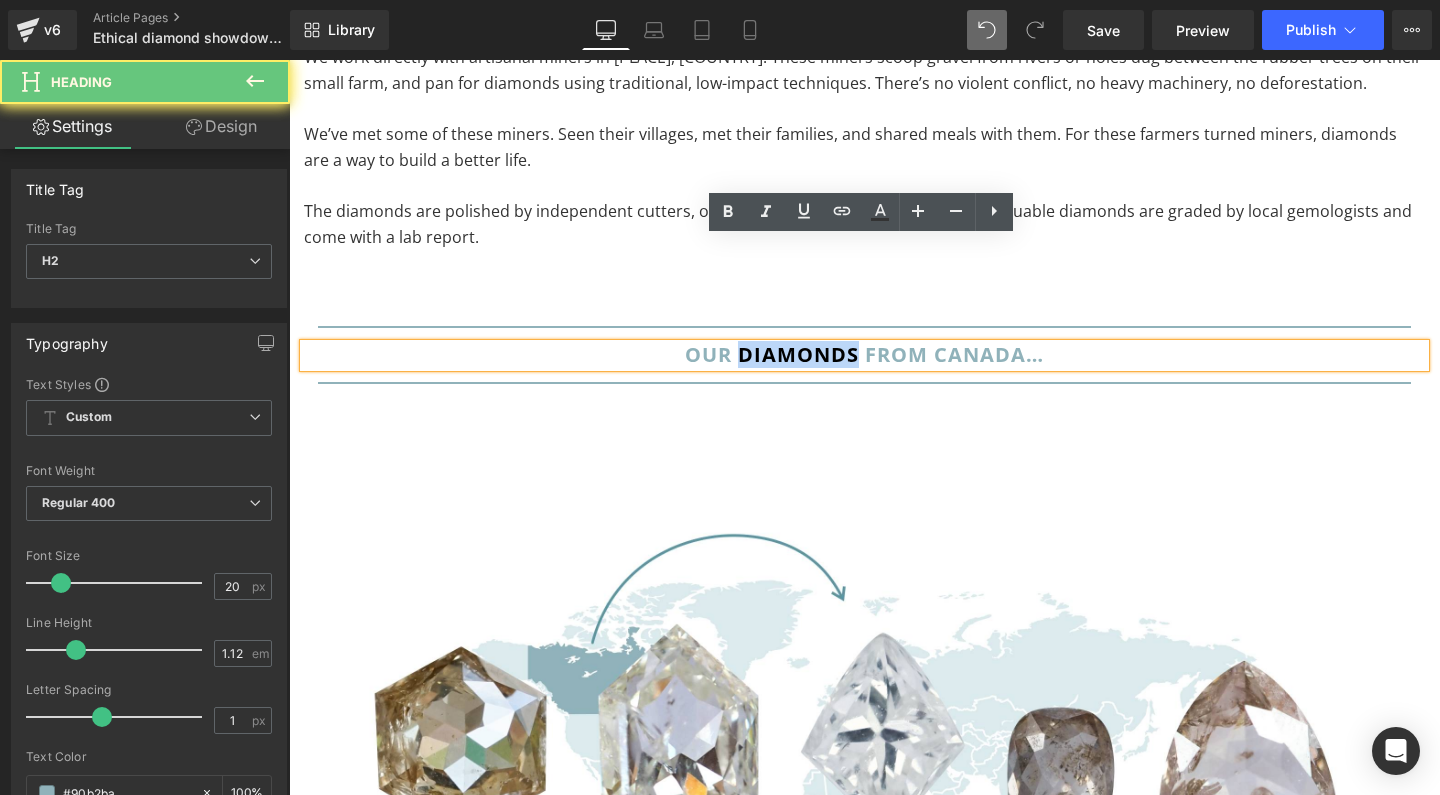 click on "Our diamonds from Canada…" at bounding box center (864, 354) 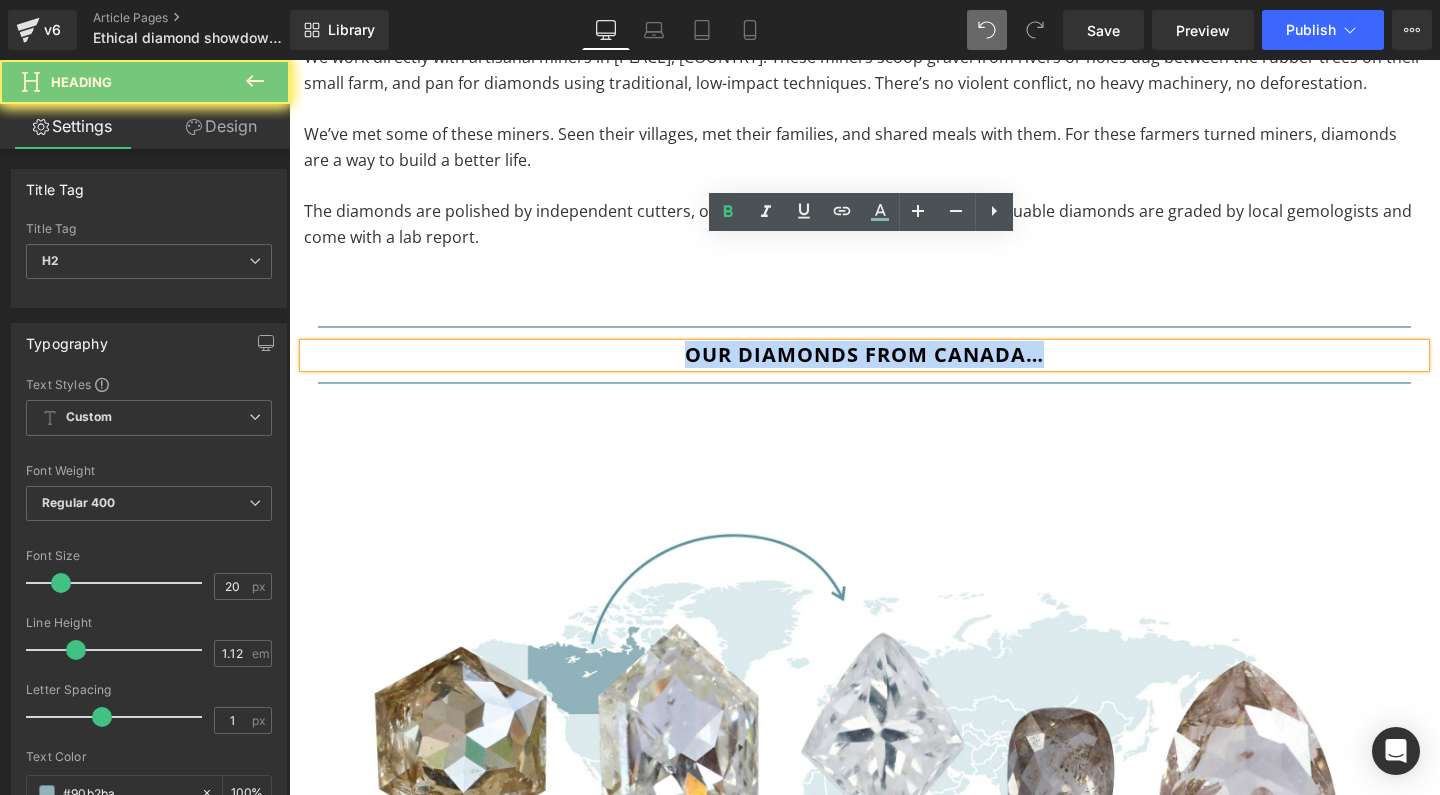 click on "Our diamonds from Canada…" at bounding box center [864, 354] 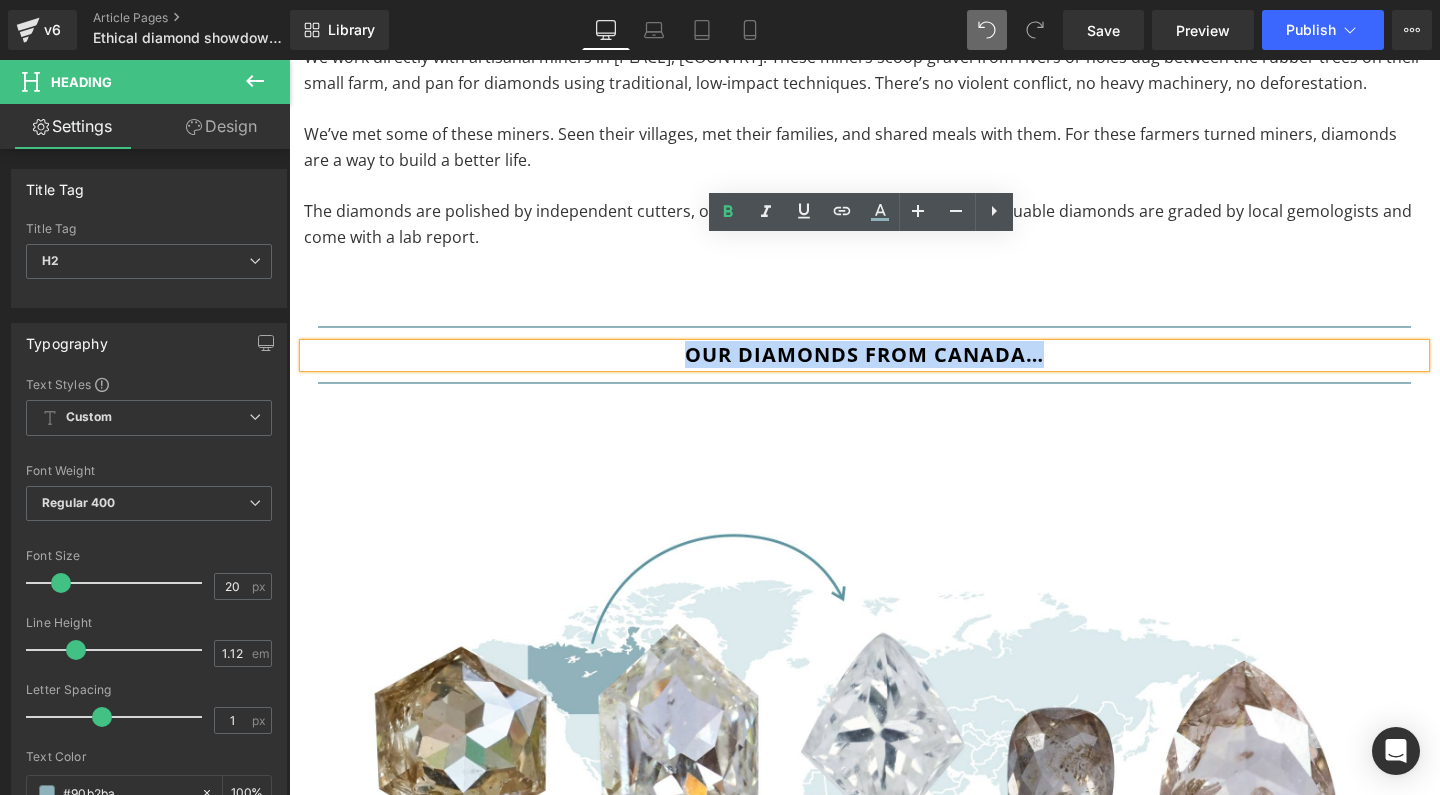type 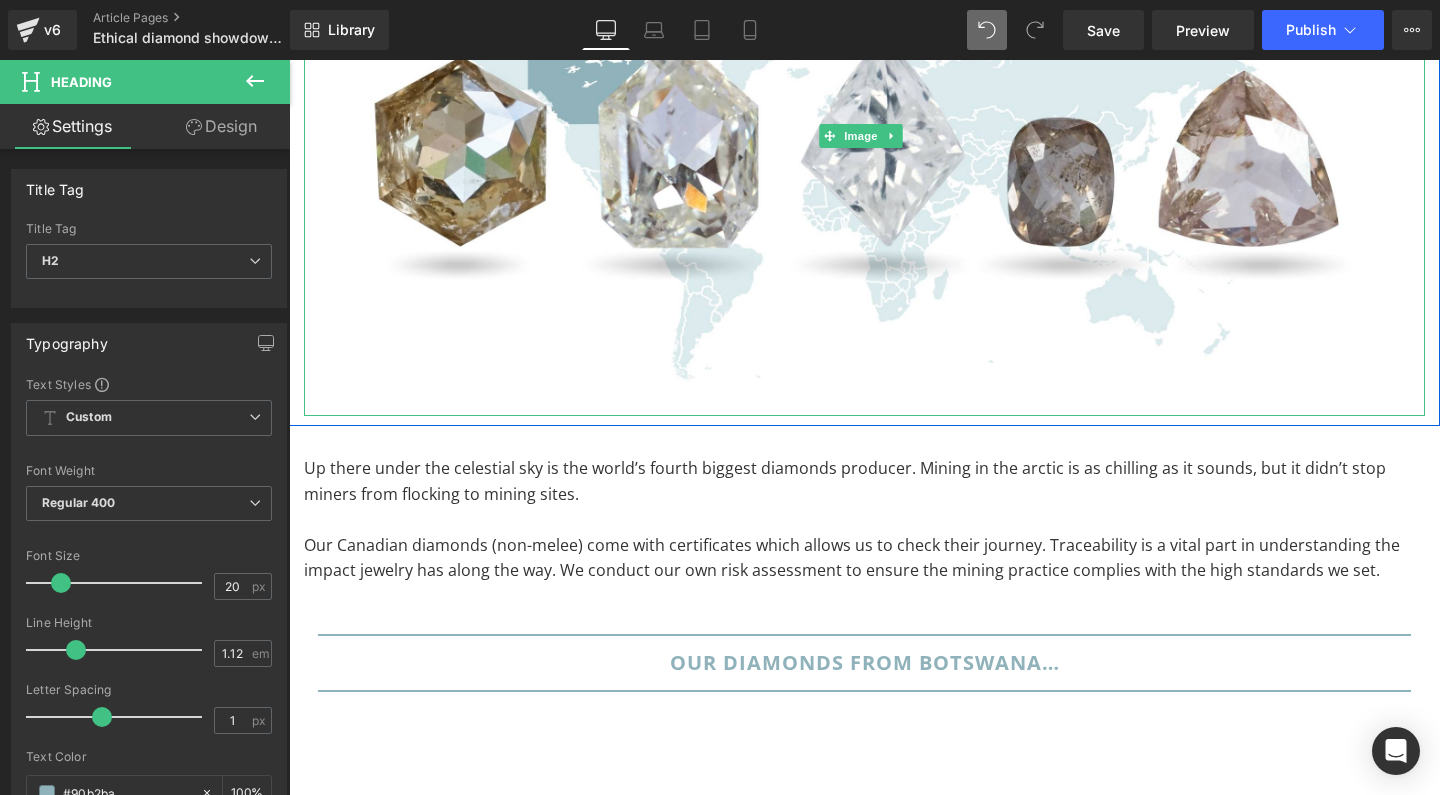 scroll, scrollTop: 8041, scrollLeft: 0, axis: vertical 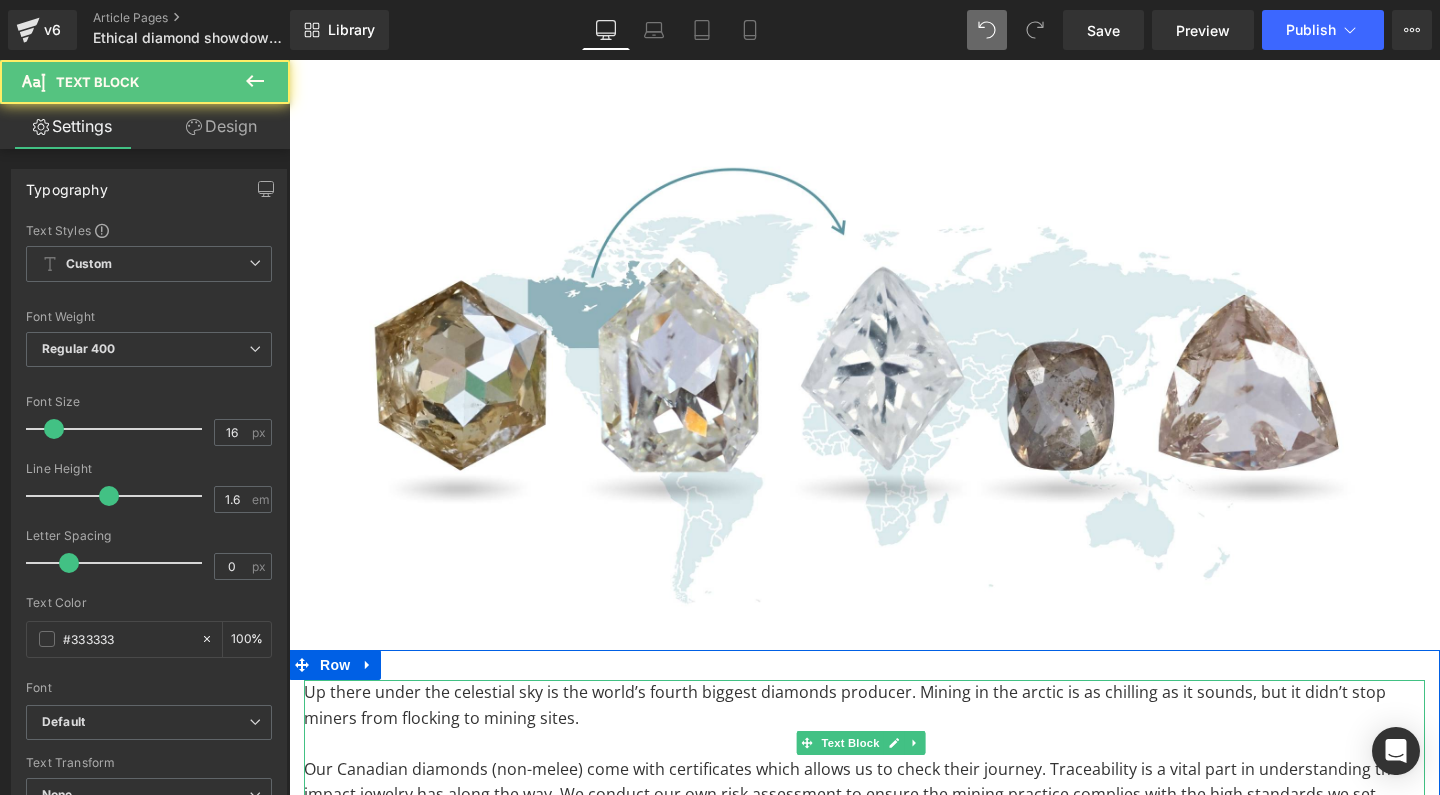 click on "Up there under the celestial sky is the world’s fourth biggest diamonds producer. Mining in the arctic is as chilling as it sounds, but it didn’t stop miners from flocking to mining sites." at bounding box center (864, 705) 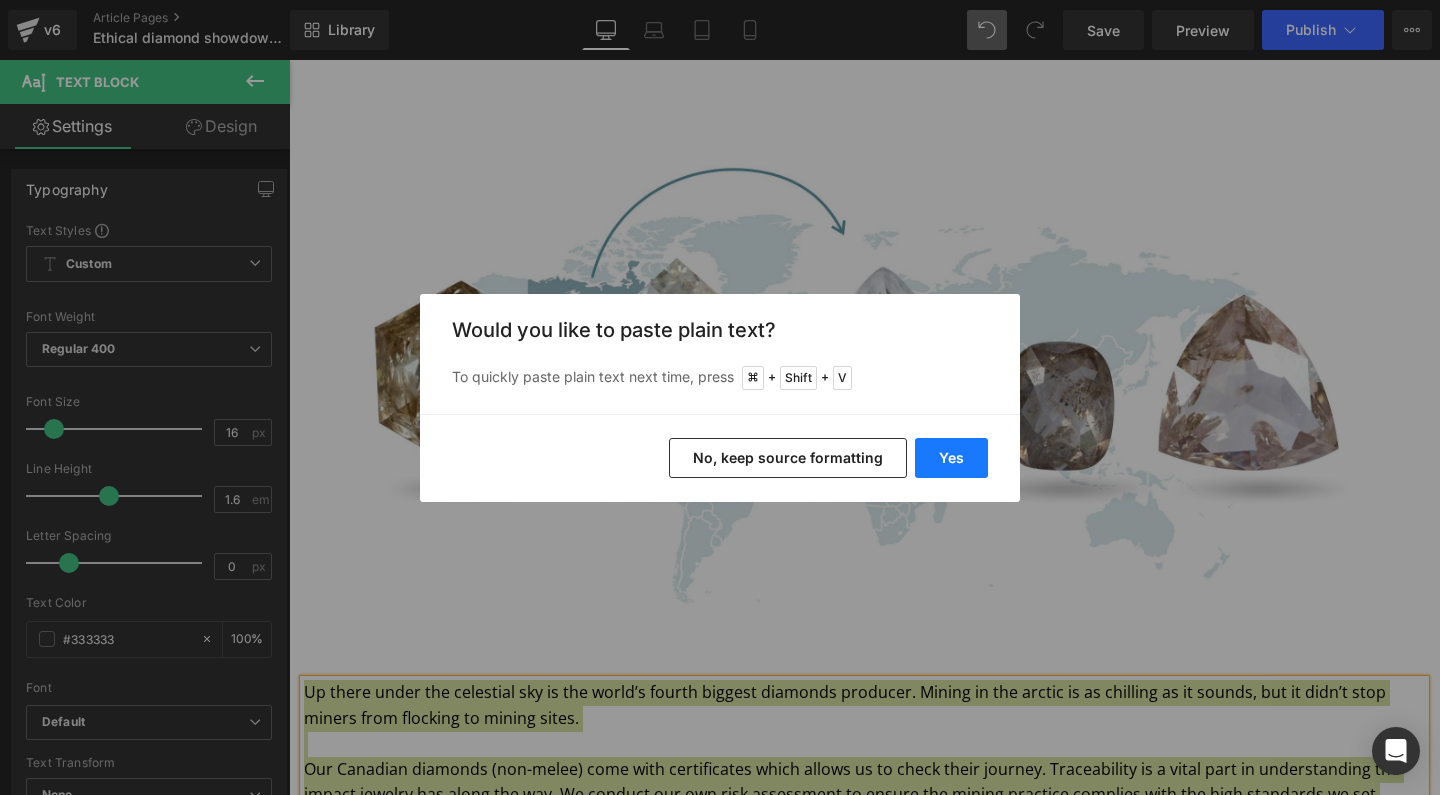 click on "Yes" at bounding box center (951, 458) 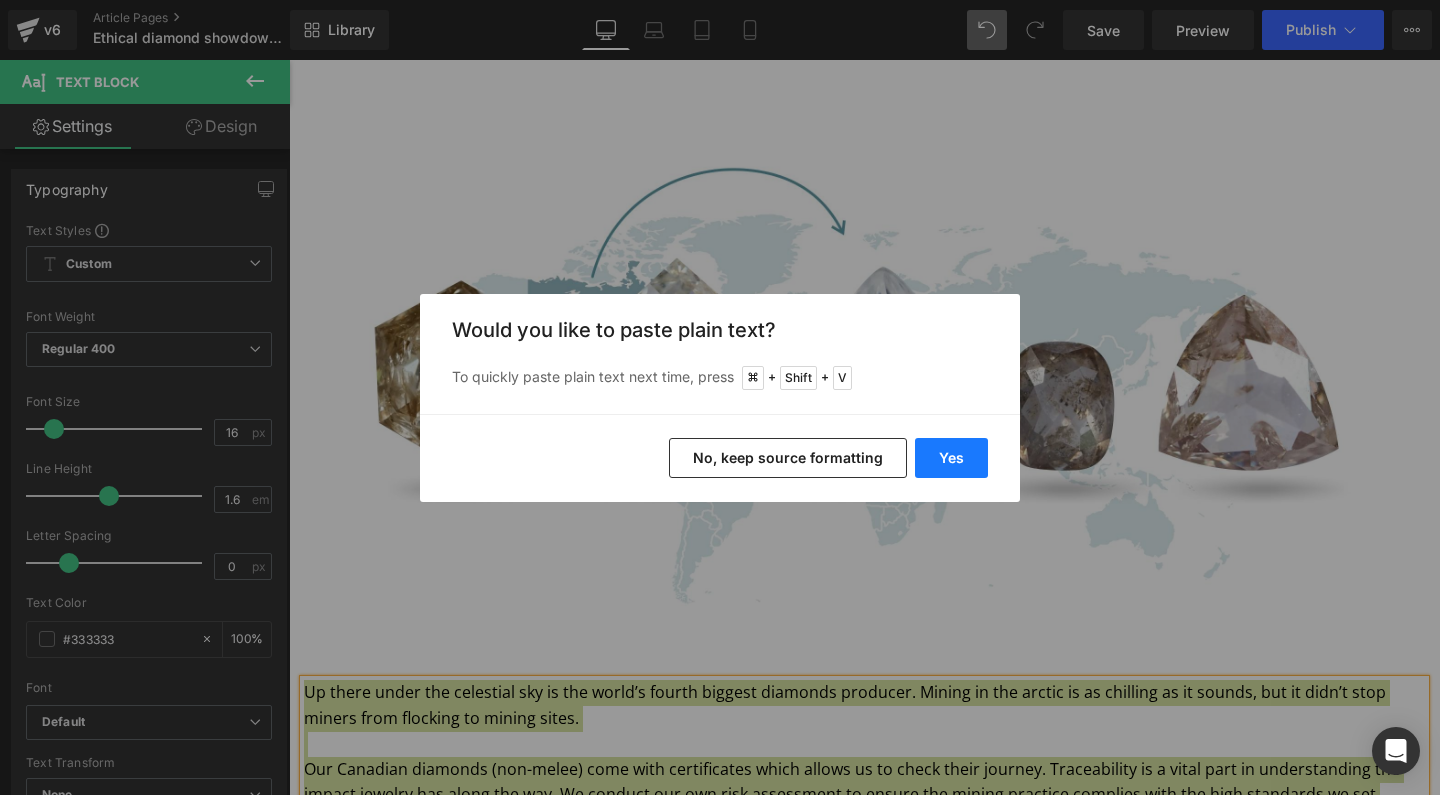 type 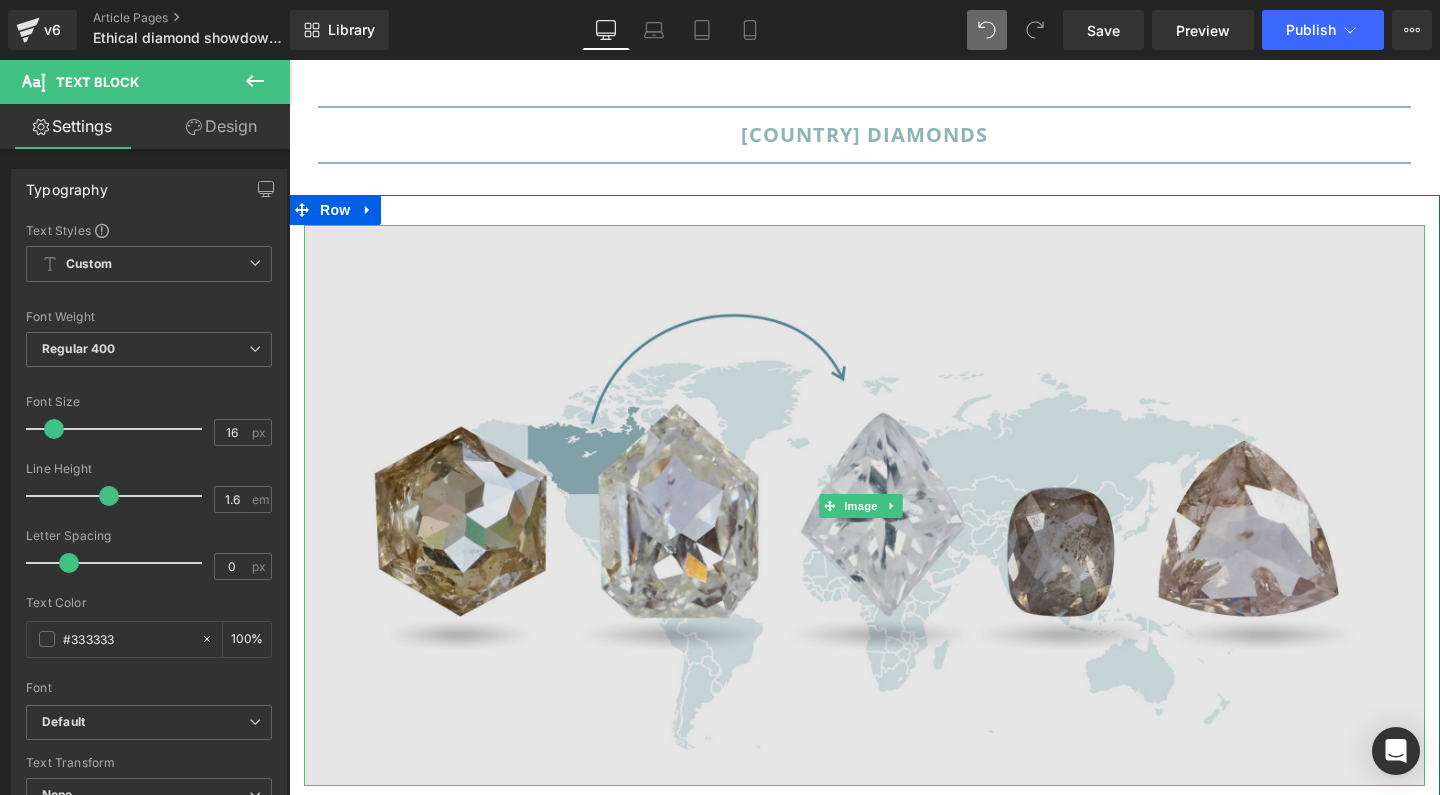 scroll, scrollTop: 7692, scrollLeft: 0, axis: vertical 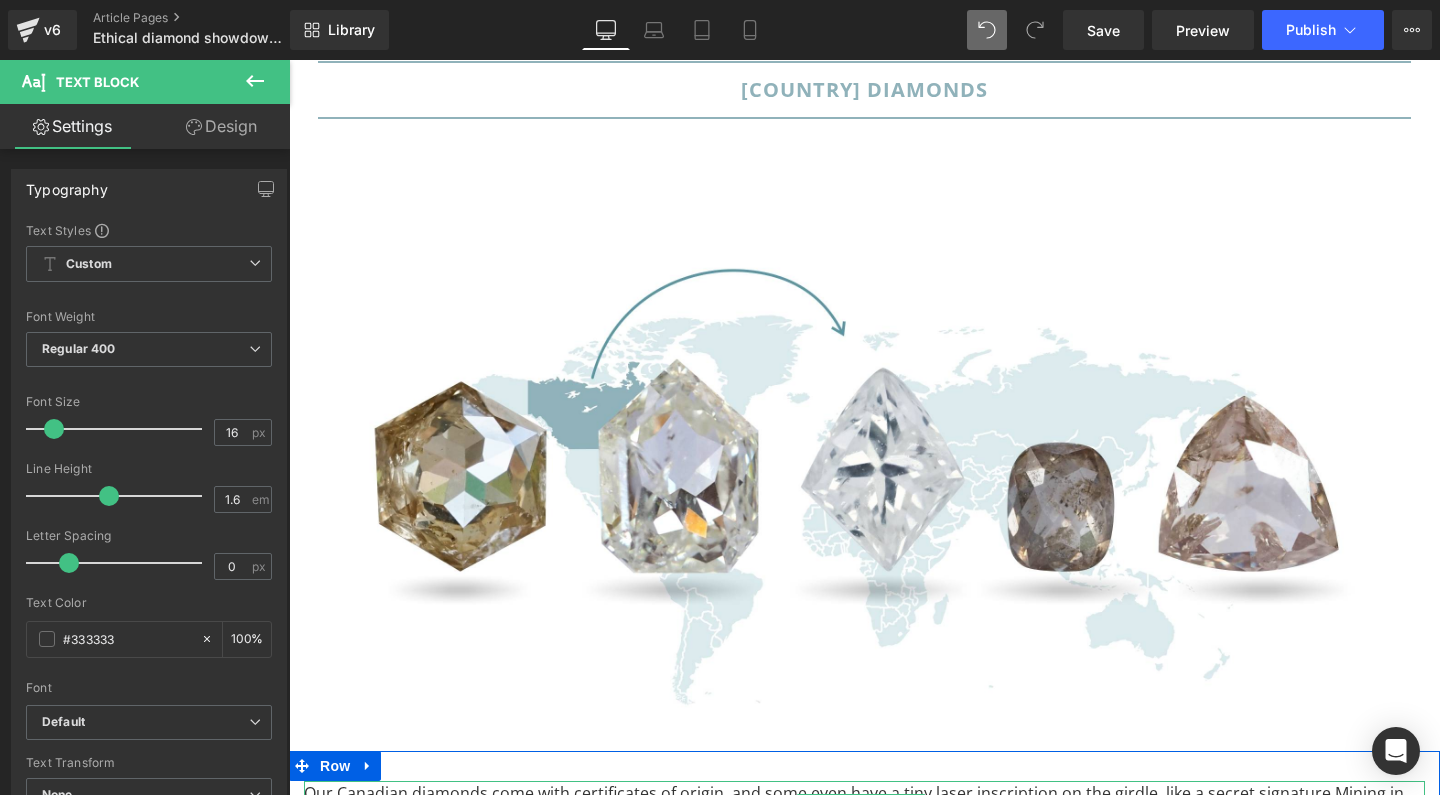 click on "Our Canadian diamonds come with certificates of origin, and some even have a tiny laser inscription on the girdle, like a secret signature.Mining in Canada is highly regulated, with strong environmental and labor protections." at bounding box center [864, 806] 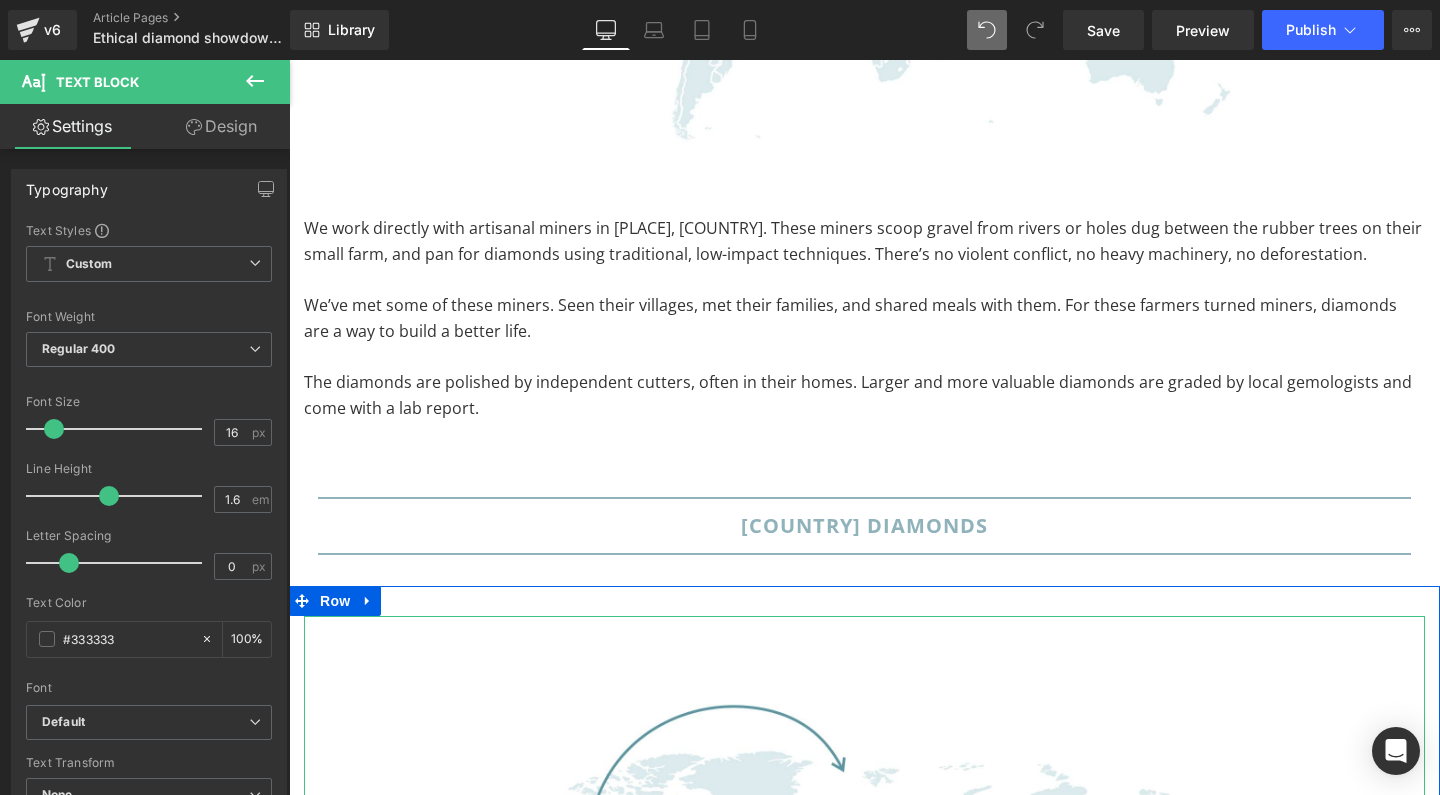 scroll, scrollTop: 7257, scrollLeft: 0, axis: vertical 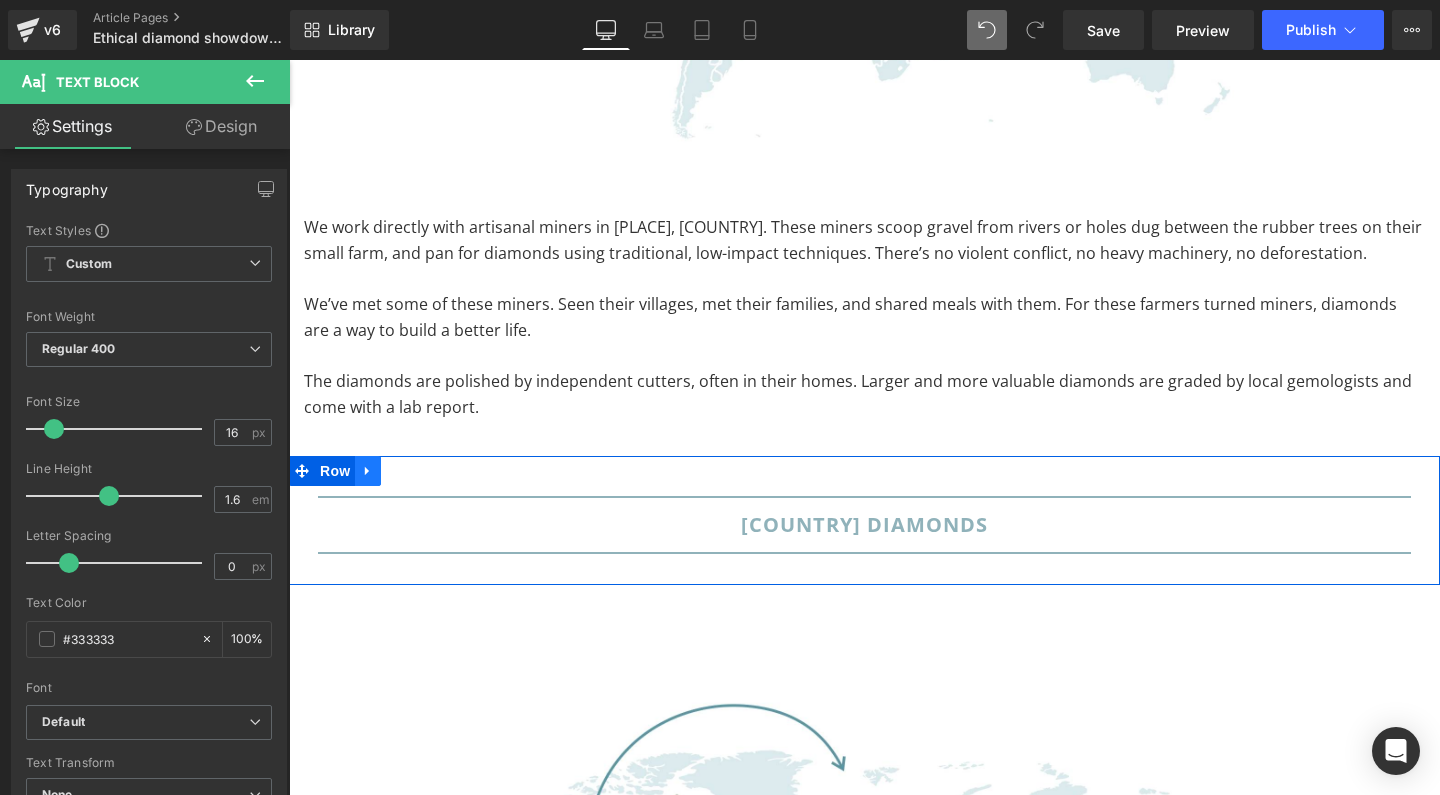 click 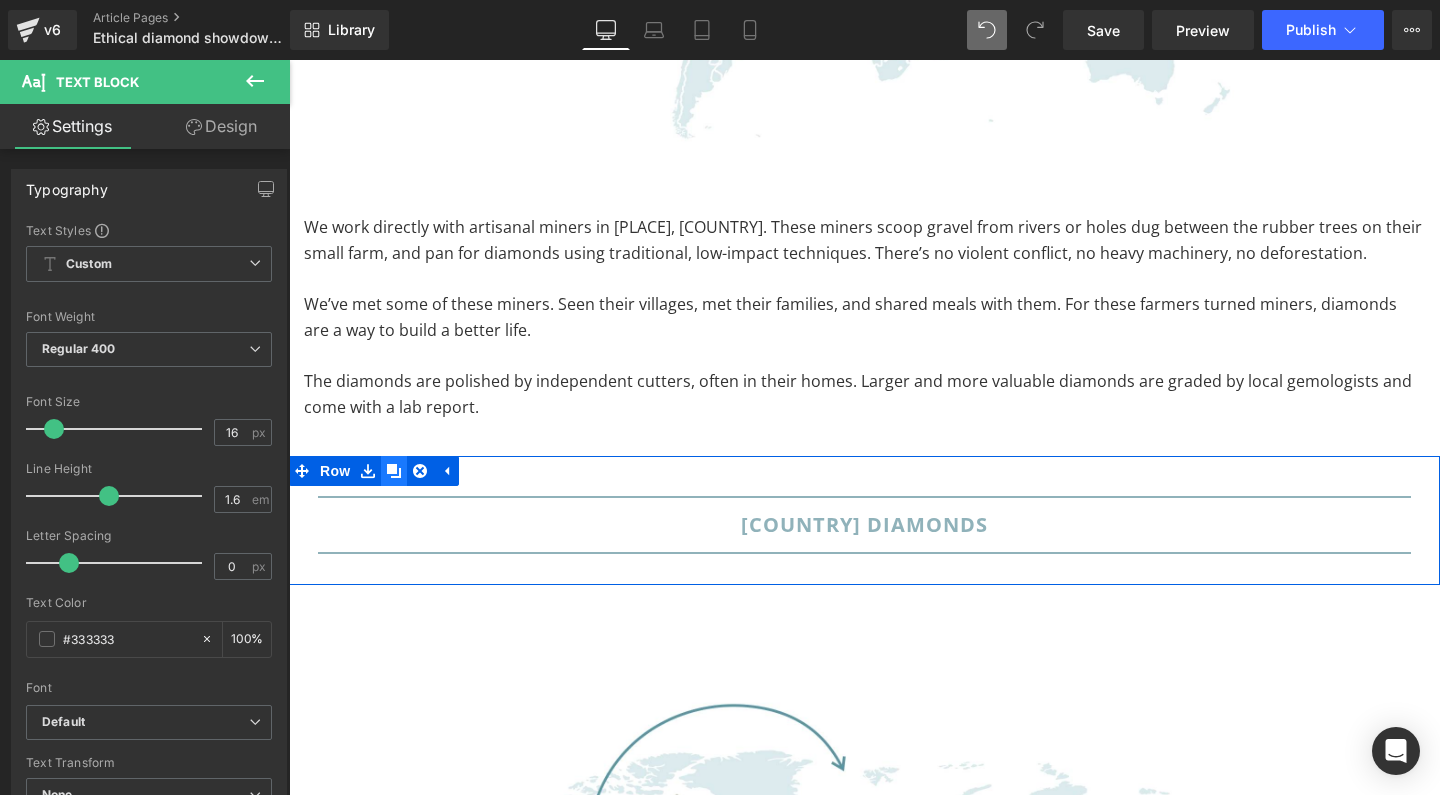 click 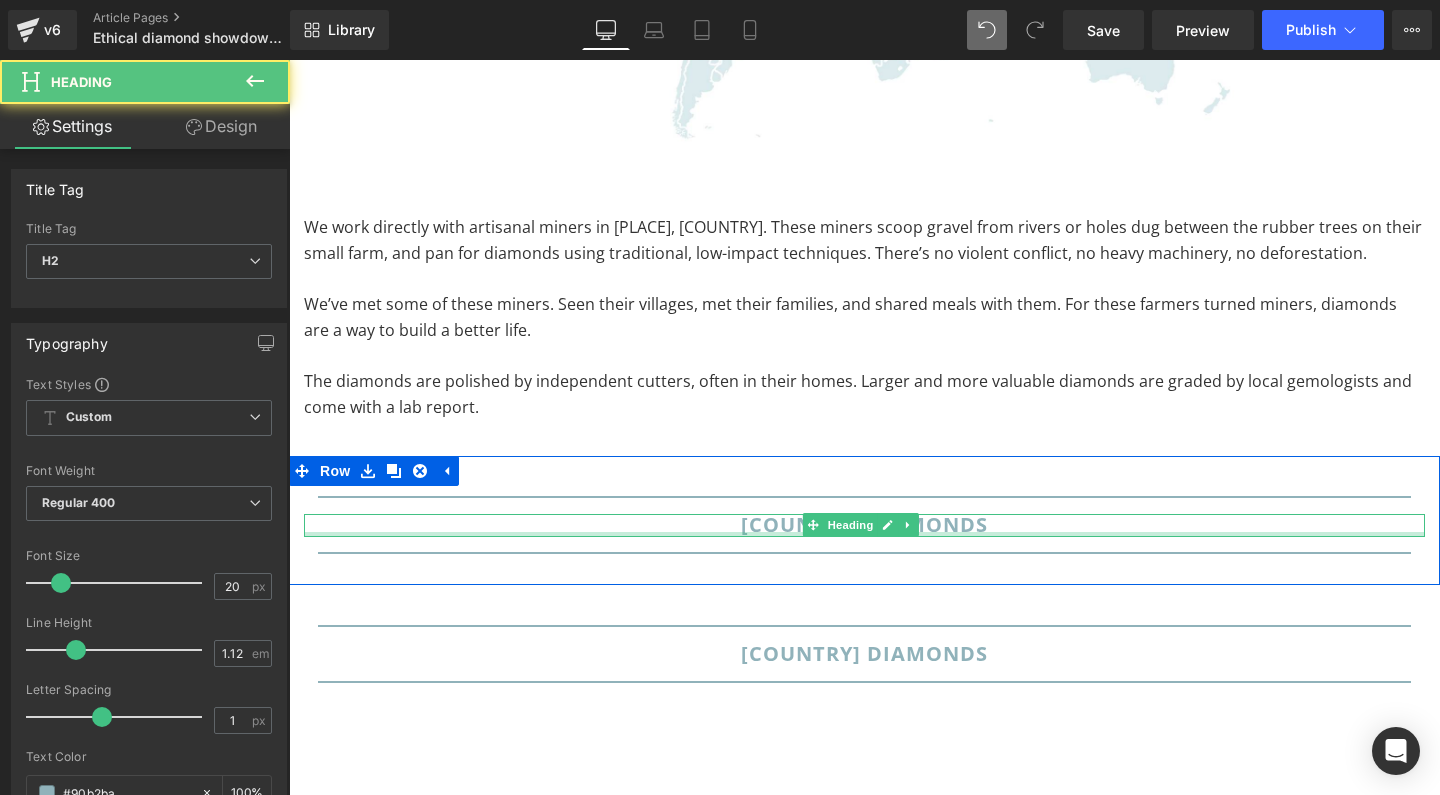click at bounding box center [864, 534] 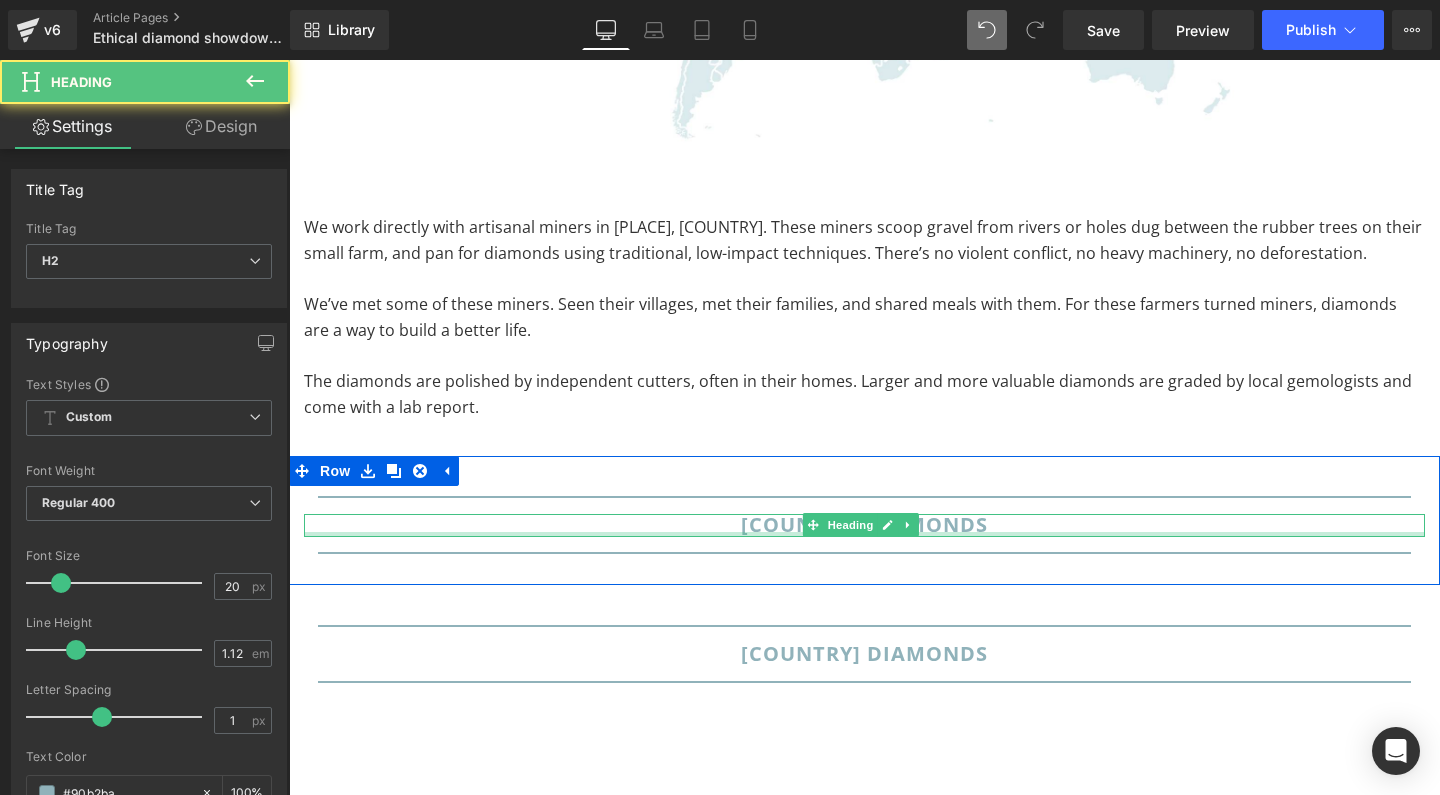 click on "[COUNTRY] diamonds" at bounding box center [864, 524] 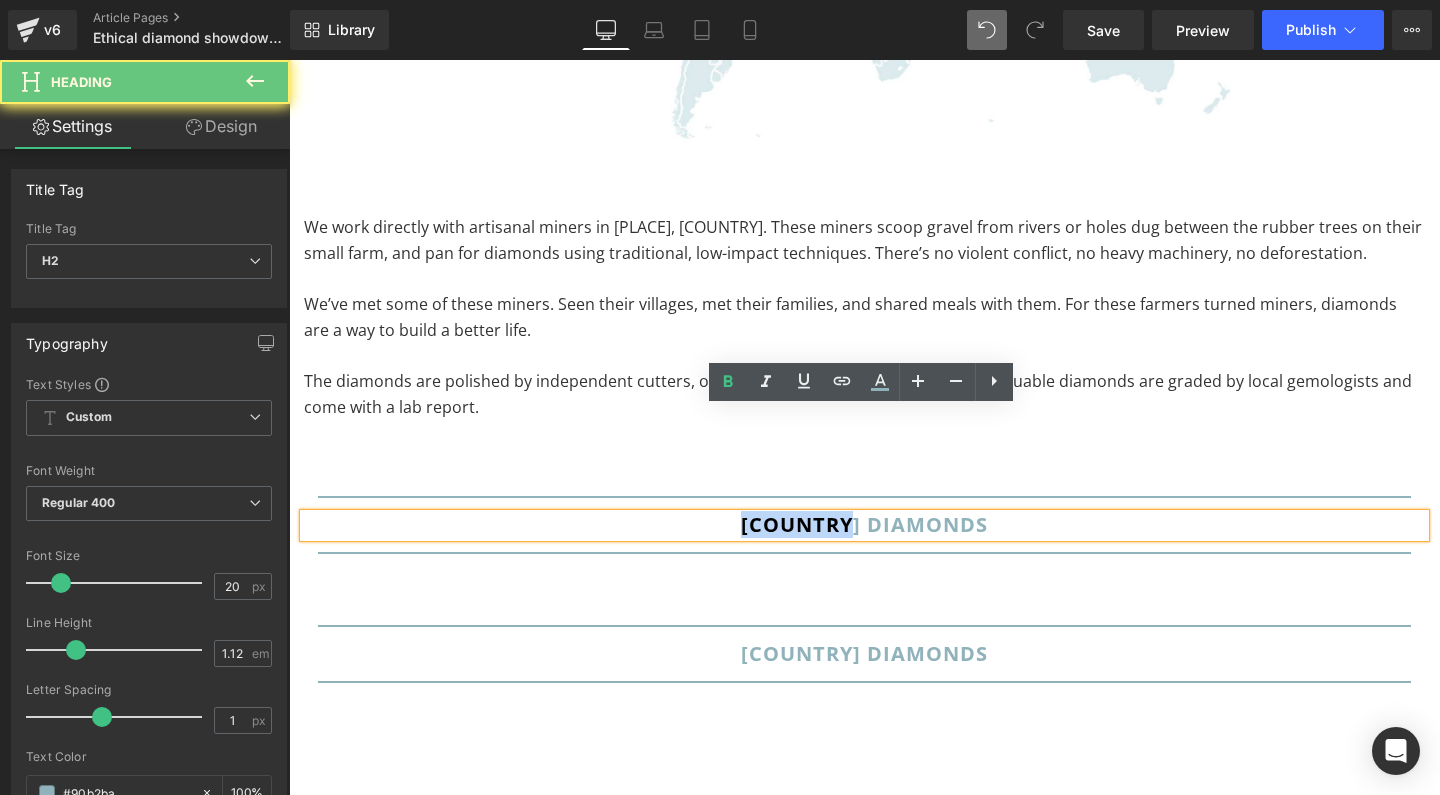 click on "[COUNTRY] diamonds" at bounding box center [864, 524] 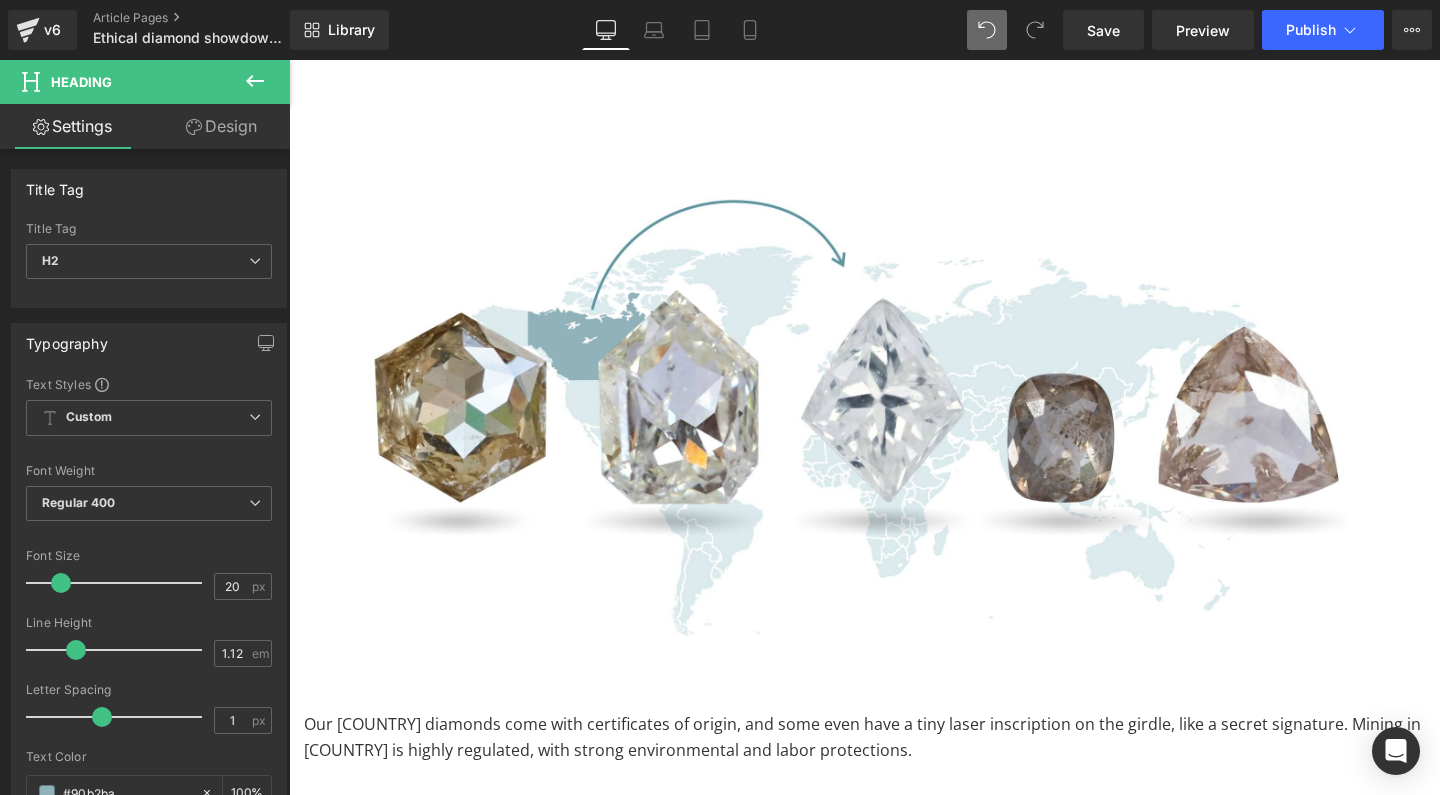 scroll, scrollTop: 7927, scrollLeft: 0, axis: vertical 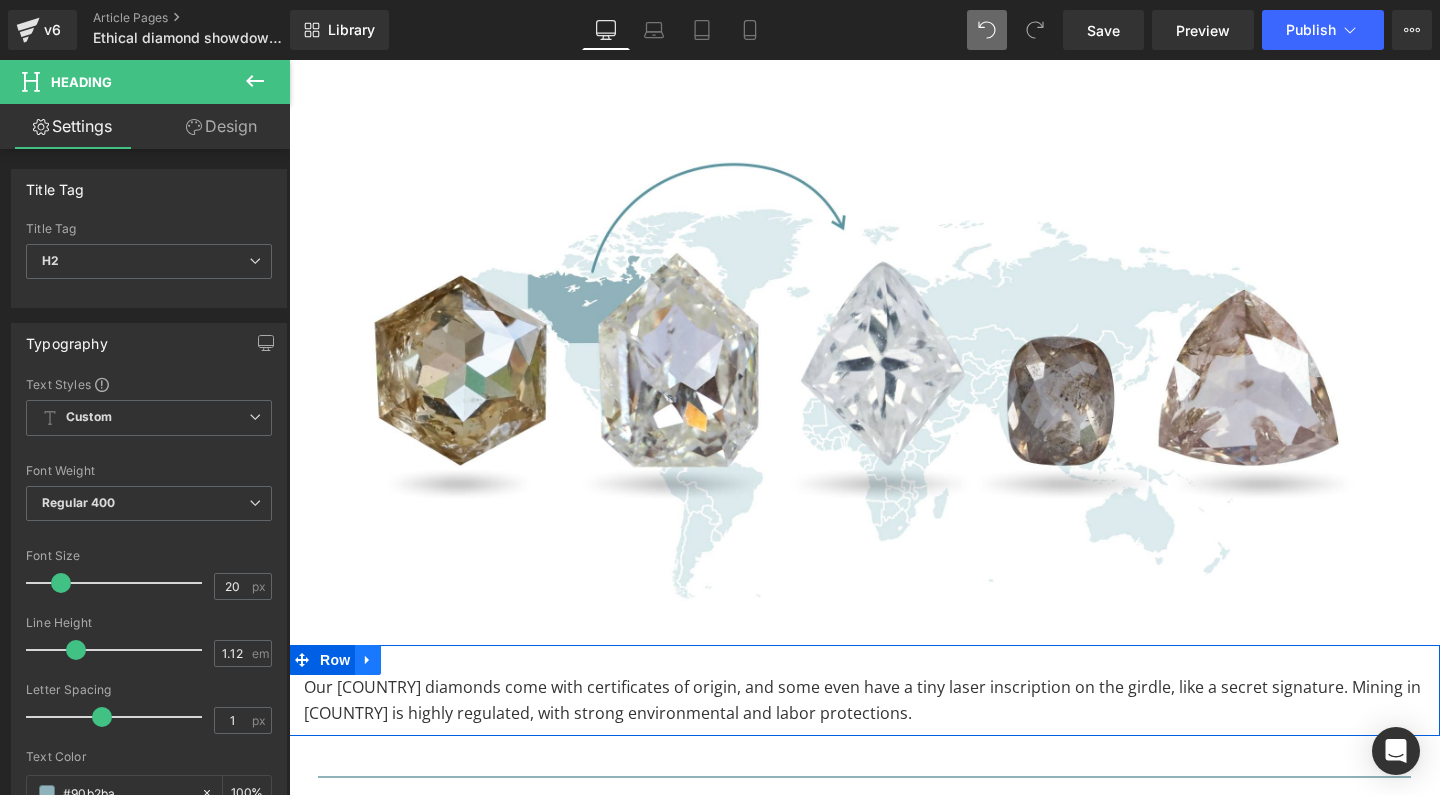 click 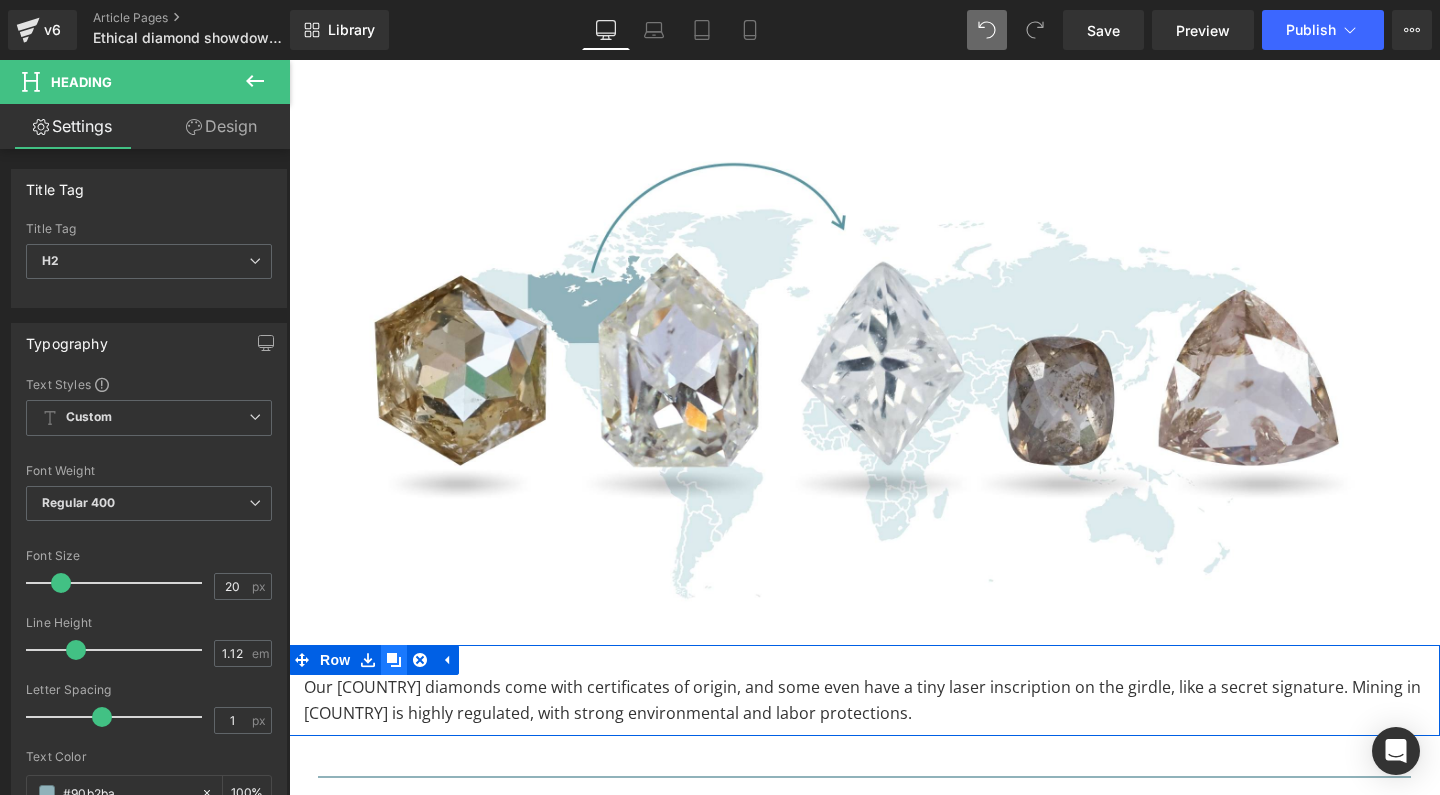 click 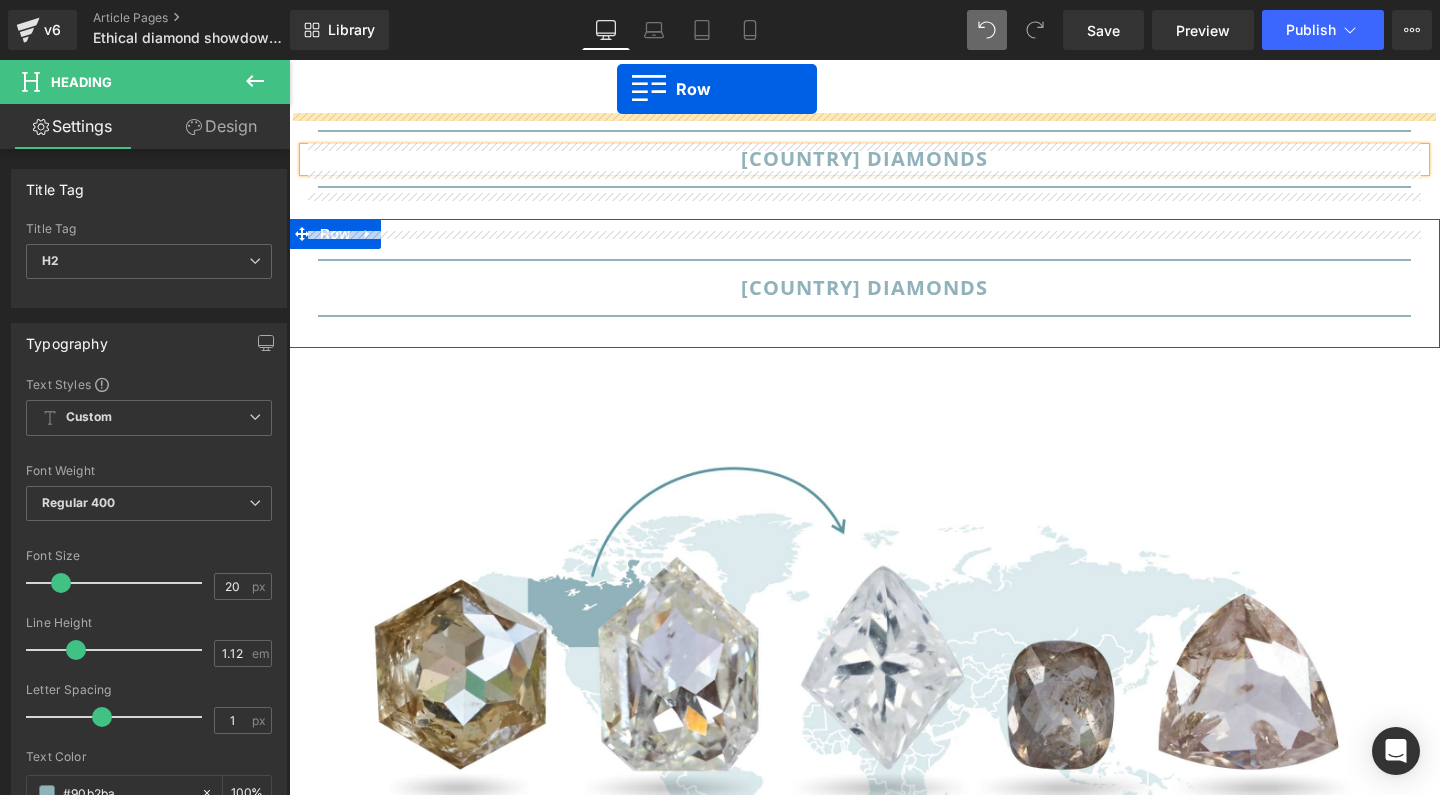 scroll, scrollTop: 7563, scrollLeft: 0, axis: vertical 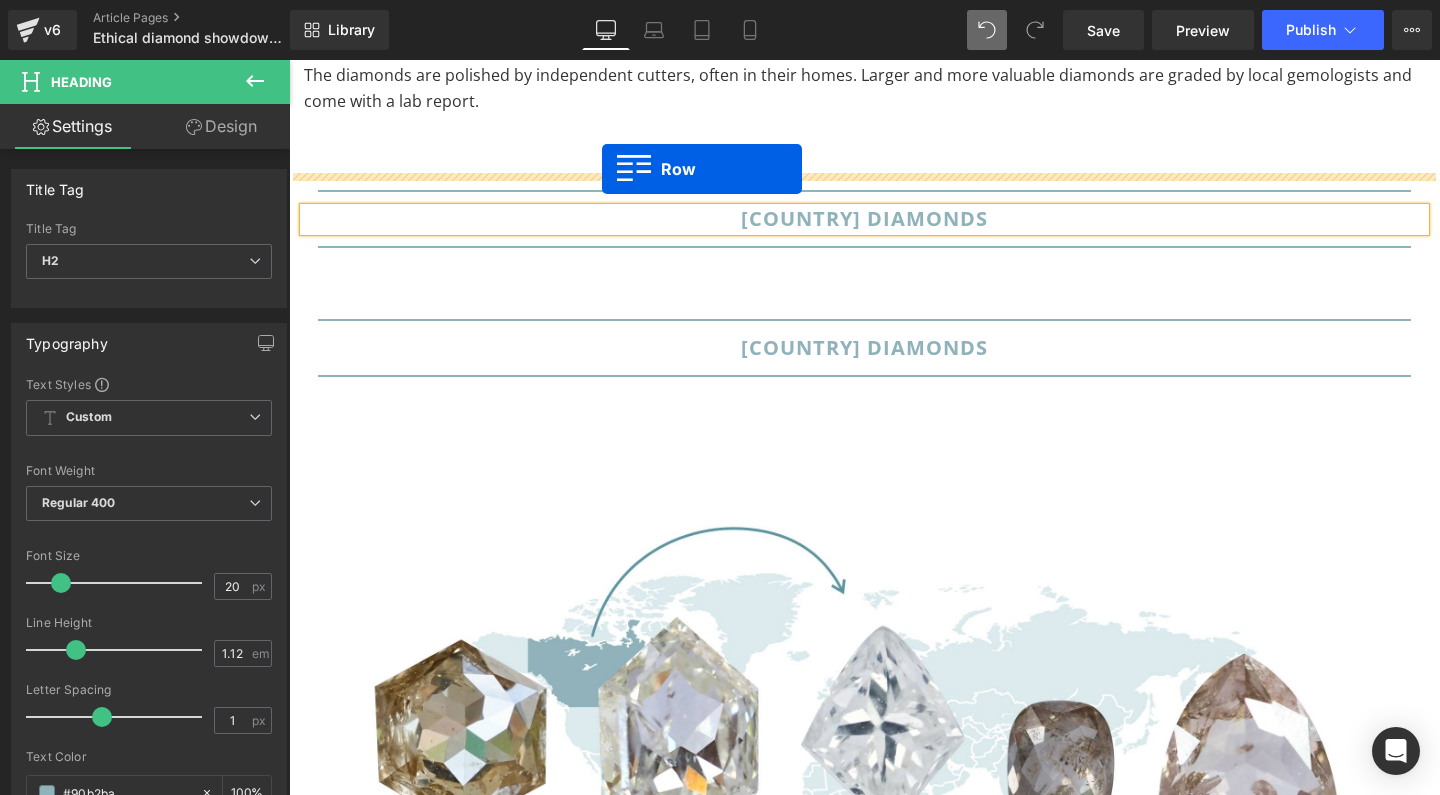 drag, startPoint x: 299, startPoint y: 572, endPoint x: 602, endPoint y: 169, distance: 504.20035 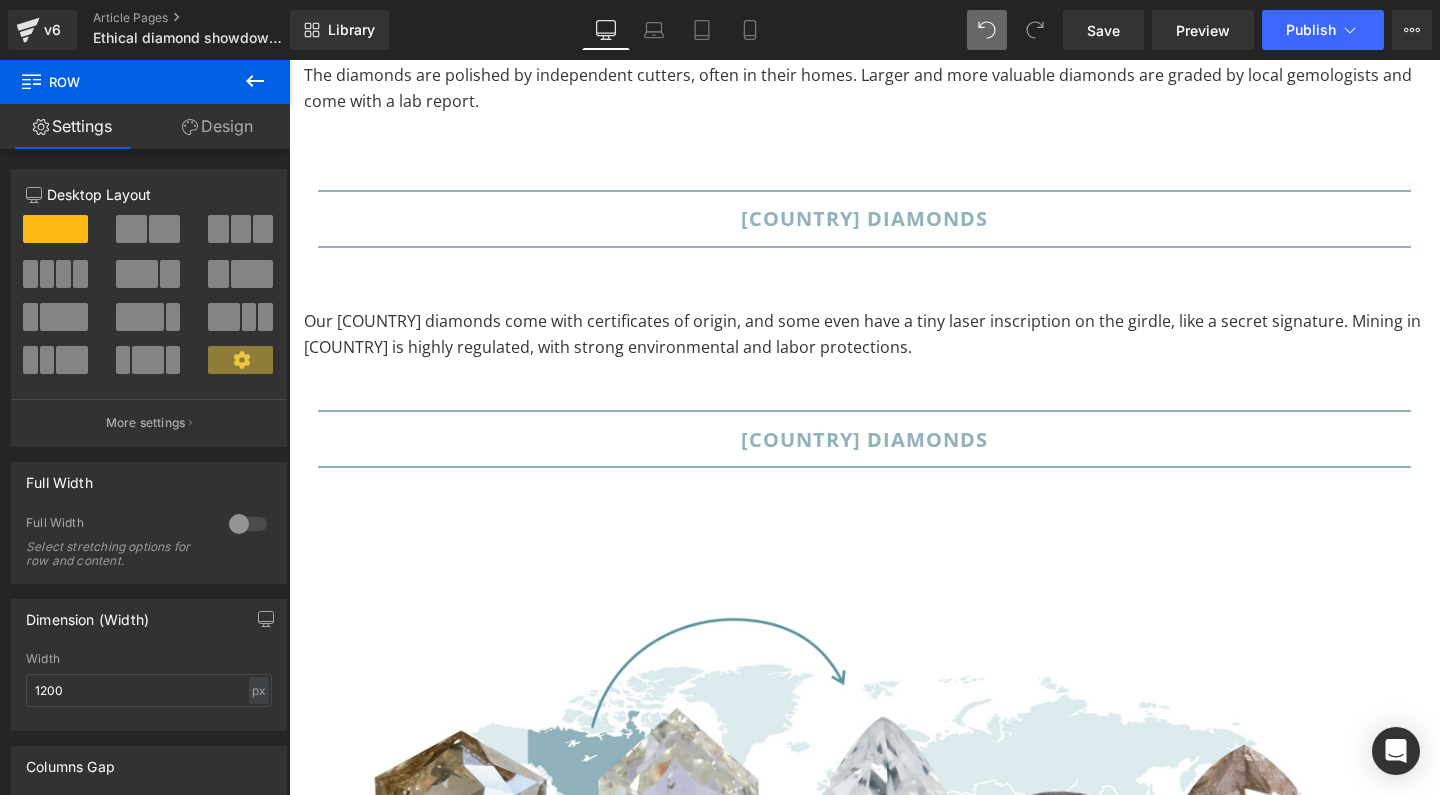 click 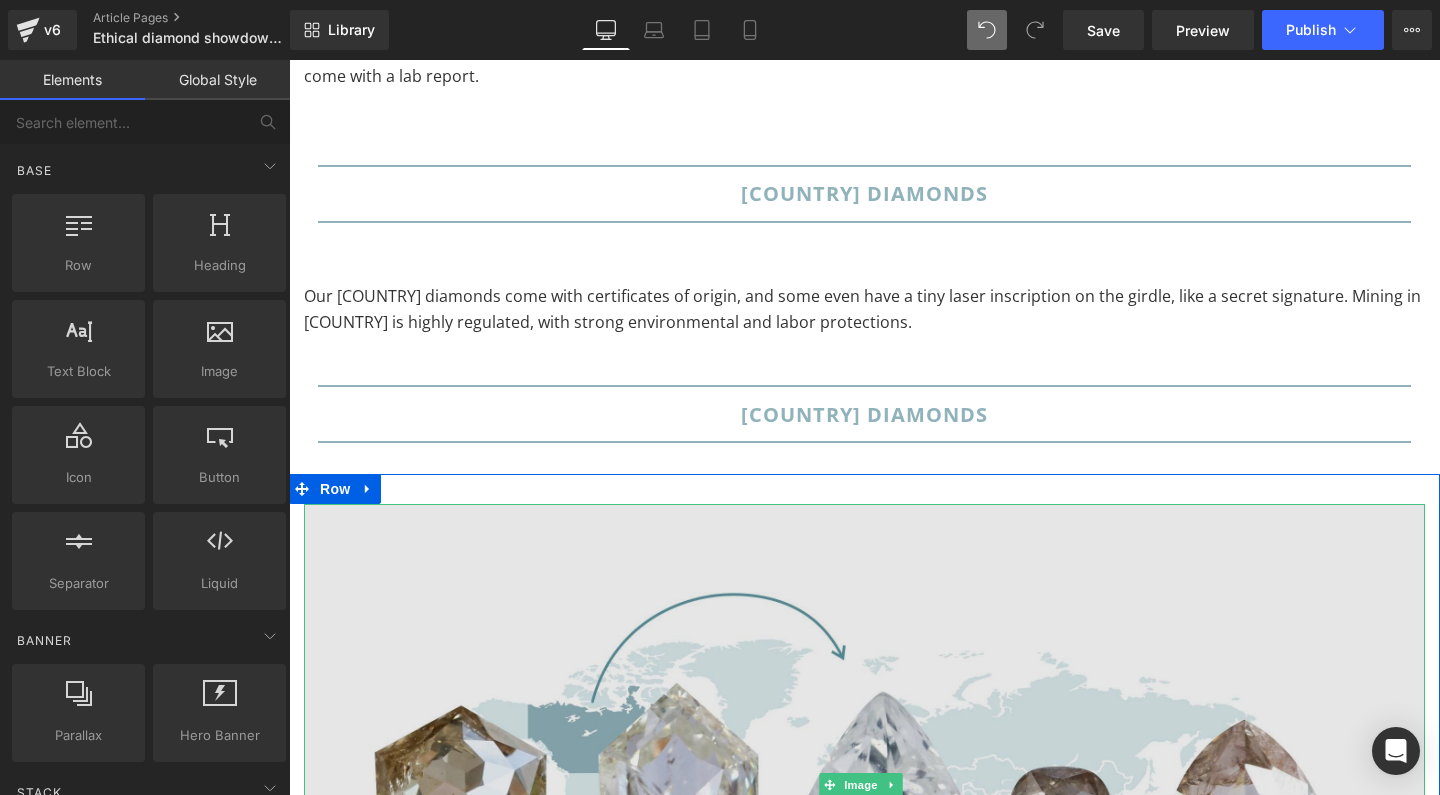 scroll, scrollTop: 7527, scrollLeft: 0, axis: vertical 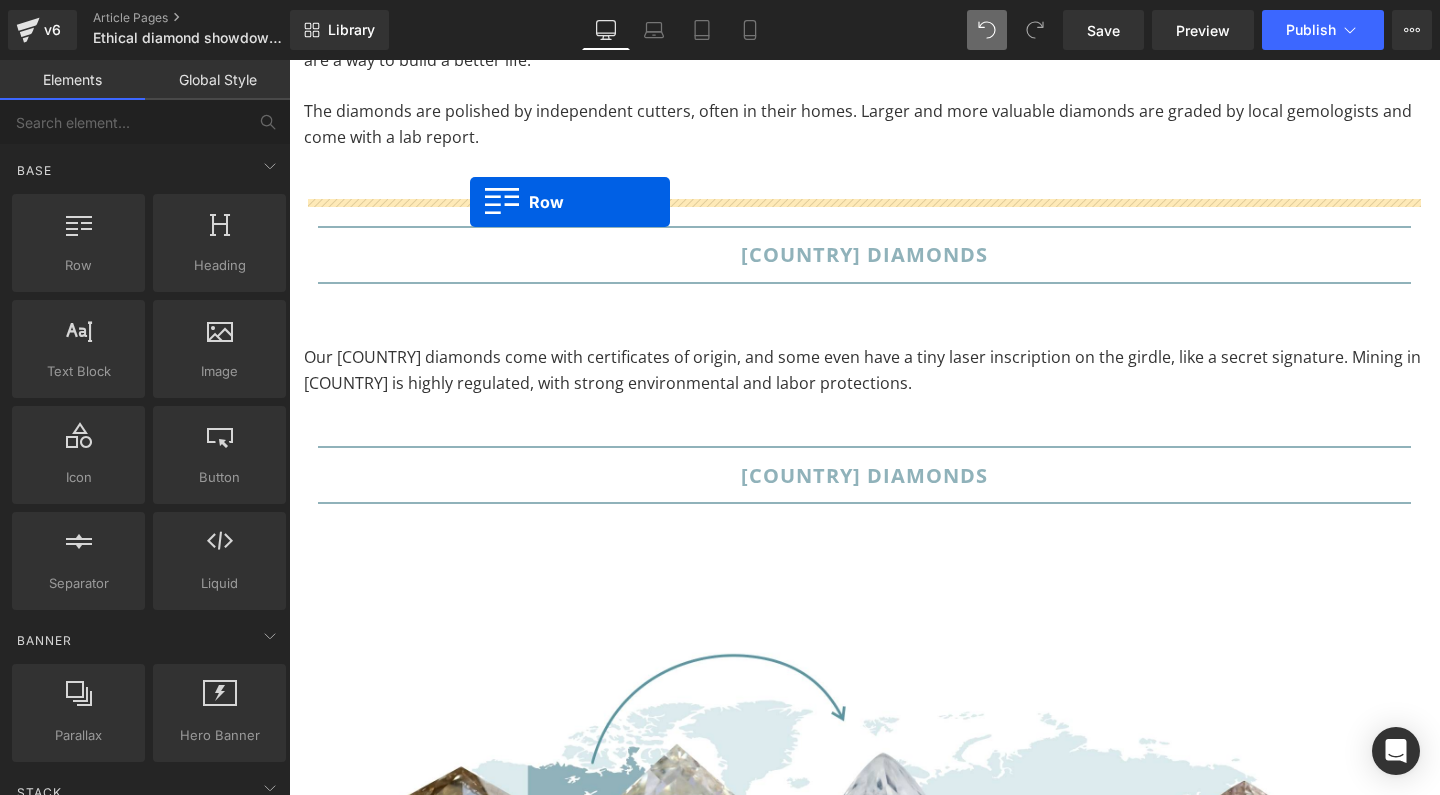 drag, startPoint x: 376, startPoint y: 319, endPoint x: 470, endPoint y: 202, distance: 150.08331 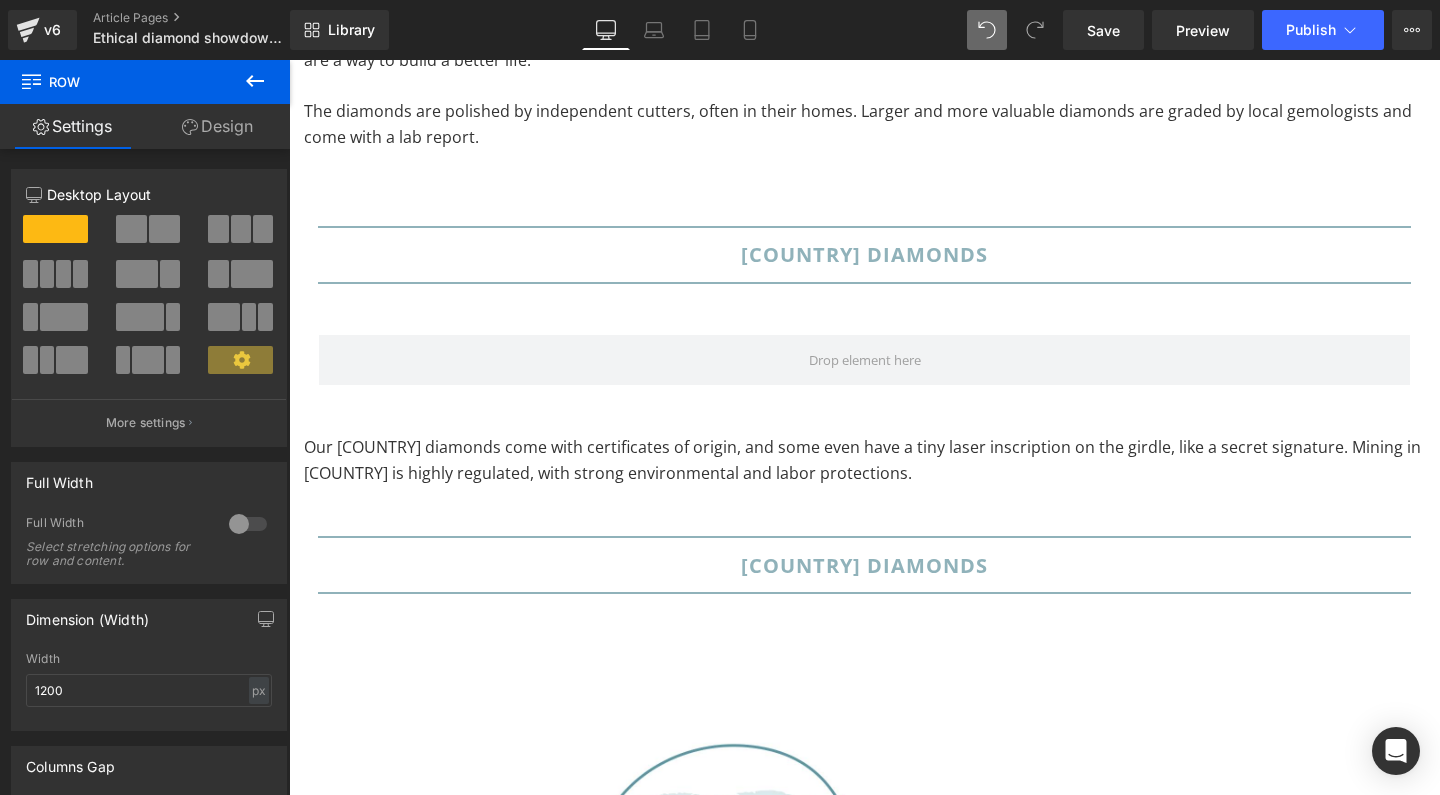click 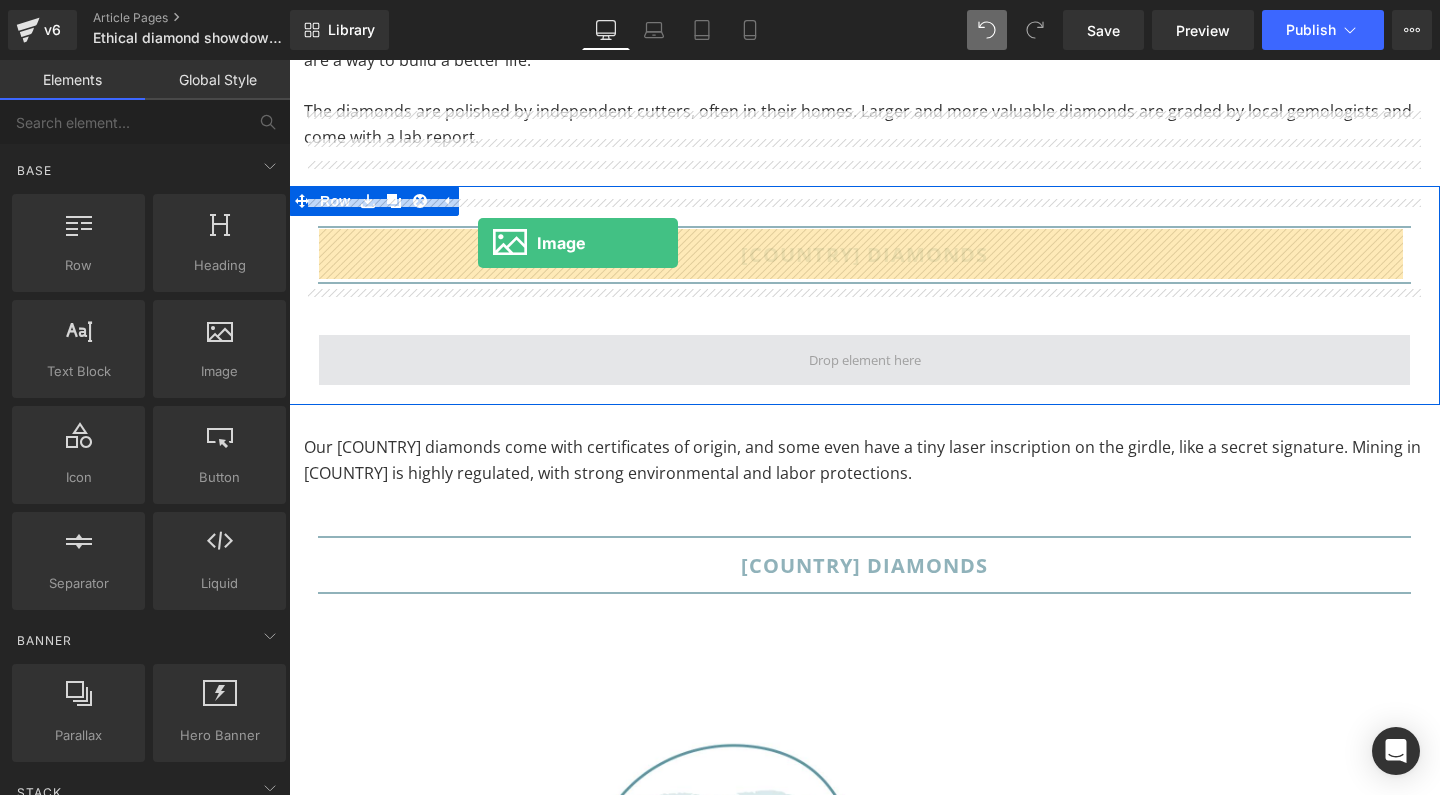 drag, startPoint x: 487, startPoint y: 416, endPoint x: 478, endPoint y: 243, distance: 173.23395 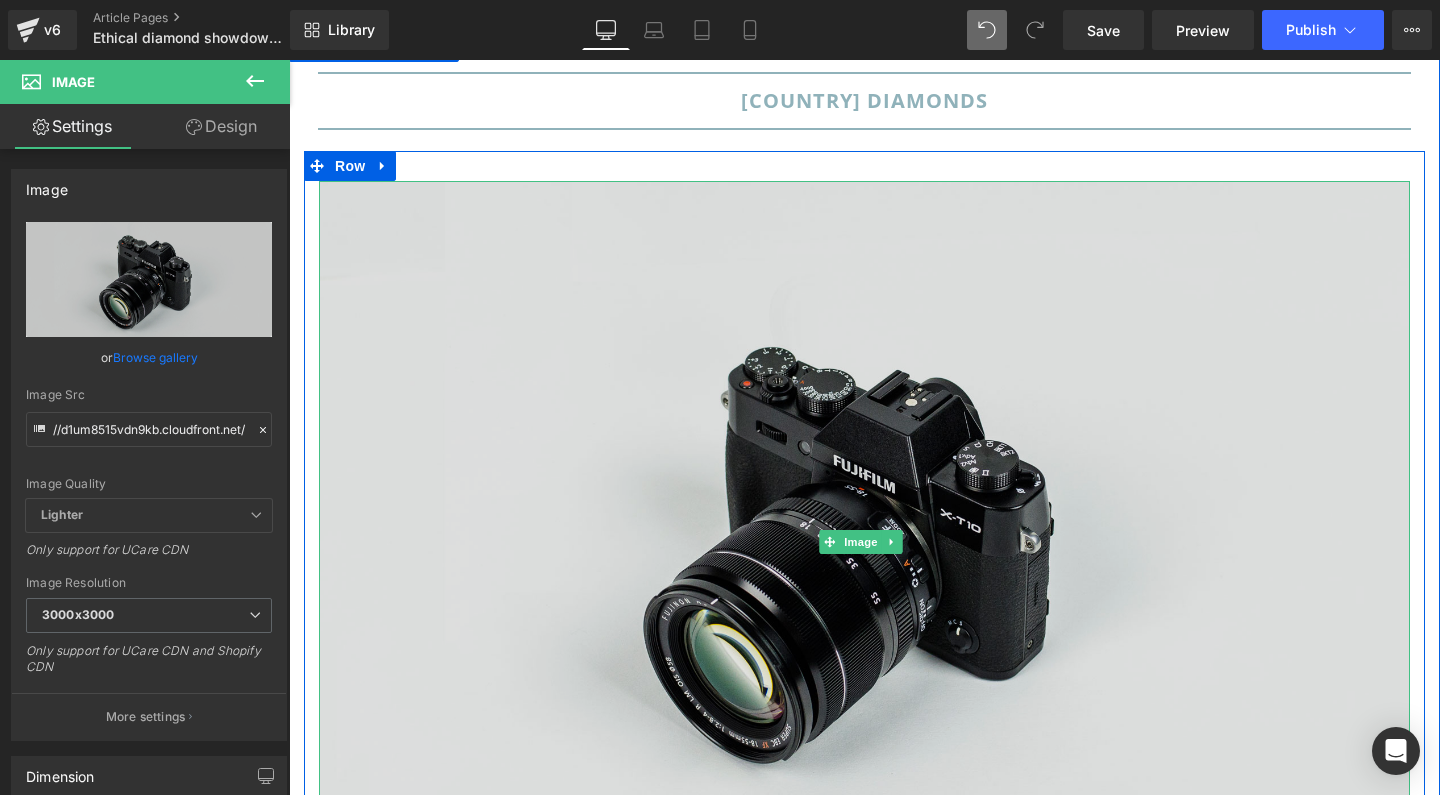 scroll, scrollTop: 8177, scrollLeft: 0, axis: vertical 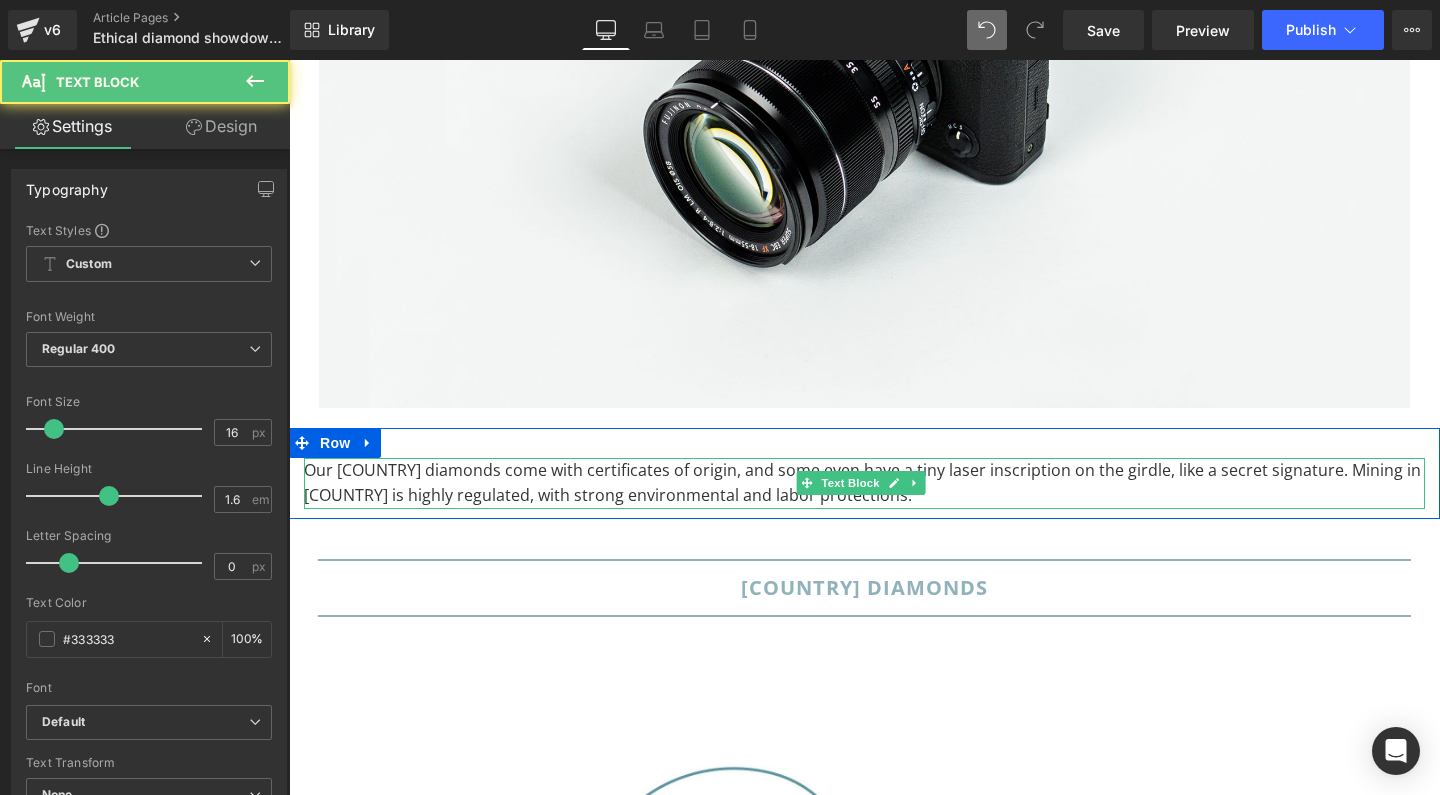 click on "Our [COUNTRY] diamonds come with certificates of origin, and some even have a tiny laser inscription on the girdle, like a secret signature. Mining in [COUNTRY] is highly regulated, with strong environmental and labor protections." at bounding box center [864, 483] 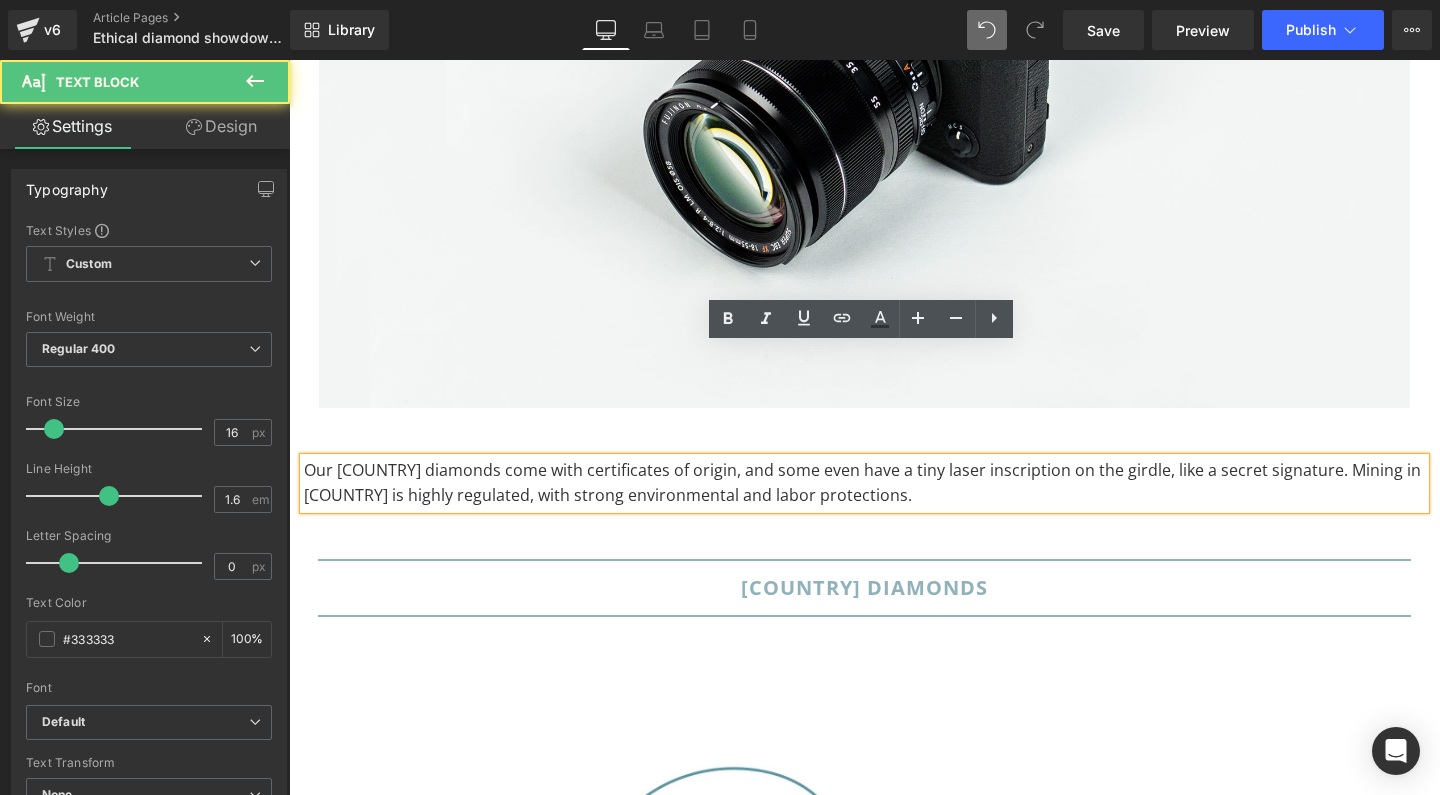 click on "Our [COUNTRY] diamonds come with certificates of origin, and some even have a tiny laser inscription on the girdle, like a secret signature. Mining in [COUNTRY] is highly regulated, with strong environmental and labor protections." at bounding box center (864, 483) 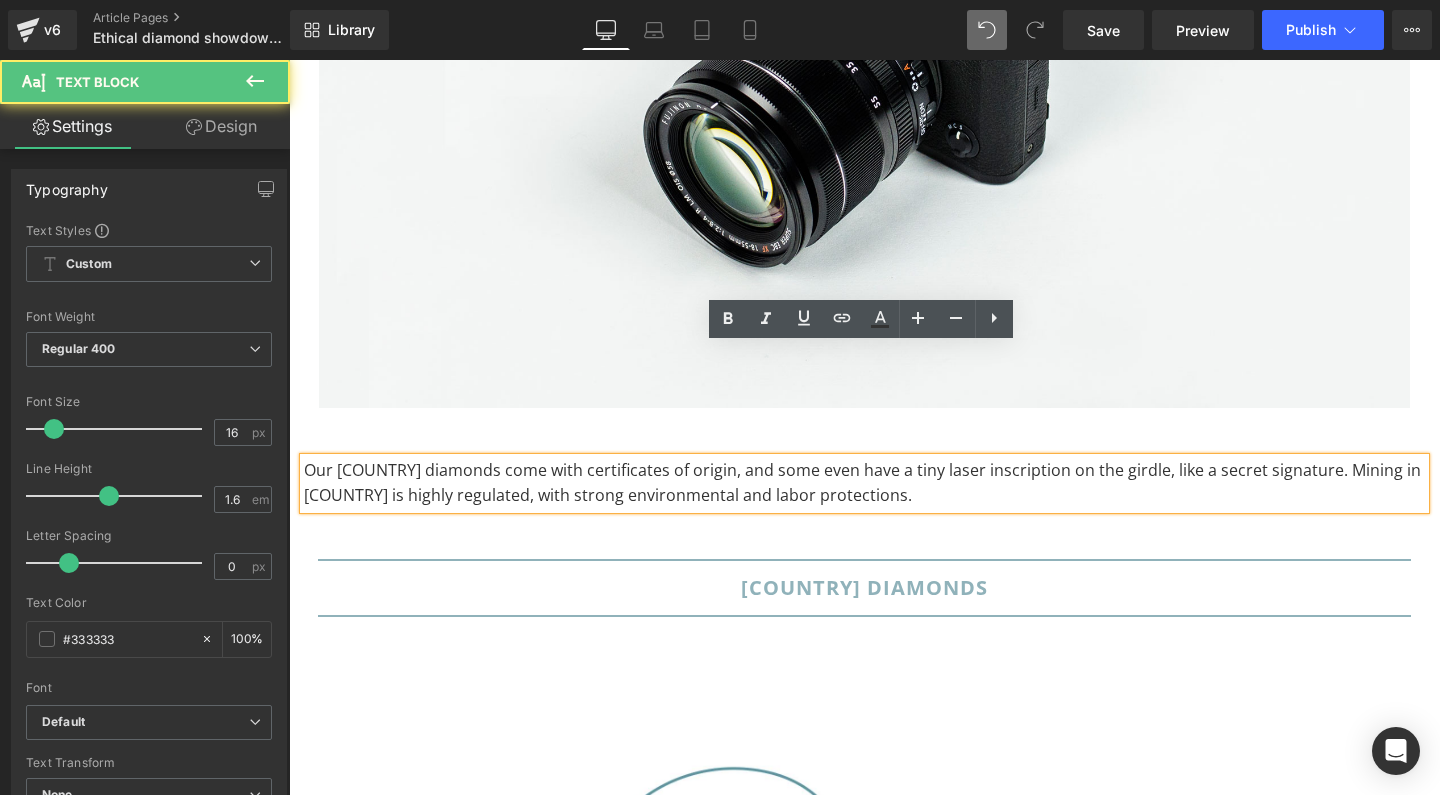 click on "Our [COUNTRY] diamonds come with certificates of origin, and some even have a tiny laser inscription on the girdle, like a secret signature. Mining in [COUNTRY] is highly regulated, with strong environmental and labor protections." at bounding box center [864, 483] 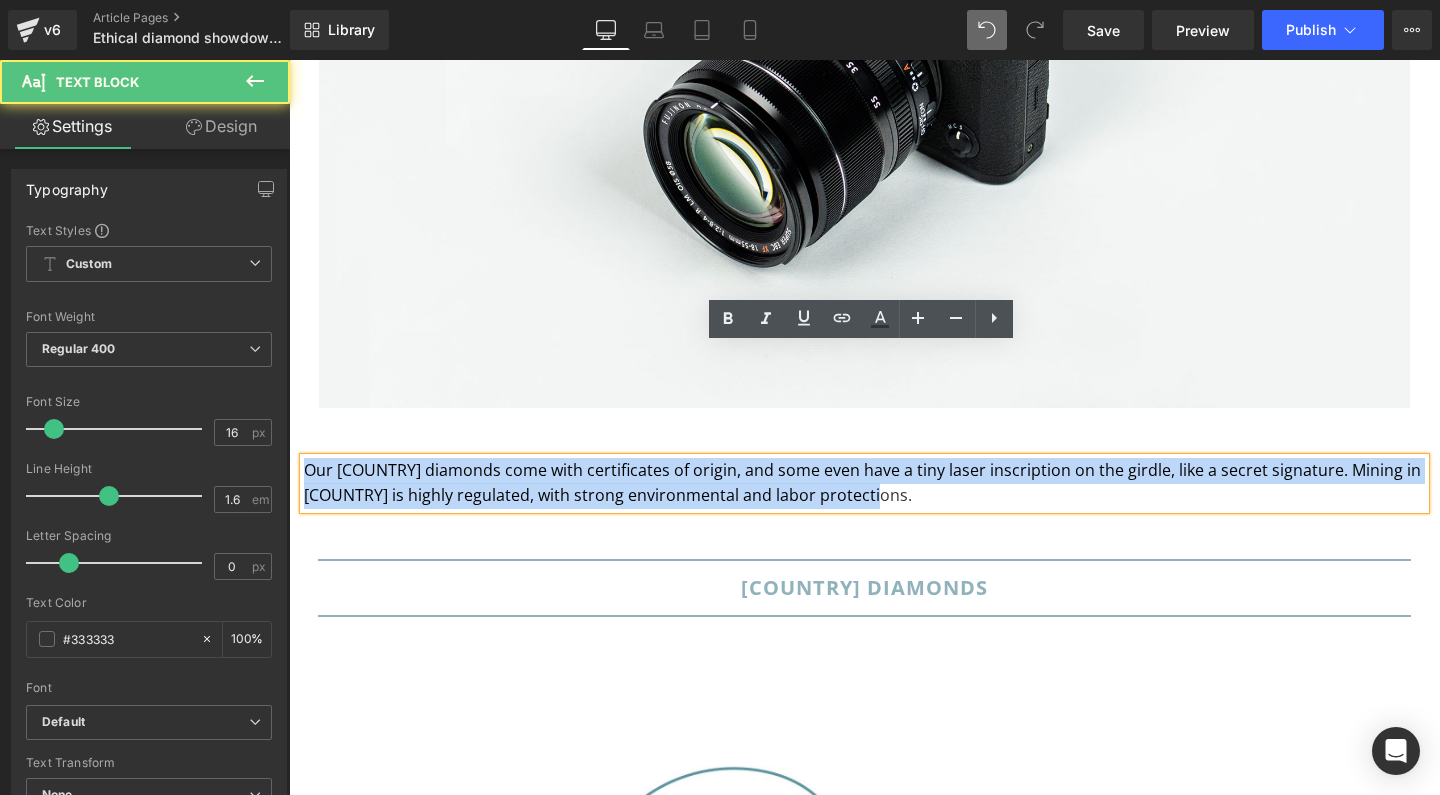 click on "Our [COUNTRY] diamonds come with certificates of origin, and some even have a tiny laser inscription on the girdle, like a secret signature. Mining in [COUNTRY] is highly regulated, with strong environmental and labor protections." at bounding box center [864, 483] 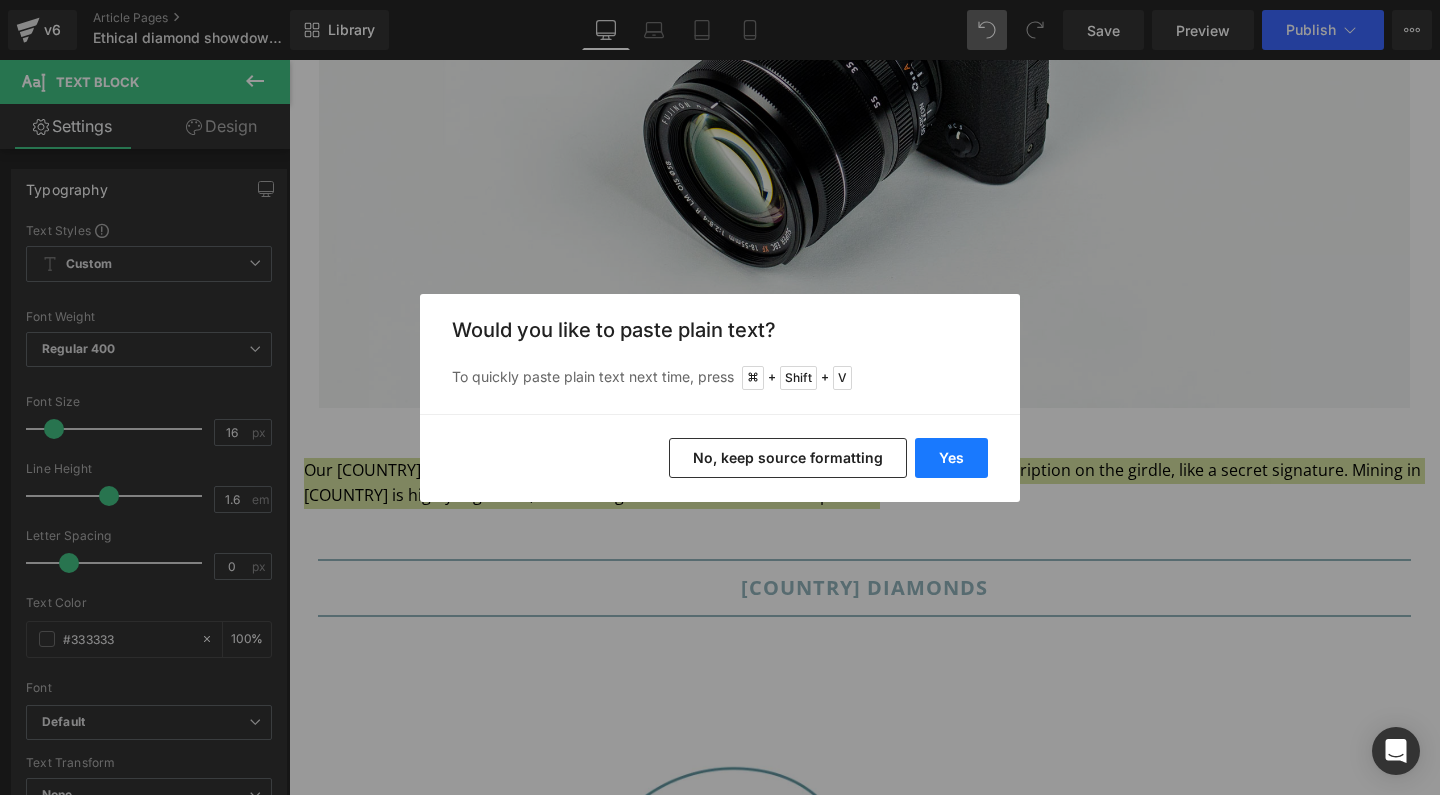 click on "Yes" at bounding box center [951, 458] 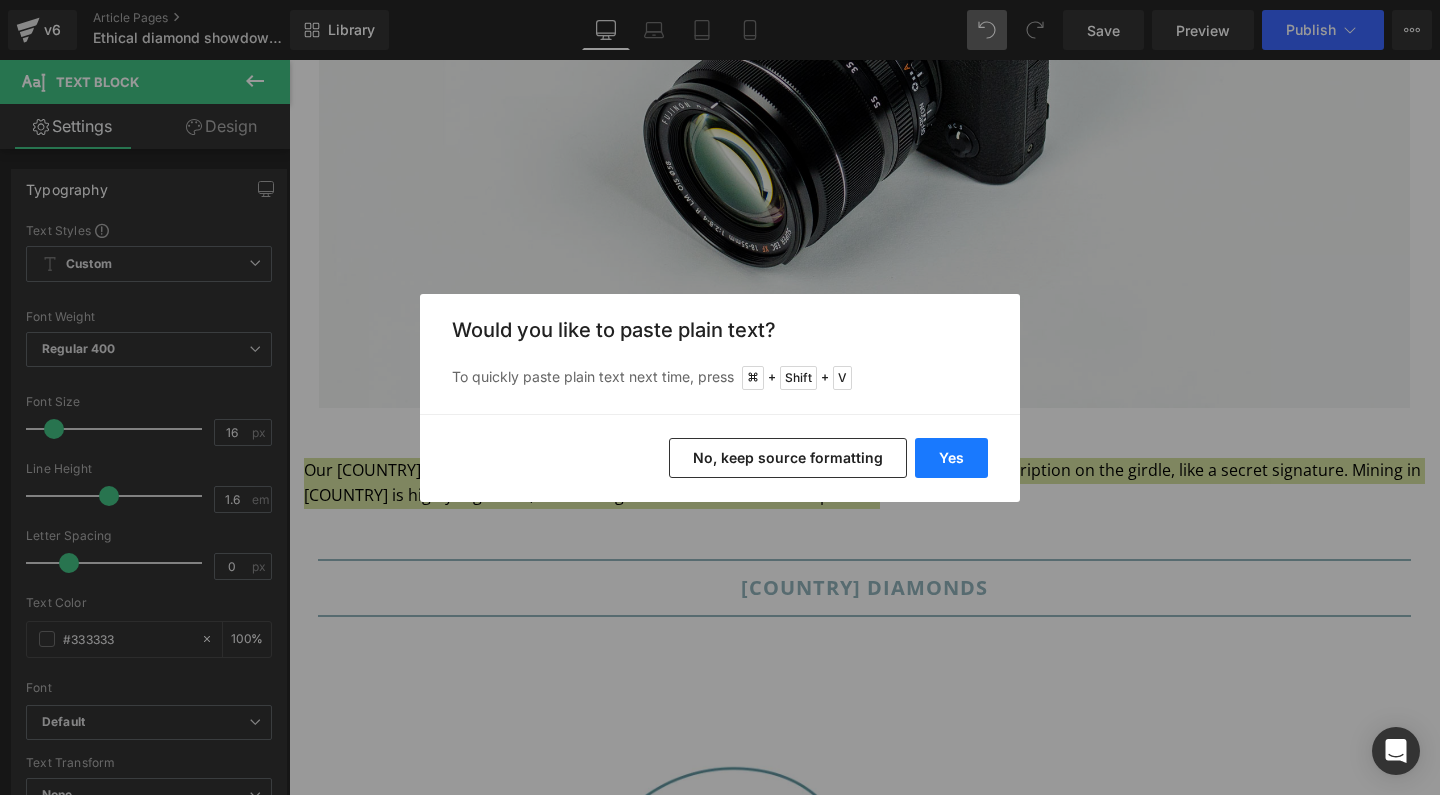 type 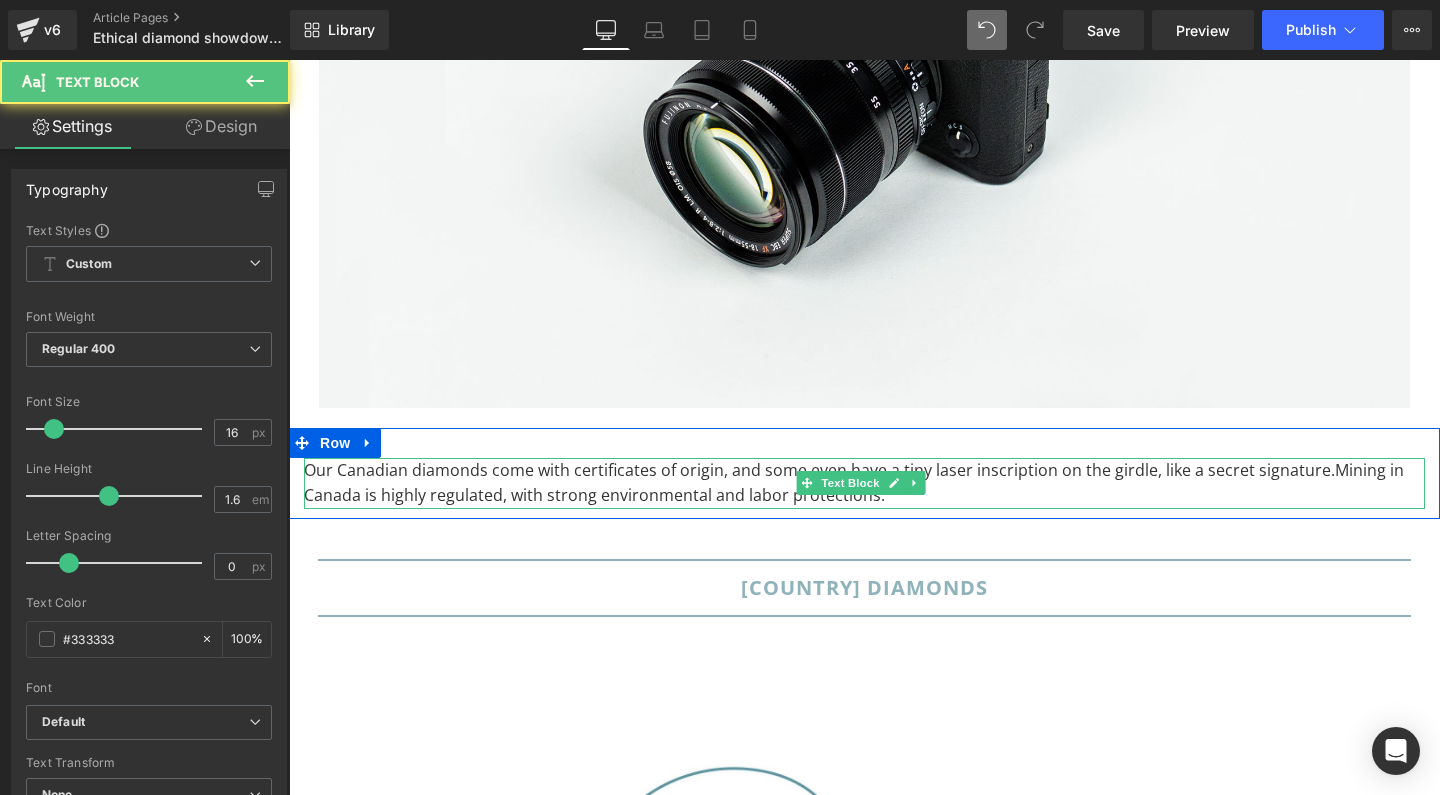 click on "Our Canadian diamonds come with certificates of origin, and some even have a tiny laser inscription on the girdle, like a secret signature.Mining in Canada is highly regulated, with strong environmental and labor protections." at bounding box center [864, 483] 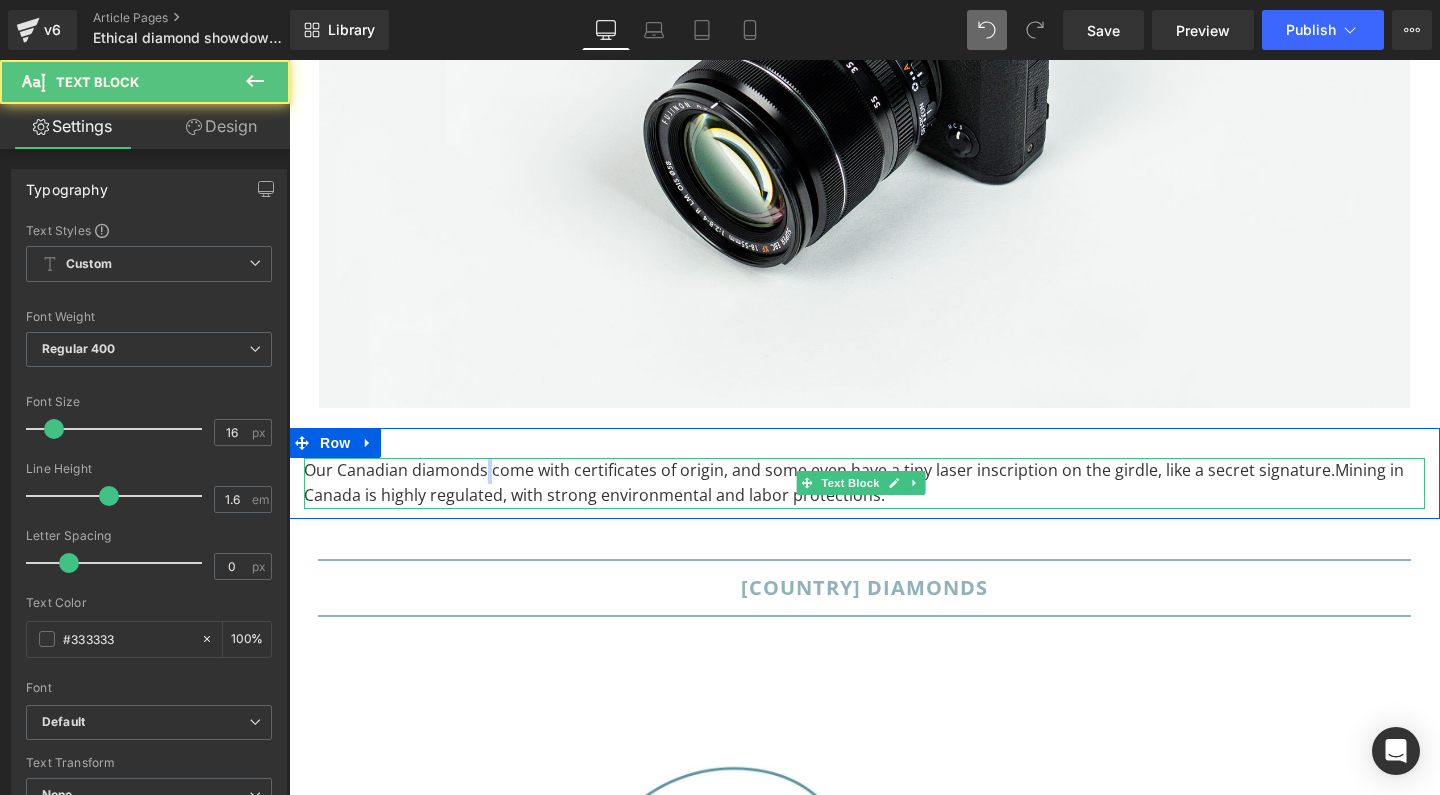 click on "Our Canadian diamonds come with certificates of origin, and some even have a tiny laser inscription on the girdle, like a secret signature.Mining in Canada is highly regulated, with strong environmental and labor protections." at bounding box center (864, 483) 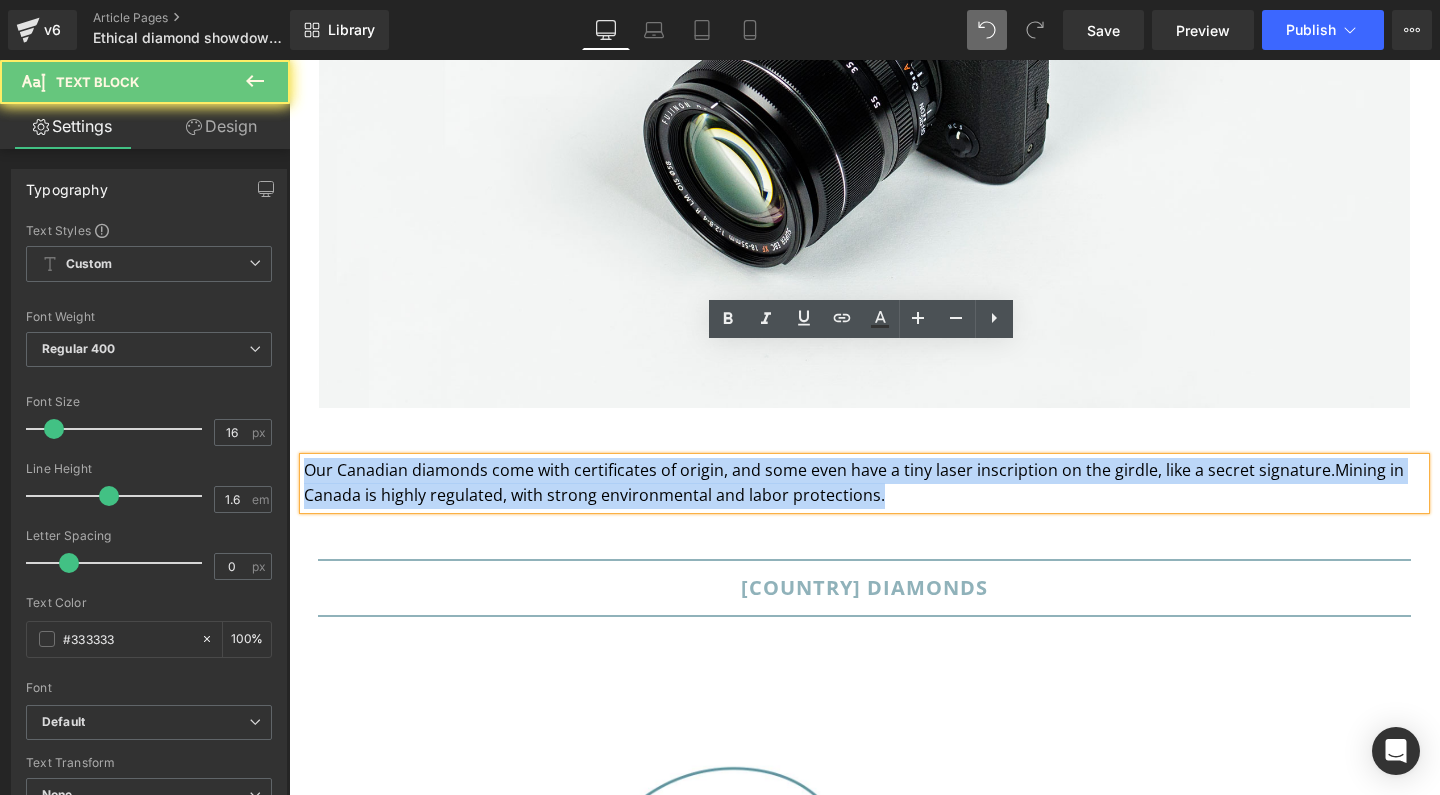 click on "Our Canadian diamonds come with certificates of origin, and some even have a tiny laser inscription on the girdle, like a secret signature.Mining in Canada is highly regulated, with strong environmental and labor protections." at bounding box center (864, 483) 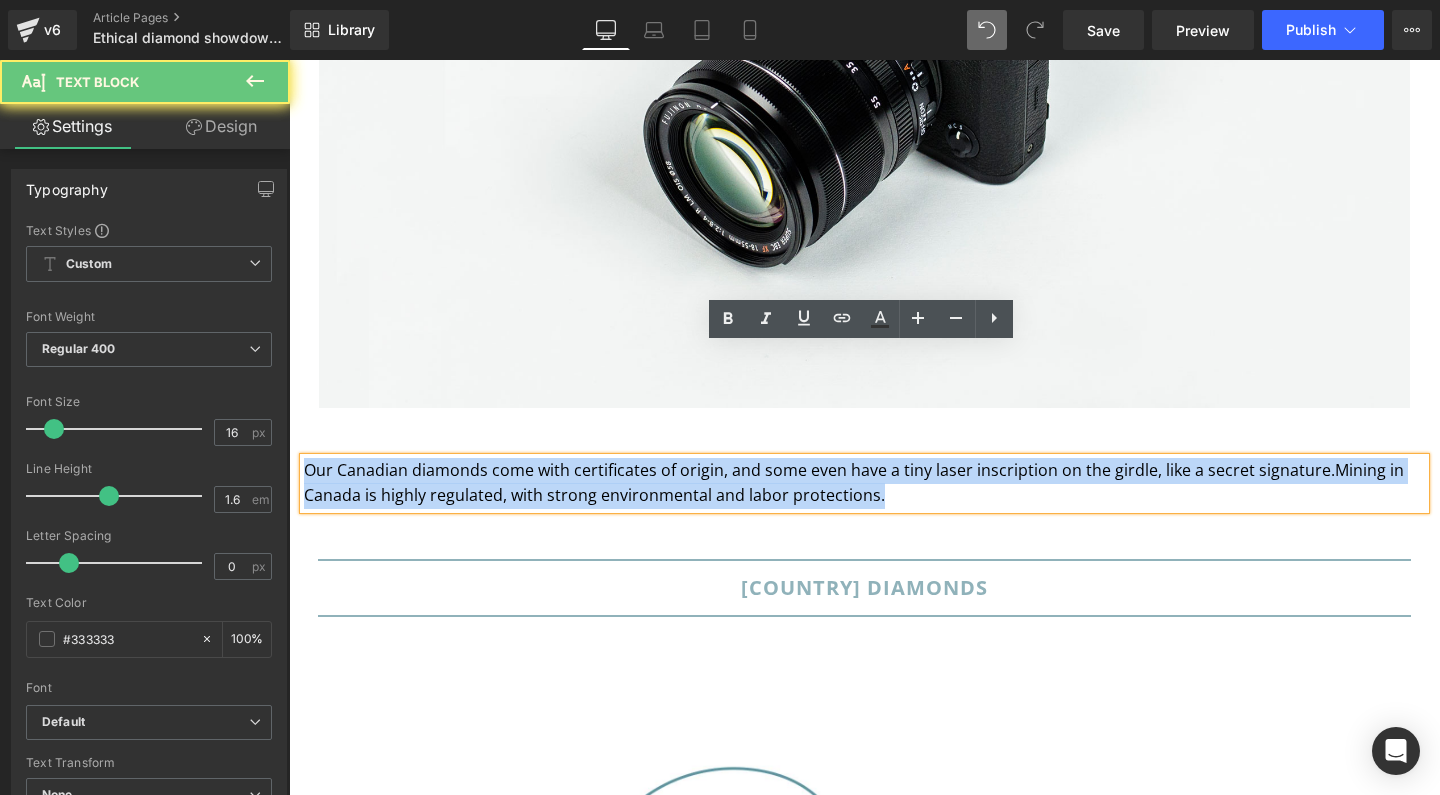 click on "Our Canadian diamonds come with certificates of origin, and some even have a tiny laser inscription on the girdle, like a secret signature.Mining in Canada is highly regulated, with strong environmental and labor protections." at bounding box center (864, 483) 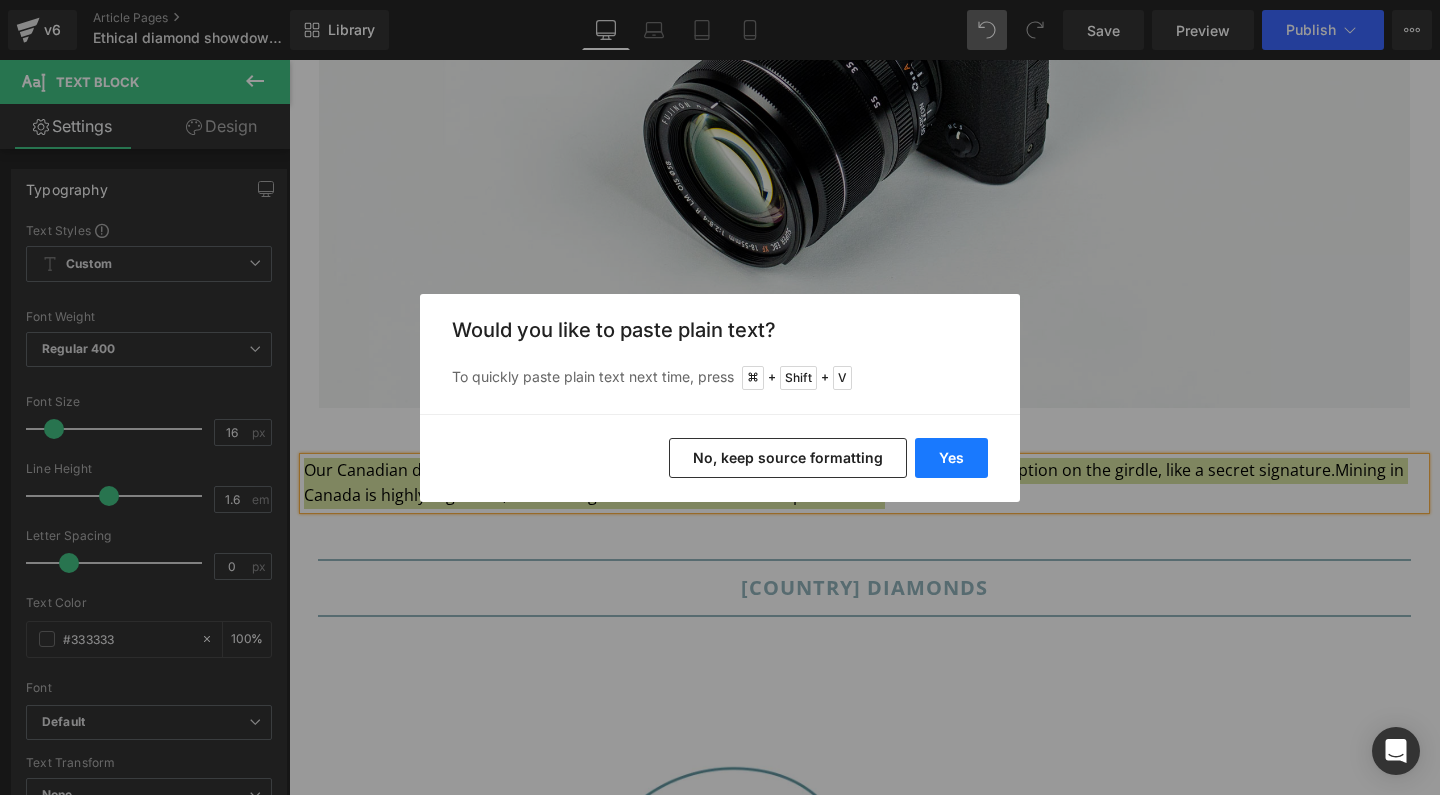 click on "Yes" at bounding box center (951, 458) 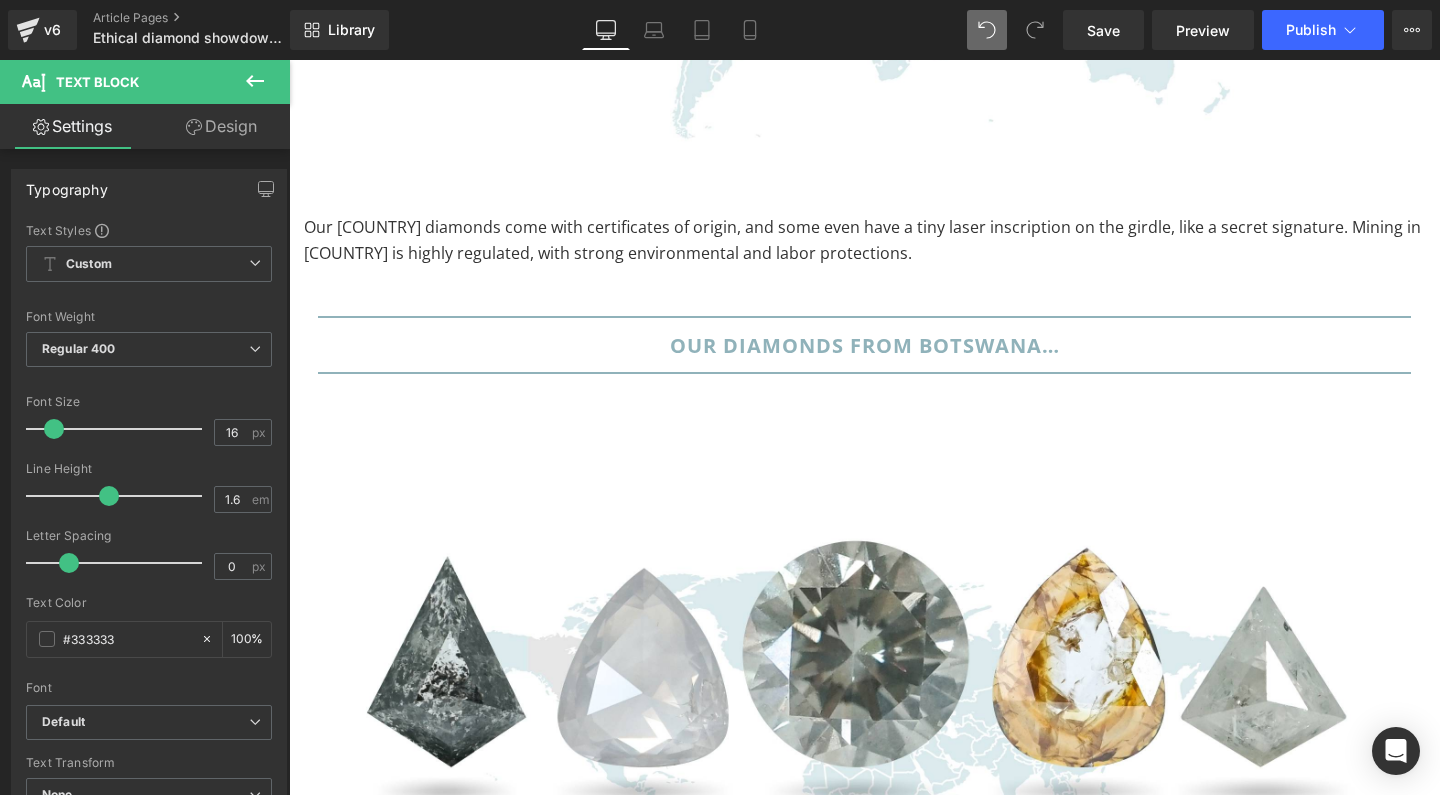 scroll, scrollTop: 9377, scrollLeft: 0, axis: vertical 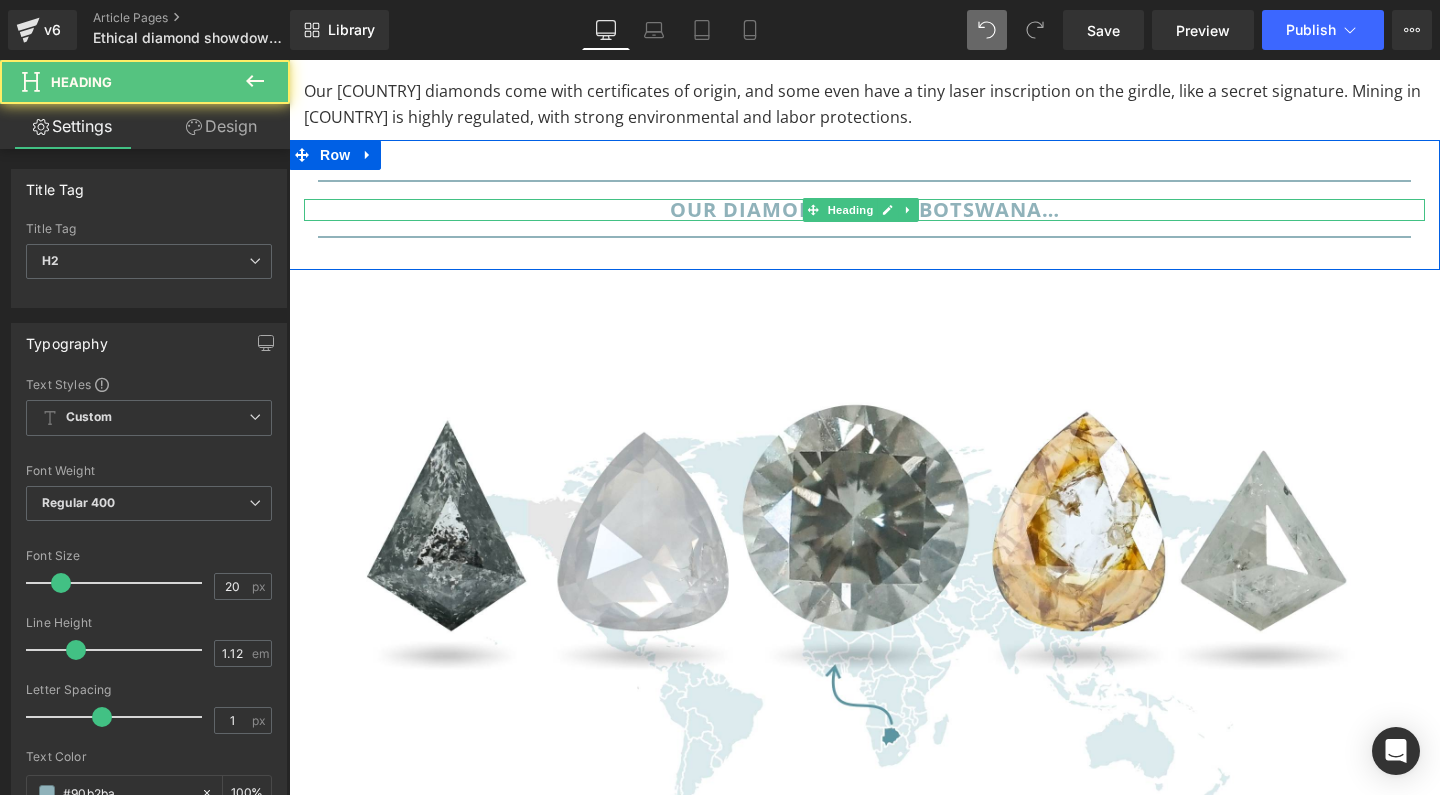 click on "Our diamonds from Botswana…" at bounding box center [865, 209] 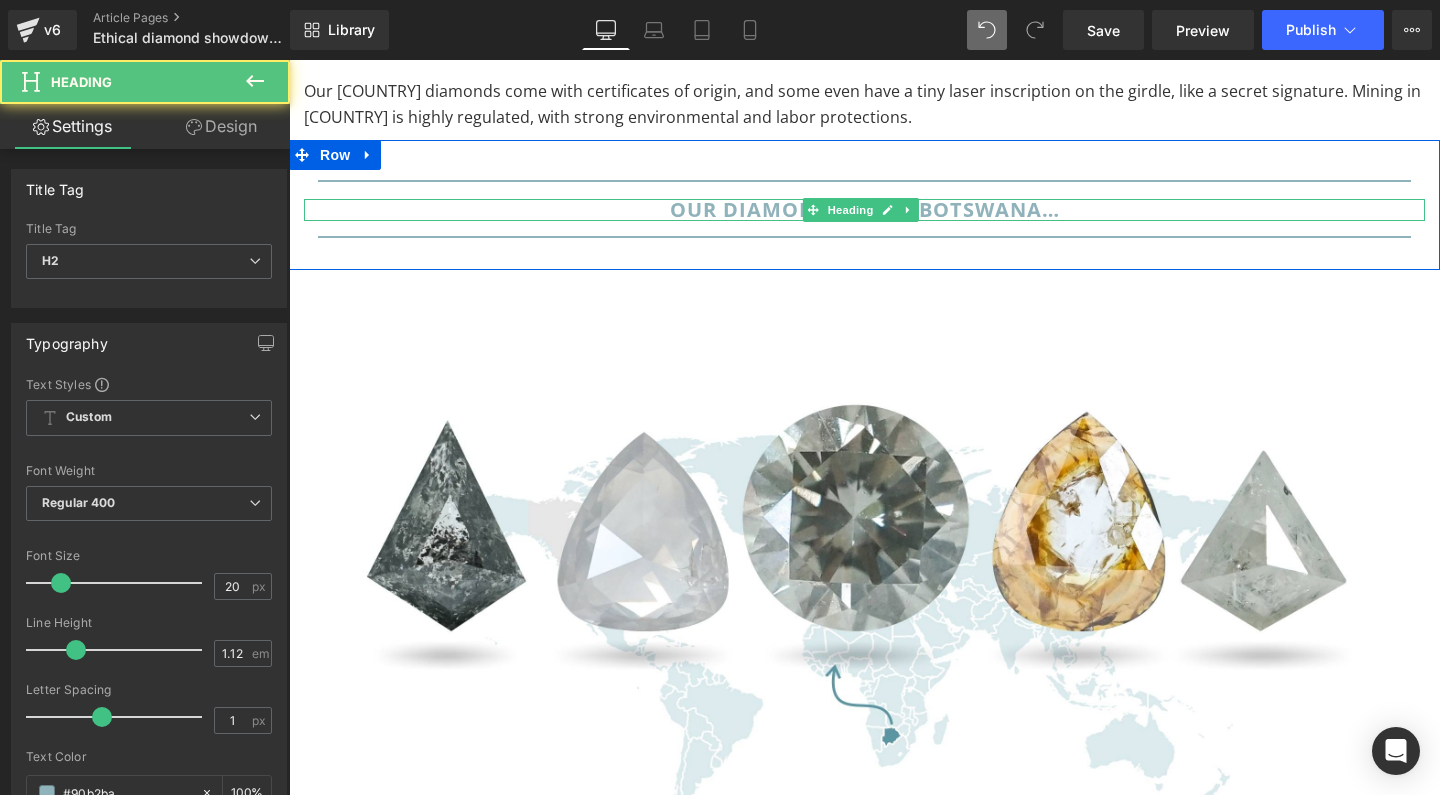 click on "Our diamonds from Botswana…" at bounding box center [865, 209] 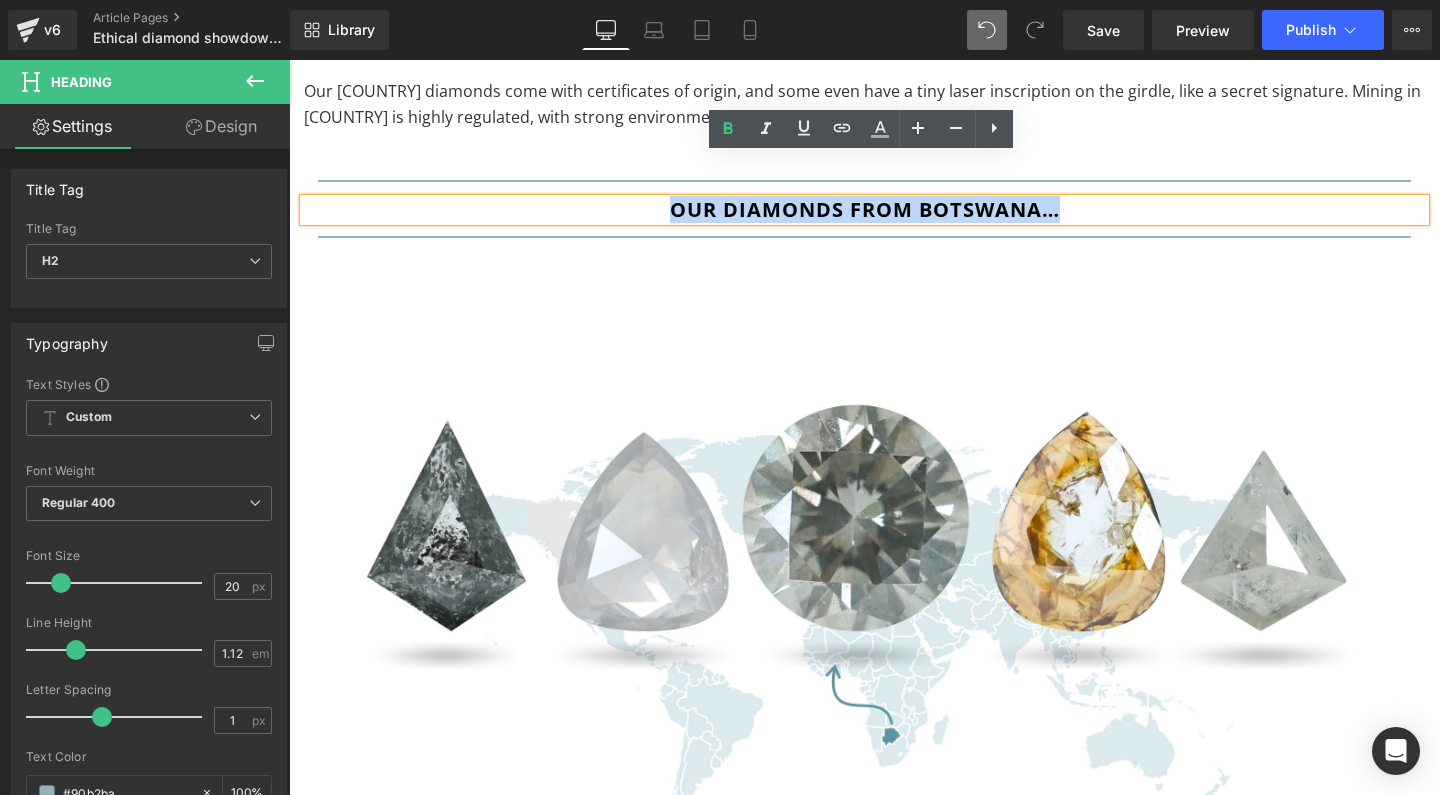 type 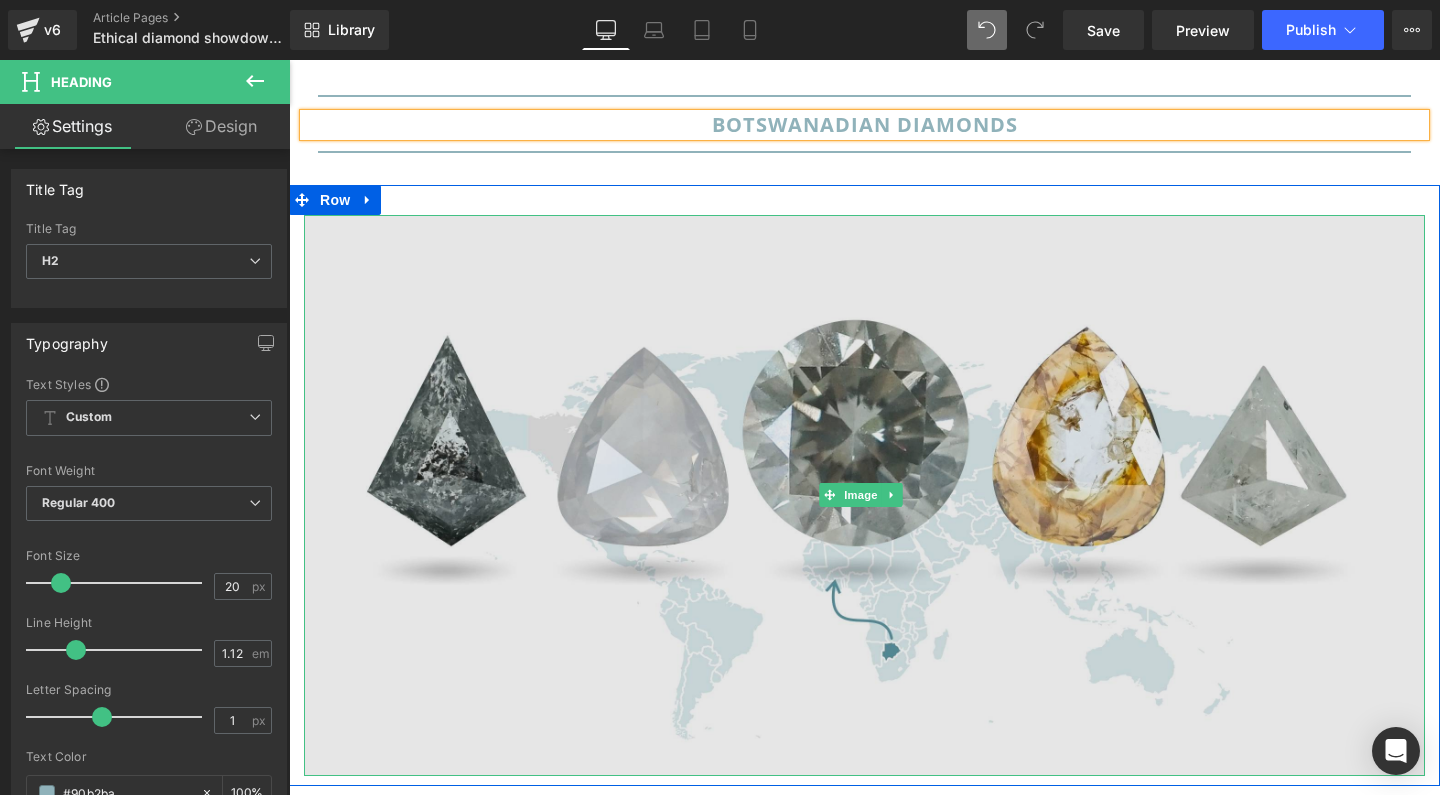 scroll, scrollTop: 9527, scrollLeft: 0, axis: vertical 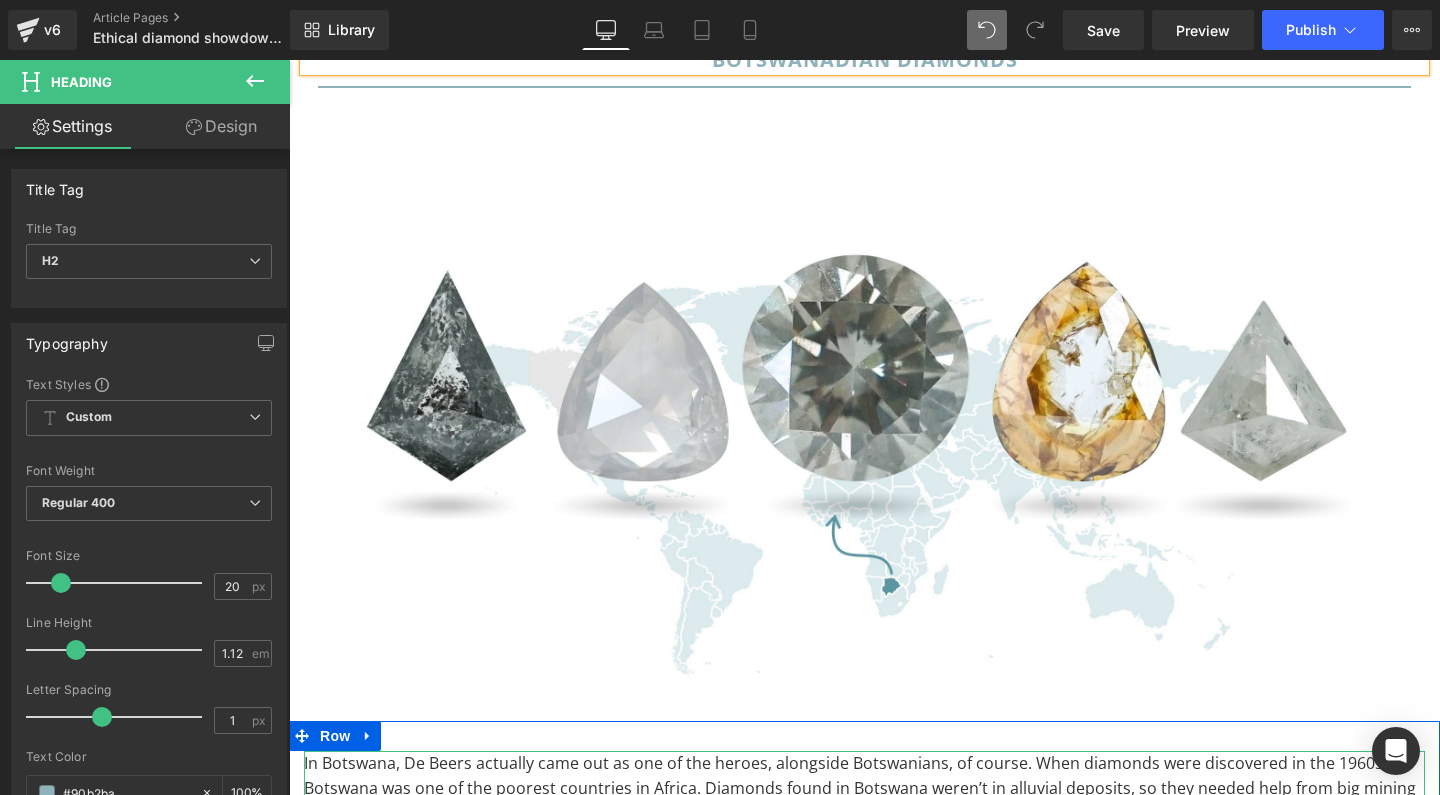 click on "In Botswana, De Beers actually came out as one of the heroes, alongside Botswanians, of course. When diamonds were discovered in the 1960s, Botswana was one of the poorest countries in Africa. Diamonds found in Botswana weren’t in alluvial deposits, so they needed help from big mining companies. The president at the time, Seretse Khama, then allowed De Beers to manage the mining operation, as long as they agreed to a progressive taxation system under which mining companies are taxed at higher rates as their profits go up. Meanwhile, the government’s priority wasn’t to profit, but to focus on essential infrastructure, like the education system, roads and access to clean water." at bounding box center (864, 815) 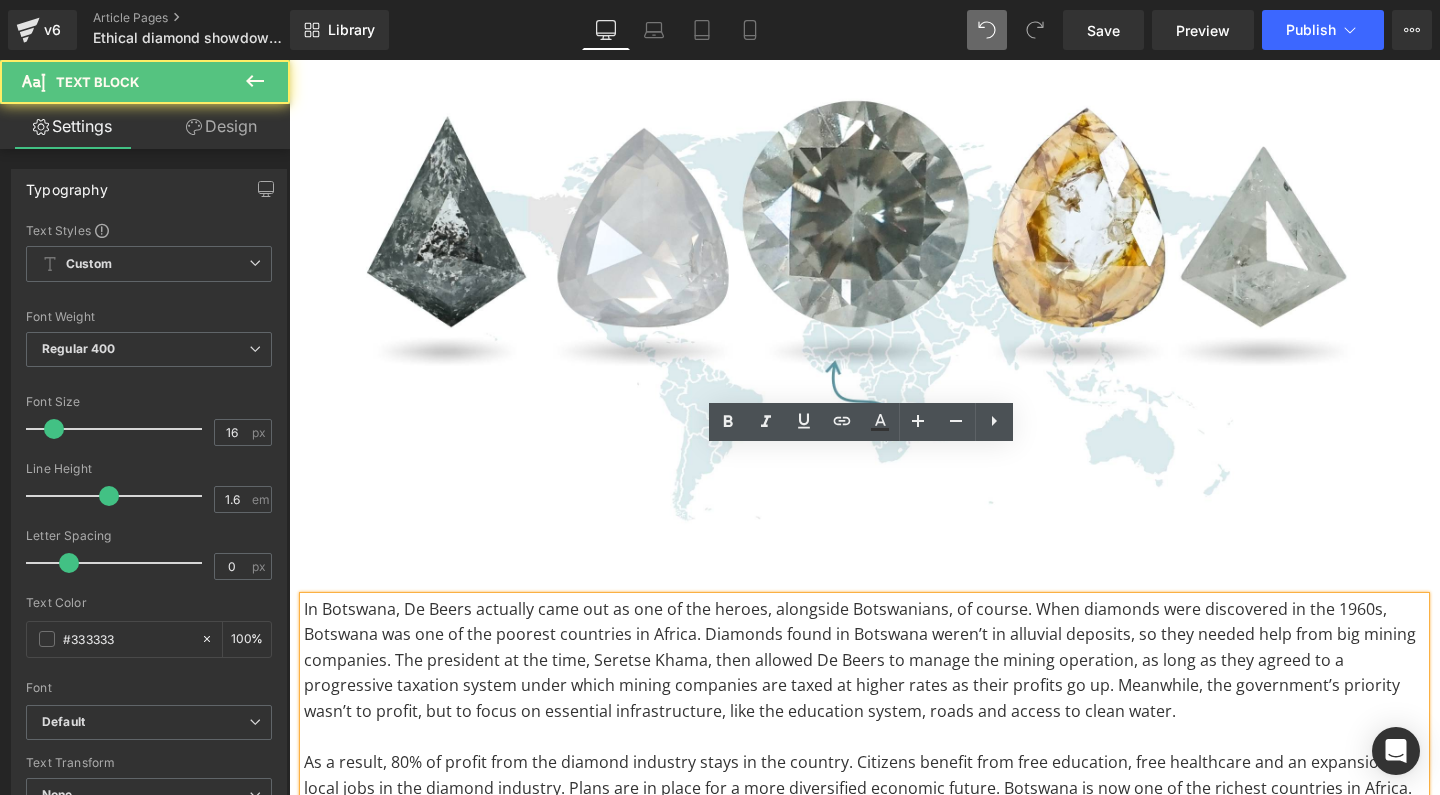 scroll, scrollTop: 9704, scrollLeft: 0, axis: vertical 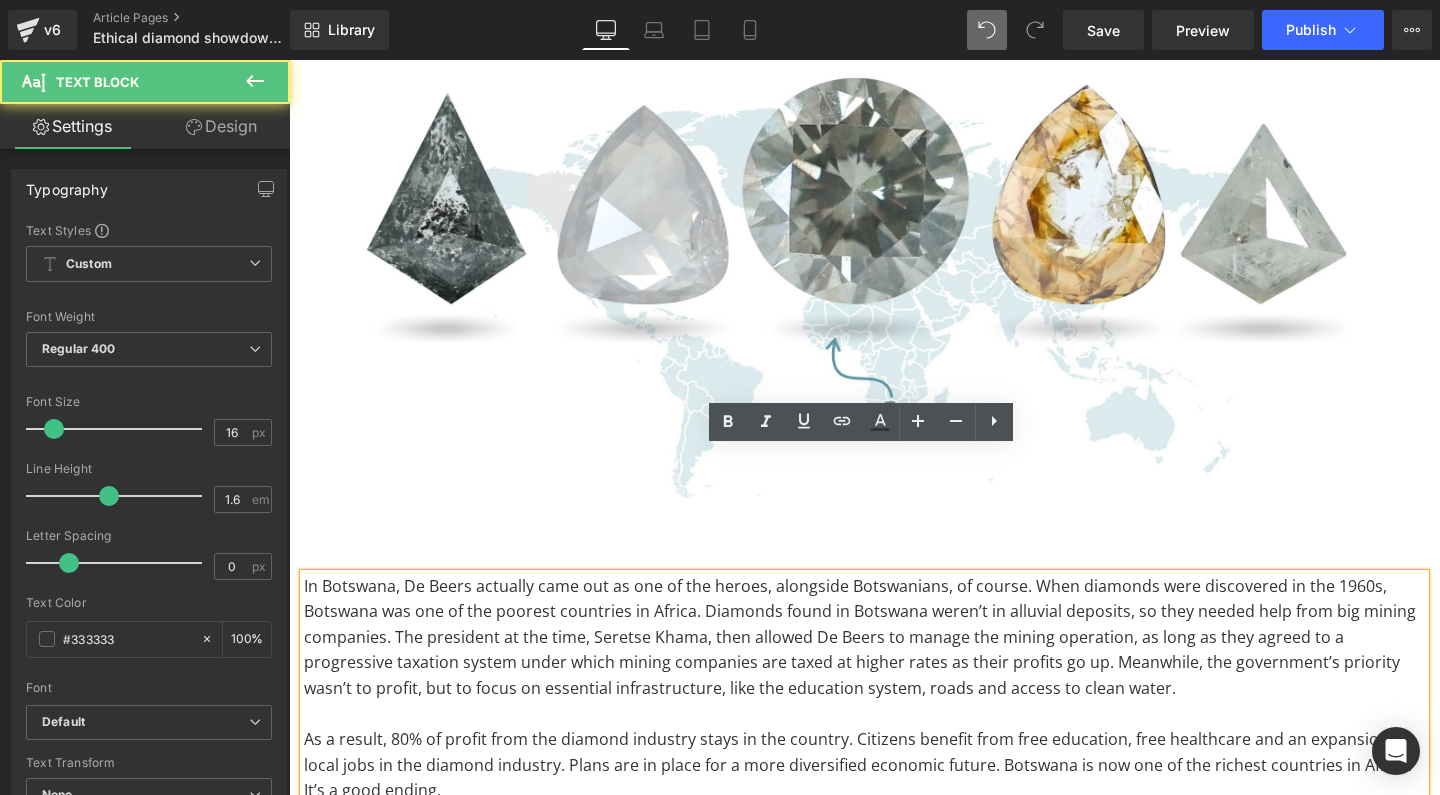 click on "In Botswana, De Beers actually came out as one of the heroes, alongside Botswanians, of course. When diamonds were discovered in the 1960s, Botswana was one of the poorest countries in Africa. Diamonds found in Botswana weren’t in alluvial deposits, so they needed help from big mining companies. The president at the time, Seretse Khama, then allowed De Beers to manage the mining operation, as long as they agreed to a progressive taxation system under which mining companies are taxed at higher rates as their profits go up. Meanwhile, the government’s priority wasn’t to profit, but to focus on essential infrastructure, like the education system, roads and access to clean water." at bounding box center [864, 638] 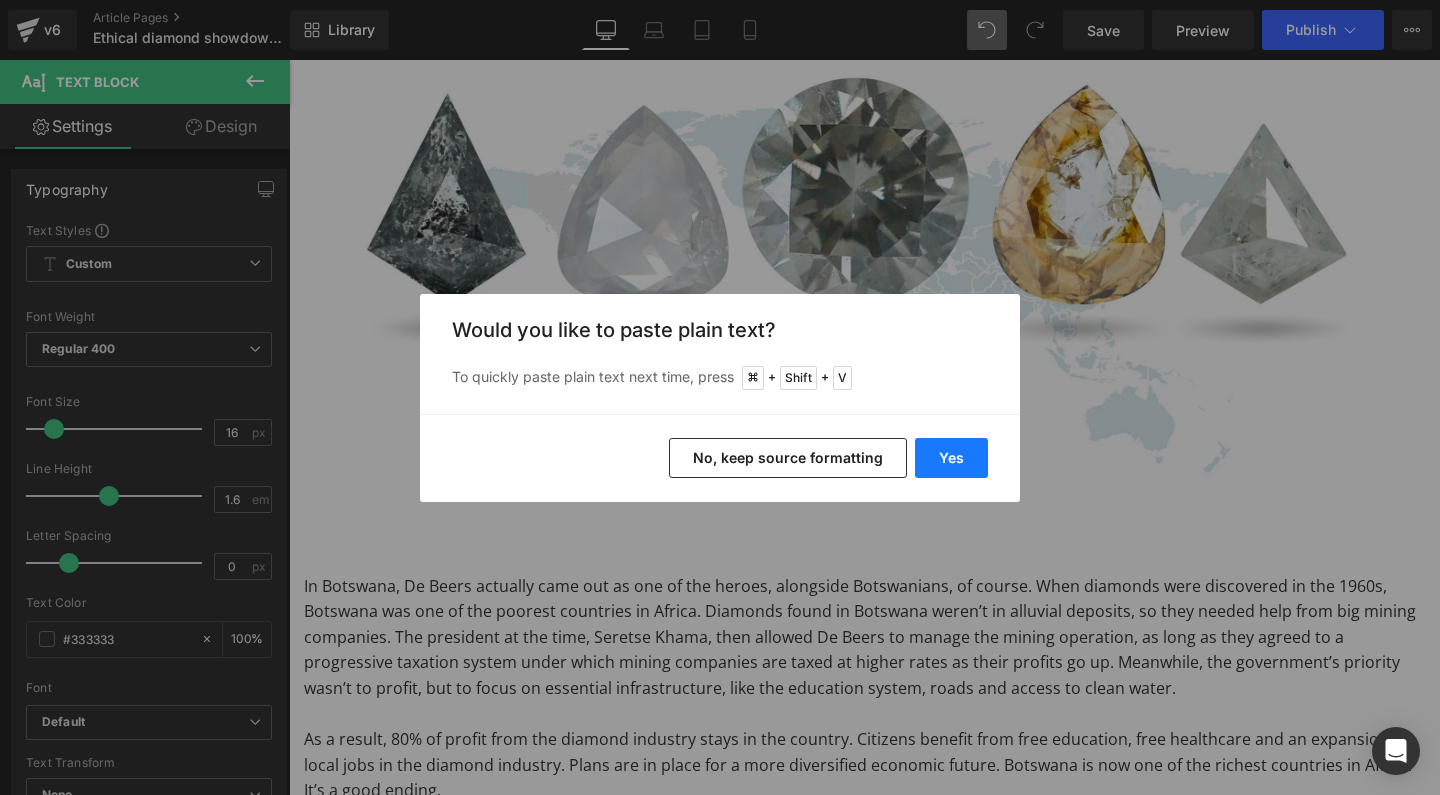 click on "Yes" at bounding box center (951, 458) 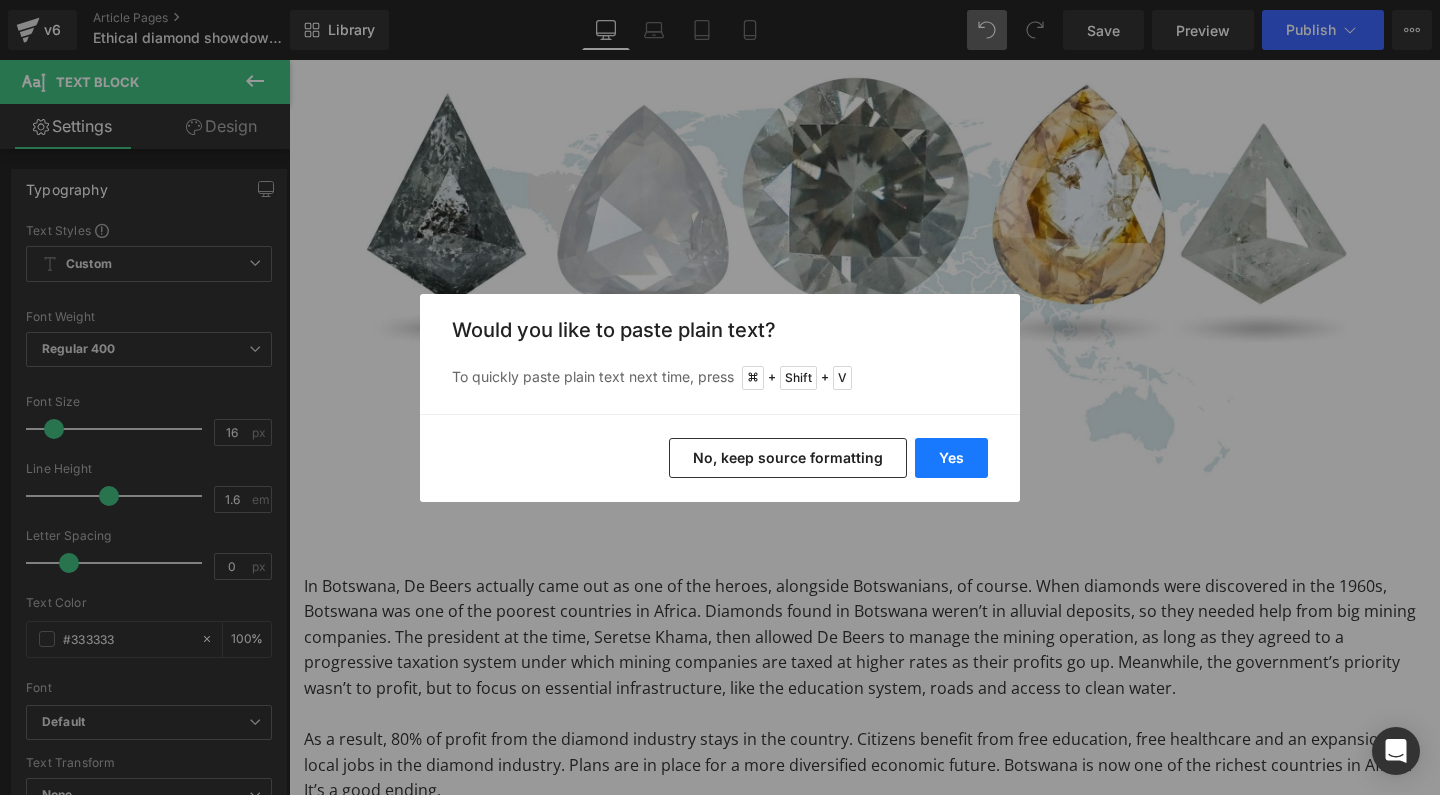 type 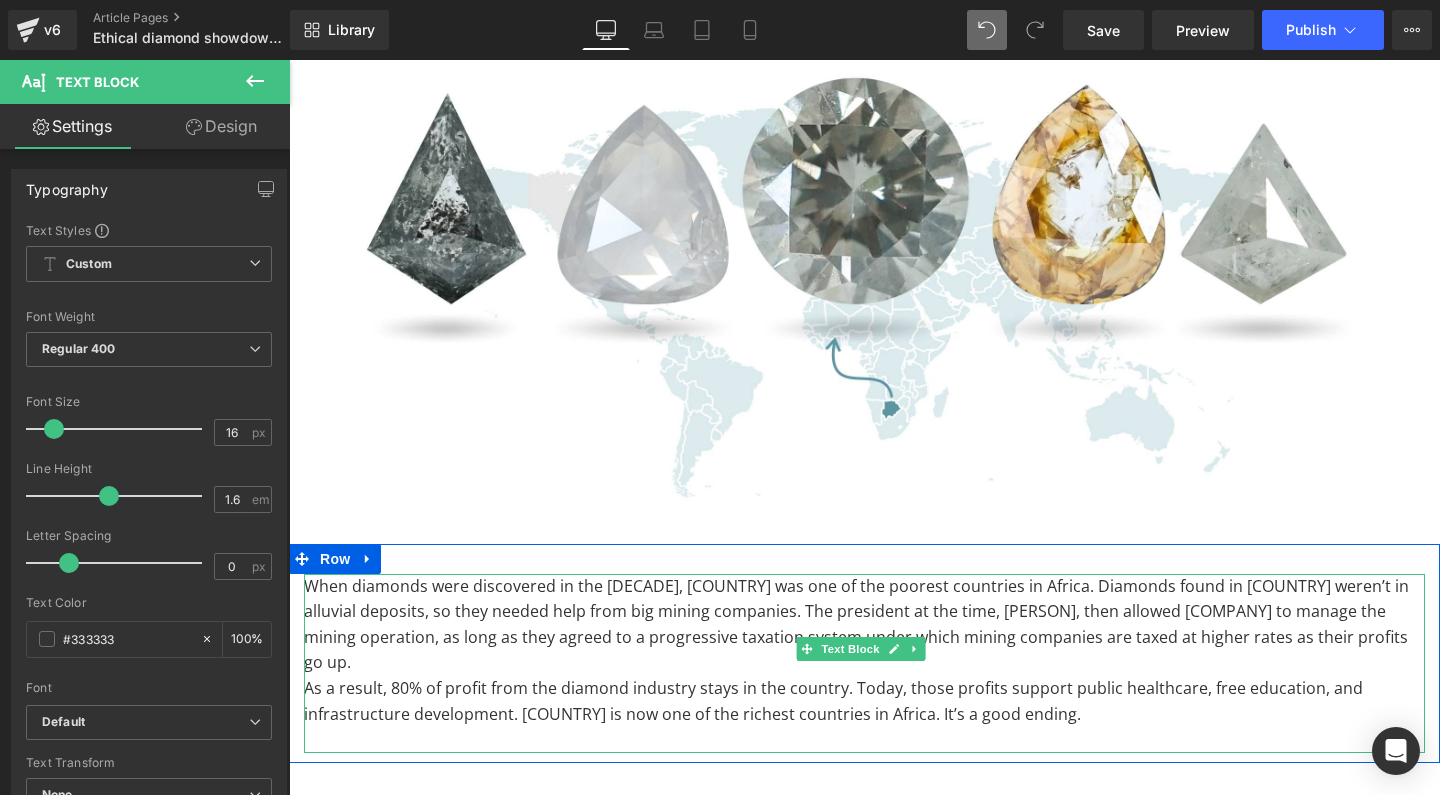 click on "As a result, 80% of profit from the diamond industry stays in the country. Today, those profits support public healthcare, free education, and infrastructure development. [COUNTRY] is now one of the richest countries in Africa. It’s a good ending." at bounding box center [864, 701] 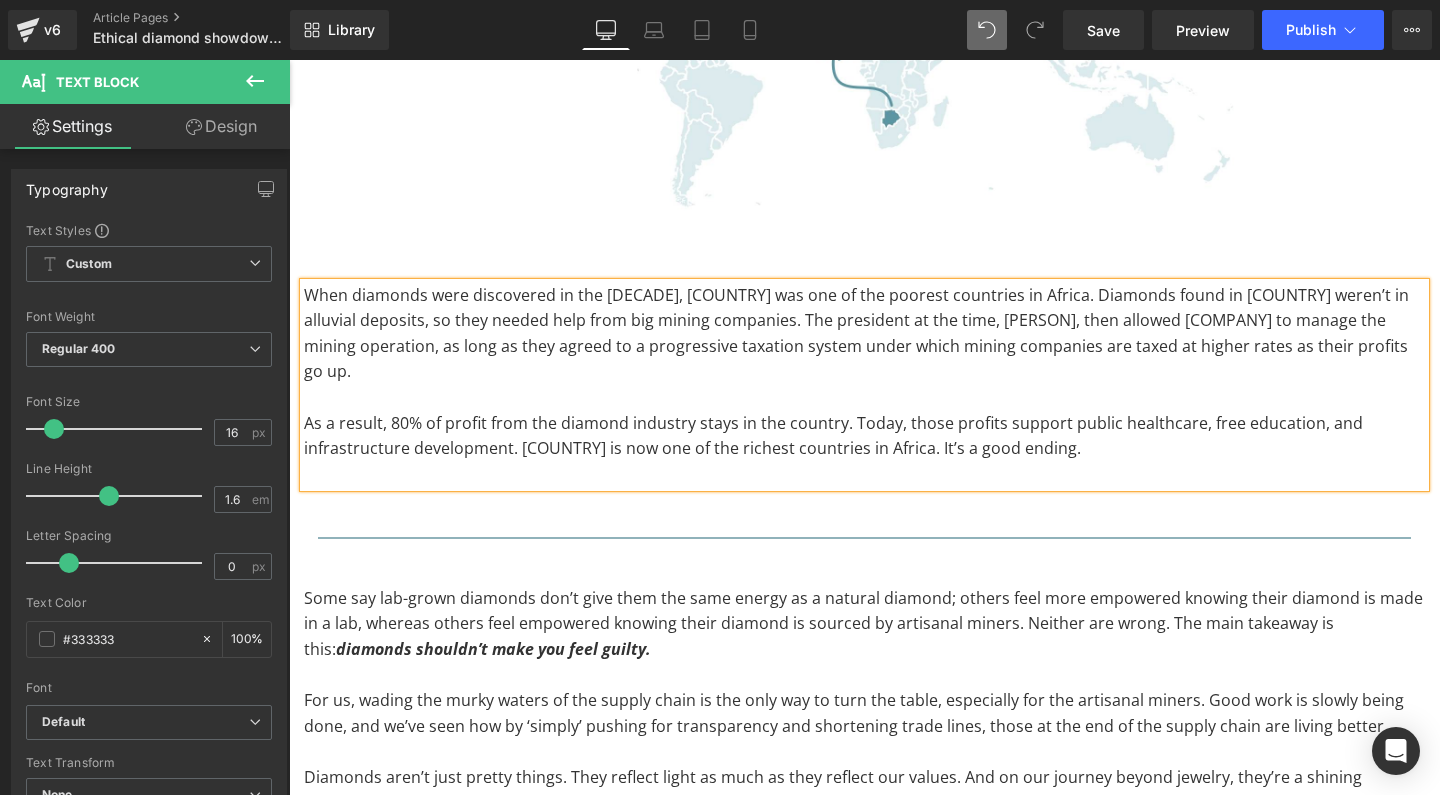scroll, scrollTop: 10001, scrollLeft: 0, axis: vertical 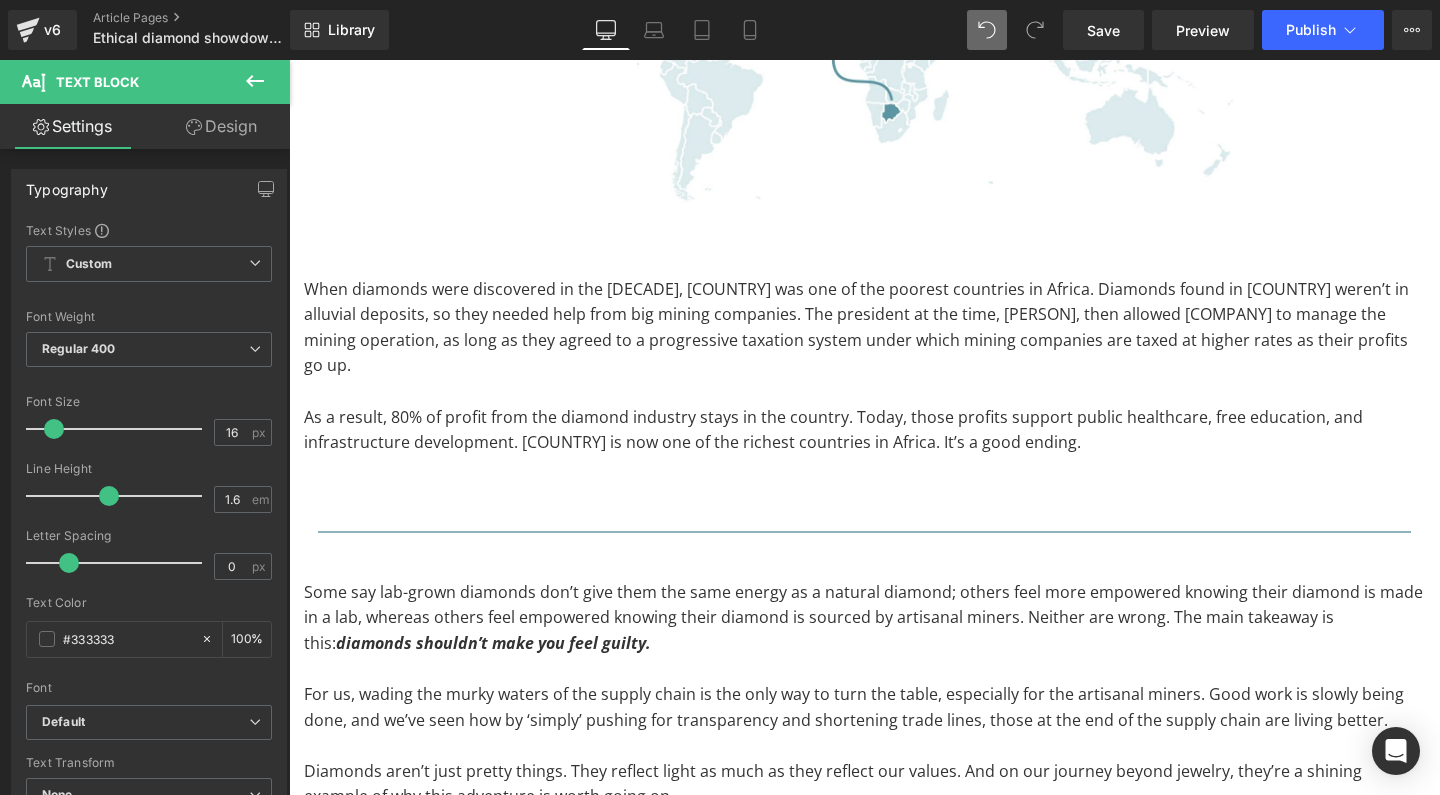 click 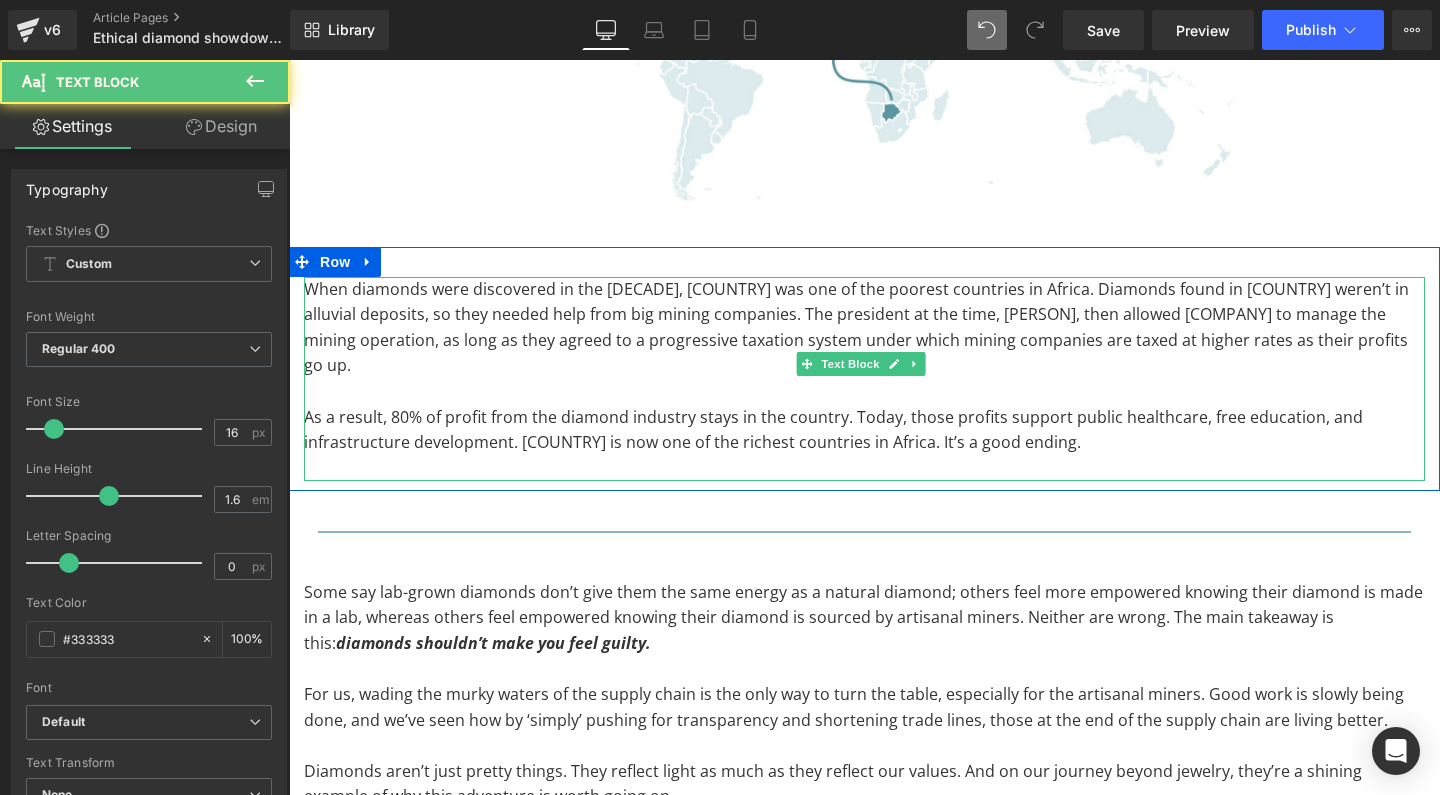 click at bounding box center [864, 469] 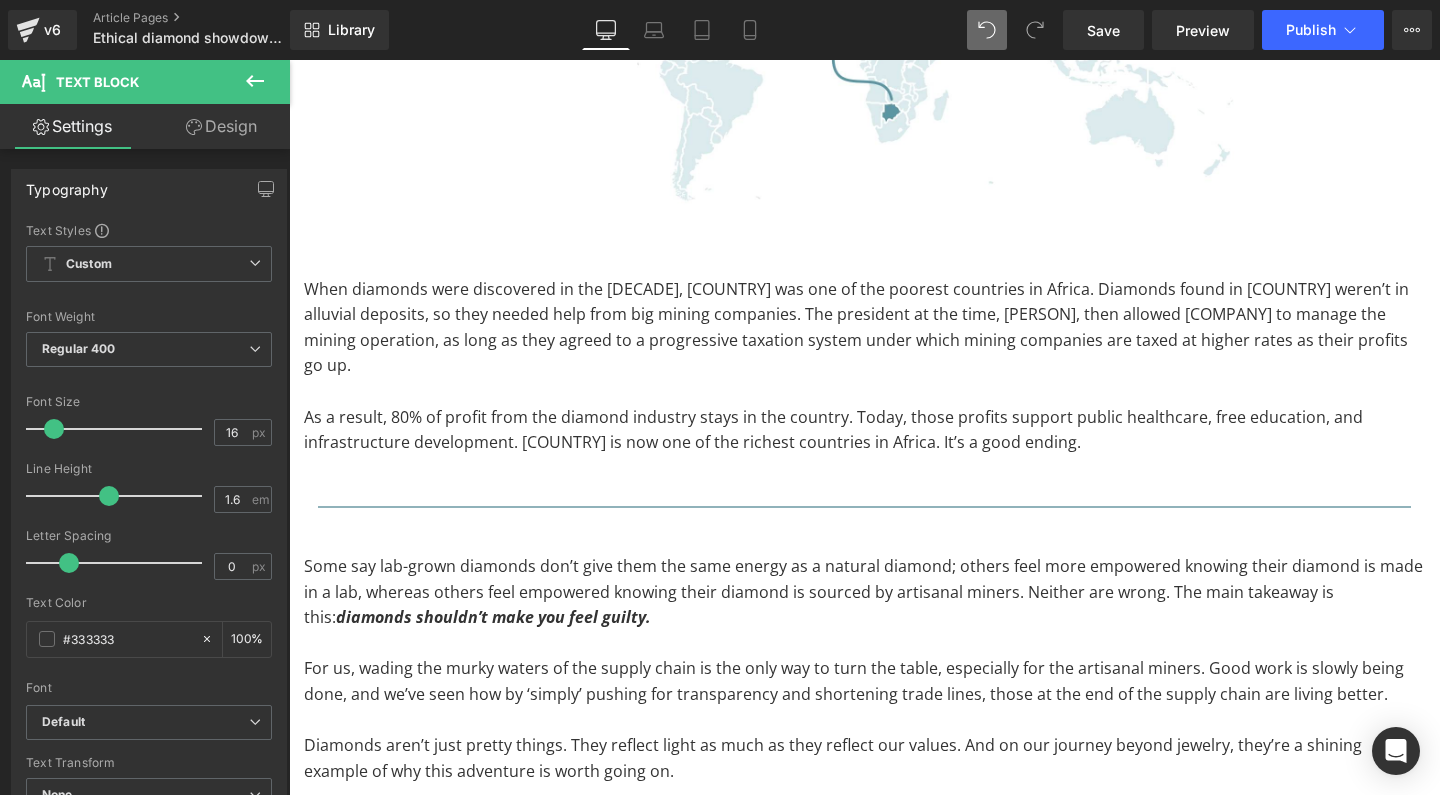 click 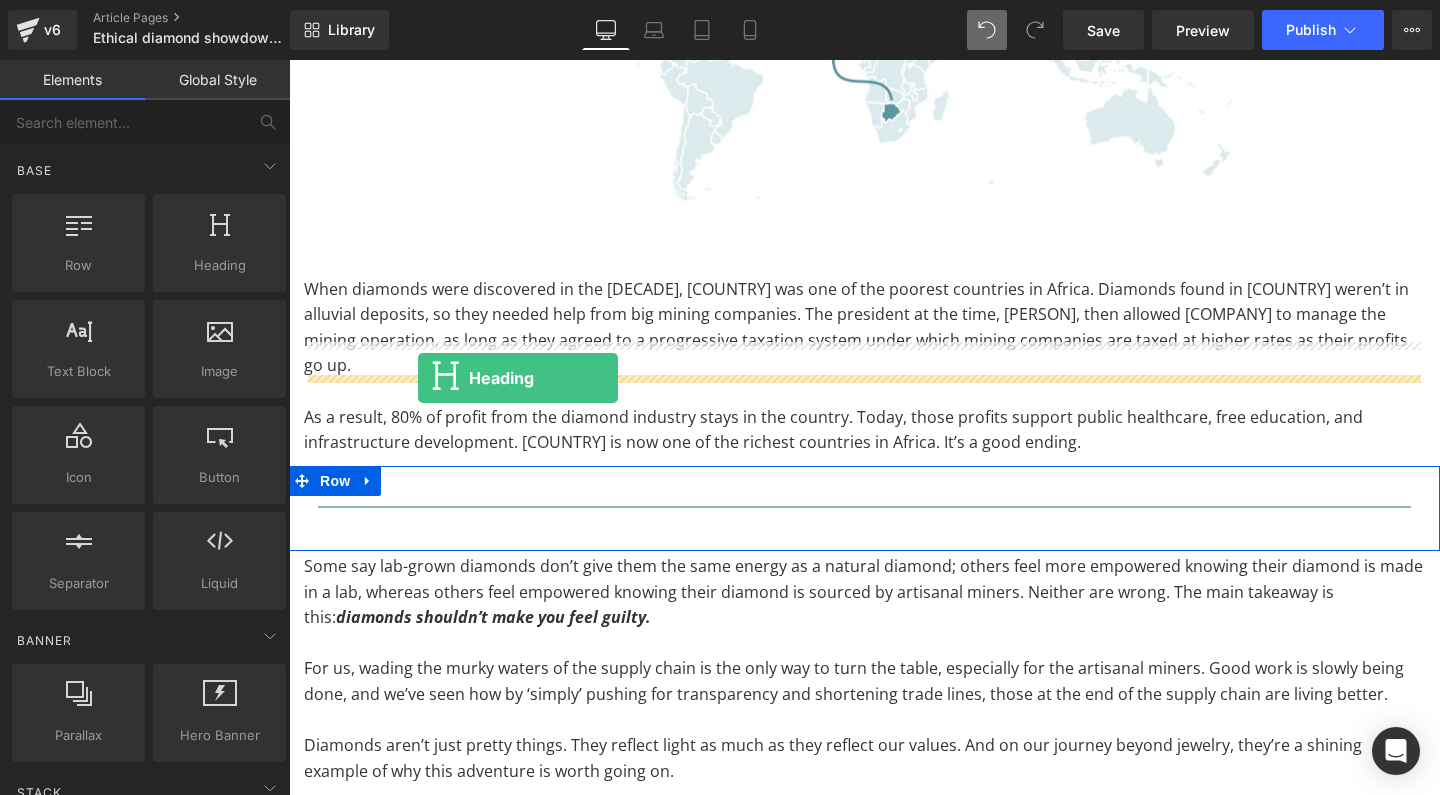 drag, startPoint x: 488, startPoint y: 293, endPoint x: 418, endPoint y: 378, distance: 110.11358 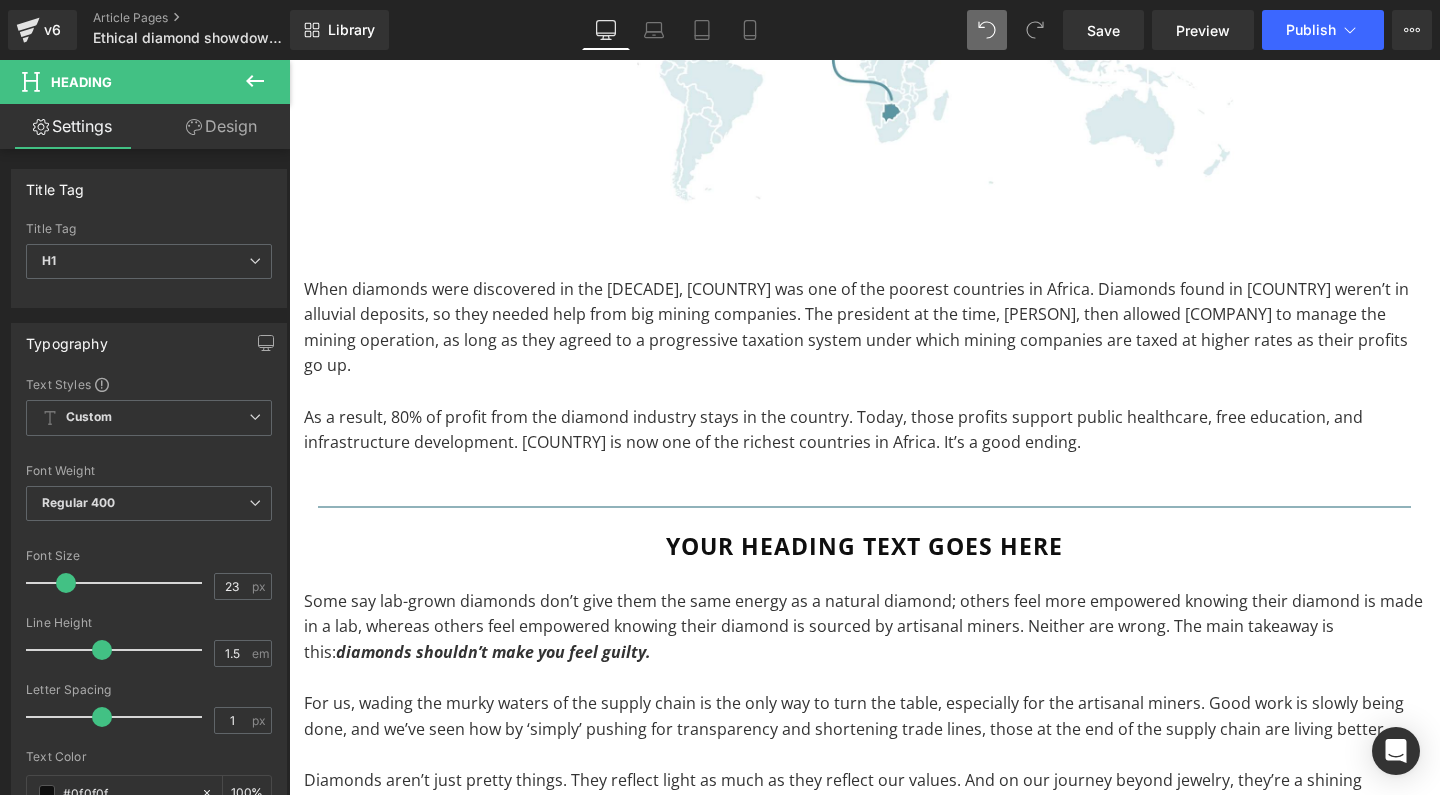 click 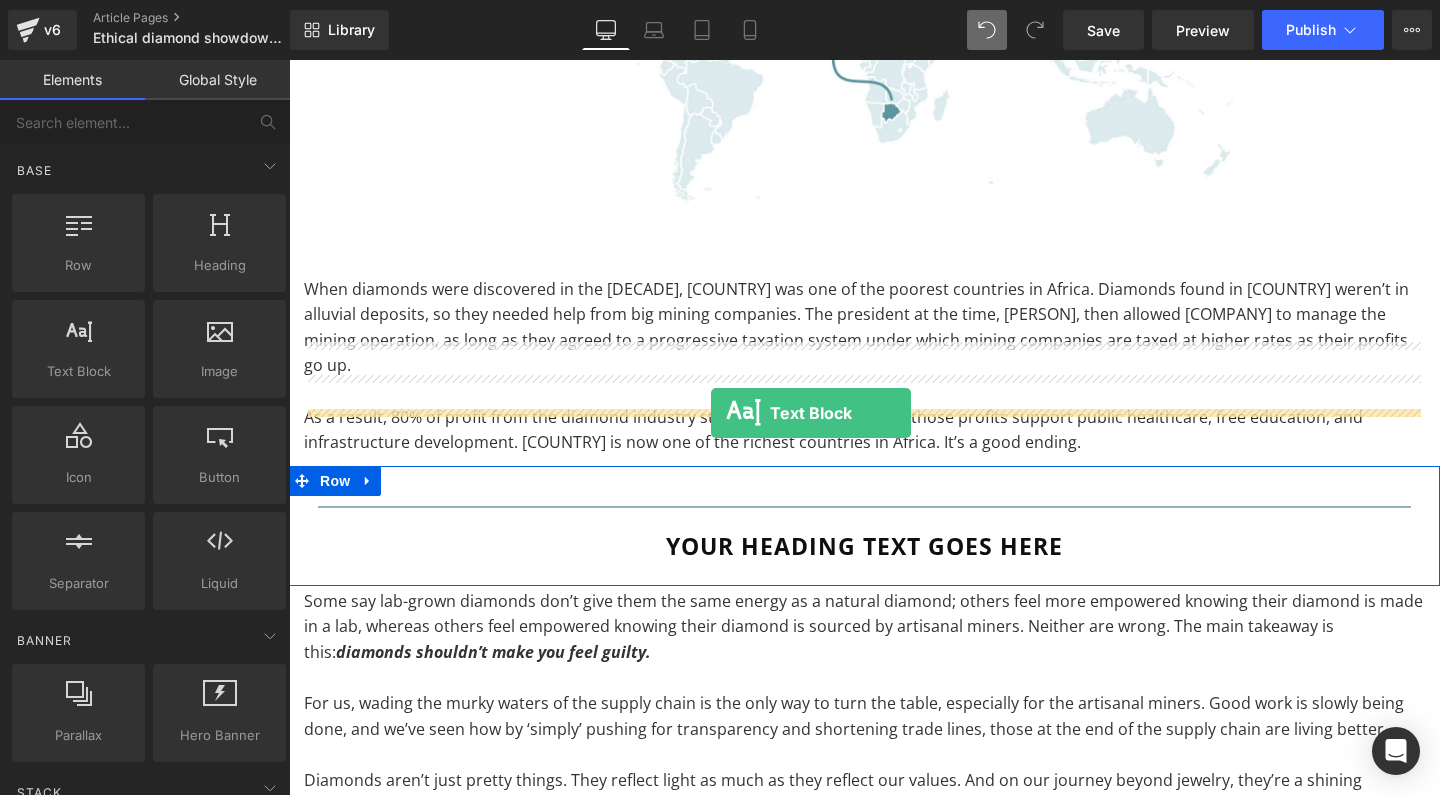 drag, startPoint x: 385, startPoint y: 402, endPoint x: 711, endPoint y: 413, distance: 326.18552 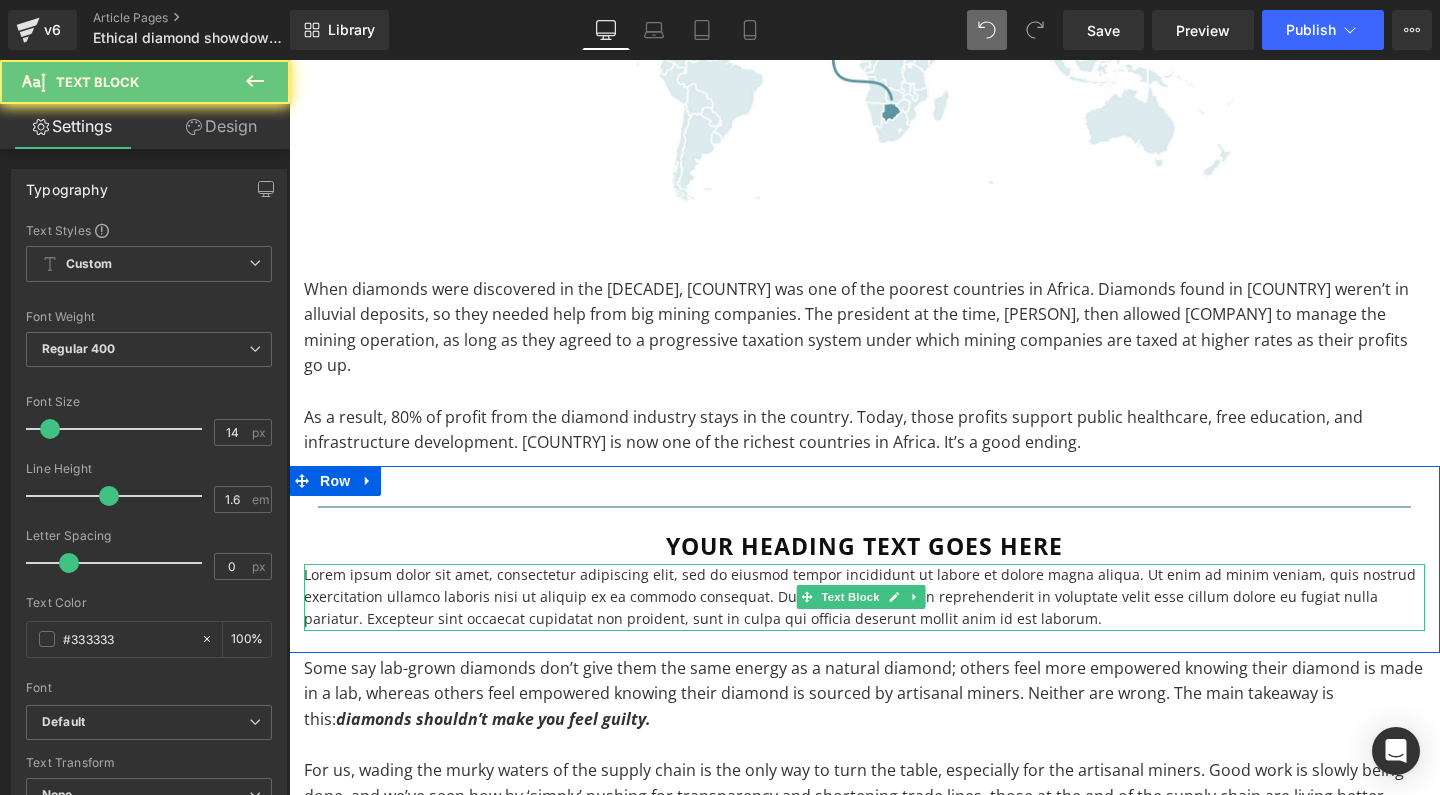 click on "Lorem ipsum dolor sit amet, consectetur adipiscing elit, sed do eiusmod tempor incididunt ut labore et dolore magna aliqua. Ut enim ad minim veniam, quis nostrud exercitation ullamco laboris nisi ut aliquip ex ea commodo consequat. Duis aute irure dolor in reprehenderit in voluptate velit esse cillum dolore eu fugiat nulla pariatur. Excepteur sint occaecat cupidatat non proident, sunt in culpa qui officia deserunt mollit anim id est laborum." at bounding box center (864, 597) 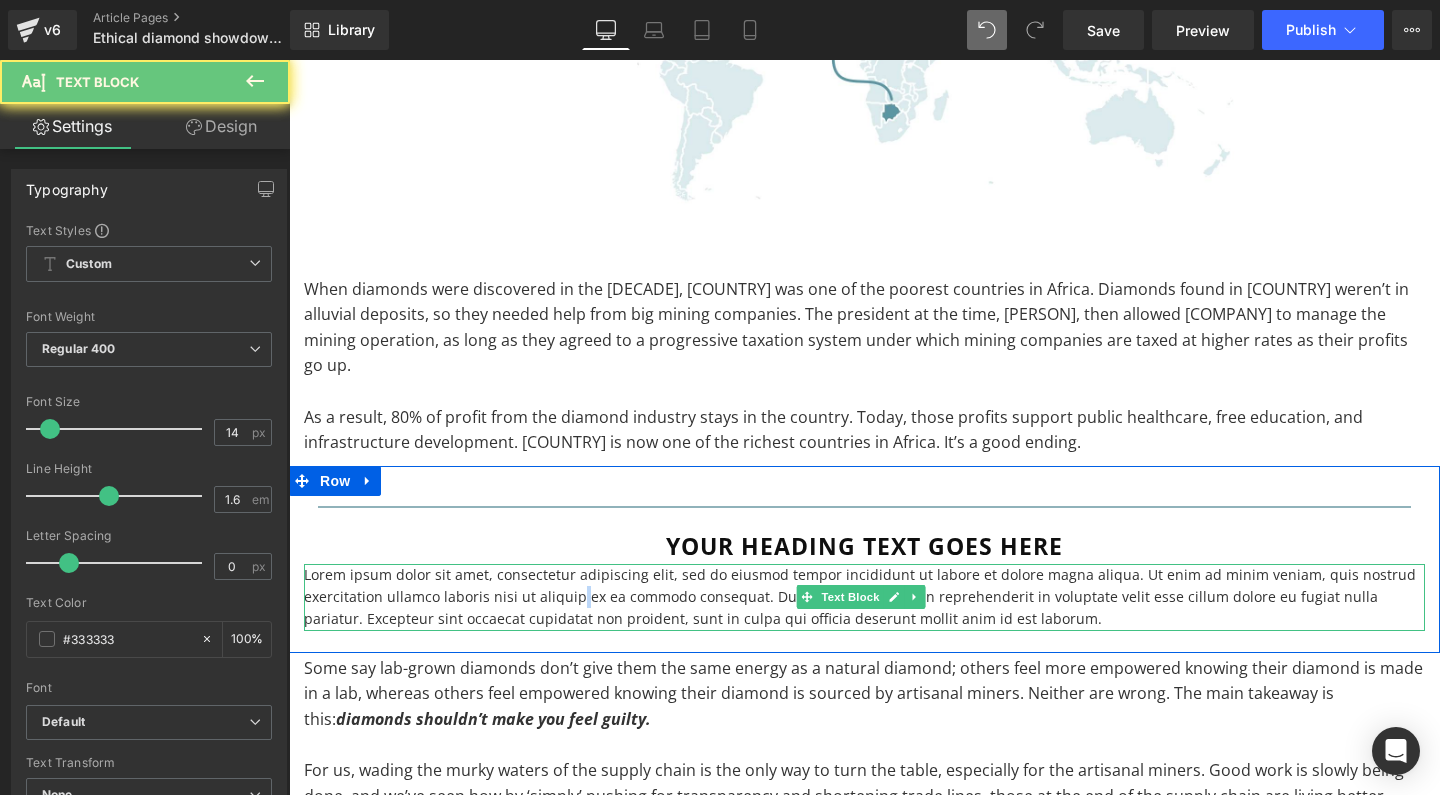 click on "Lorem ipsum dolor sit amet, consectetur adipiscing elit, sed do eiusmod tempor incididunt ut labore et dolore magna aliqua. Ut enim ad minim veniam, quis nostrud exercitation ullamco laboris nisi ut aliquip ex ea commodo consequat. Duis aute irure dolor in reprehenderit in voluptate velit esse cillum dolore eu fugiat nulla pariatur. Excepteur sint occaecat cupidatat non proident, sunt in culpa qui officia deserunt mollit anim id est laborum." at bounding box center [864, 597] 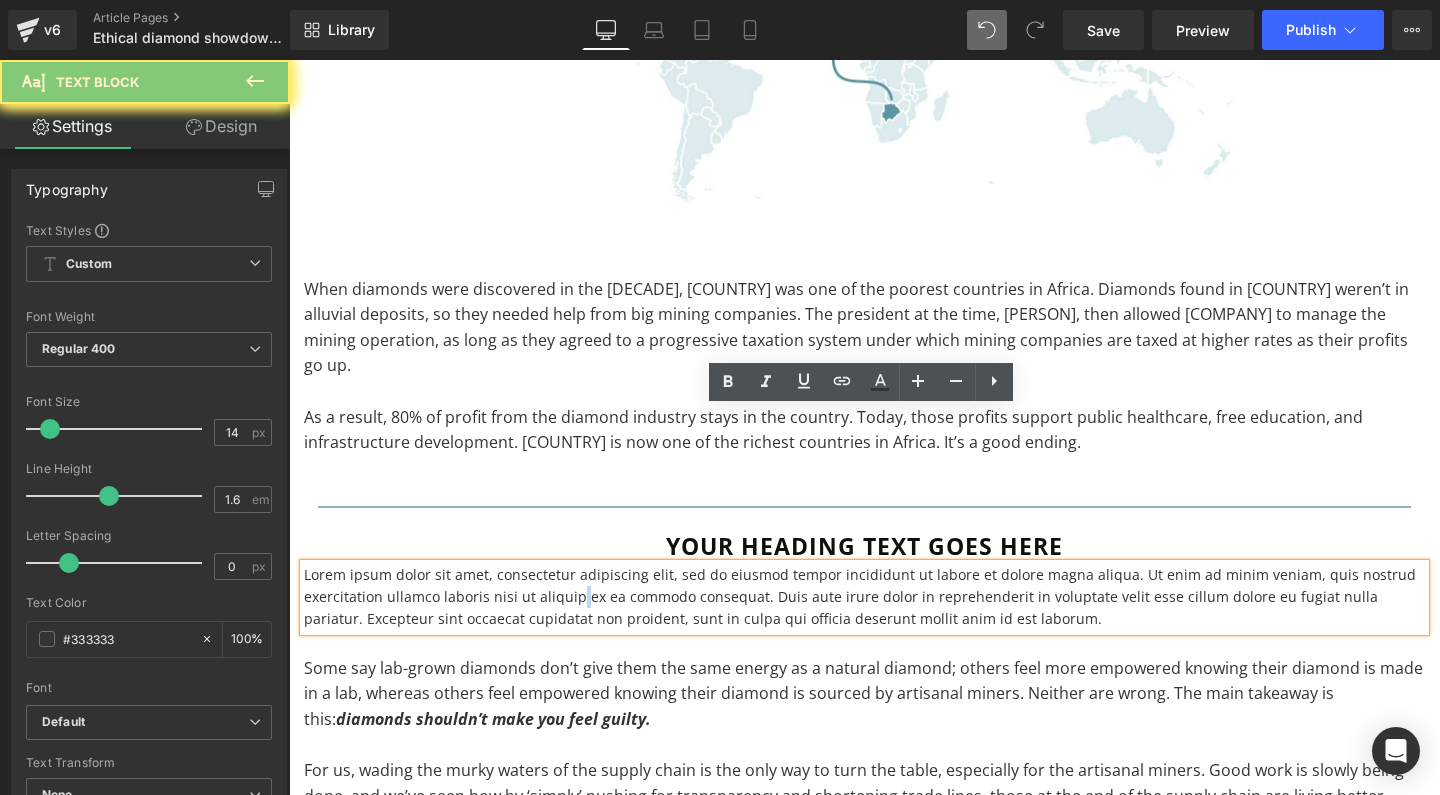 click on "Lorem ipsum dolor sit amet, consectetur adipiscing elit, sed do eiusmod tempor incididunt ut labore et dolore magna aliqua. Ut enim ad minim veniam, quis nostrud exercitation ullamco laboris nisi ut aliquip ex ea commodo consequat. Duis aute irure dolor in reprehenderit in voluptate velit esse cillum dolore eu fugiat nulla pariatur. Excepteur sint occaecat cupidatat non proident, sunt in culpa qui officia deserunt mollit anim id est laborum." at bounding box center [864, 597] 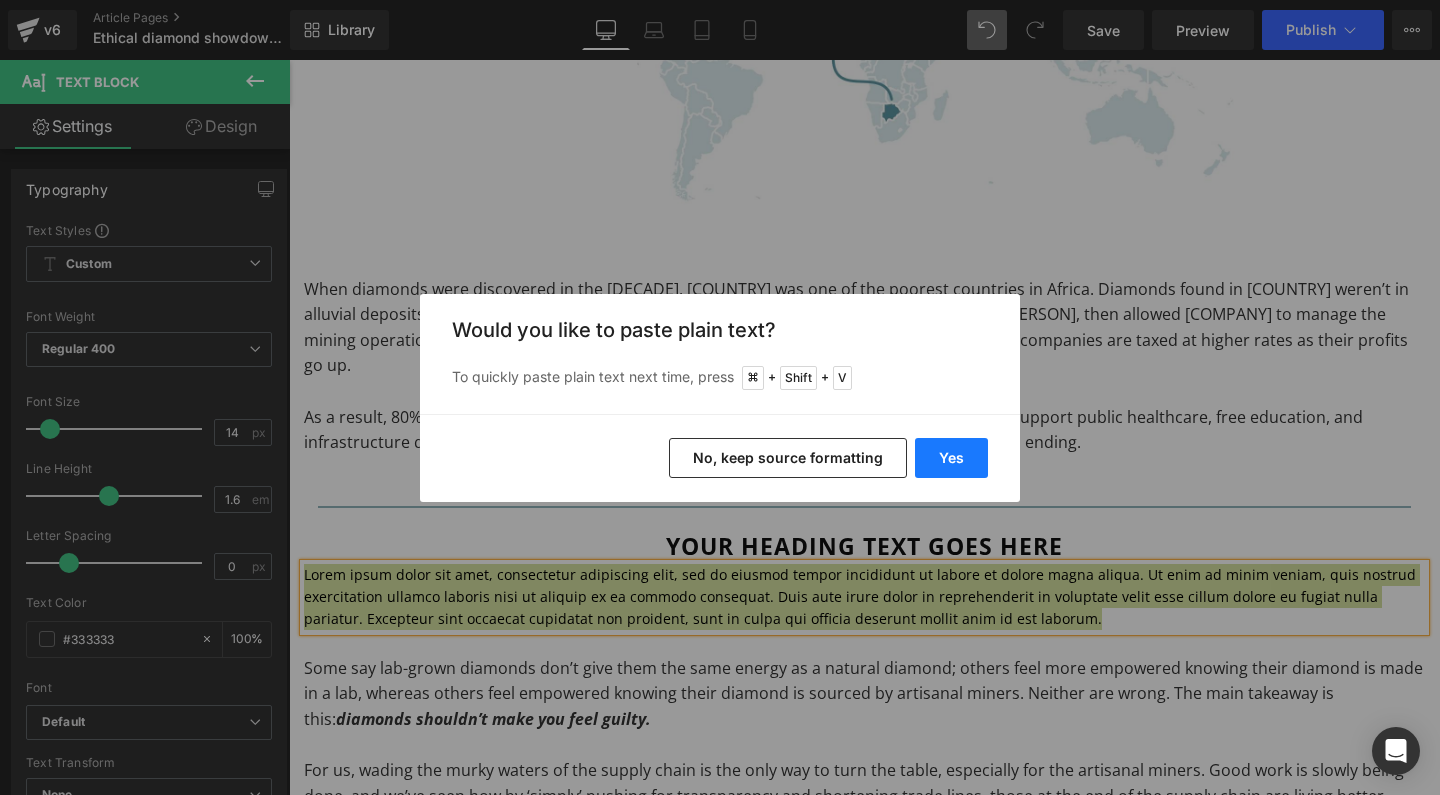 click on "Yes" at bounding box center (951, 458) 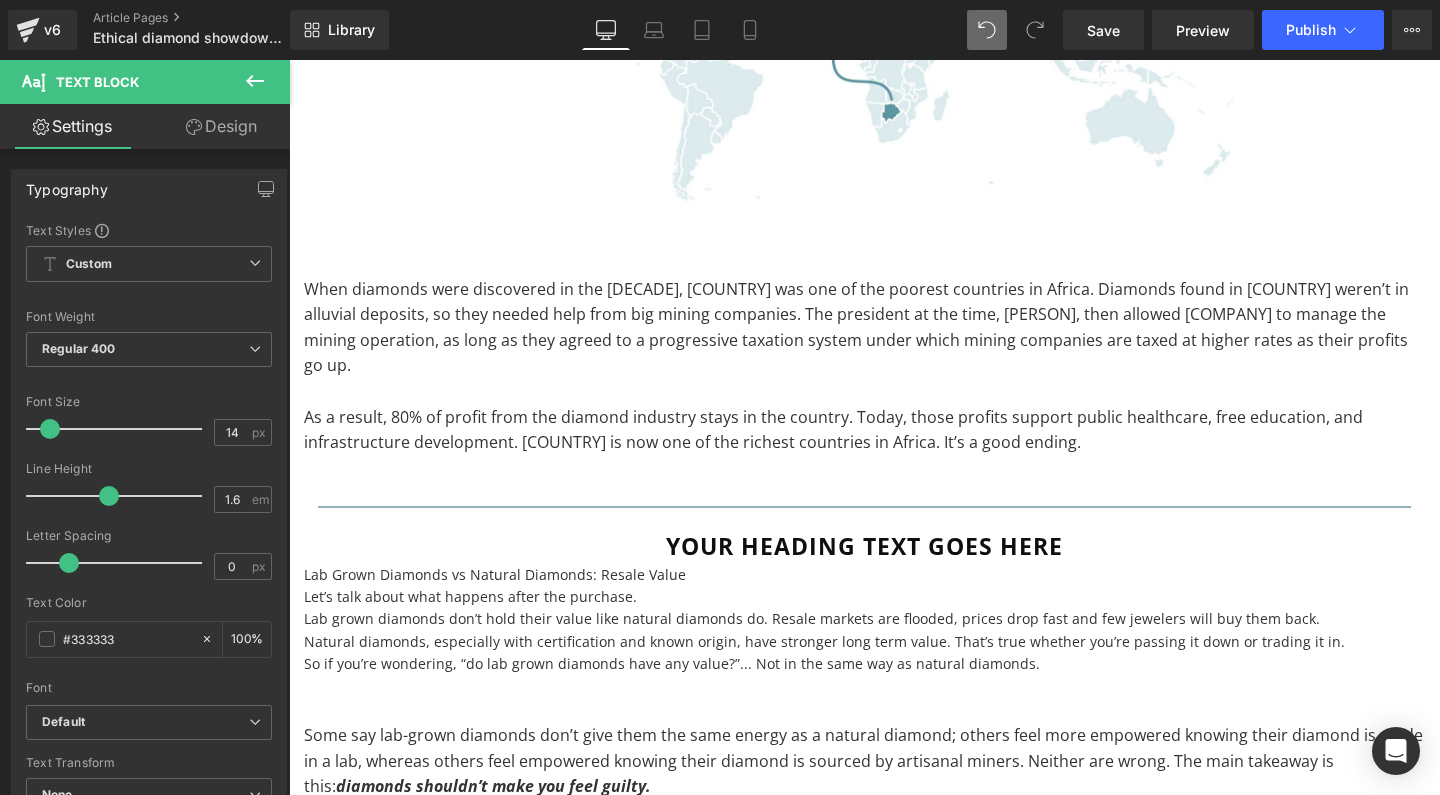 type 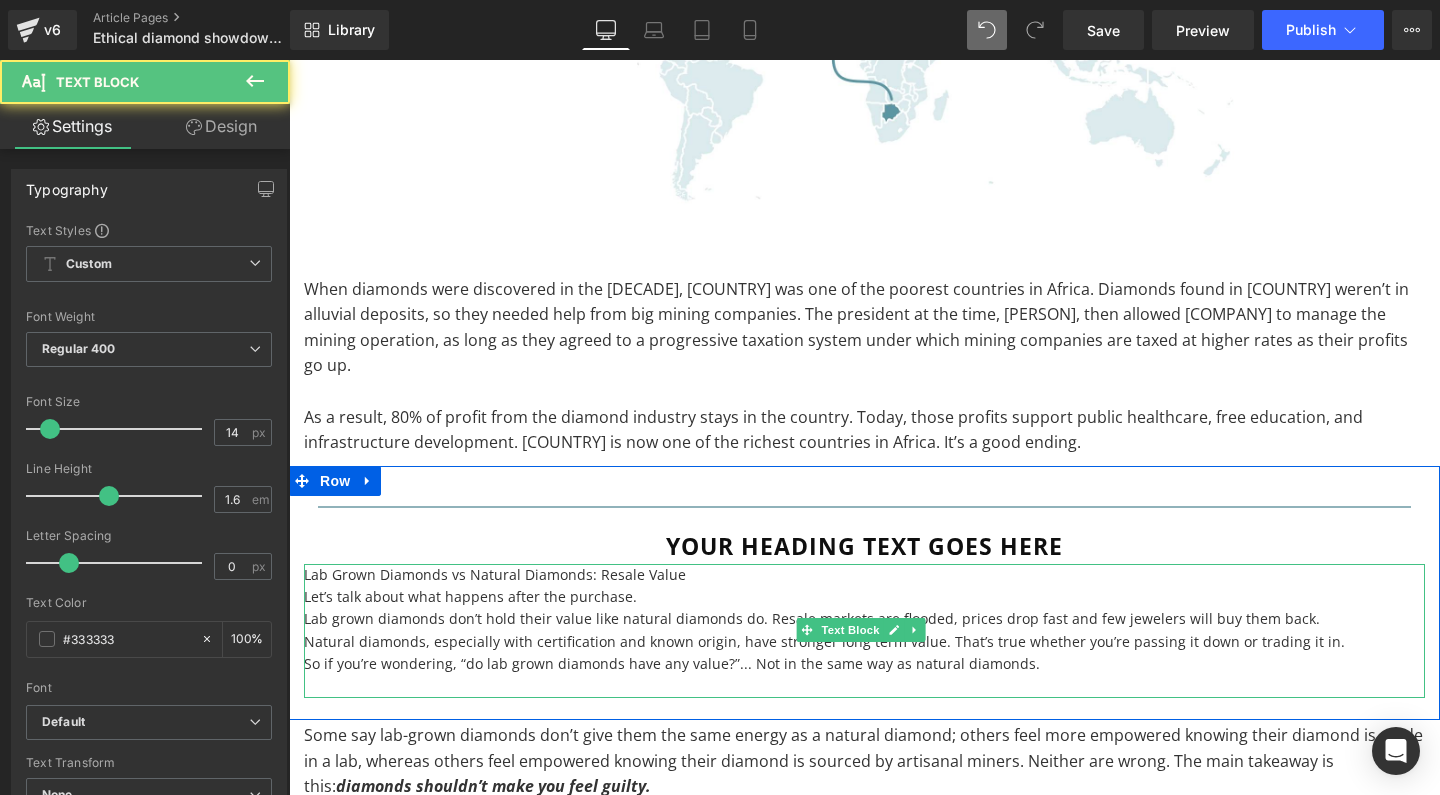 click on "Lab Grown Diamonds vs Natural Diamonds: Resale Value" at bounding box center [864, 575] 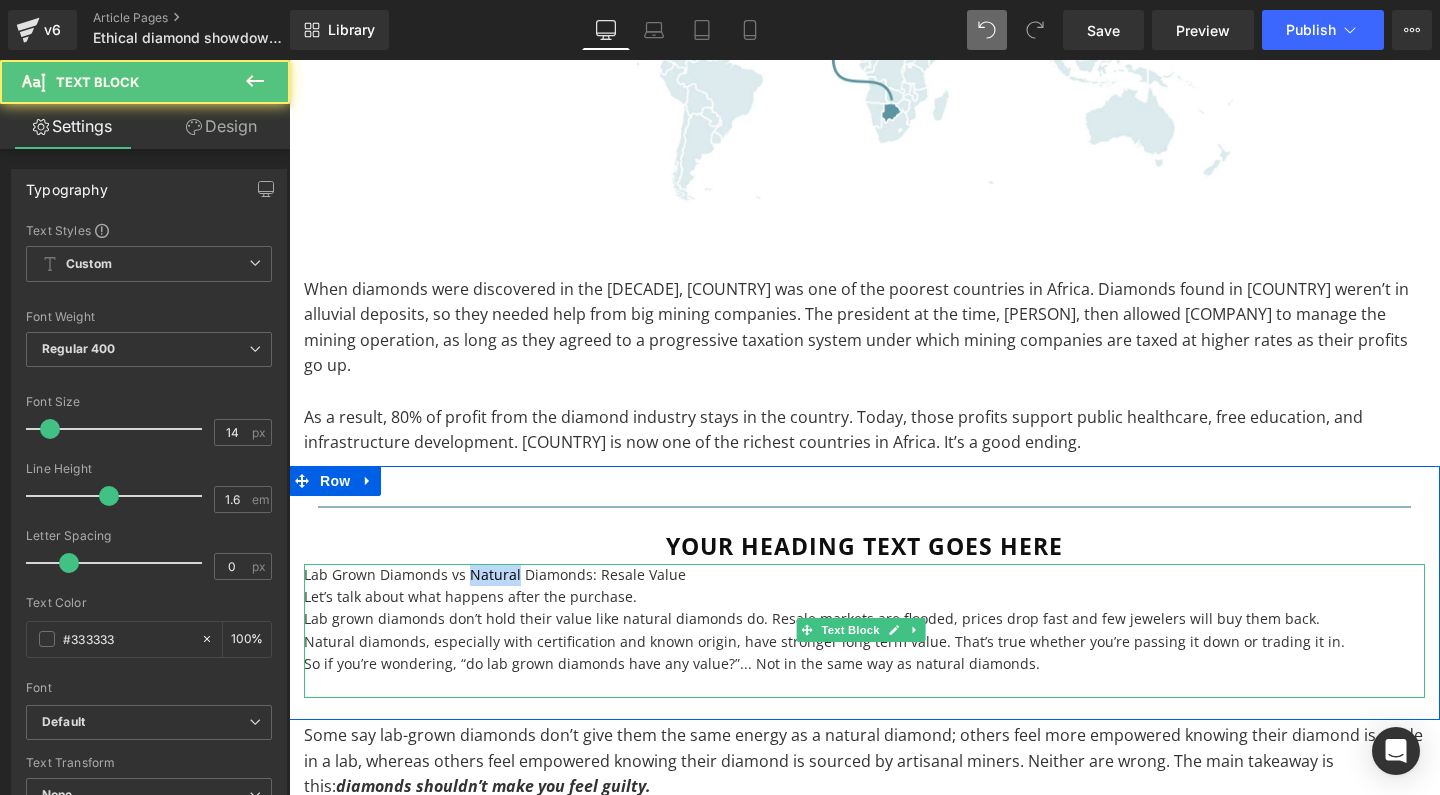 click on "Lab Grown Diamonds vs Natural Diamonds: Resale Value" at bounding box center (864, 575) 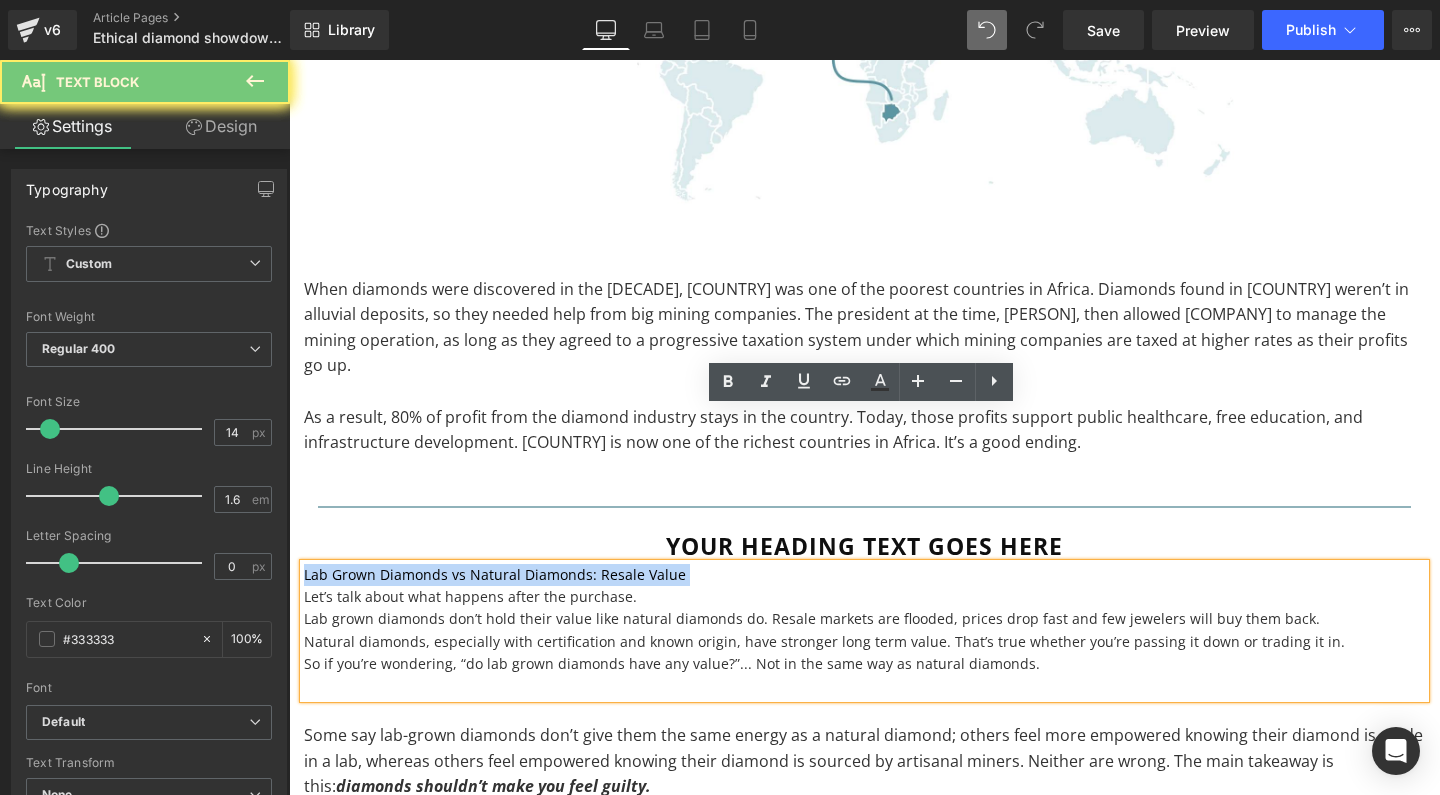 click on "Lab Grown Diamonds vs Natural Diamonds: Resale Value" at bounding box center [864, 575] 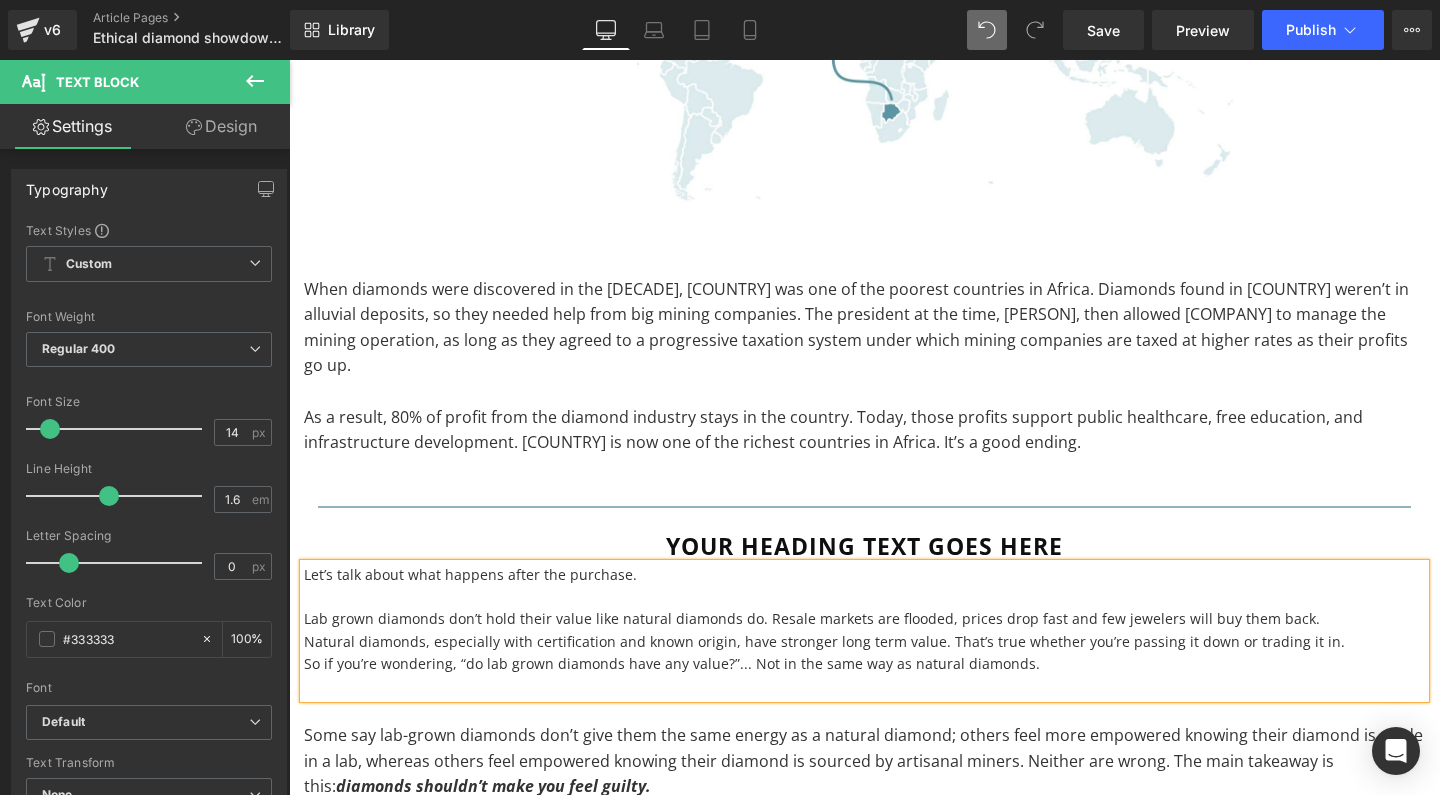 click on "Natural diamonds, especially with certification and known origin, have stronger long term value. That’s true whether you’re passing it down or trading it in." at bounding box center (864, 642) 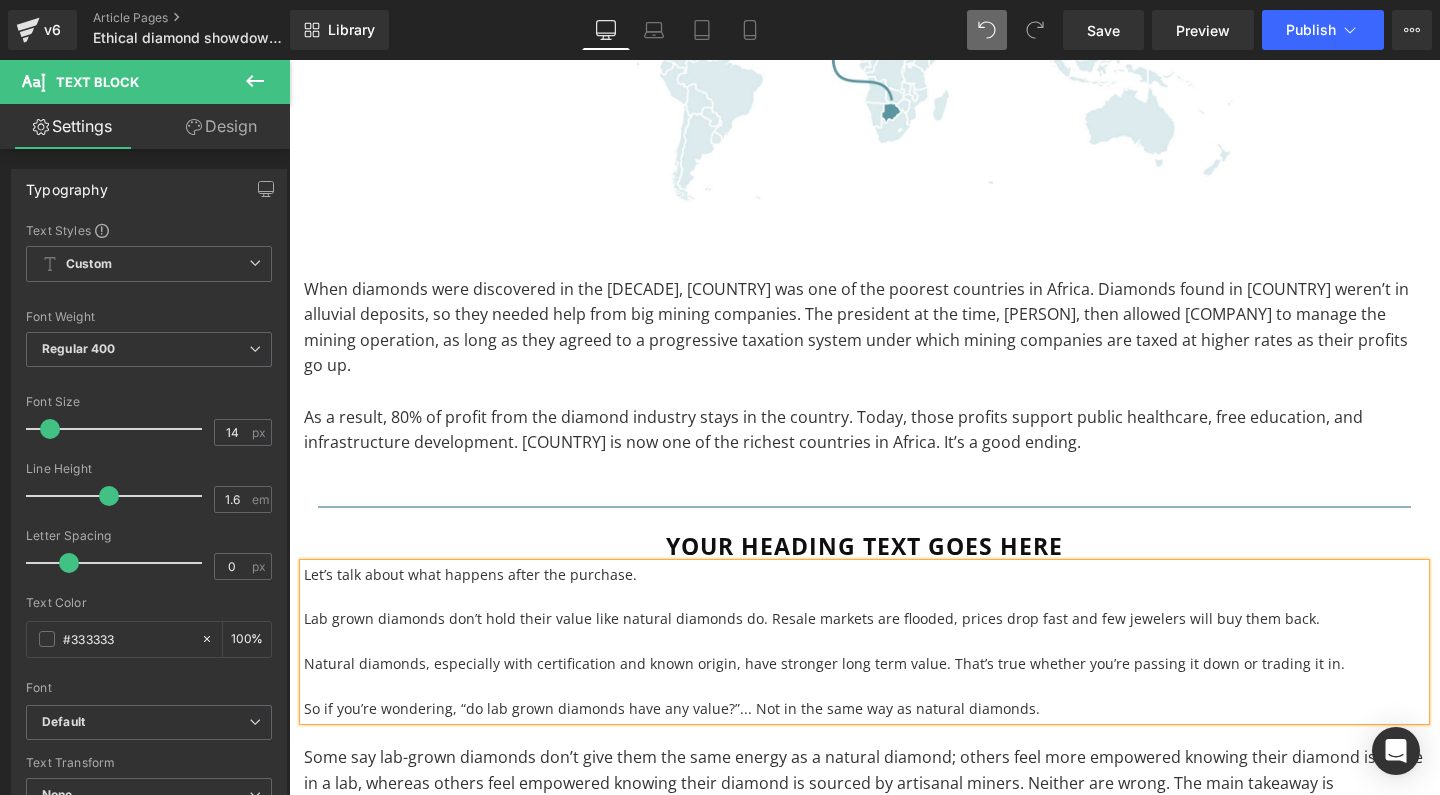 click on "Lab grown diamonds don’t hold their value like natural diamonds do. Resale markets are flooded, prices drop fast and few jewelers will buy them back." at bounding box center (864, 619) 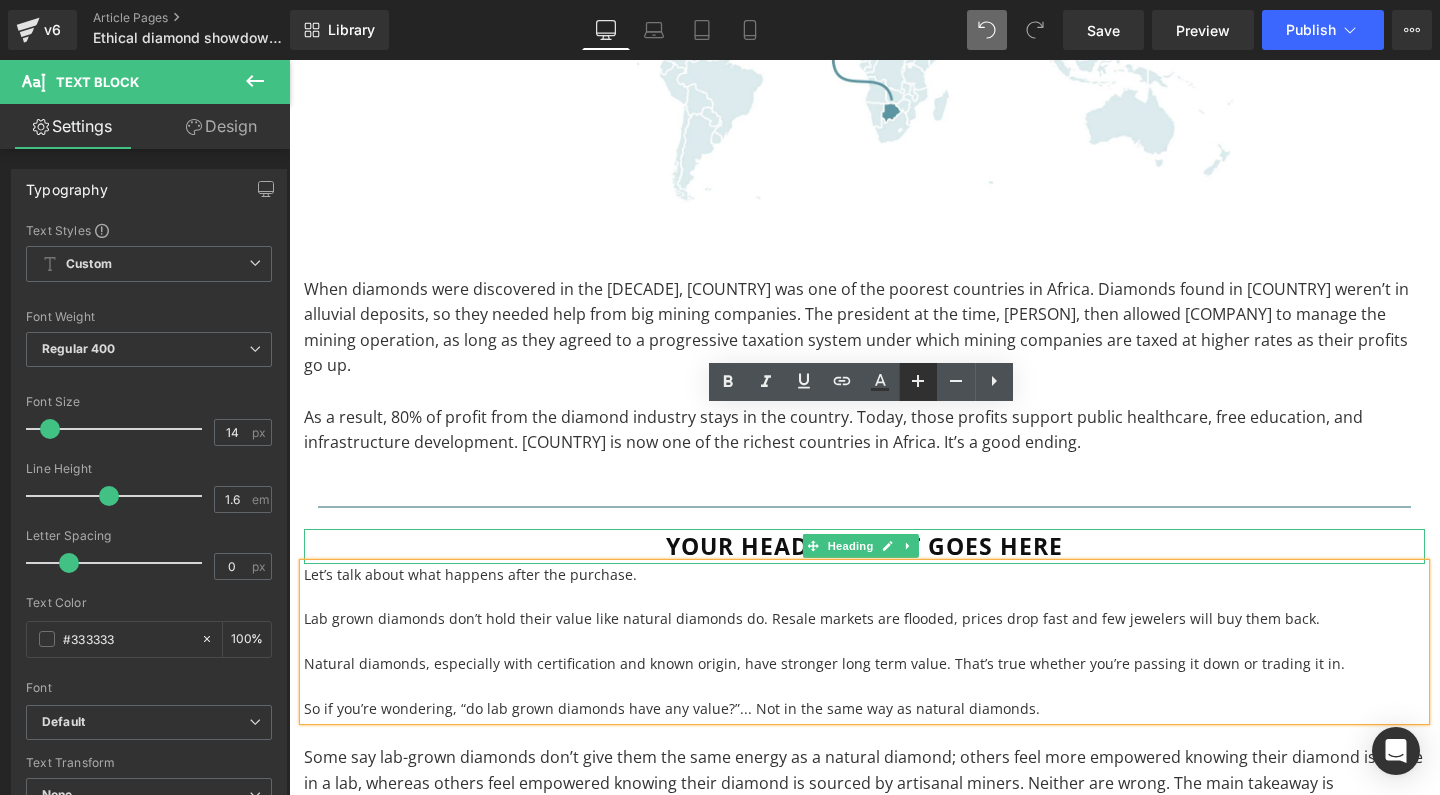 click 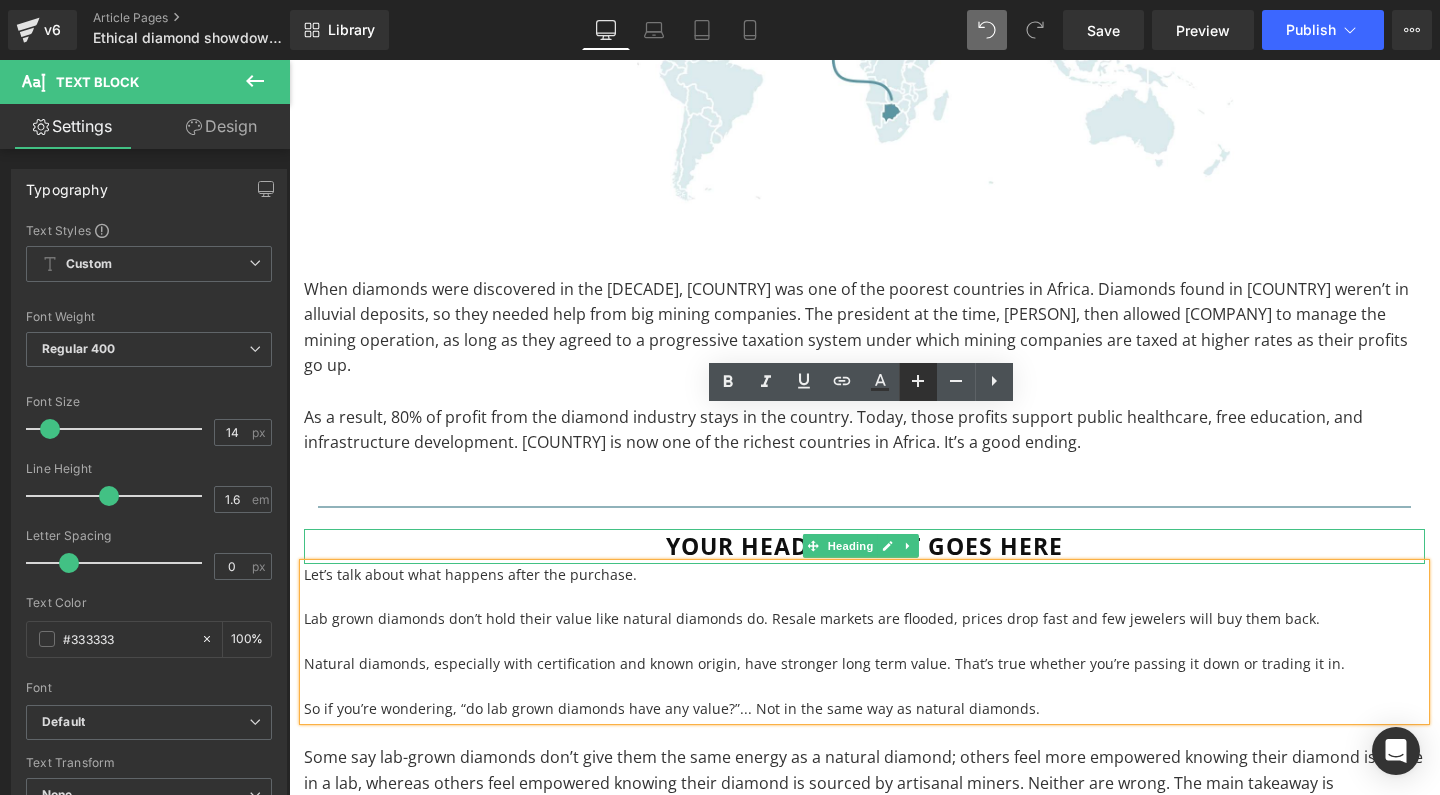 type on "16" 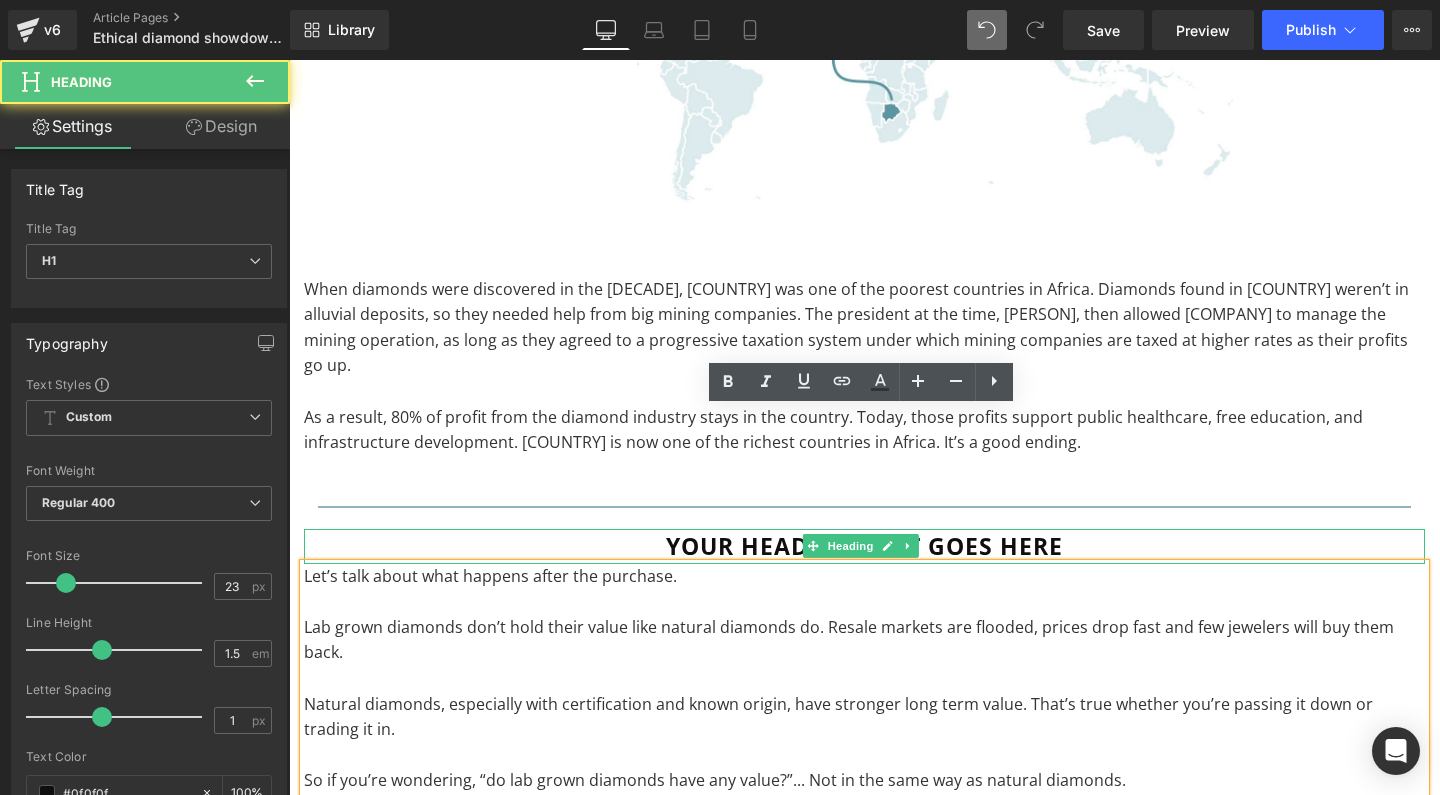 click on "Your heading text goes here" at bounding box center [864, 546] 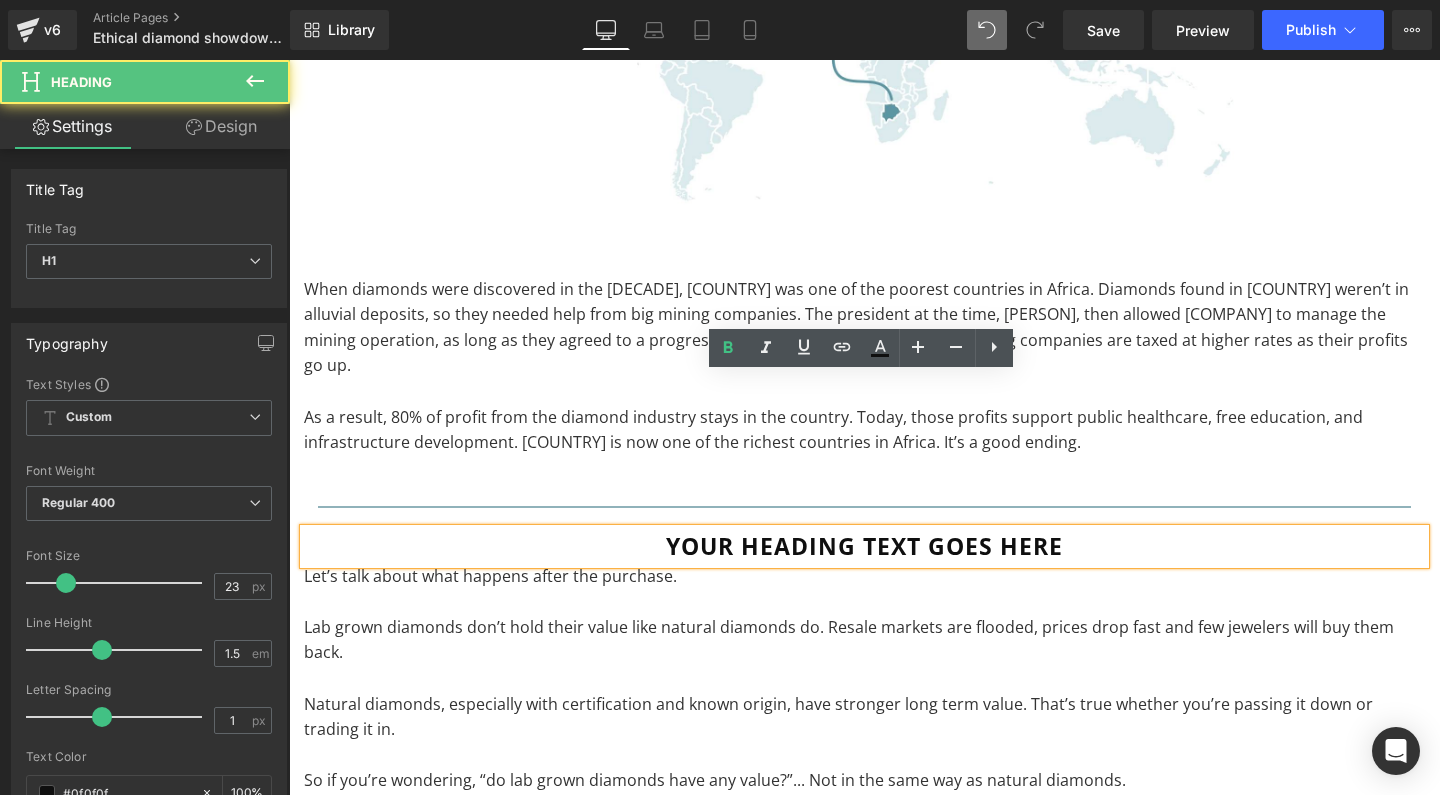 click on "Your heading text goes here" at bounding box center [864, 546] 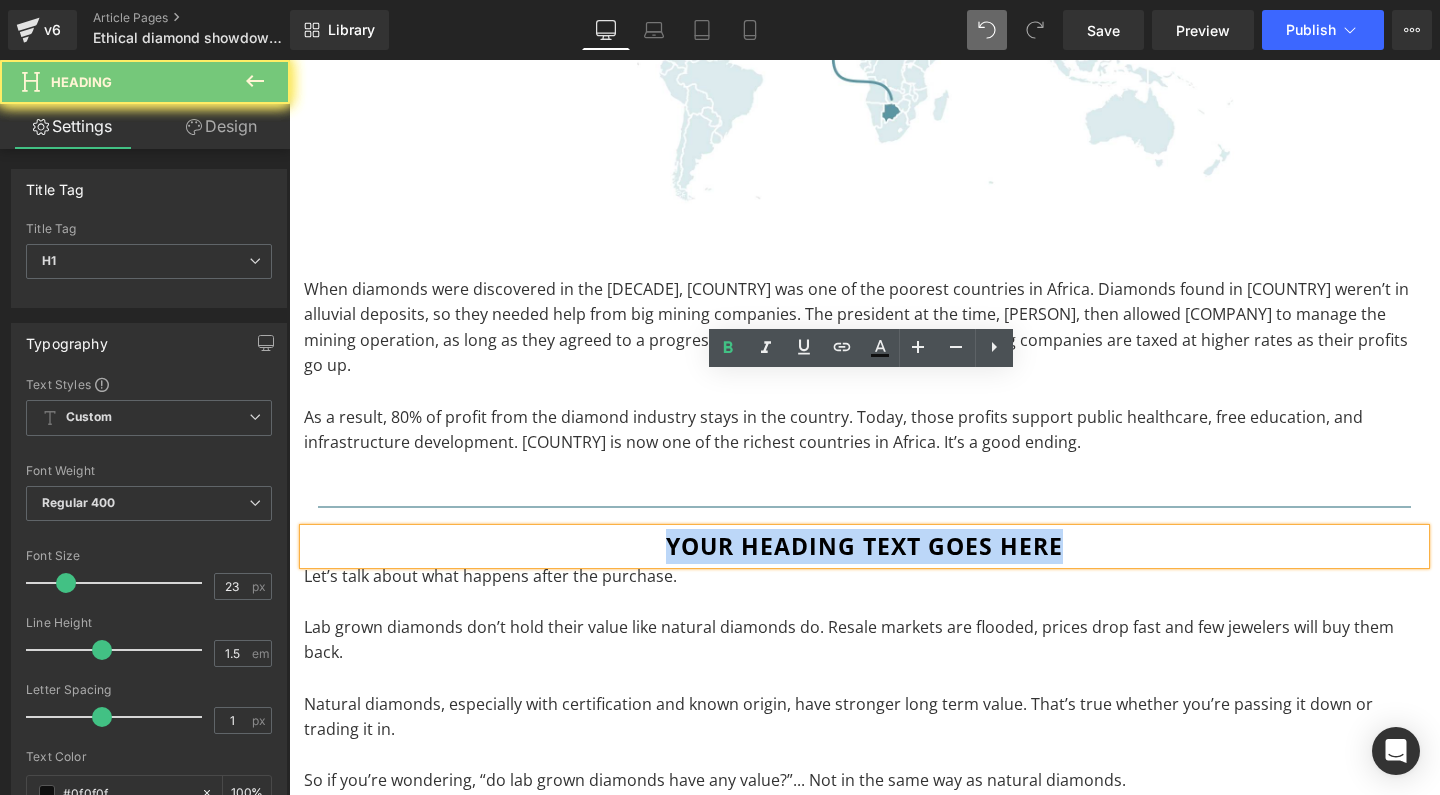 paste 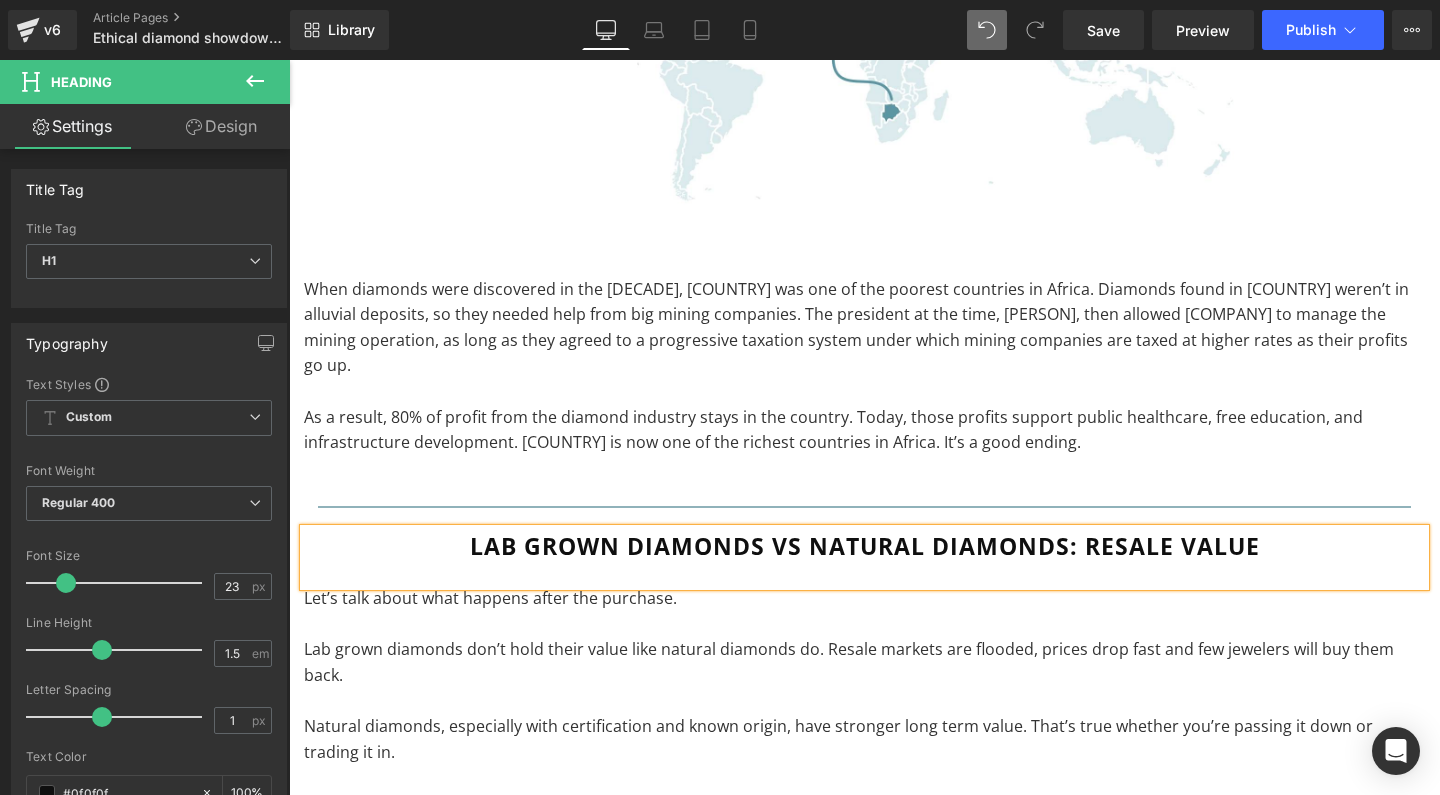 type 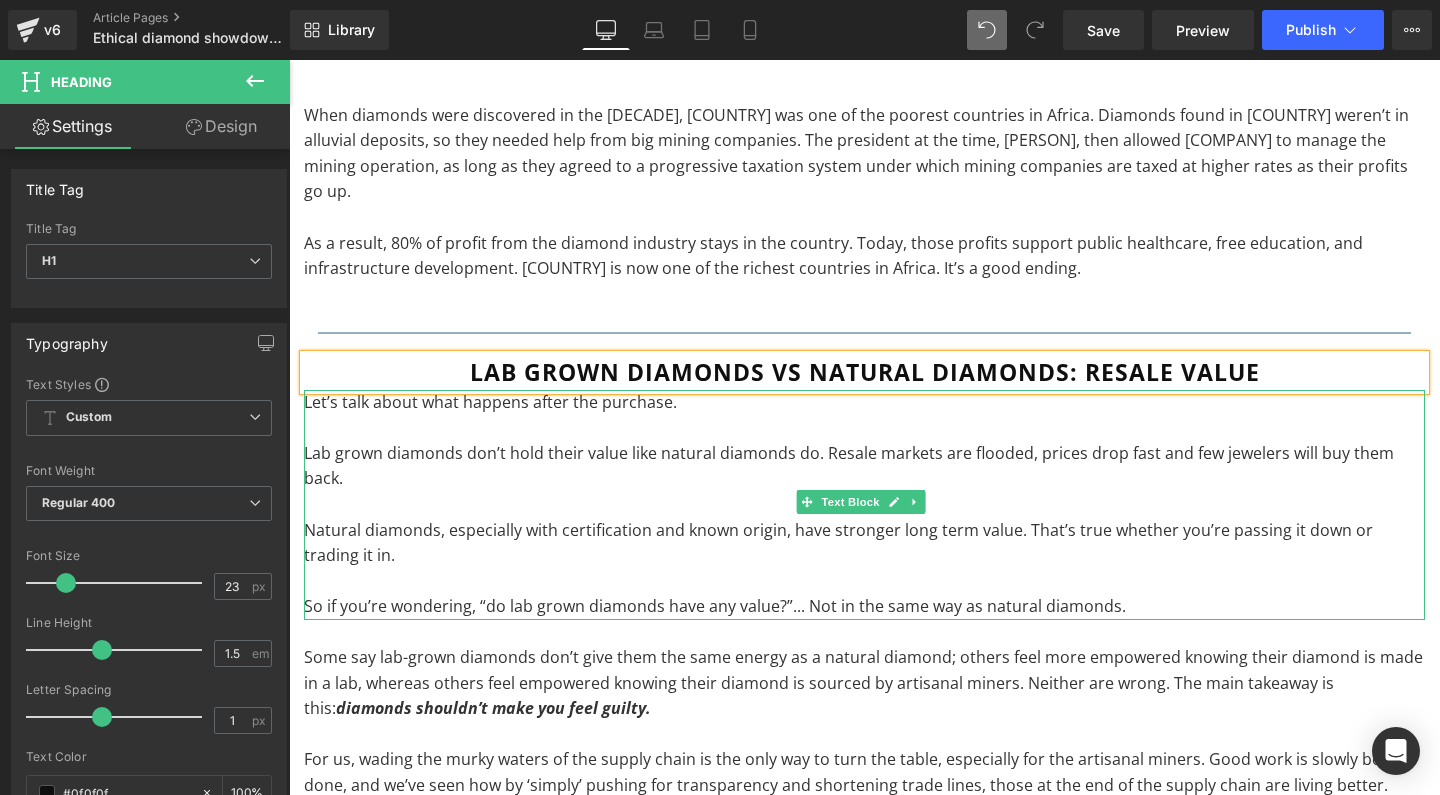 scroll, scrollTop: 10192, scrollLeft: 0, axis: vertical 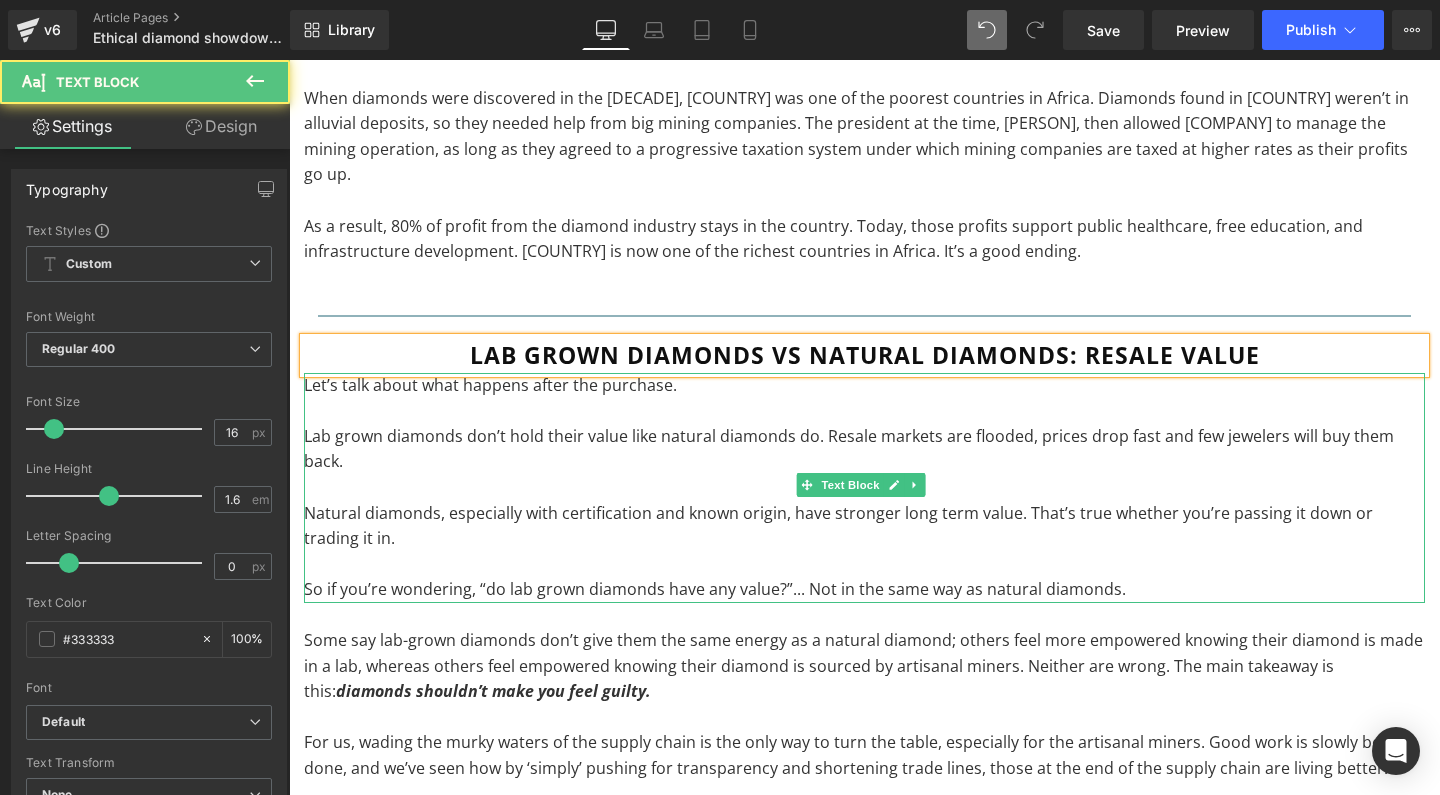 click on "Natural diamonds, especially with certification and known origin, have stronger long term value. That’s true whether you’re passing it down or trading it in." at bounding box center (864, 526) 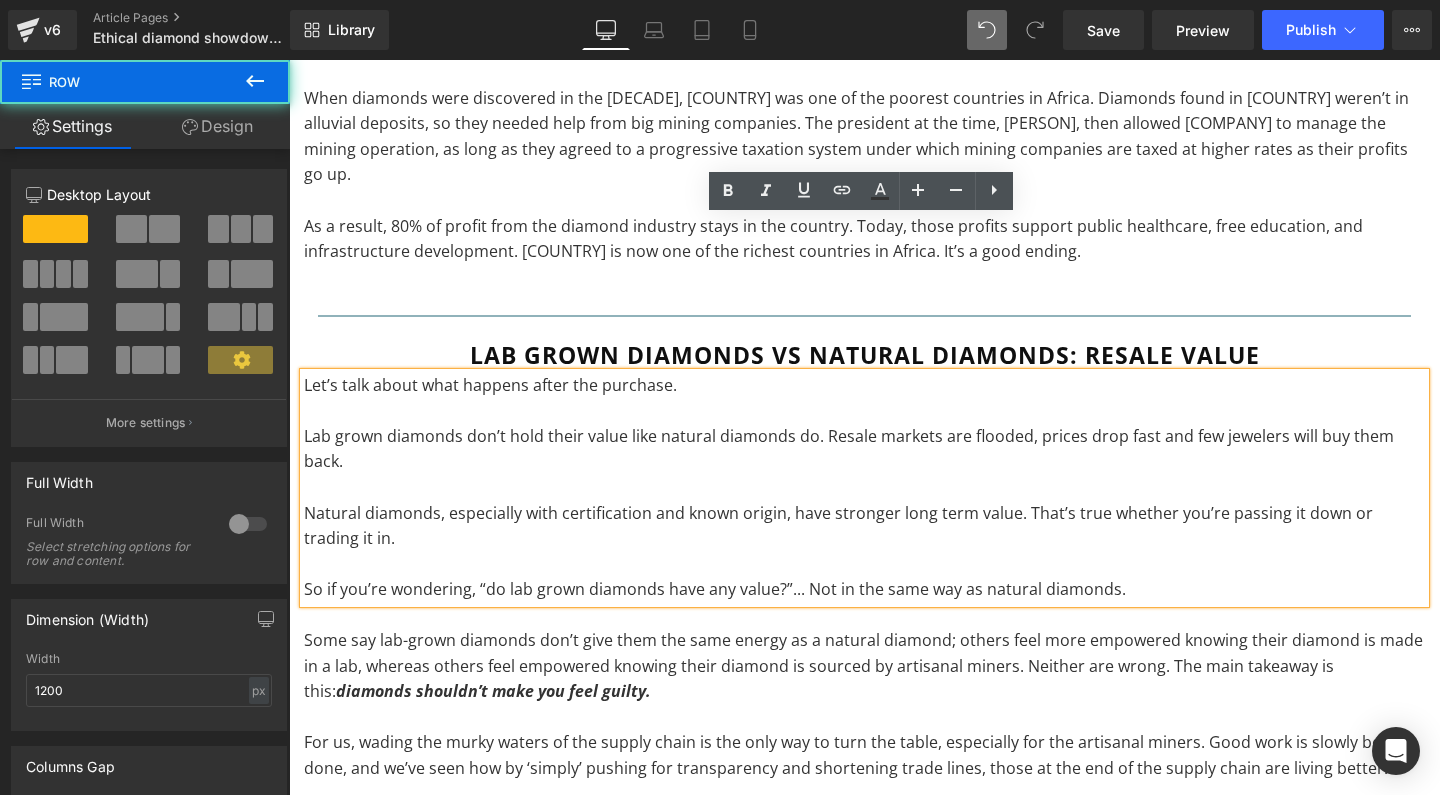 click on "Separator
Lab Grown Diamonds vs Natural Diamonds: Resale Value
Heading
Let’s talk about what happens after the purchase. Lab grown diamonds don’t hold their value like natural diamonds do. Resale markets are flooded, prices drop fast and few jewelers will buy them back. Natural diamonds, especially with certification and known origin, have stronger long term value. That’s true whether you’re passing it down or trading it in. So if you’re wondering, “do lab grown diamonds have any value?”... Not in the same way as natural diamonds.
Text Block         Row" at bounding box center [864, 450] 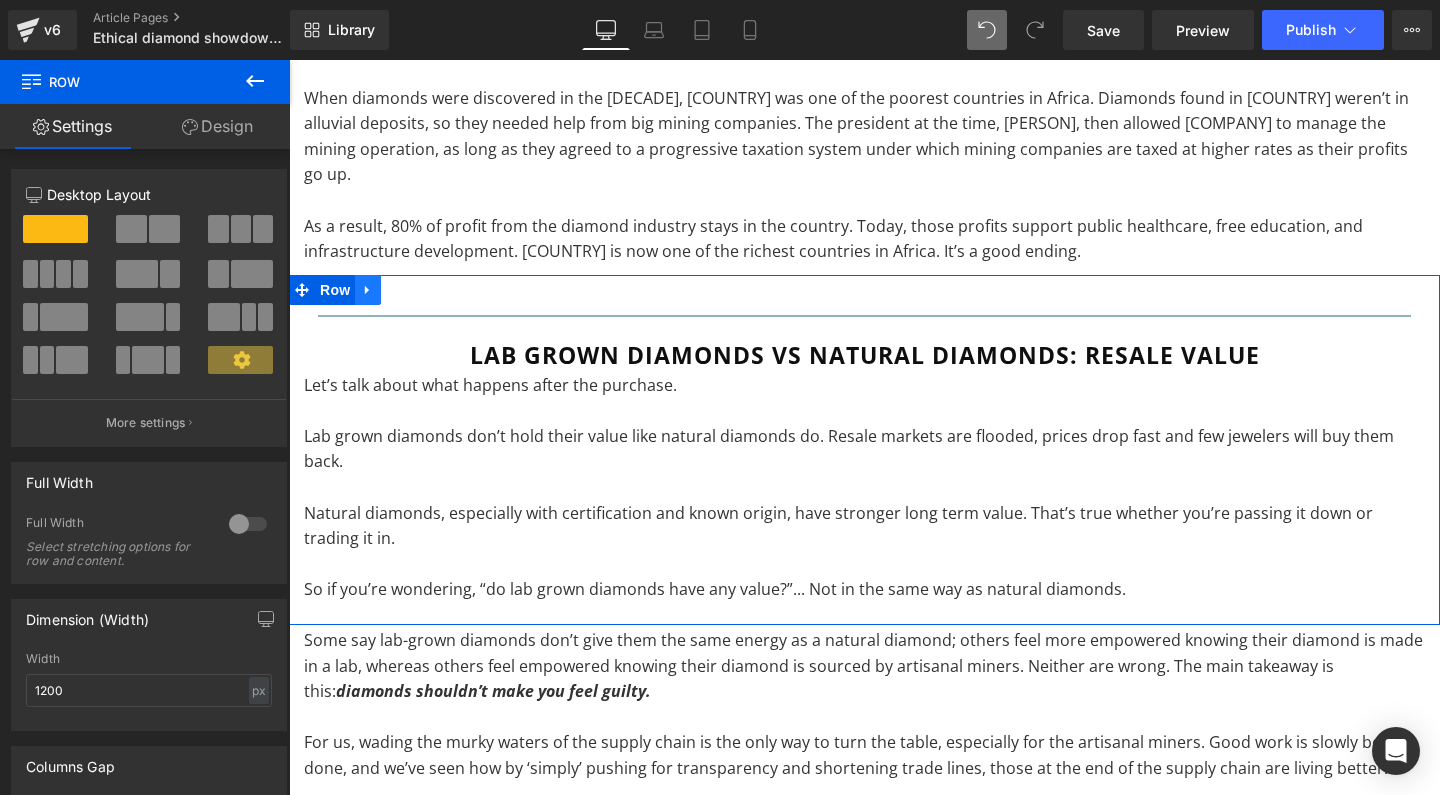 click 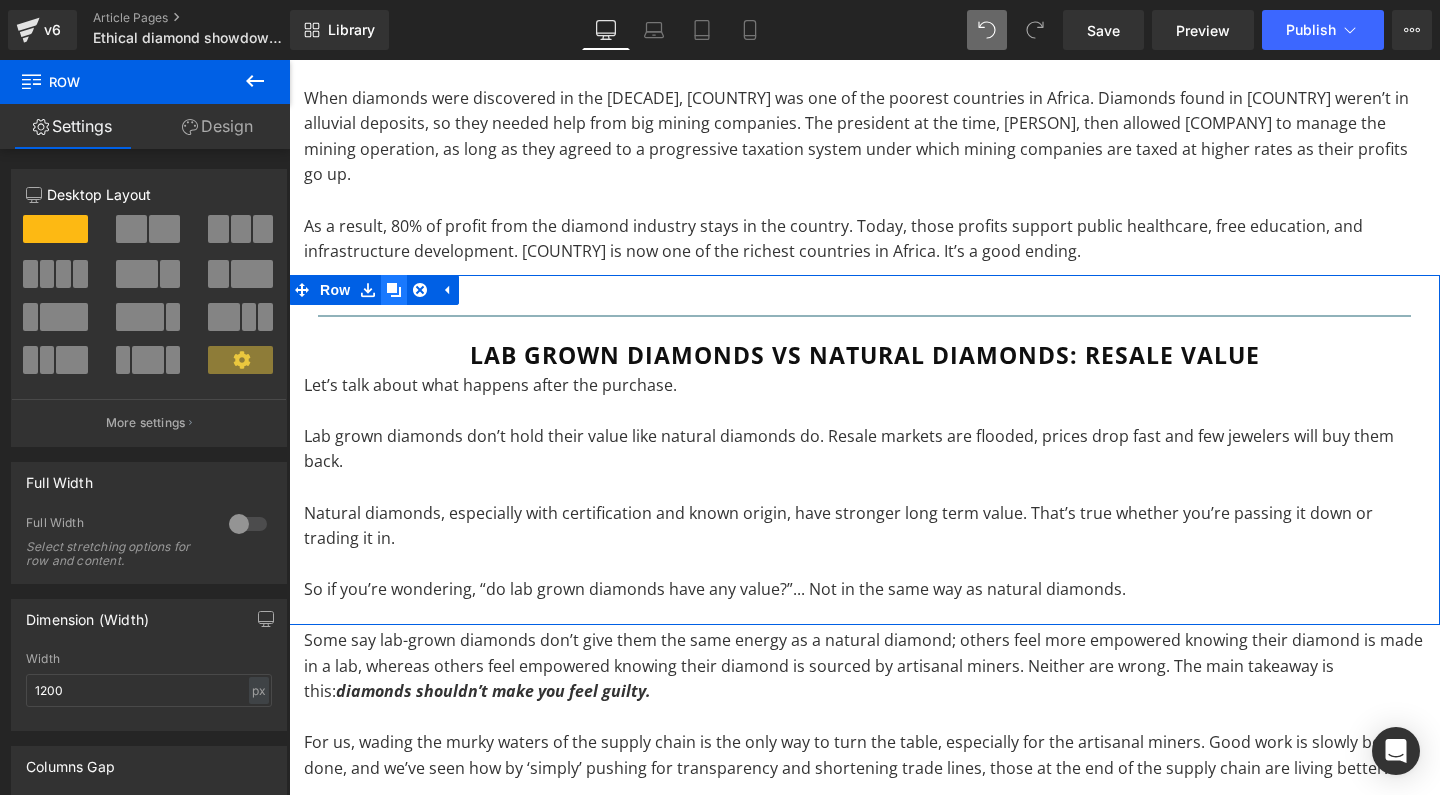 click at bounding box center [394, 290] 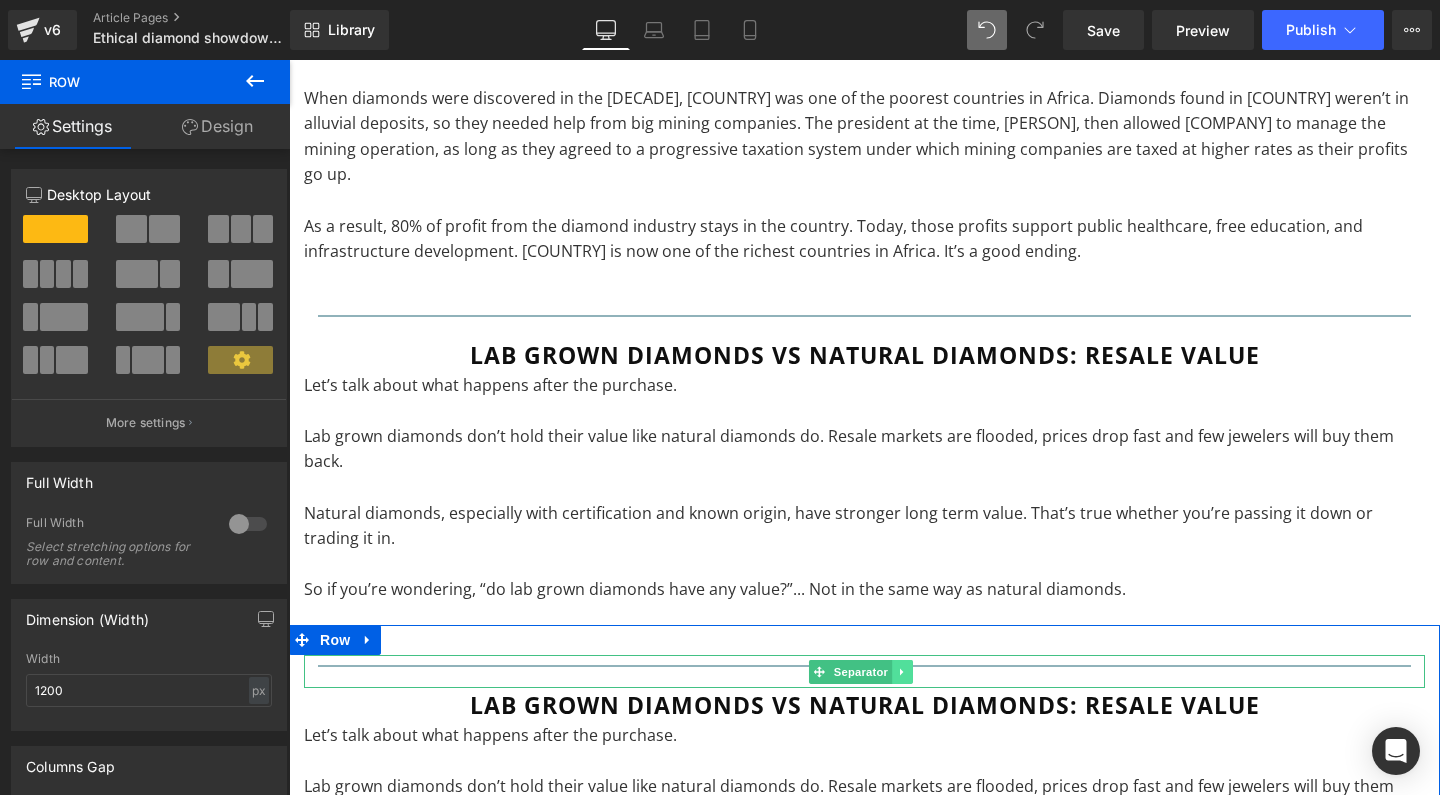 click 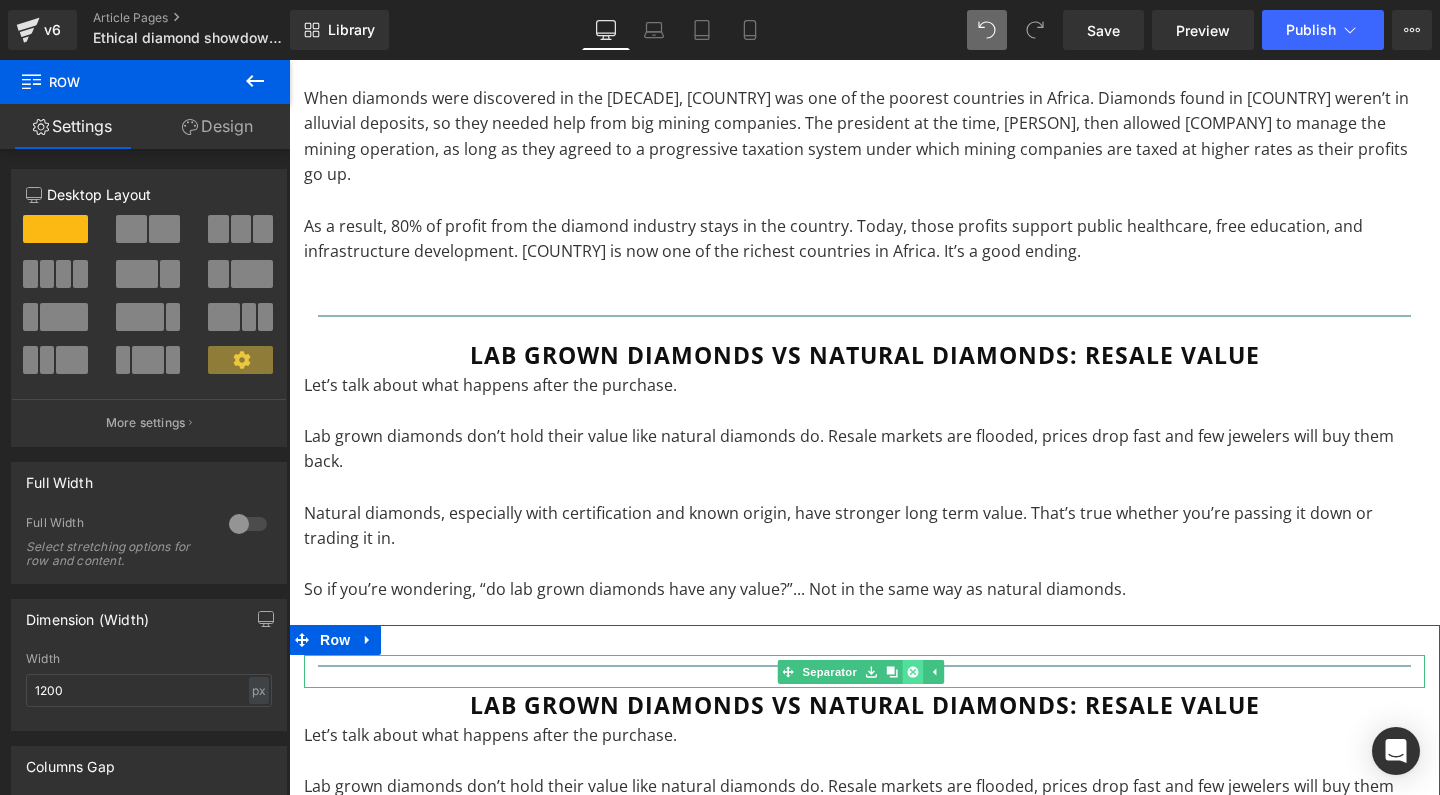 click 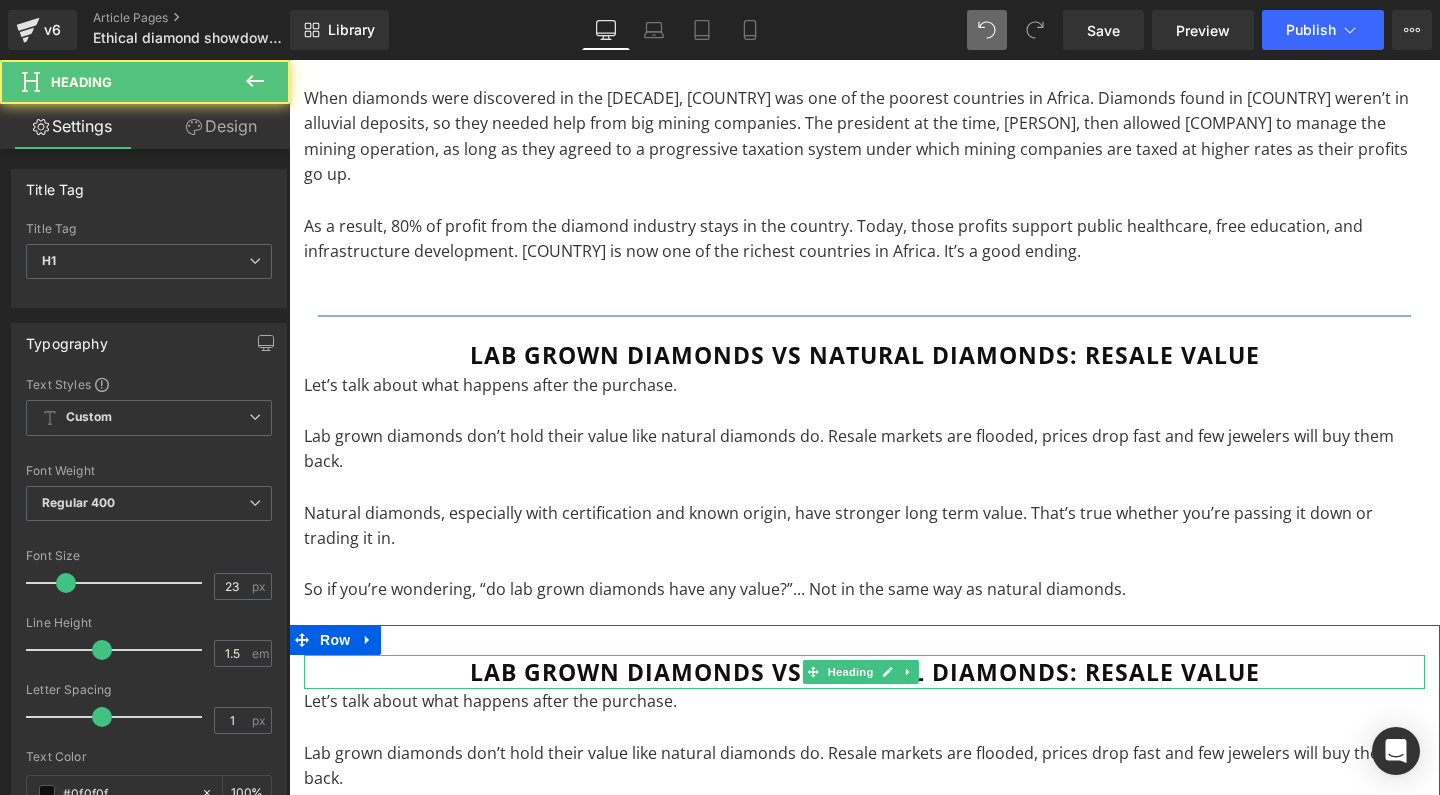 drag, startPoint x: 671, startPoint y: 516, endPoint x: 774, endPoint y: 510, distance: 103.17461 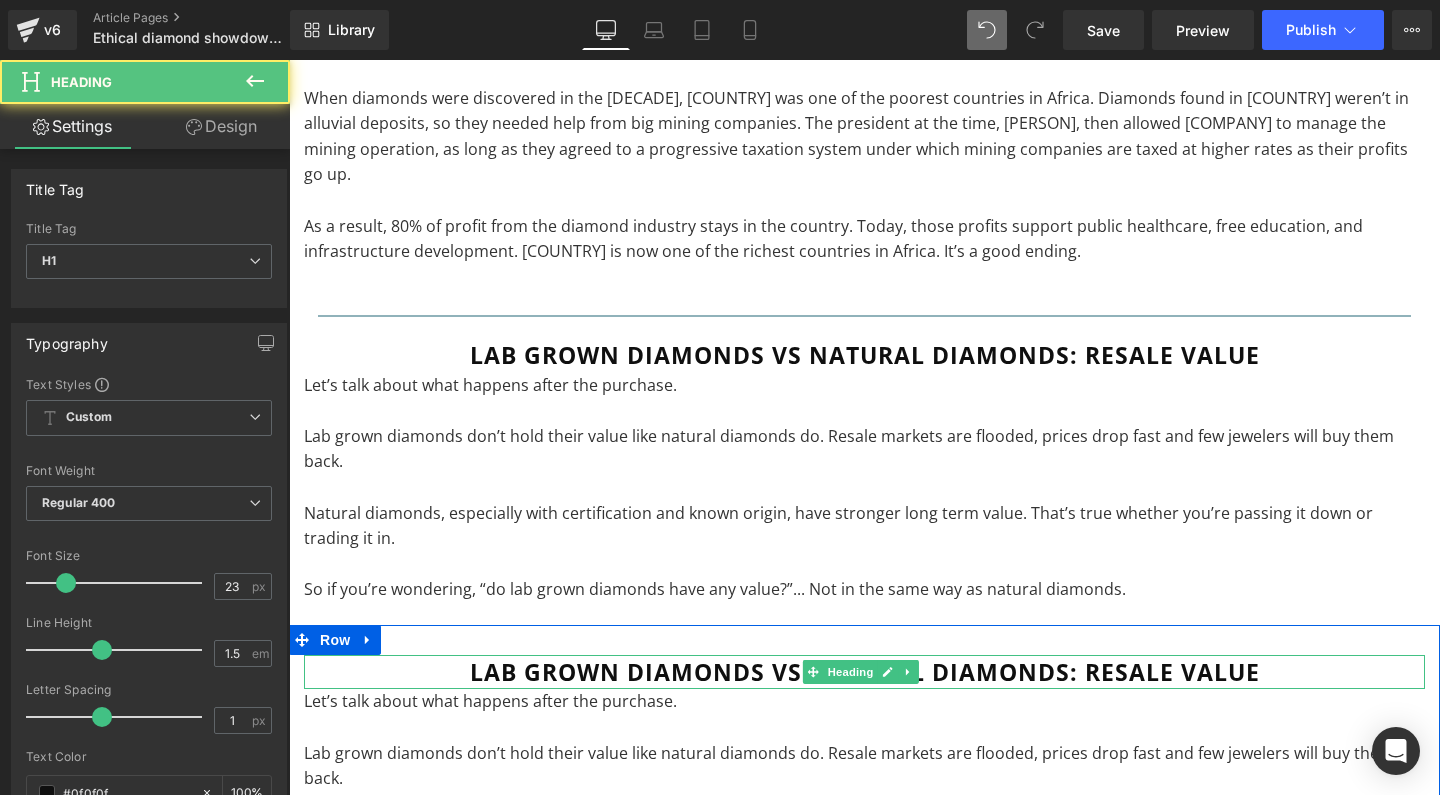click on "Lab Grown Diamonds vs Natural Diamonds: Resale Value" at bounding box center (864, 672) 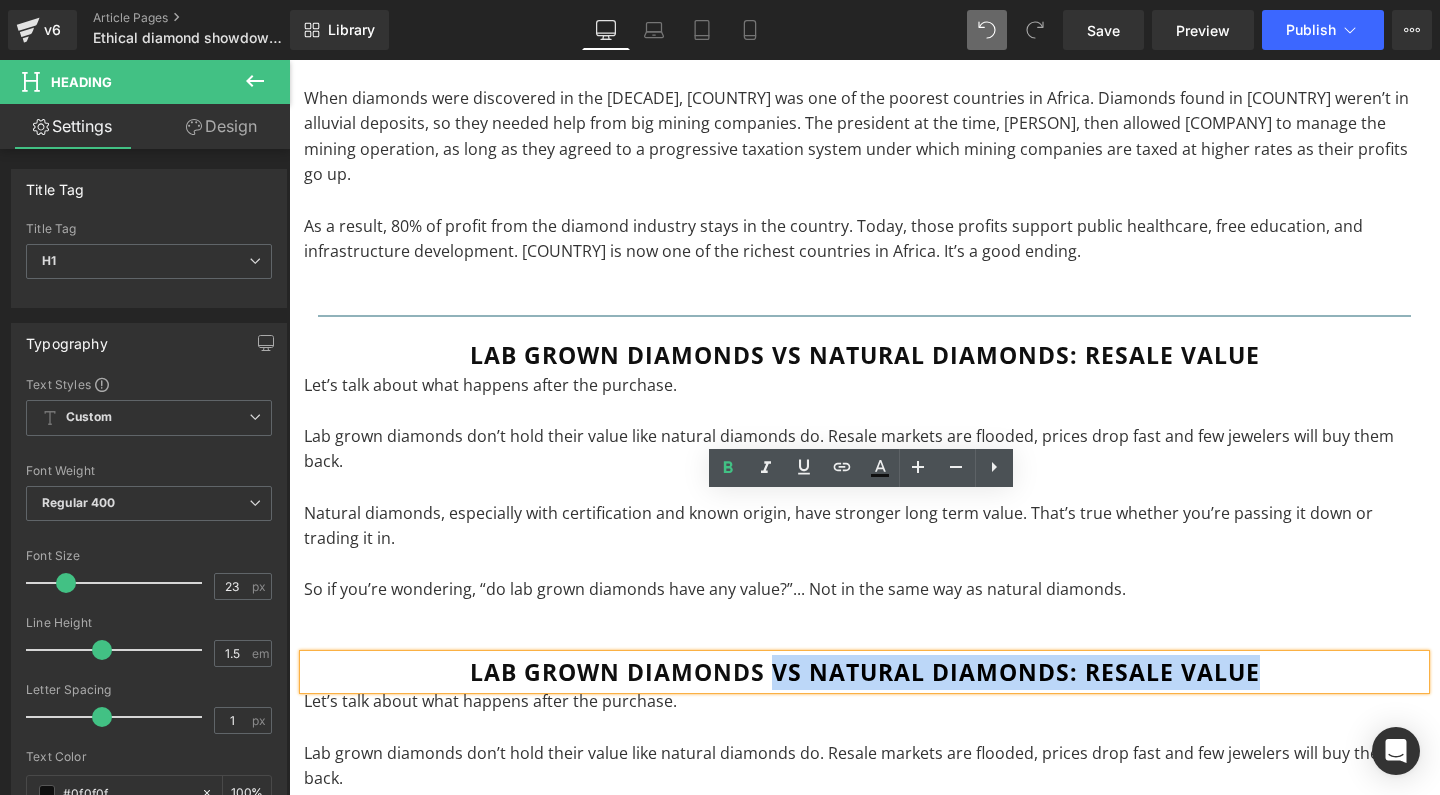 drag, startPoint x: 771, startPoint y: 510, endPoint x: 1251, endPoint y: 495, distance: 480.2343 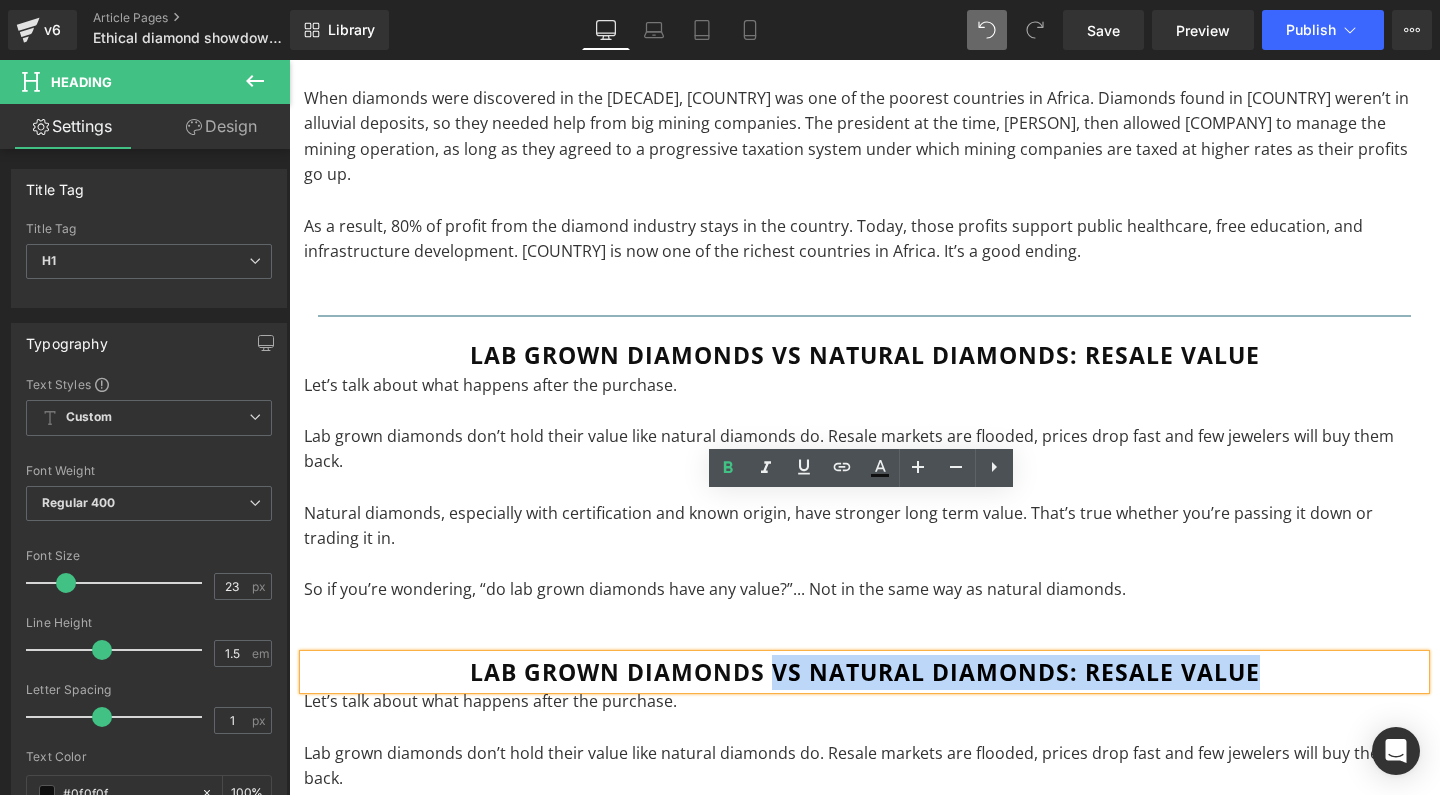 click on "Lab Grown Diamonds vs Natural Diamonds: Resale Value" at bounding box center [864, 672] 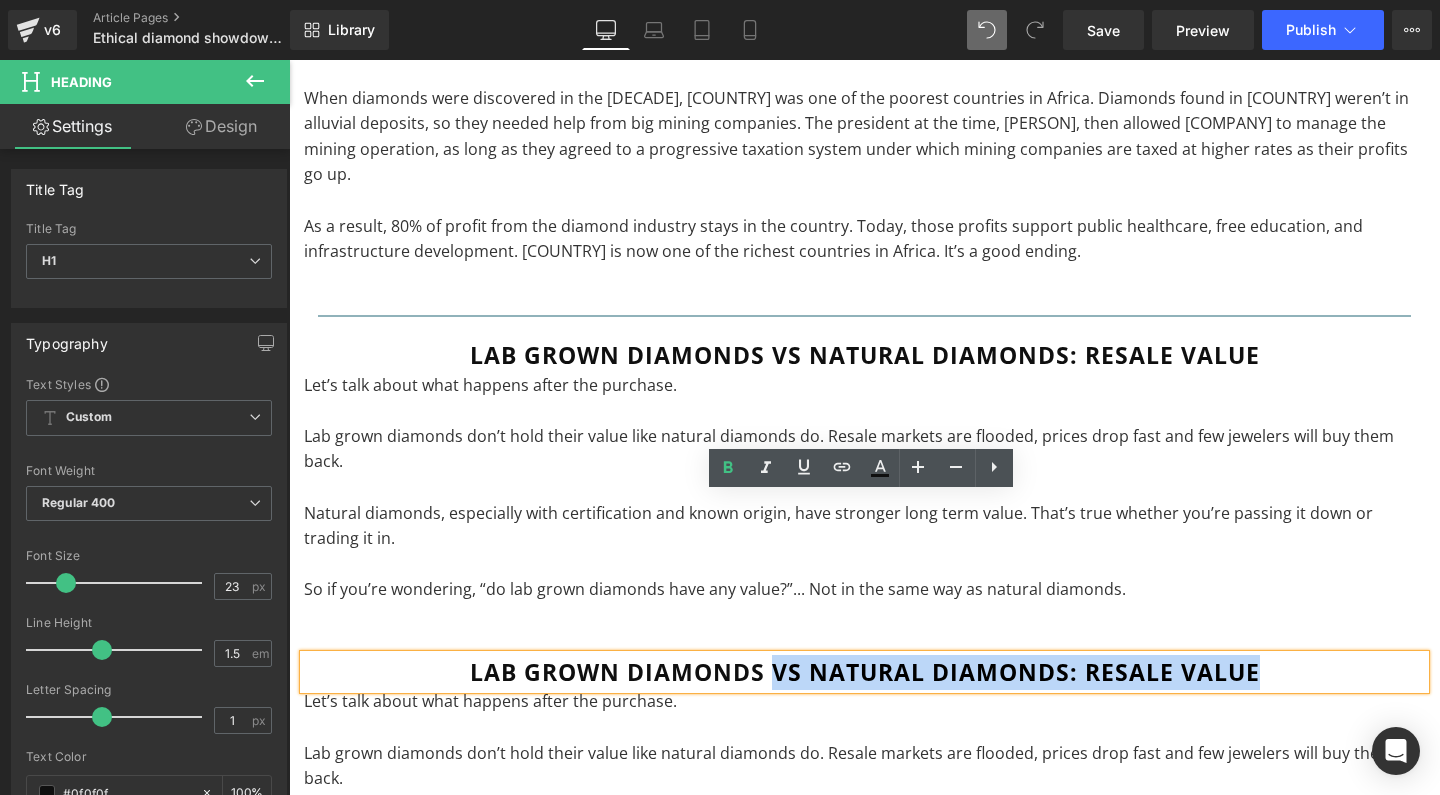 type 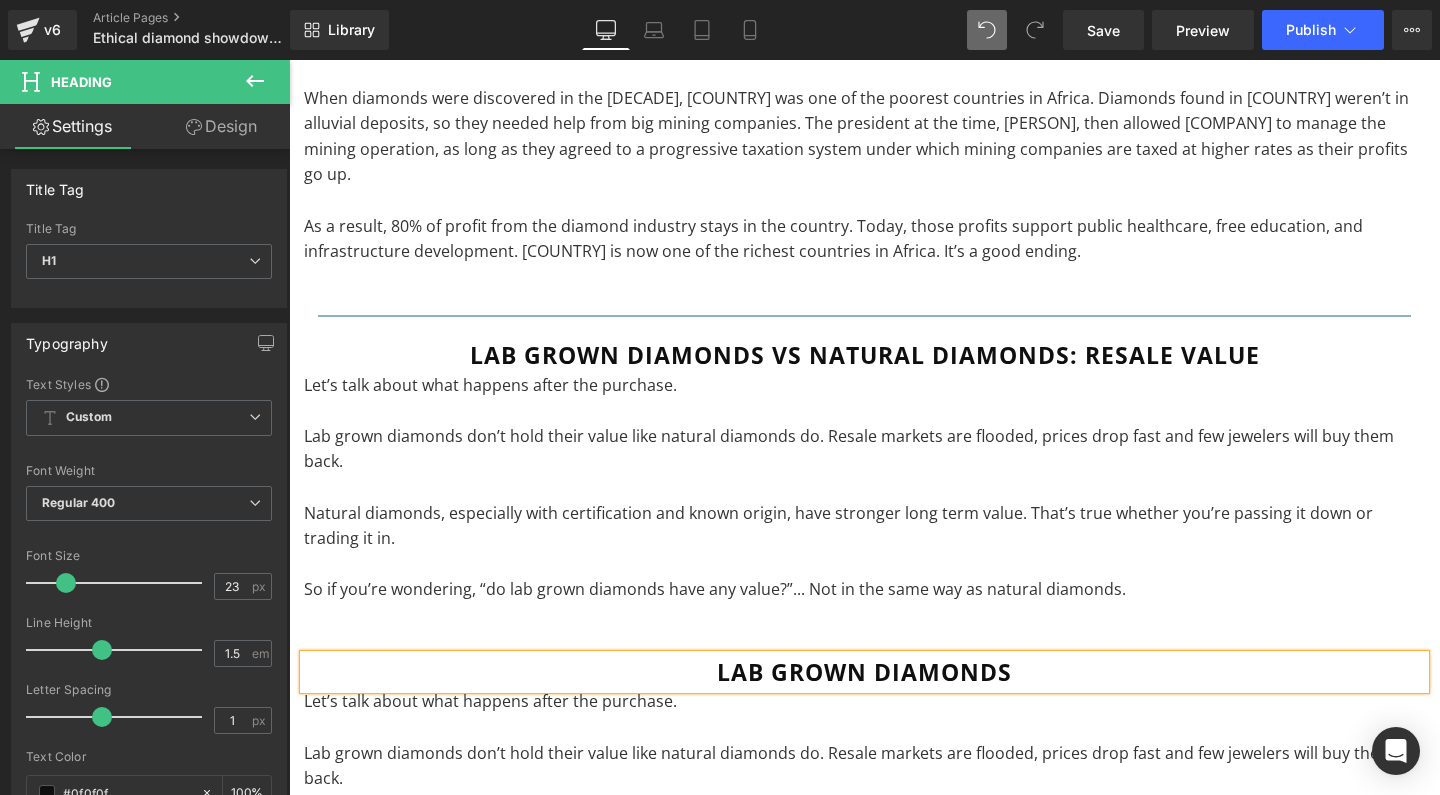 click on "Lab Grown Diamonds" at bounding box center (864, 672) 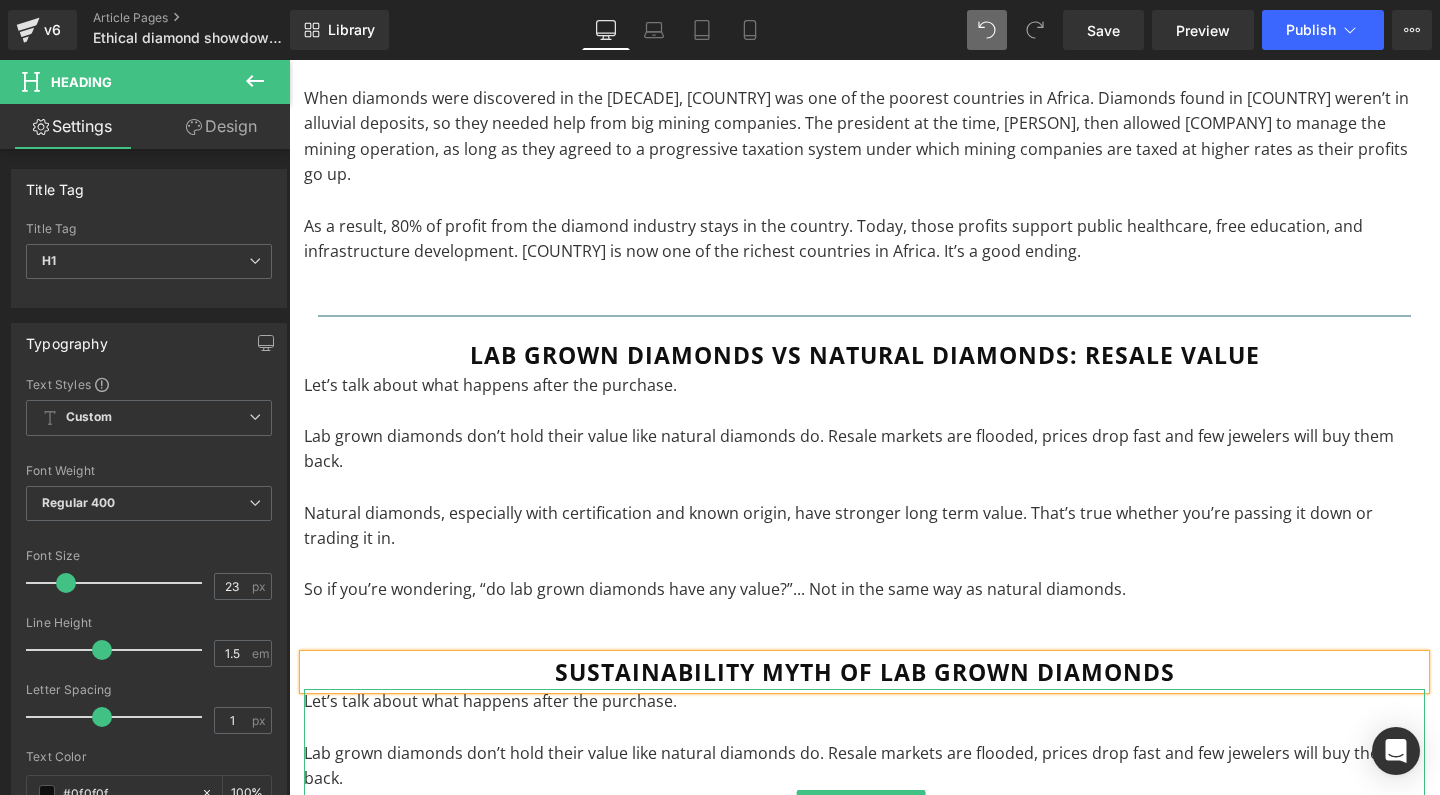 click on "Let’s talk about what happens after the purchase." at bounding box center [490, 701] 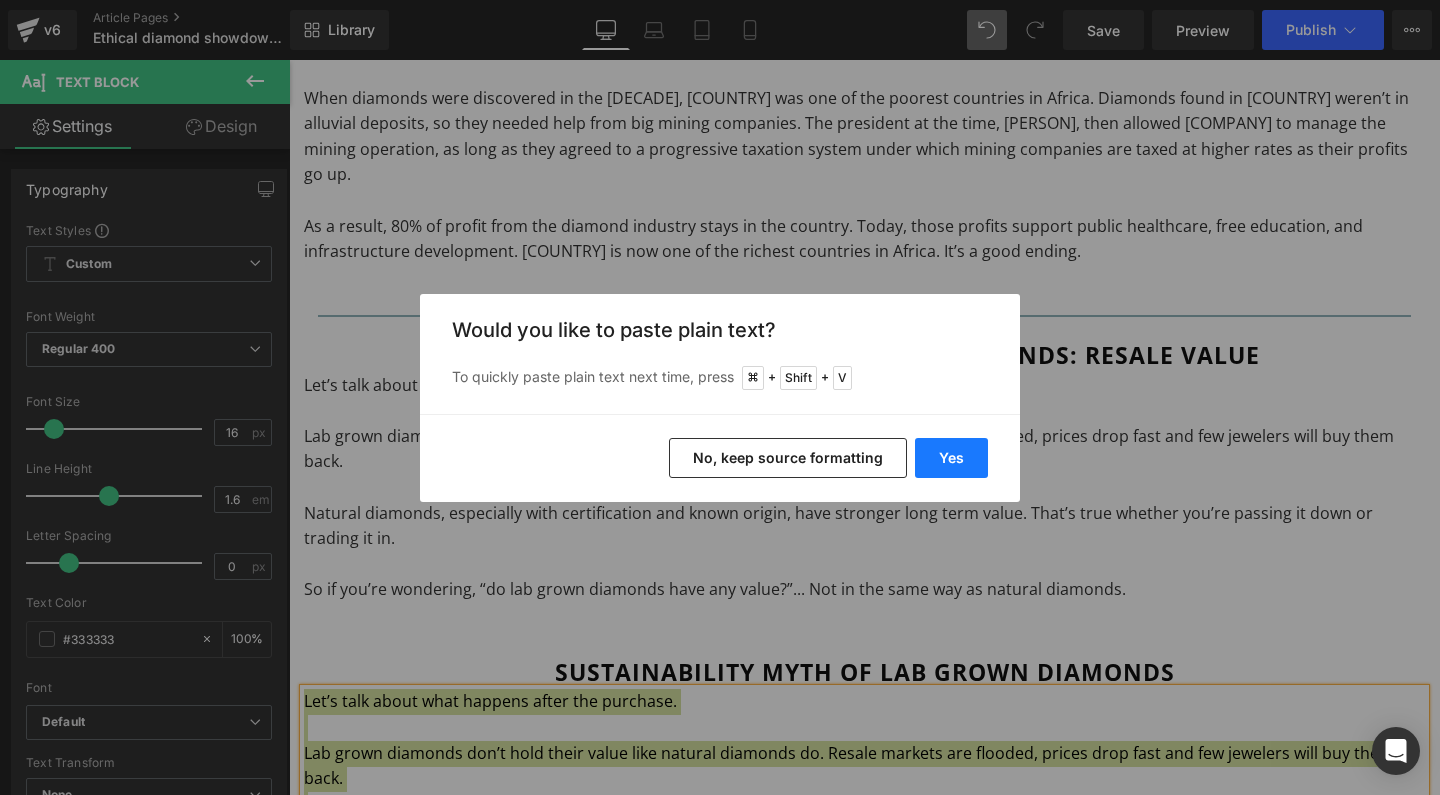 click on "Yes" at bounding box center [951, 458] 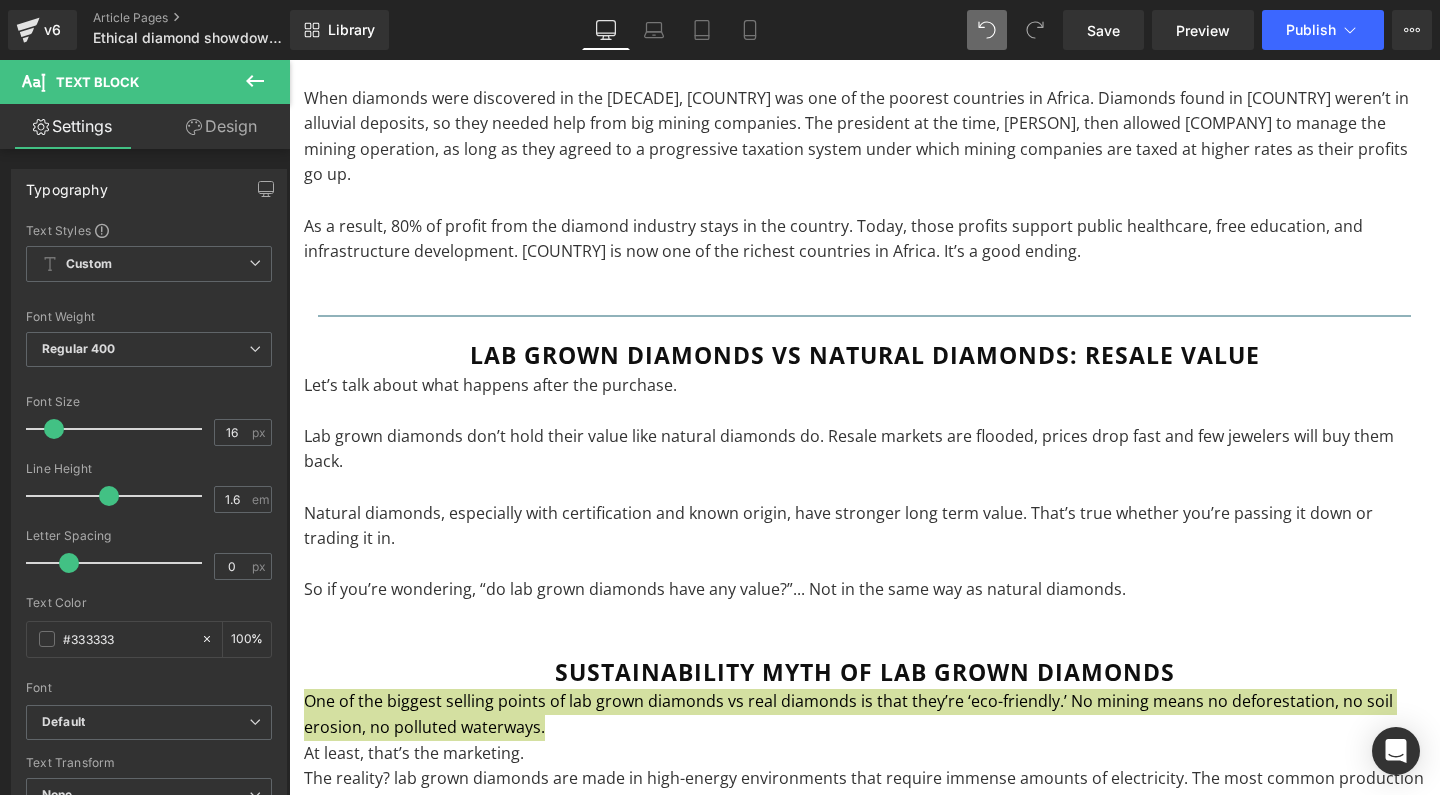 type 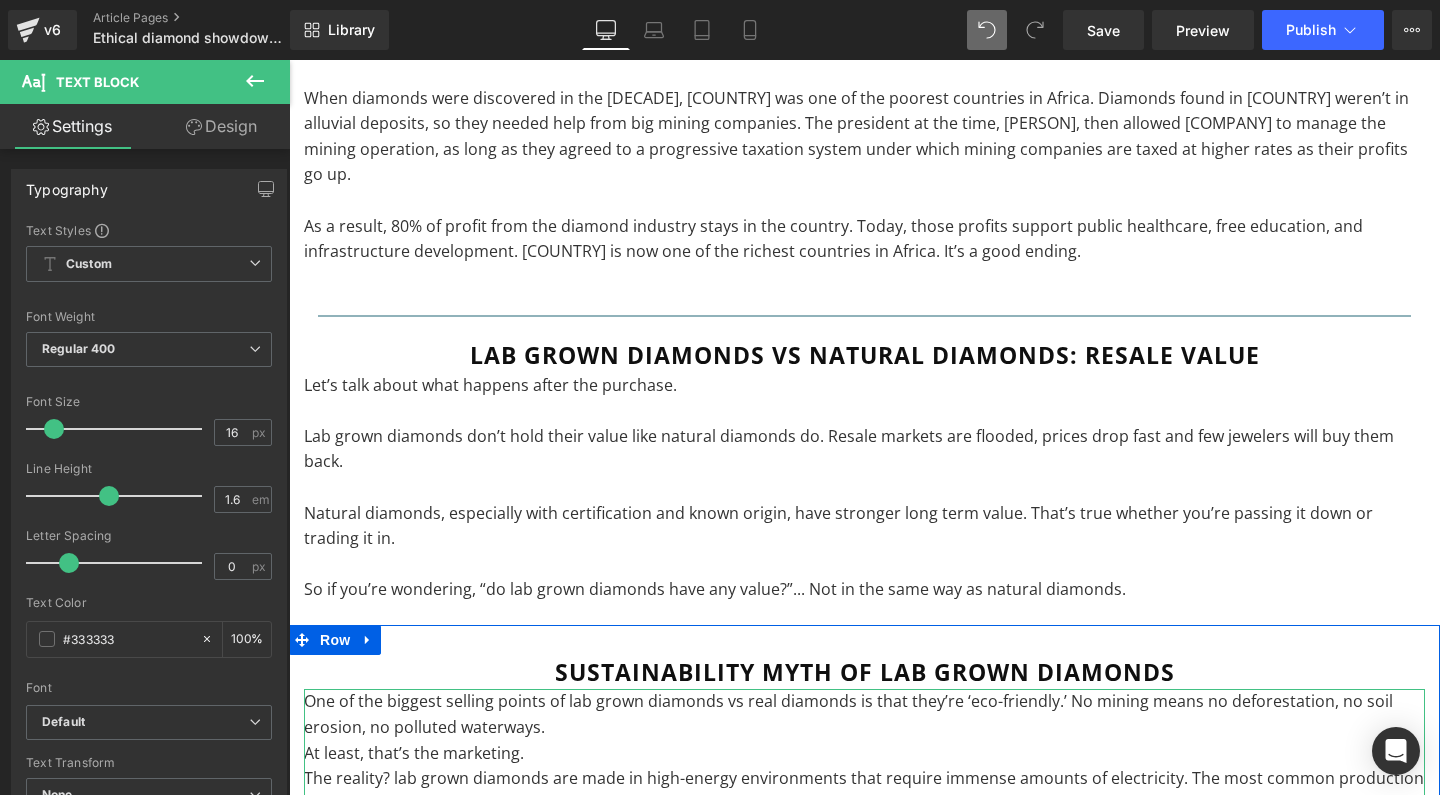 click on "At least, that’s the marketing." at bounding box center [864, 754] 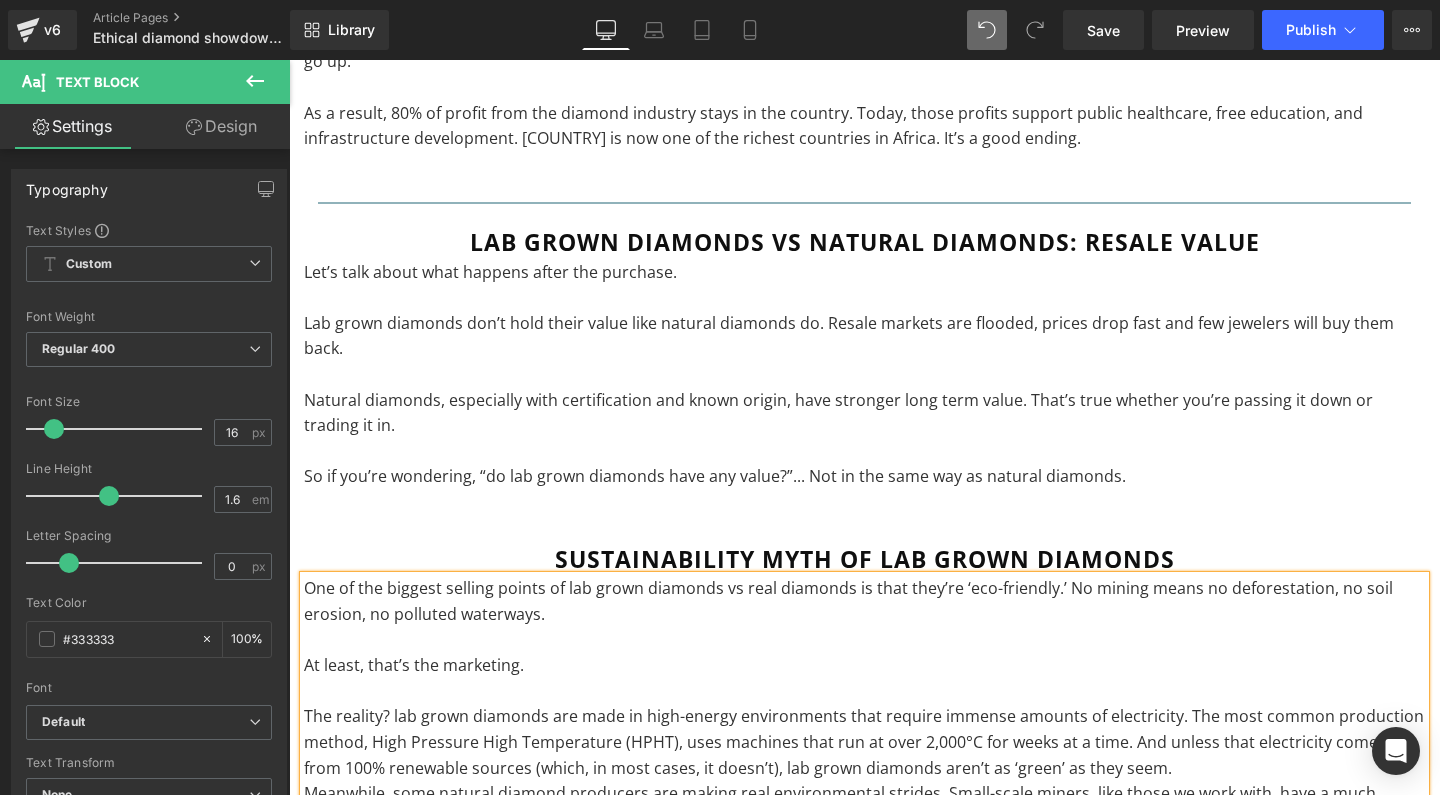 scroll, scrollTop: 10375, scrollLeft: 0, axis: vertical 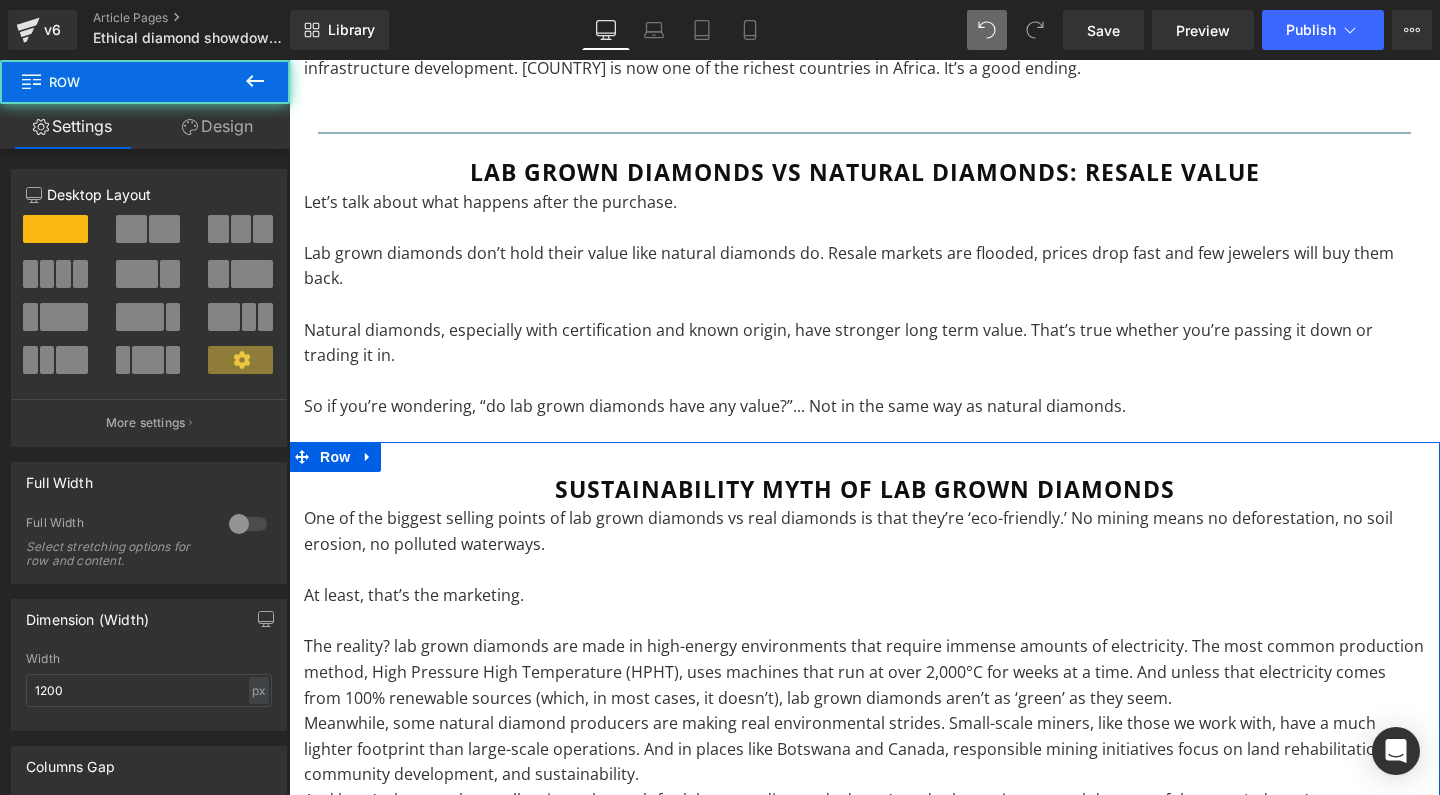 click on "sustainability myth of Lab Grown Diamonds Heading         One of the biggest selling points of lab grown diamonds vs real diamonds is that they’re ‘eco-friendly.’ No mining means no deforestation, no soil erosion, no polluted waterways. At least, that’s the marketing. The reality? lab grown diamonds are made in high-energy environments that require immense amounts of electricity. The most common production method, High Pressure High Temperature (HPHT), uses machines that run at over [TEMP]°C for weeks at a time. And unless that electricity comes from 100% renewable sources (which, in most cases, it doesn’t), lab grown diamonds aren’t as ‘green’ as they seem. Meanwhile, some natural diamond producers are making real environmental strides. Small-scale miners, like those we work with, have a much lighter footprint than large-scale operations. And in places like Botswana and [COUNTRY], responsible mining initiatives focus on land rehabilitation, community development, and sustainability. Text Block" at bounding box center [864, 681] 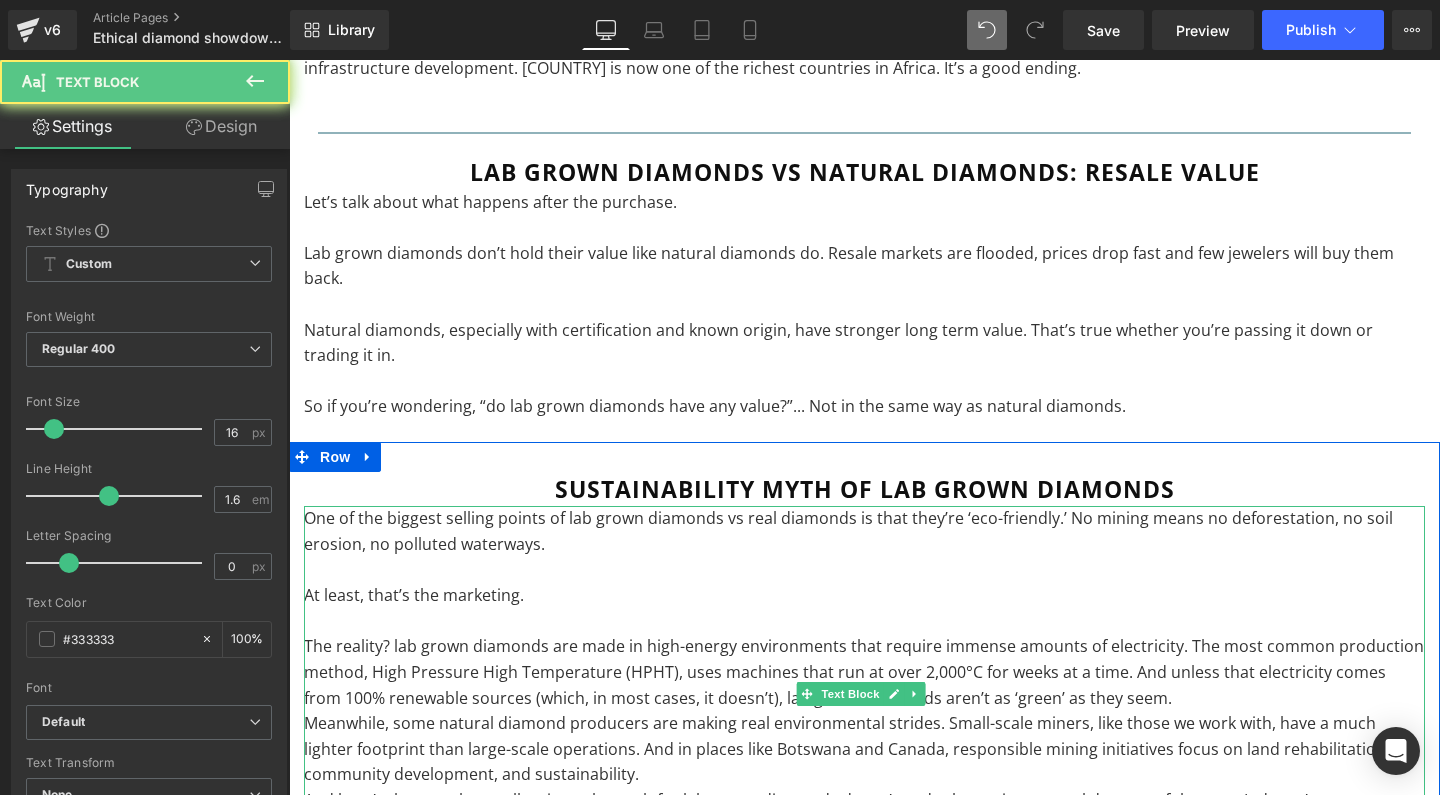 click on "Meanwhile, some natural diamond producers are making real environmental strides. Small-scale miners, like those we work with, have a much lighter footprint than large-scale operations. And in places like Botswana and Canada, responsible mining initiatives focus on land rehabilitation, community development, and sustainability." at bounding box center [864, 749] 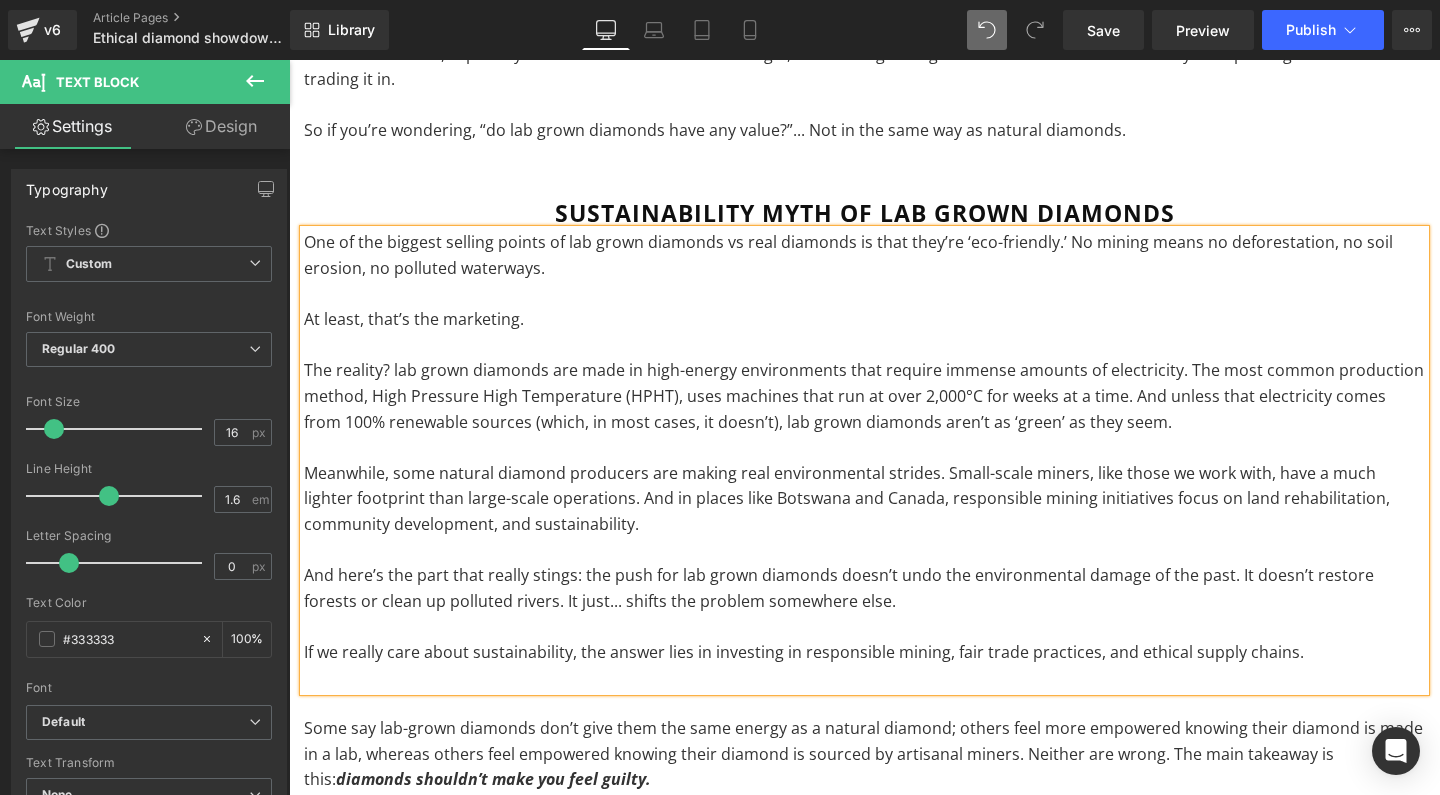 scroll, scrollTop: 10825, scrollLeft: 0, axis: vertical 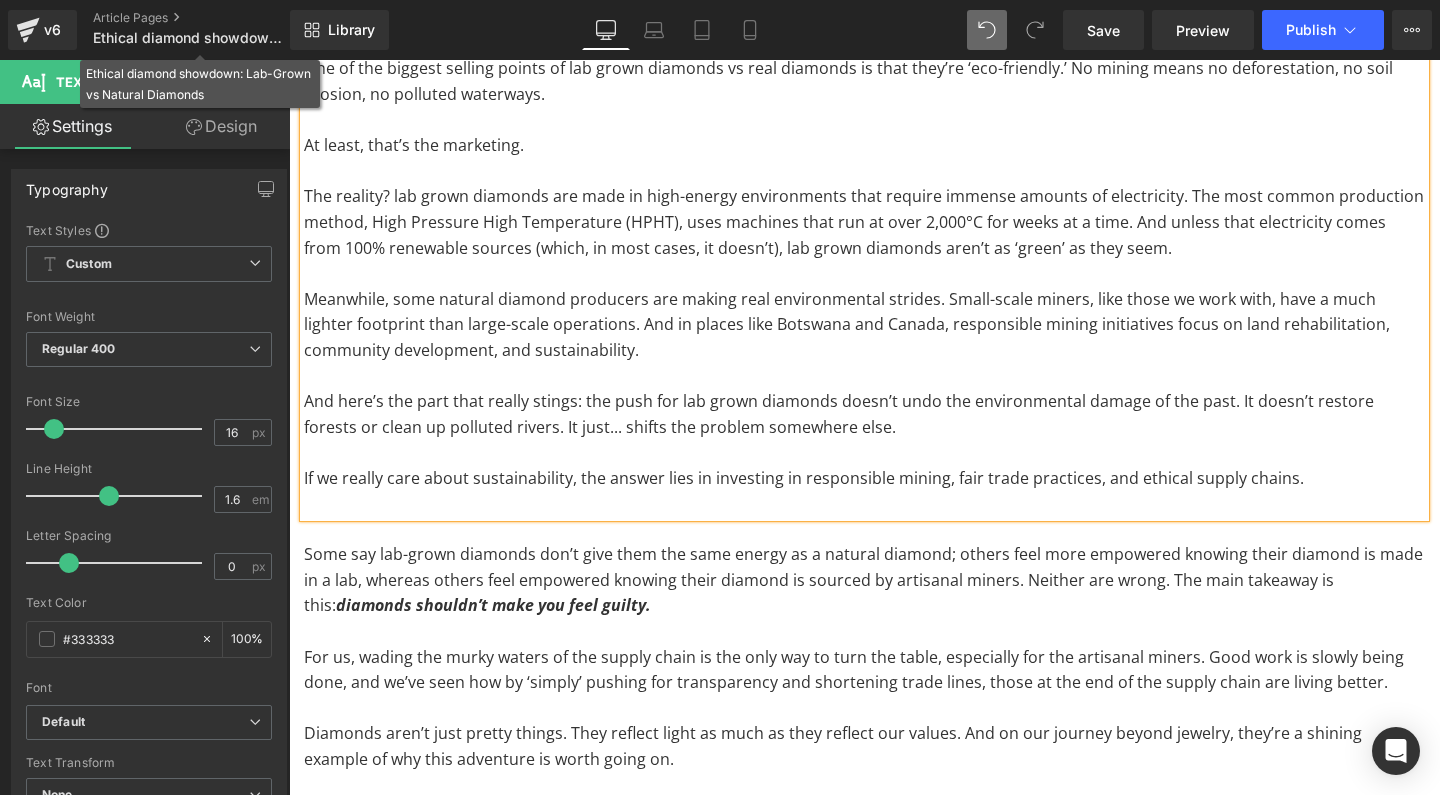 click on "Ethical diamond showdown: Lab-Grown vs Natural Diamonds" at bounding box center [200, 84] 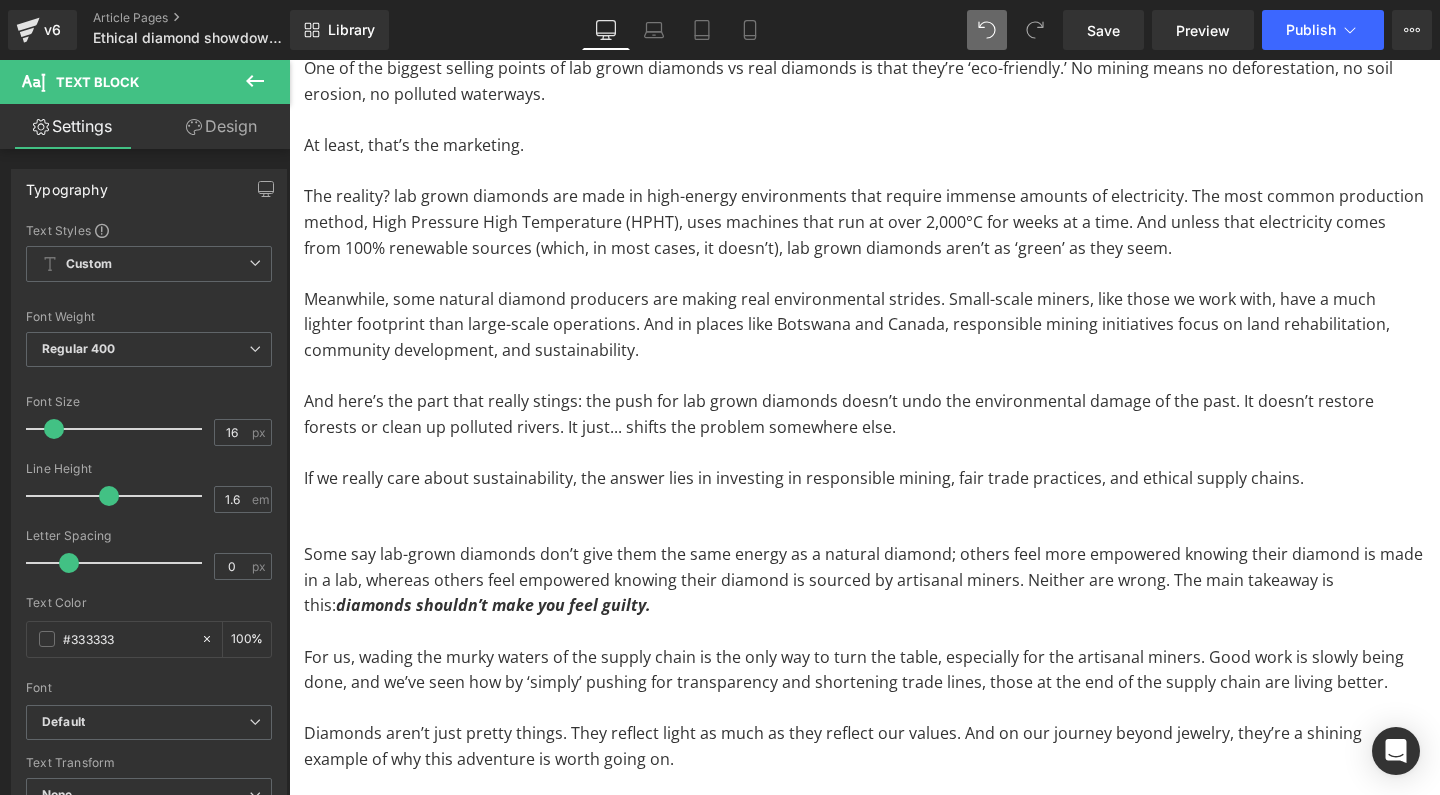 click 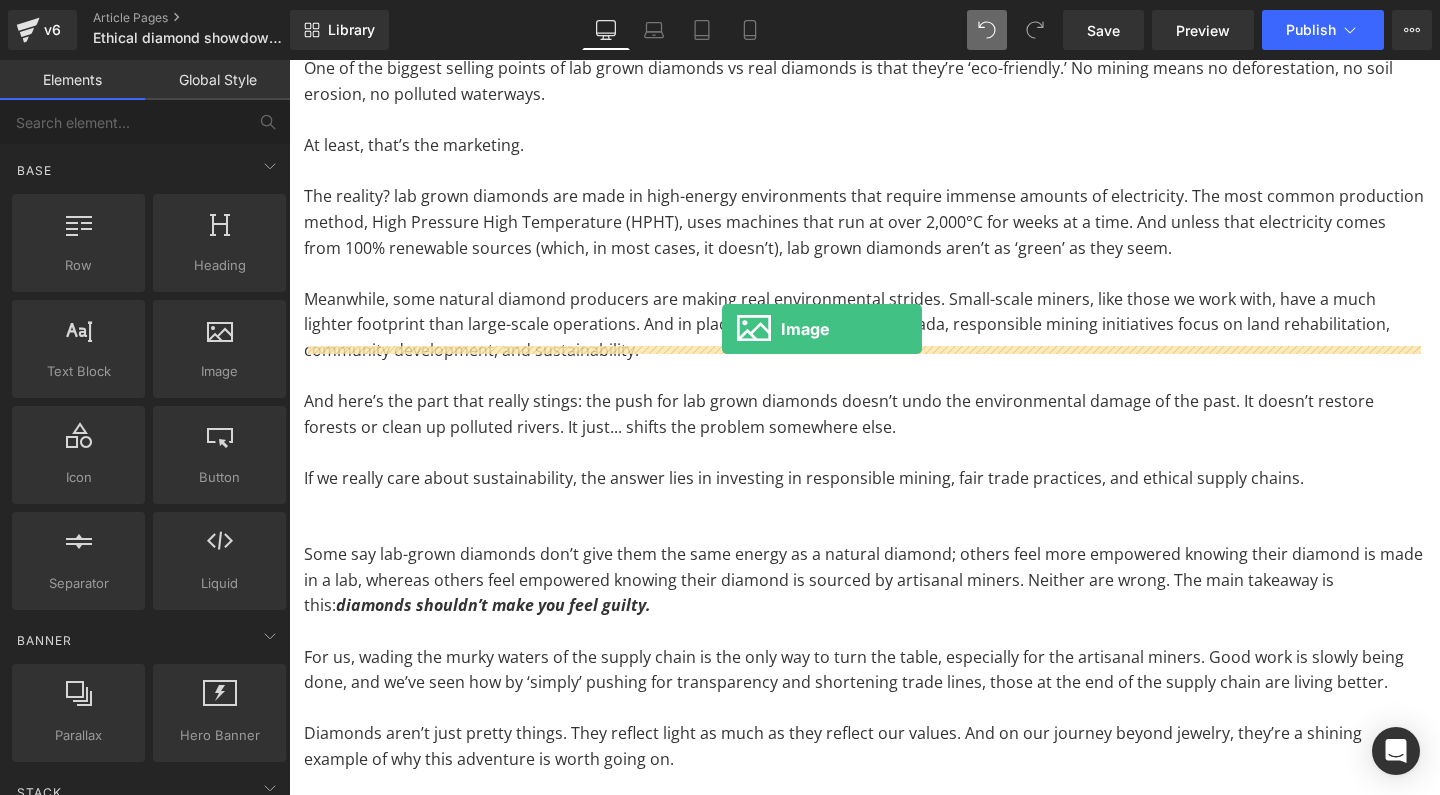 drag, startPoint x: 513, startPoint y: 440, endPoint x: 722, endPoint y: 329, distance: 236.64742 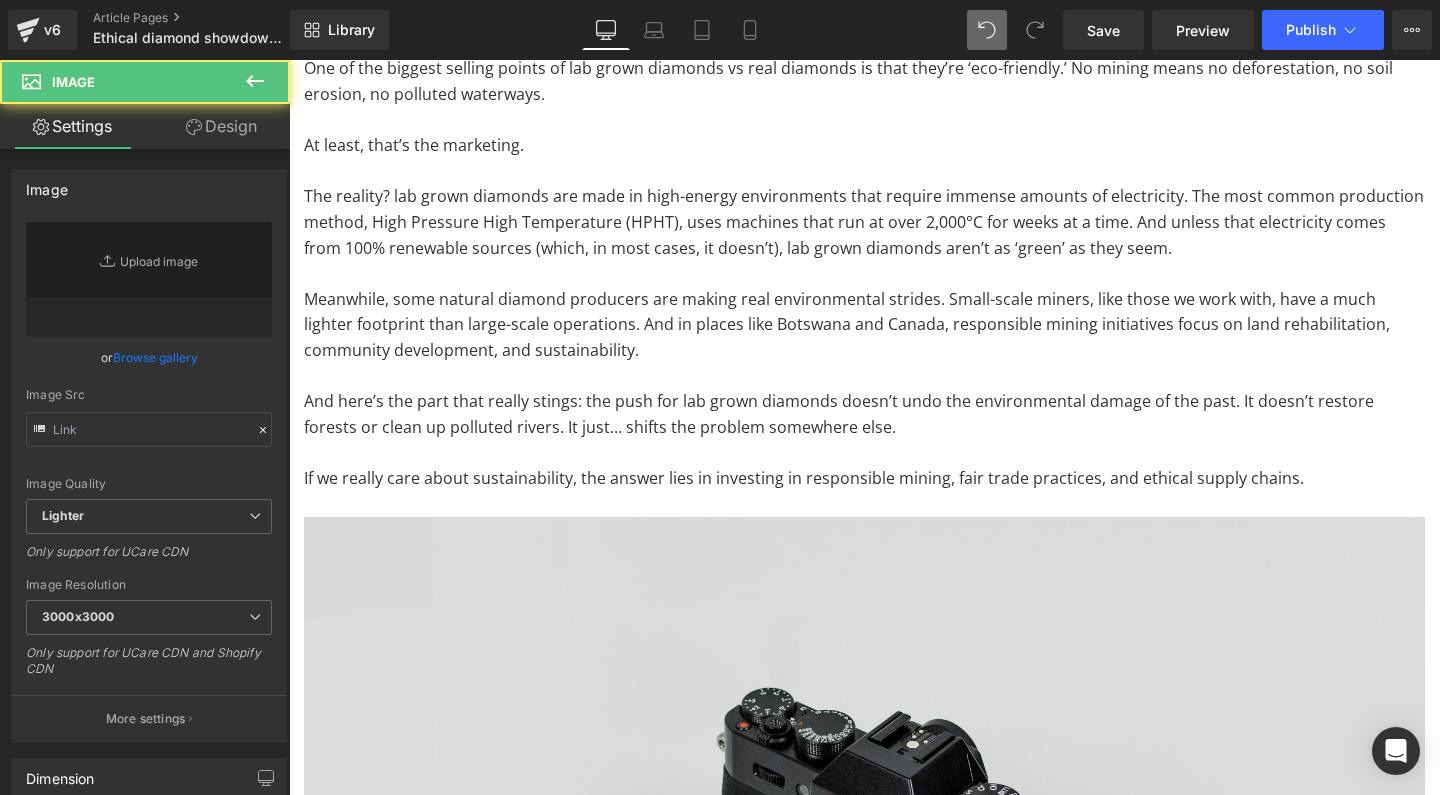 type on "//d1um8515vdn9kb.cloudfront.net/images/parallax.jpg" 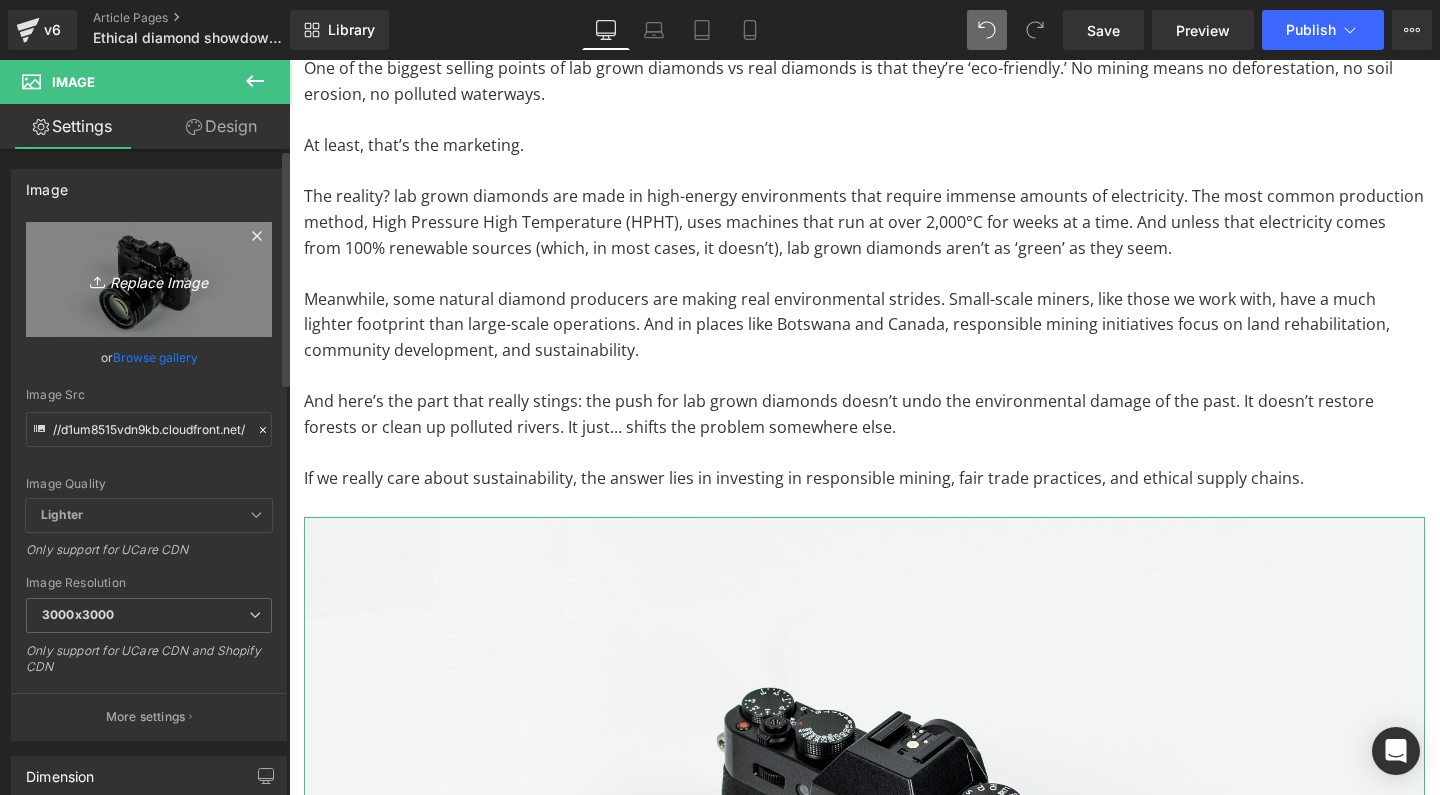 click on "Replace Image" at bounding box center [149, 279] 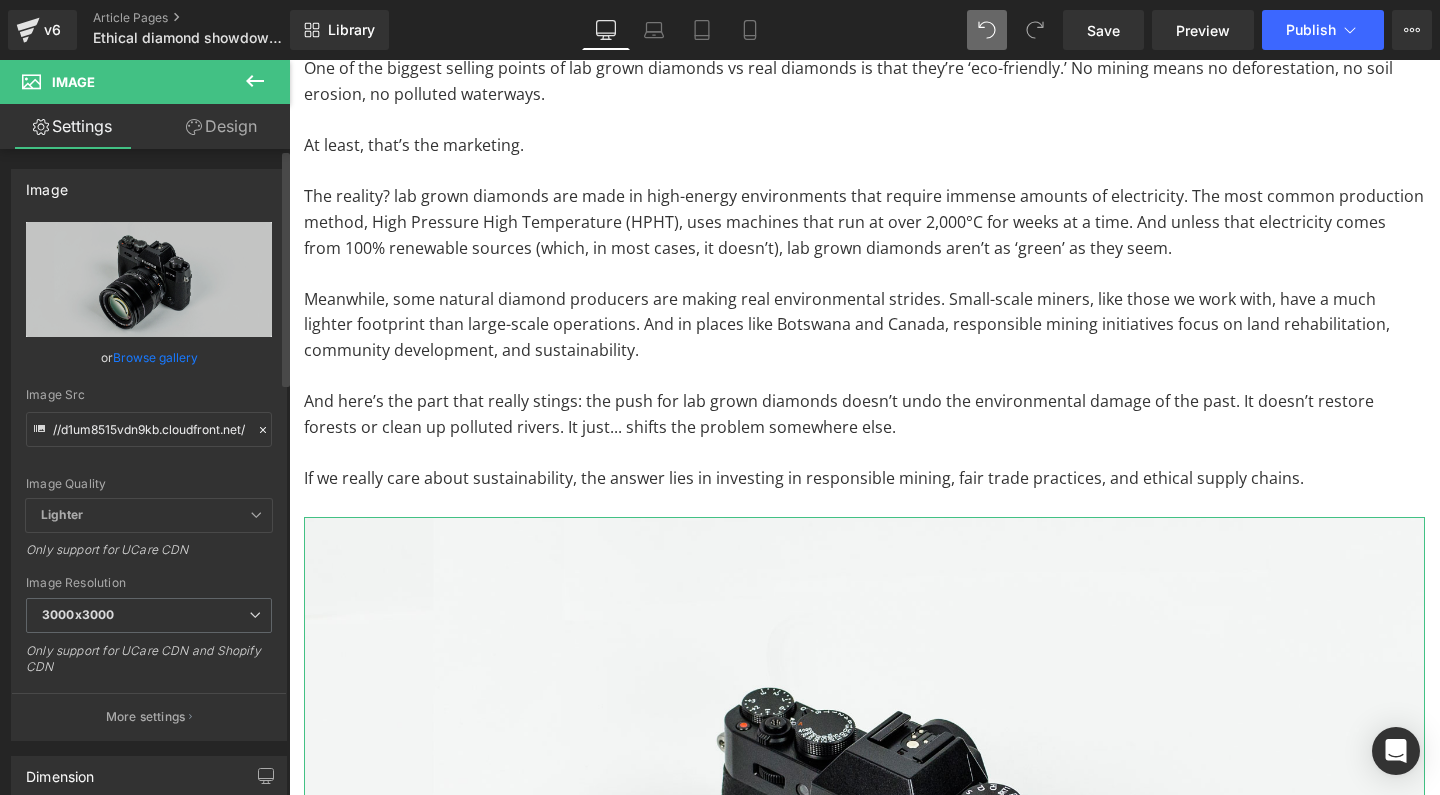 type on "C:\fakepath\Screenshot [YEAR]-[MONTH]-[DAY] at [TIME].png" 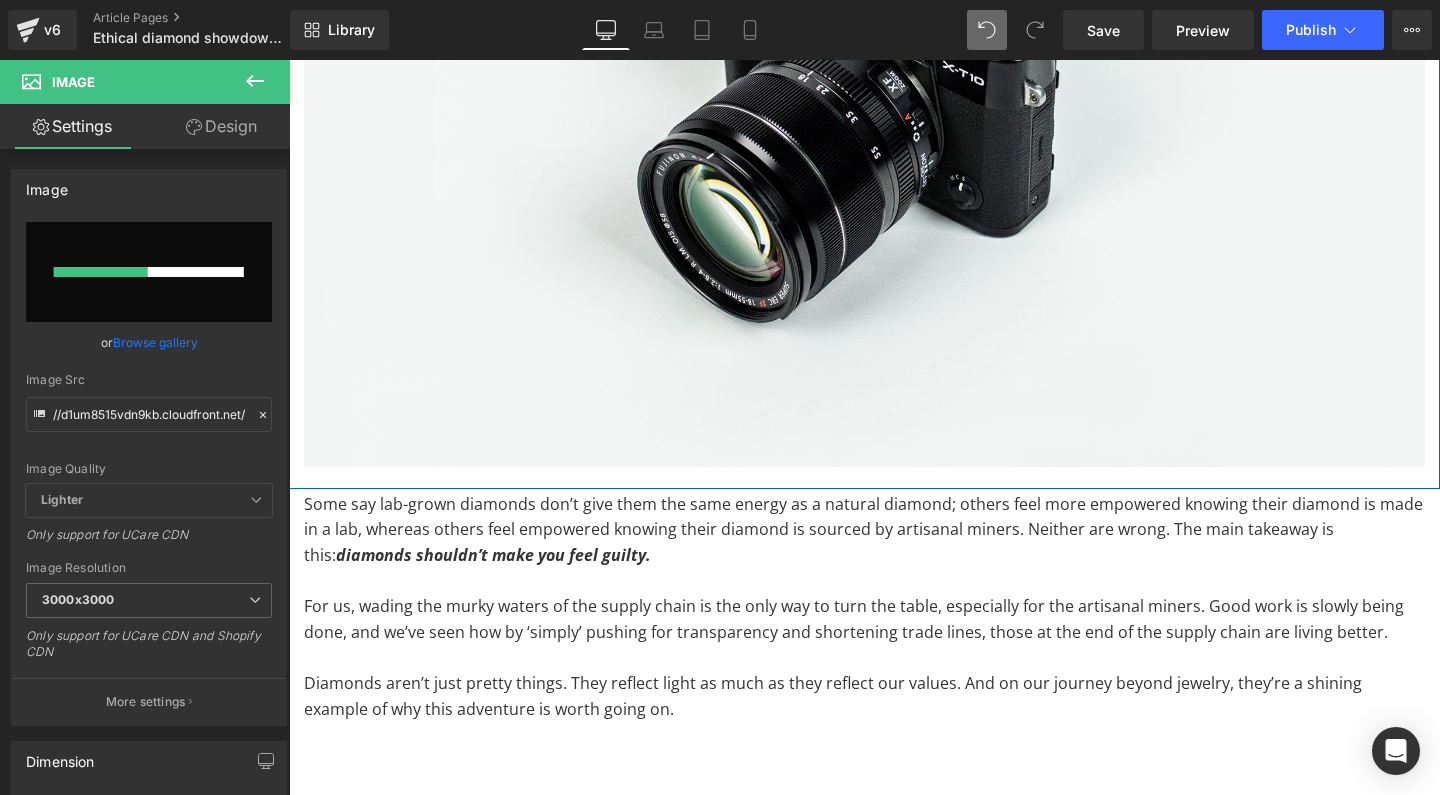 scroll, scrollTop: 11676, scrollLeft: 0, axis: vertical 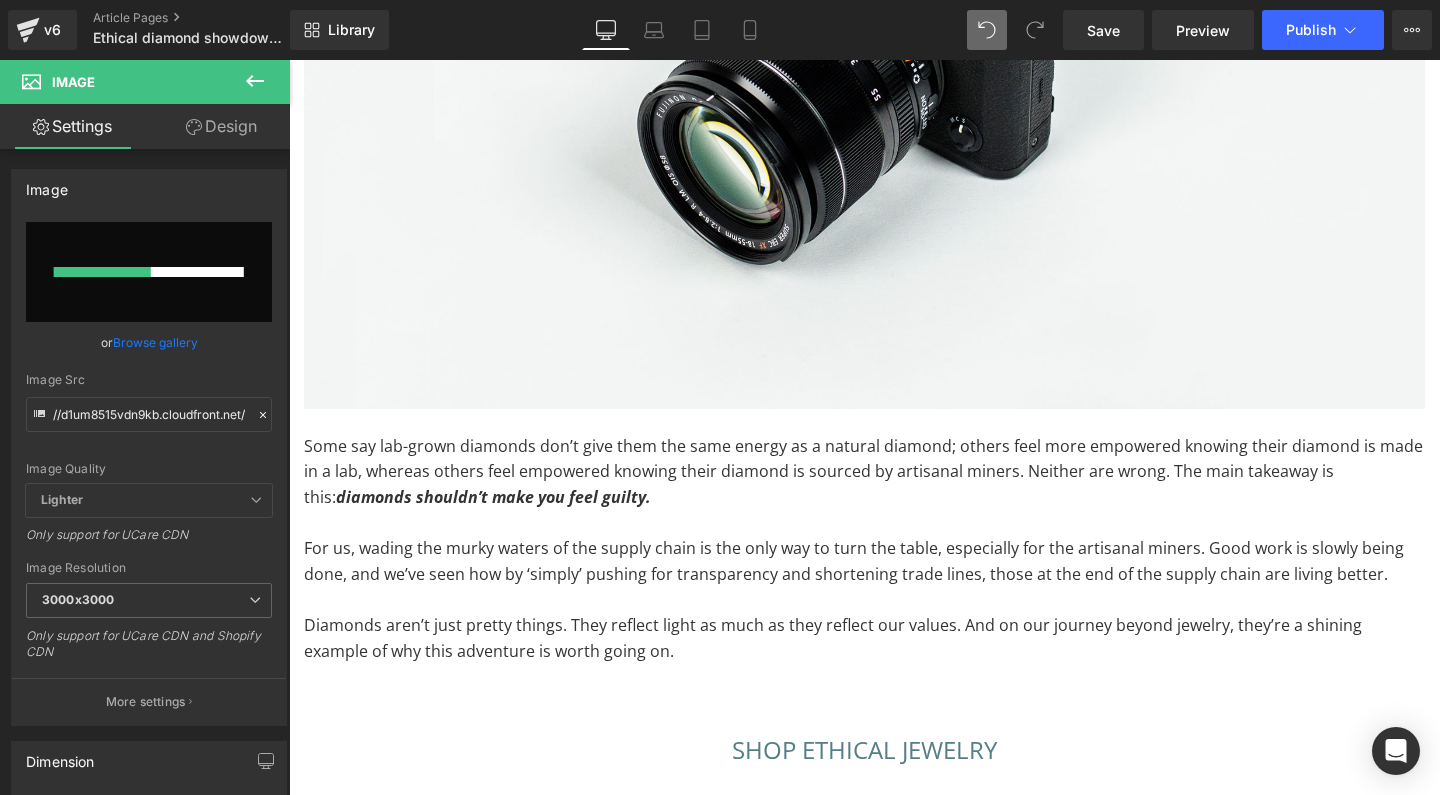 type 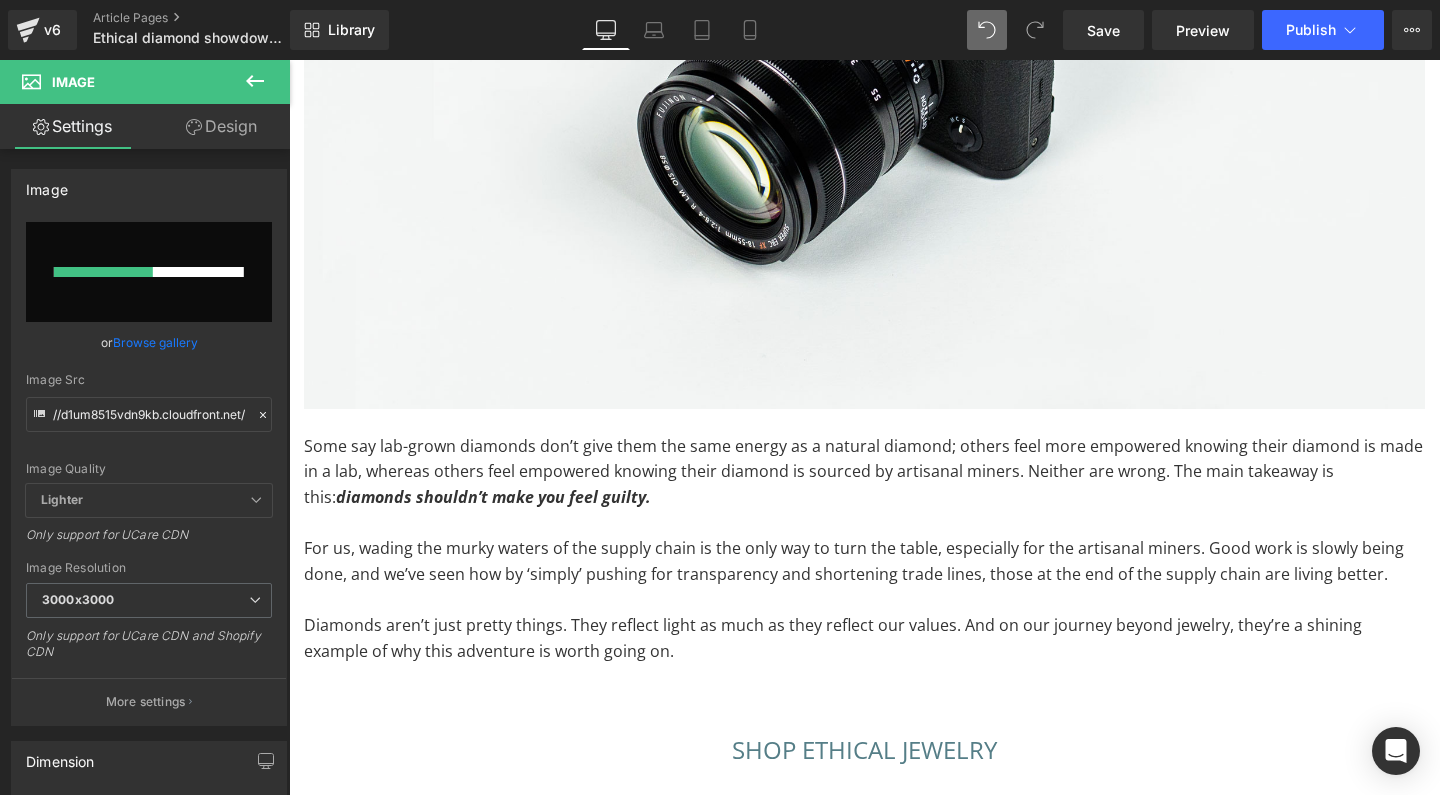 type on "https://ucarecdn.com/aafe0765-8389-4db0-9ef6-d2118811cbe8/-/format/auto/-/preview/3000x3000/-/quality/lighter/Screenshot%202025-08-07%20at%2012.38.16.png" 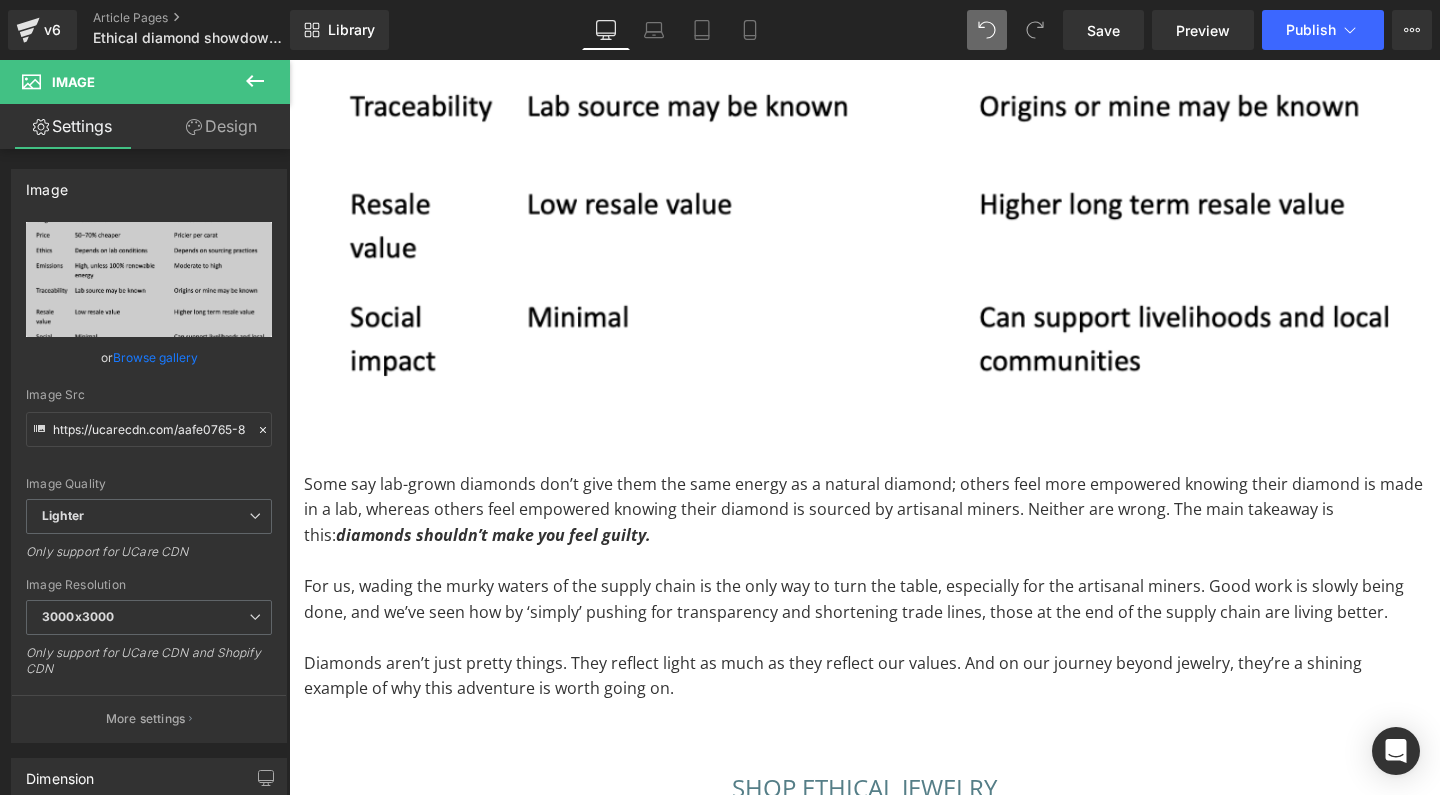 click 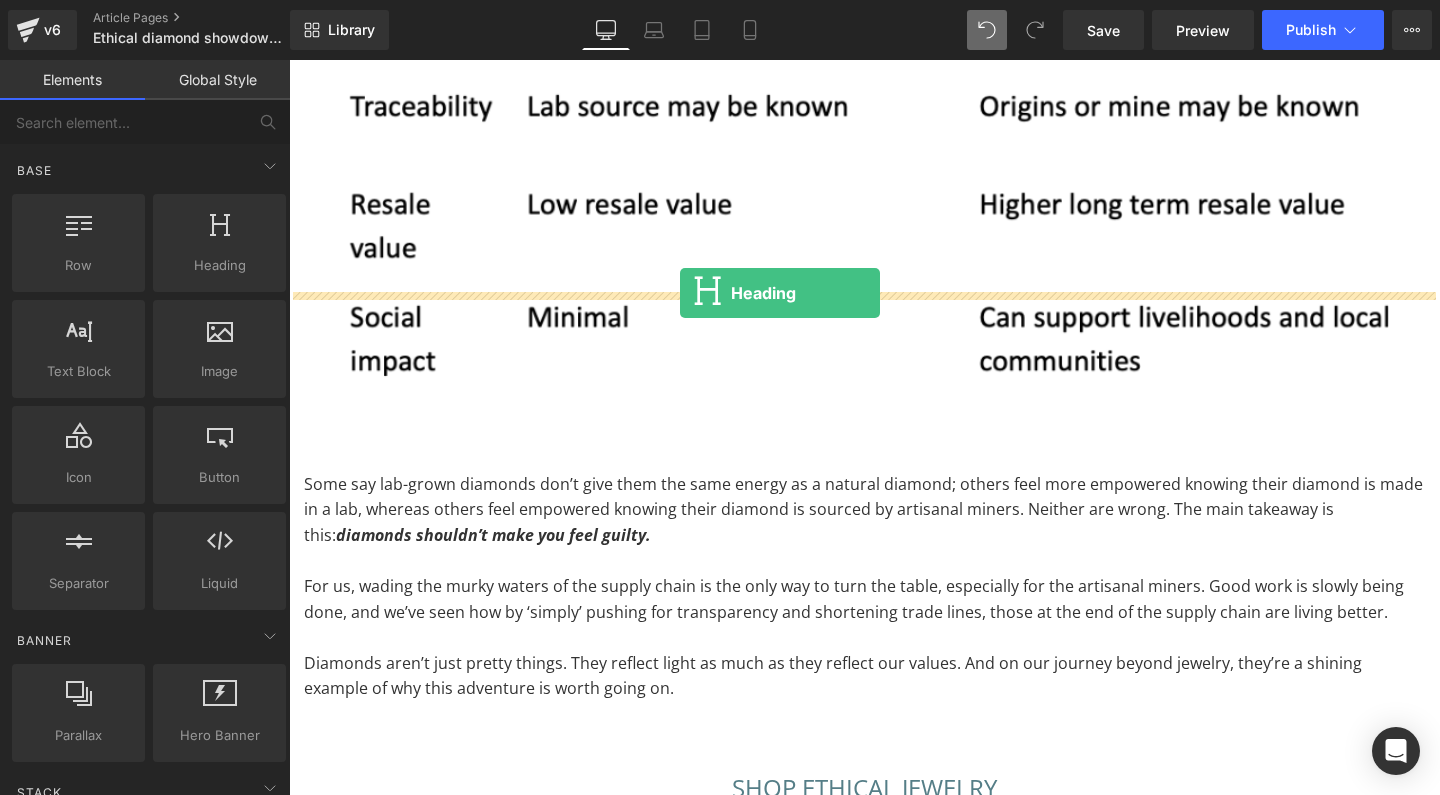 drag, startPoint x: 504, startPoint y: 310, endPoint x: 680, endPoint y: 293, distance: 176.81912 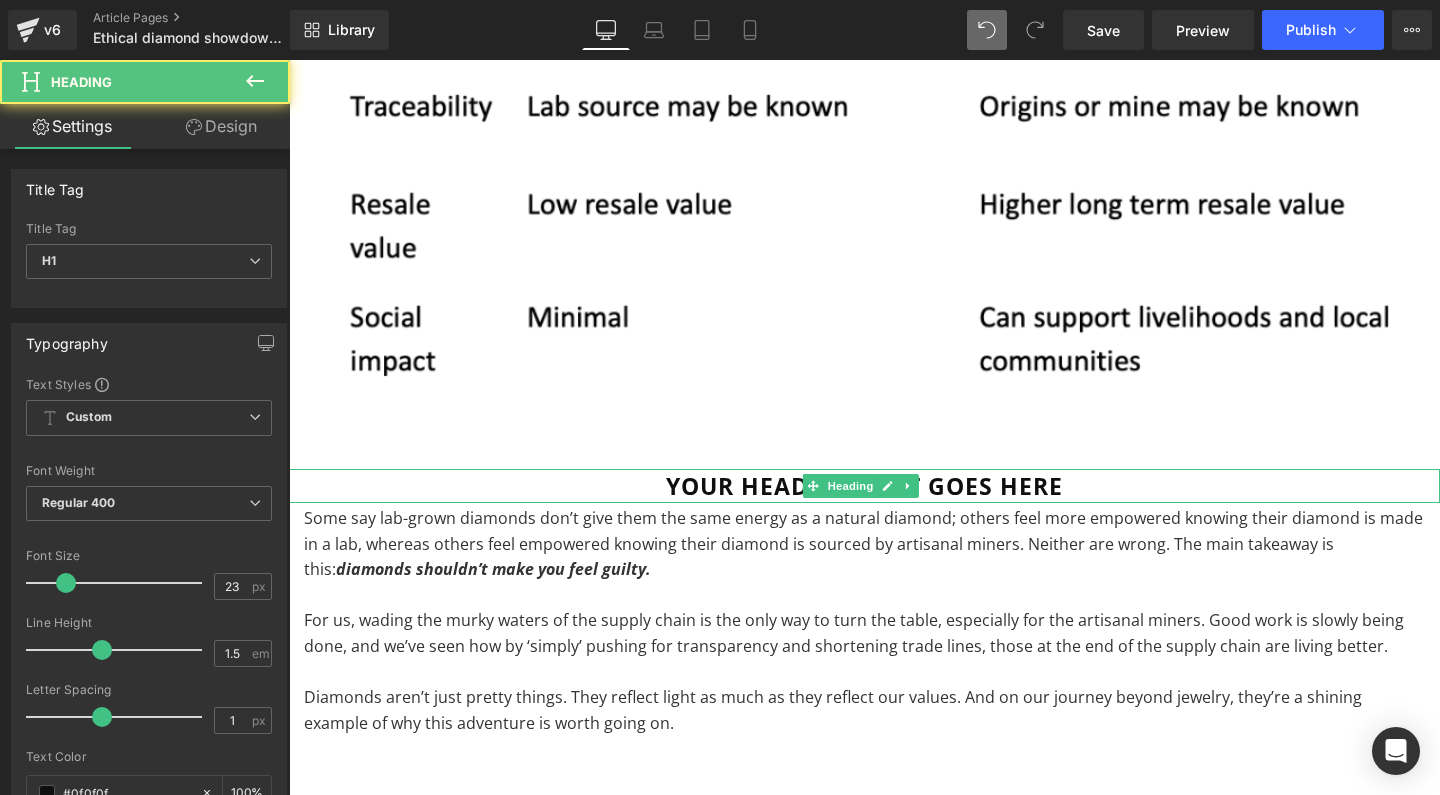 click on "Your heading text goes here" at bounding box center (864, 486) 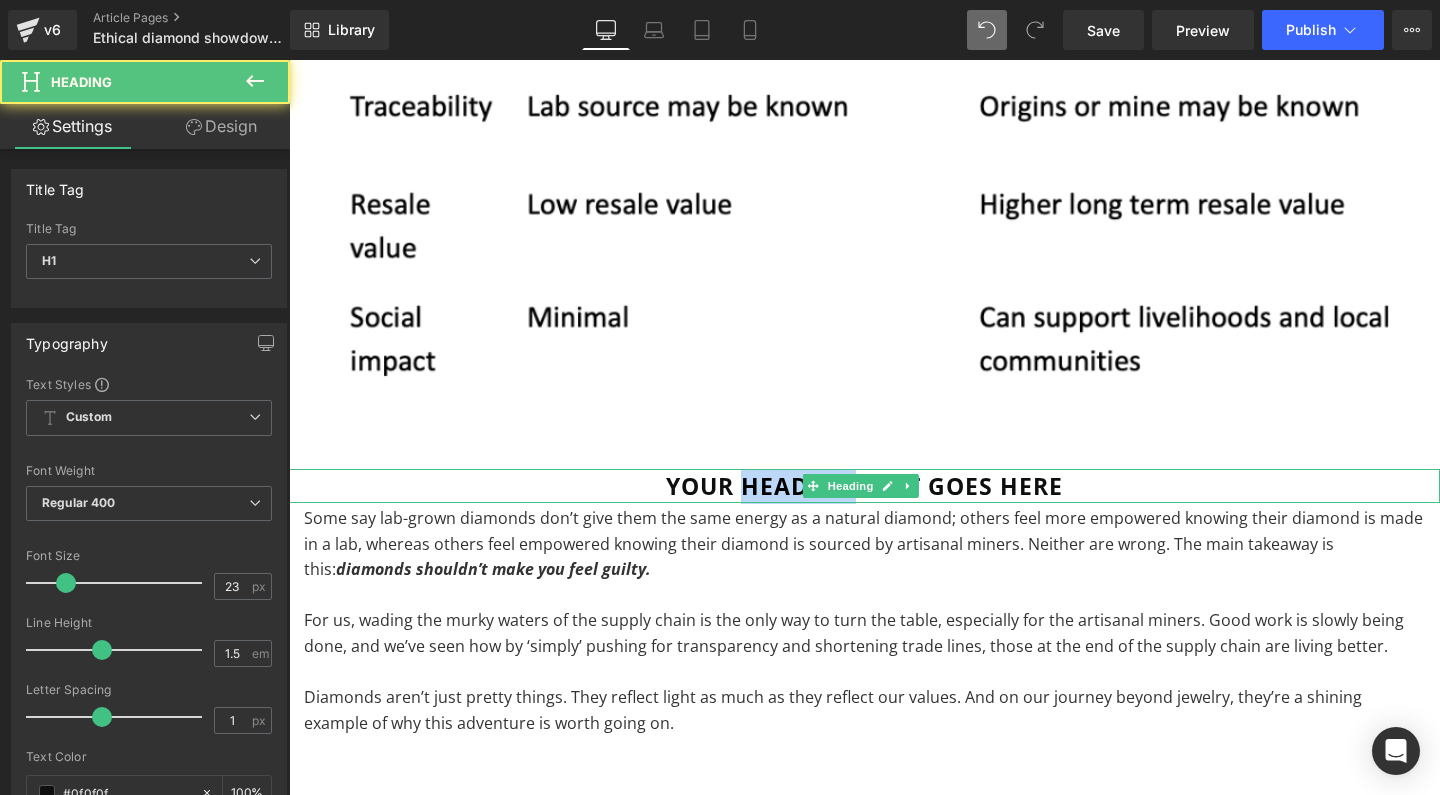 click on "Your heading text goes here" at bounding box center [864, 486] 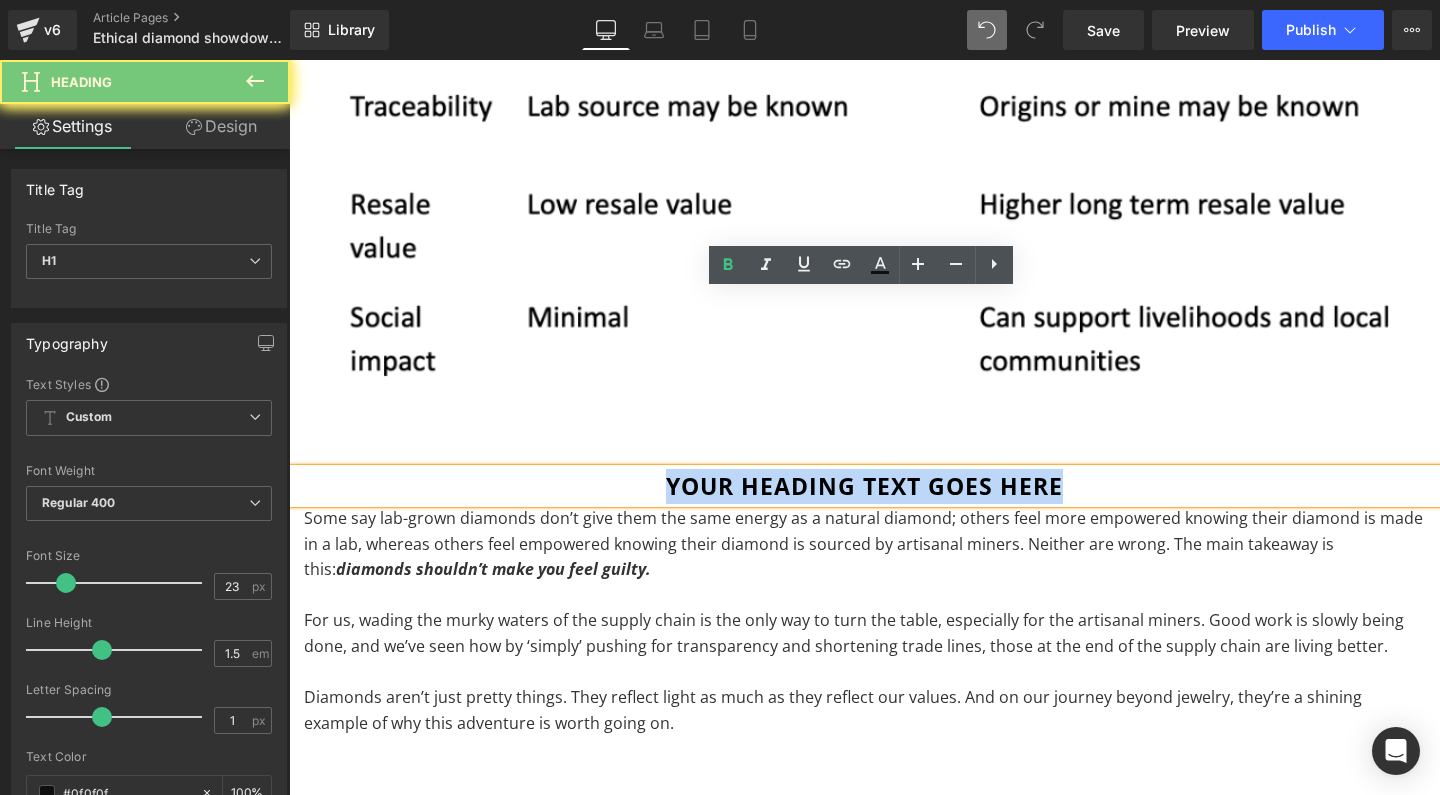 click on "Your heading text goes here" at bounding box center (864, 486) 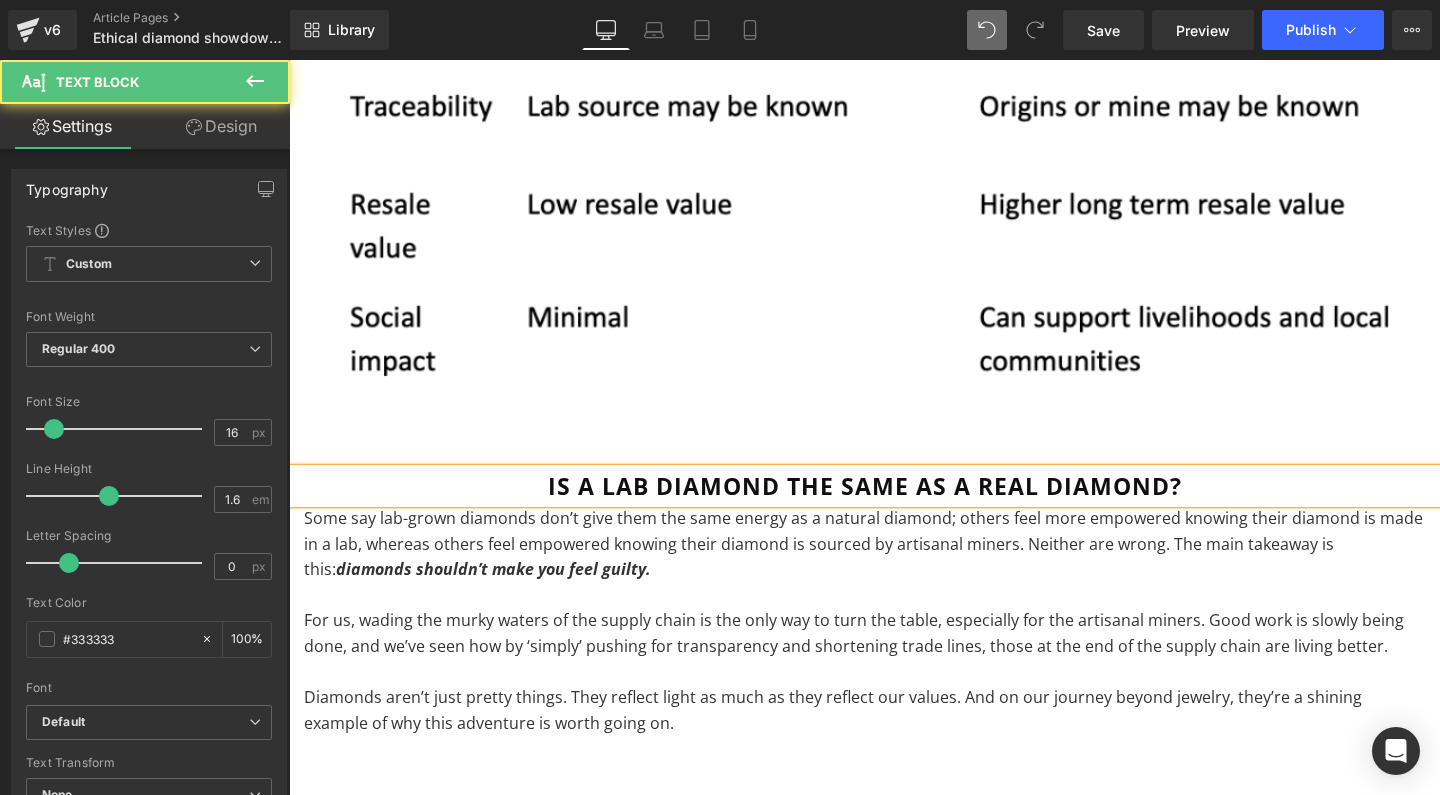 click on "Some say lab-grown diamonds don’t give them the same energy as a natural diamond; others feel more empowered knowing their diamond is made in a lab, whereas others feel empowered knowing their diamond is sourced by artisanal miners. Neither are wrong. The main takeaway is this:  diamonds shouldn’t make you feel guilty." at bounding box center [864, 544] 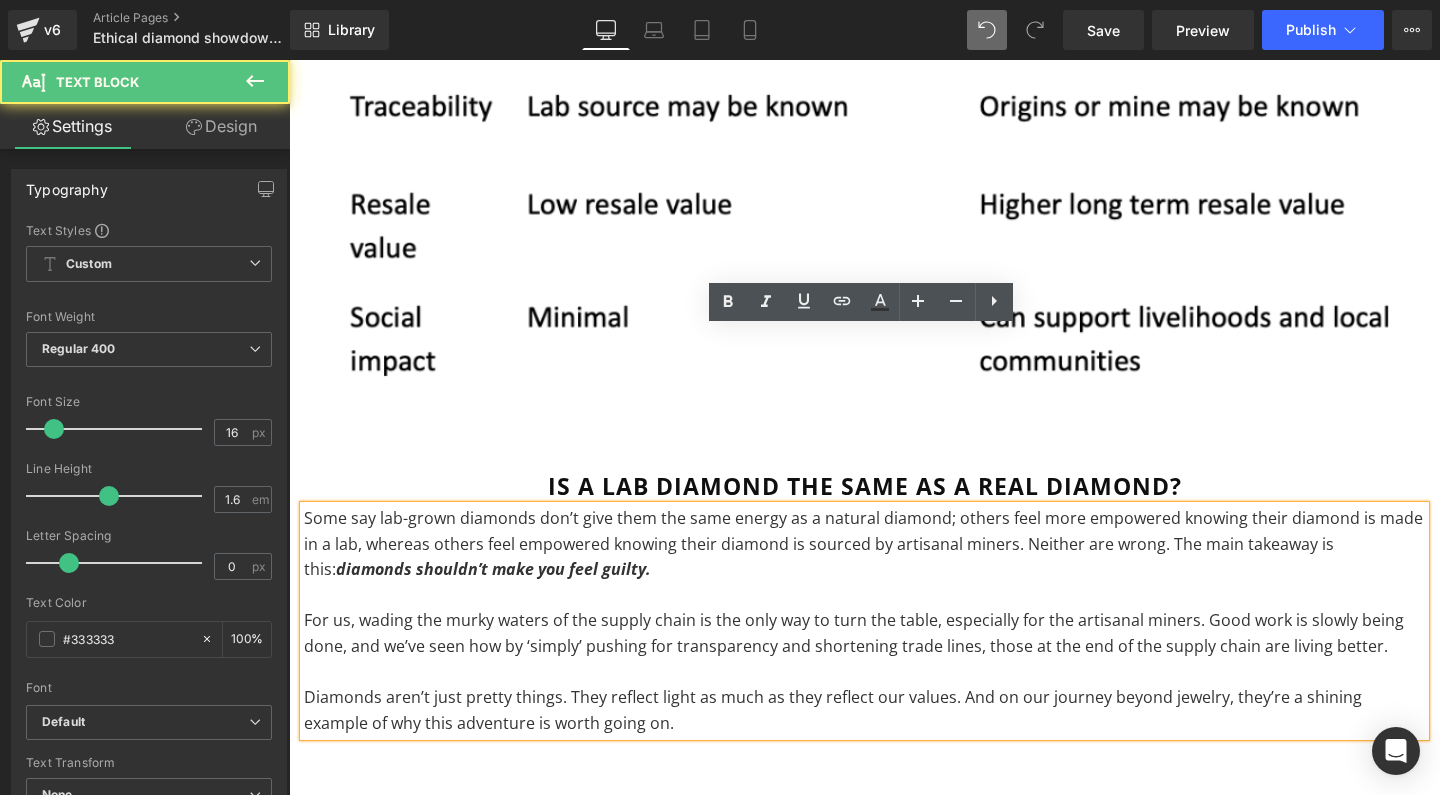click on "Some say lab-grown diamonds don’t give them the same energy as a natural diamond; others feel more empowered knowing their diamond is made in a lab, whereas others feel empowered knowing their diamond is sourced by artisanal miners. Neither are wrong. The main takeaway is this:  diamonds shouldn’t make you feel guilty." at bounding box center (864, 544) 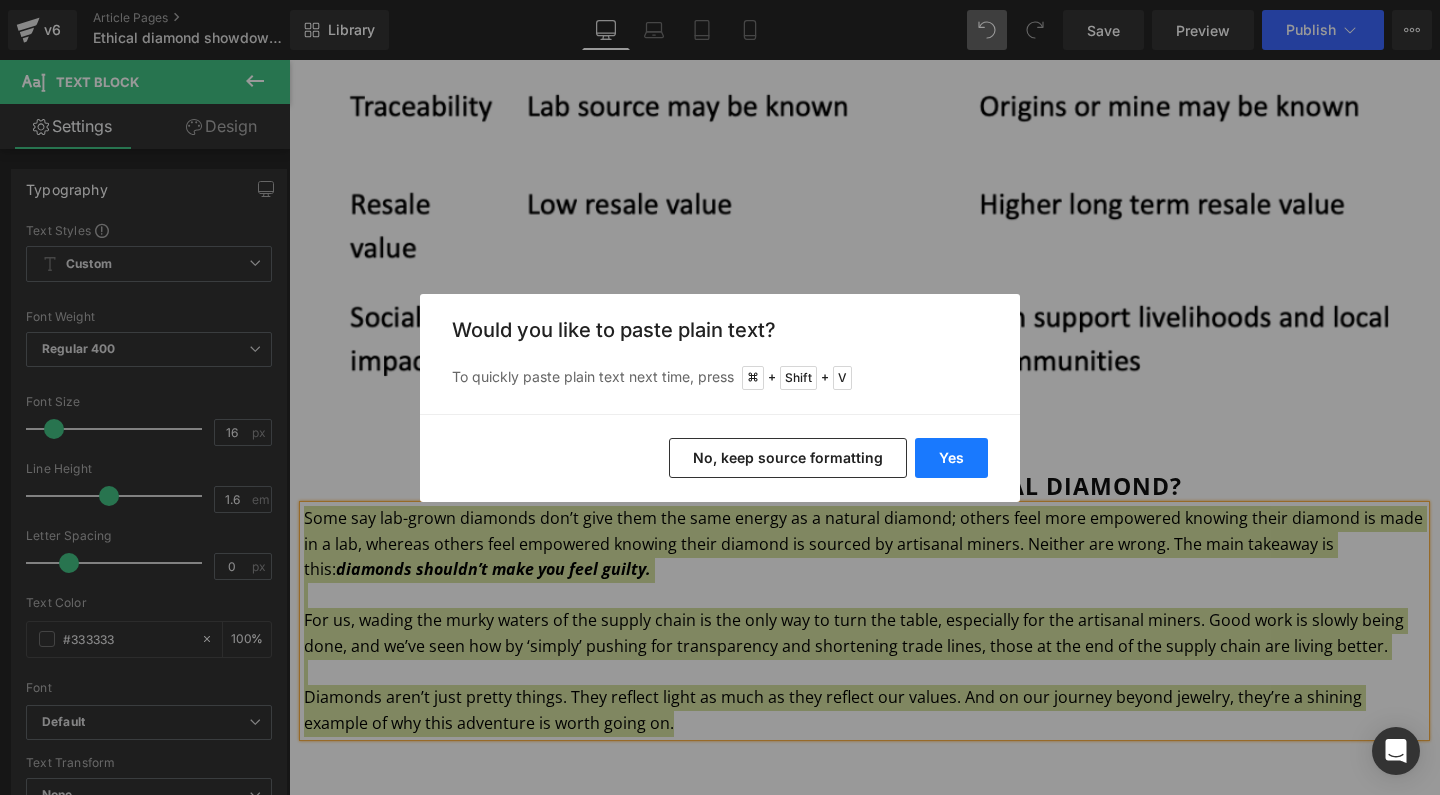 click on "Yes" at bounding box center (951, 458) 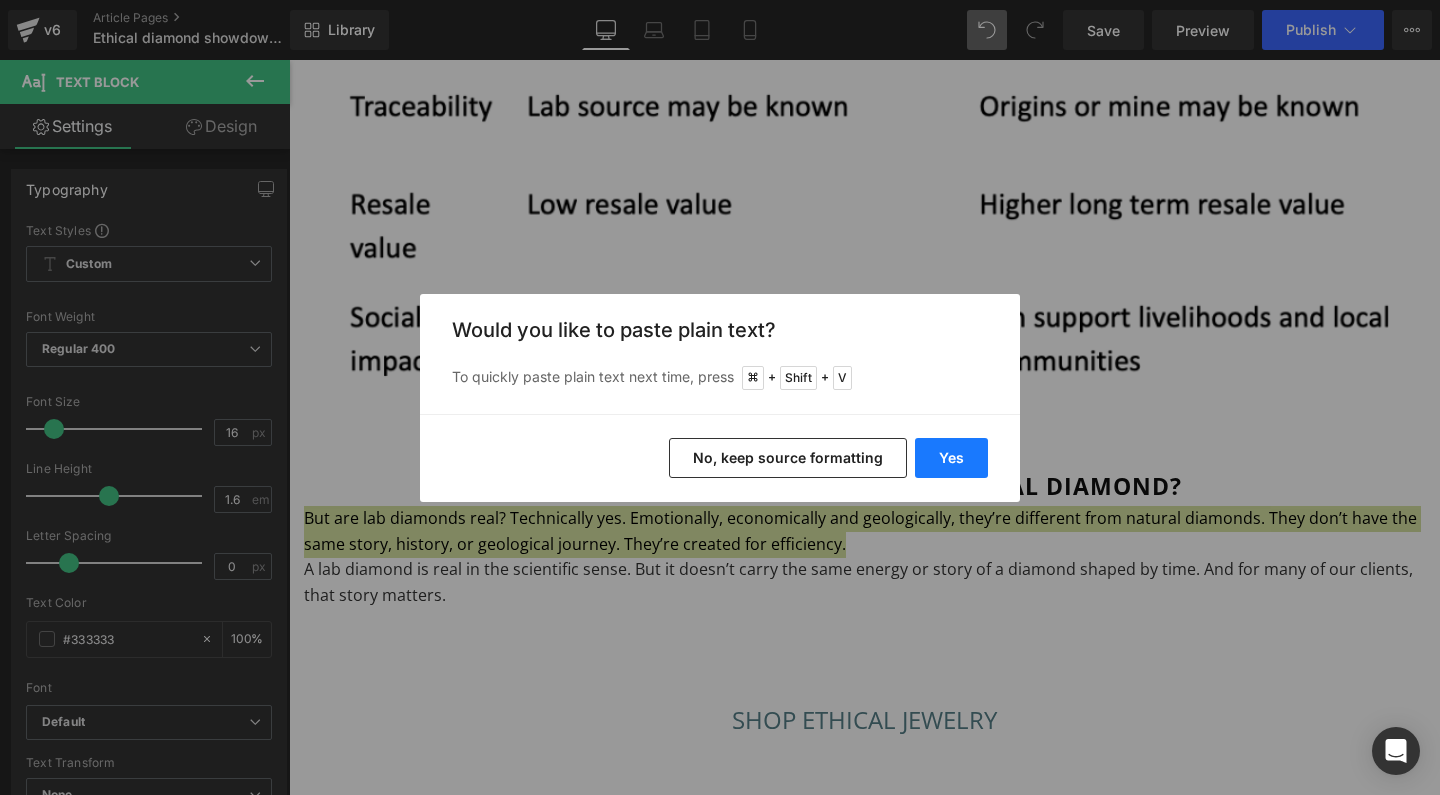 type 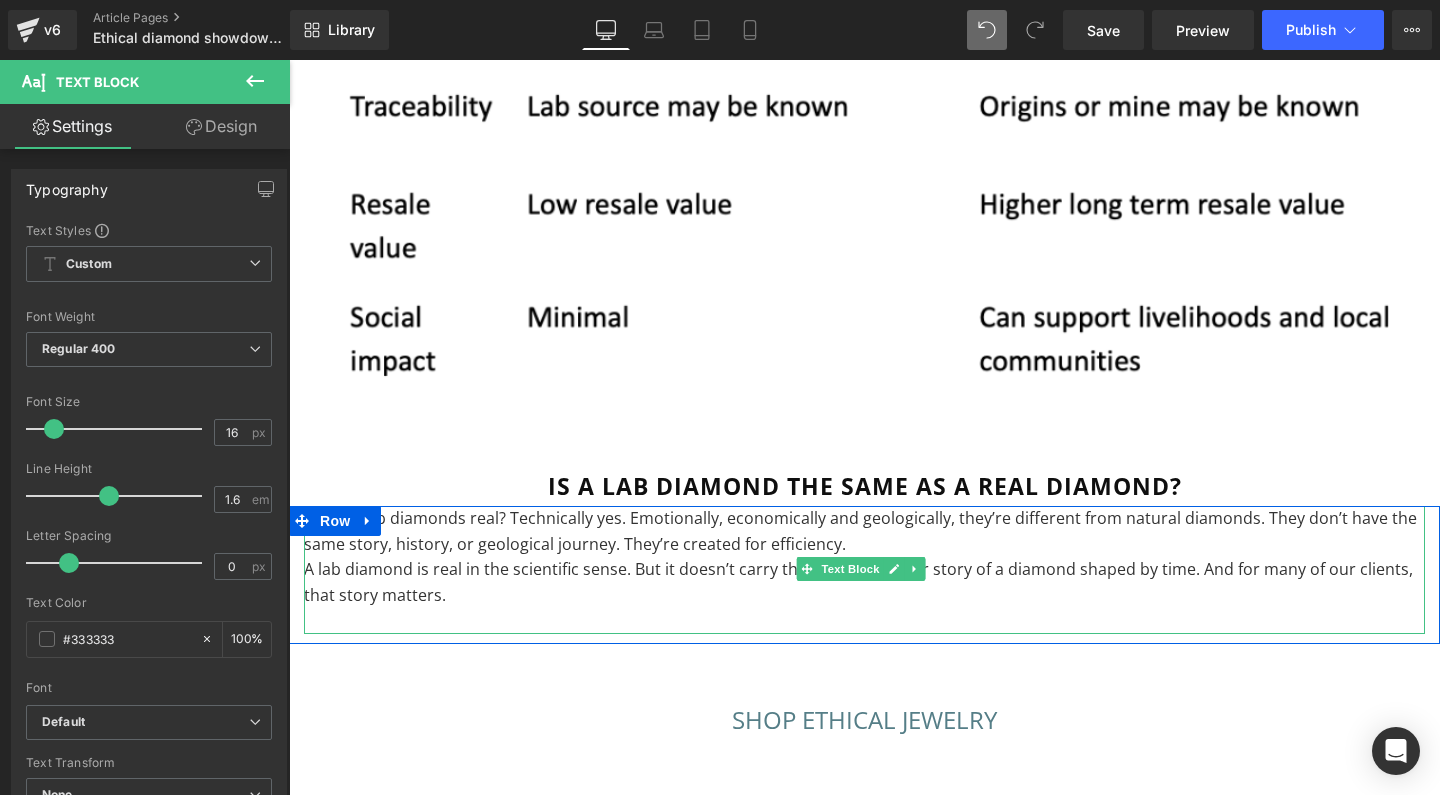 click on "But are lab diamonds real? Technically yes. Emotionally, economically and geologically, they’re different from natural diamonds. They don’t have the same story, history, or geological journey. They’re created for efficiency." at bounding box center [864, 531] 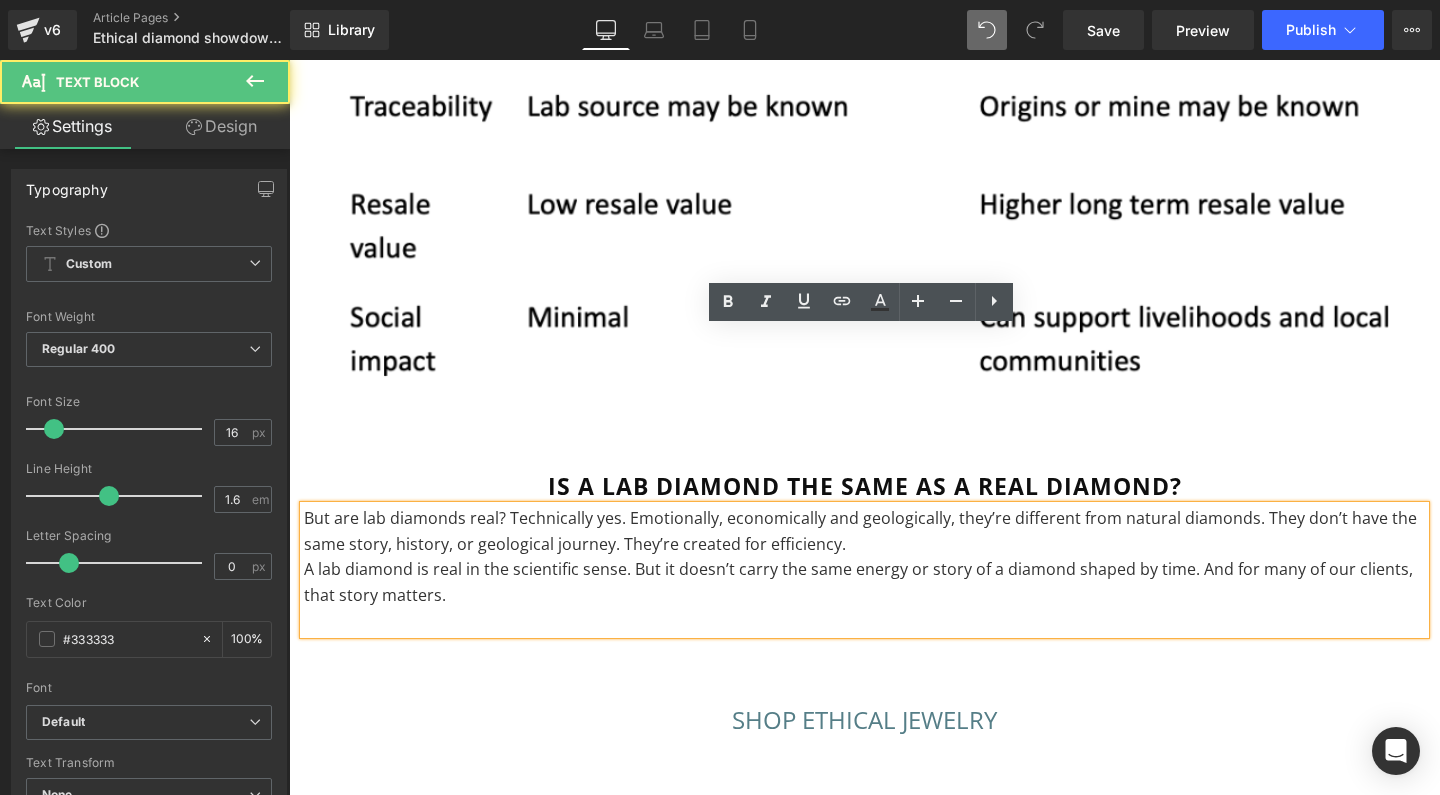 click on "A lab diamond is real in the scientific sense. But it doesn’t carry the same energy or story of a diamond shaped by time. And for many of our clients, that story matters." at bounding box center (864, 582) 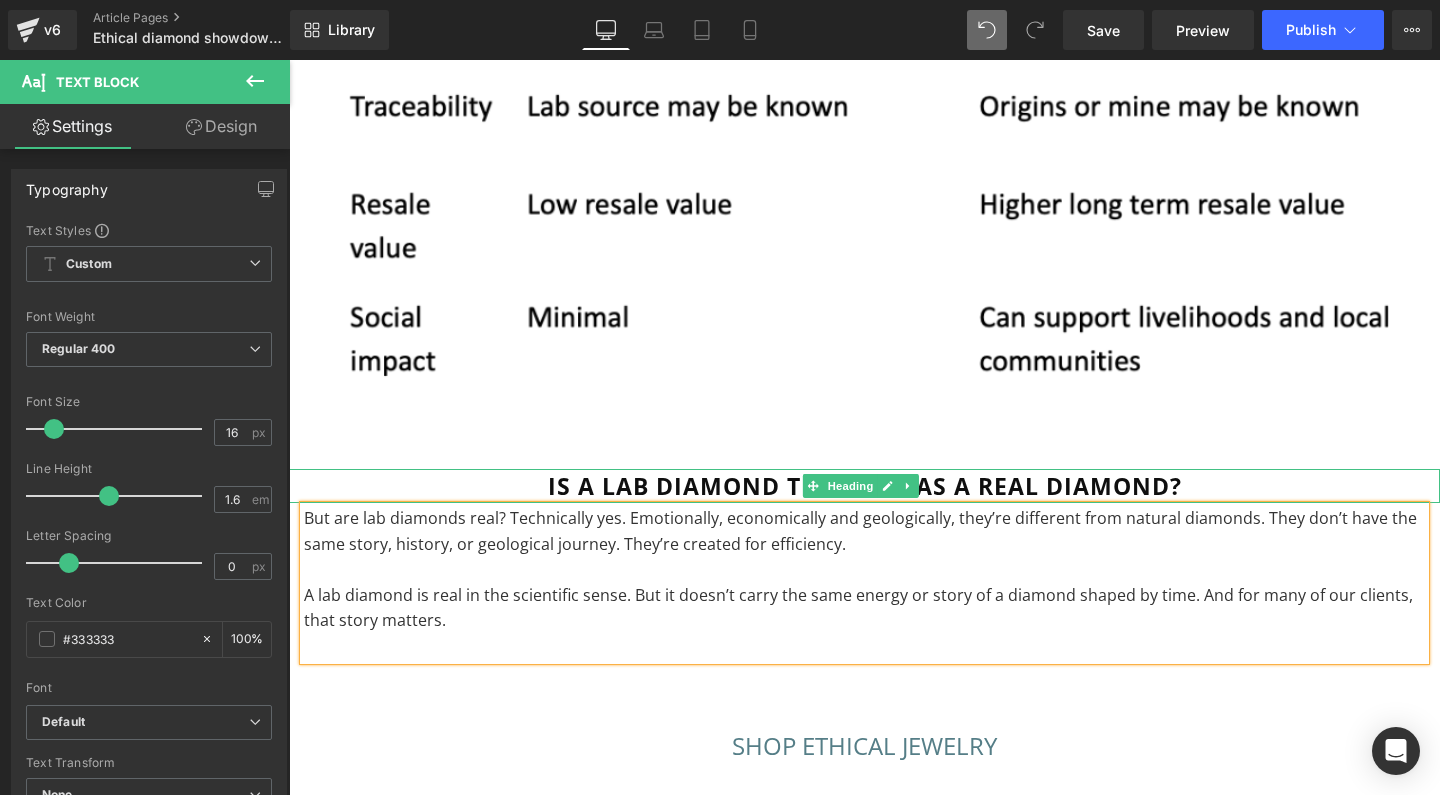 click on "is a lab diamond the same as a real diamond?" at bounding box center [864, 486] 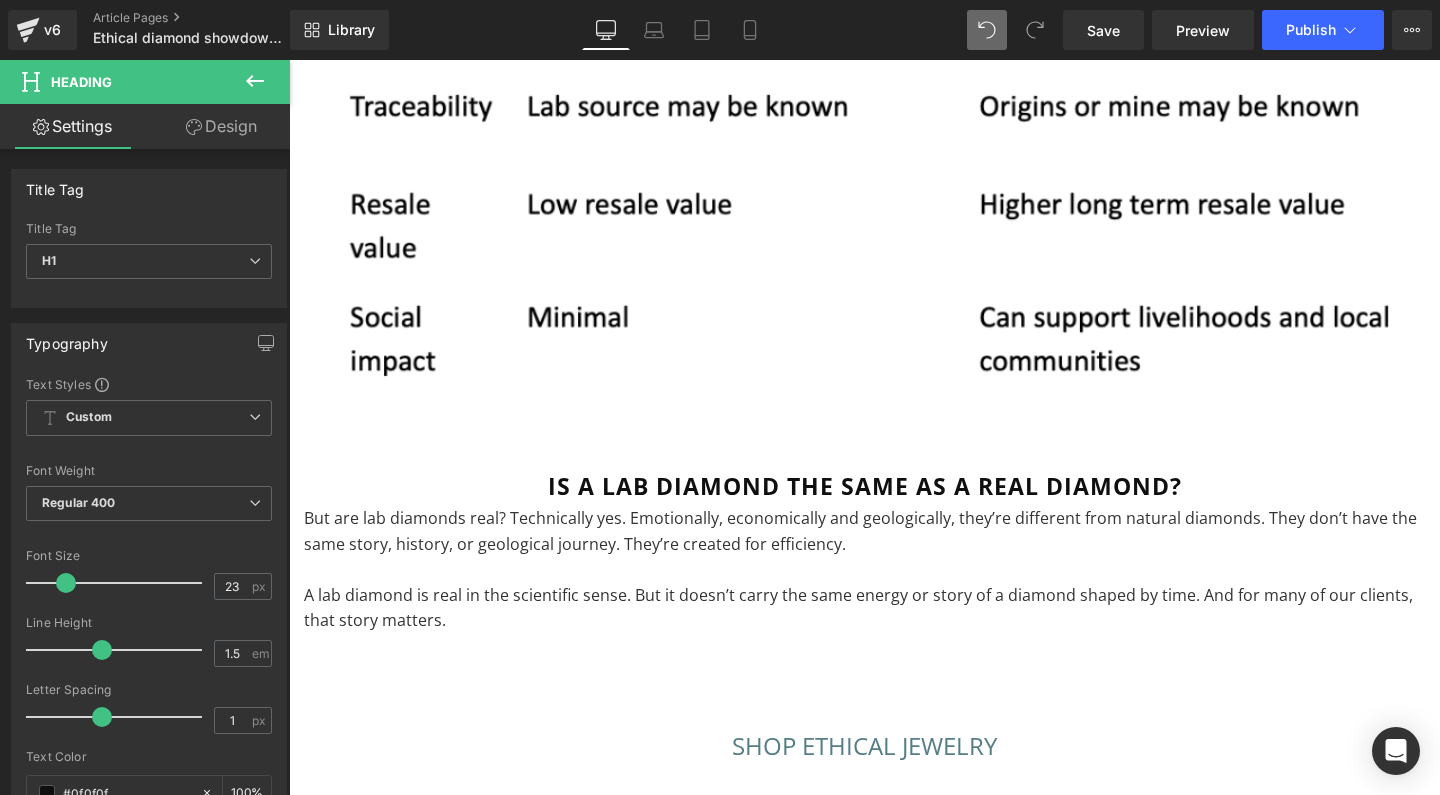 click 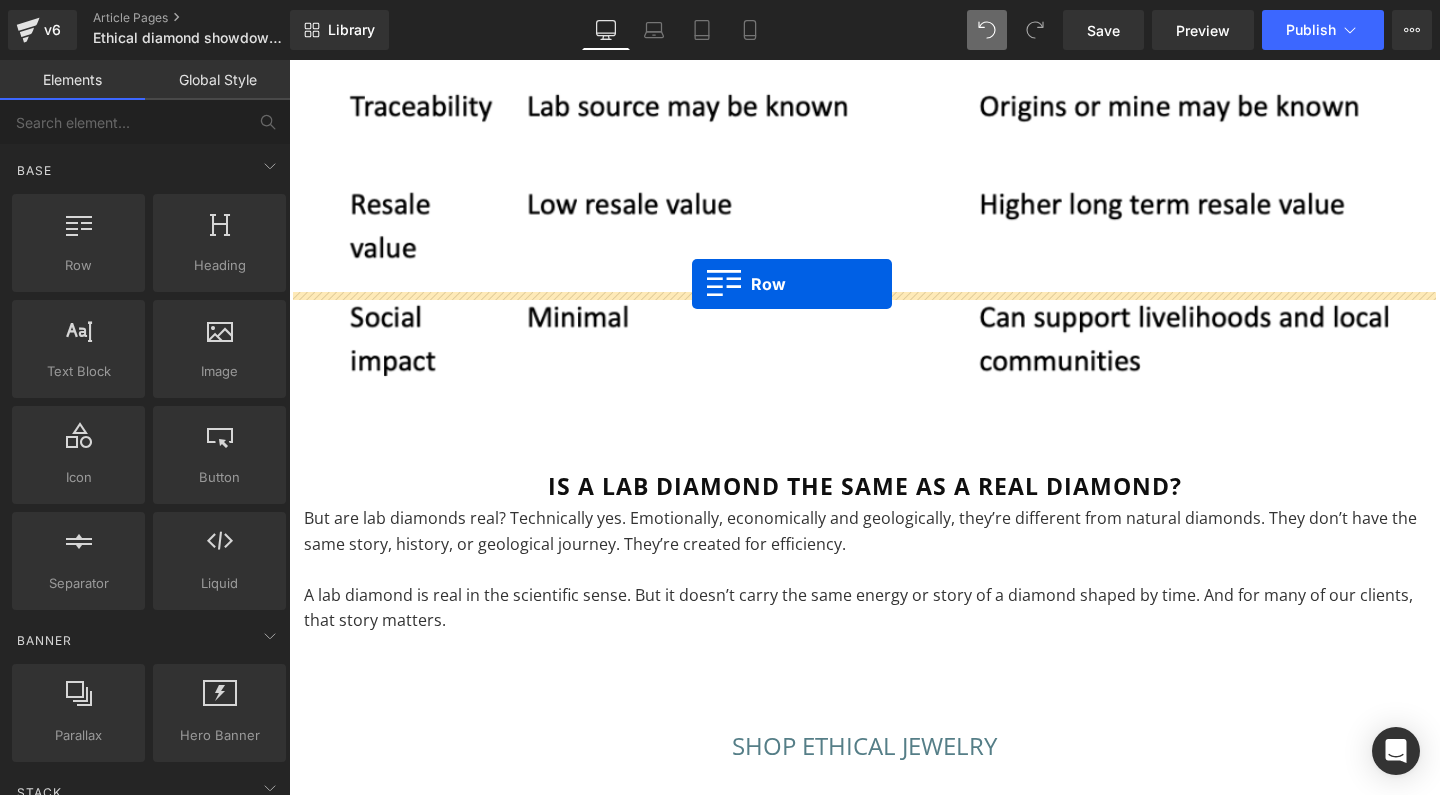 drag, startPoint x: 375, startPoint y: 302, endPoint x: 692, endPoint y: 285, distance: 317.4555 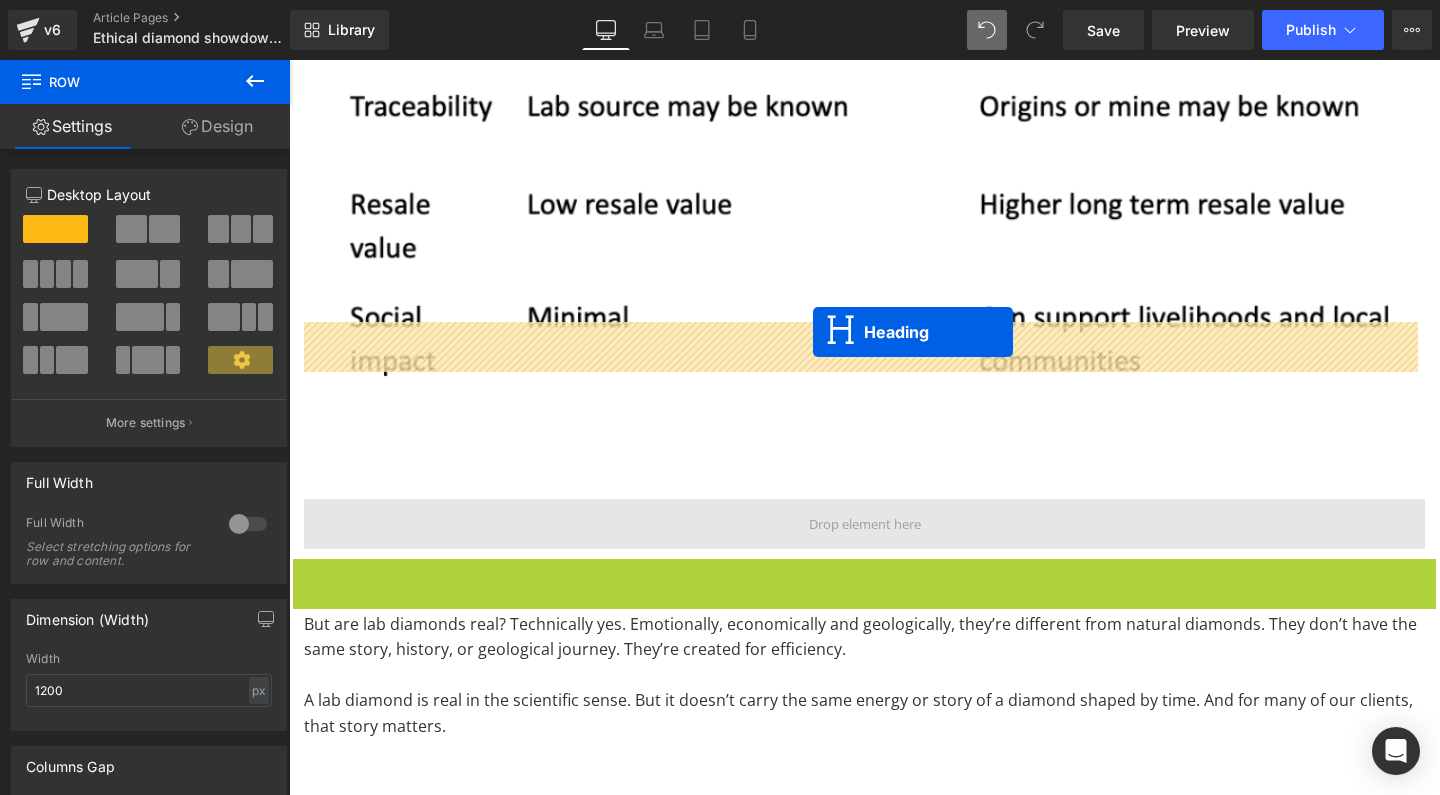 drag, startPoint x: 814, startPoint y: 399, endPoint x: 813, endPoint y: 332, distance: 67.00746 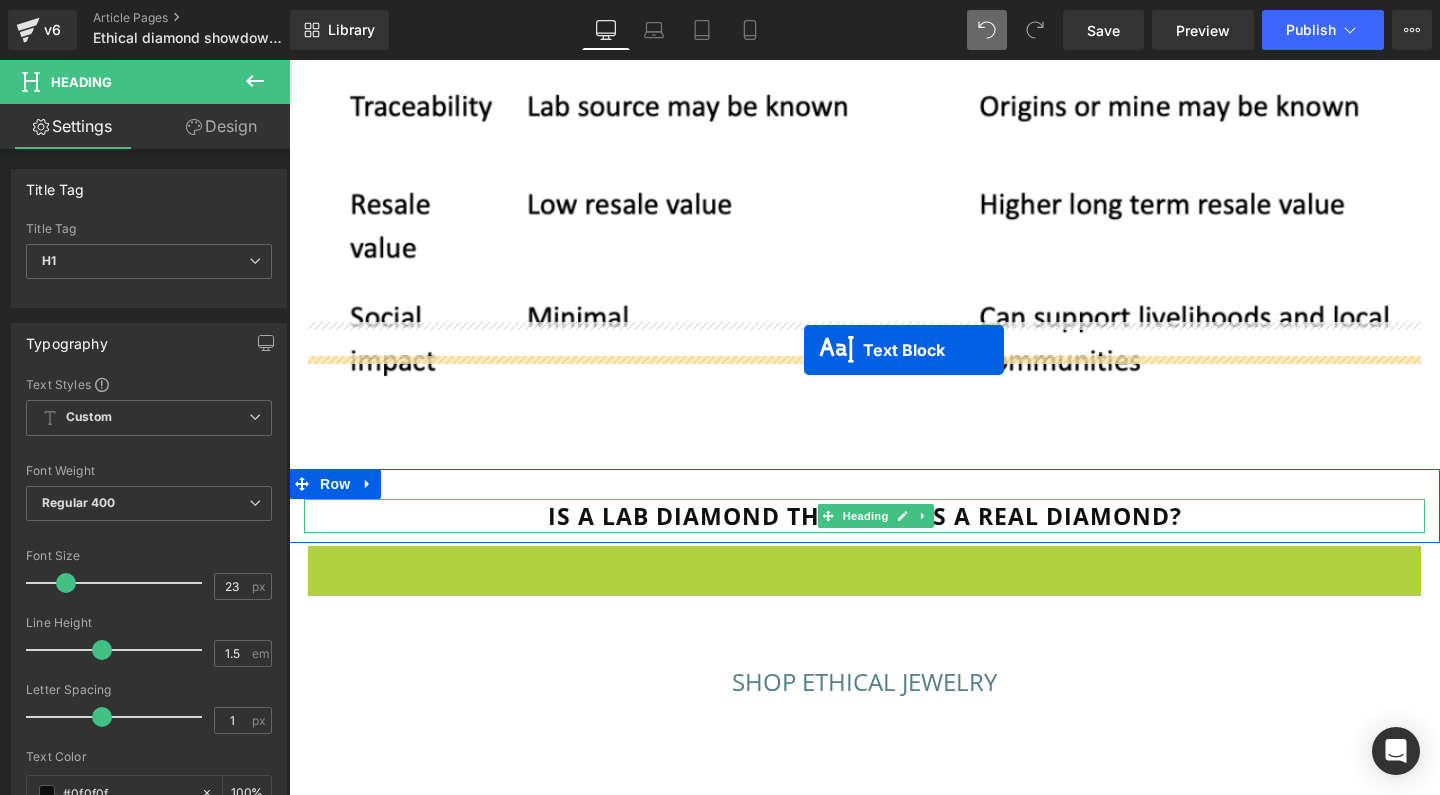 drag, startPoint x: 805, startPoint y: 448, endPoint x: 804, endPoint y: 350, distance: 98.005104 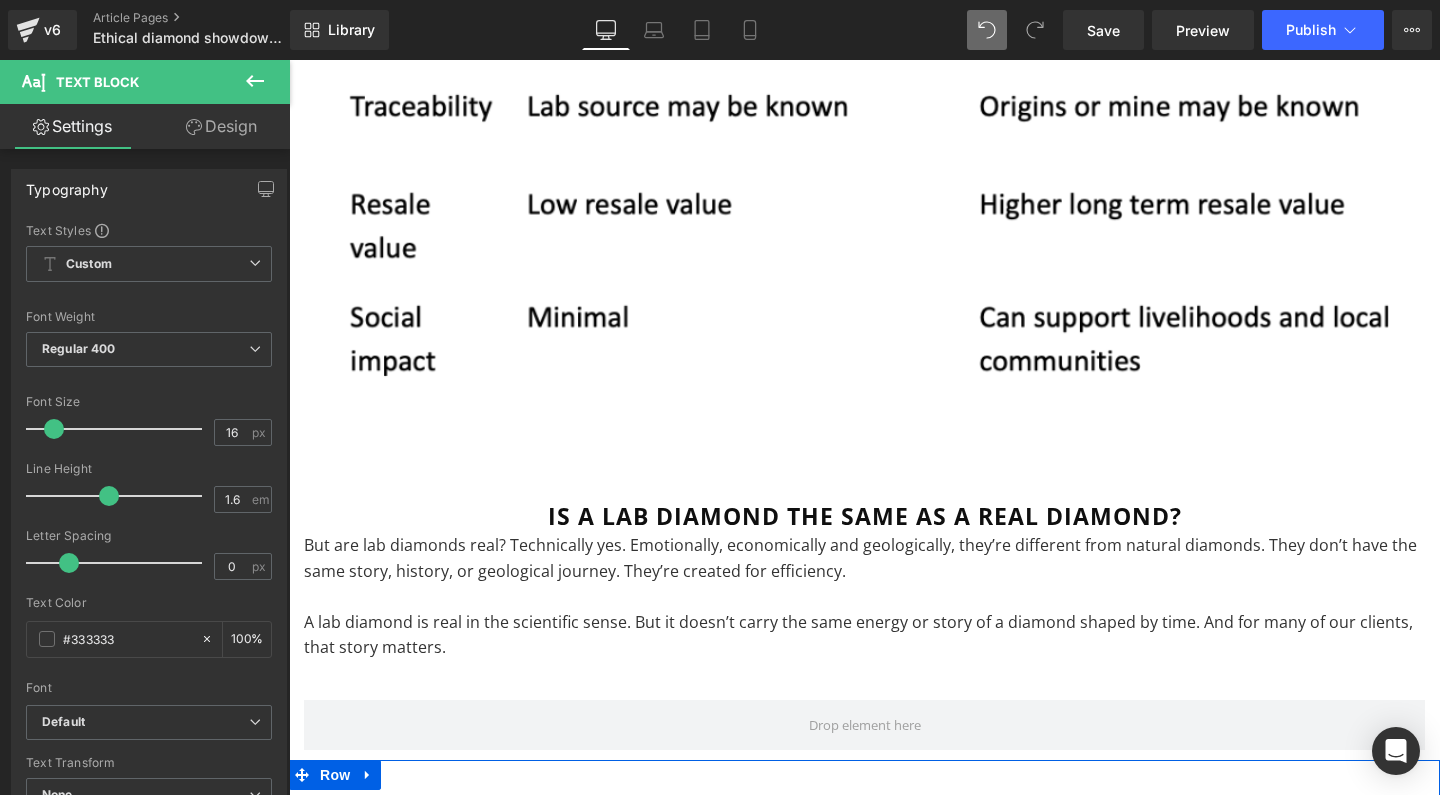 click on "SHOP ETHICAL JEWELRY  Button" at bounding box center (864, 820) 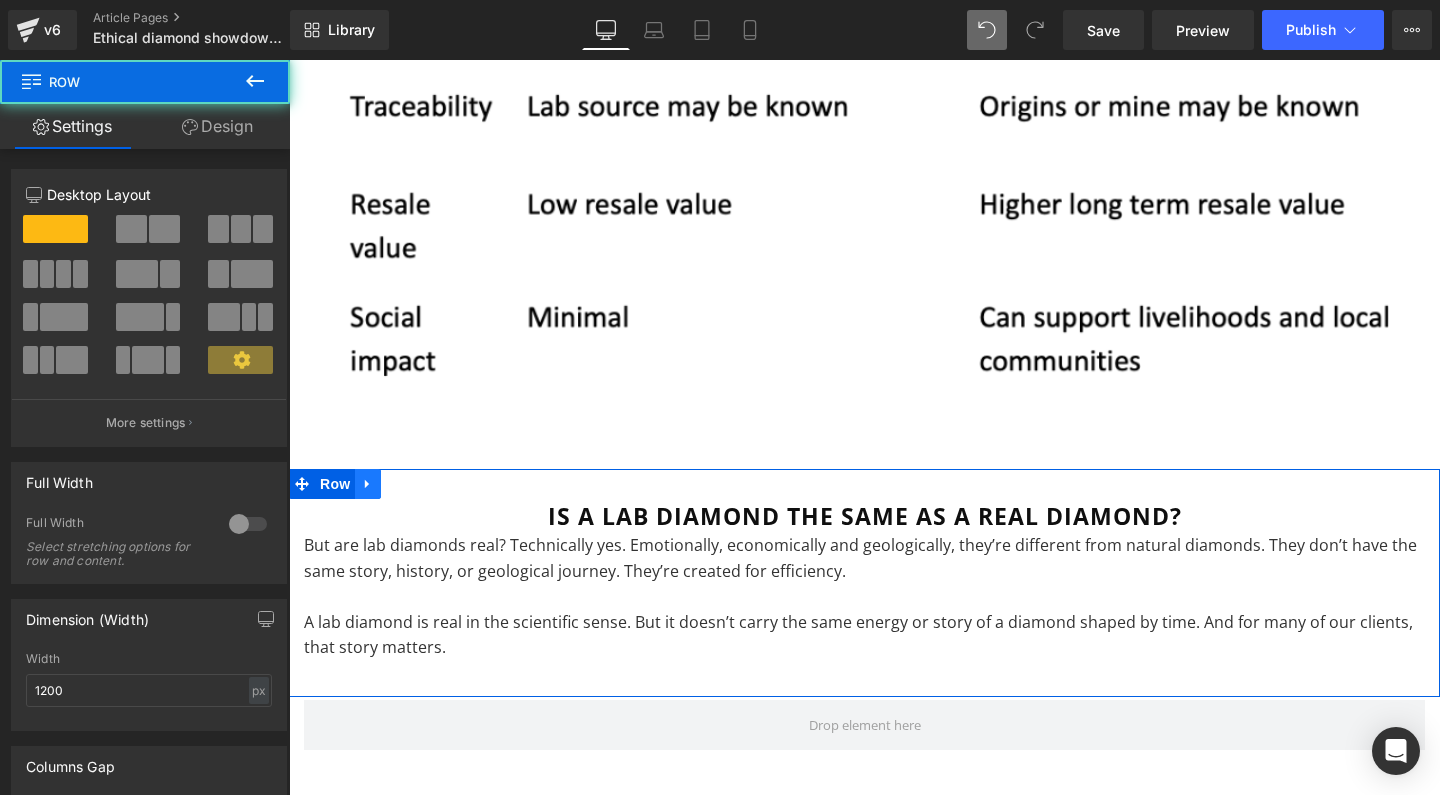 click 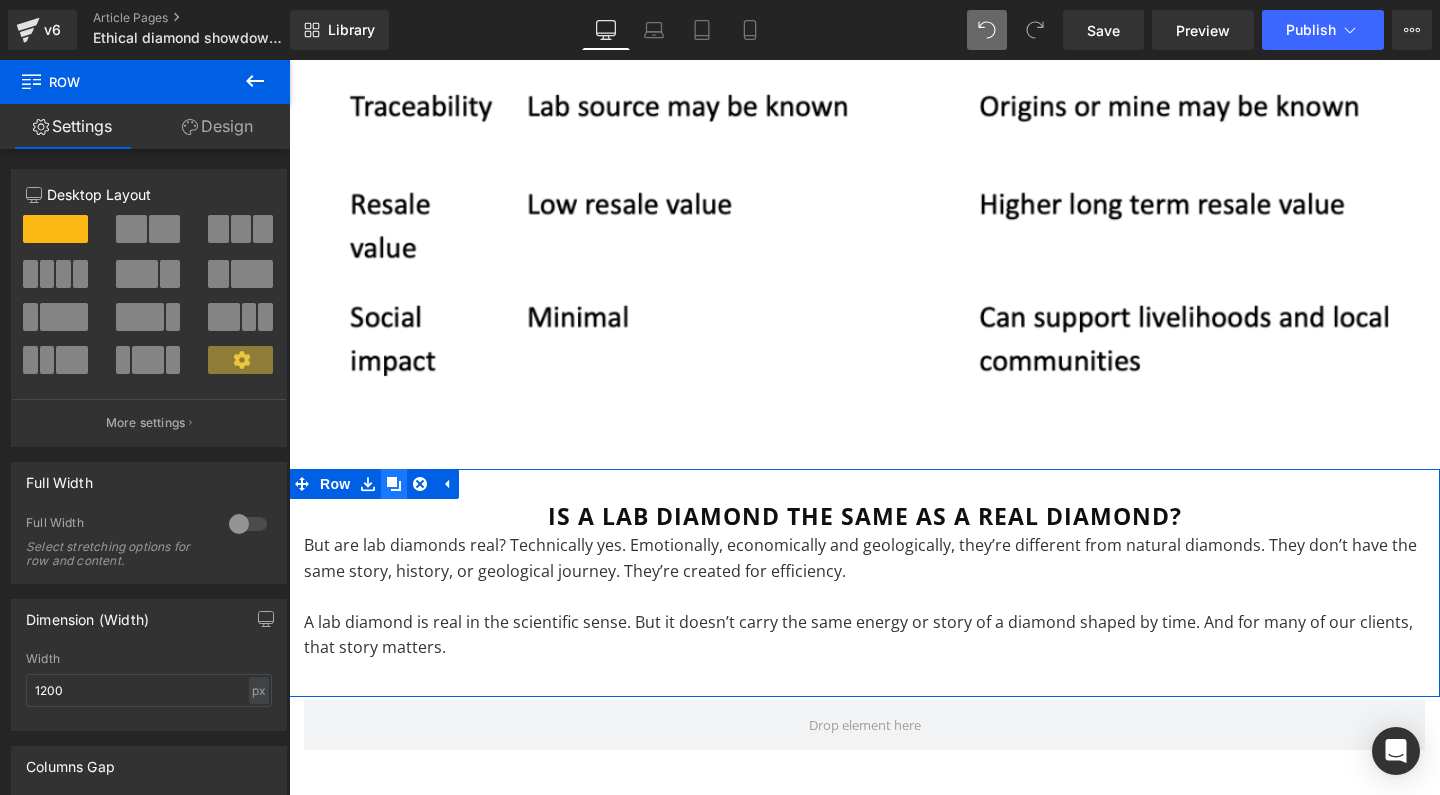 click 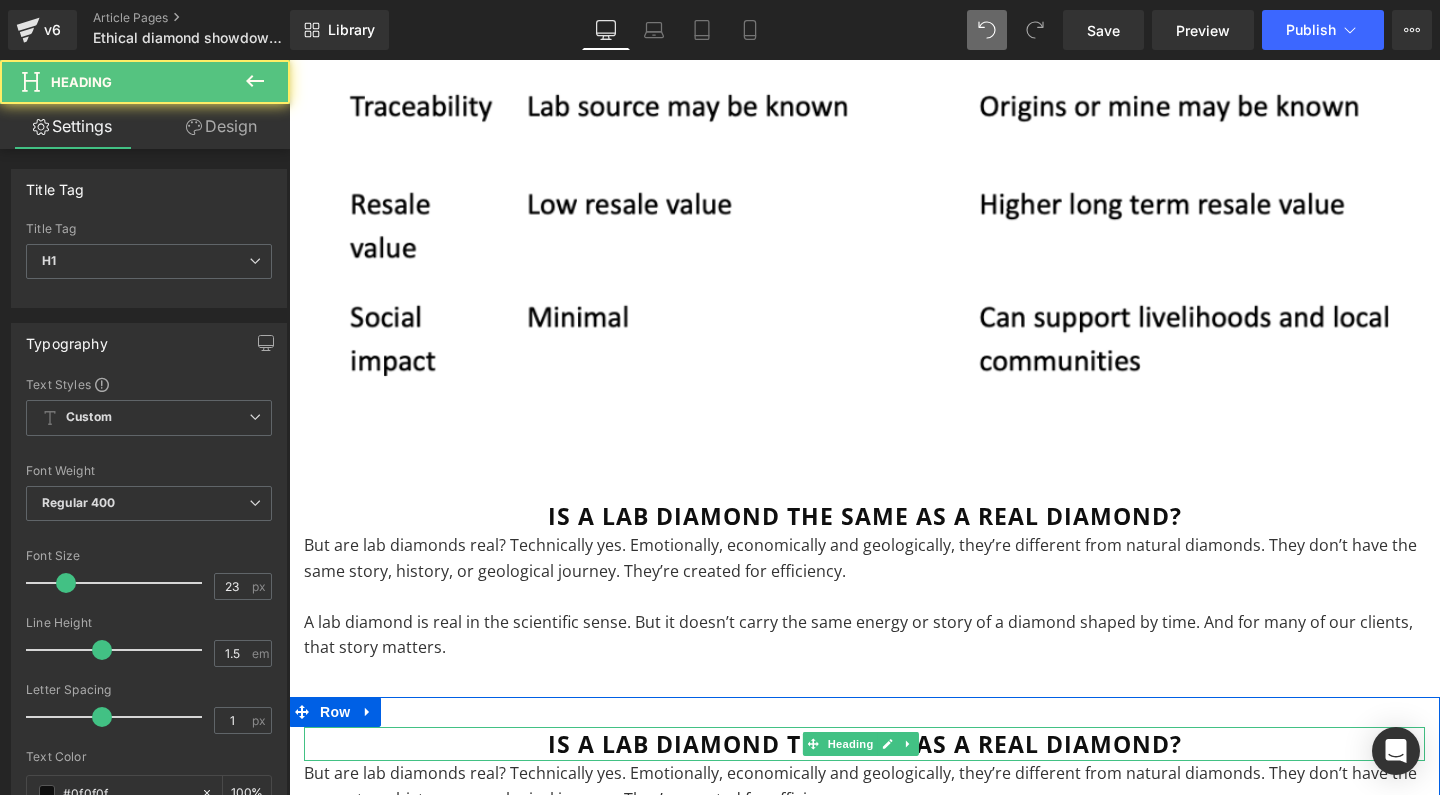 click on "is a lab diamond the same as a real diamond?" at bounding box center (864, 744) 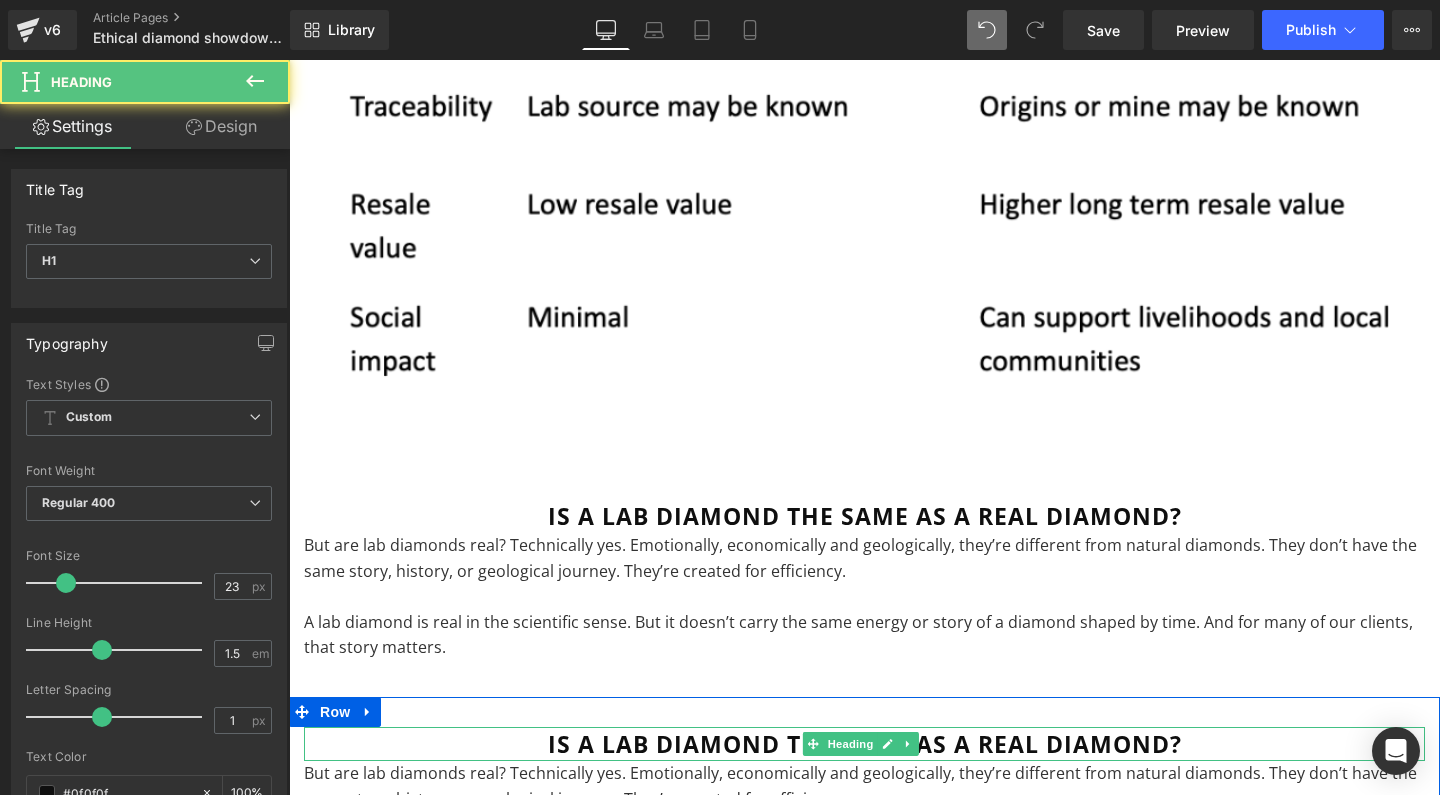 click on "is a lab diamond the same as a real diamond?" at bounding box center (864, 744) 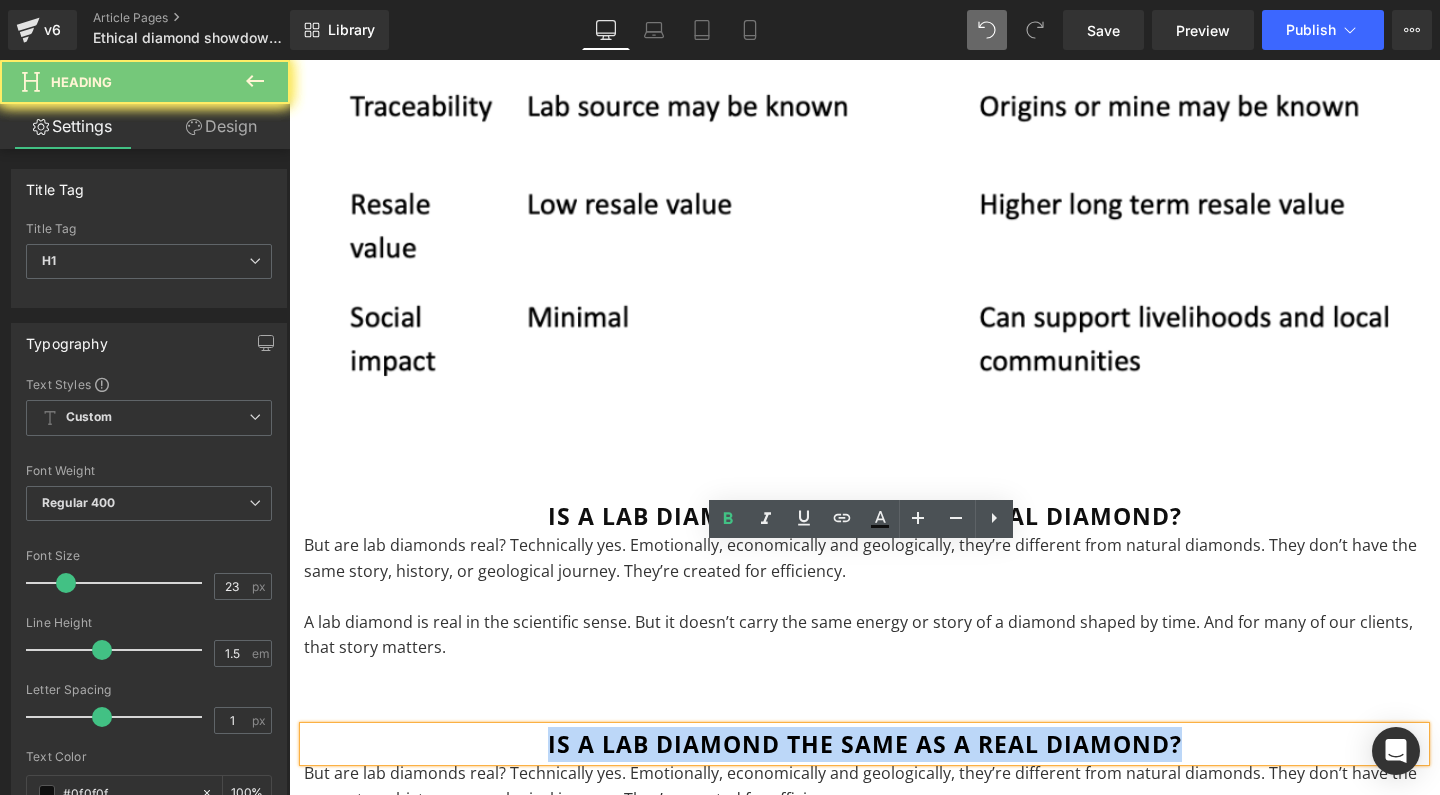 click on "is a lab diamond the same as a real diamond?" at bounding box center (864, 744) 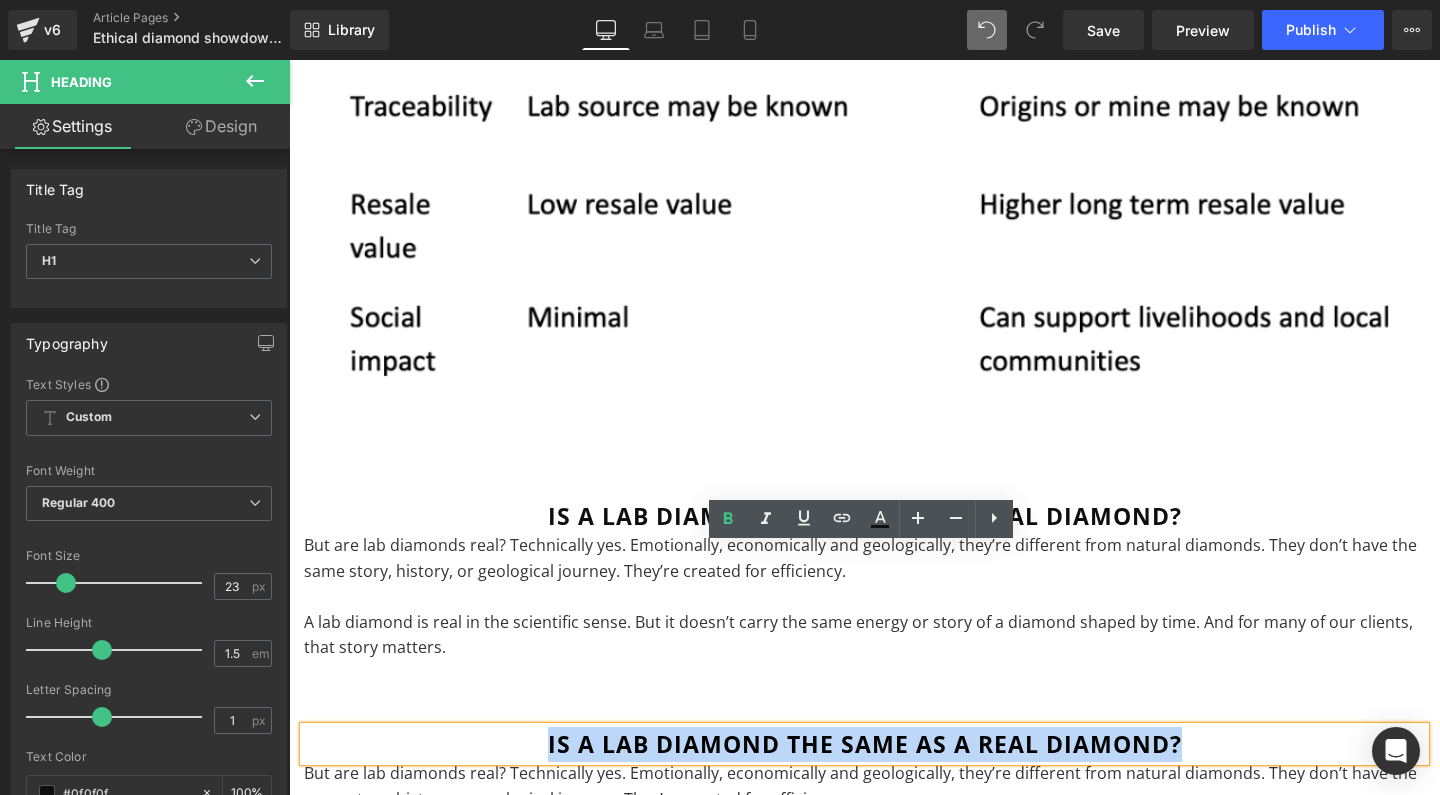 type 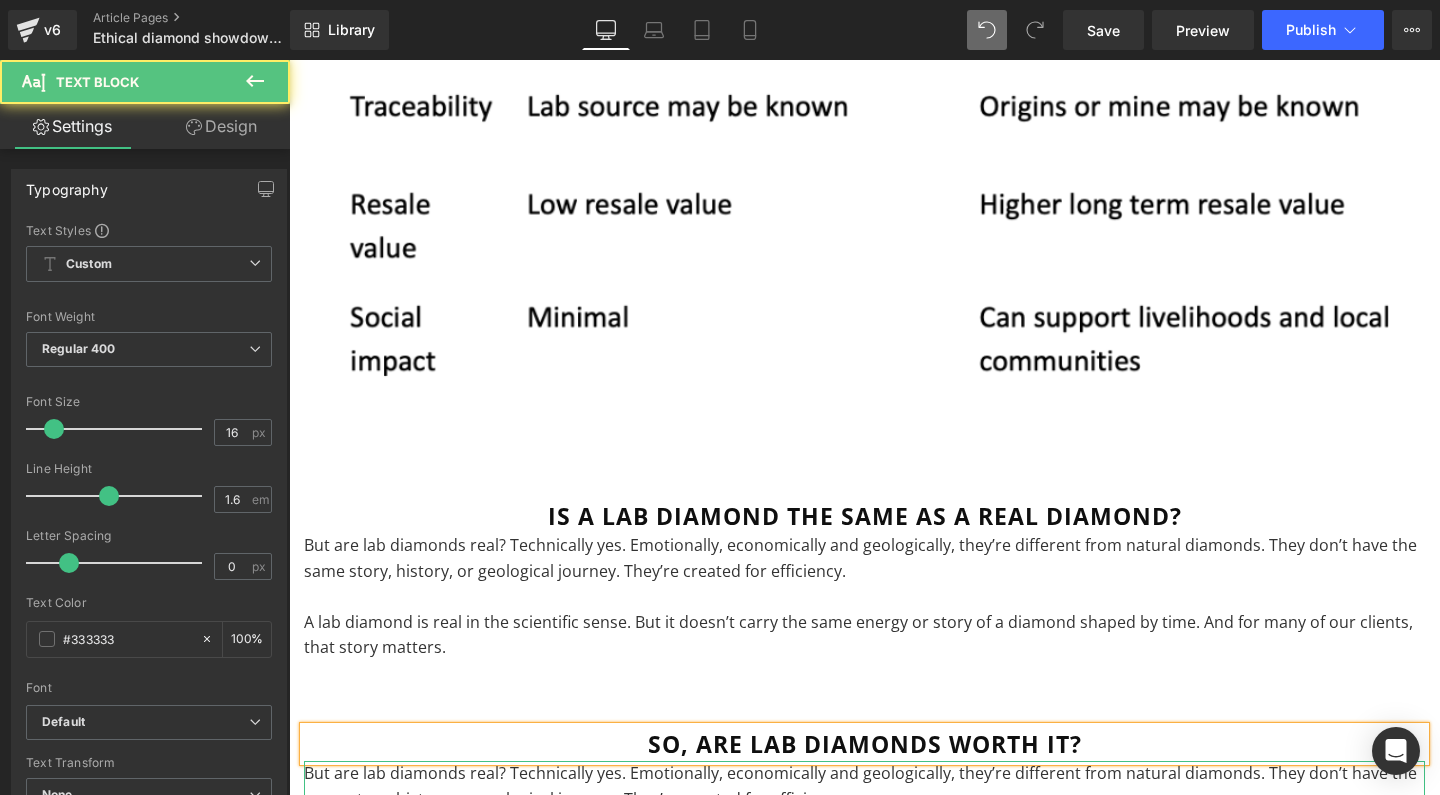 click on "But are lab diamonds real? Technically yes. Emotionally, economically and geologically, they’re different from natural diamonds. They don’t have the same story, history, or geological journey. They’re created for efficiency." at bounding box center [864, 786] 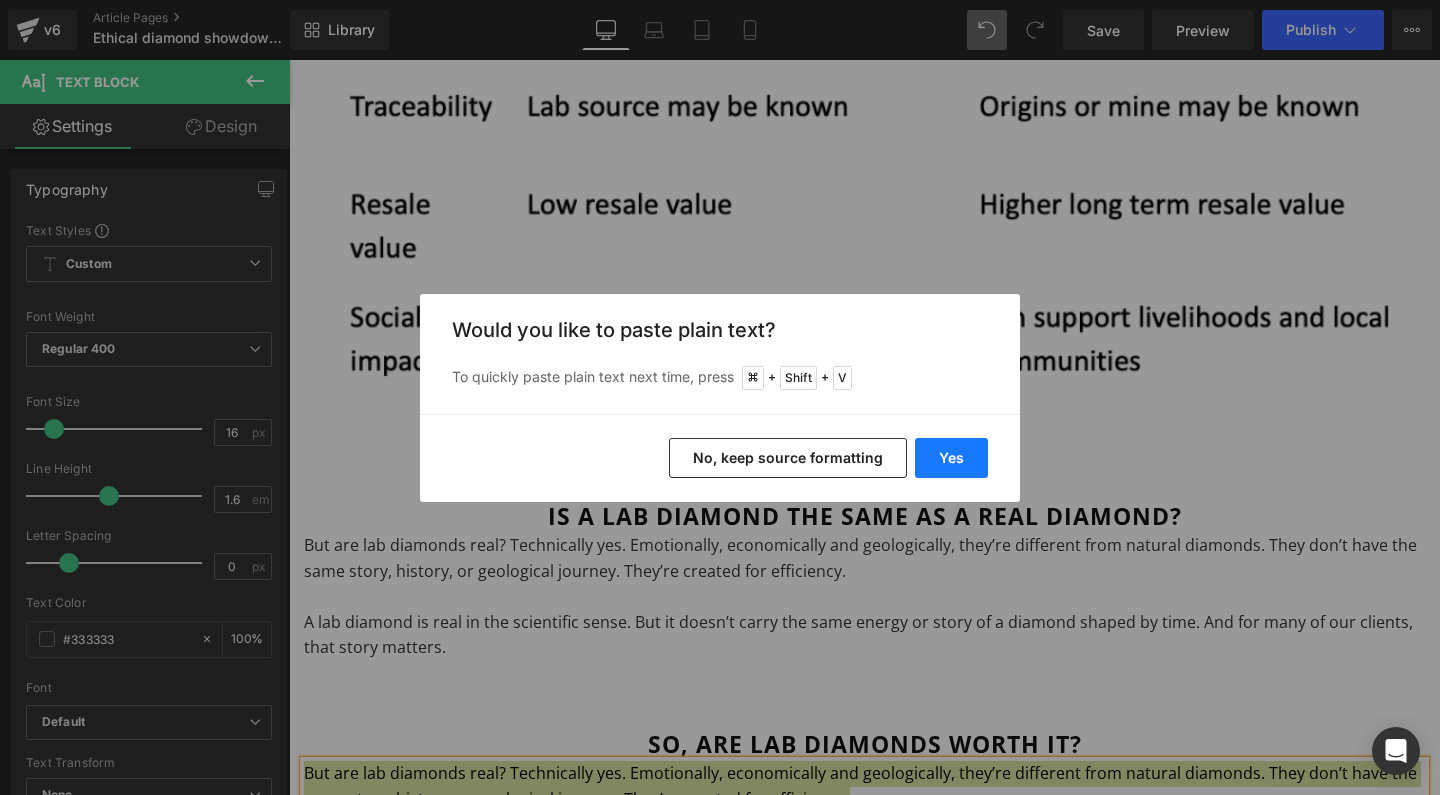 click on "Yes" at bounding box center (951, 458) 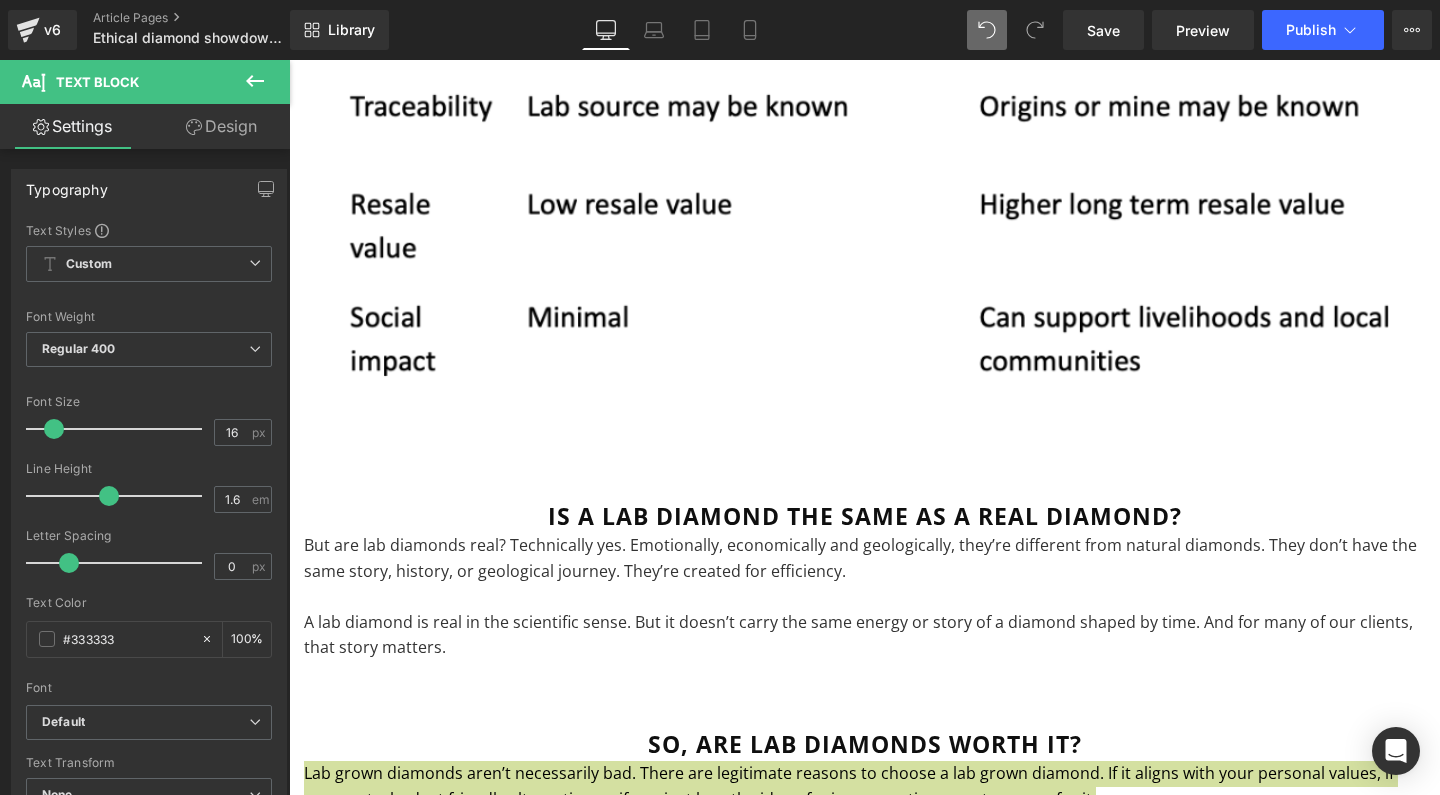 type 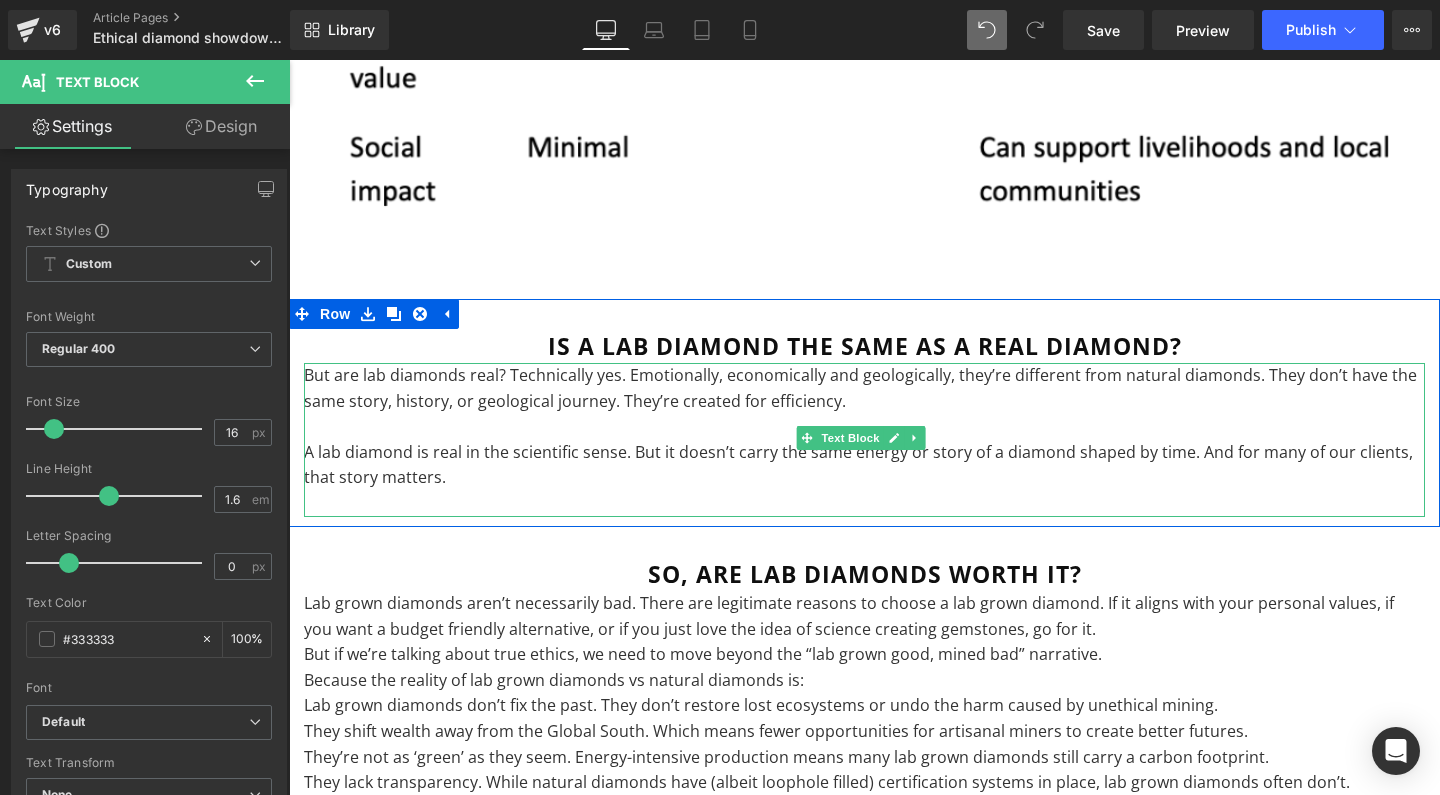 scroll, scrollTop: 11848, scrollLeft: 0, axis: vertical 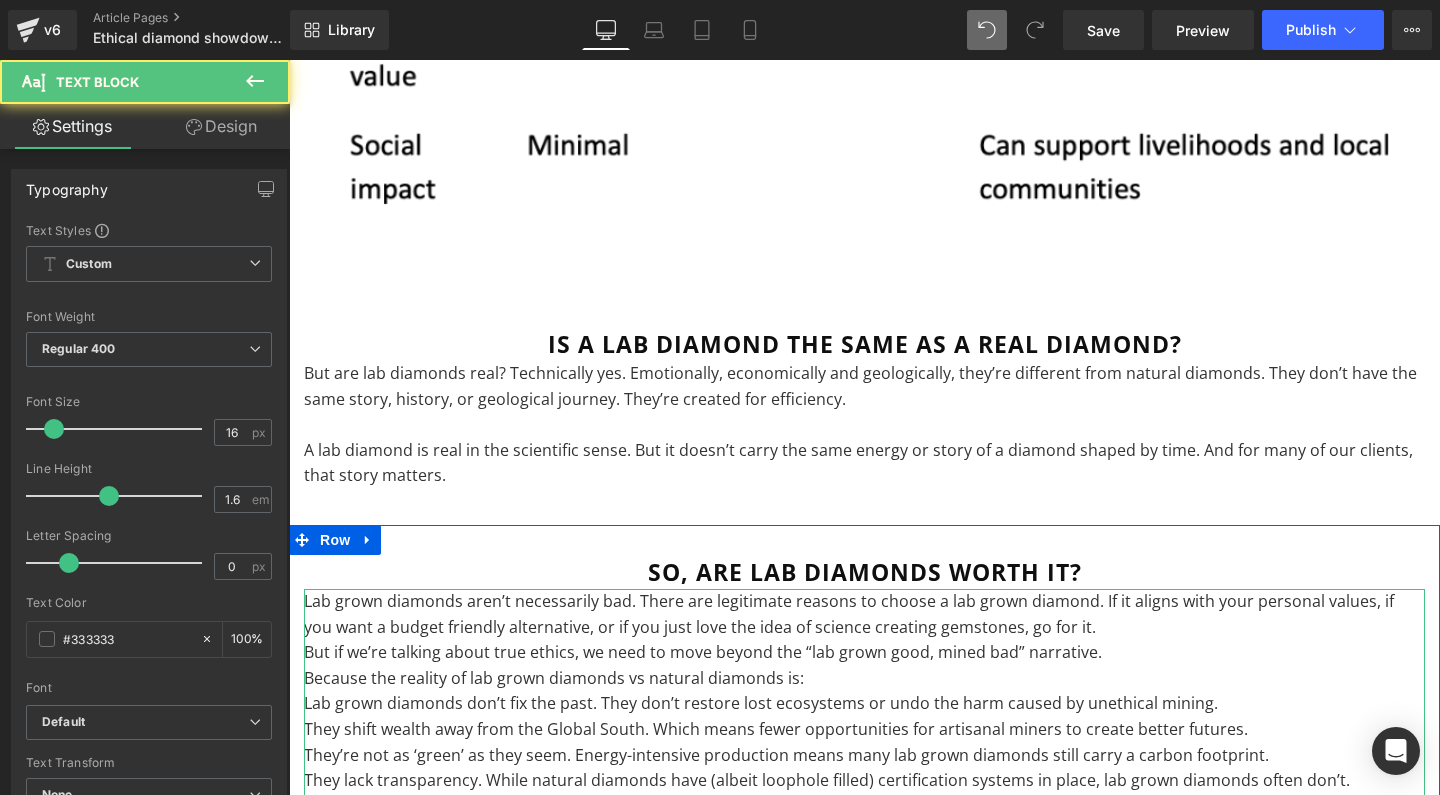 click on "But if we’re talking about true ethics, we need to move beyond the “lab grown good, mined bad” narrative." at bounding box center [864, 653] 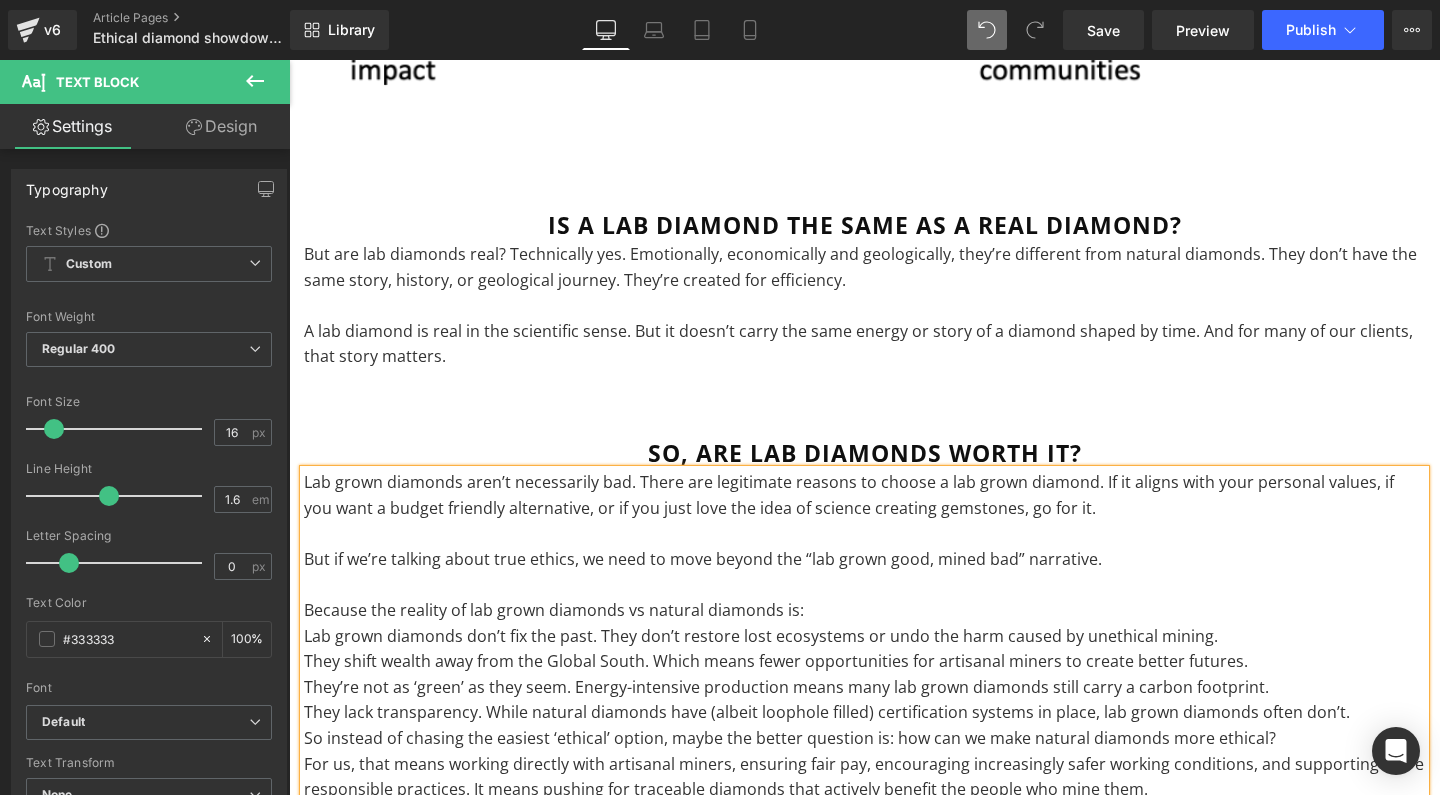 scroll, scrollTop: 12007, scrollLeft: 0, axis: vertical 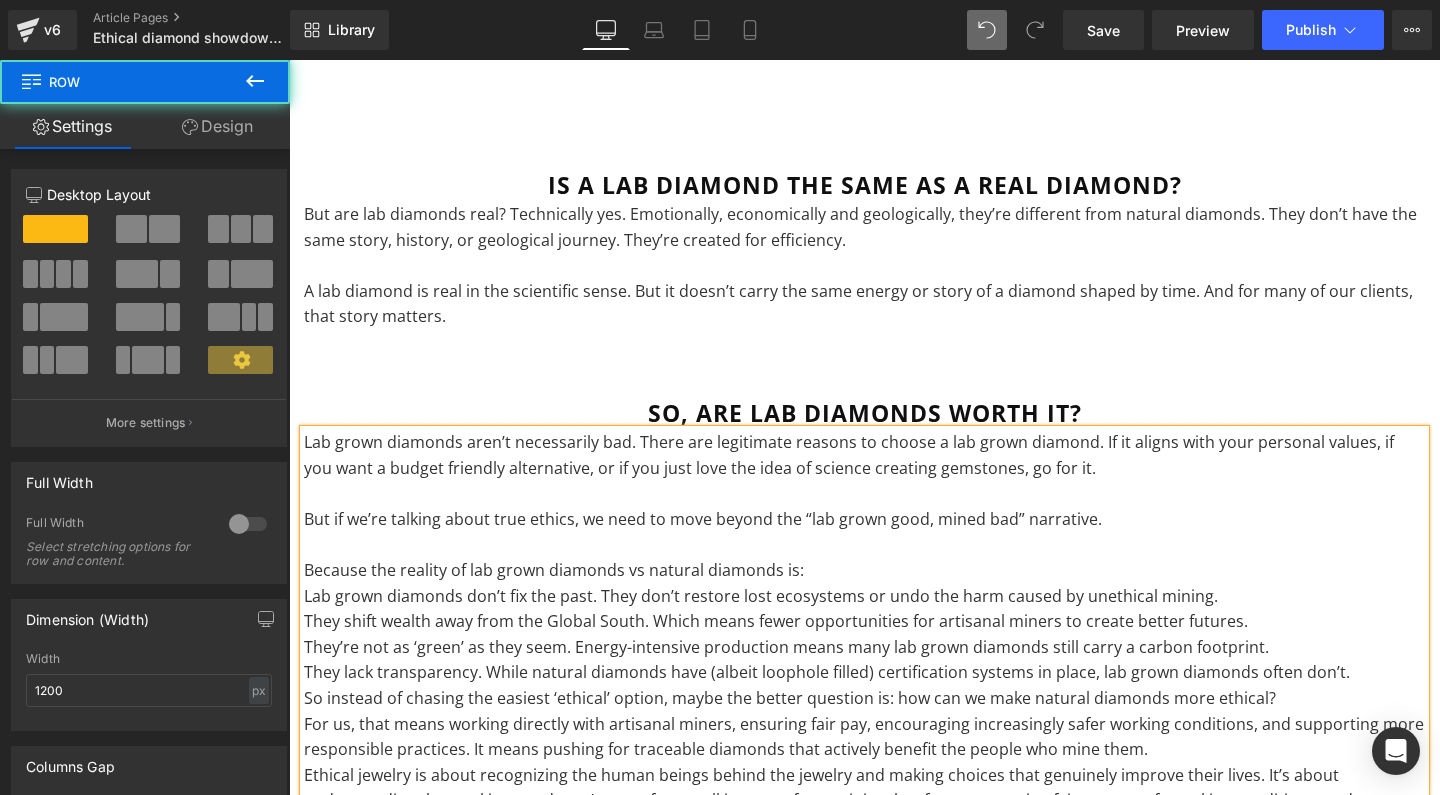 click on "is a lab diamond the same as a real diamond?
Heading         But are lab diamonds real? Technically yes. Emotionally, economically and geologically, they’re different from natural diamonds. They don’t have the same story, history, or geological journey. They’re created for efficiency.  A lab diamond is real in the scientific sense. But it doesn’t carry the same energy or story of a diamond shaped by time. And for many of our clients, that story matters. Text Block
Row" at bounding box center [864, 252] 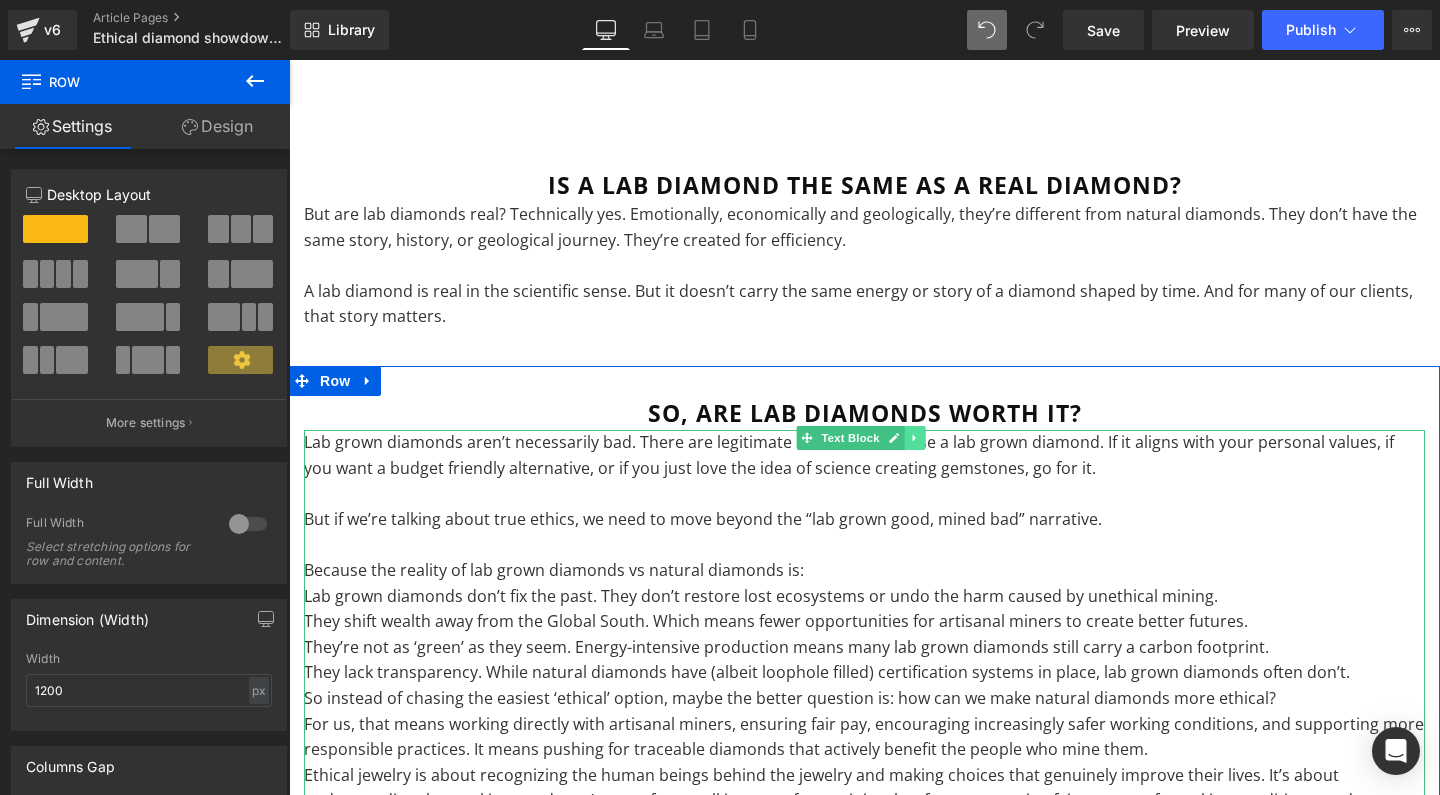 click 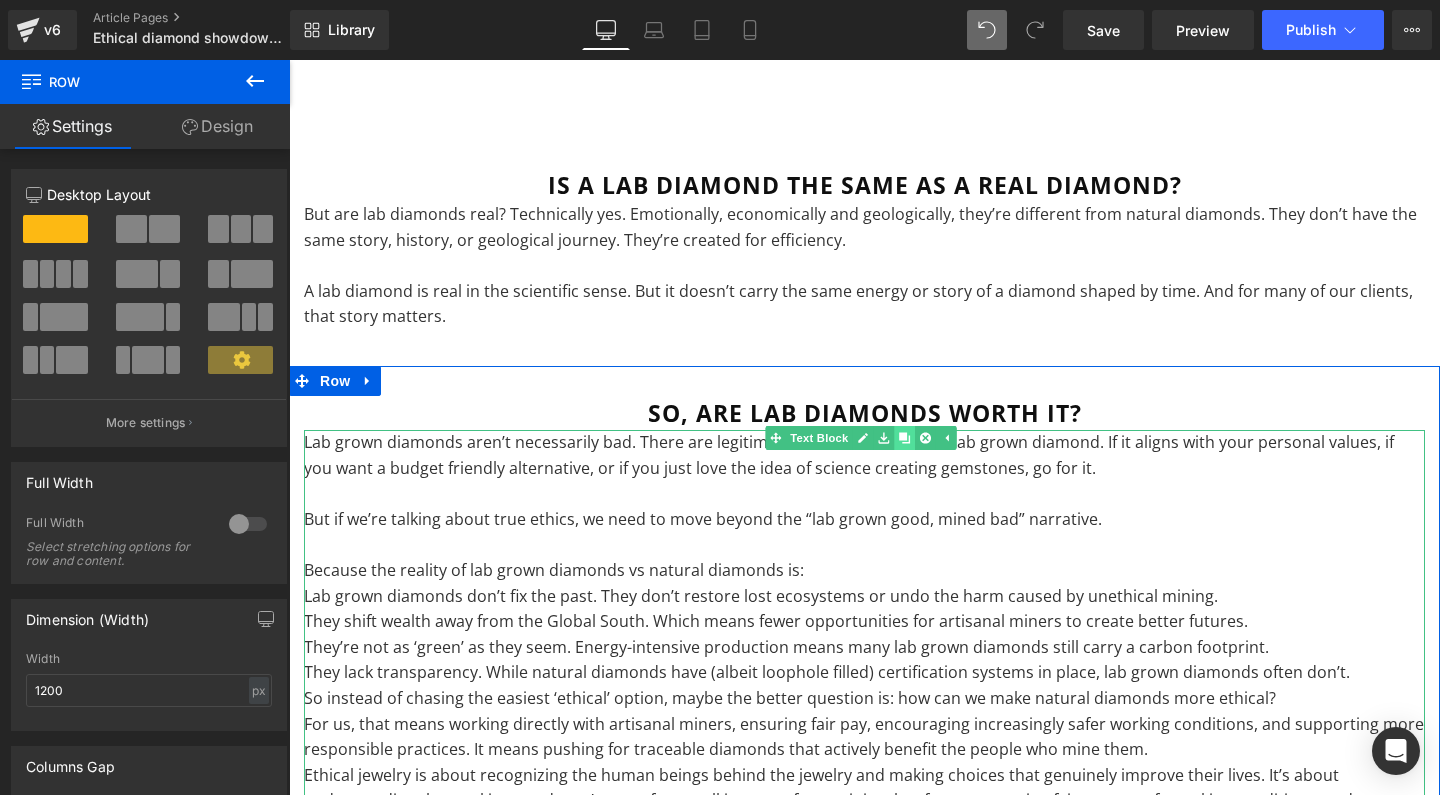 click 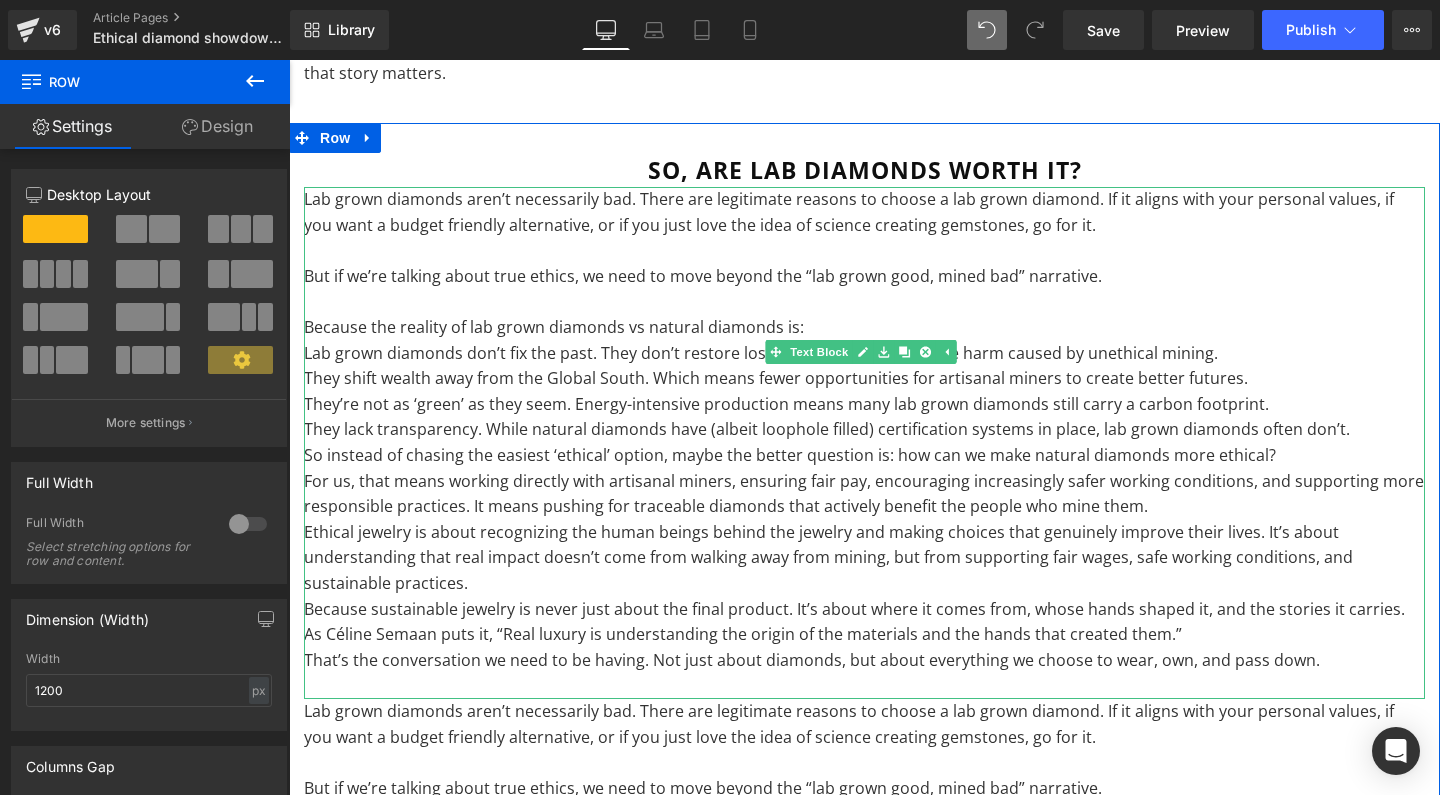 scroll, scrollTop: 12127, scrollLeft: 0, axis: vertical 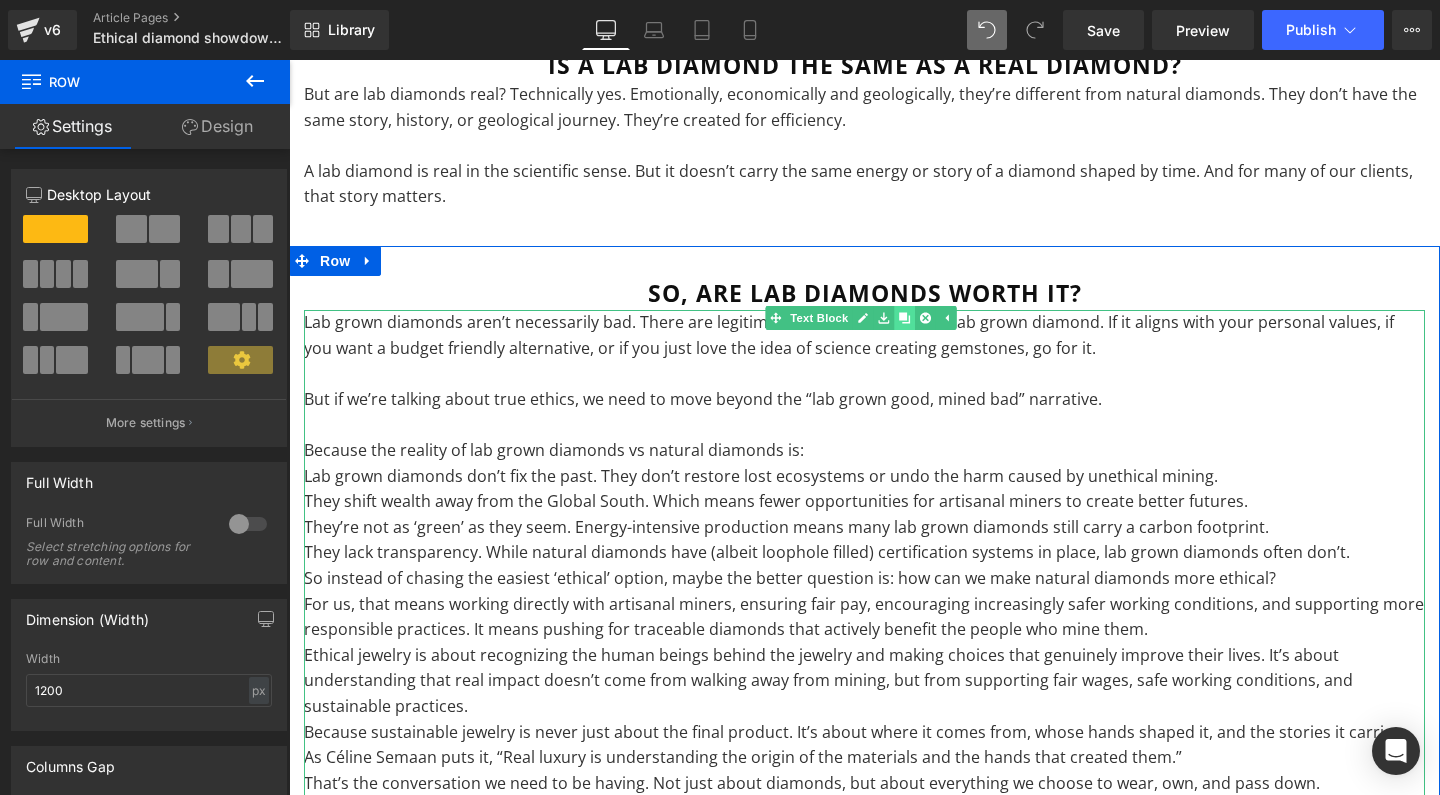 click at bounding box center [904, 318] 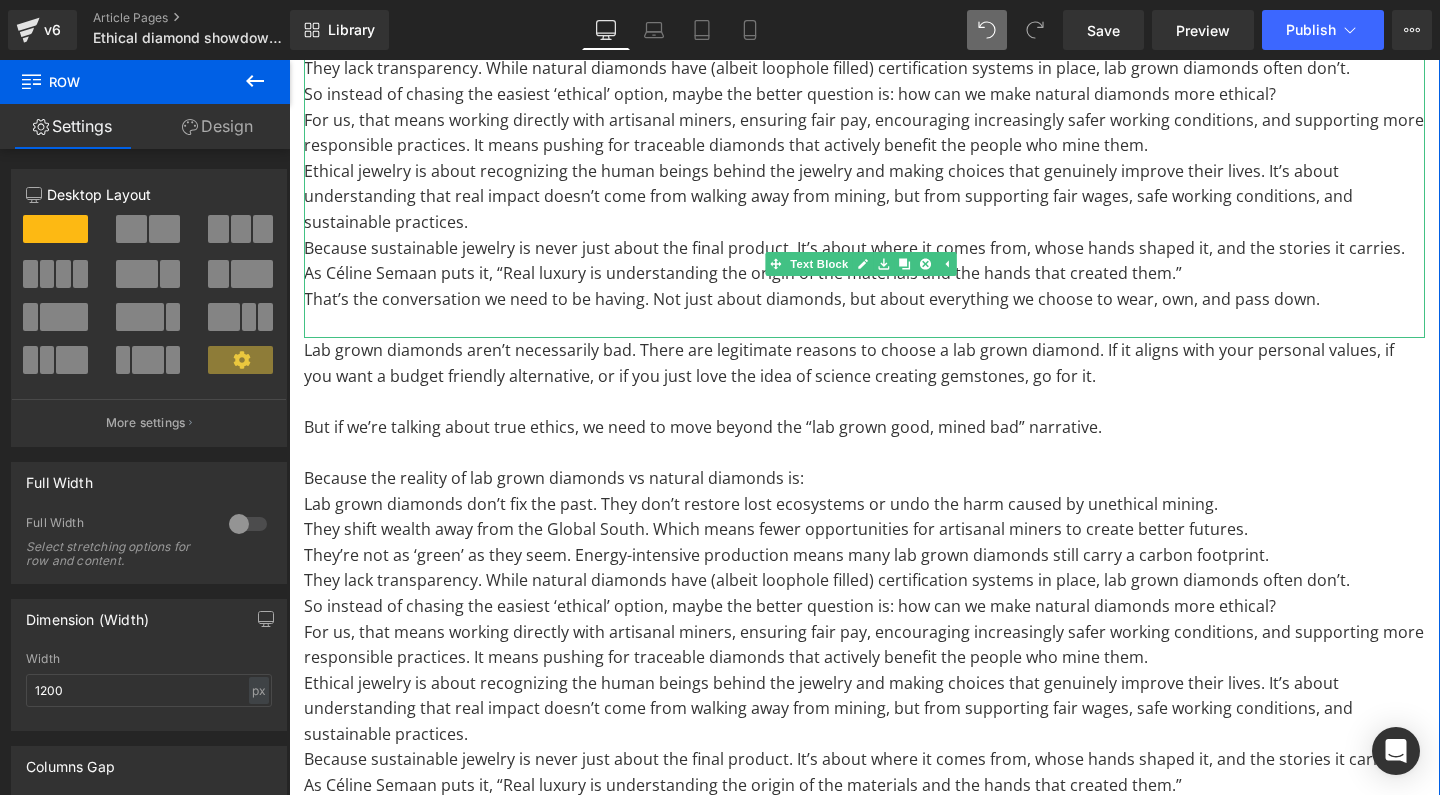 scroll, scrollTop: 12616, scrollLeft: 0, axis: vertical 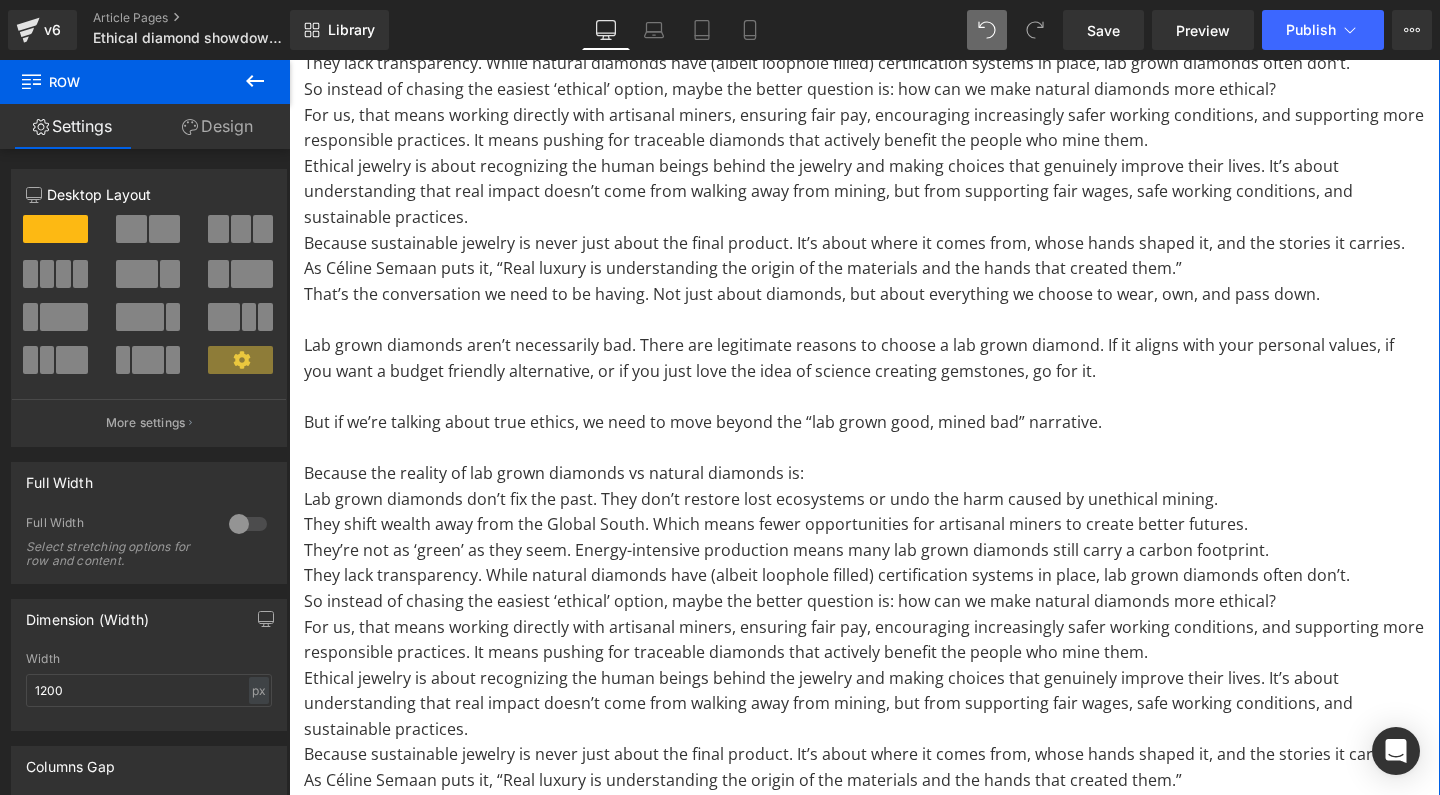 click on "So instead of chasing the easiest ‘ethical’ option, maybe the better question is: how can we make natural diamonds more ethical?" at bounding box center [864, 602] 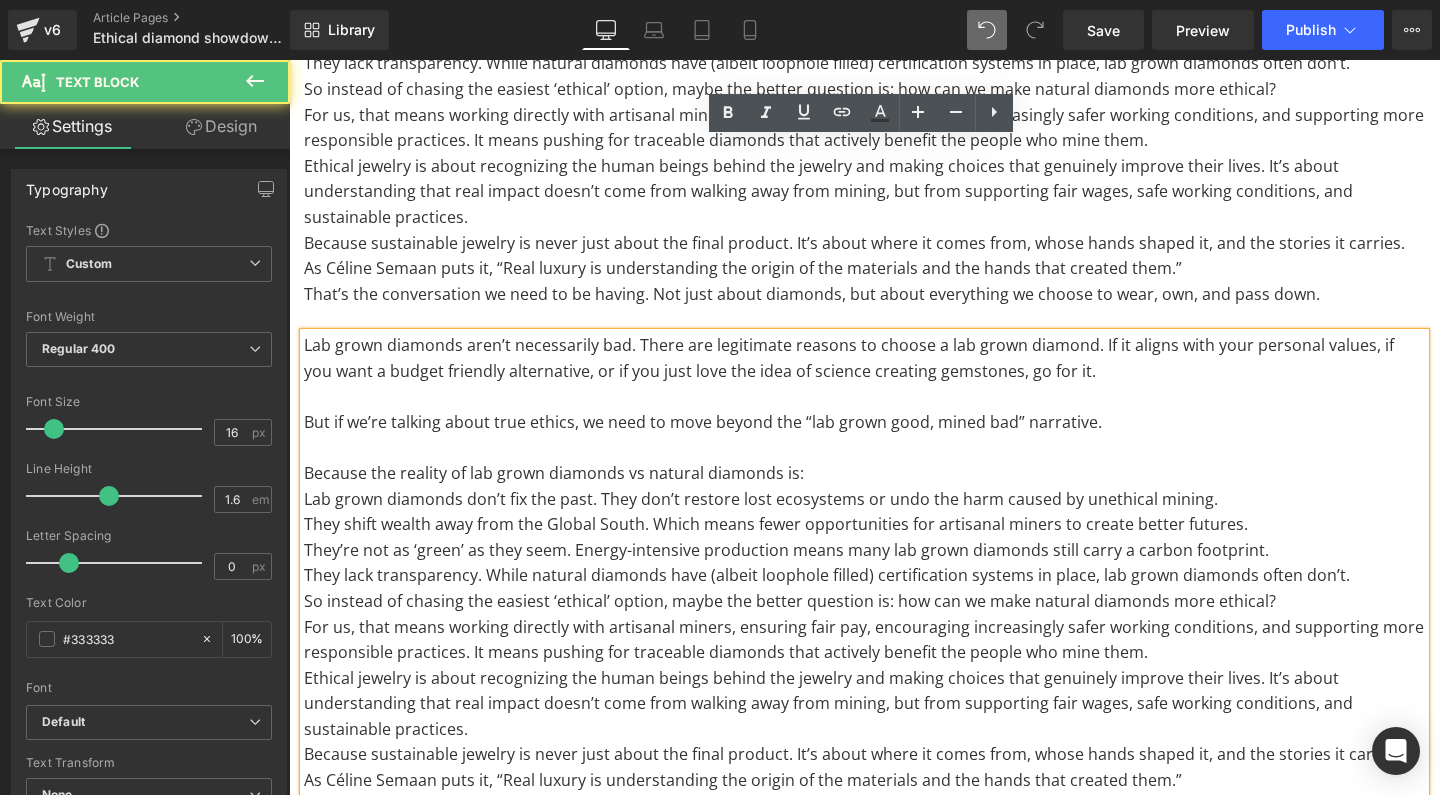 drag, startPoint x: 808, startPoint y: 285, endPoint x: 322, endPoint y: 140, distance: 507.1696 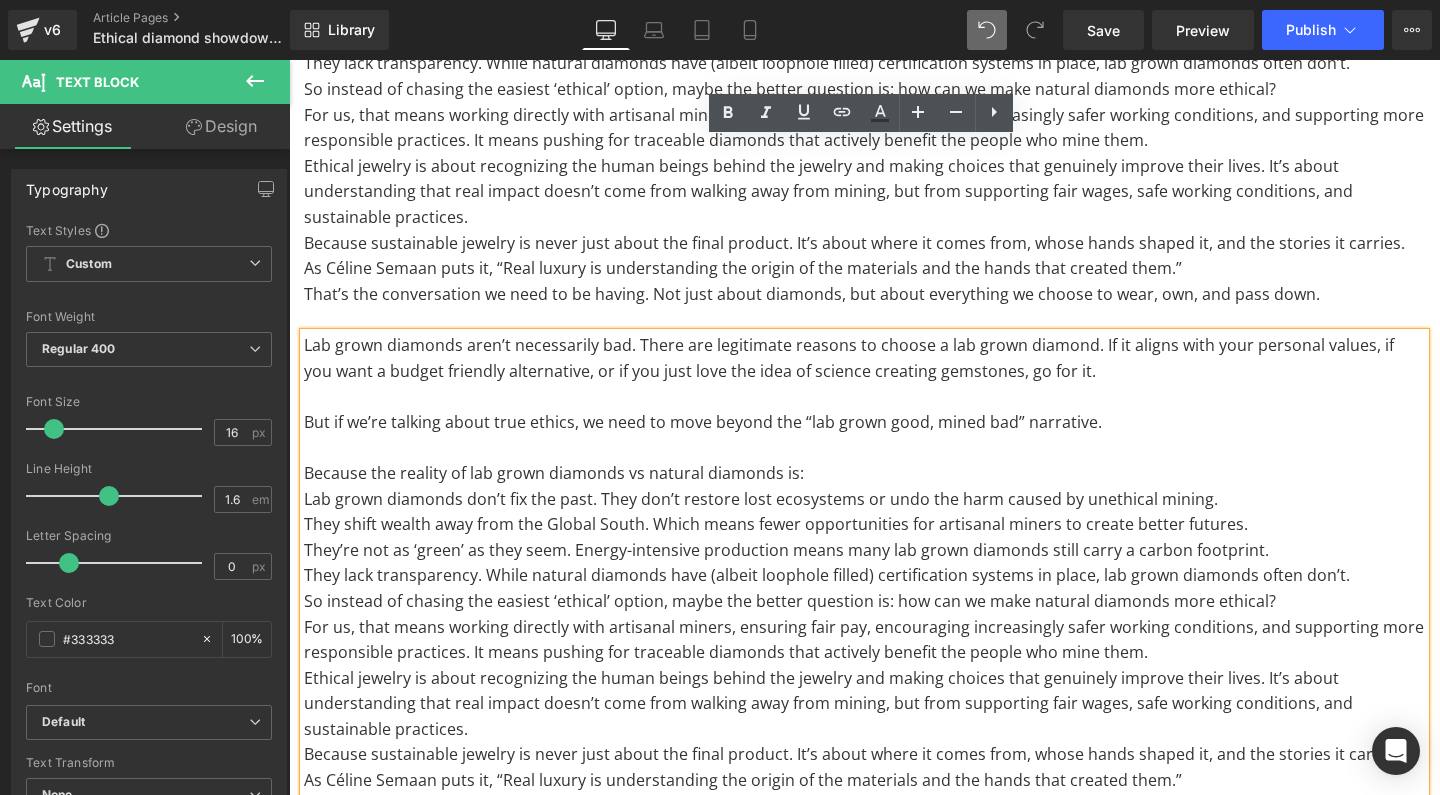 type 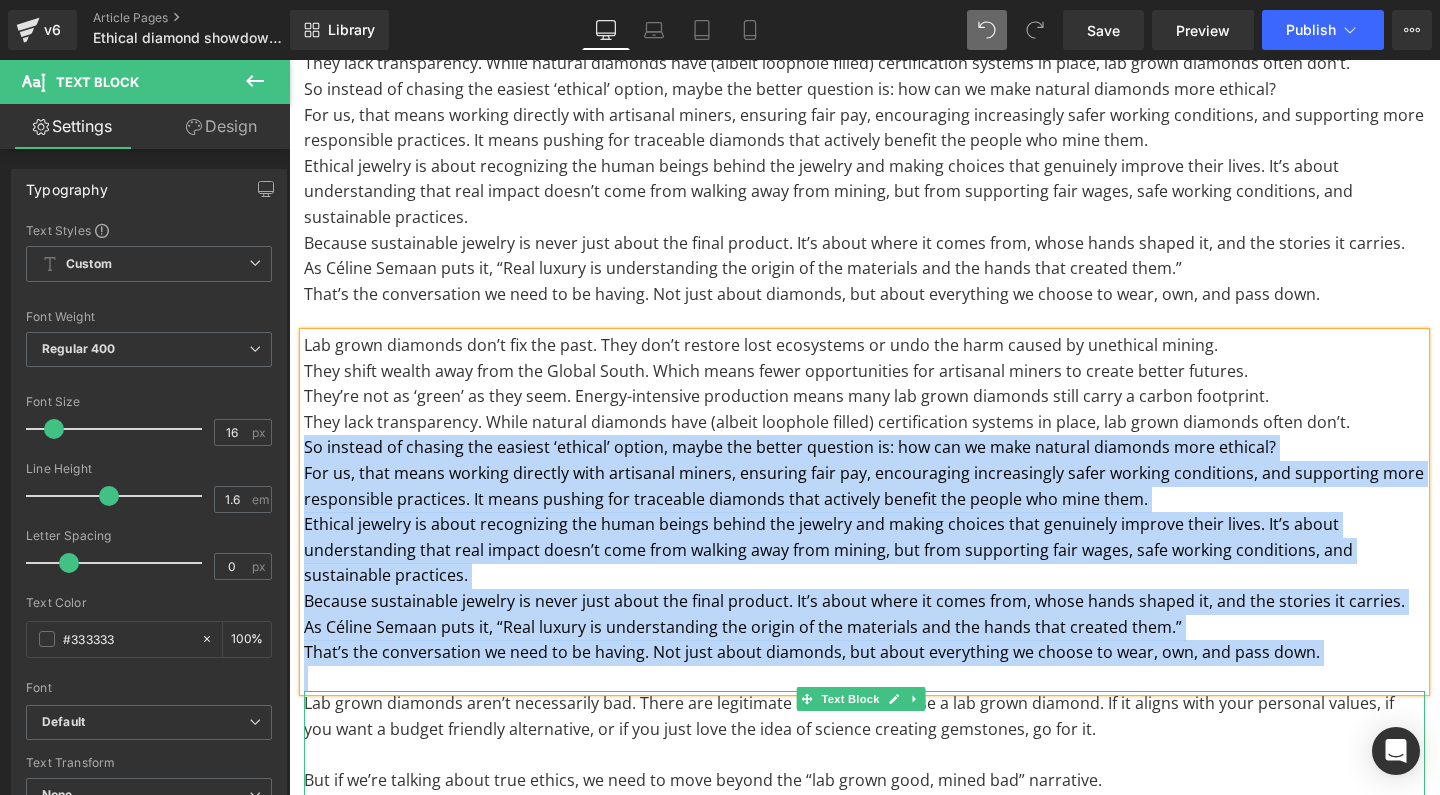 drag, startPoint x: 306, startPoint y: 253, endPoint x: 1374, endPoint y: 534, distance: 1104.3483 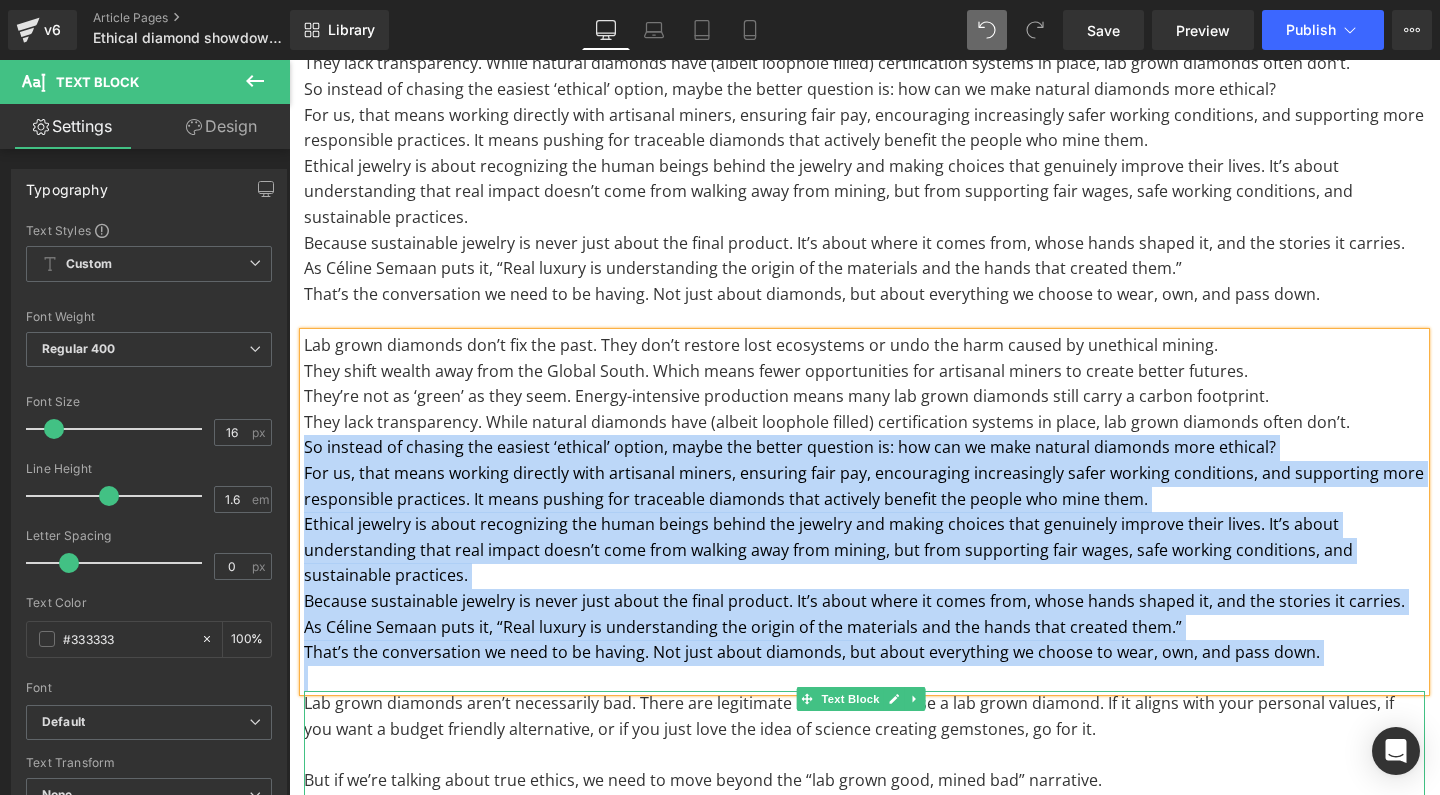 click on "so, are lab diamonds worth it? Heading         Lab grown diamonds aren’t necessarily bad. There are legitimate reasons to choose a lab grown diamond. If it aligns with your personal values, if you want a budget friendly alternative, or if you just love the idea of science creating gemstones, go for it. But if we’re talking about true ethics, we need to move beyond the “lab grown good, mined bad” narrative. Because the reality of lab grown diamonds vs natural diamonds is:  Lab grown diamonds don’t fix the past. They don’t restore lost ecosystems or undo the harm caused by unethical mining. They shift wealth away from the Global South. Which means fewer opportunities for artisanal miners to create better futures. They’re not as ‘green’ as they seem. Energy-intensive production means many lab grown diamonds still carry a carbon footprint. They lack transparency. While natural diamonds have (albeit loophole filled) certification systems in place, lab grown diamonds often don’t. Text Block" at bounding box center (864, 495) 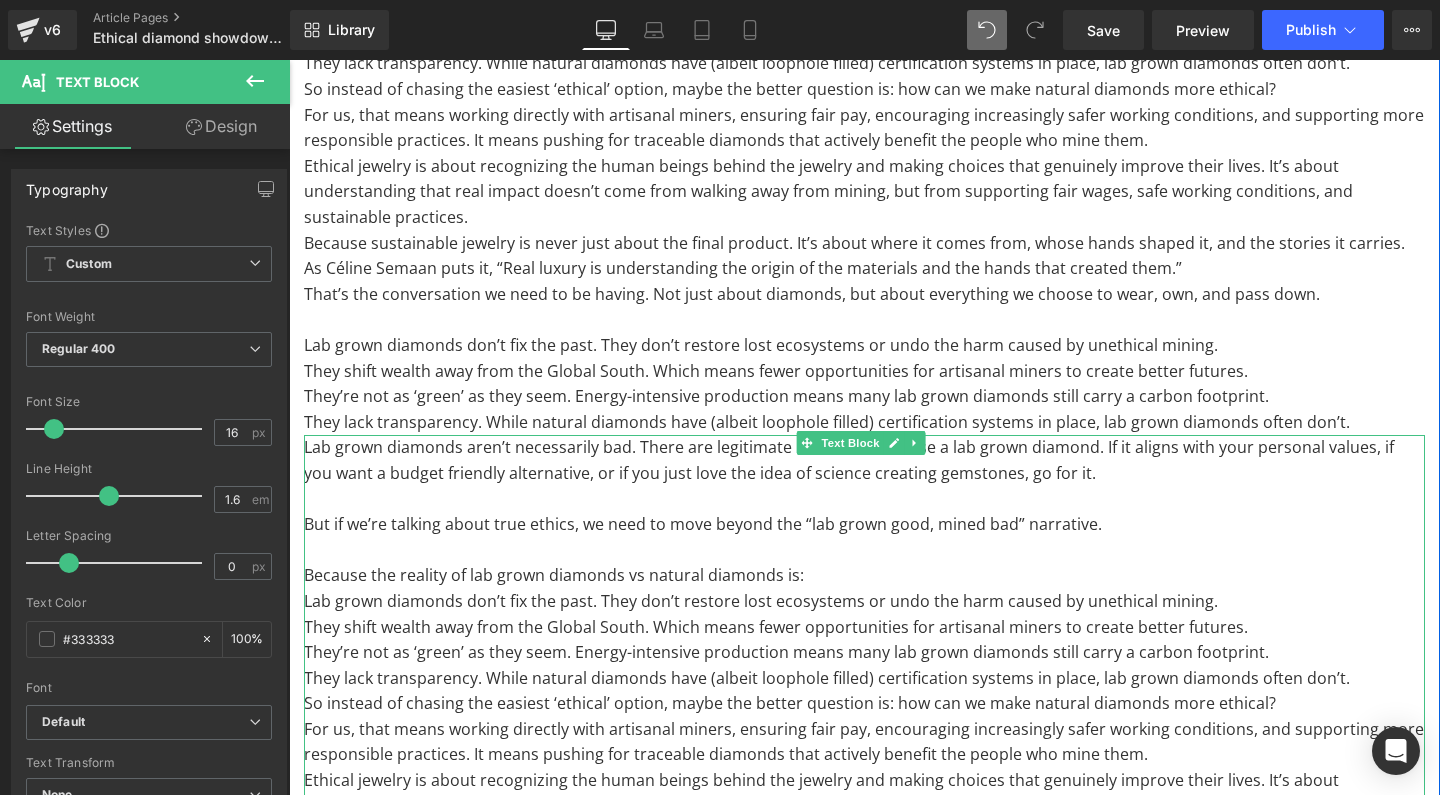 click on "Lab grown diamonds aren’t necessarily bad. There are legitimate reasons to choose a lab grown diamond. If it aligns with your personal values, if you want a budget friendly alternative, or if you just love the idea of science creating gemstones, go for it." at bounding box center (864, 460) 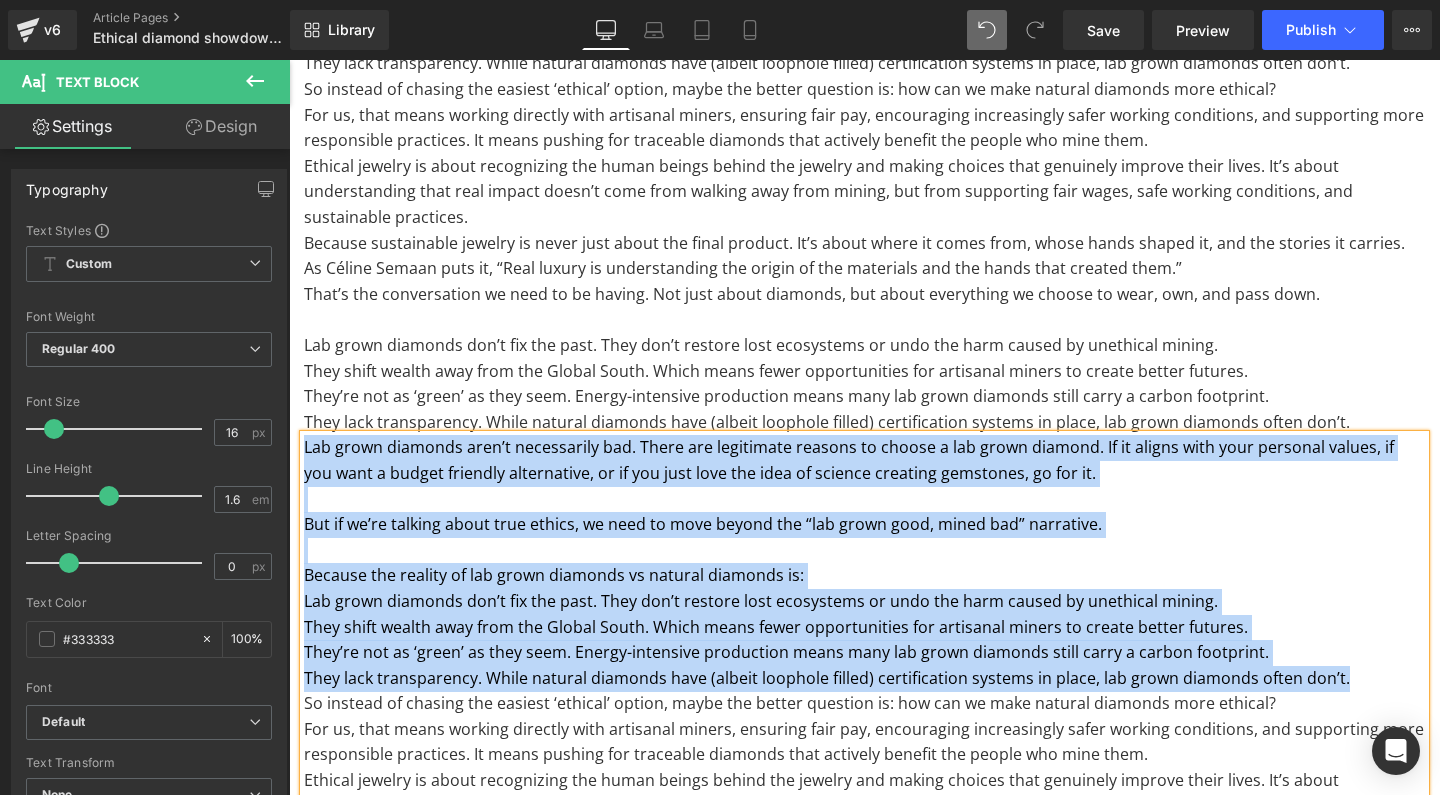 drag, startPoint x: 302, startPoint y: 252, endPoint x: 1410, endPoint y: 476, distance: 1130.4159 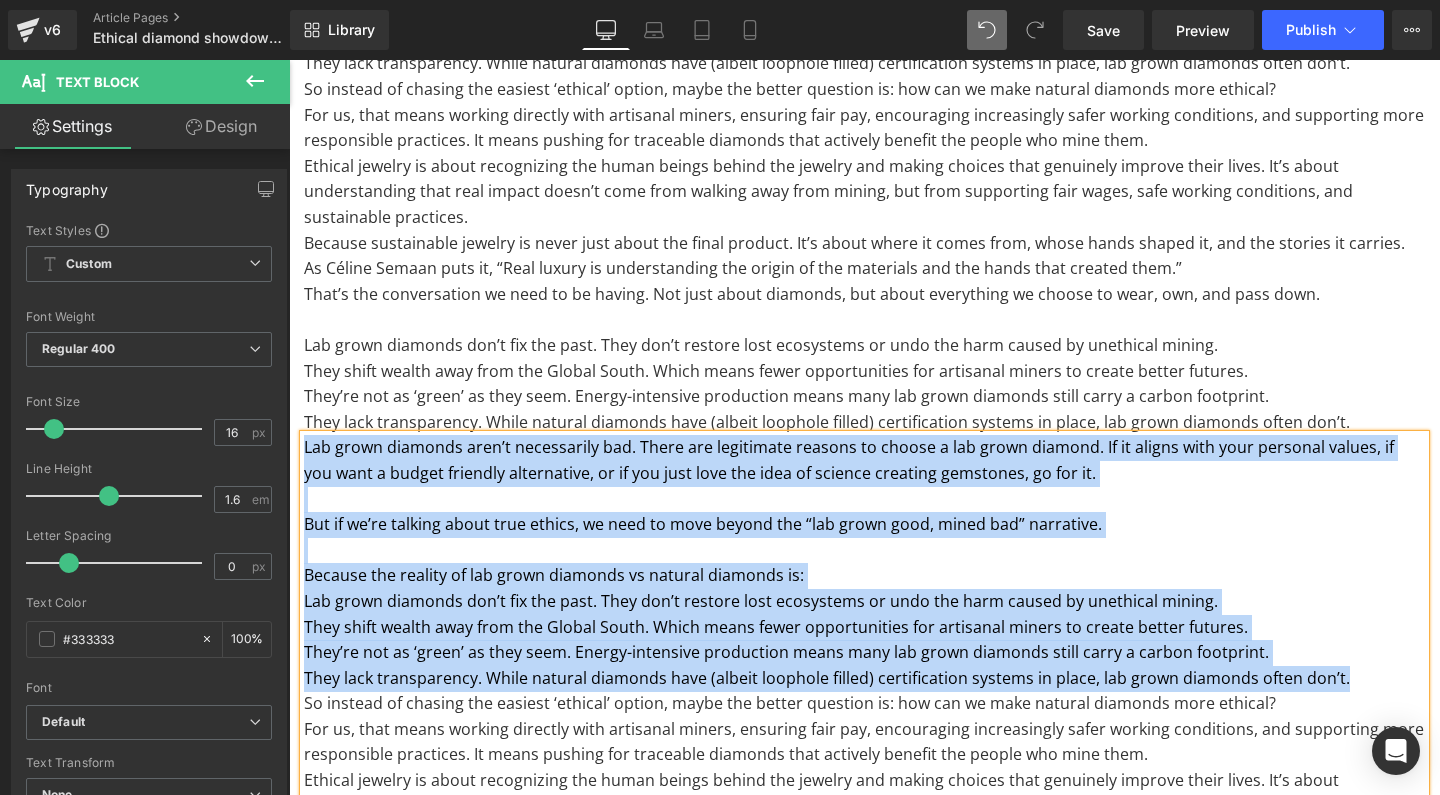 click on "Lab grown diamonds aren’t necessarily bad. There are legitimate reasons to choose a lab grown diamond. If it aligns with your personal values, if you want a budget friendly alternative, or if you just love the idea of science creating gemstones, go for it. But if we’re talking about true ethics, we need to move beyond the “lab grown good, mined bad” narrative. Because the reality of lab grown diamonds vs natural diamonds is:  Lab grown diamonds don’t fix the past. They don’t restore lost ecosystems or undo the harm caused by unethical mining. They shift wealth away from the Global South. Which means fewer opportunities for artisanal miners to create better futures. They’re not as ‘green’ as they seem. Energy-intensive production means many lab grown diamonds still carry a carbon footprint. They lack transparency. While natural diamonds have (albeit loophole filled) certification systems in place, lab grown diamonds often don’t." at bounding box center (864, 691) 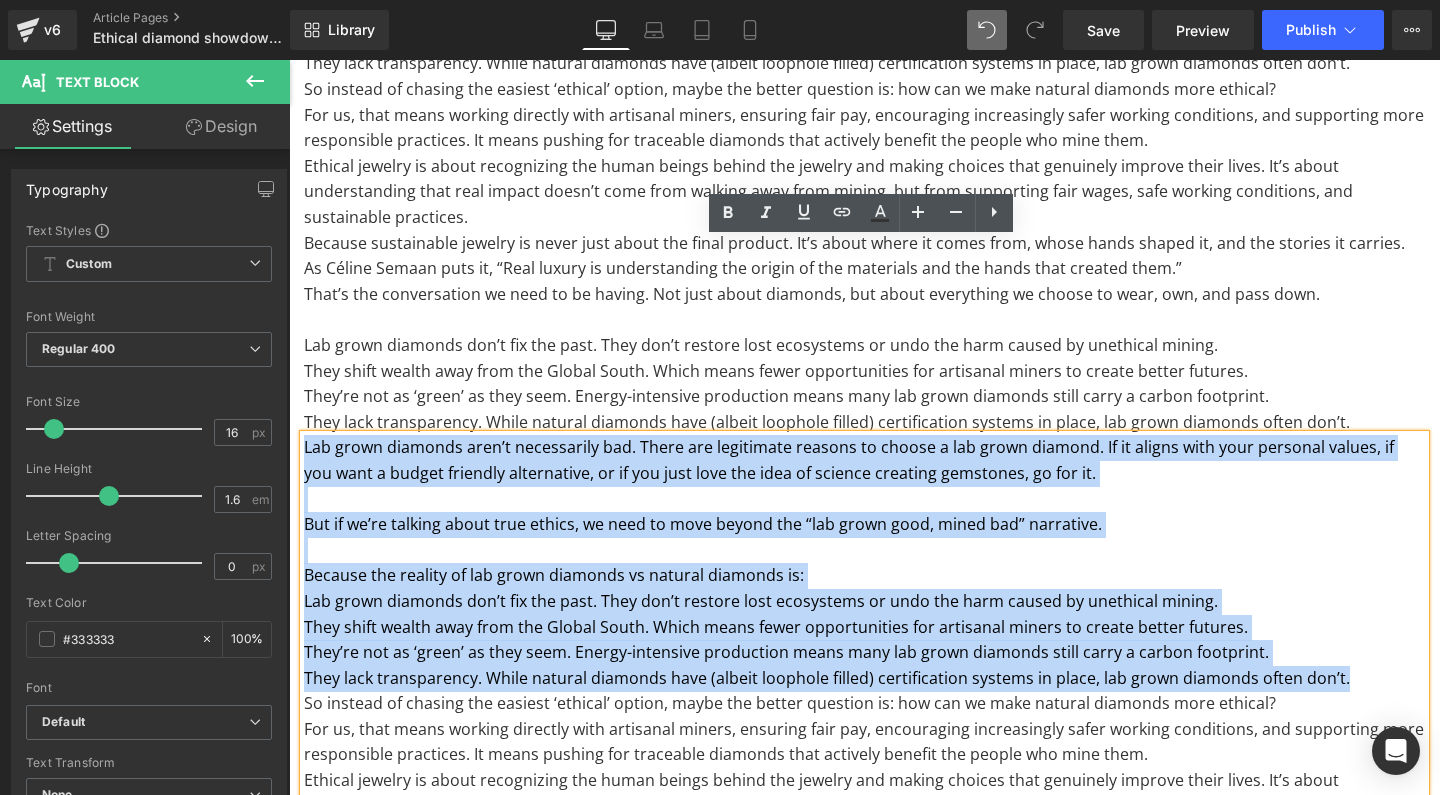 type 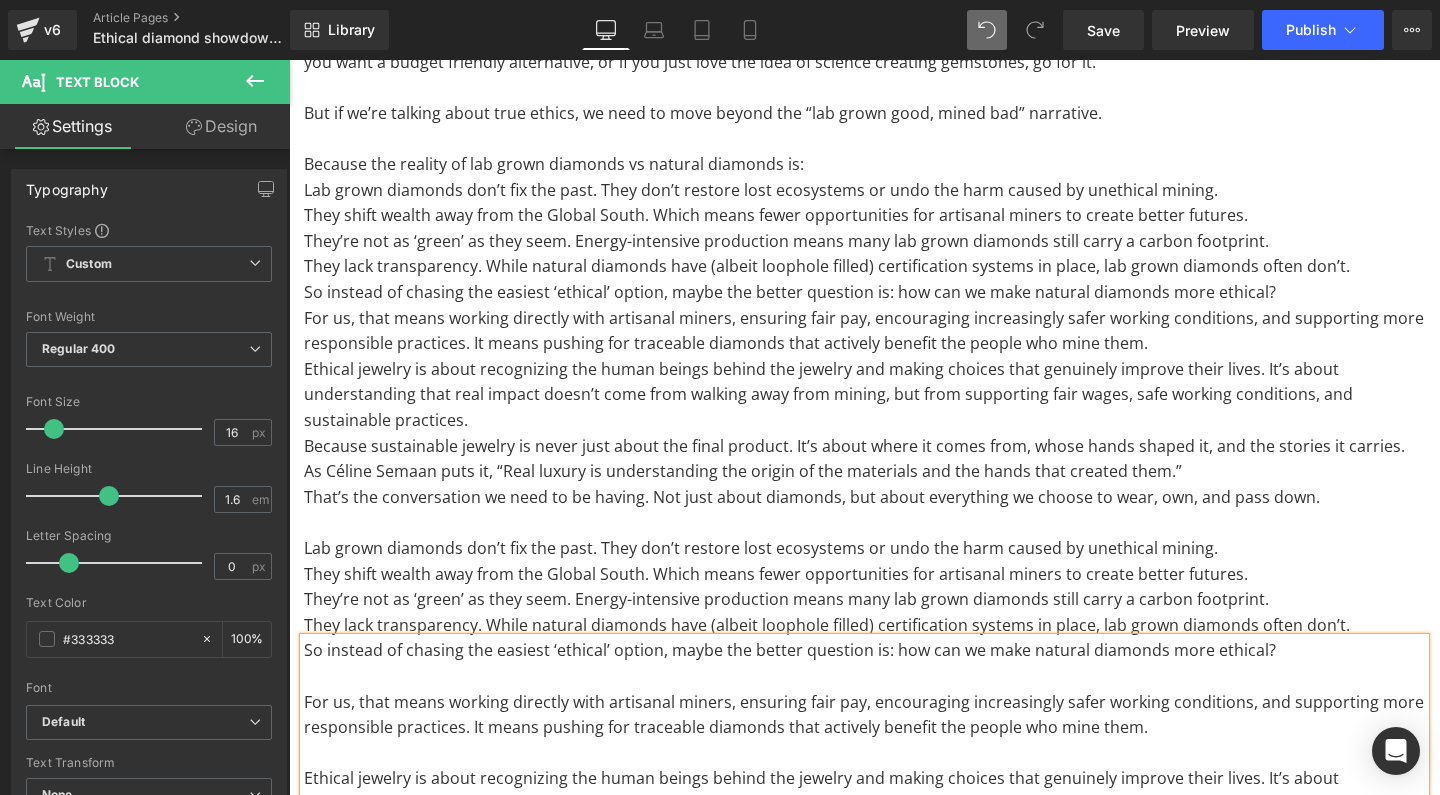 scroll, scrollTop: 12399, scrollLeft: 0, axis: vertical 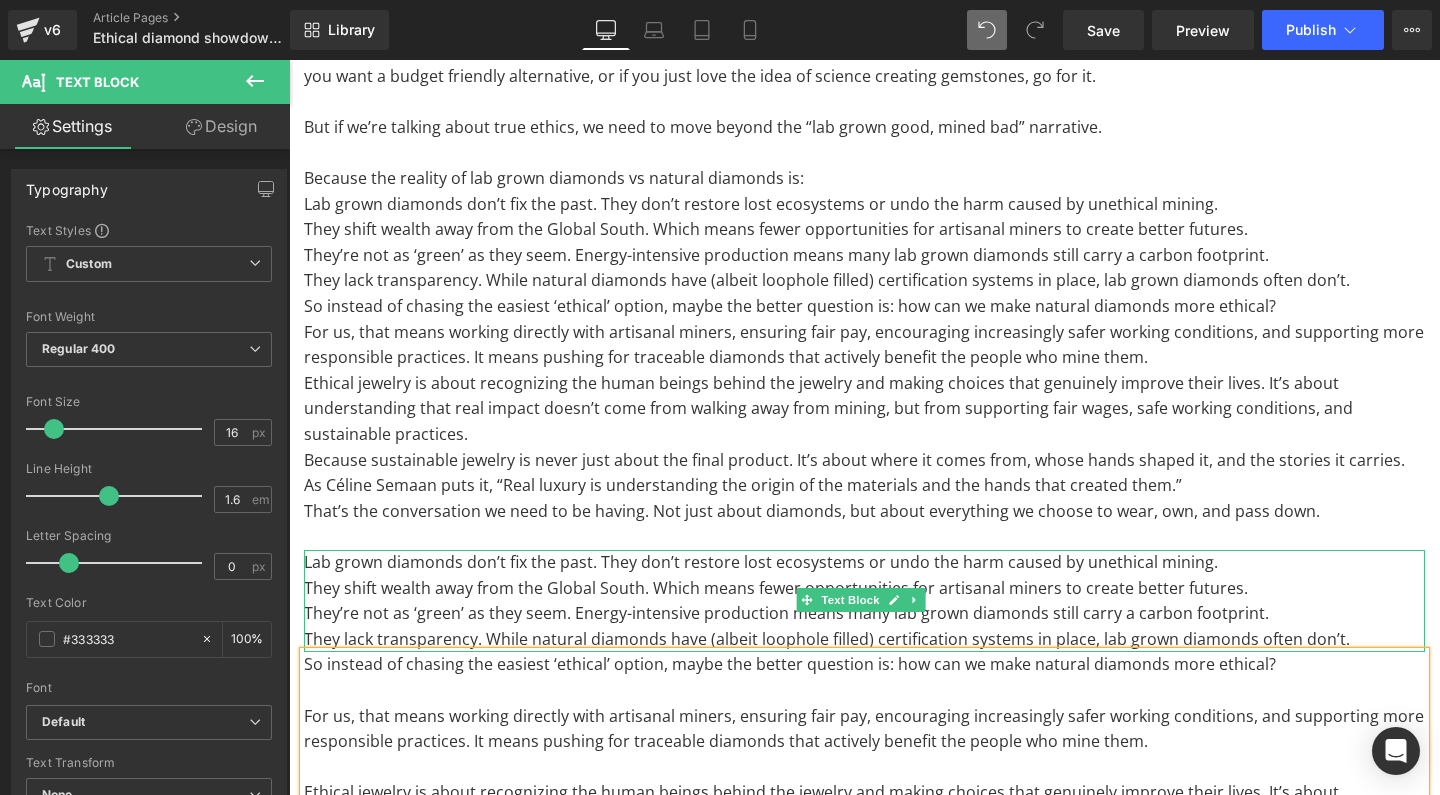 click on "They shift wealth away from the Global South. Which means fewer opportunities for artisanal miners to create better futures." at bounding box center (864, 589) 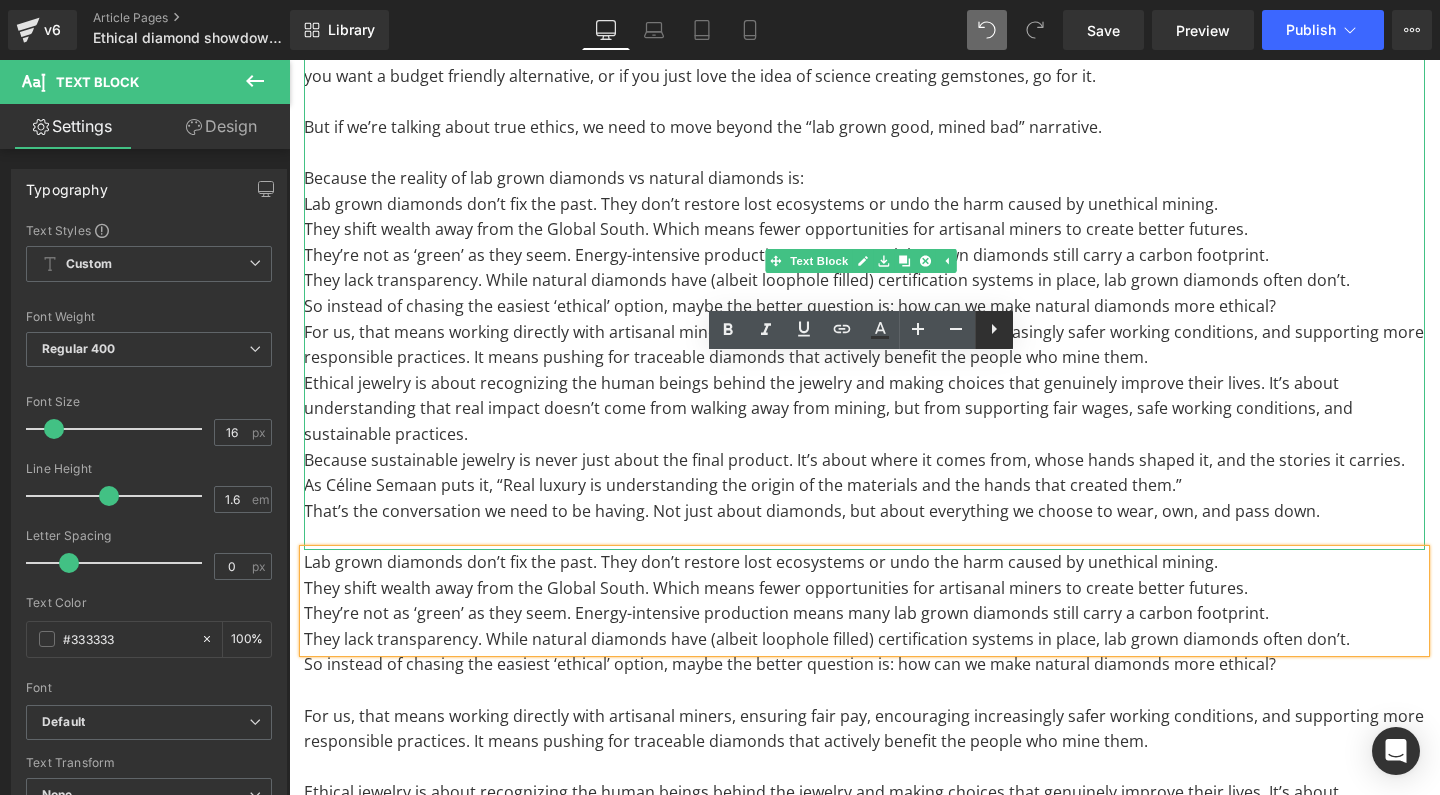 click 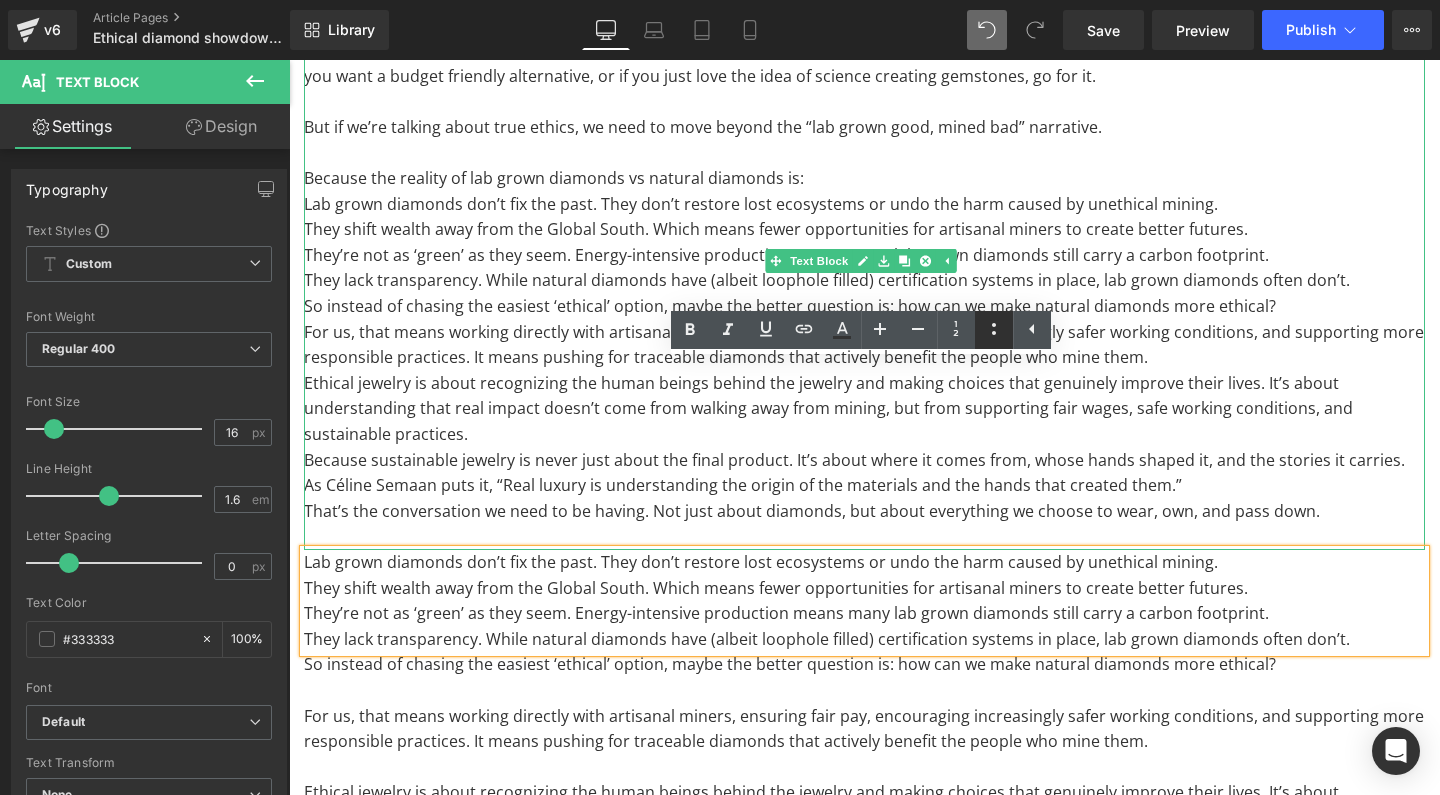 click 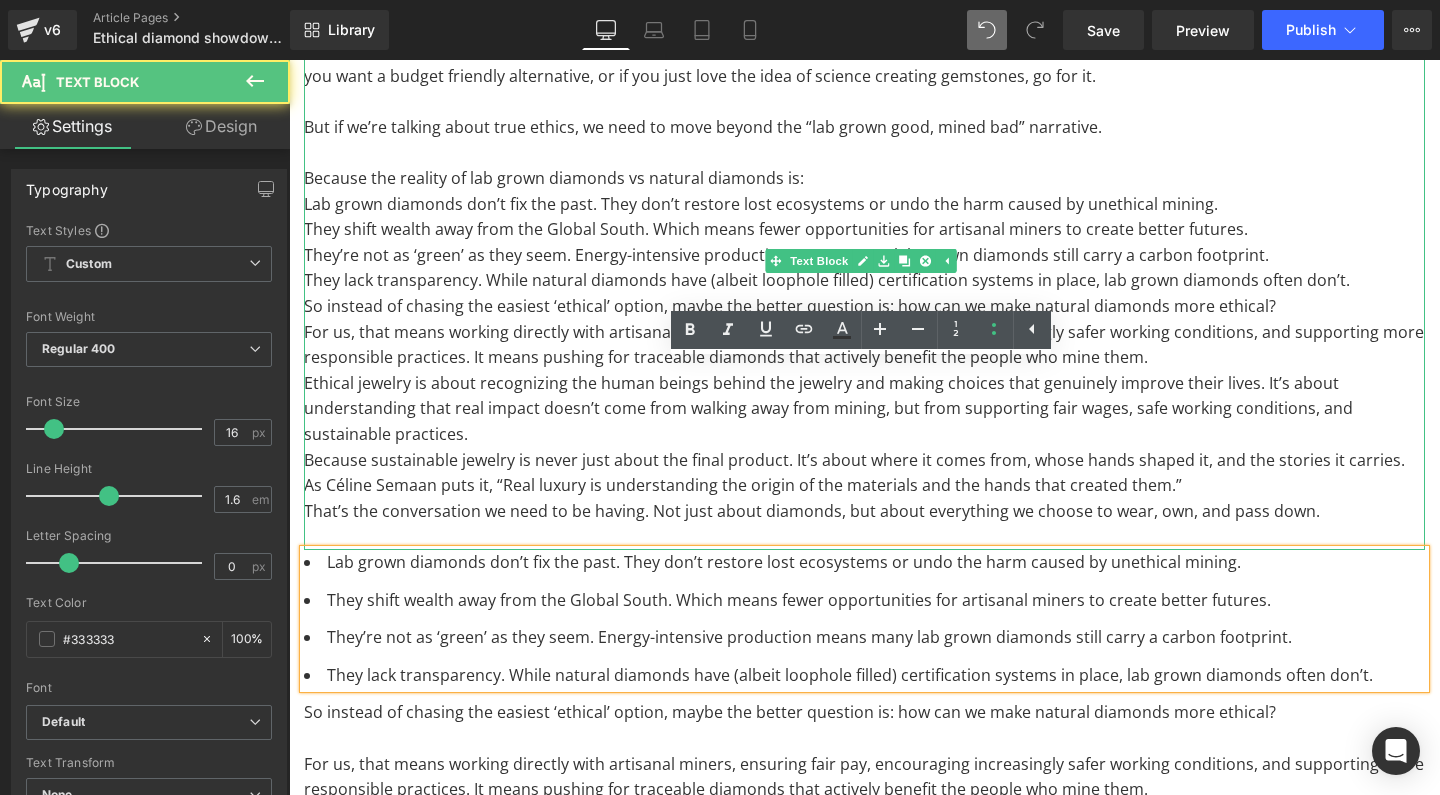 click on "Because sustainable jewelry is never just about the final product. It’s about where it comes from, whose hands shaped it, and the stories it carries. As Céline Semaan puts it, “Real luxury is understanding the origin of the materials and the hands that created them.”" at bounding box center (864, 473) 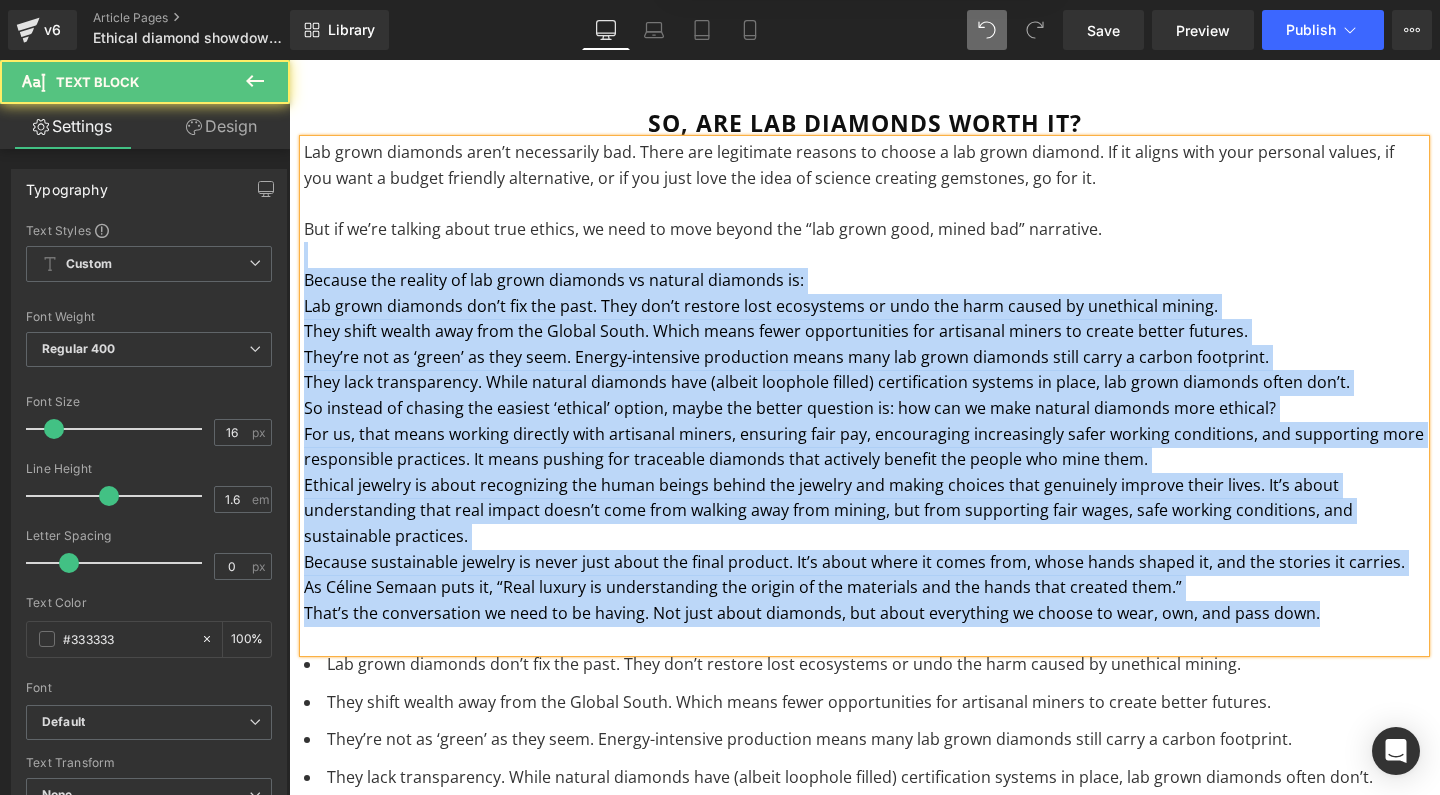 scroll, scrollTop: 12183, scrollLeft: 0, axis: vertical 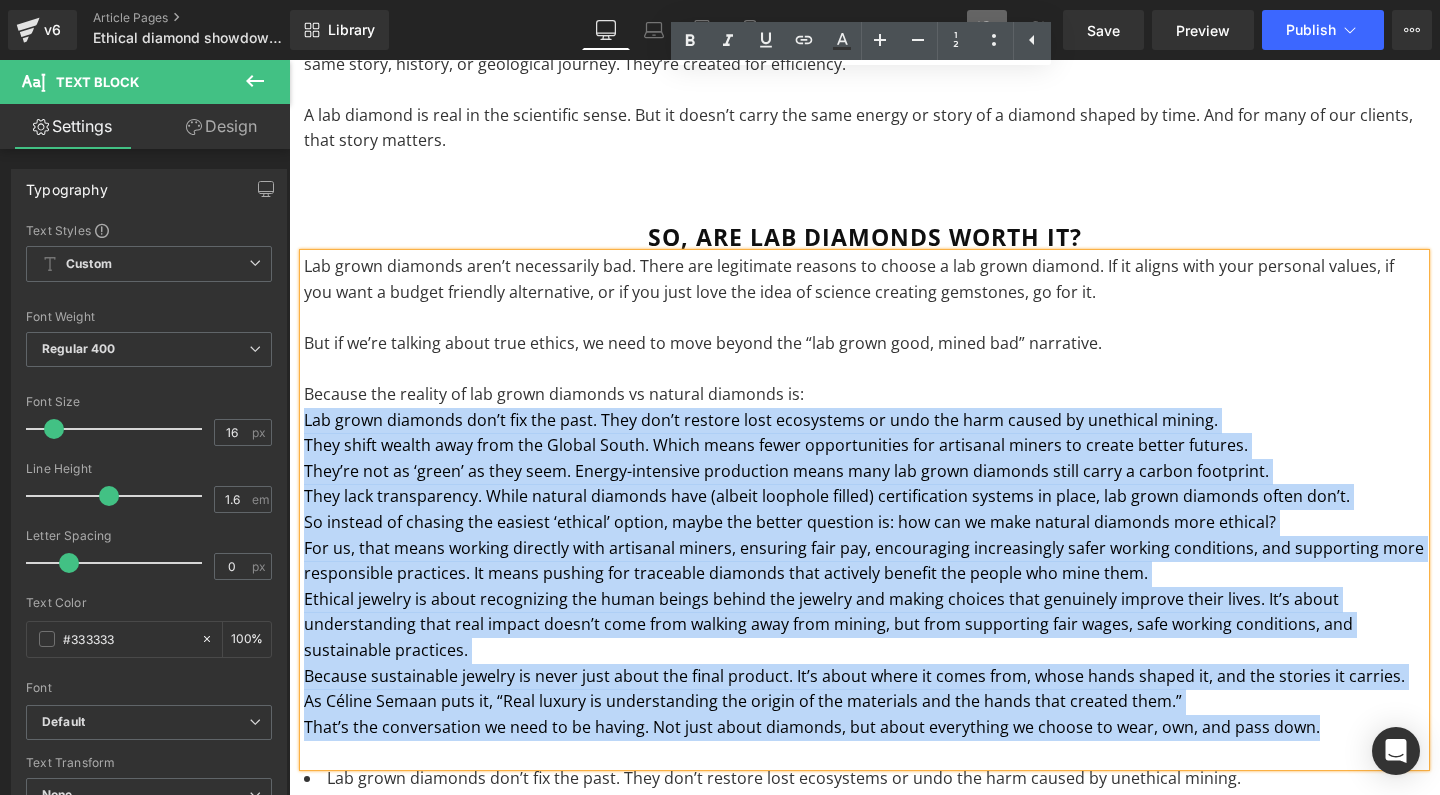 drag, startPoint x: 1322, startPoint y: 330, endPoint x: 296, endPoint y: 242, distance: 1029.767 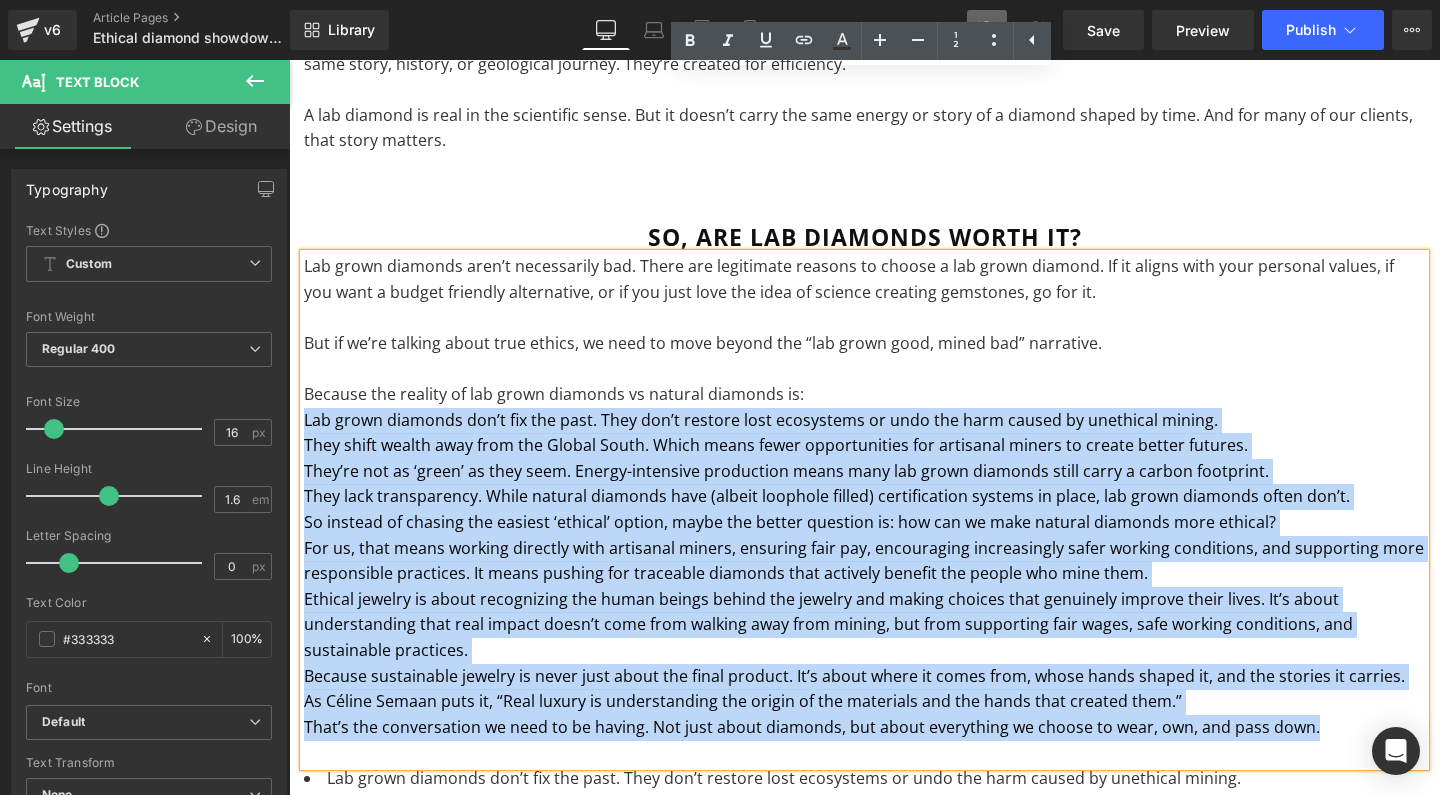 click on "so, are lab diamonds worth it? Heading         Lab grown diamonds aren’t necessarily bad. There are legitimate reasons to choose a lab grown diamond. If it aligns with your personal values, if you want a budget friendly alternative, or if you just love the idea of science creating gemstones, go for it. But if we’re talking about true ethics, we need to move beyond the “lab grown good, mined bad” narrative. Because the reality of lab grown diamonds vs natural diamonds is:  Lab grown diamonds don’t fix the past. They don’t restore lost ecosystems or undo the harm caused by unethical mining. They shift wealth away from the Global South. Which means fewer opportunities for artisanal miners to create better futures. They’re not as ‘green’ as they seem. Energy-intensive production means many lab grown diamonds still carry a carbon footprint. They lack transparency. While natural diamonds have (albeit loophole filled) certification systems in place, lab grown diamonds often don’t. Text Block" at bounding box center (864, 747) 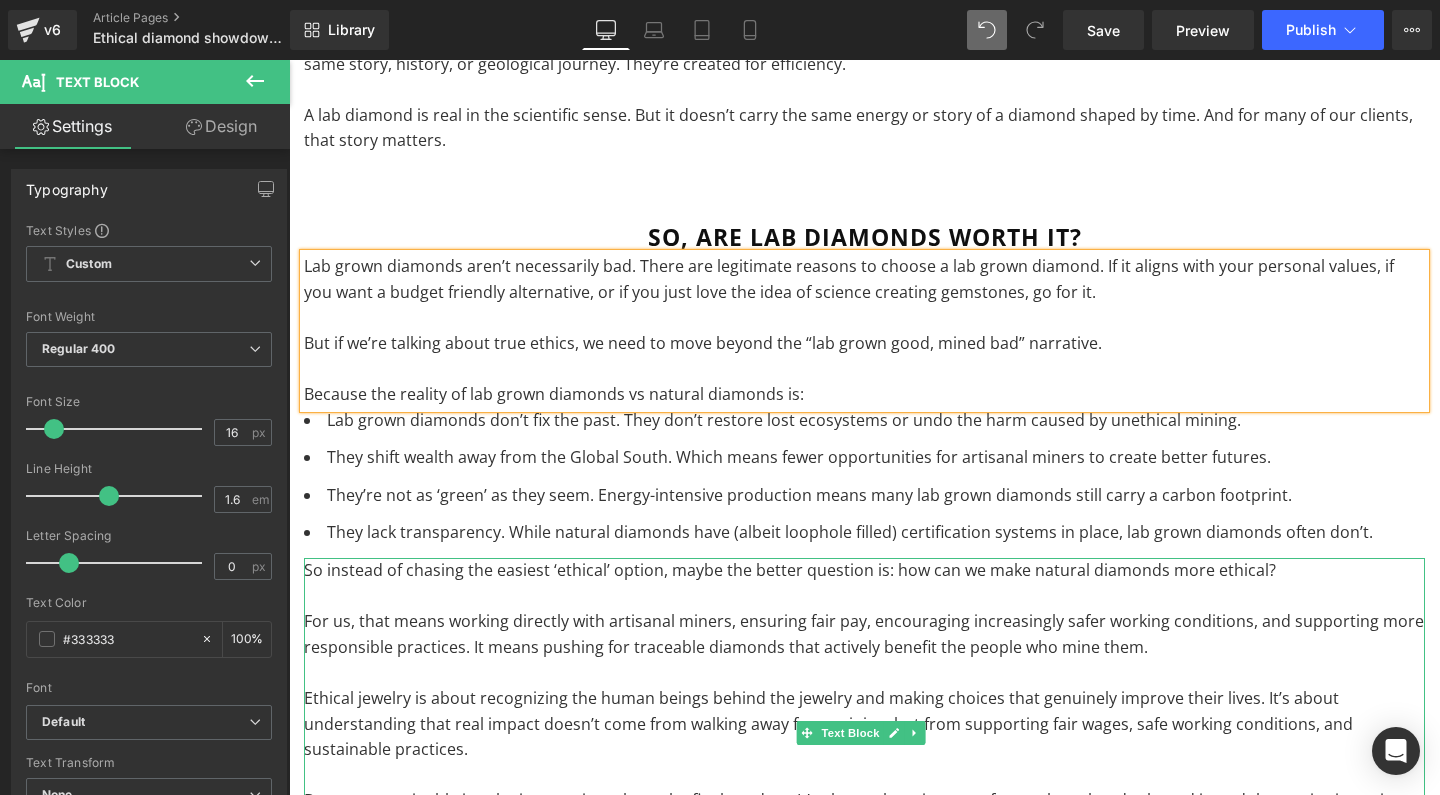 drag, startPoint x: 373, startPoint y: 416, endPoint x: 1158, endPoint y: 387, distance: 785.53546 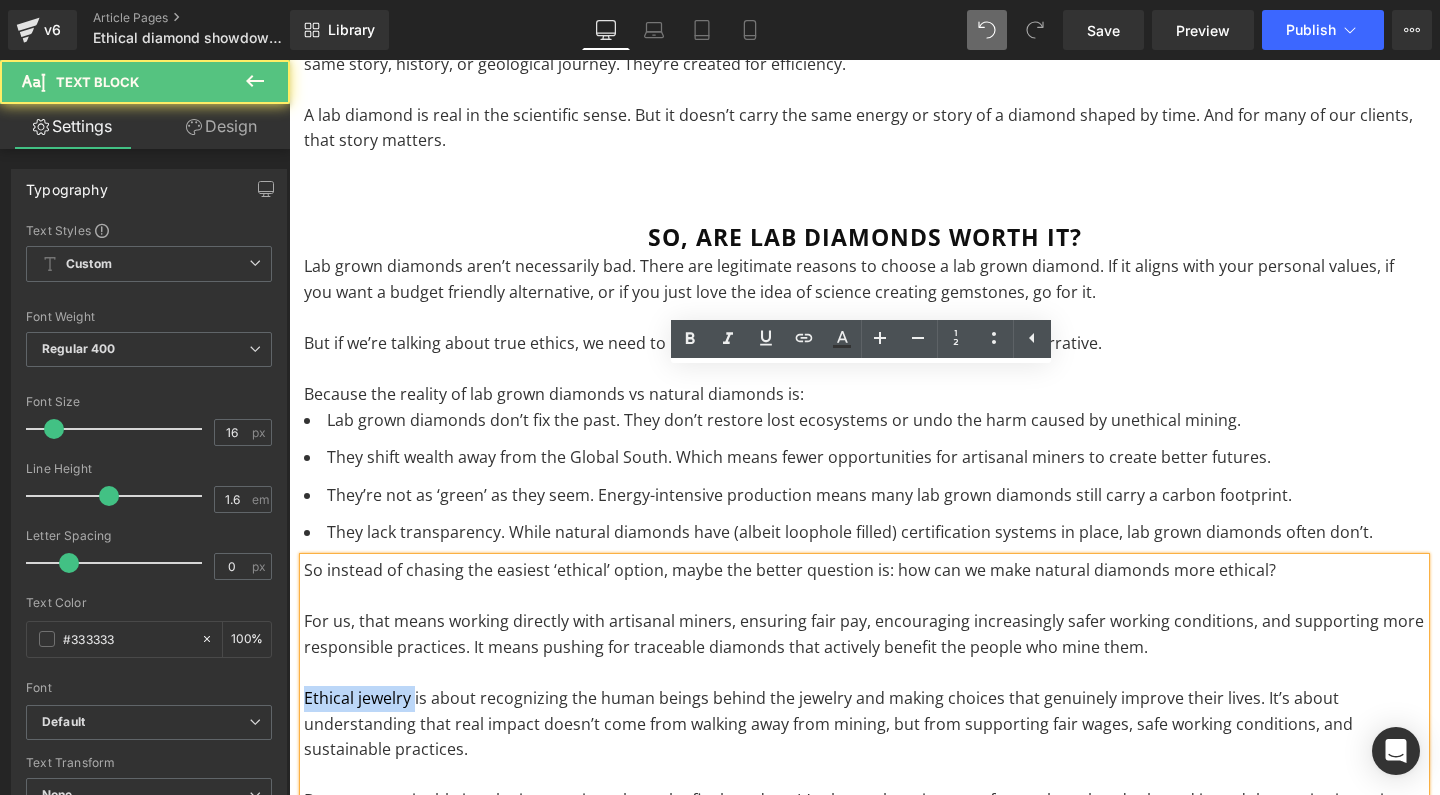 drag, startPoint x: 413, startPoint y: 510, endPoint x: 241, endPoint y: 516, distance: 172.10461 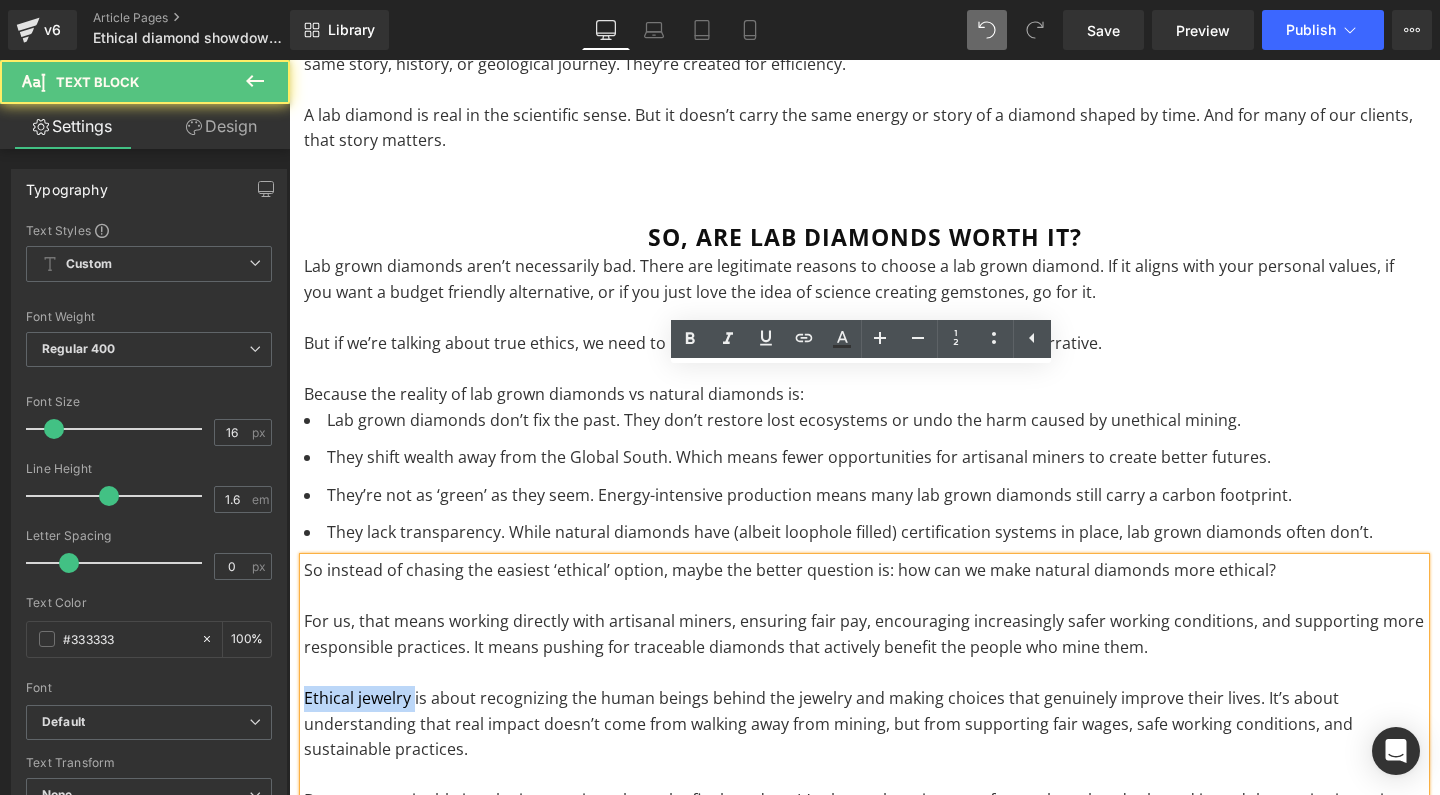 click on "★ free shipping worldwide on orders $200+ ★                     Menu
Shop
Engagement
Wedding
Birthstones
Sale
About
Ethics
Blog
FAQ
Contact     Login               0
★ free shipping worldwide on orders $200+ ★           About     Ethics     Blog     FAQ     Contact
Login       0       Your Cart is Empty
Continue shopping
$0.00   Subtotal     Sales tax included.  Shipping  calculated at checkout.
Go to cart
Shop       Engagement       Wedding" at bounding box center [864, -5088] 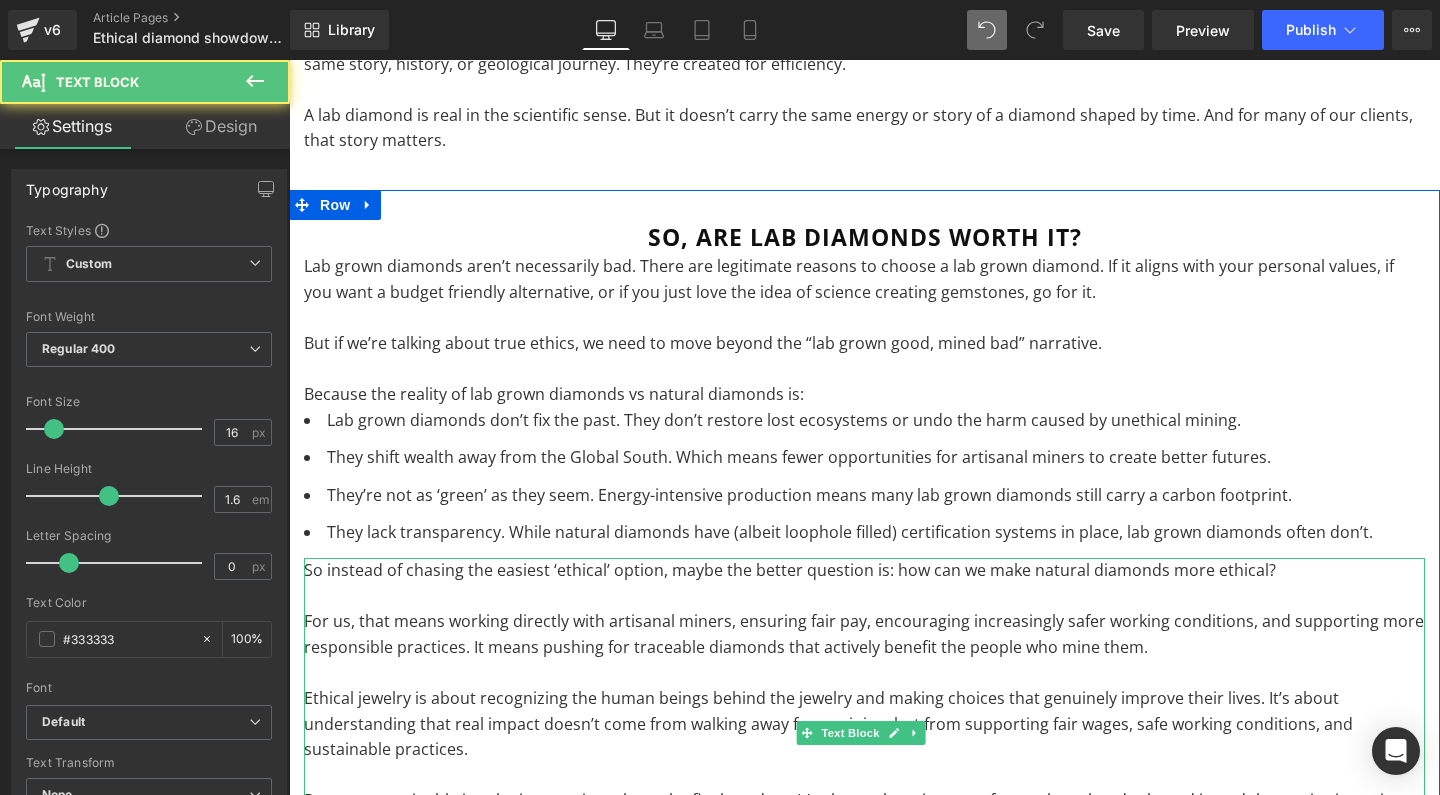 click on "Because sustainable jewelry is never just about the final product. It’s about where it comes from, whose hands shaped it, and the stories it carries. As Céline Semaan puts it, “Real luxury is understanding the origin of the materials and the hands that created them.”" at bounding box center (864, 813) 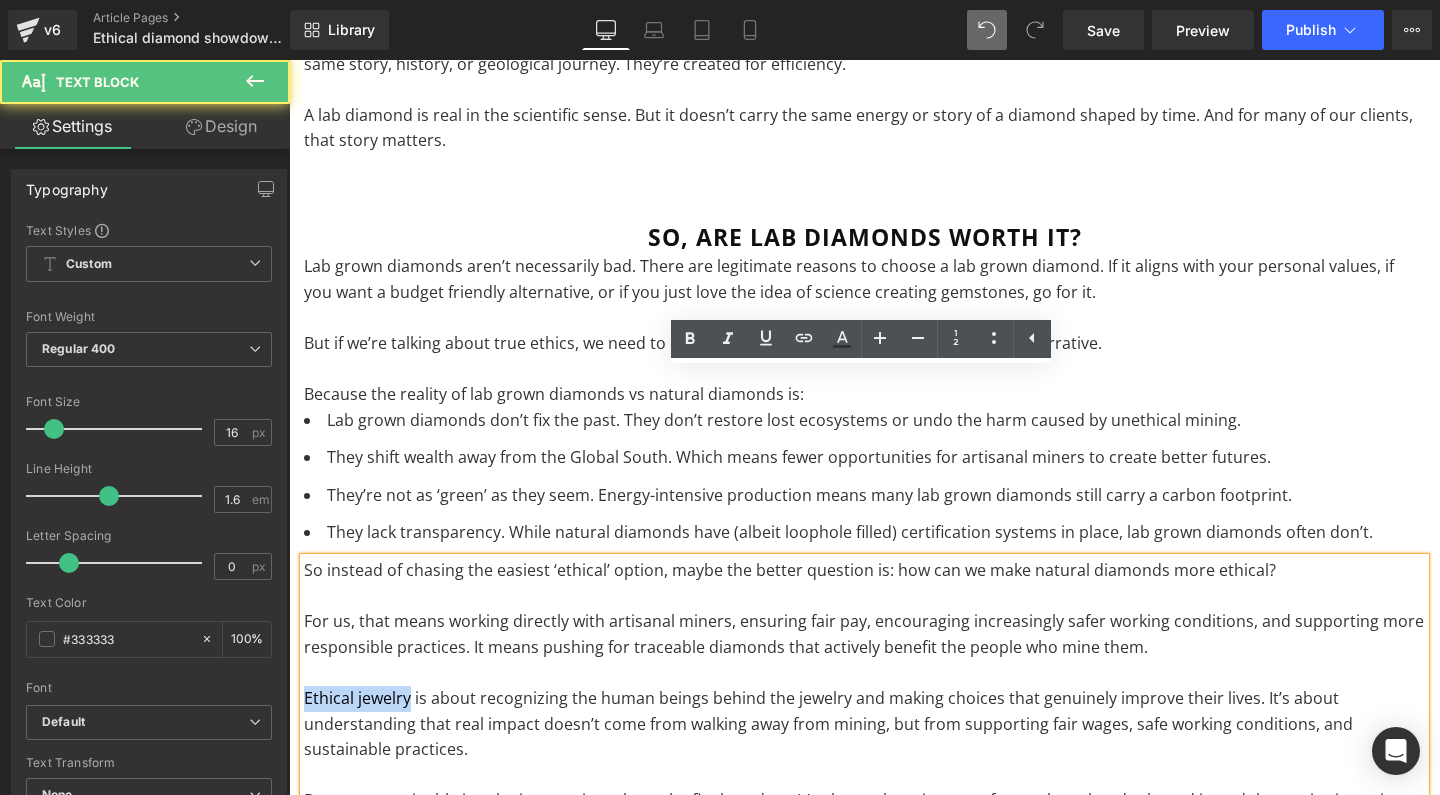 drag, startPoint x: 411, startPoint y: 510, endPoint x: 269, endPoint y: 510, distance: 142 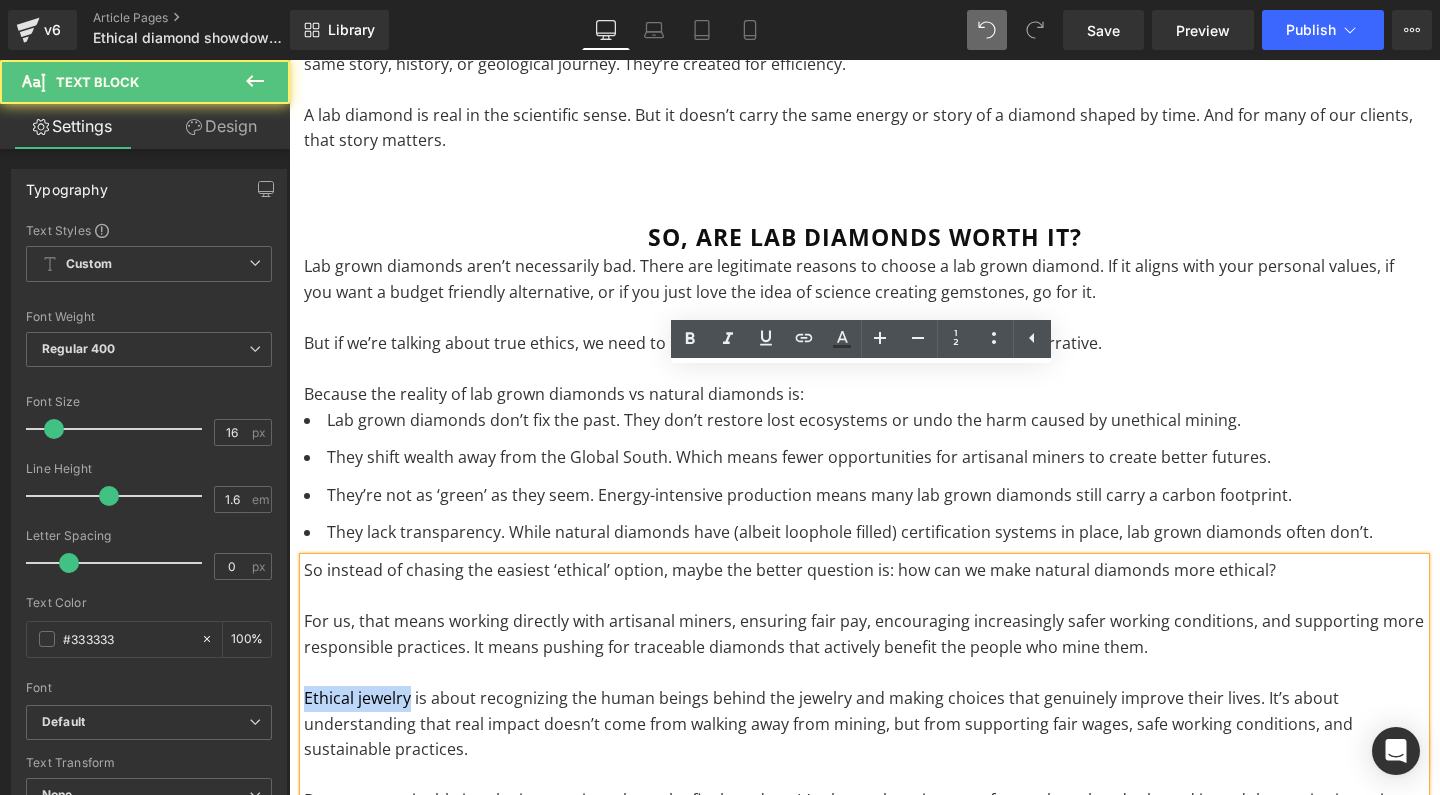 click on "★ free shipping worldwide on orders $200+ ★                     Menu
Shop
Engagement
Wedding
Birthstones
Sale
About
Ethics
Blog
FAQ
Contact     Login               0
★ free shipping worldwide on orders $200+ ★           About     Ethics     Blog     FAQ     Contact
Login       0       Your Cart is Empty
Continue shopping
$0.00   Subtotal     Sales tax included.  Shipping  calculated at checkout.
Go to cart
Shop       Engagement       Wedding" at bounding box center (864, -5088) 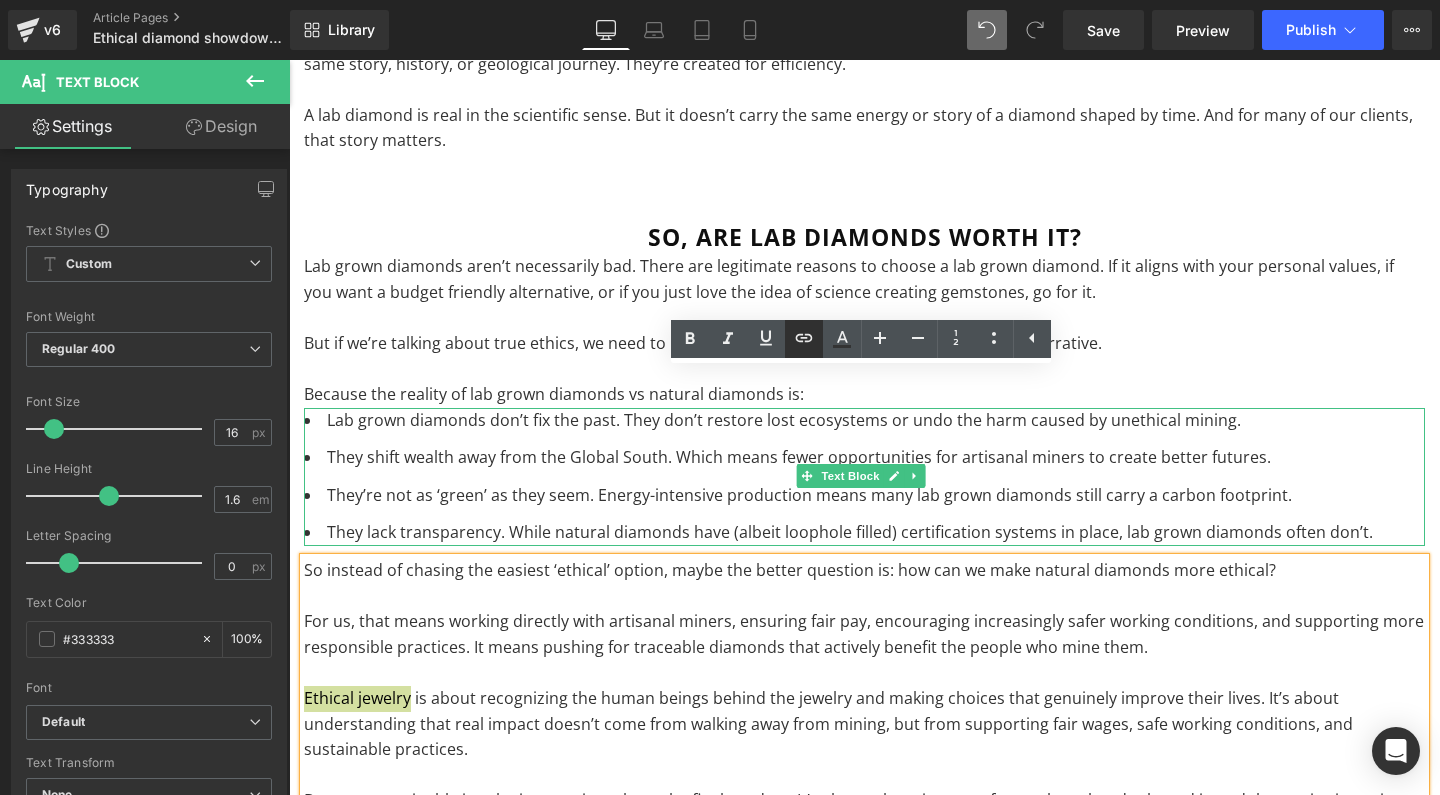 click 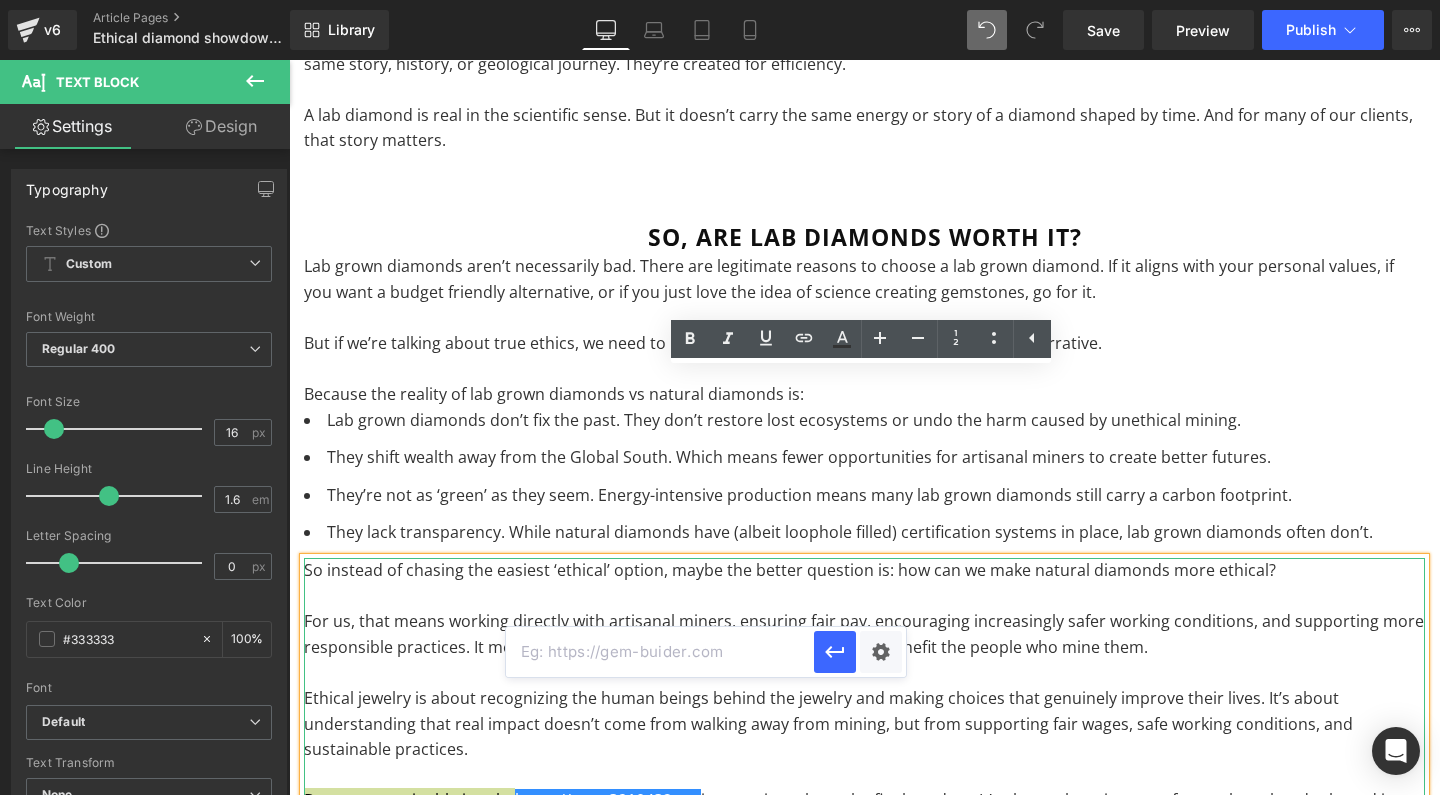 click at bounding box center [660, 652] 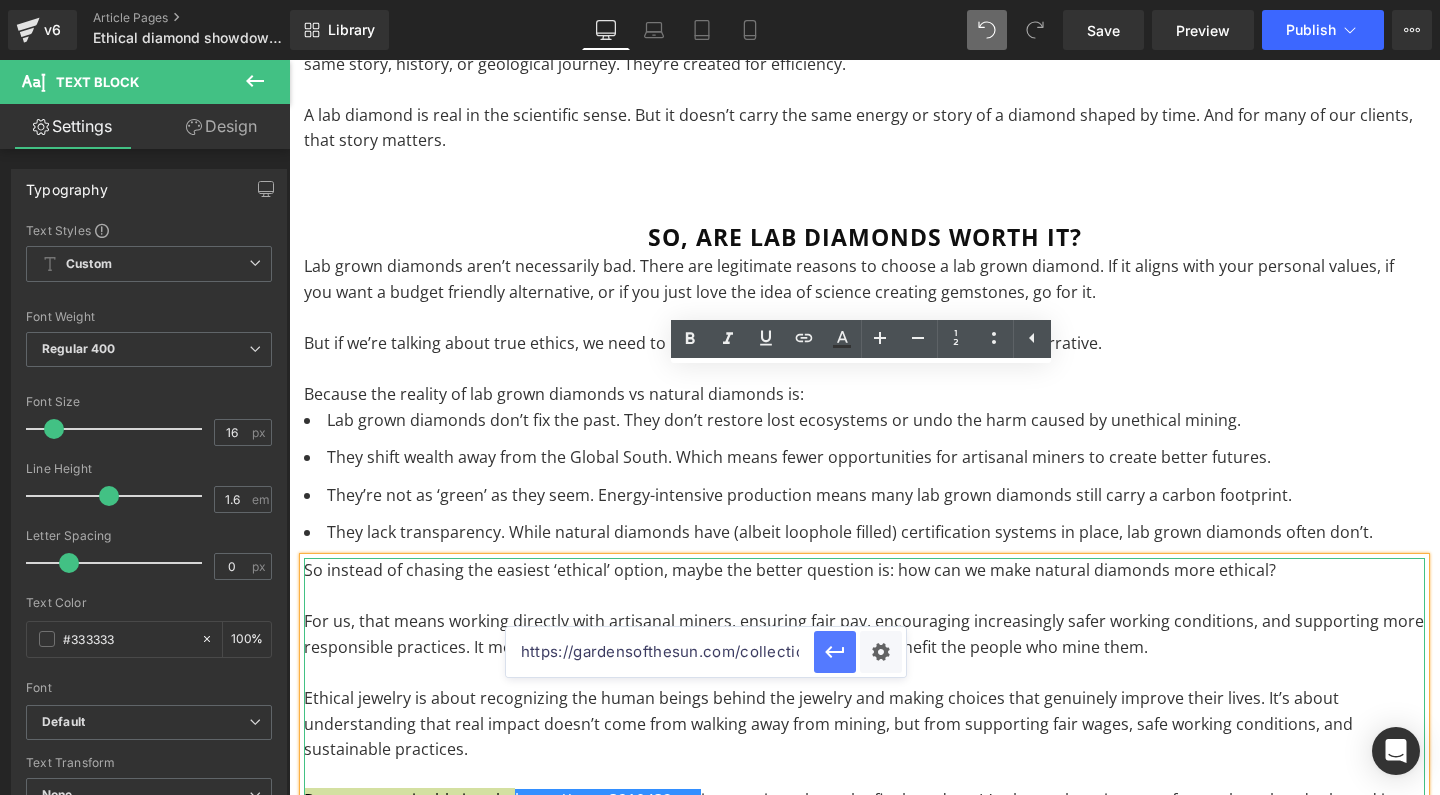 type on "https://gardensofthesun.com/collections/jewelry" 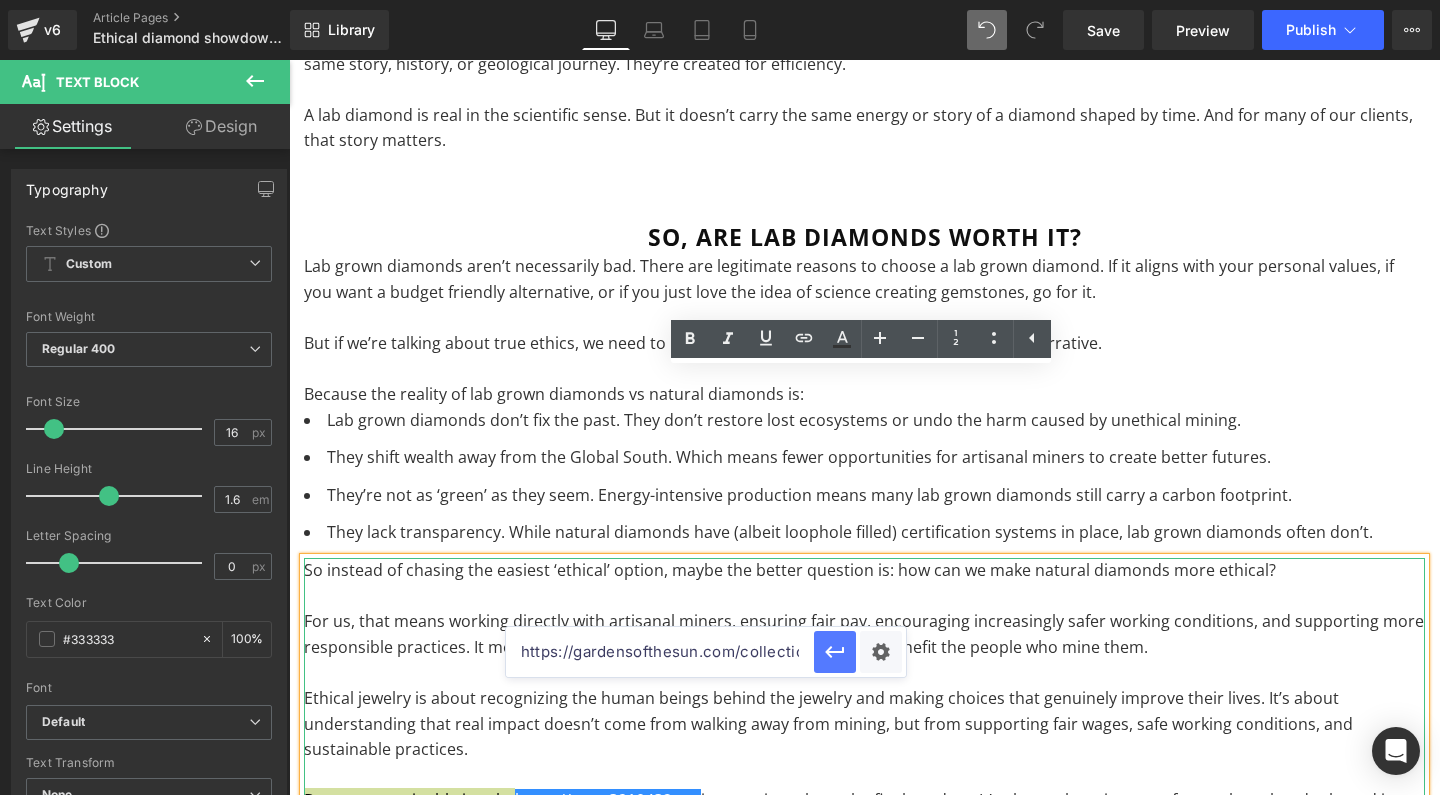 click 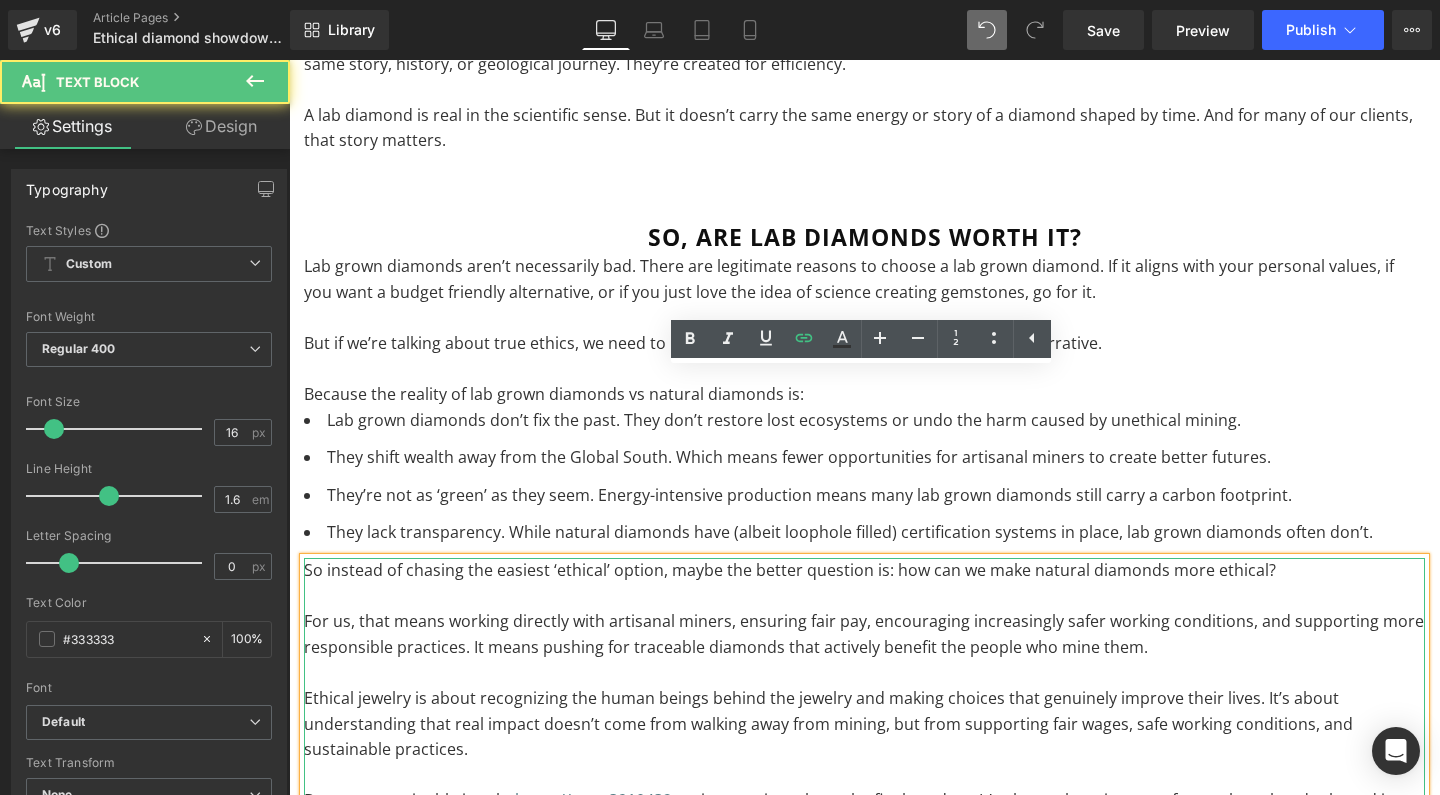 click on "Because sustainable jewelry https://gem-3910432.net is never just about the final product. It’s about where it comes from, whose hands shaped it, and the stories it carries. As Céline Semaan puts it, “Real luxury is understanding the origin of the materials and the hands that created them.”" at bounding box center [864, 813] 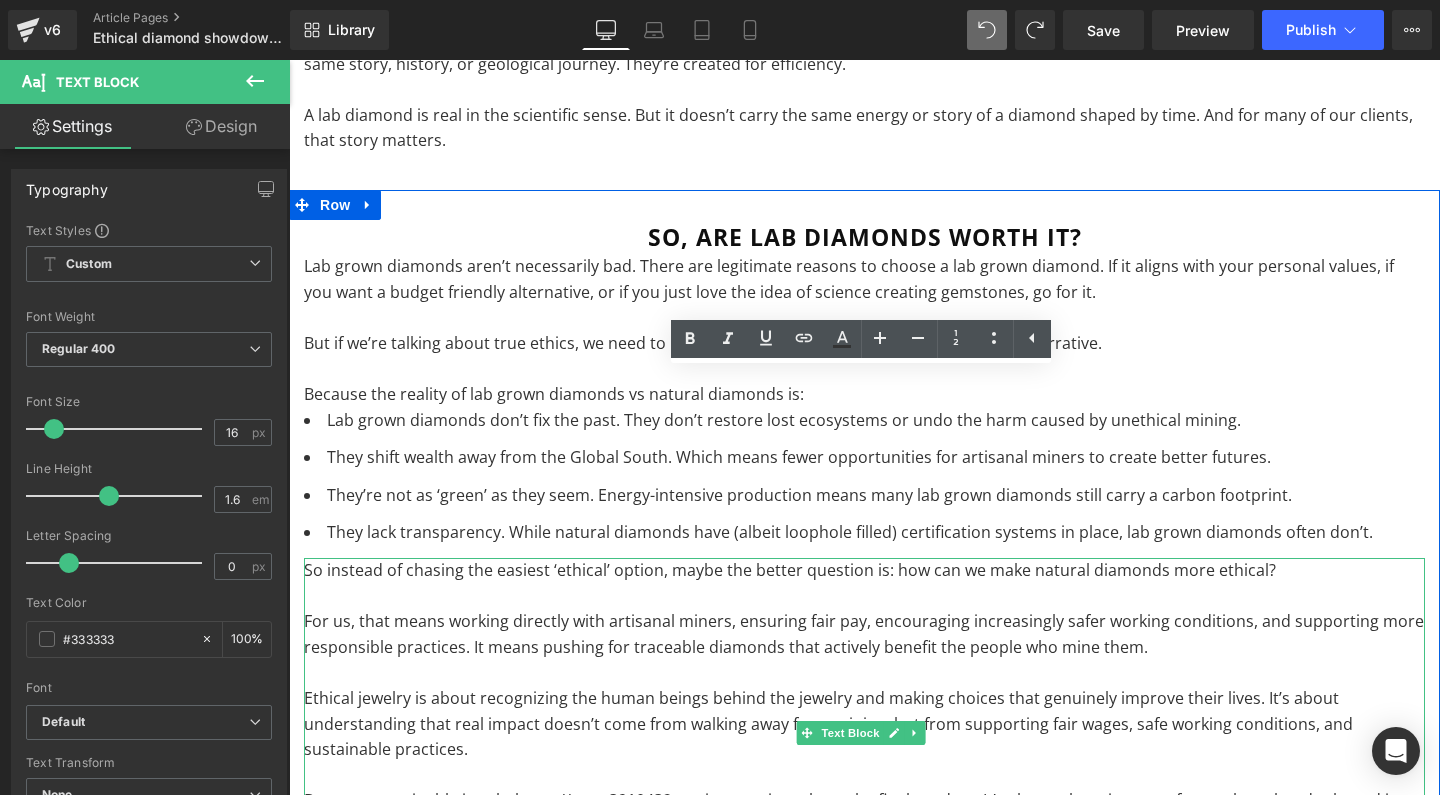 click on "Ethical jewelry is about recognizing the human beings behind the jewelry and making choices that genuinely improve their lives. It’s about understanding that real impact doesn’t come from walking away from mining, but from supporting fair wages, safe working conditions, and sustainable practices." at bounding box center (864, 724) 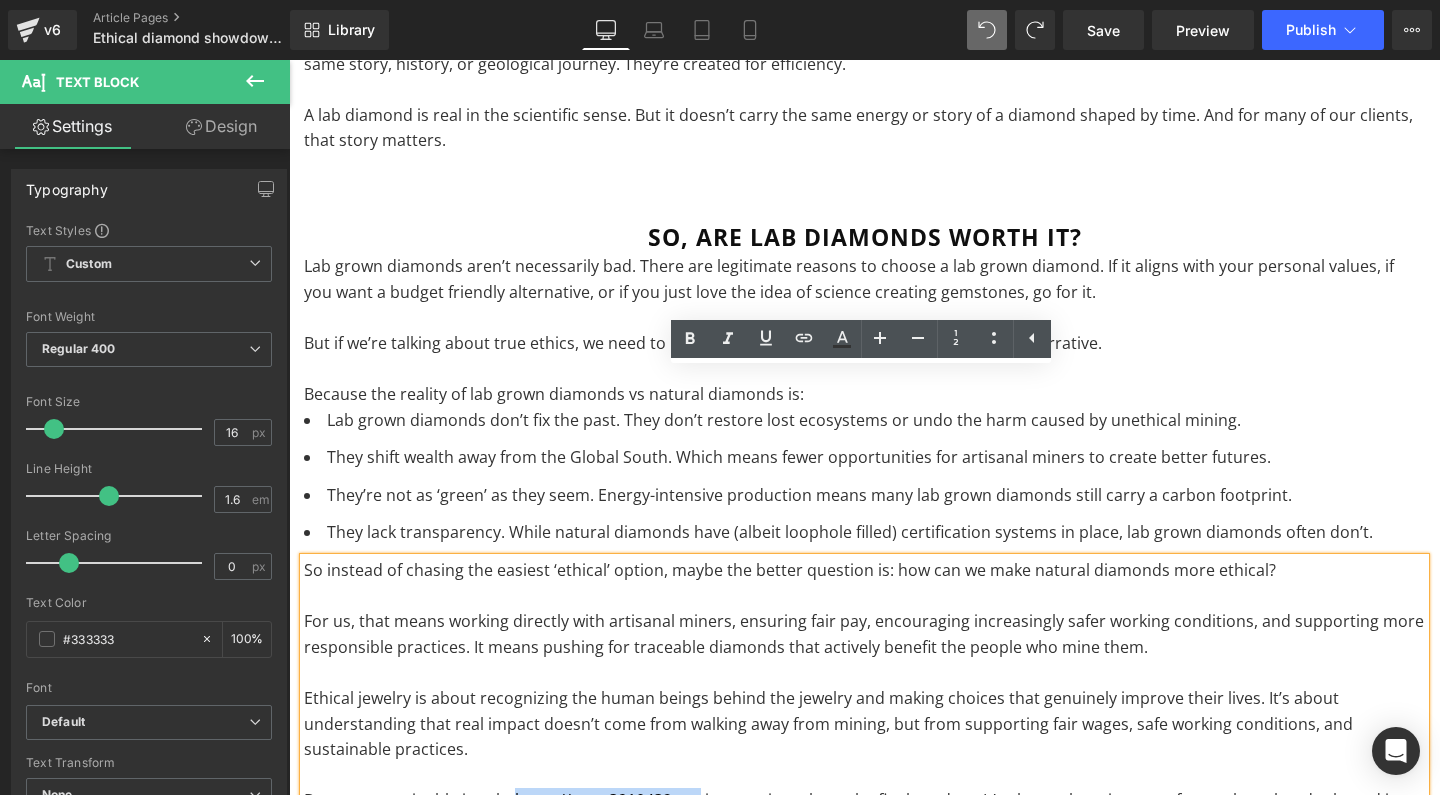 drag, startPoint x: 697, startPoint y: 609, endPoint x: 513, endPoint y: 611, distance: 184.01086 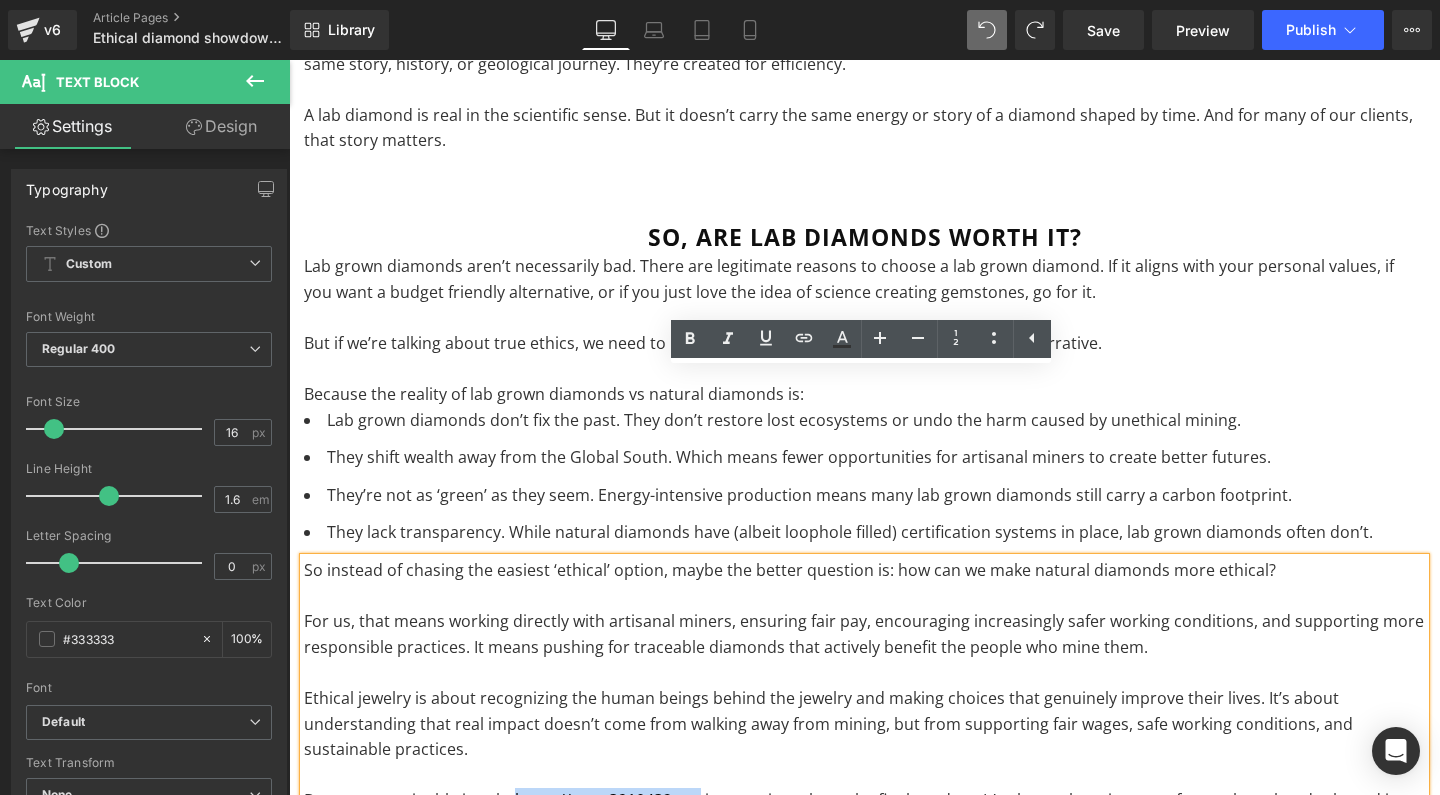 click on "Because sustainable jewelryhttps://gem-3910432.net is never just about the final product. It’s about where it comes from, whose hands shaped it, and the stories it carries. As Céline Semaan puts it, “Real luxury is understanding the origin of the materials and the hands that created them.”" at bounding box center (864, 813) 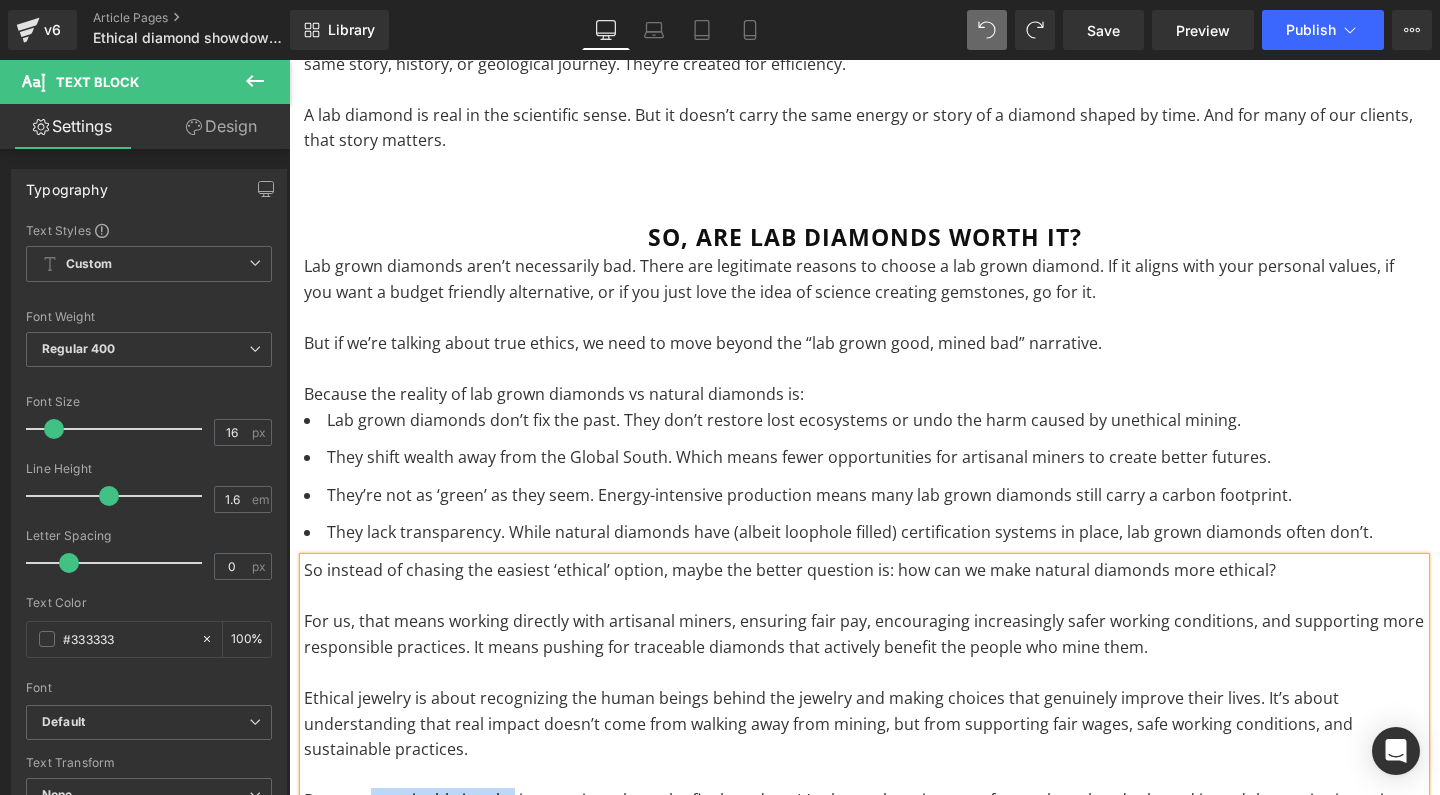 drag, startPoint x: 512, startPoint y: 607, endPoint x: 369, endPoint y: 611, distance: 143.05594 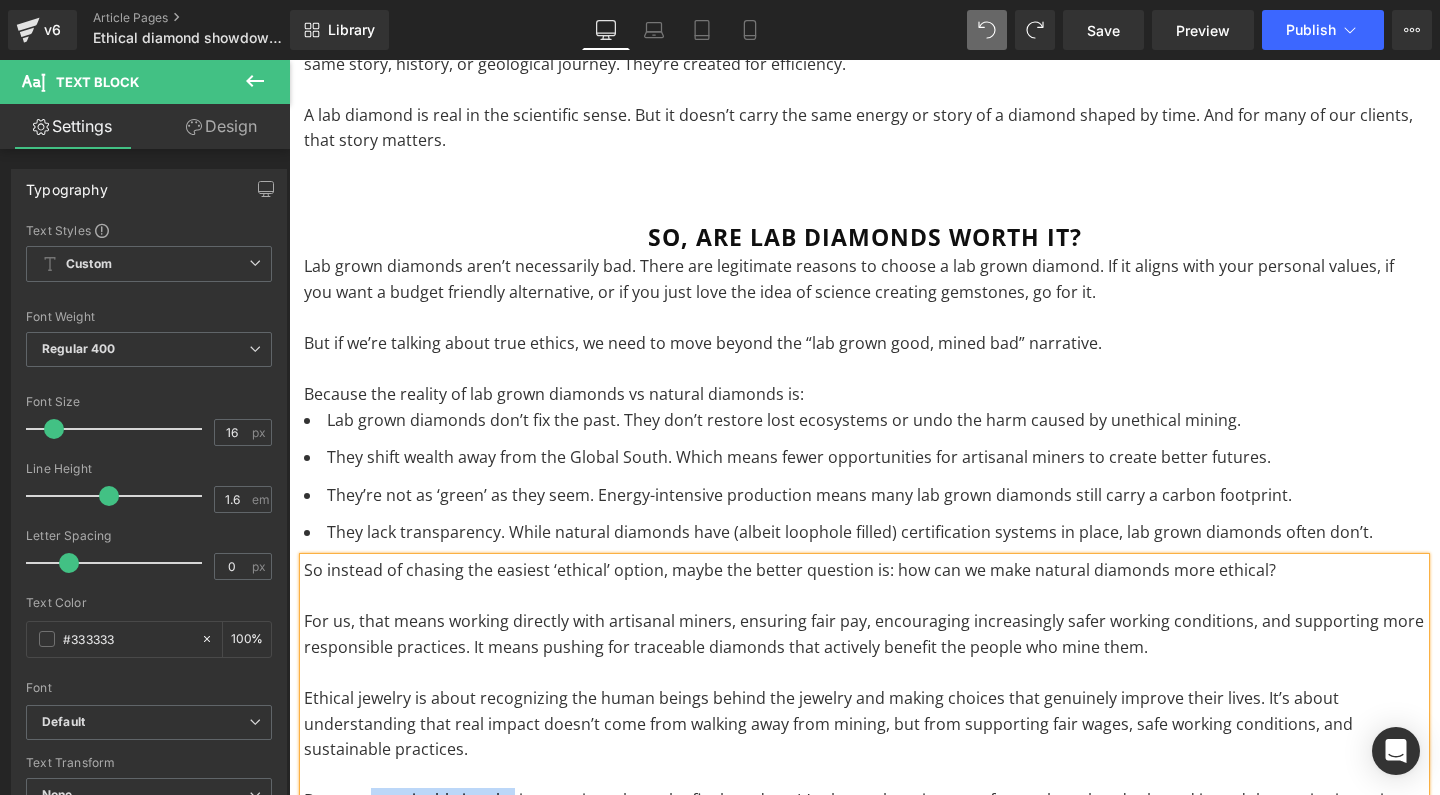 click on "Because sustainable jewelry is never just about the final product. It’s about where it comes from, whose hands shaped it, and the stories it carries. As Céline Semaan puts it, “Real luxury is understanding the origin of the materials and the hands that created them.”" at bounding box center [864, 813] 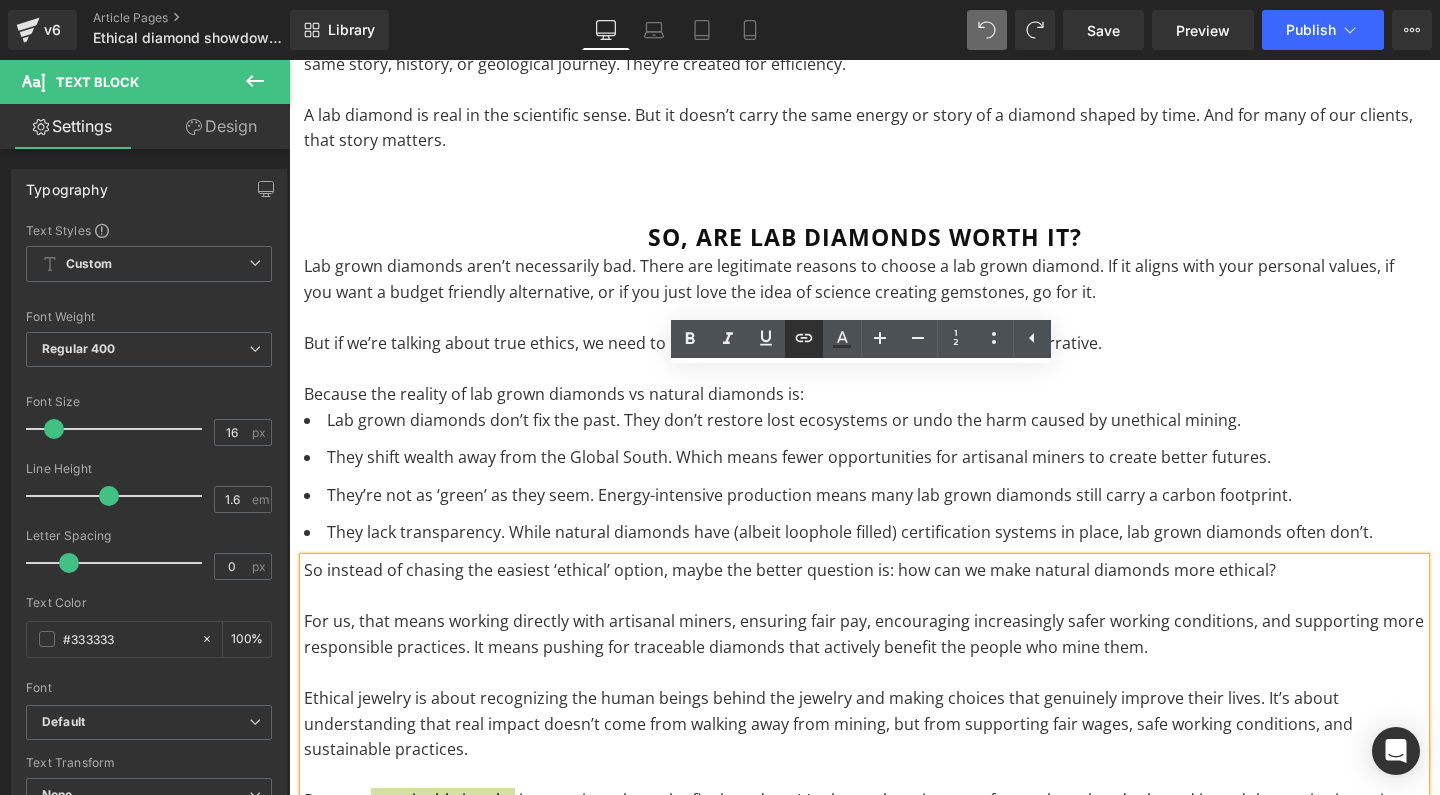click 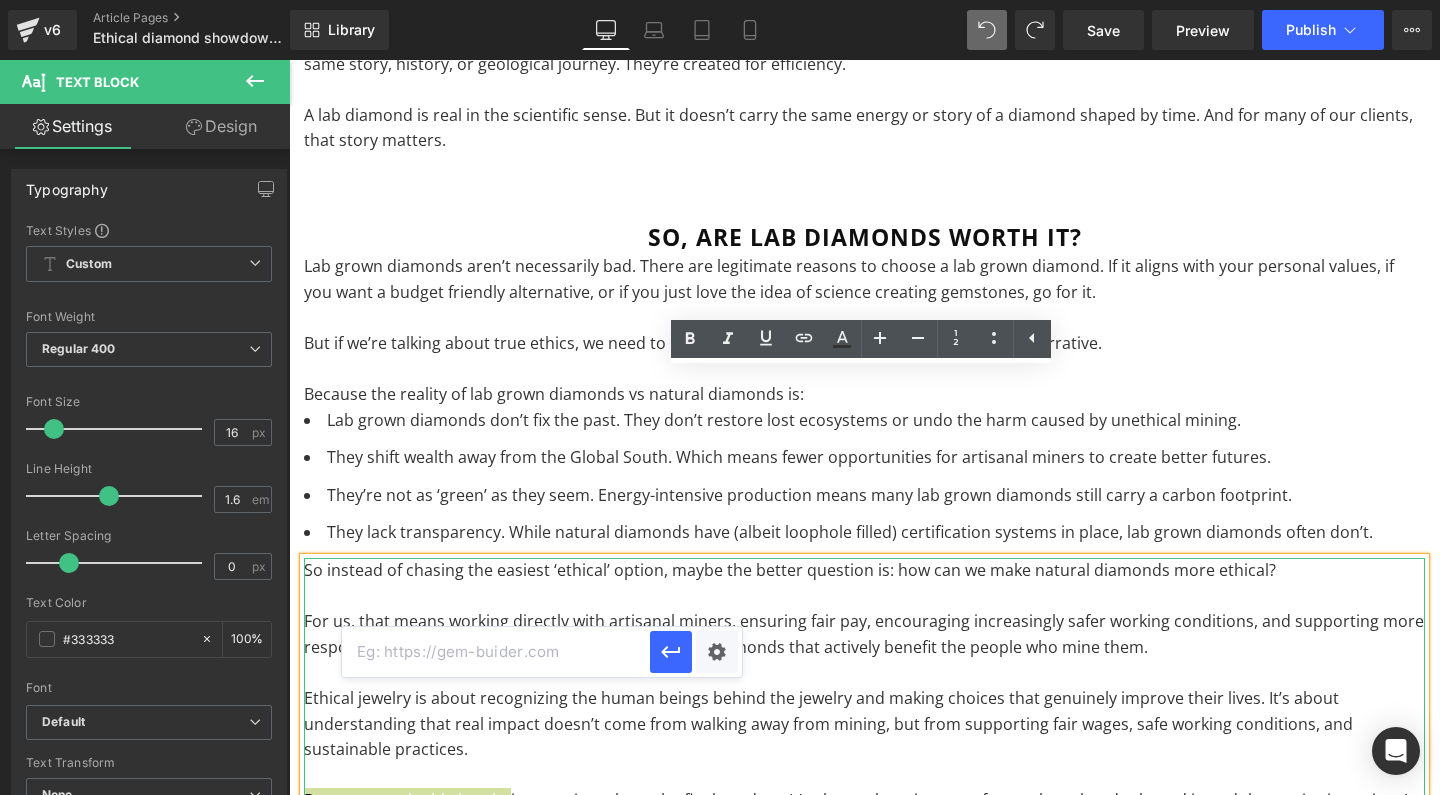 click at bounding box center [496, 652] 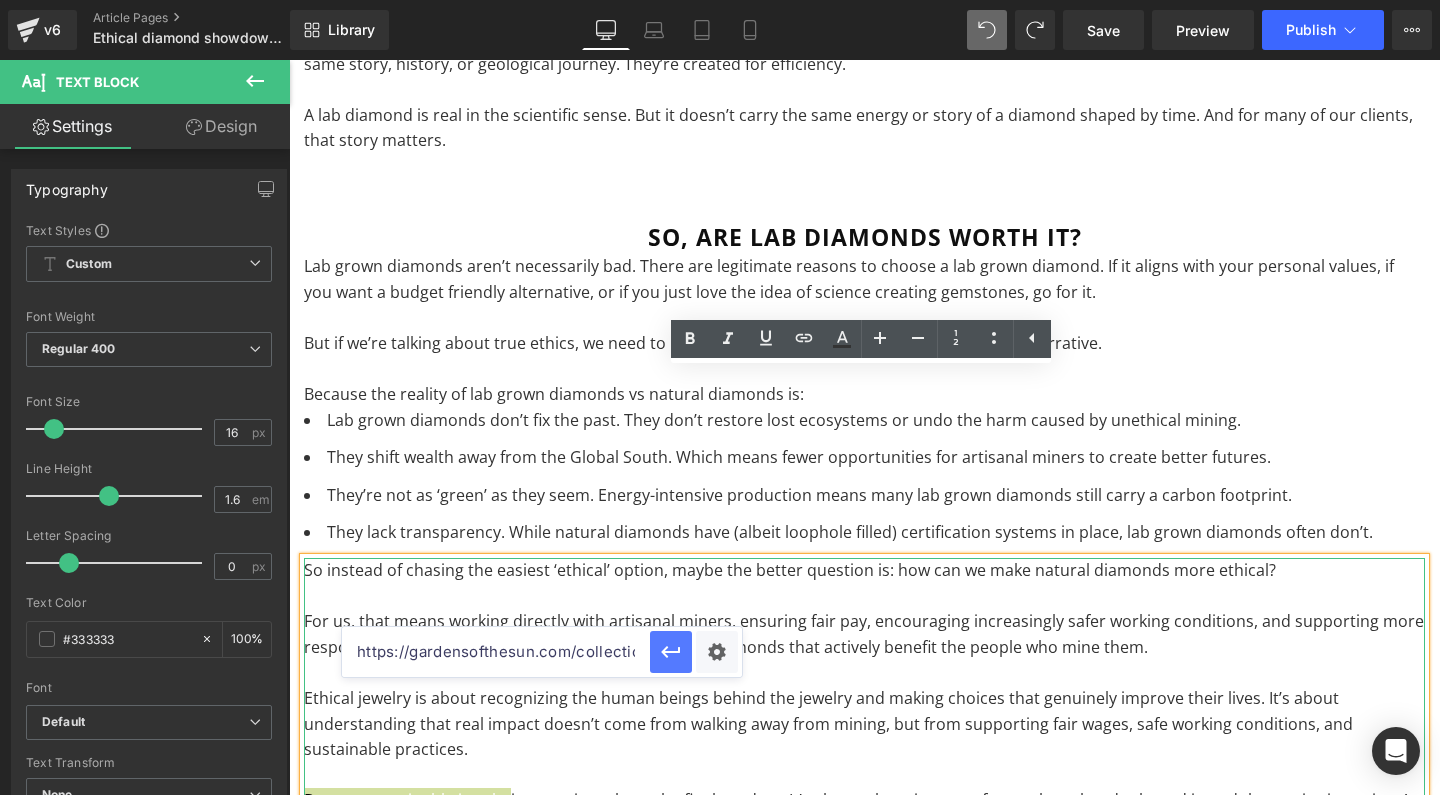 click 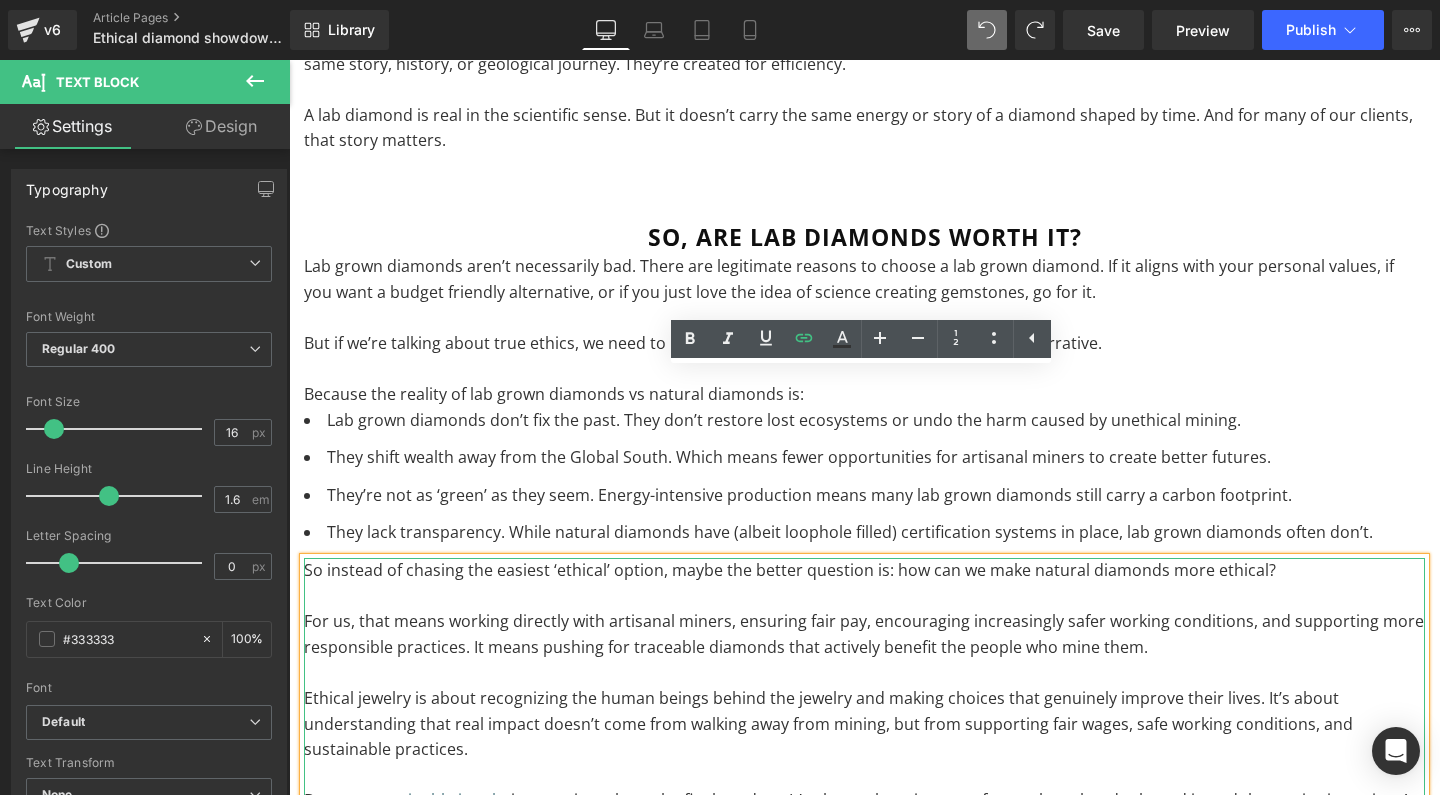 click at bounding box center [864, 673] 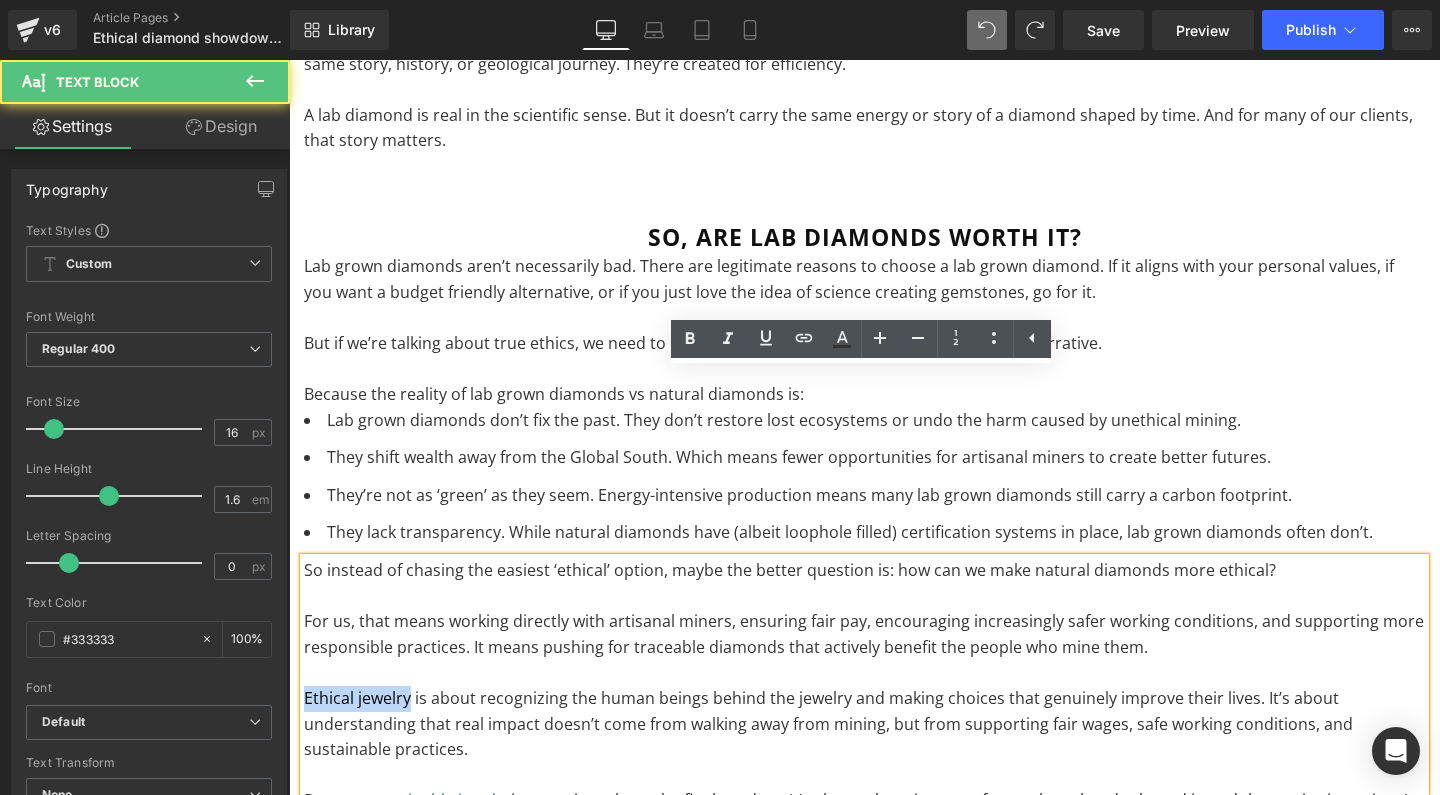 drag, startPoint x: 409, startPoint y: 508, endPoint x: 567, endPoint y: 553, distance: 164.2833 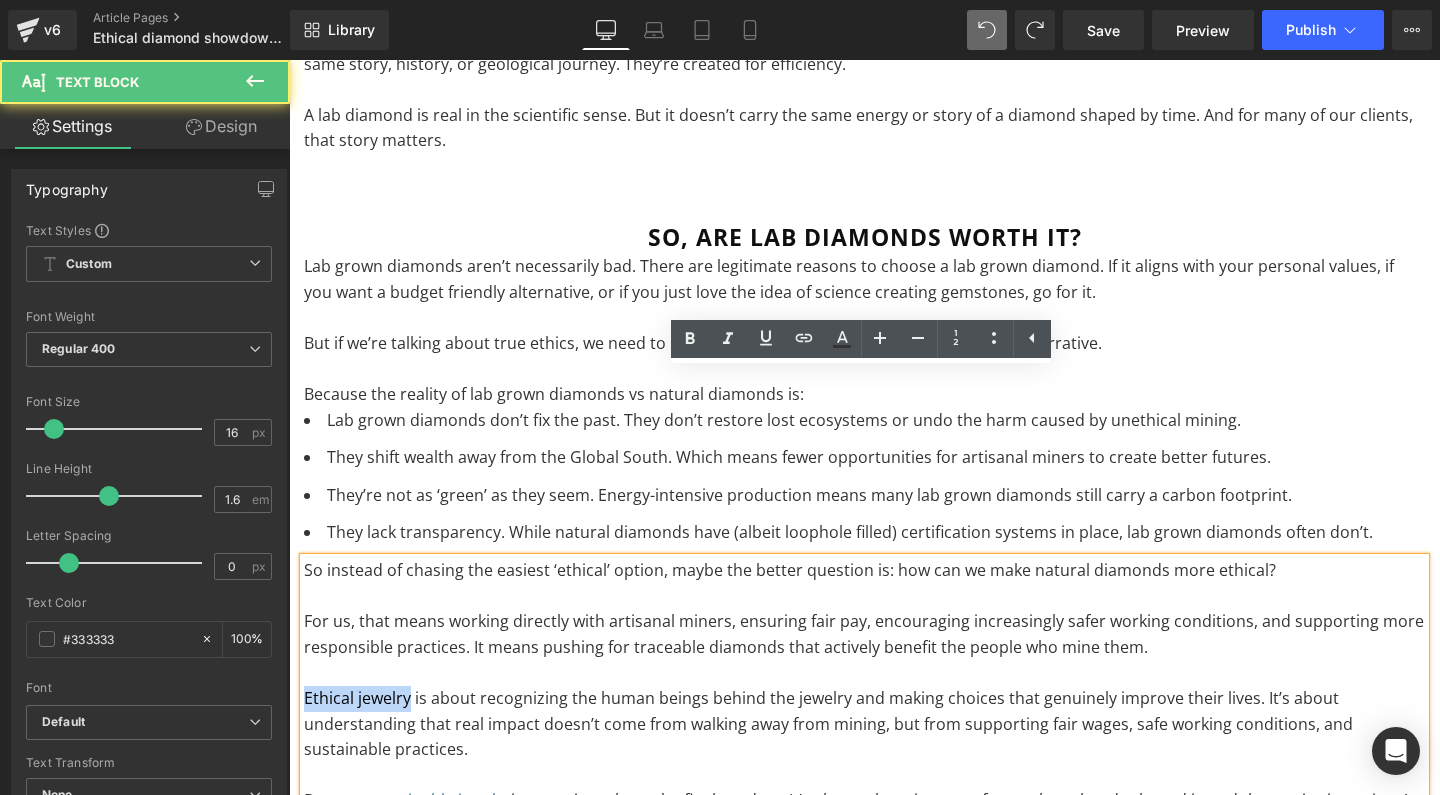 click on "★ free shipping worldwide on orders $200+ ★                     Menu
Shop
Engagement
Wedding
Birthstones
Sale
About
Ethics
Blog
FAQ
Contact     Login               0
★ free shipping worldwide on orders $200+ ★           About     Ethics     Blog     FAQ     Contact
Login       0       Your Cart is Empty
Continue shopping
$0.00   Subtotal     Sales tax included.  Shipping  calculated at checkout.
Go to cart
Shop       Engagement       Wedding" at bounding box center (864, -5088) 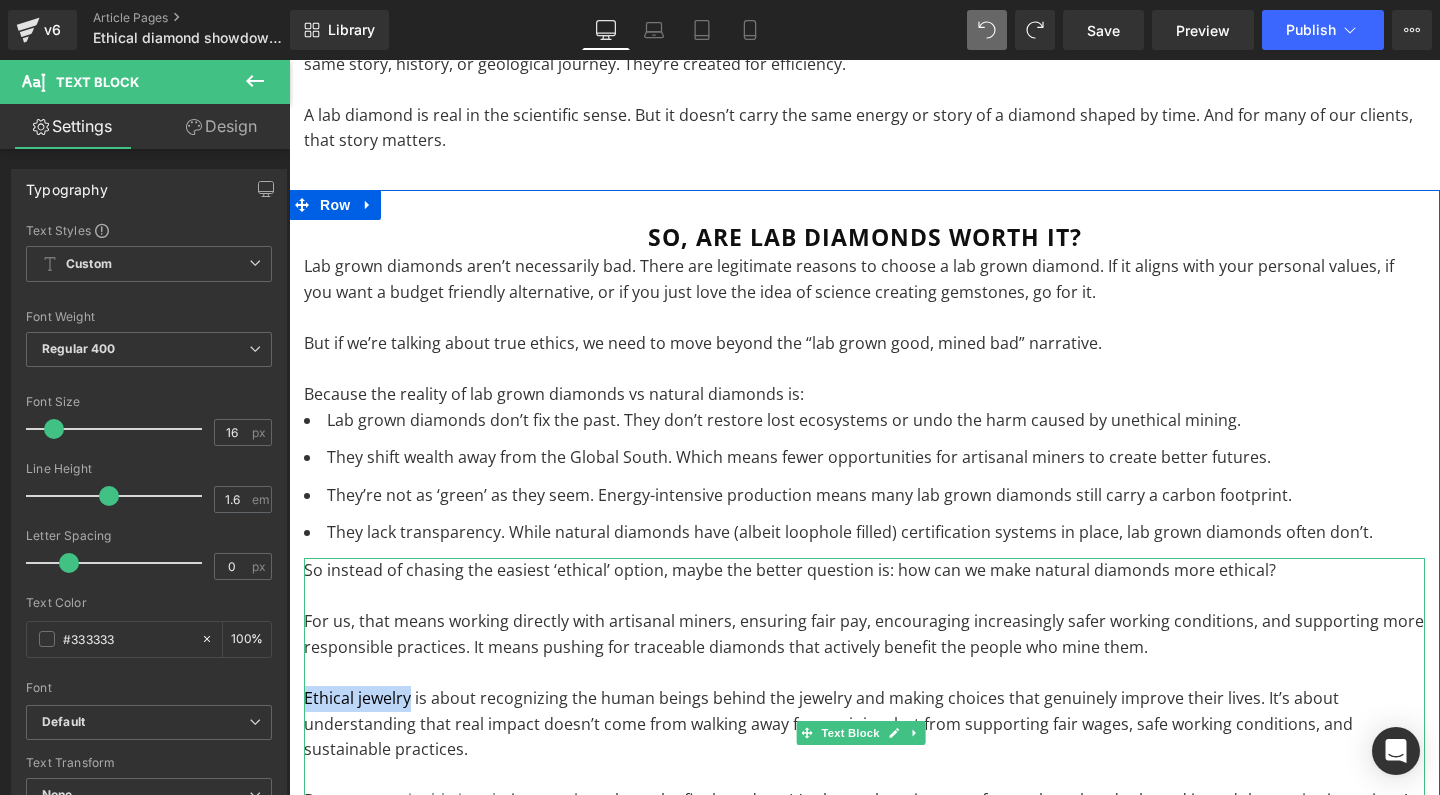 click on "Ethical jewelry is about recognizing the human beings behind the jewelry and making choices that genuinely improve their lives. It’s about understanding that real impact doesn’t come from walking away from mining, but from supporting fair wages, safe working conditions, and sustainable practices." at bounding box center [864, 724] 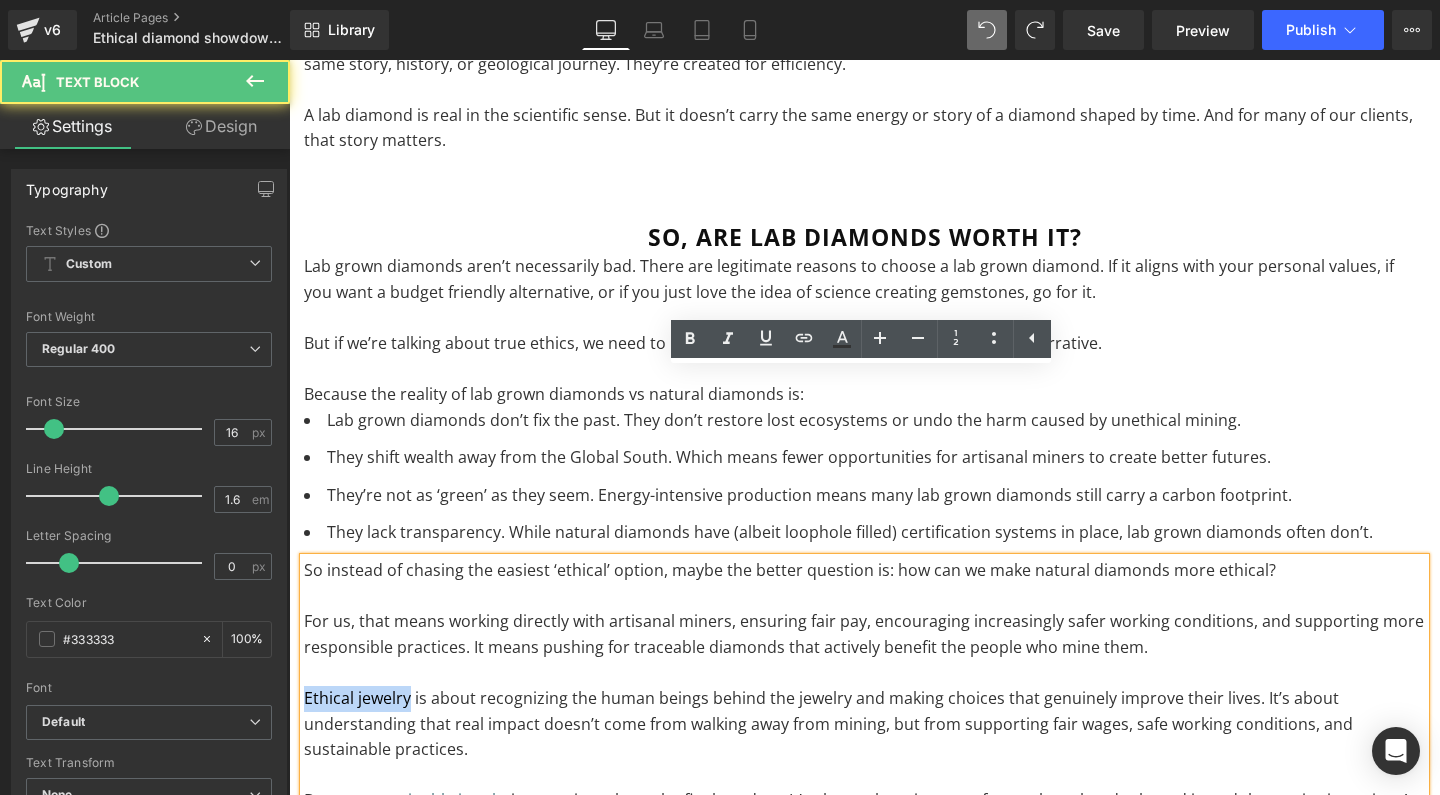 drag, startPoint x: 411, startPoint y: 510, endPoint x: 267, endPoint y: 511, distance: 144.00348 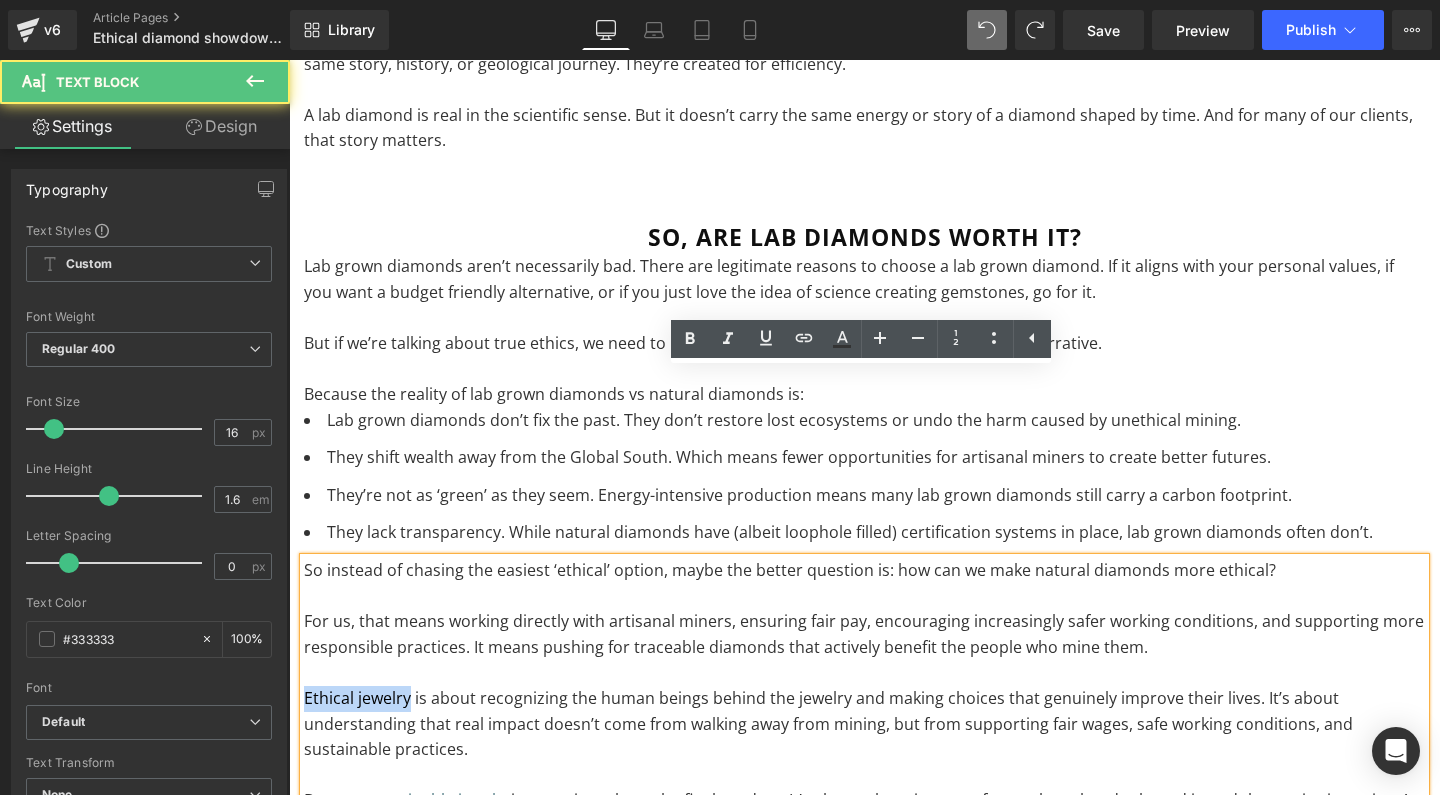 click on "★ free shipping worldwide on orders $200+ ★                     Menu
Shop
Engagement
Wedding
Birthstones
Sale
About
Ethics
Blog
FAQ
Contact     Login               0
★ free shipping worldwide on orders $200+ ★           About     Ethics     Blog     FAQ     Contact
Login       0       Your Cart is Empty
Continue shopping
$0.00   Subtotal     Sales tax included.  Shipping  calculated at checkout.
Go to cart
Shop       Engagement       Wedding" at bounding box center (864, -5088) 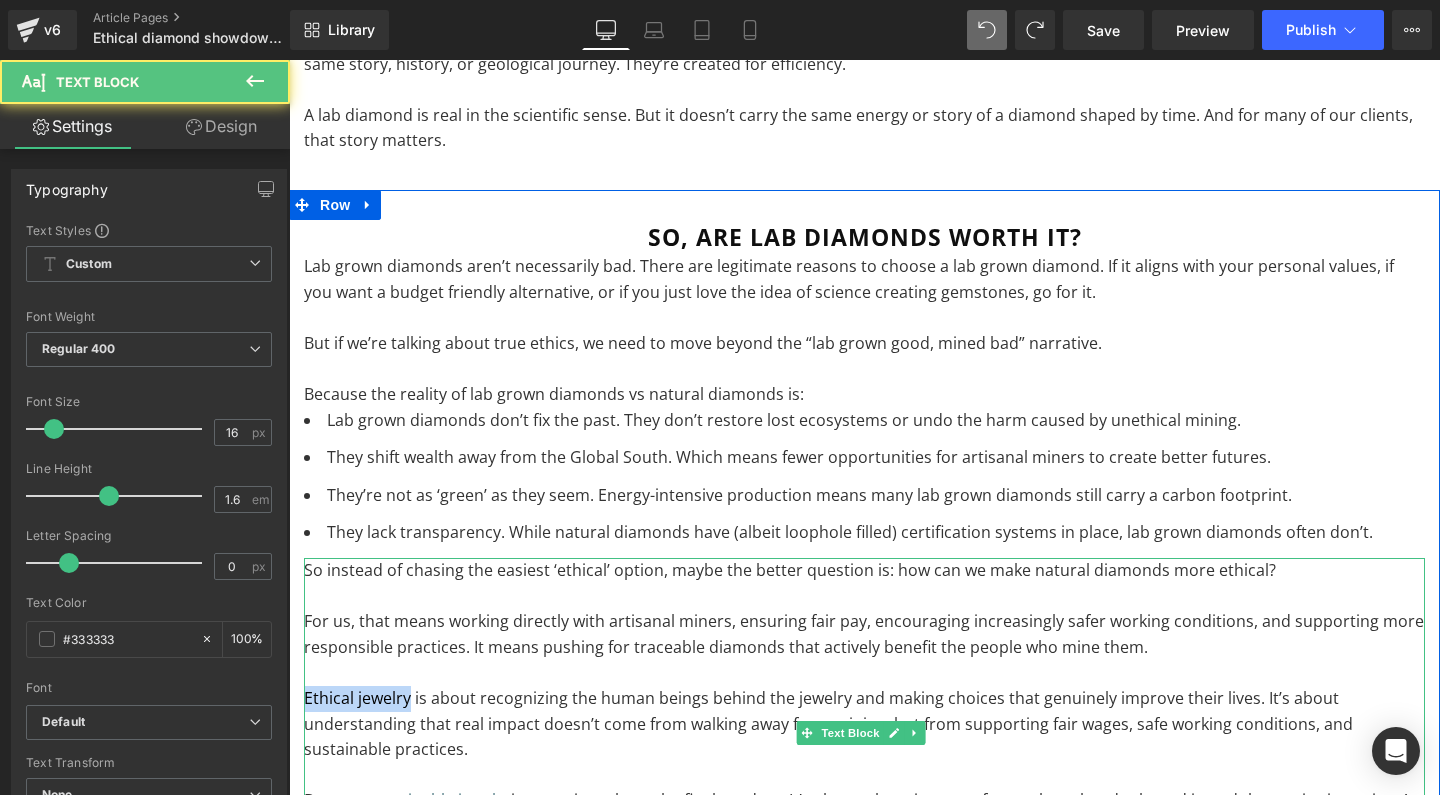 click on "Ethical jewelry is about recognizing the human beings behind the jewelry and making choices that genuinely improve their lives. It’s about understanding that real impact doesn’t come from walking away from mining, but from supporting fair wages, safe working conditions, and sustainable practices." at bounding box center [864, 724] 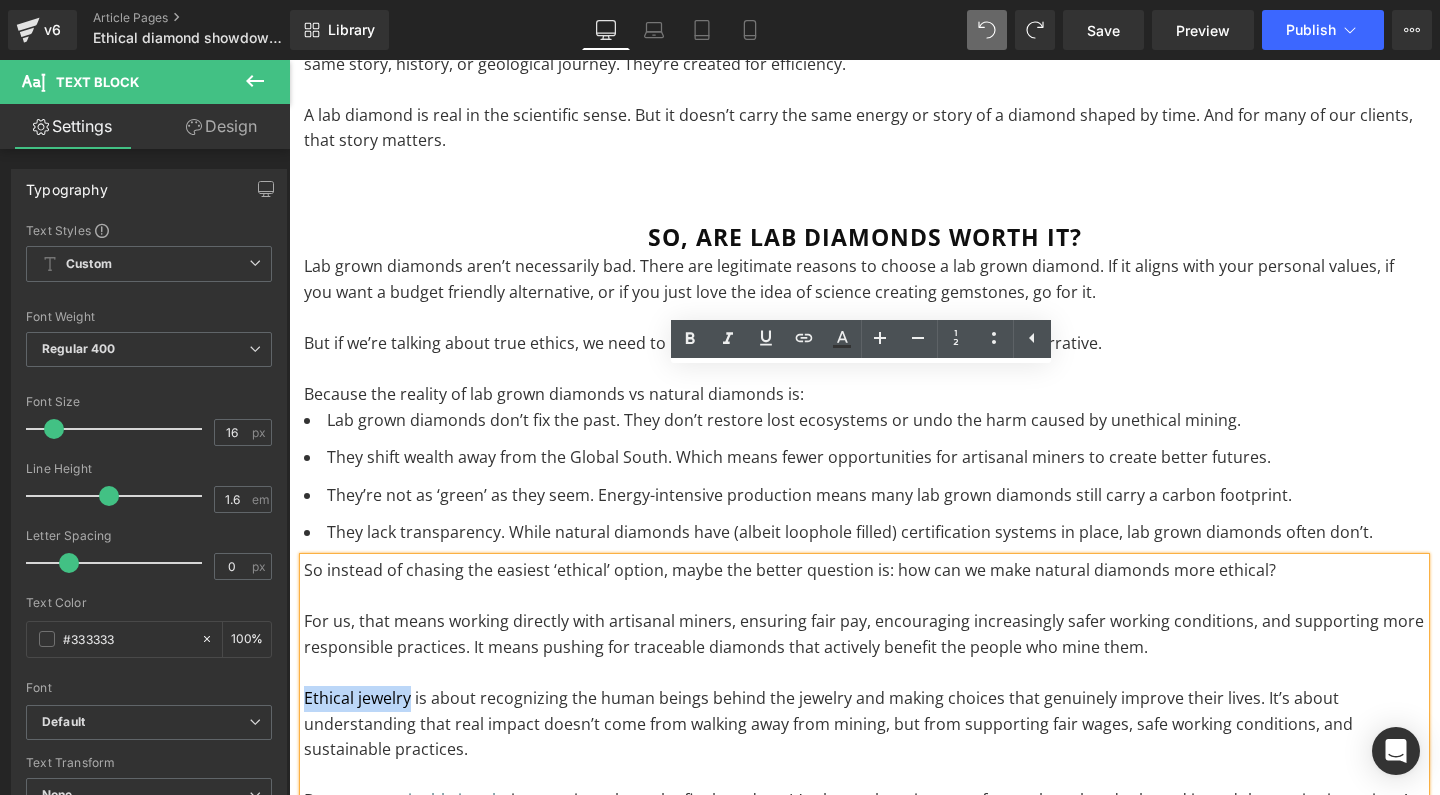 drag, startPoint x: 410, startPoint y: 509, endPoint x: 281, endPoint y: 507, distance: 129.0155 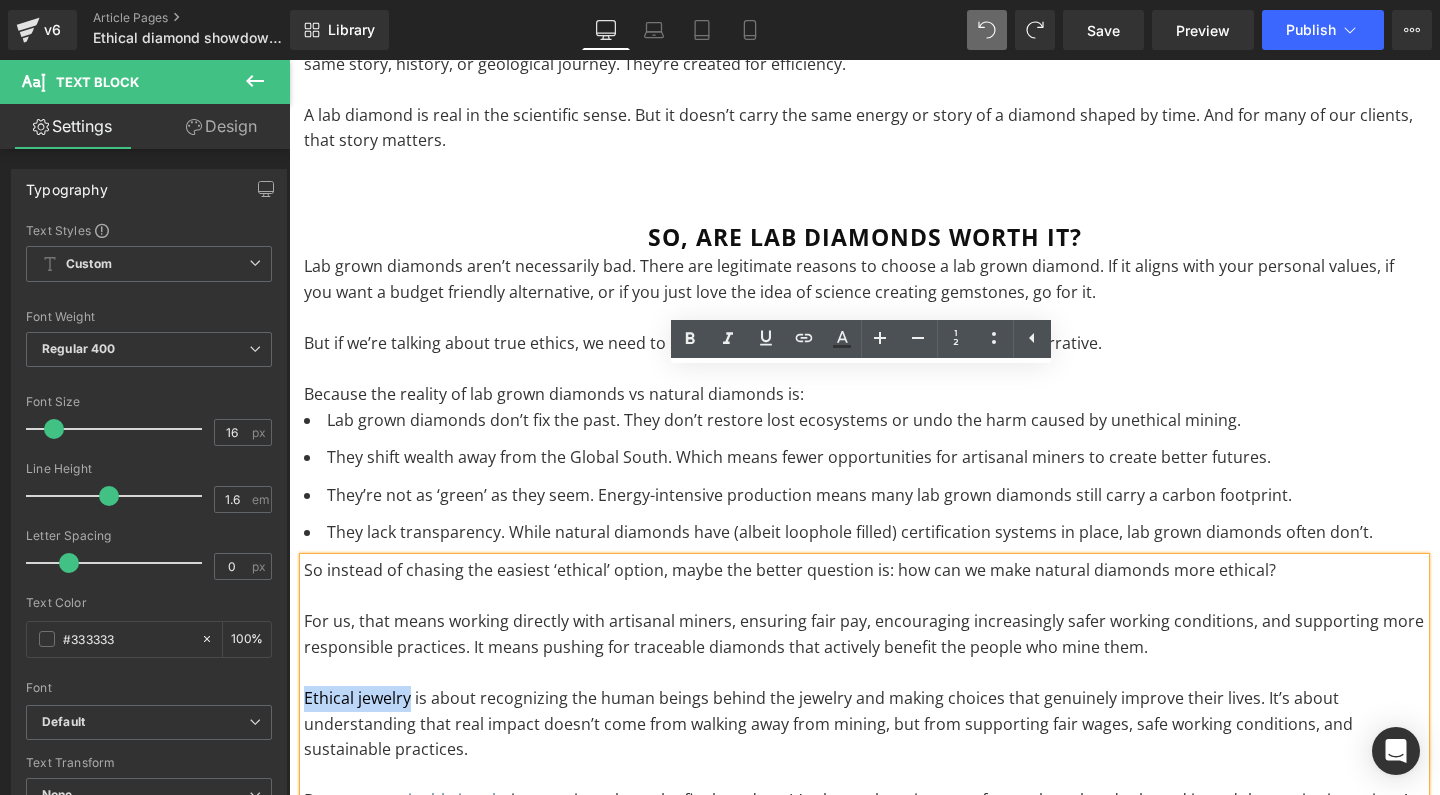 click on "★ free shipping worldwide on orders $200+ ★                     Menu
Shop
Engagement
Wedding
Birthstones
Sale
About
Ethics
Blog
FAQ
Contact     Login               0
★ free shipping worldwide on orders $200+ ★           About     Ethics     Blog     FAQ     Contact
Login       0       Your Cart is Empty
Continue shopping
$0.00   Subtotal     Sales tax included.  Shipping  calculated at checkout.
Go to cart
Shop       Engagement       Wedding" at bounding box center (864, -5088) 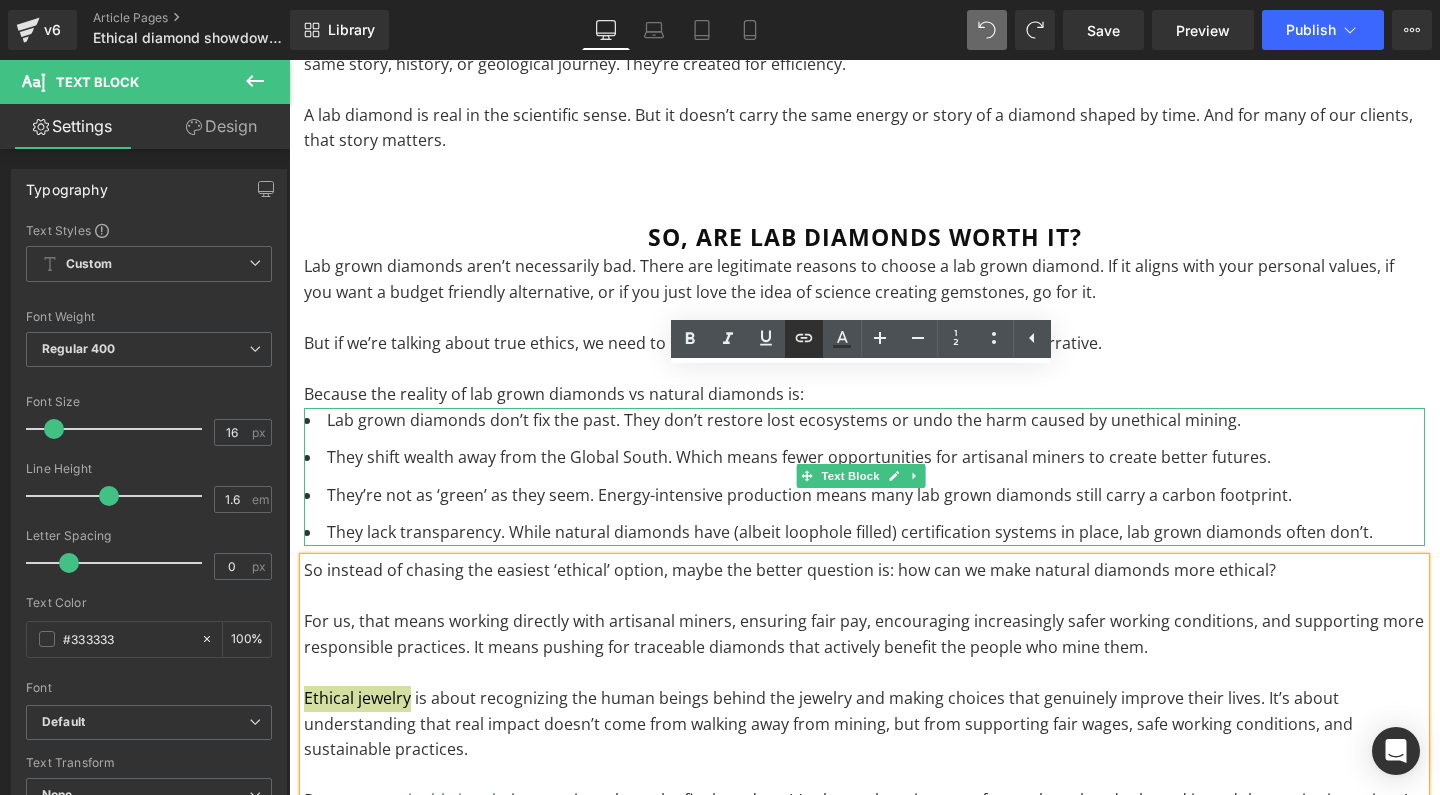 click 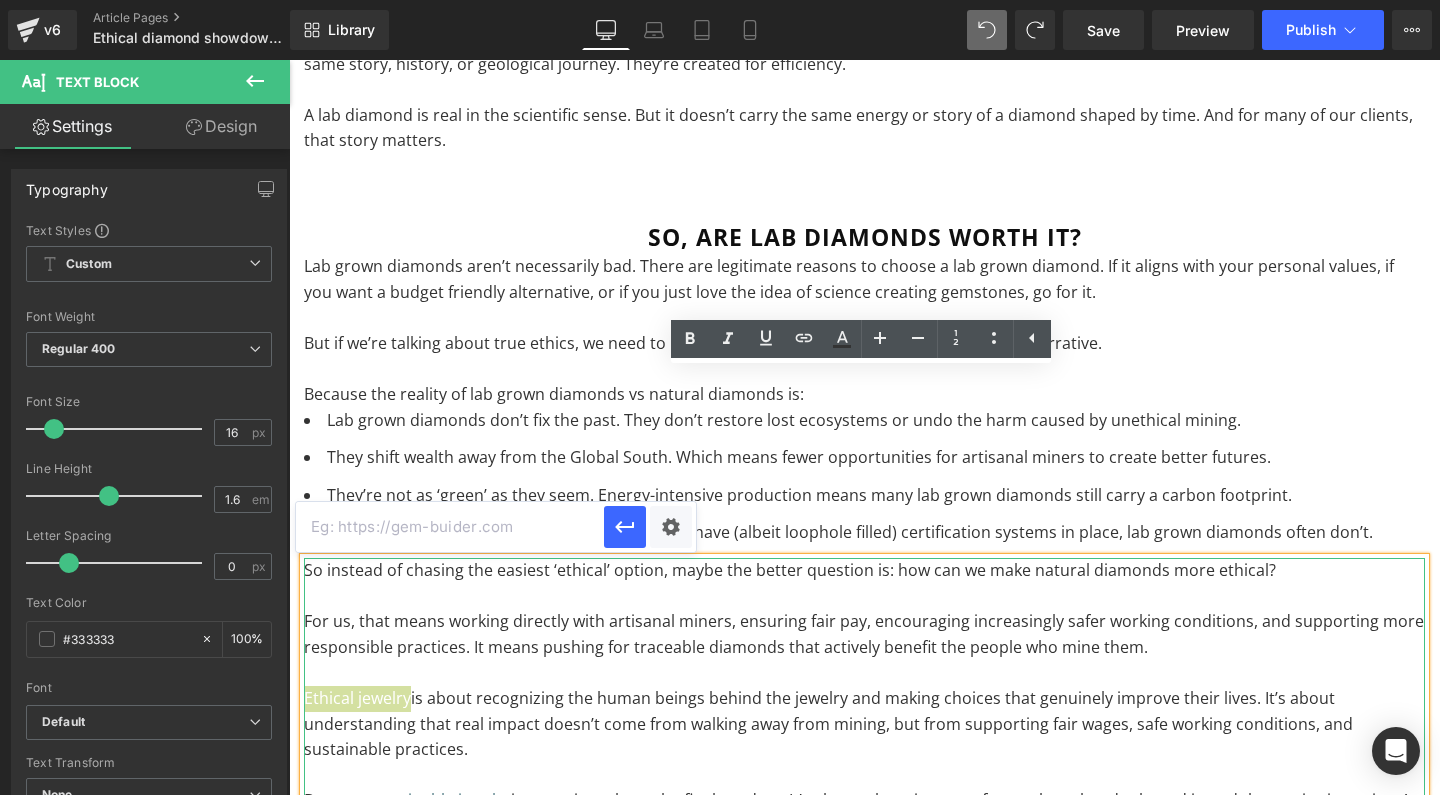 click at bounding box center [450, 527] 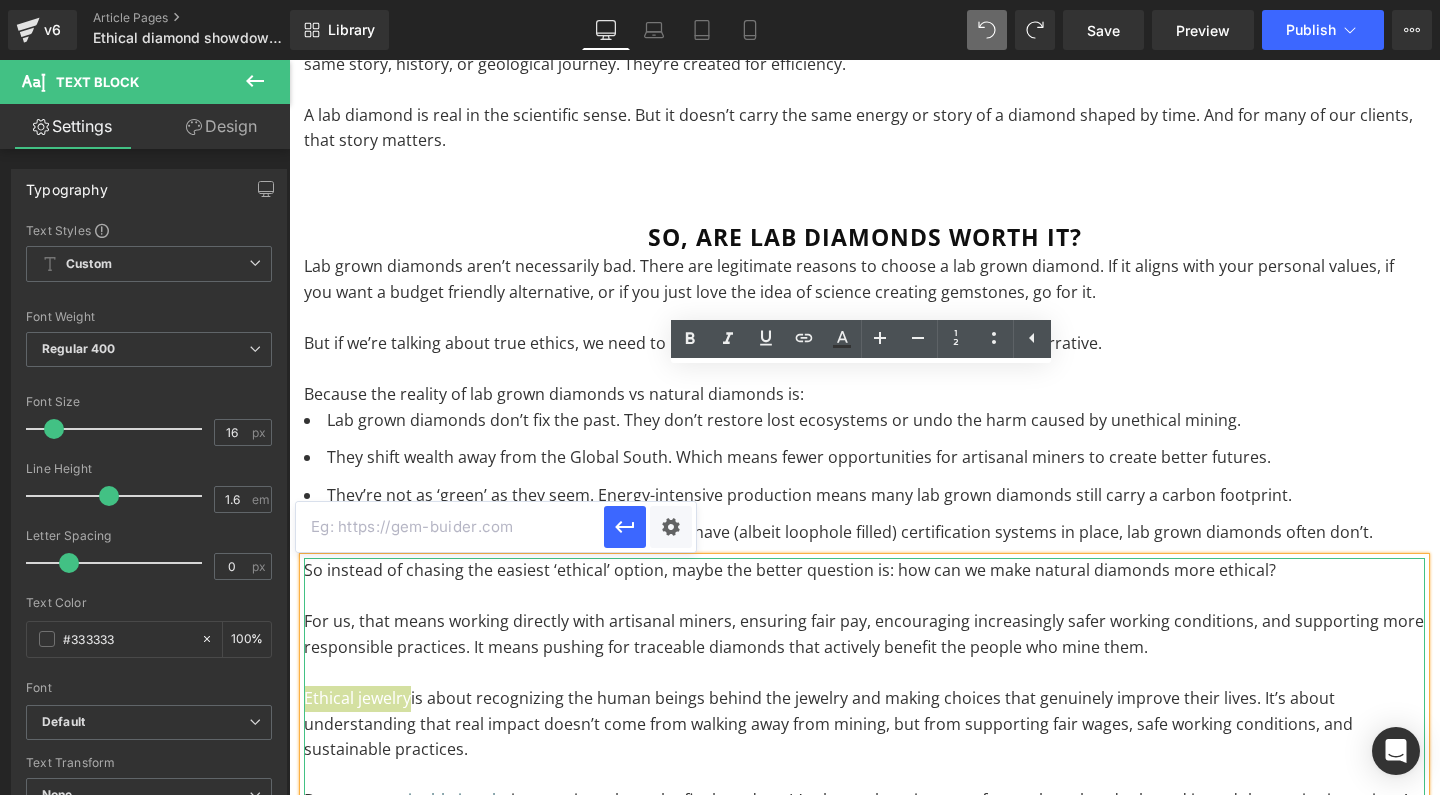 paste on "https://gardensofthesun.com/collections/jewelry" 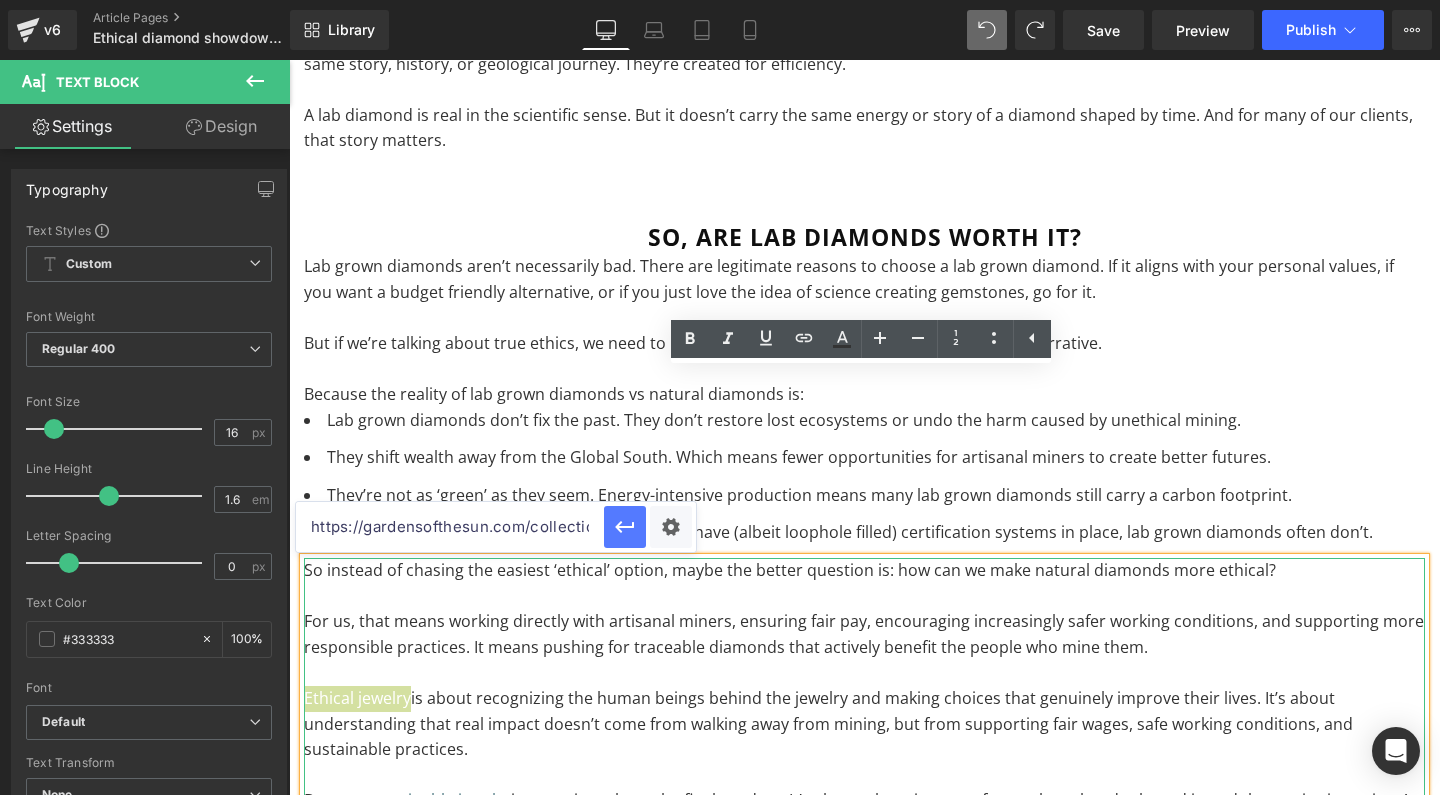 click 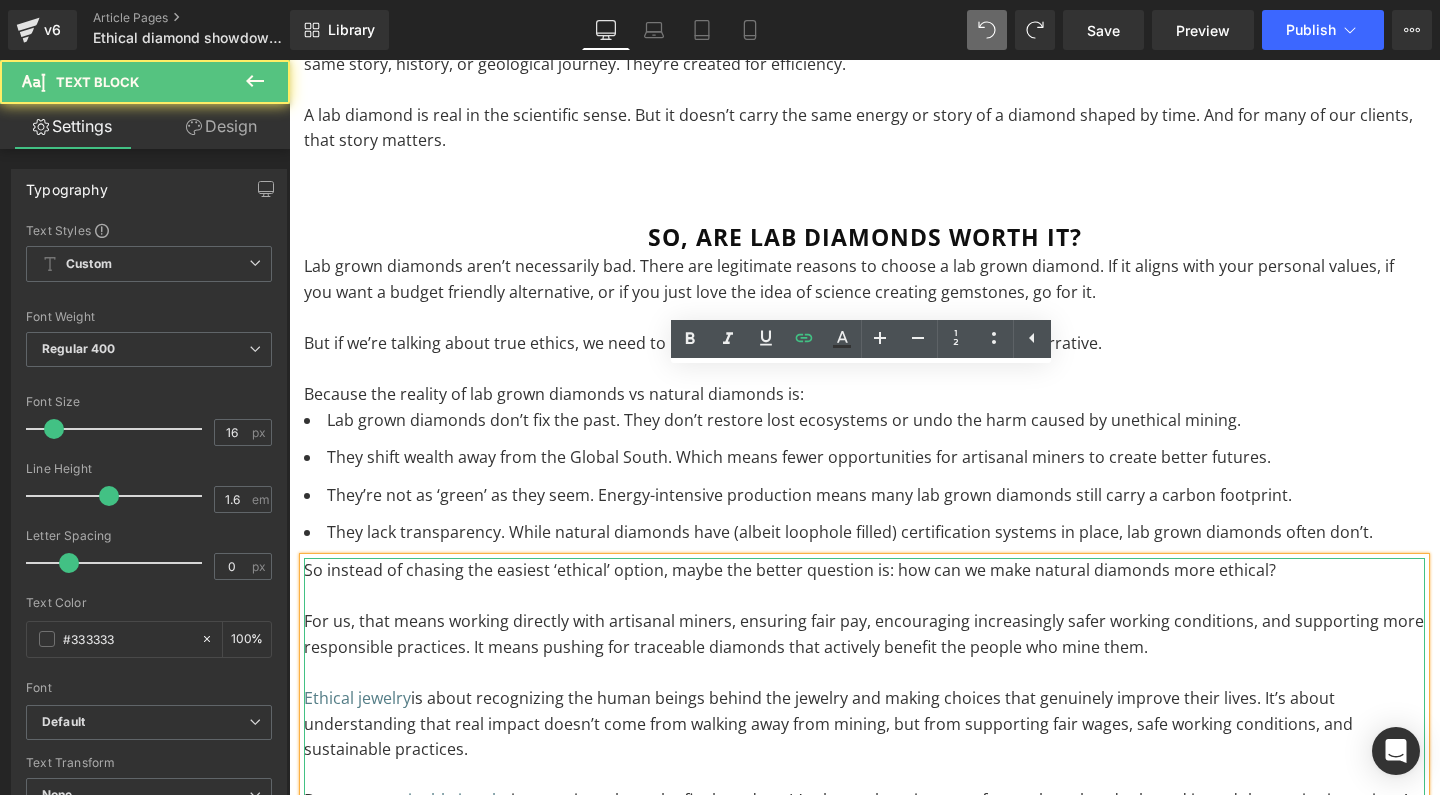 click on "Ethical jewelry  is about recognizing the human beings behind the jewelry and making choices that genuinely improve their lives. It’s about understanding that real impact doesn’t come from walking away from mining, but from supporting fair wages, safe working conditions, and sustainable practices." at bounding box center (864, 724) 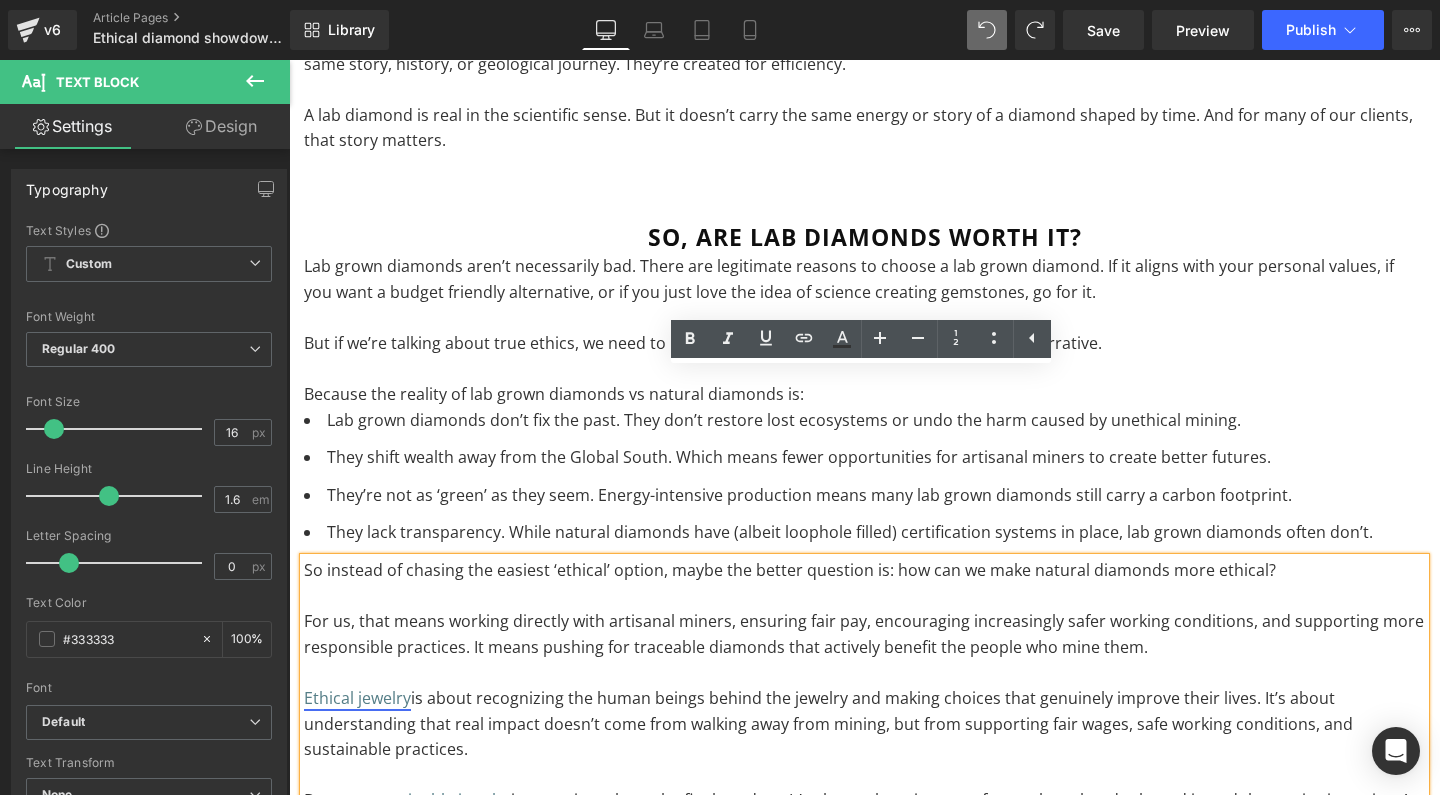 click on "Ethical jewelry" at bounding box center (357, 698) 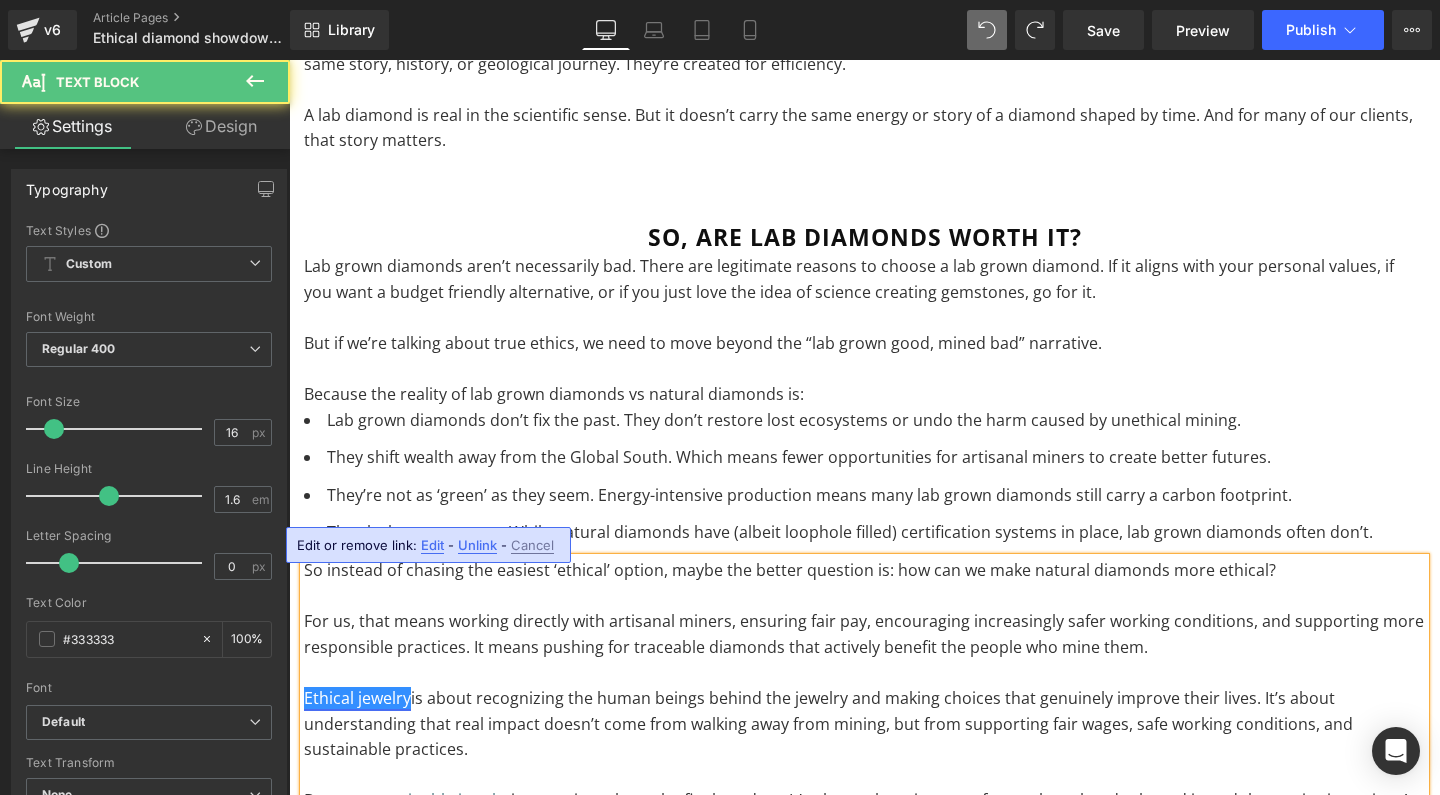 click on "Ethical jewelry" at bounding box center (357, 698) 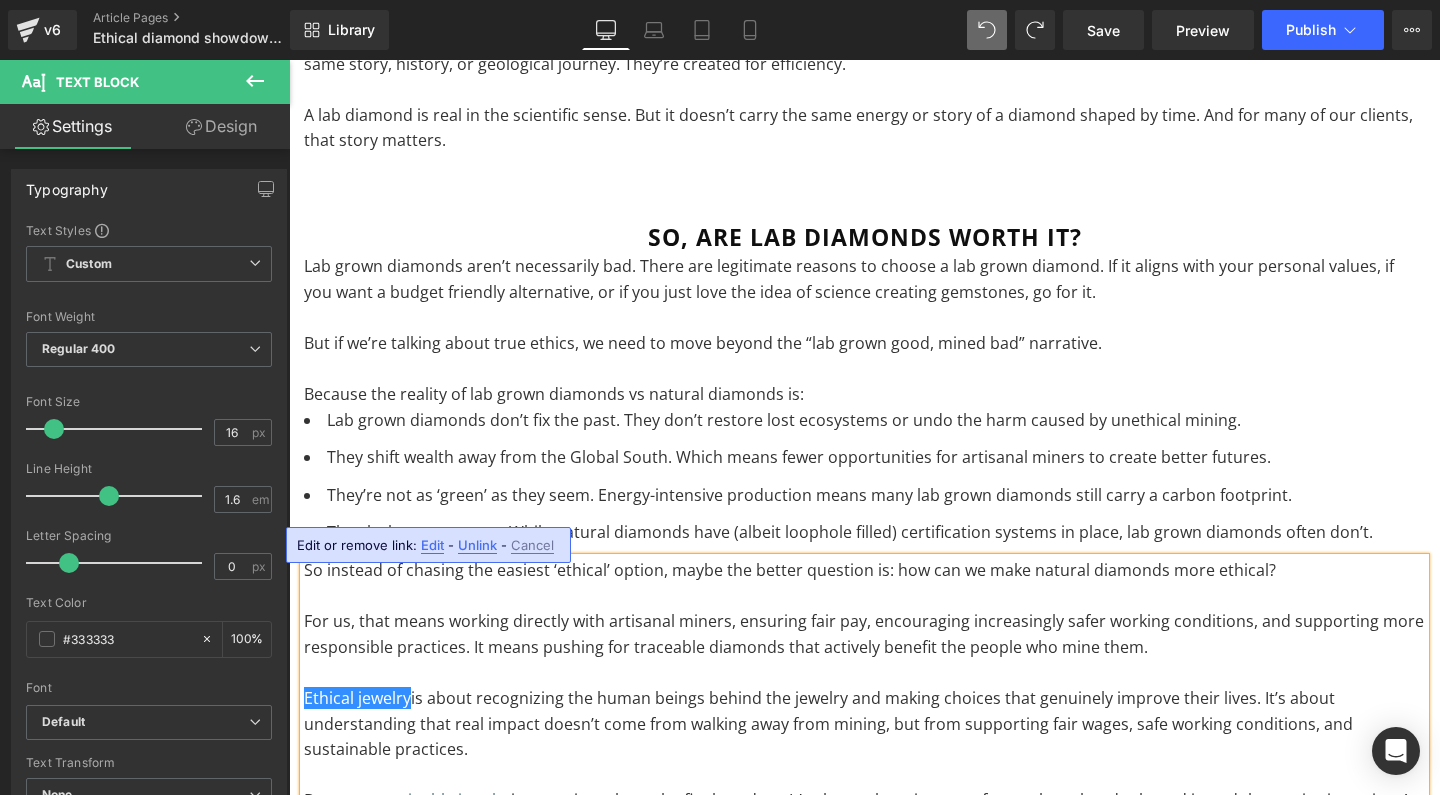 click on "Edit" at bounding box center (432, 545) 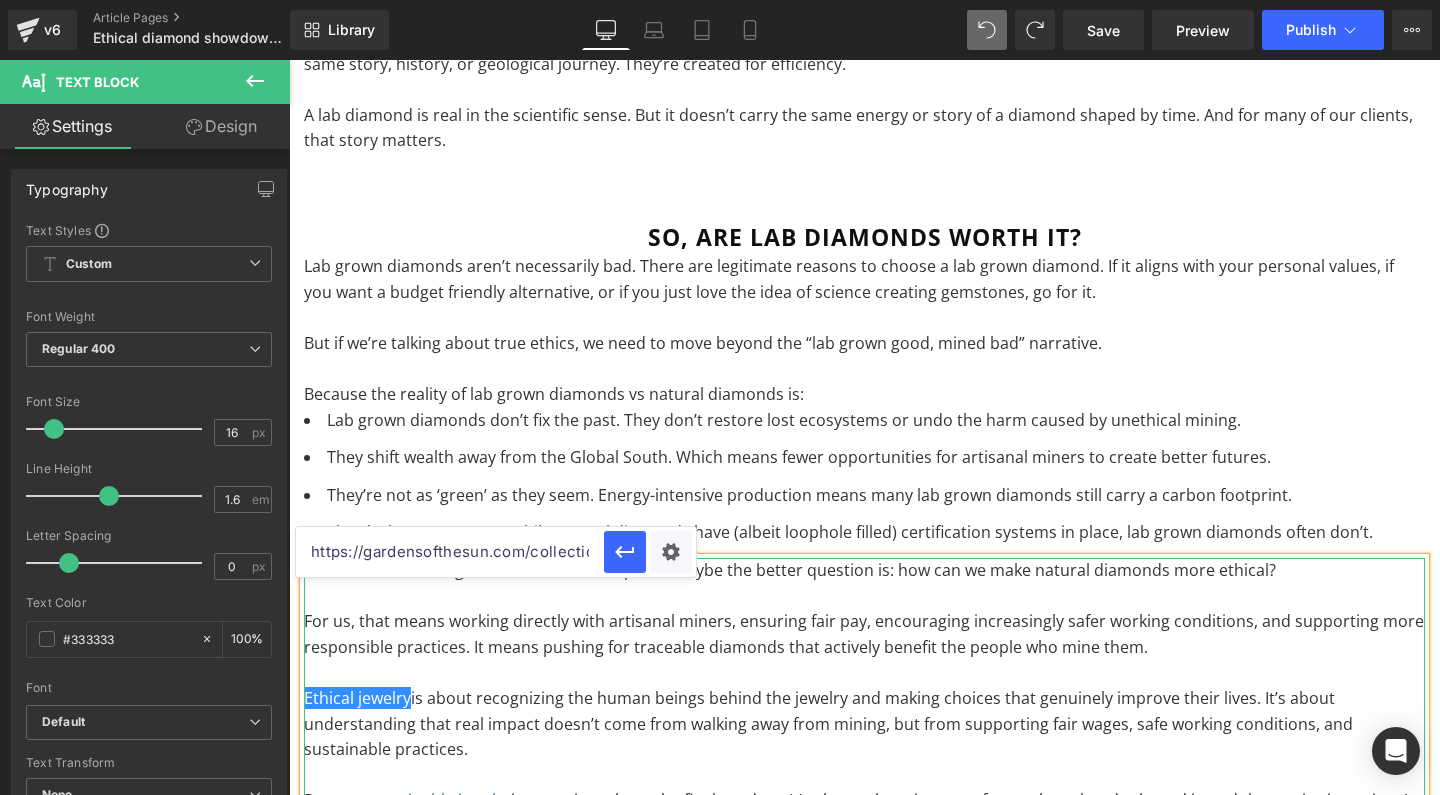 click on "https://gardensofthesun.com/collections/jewelry" at bounding box center (450, 552) 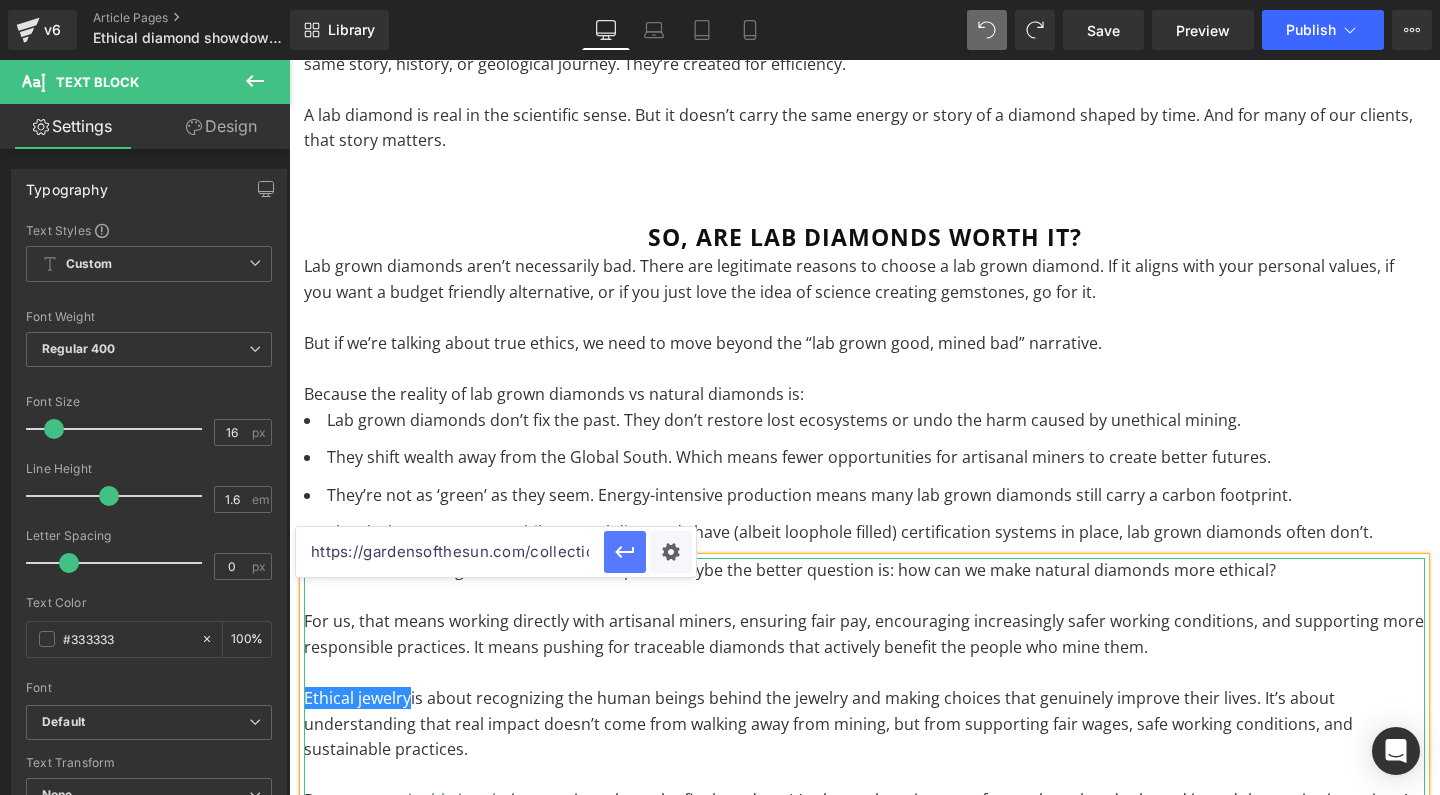 type on "https://gardensofthesun.com/collections/diamond-jewelry" 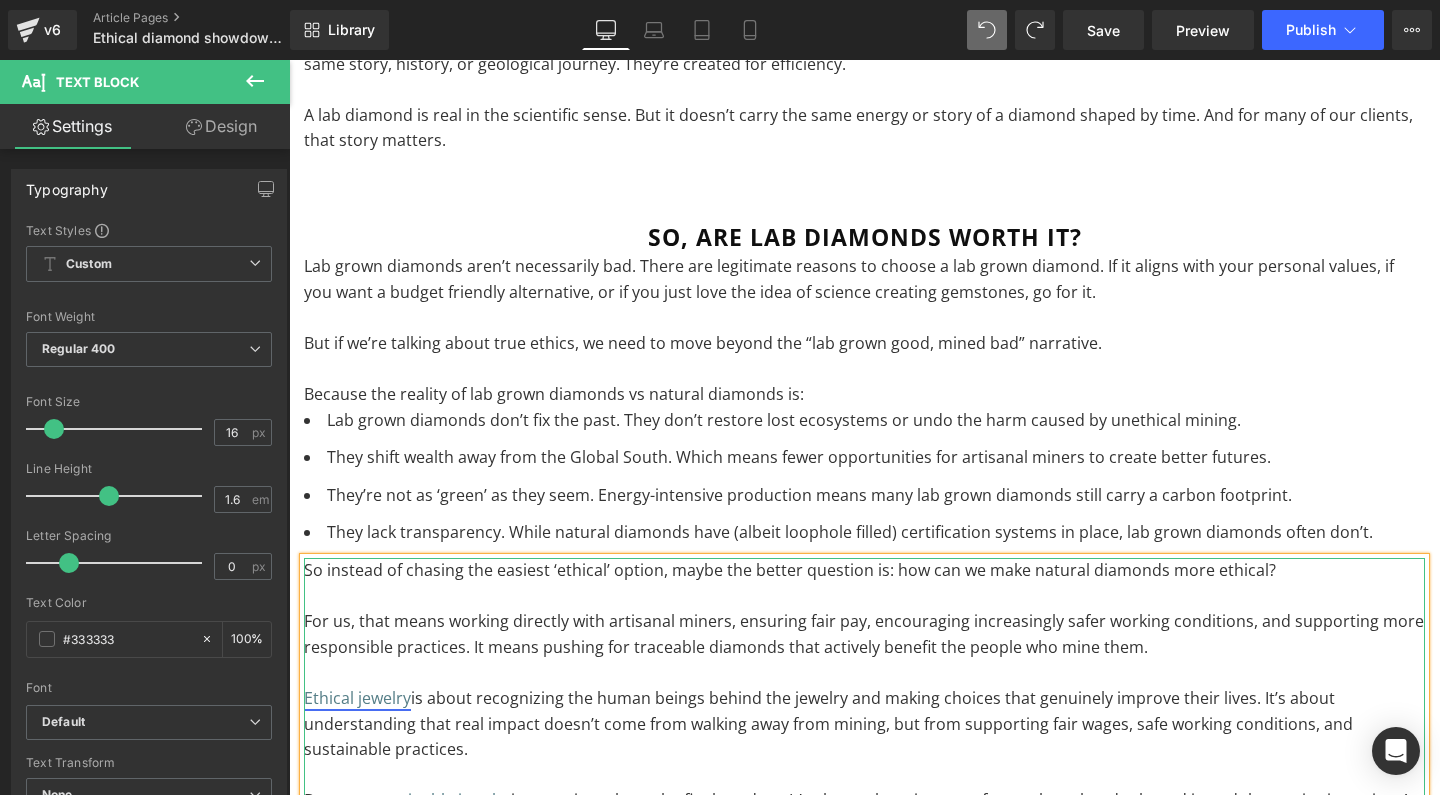 click on "Ethical jewelry" at bounding box center (357, 698) 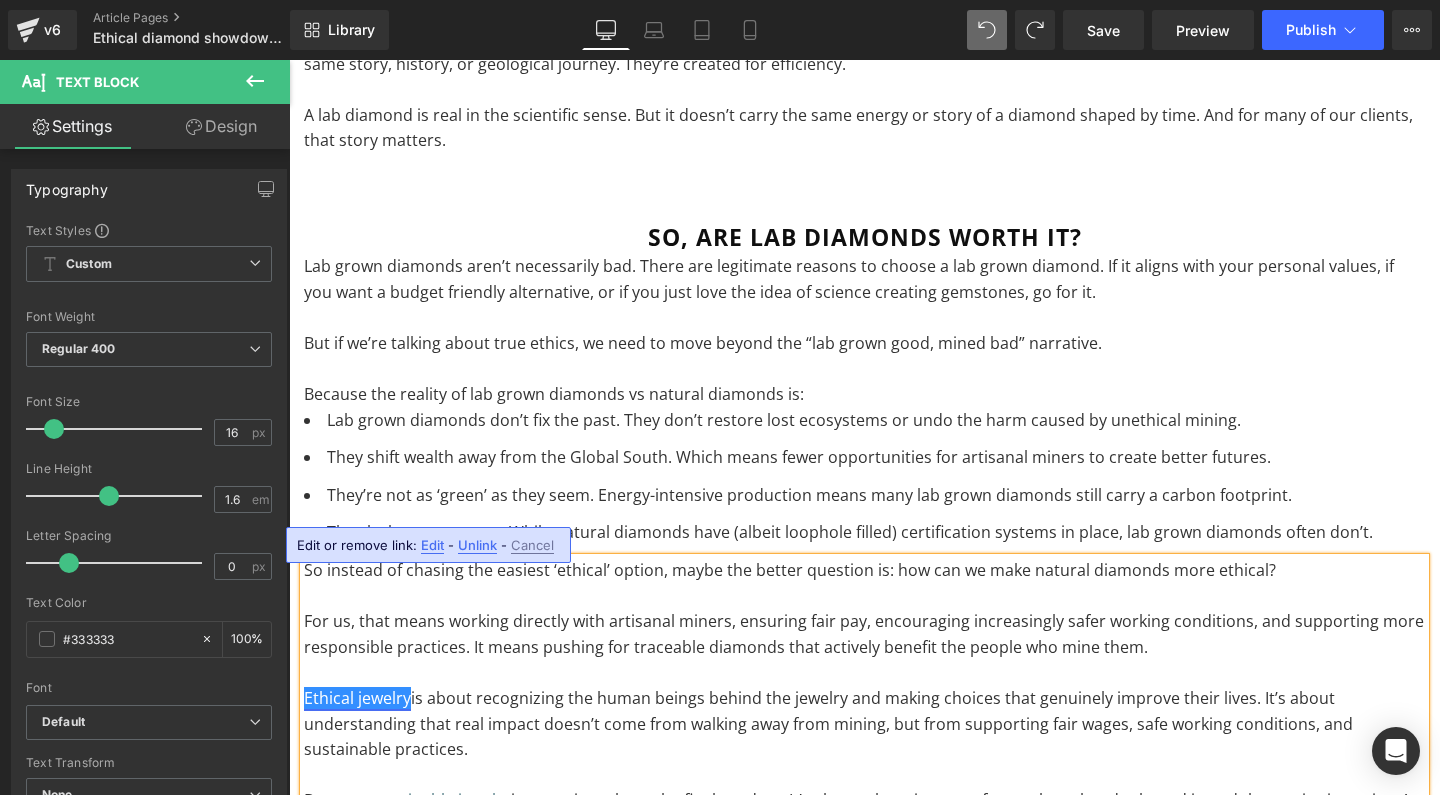 click on "Ethical jewelry" at bounding box center [357, 698] 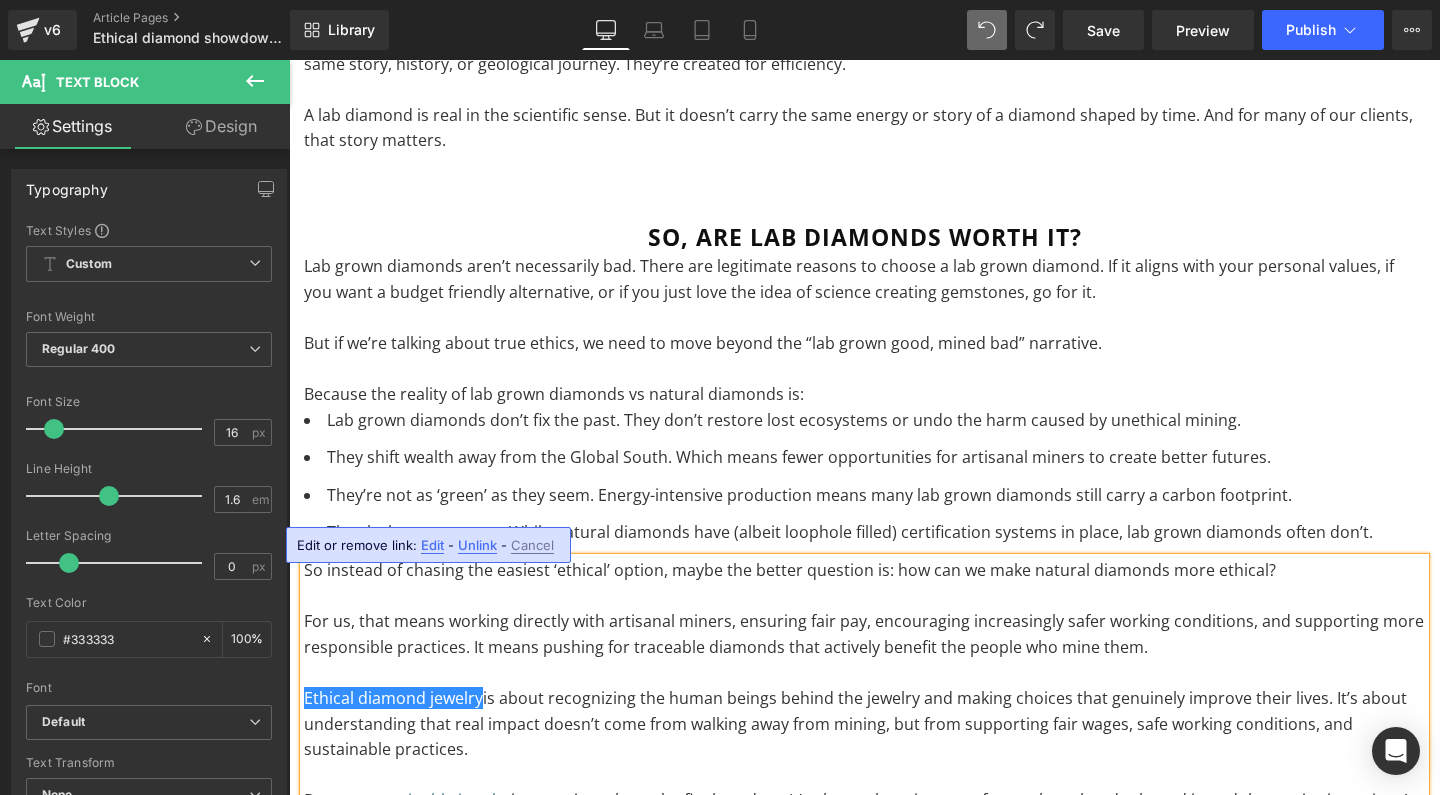 click on "For us, that means working directly with artisanal miners, ensuring fair pay, encouraging increasingly safer working conditions, and supporting more responsible practices. It means pushing for traceable diamonds that actively benefit the people who mine them." at bounding box center [864, 634] 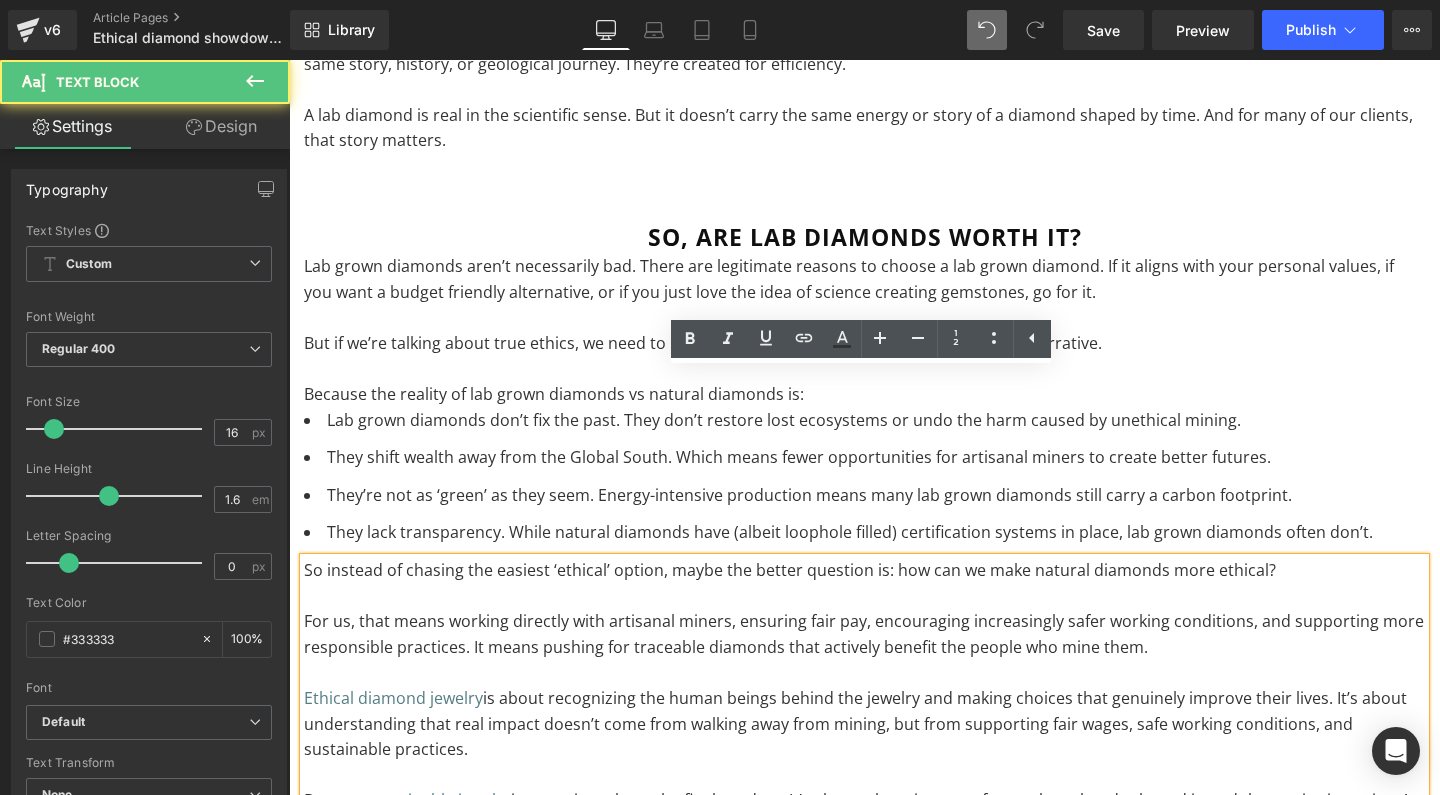 click on "Because sustainable jewelry is never just about the final product. It’s about where it comes from, whose hands shaped it, and the stories it carries. As Céline Semaan puts it, “Real luxury is understanding the origin of the materials and the hands that created them.”" at bounding box center (864, 813) 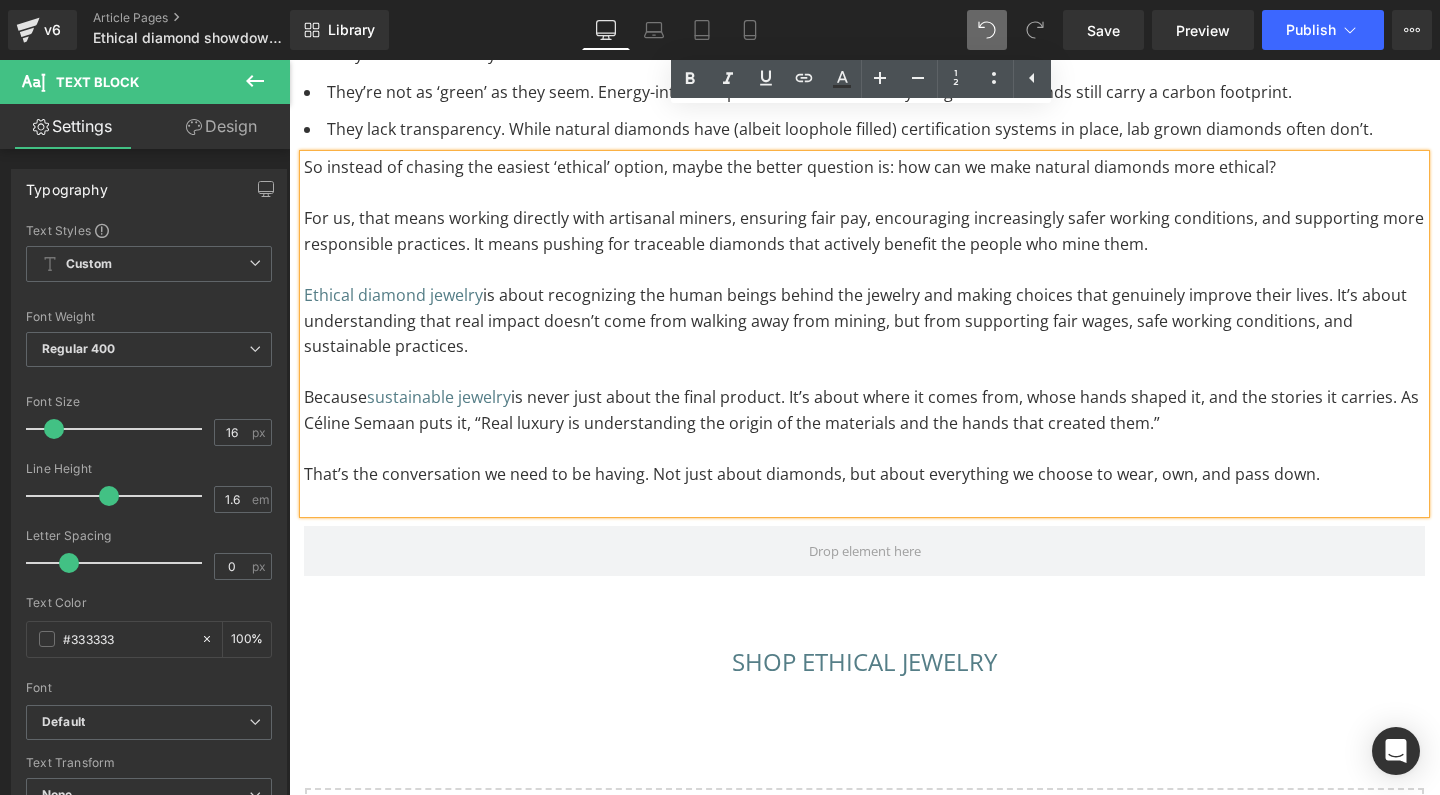 scroll, scrollTop: 12594, scrollLeft: 0, axis: vertical 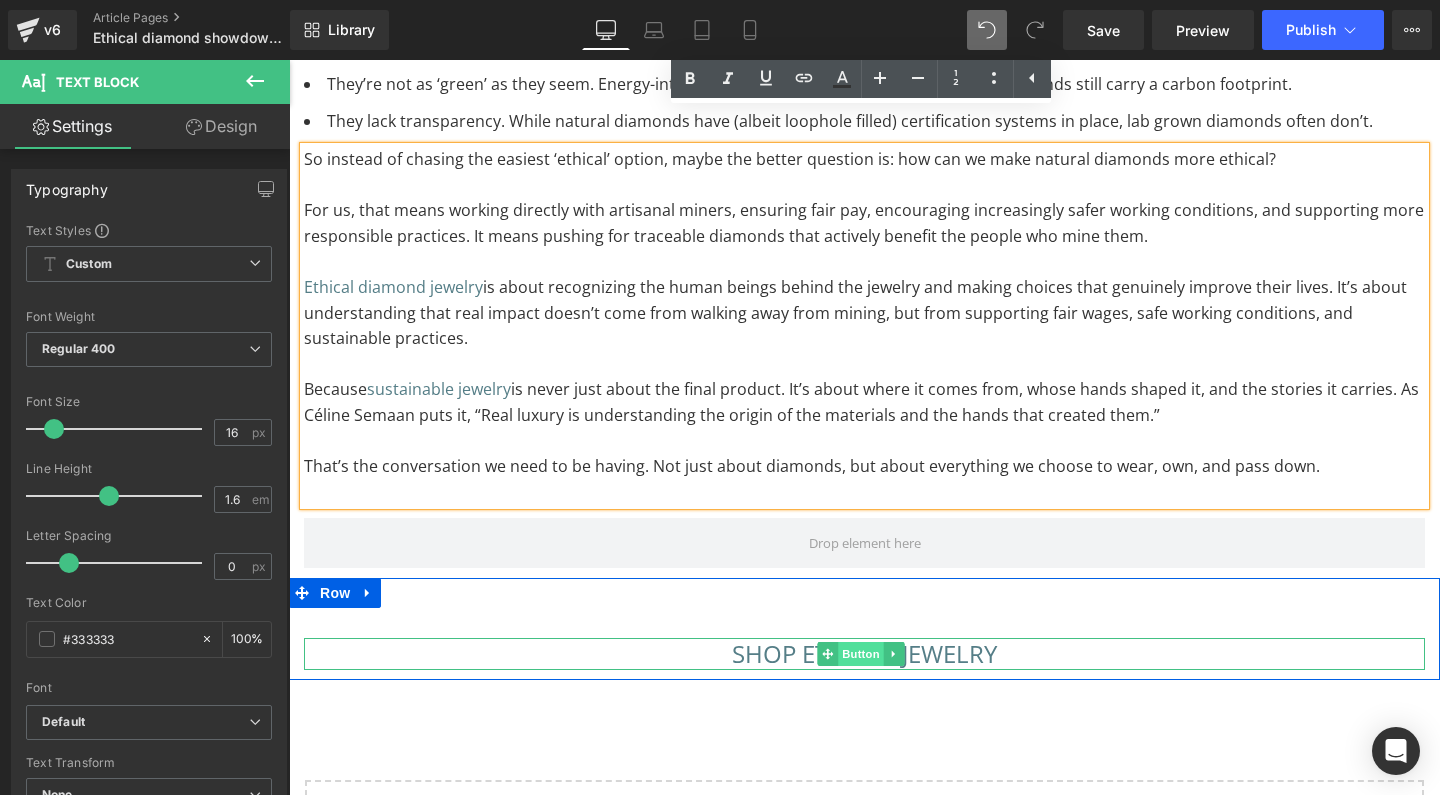 click on "Button" at bounding box center [861, 654] 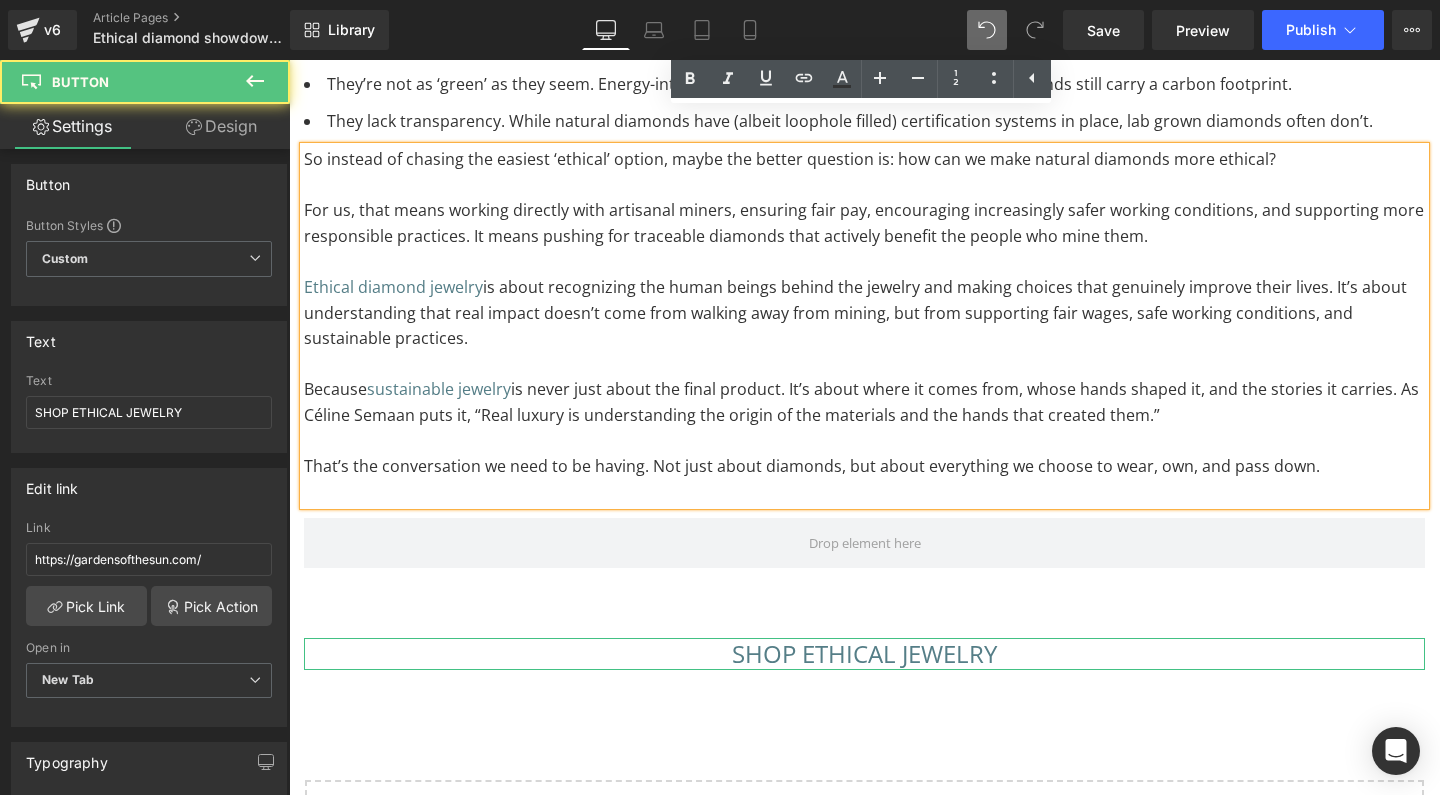 scroll, scrollTop: 8, scrollLeft: 0, axis: vertical 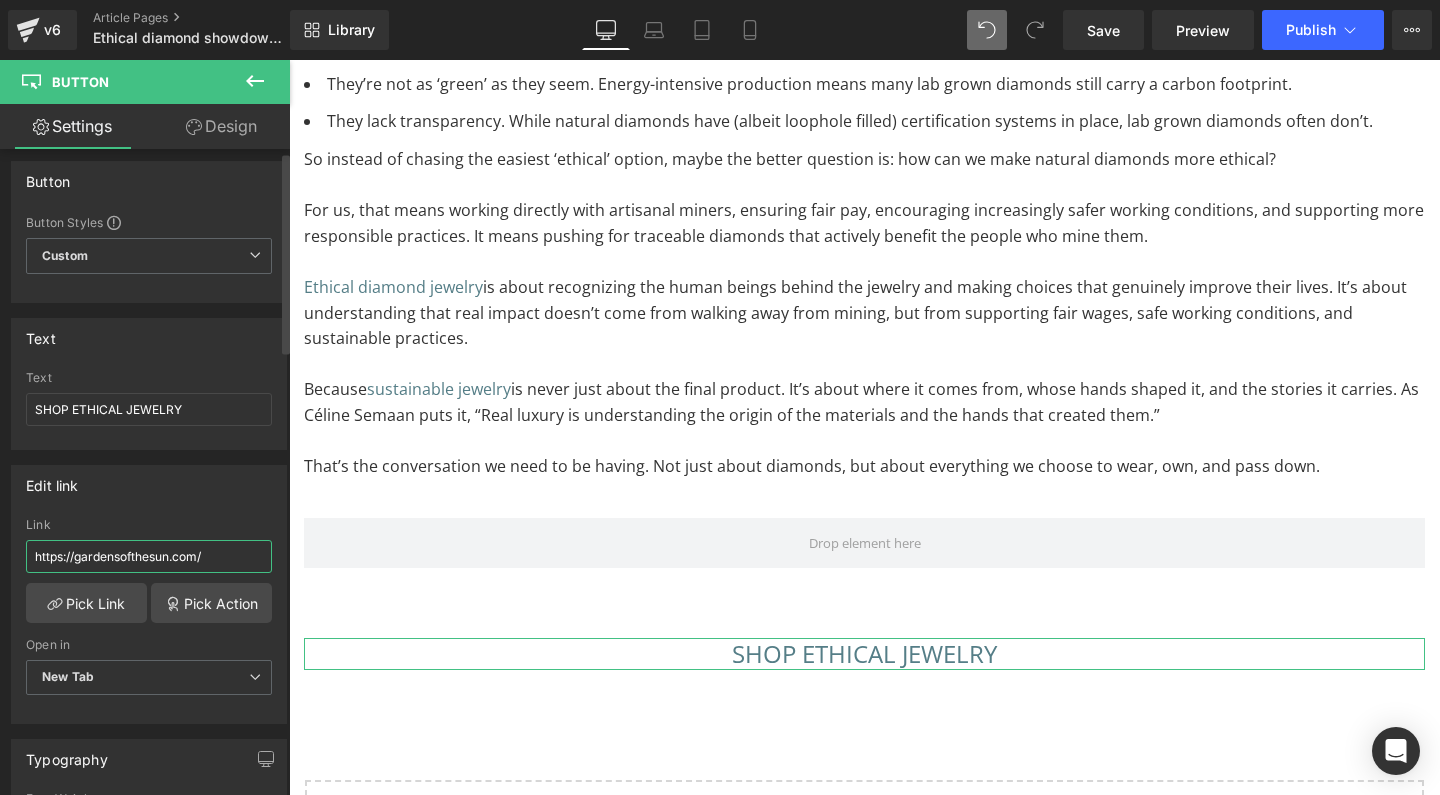 click on "https://gardensofthesun.com/" at bounding box center [149, 556] 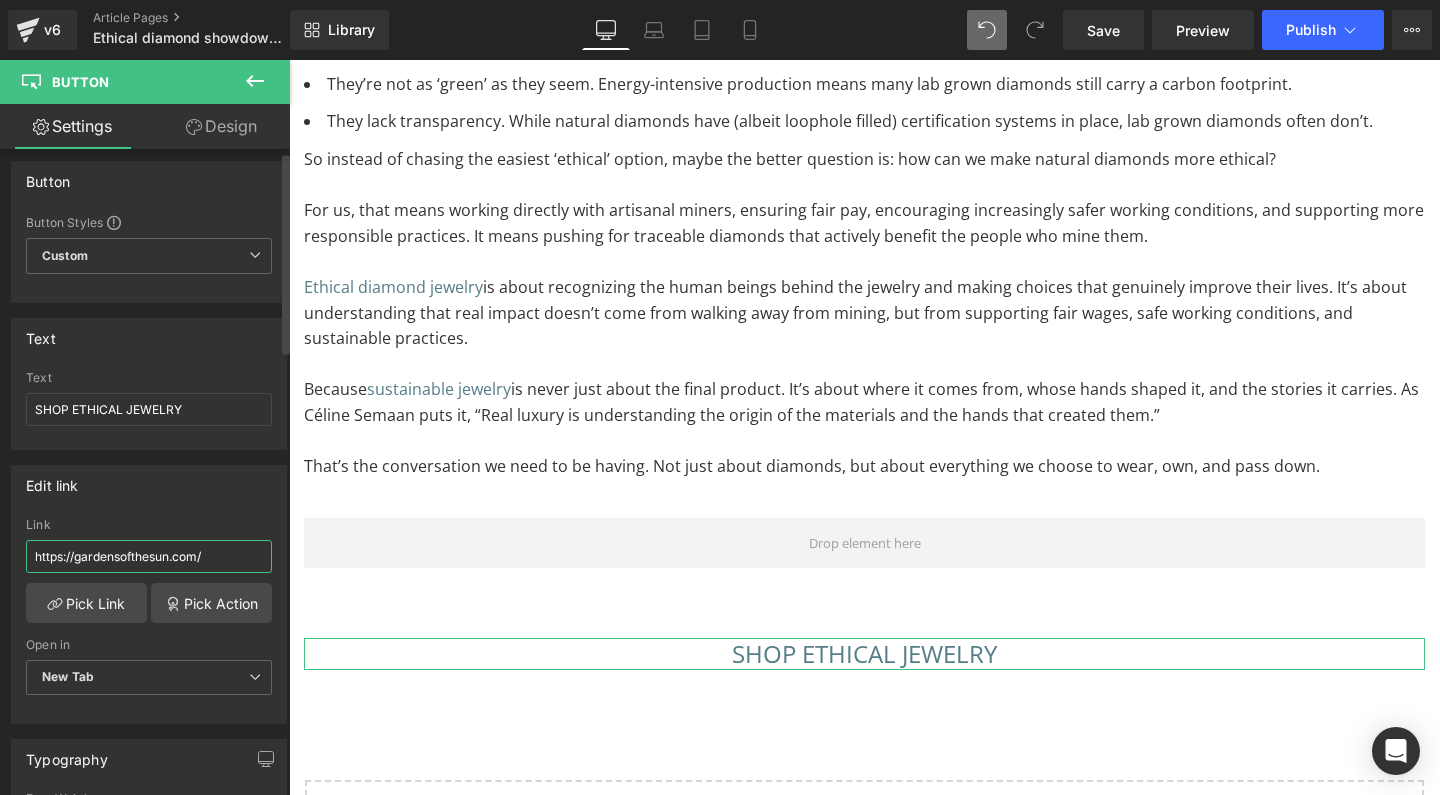 click on "https://gardensofthesun.com/" at bounding box center (149, 556) 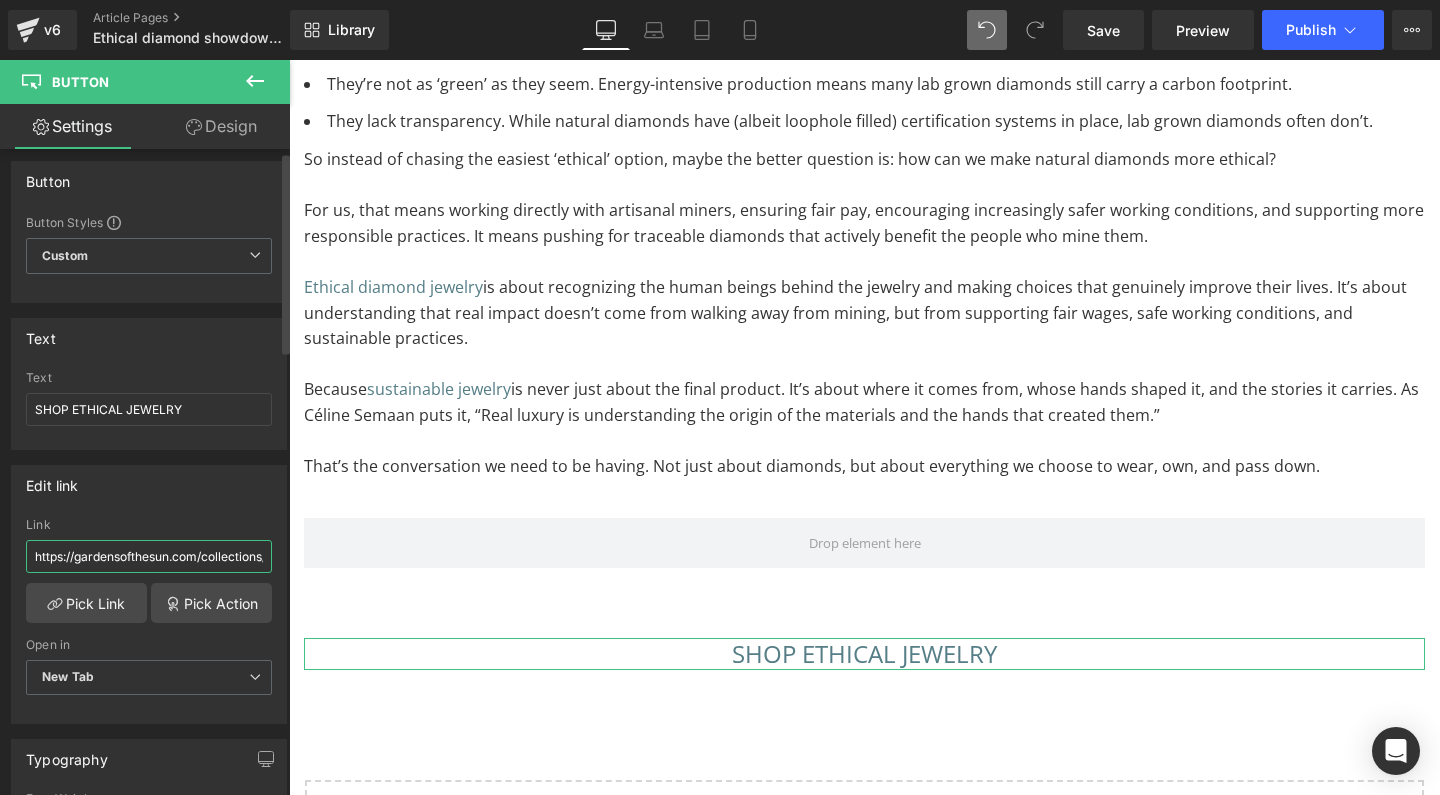 click on "https://gardensofthesun.com/collections/diamond-jewelry" at bounding box center [149, 556] 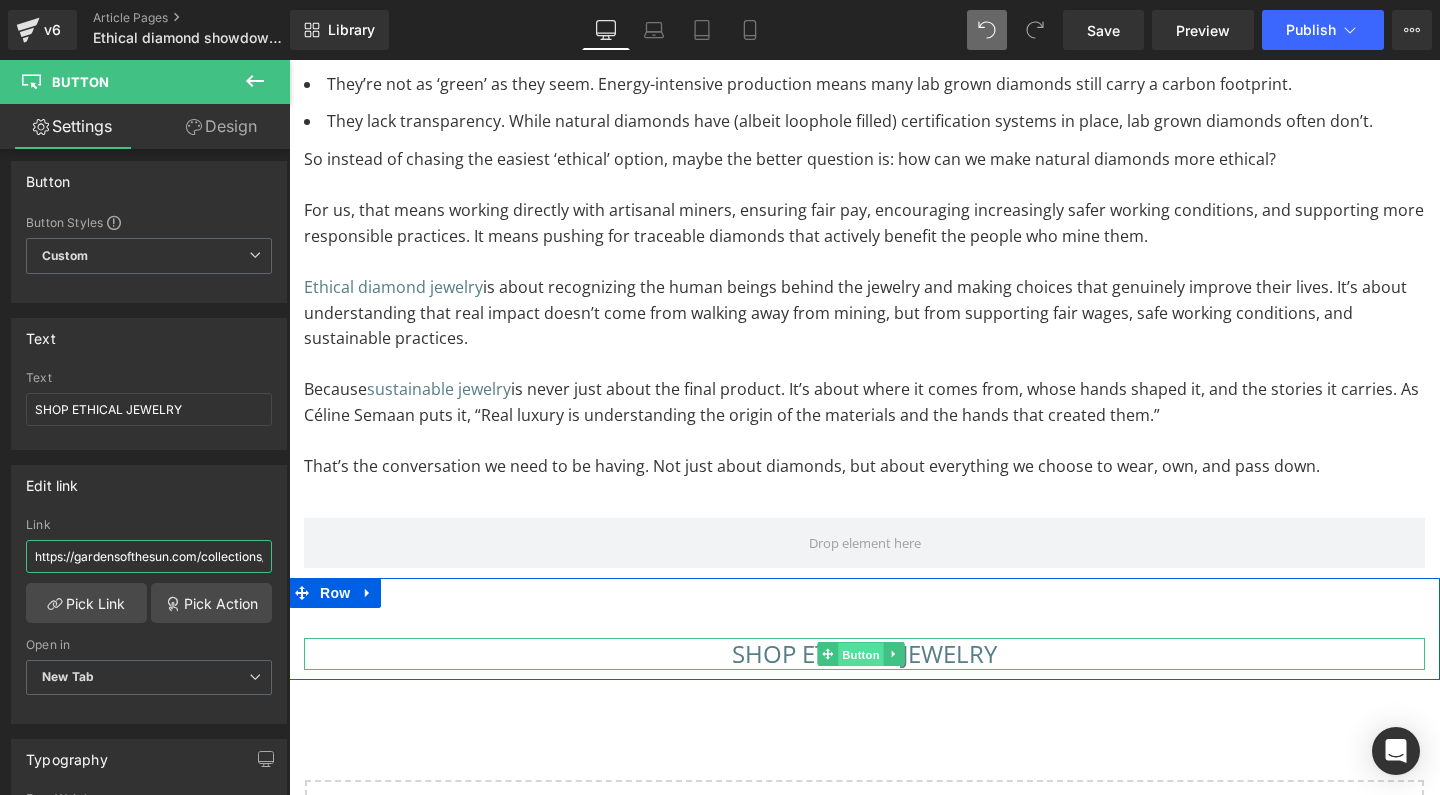 click on "Button" at bounding box center (861, 655) 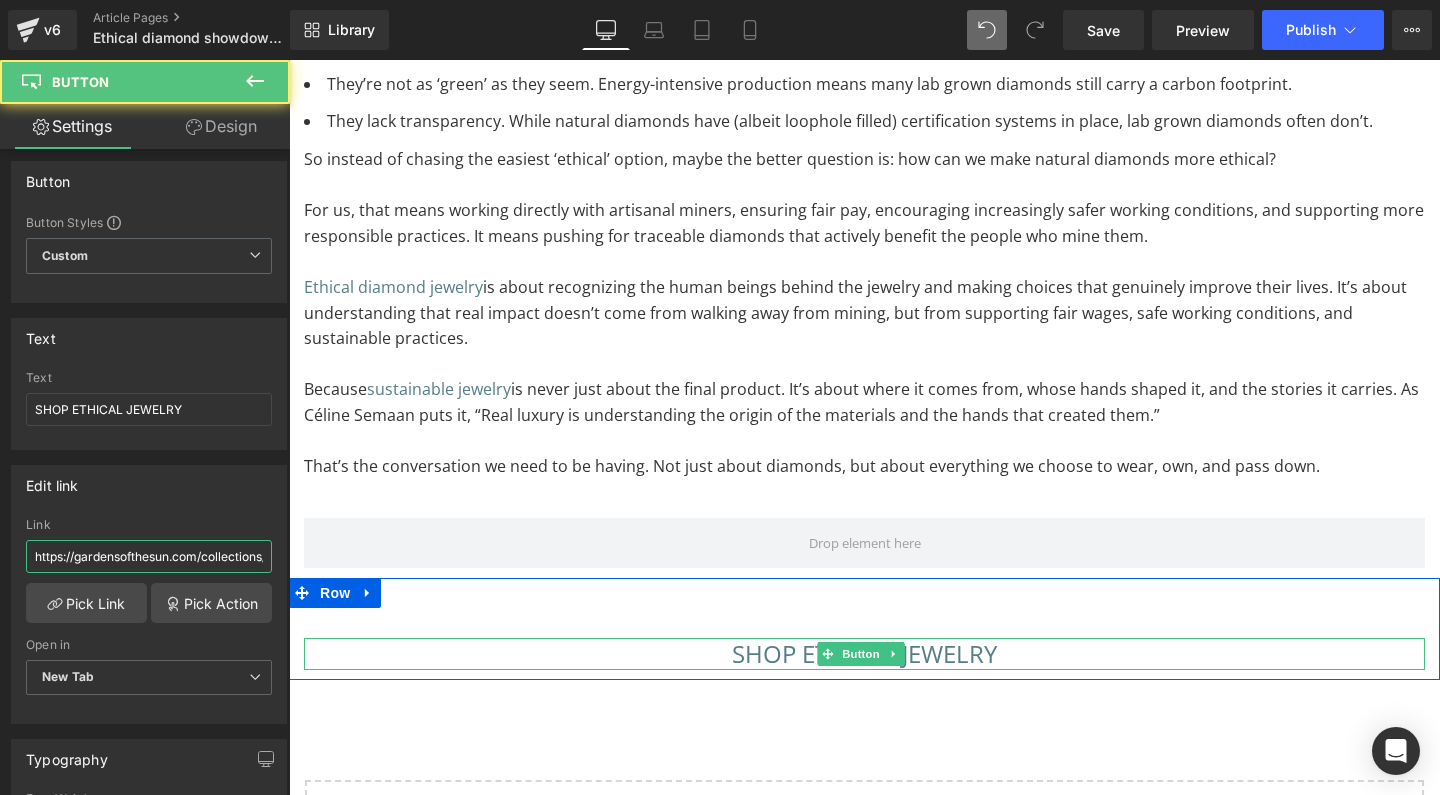 type on "https://gardensofthesun.com/collections/diamond-jewelry" 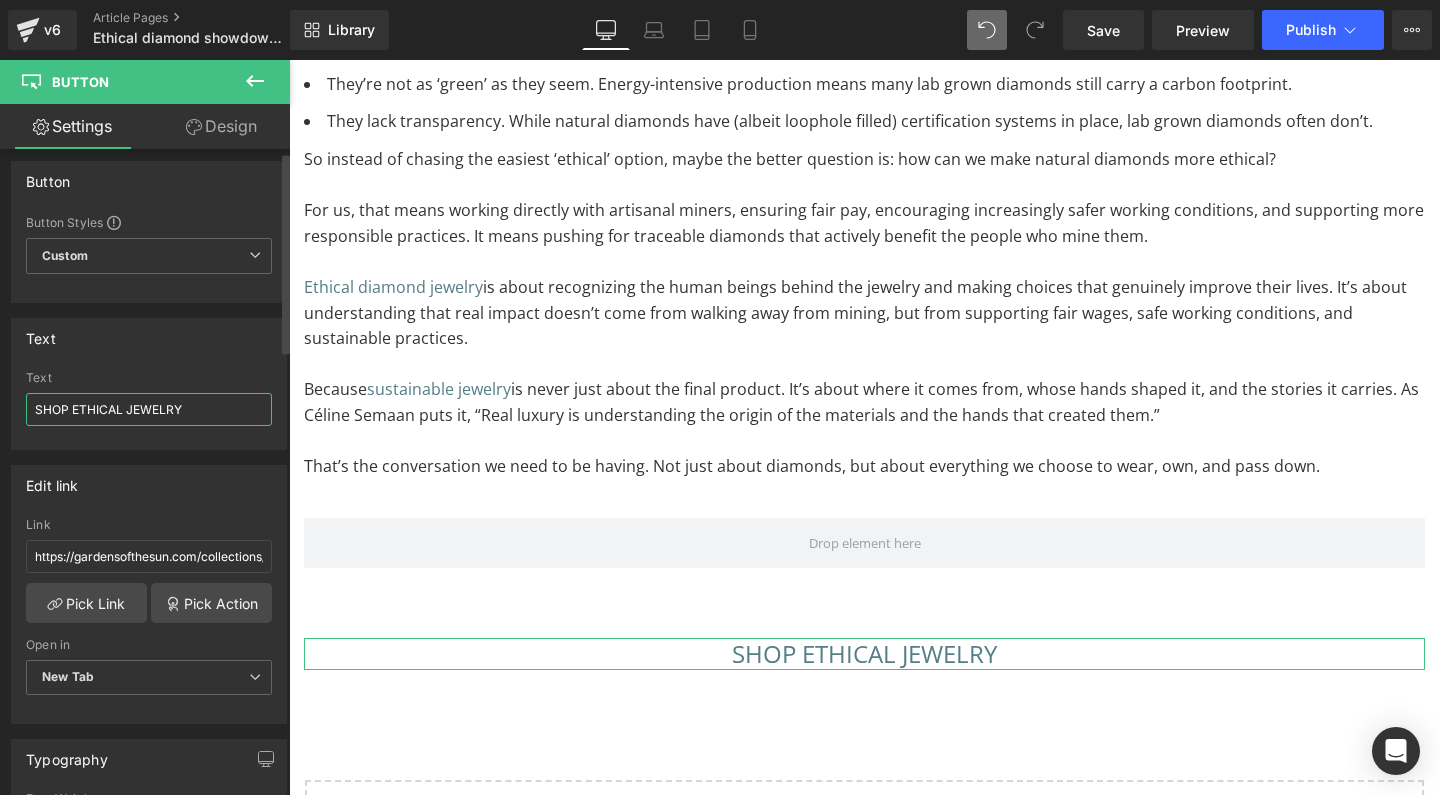 click on "SHOP ETHICAL JEWELRY" at bounding box center (149, 409) 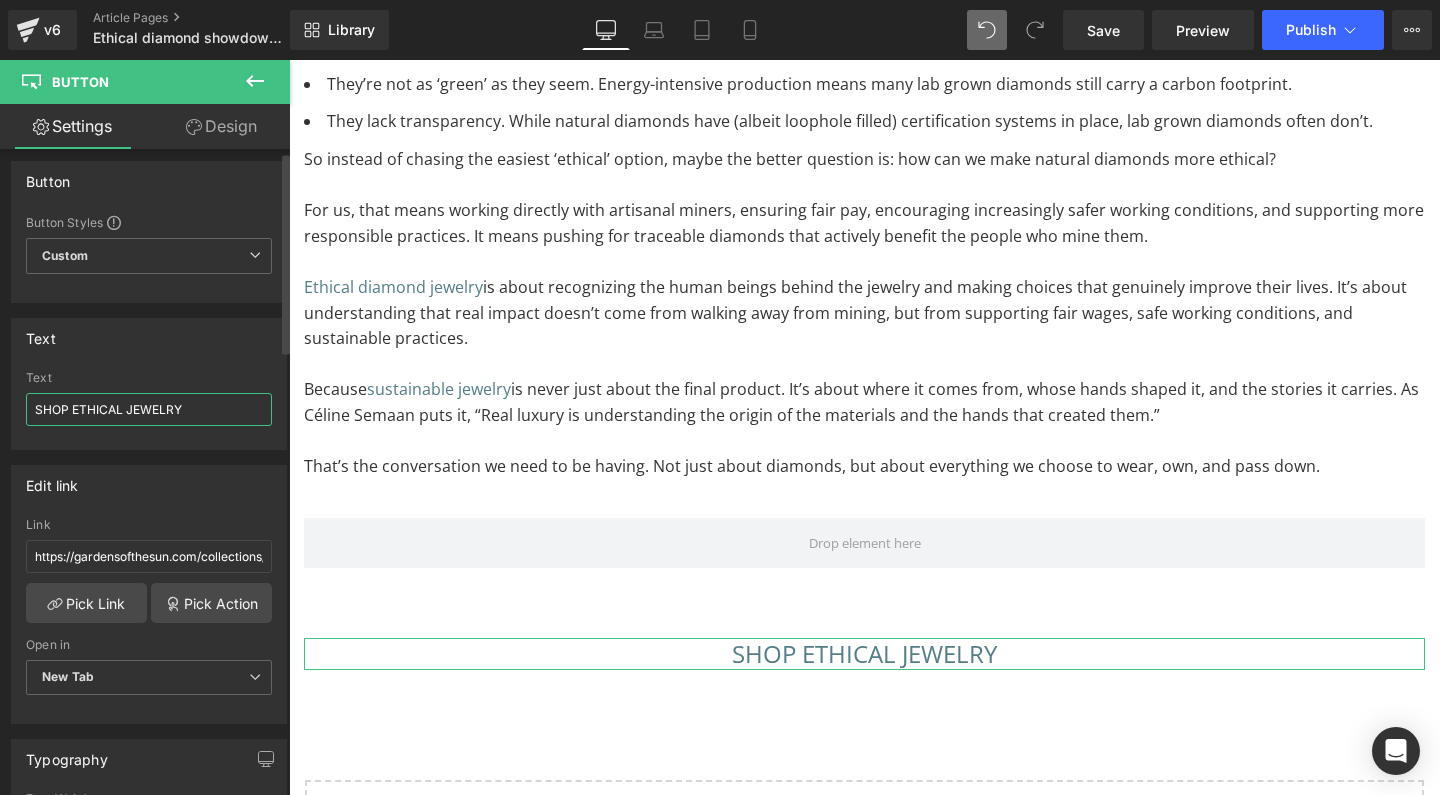 click on "SHOP ETHICAL JEWELRY" at bounding box center [149, 409] 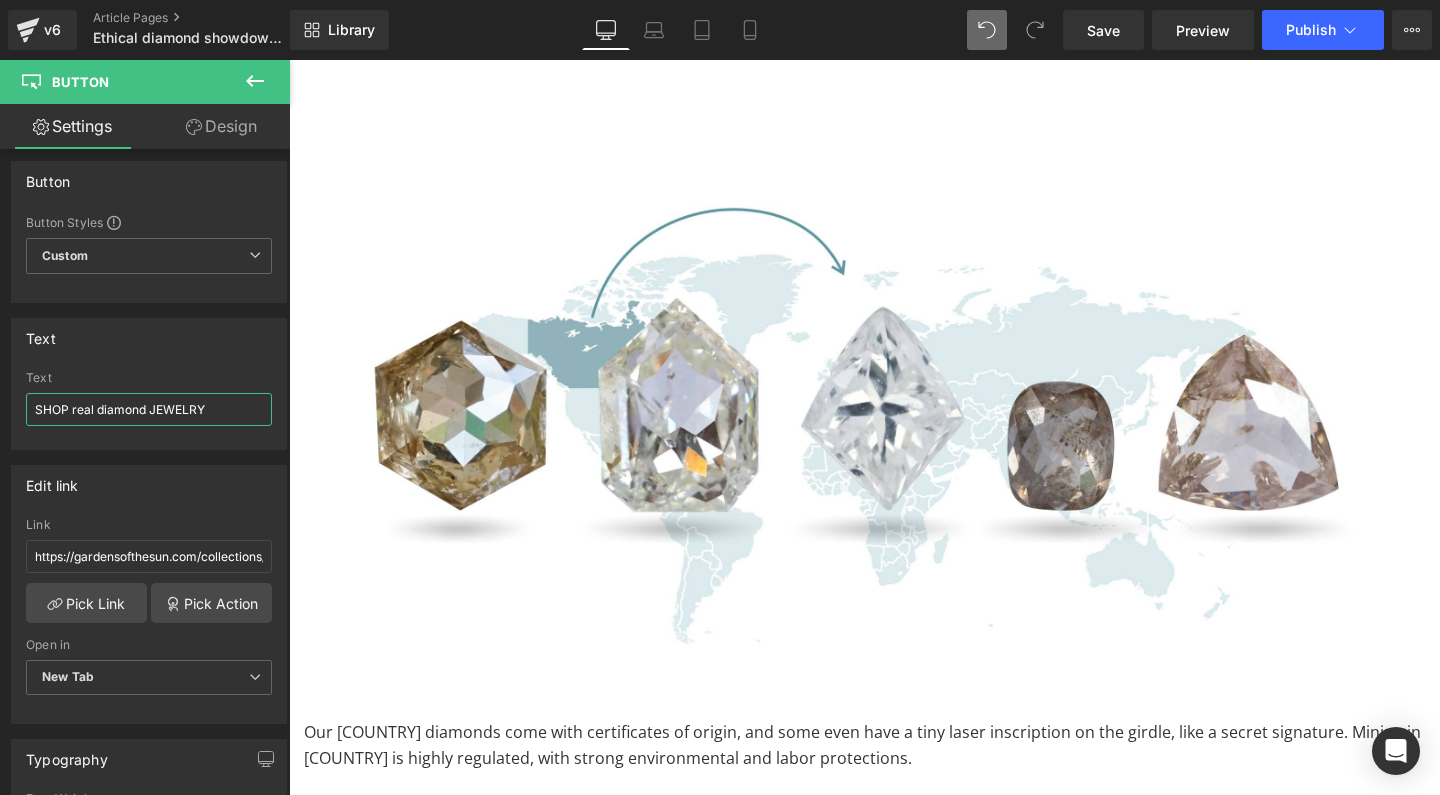 scroll, scrollTop: 8090, scrollLeft: 0, axis: vertical 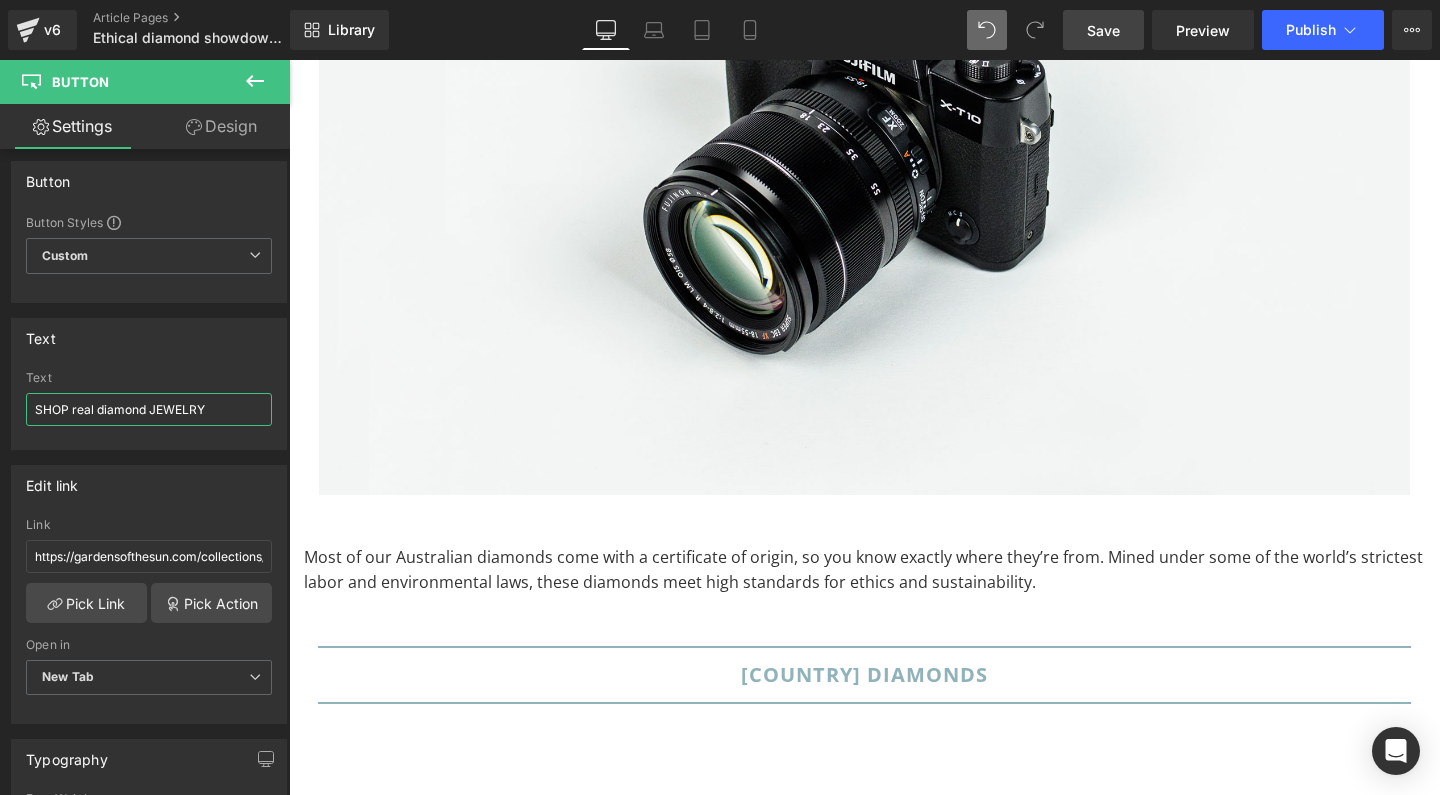 type on "SHOP real diamond JEWELRY" 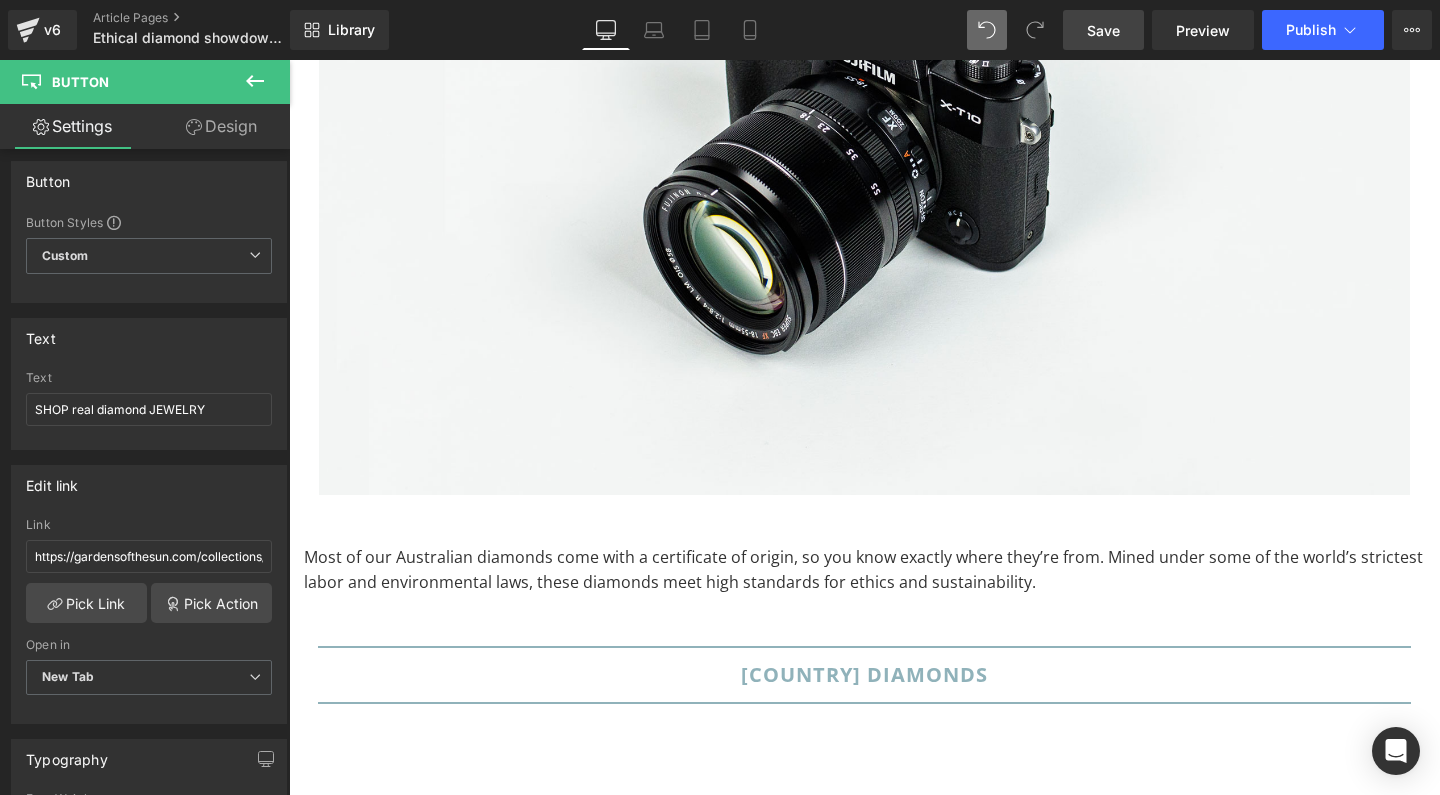 click on "Save" at bounding box center (1103, 30) 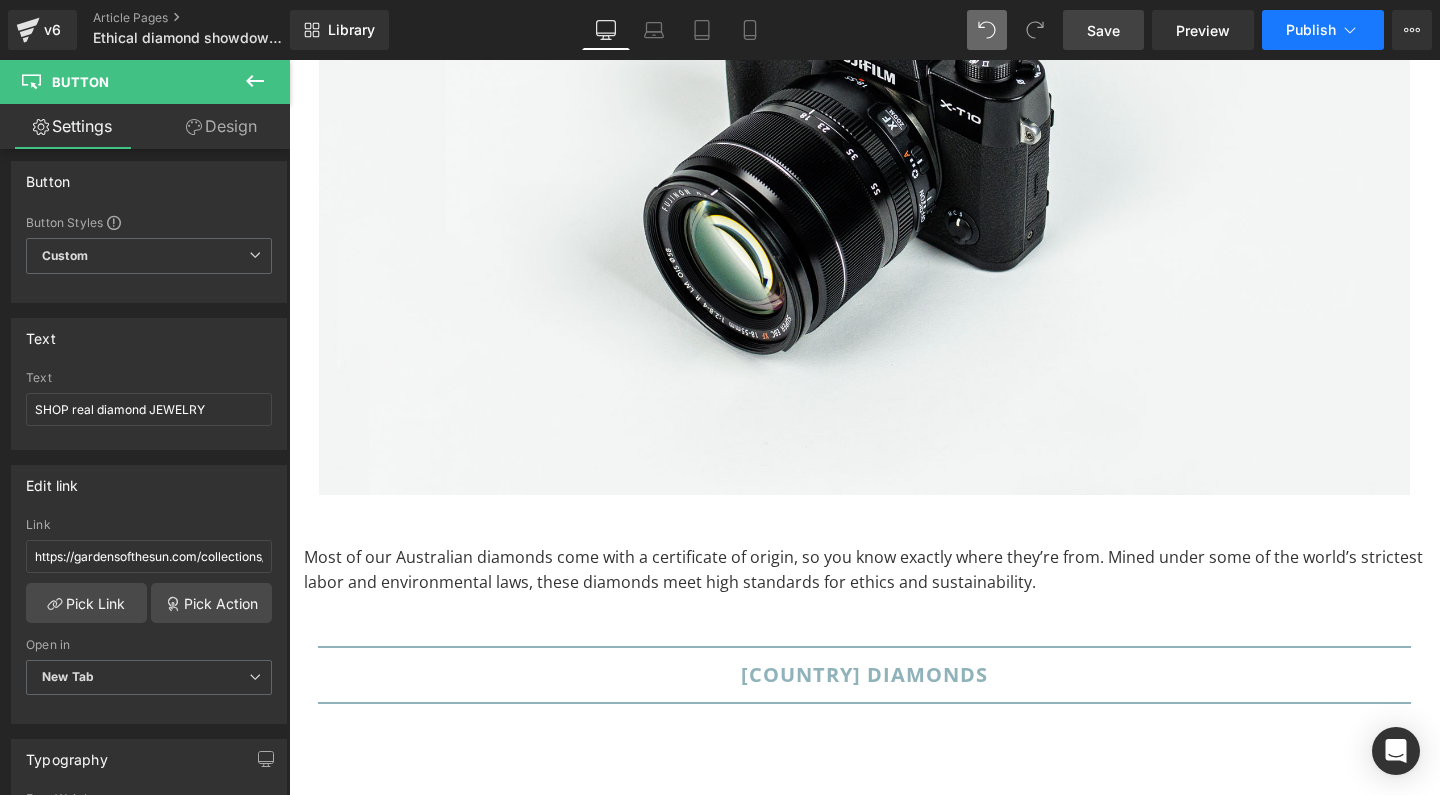 click 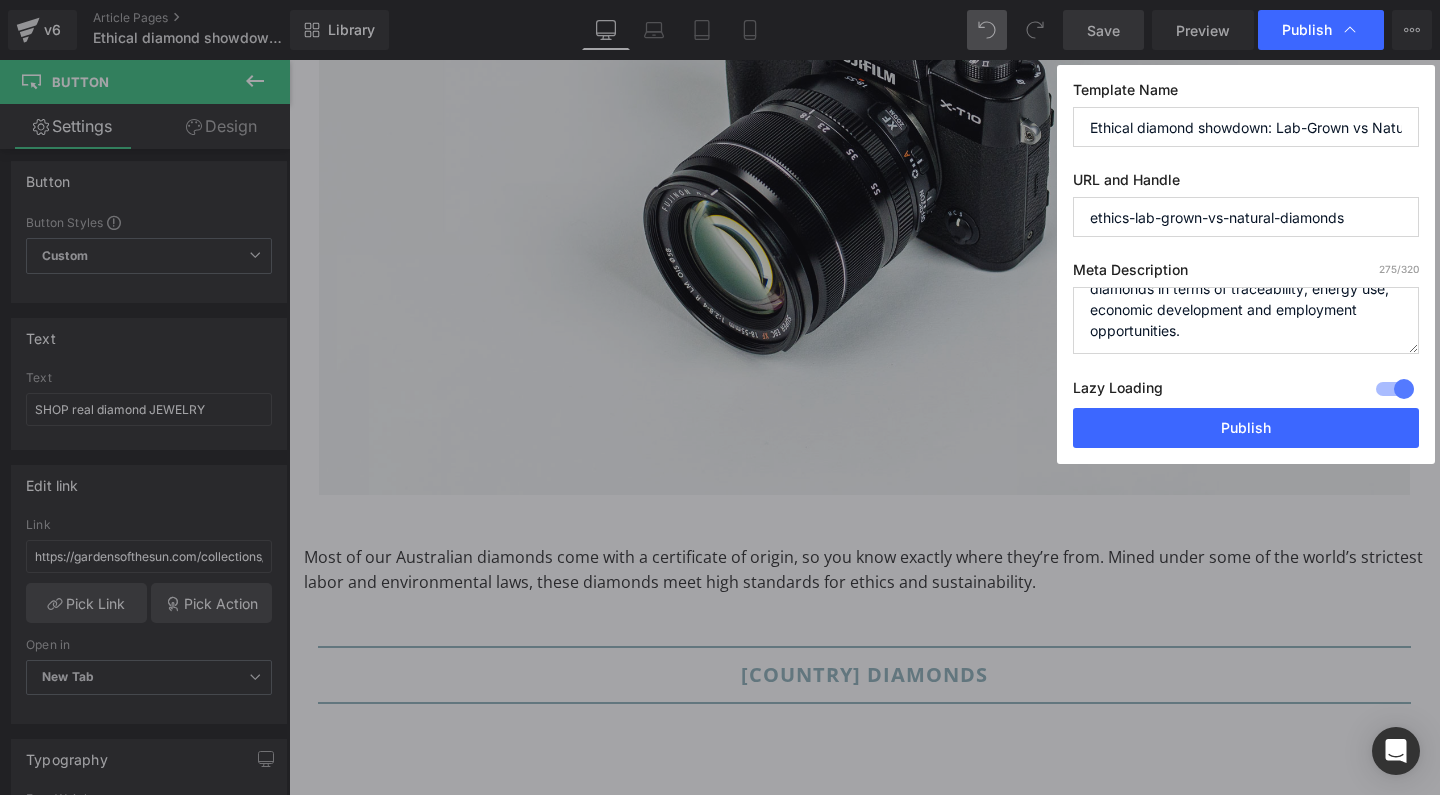 scroll, scrollTop: 105, scrollLeft: 0, axis: vertical 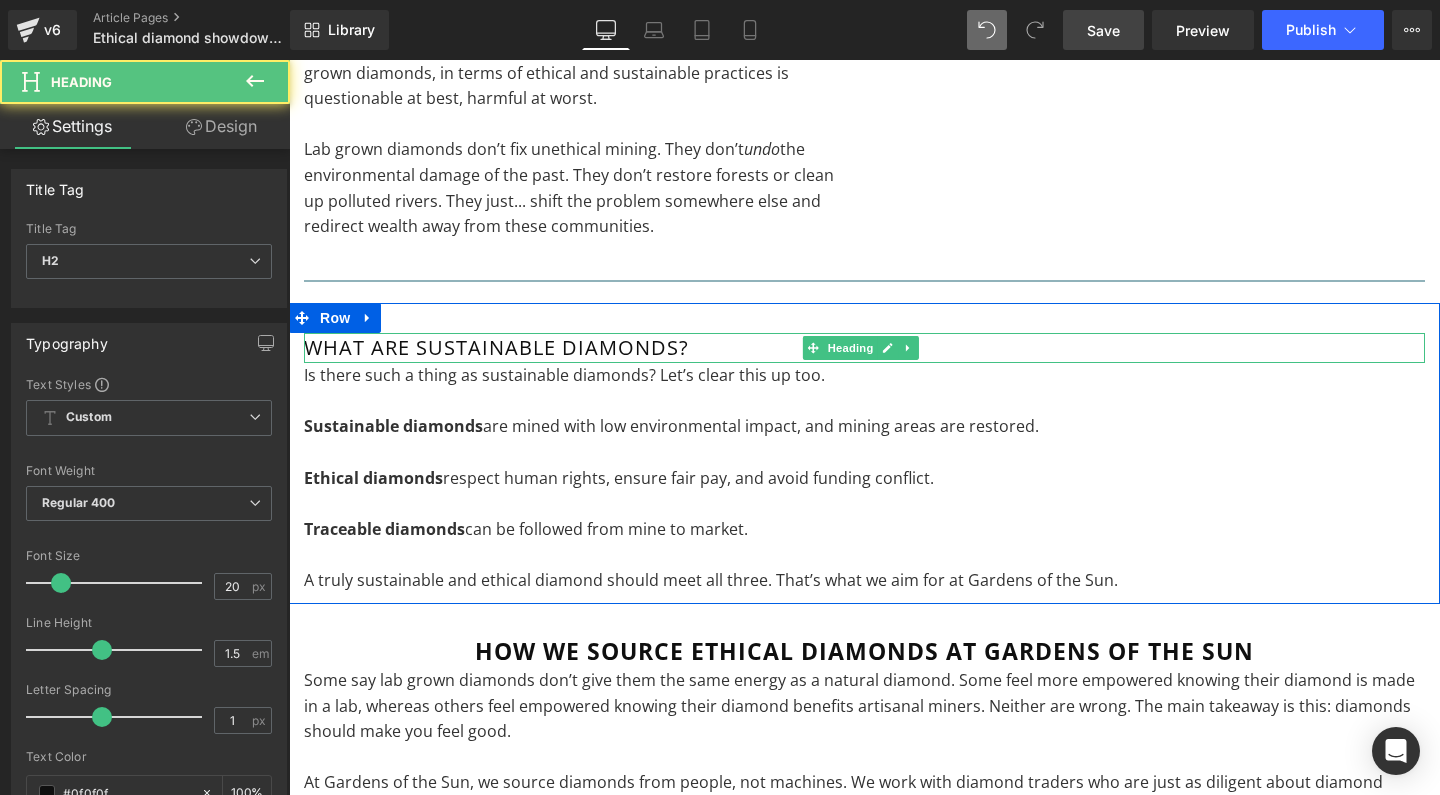 click on "What are sustainable diamonds?" at bounding box center (864, 348) 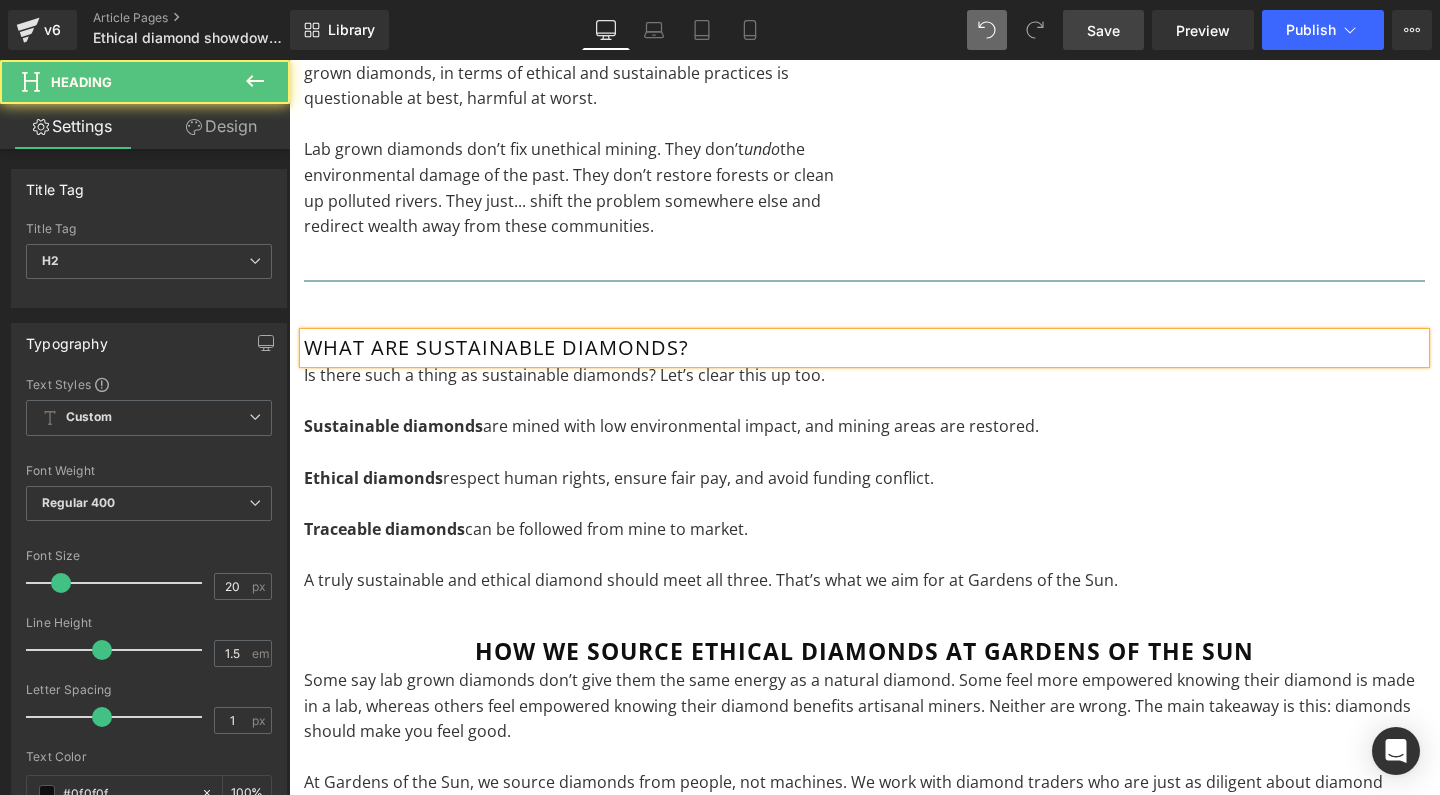 click on "What are sustainable diamonds?" at bounding box center (864, 348) 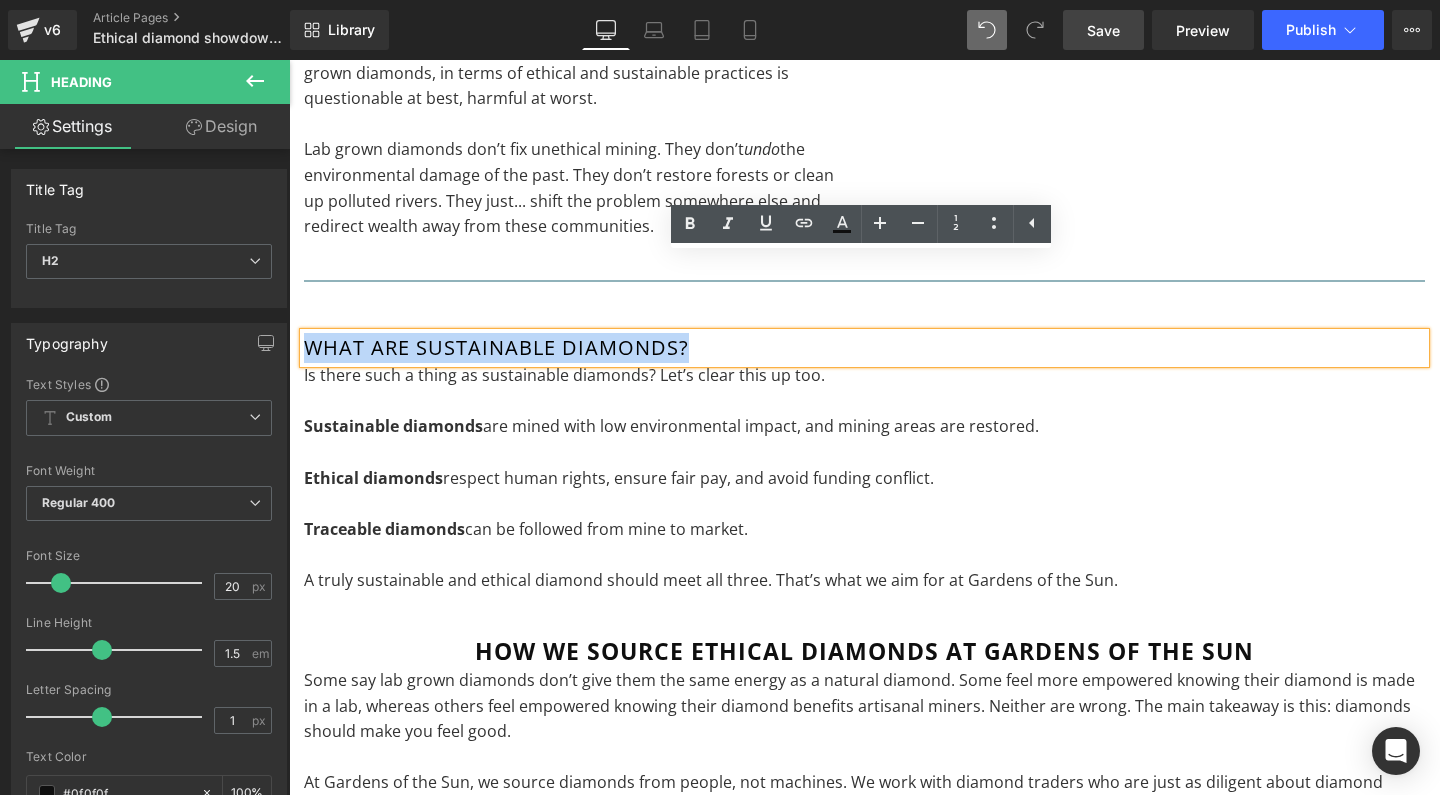 type 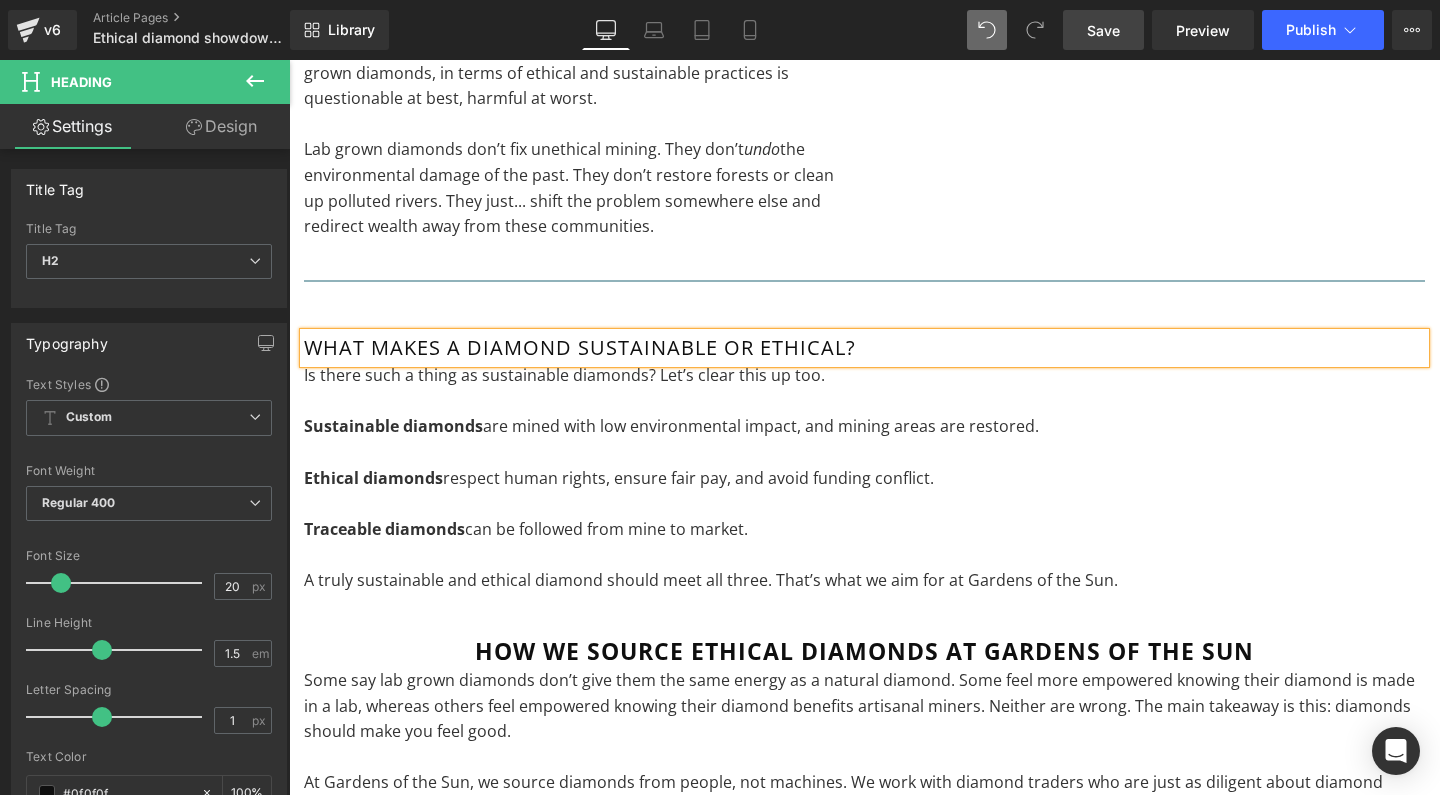 click on "Save" at bounding box center [1103, 30] 